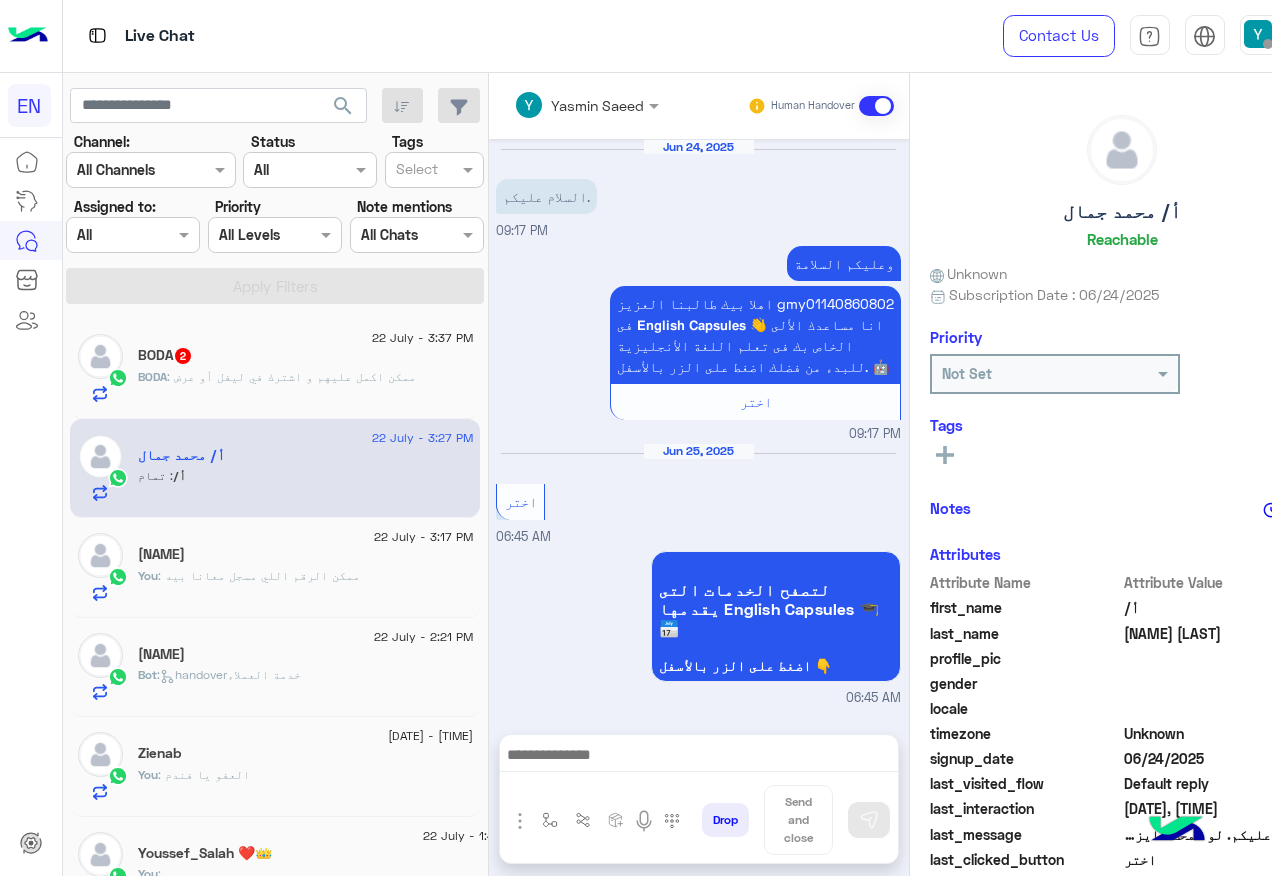 scroll, scrollTop: 0, scrollLeft: 0, axis: both 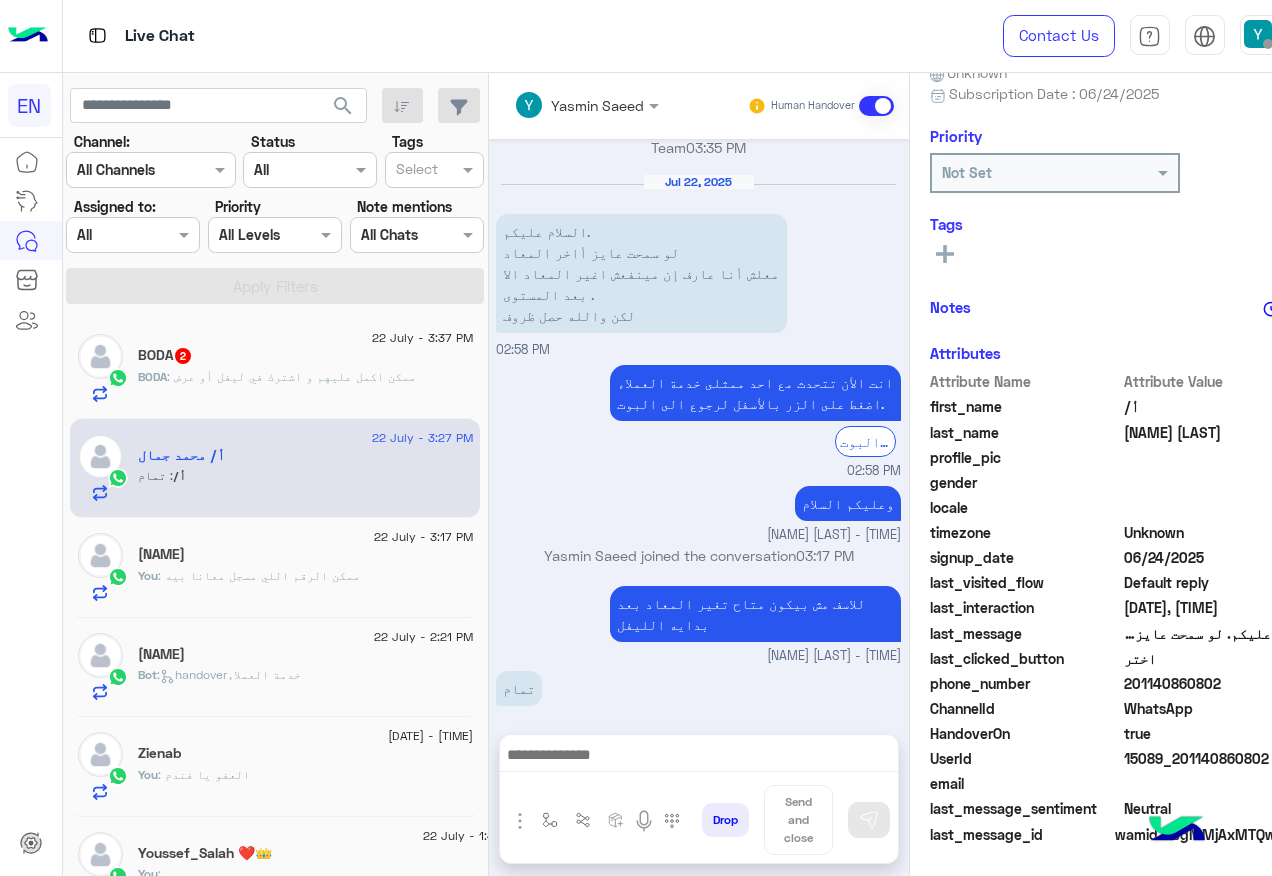 click on "BODA : ممكن اكمل عليهم و اشترك في ليفل أو عرض" 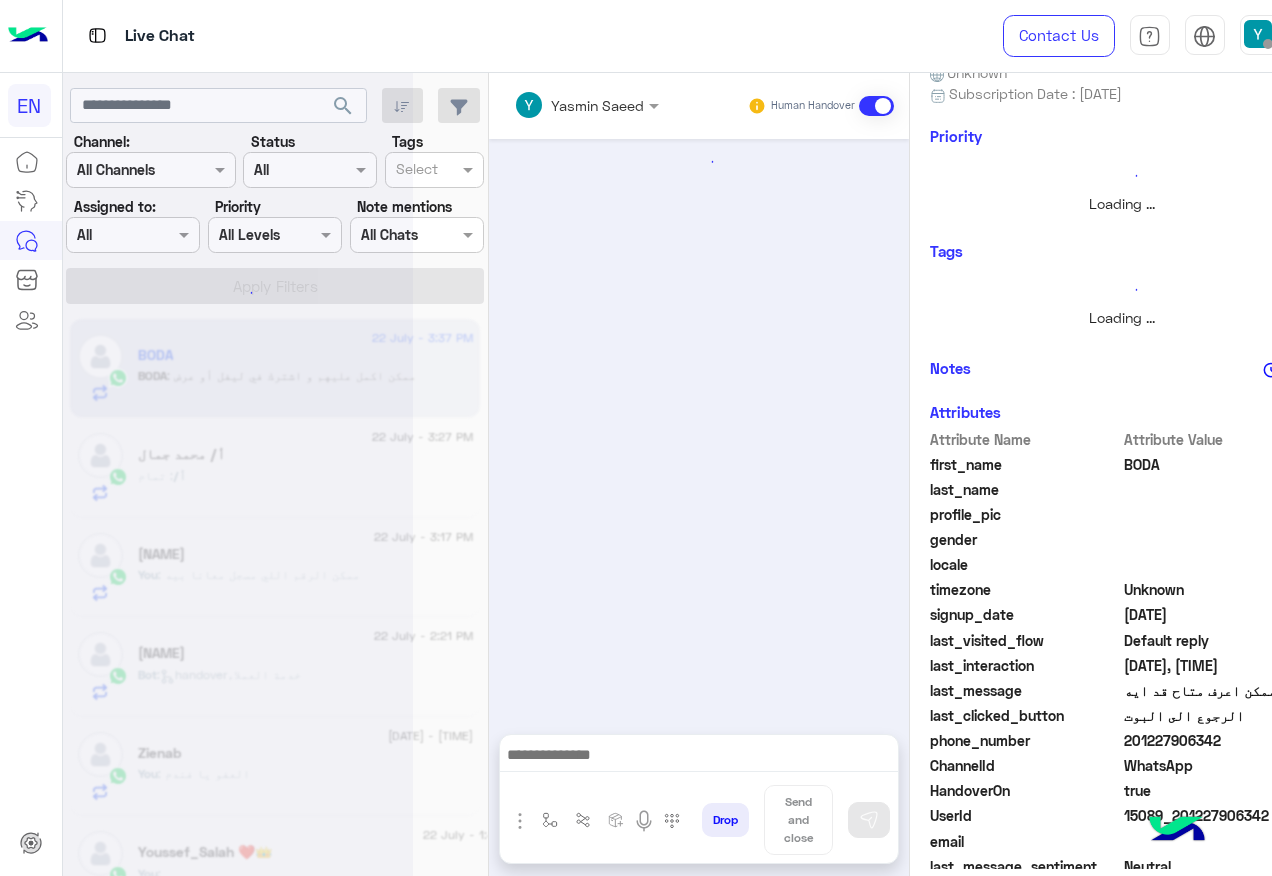 scroll, scrollTop: 242, scrollLeft: 0, axis: vertical 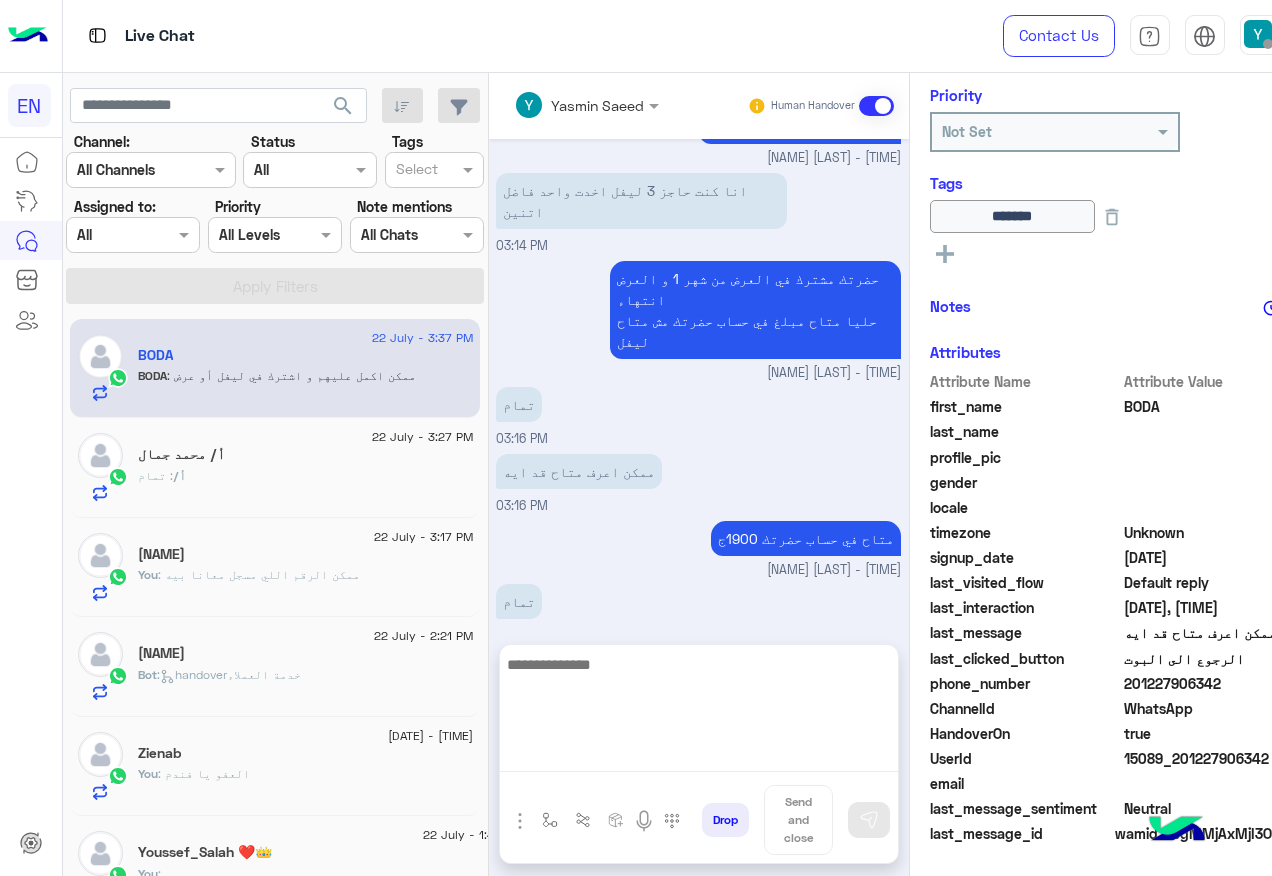 click at bounding box center (699, 712) 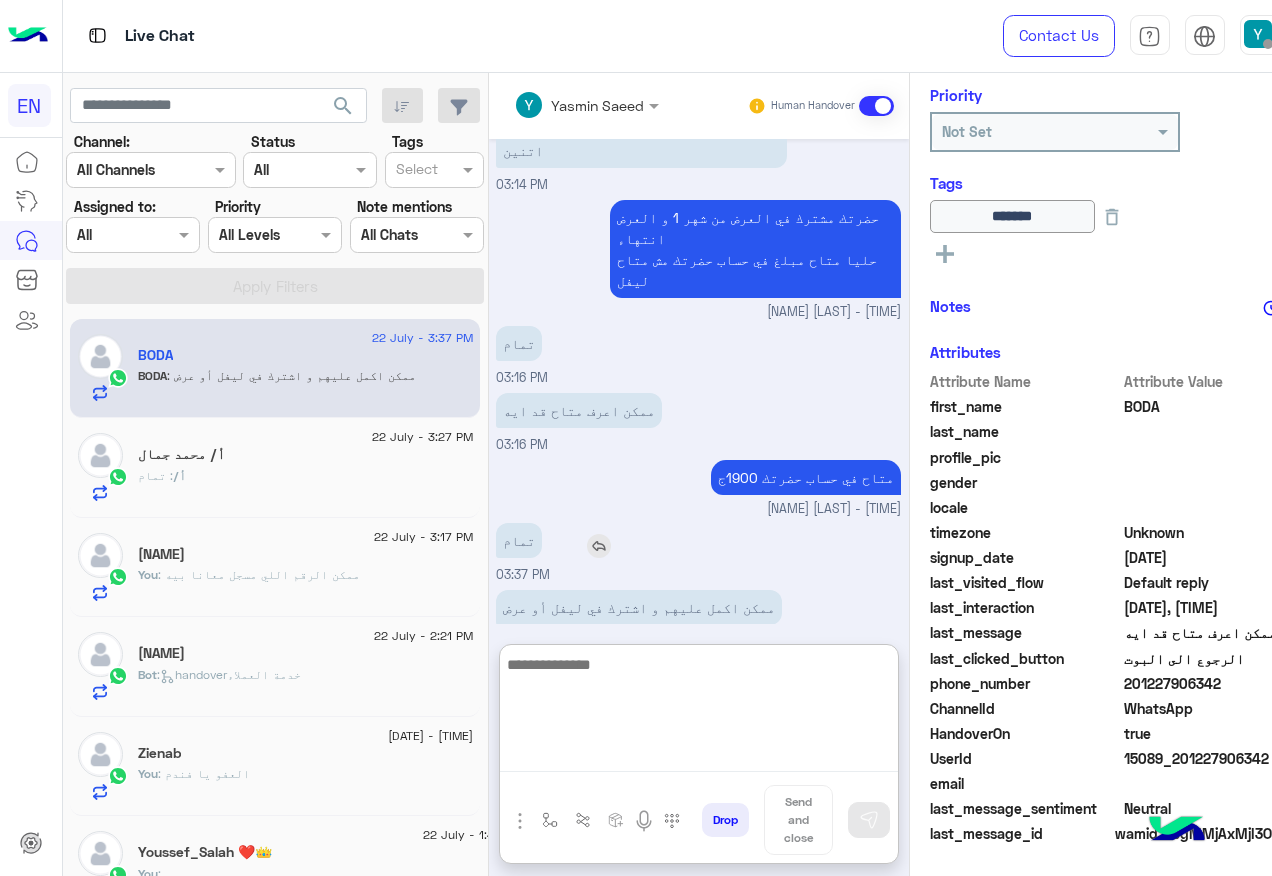 scroll, scrollTop: 1189, scrollLeft: 0, axis: vertical 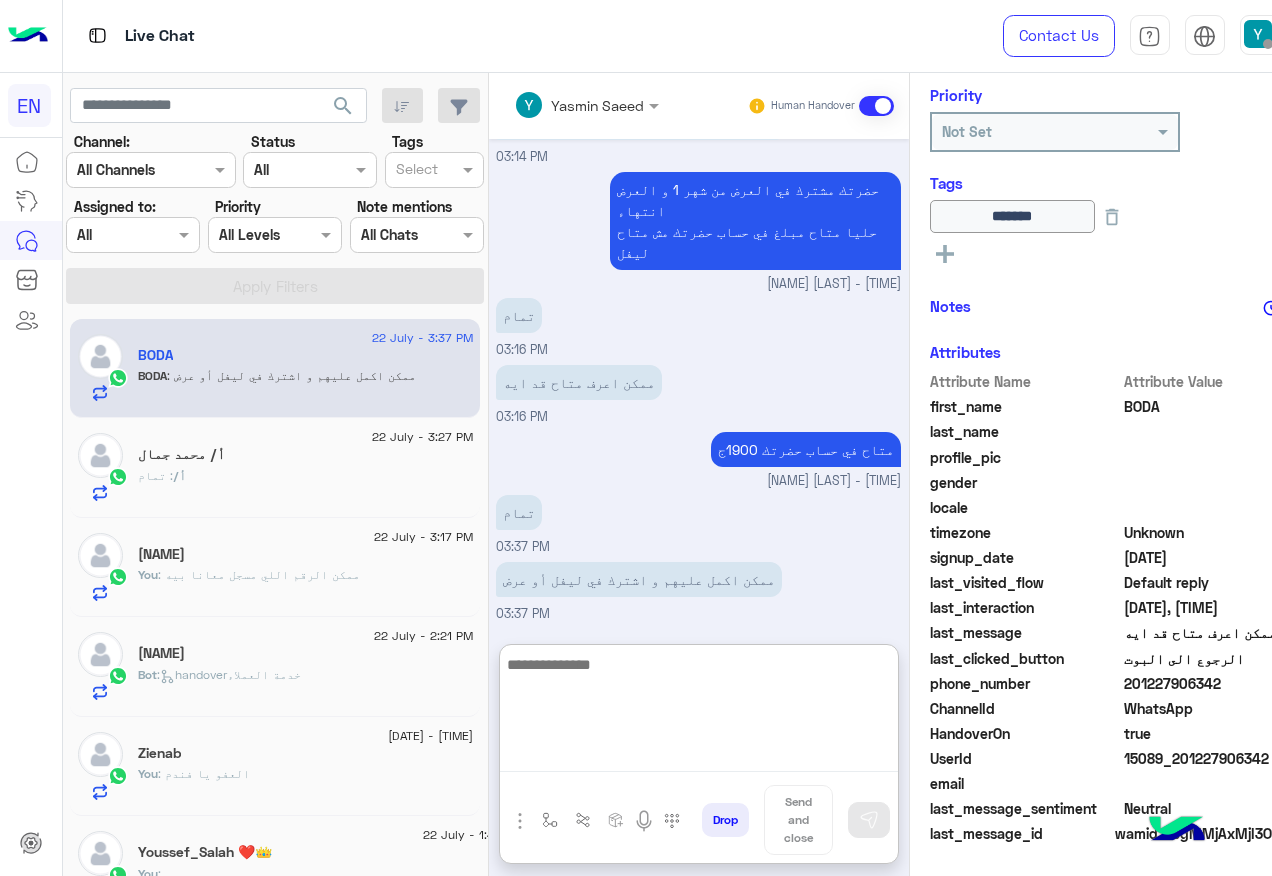 click at bounding box center [699, 712] 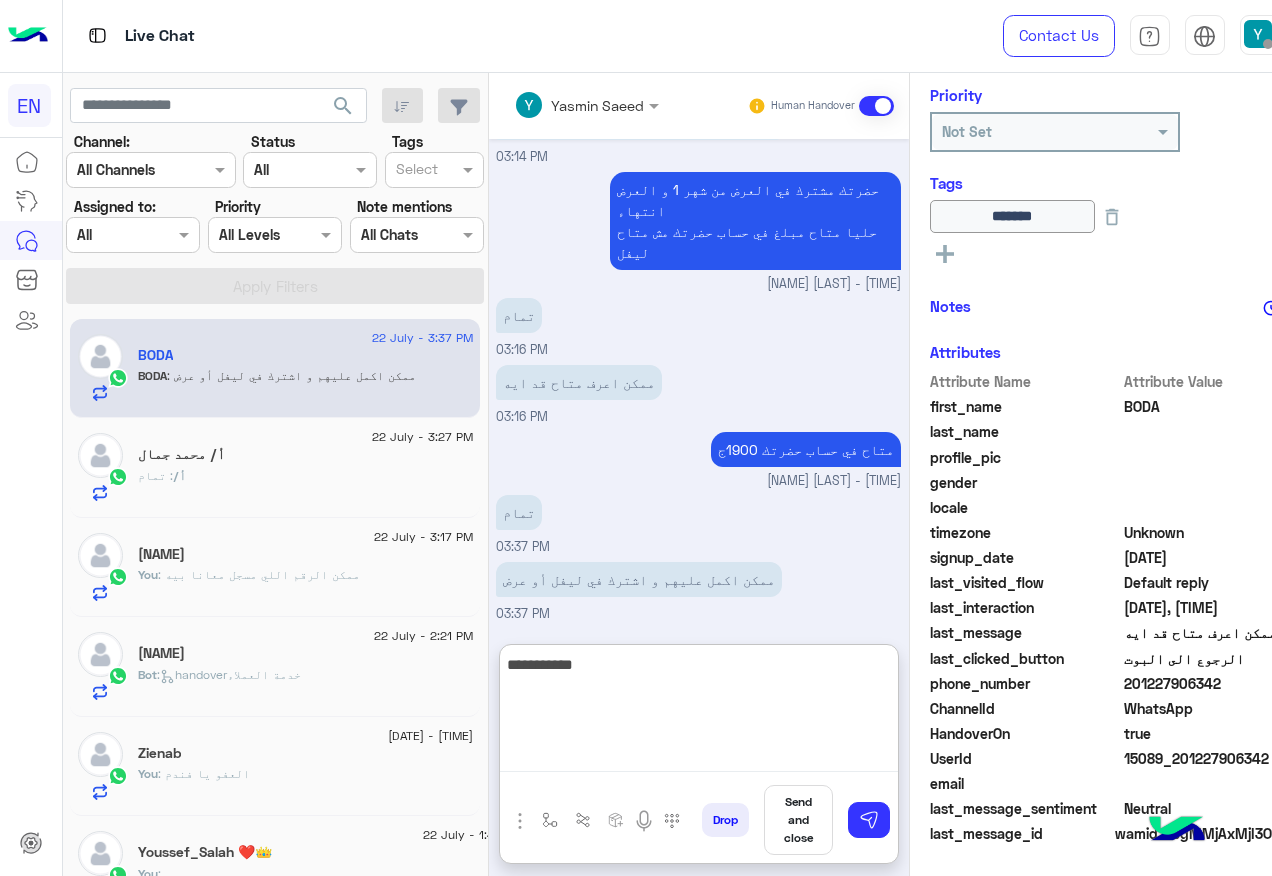 type on "**********" 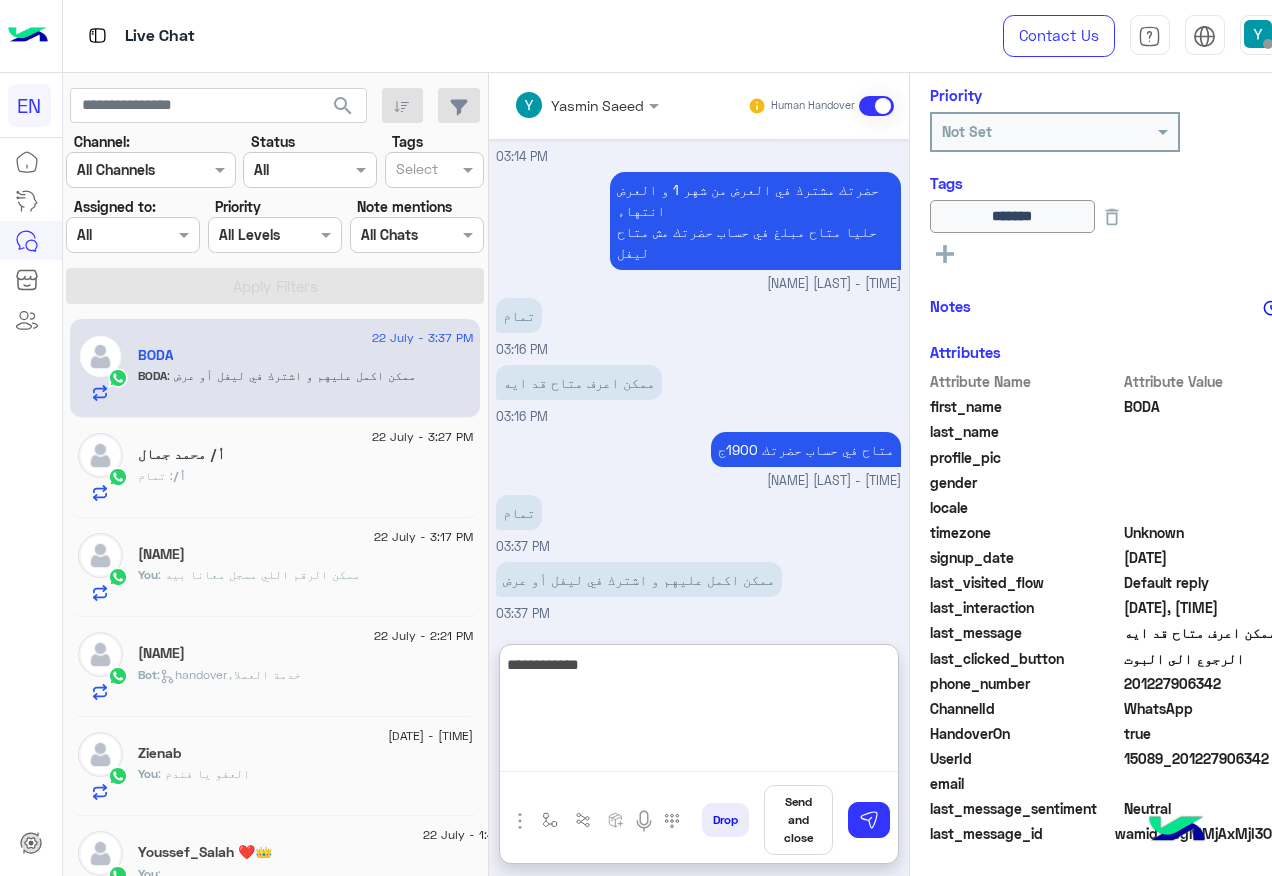type 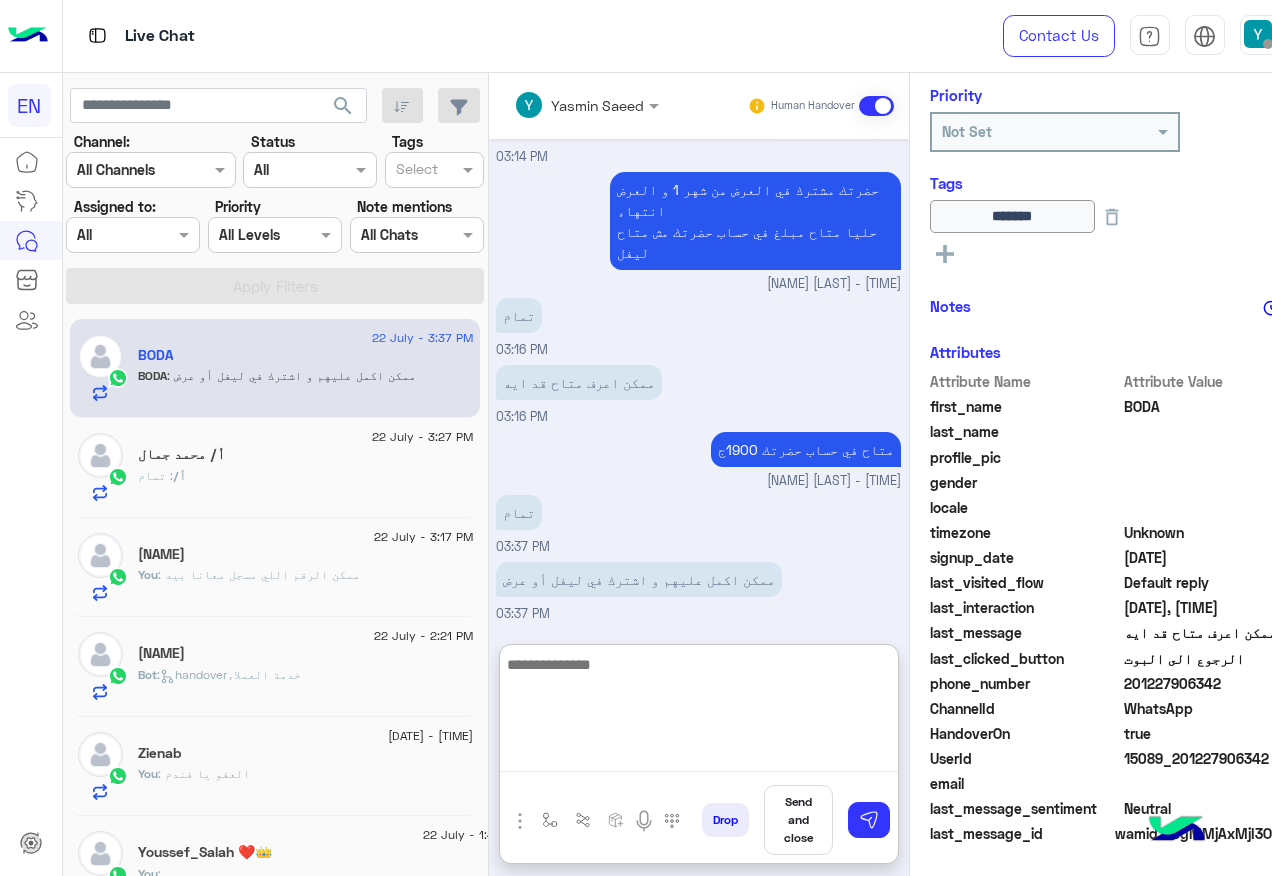 scroll, scrollTop: 1253, scrollLeft: 0, axis: vertical 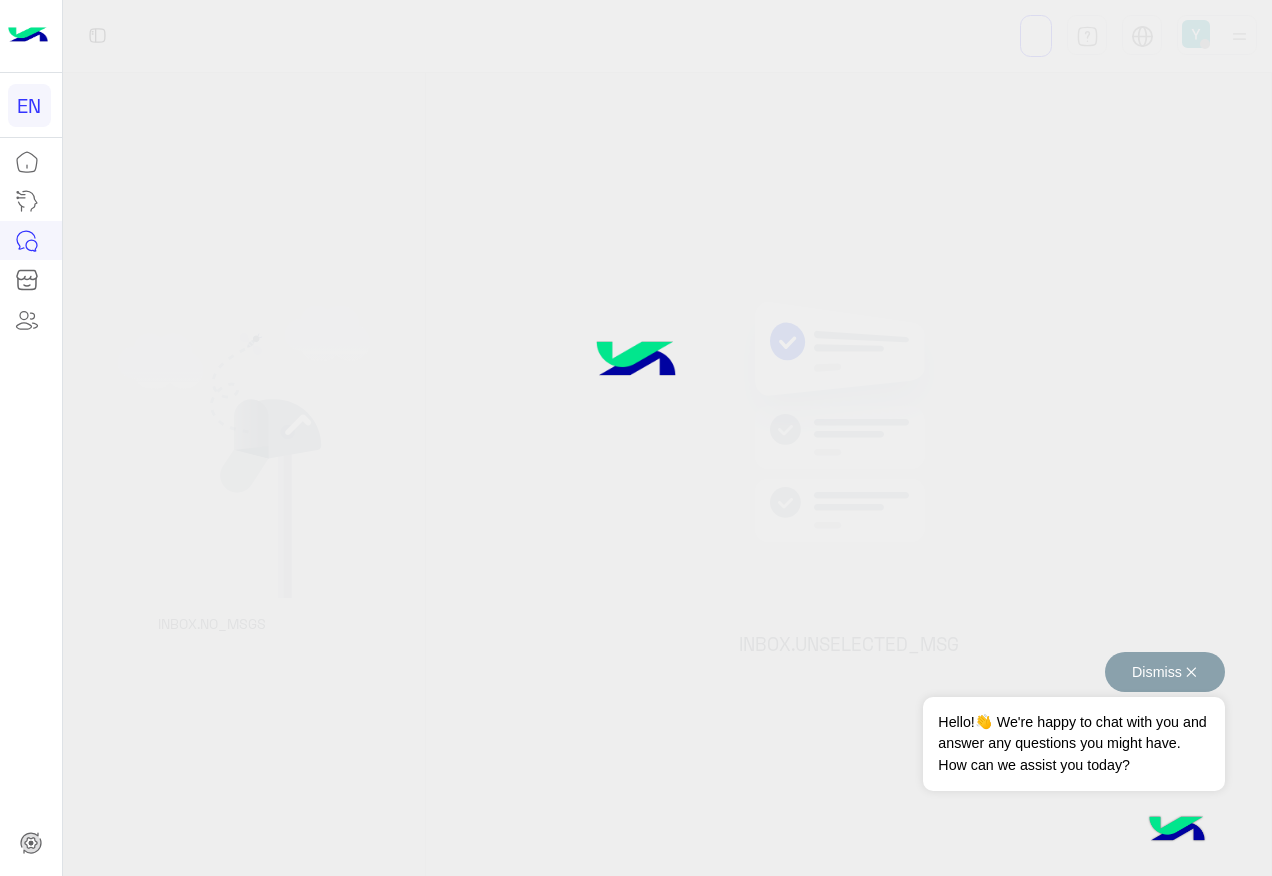 click on "Dismiss ✕" at bounding box center (1165, 672) 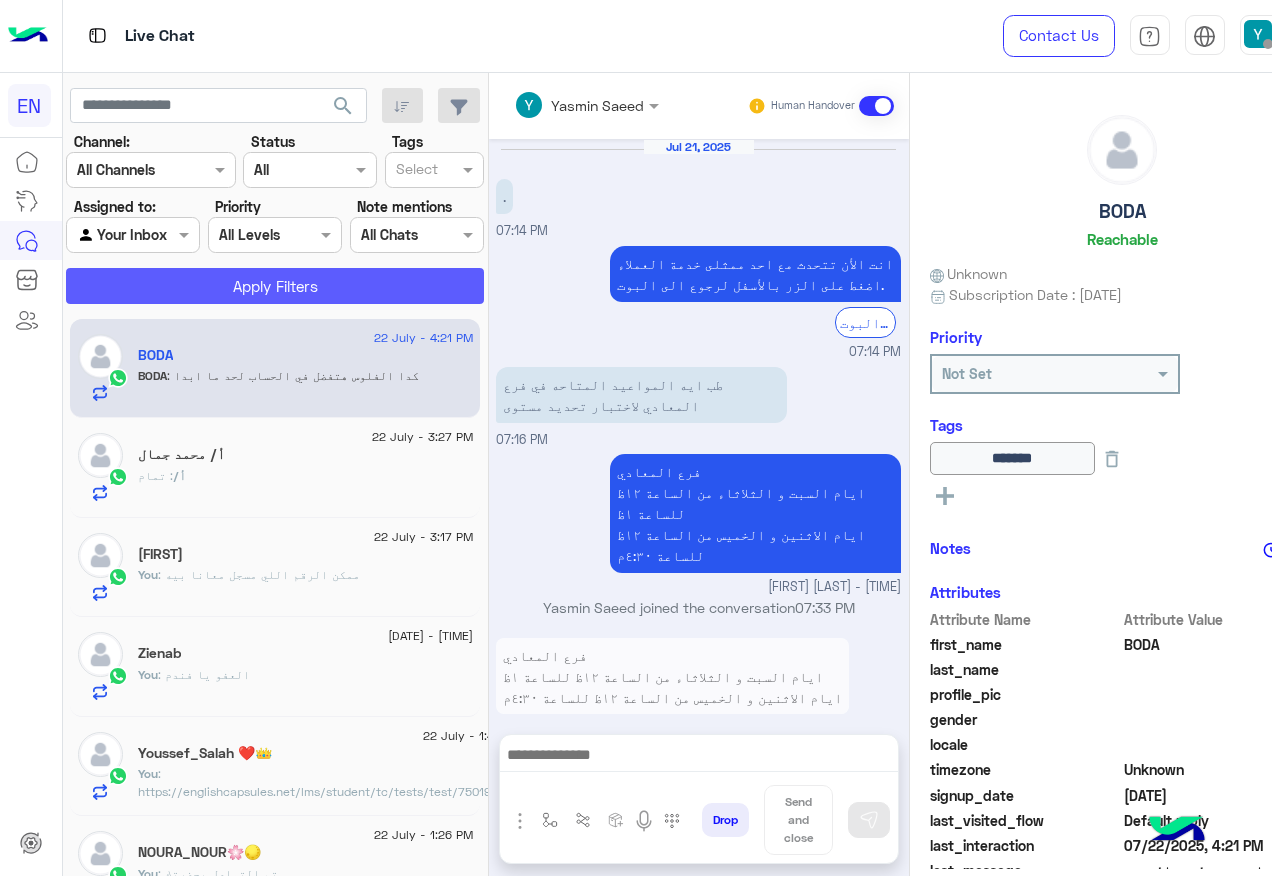scroll, scrollTop: 1100, scrollLeft: 0, axis: vertical 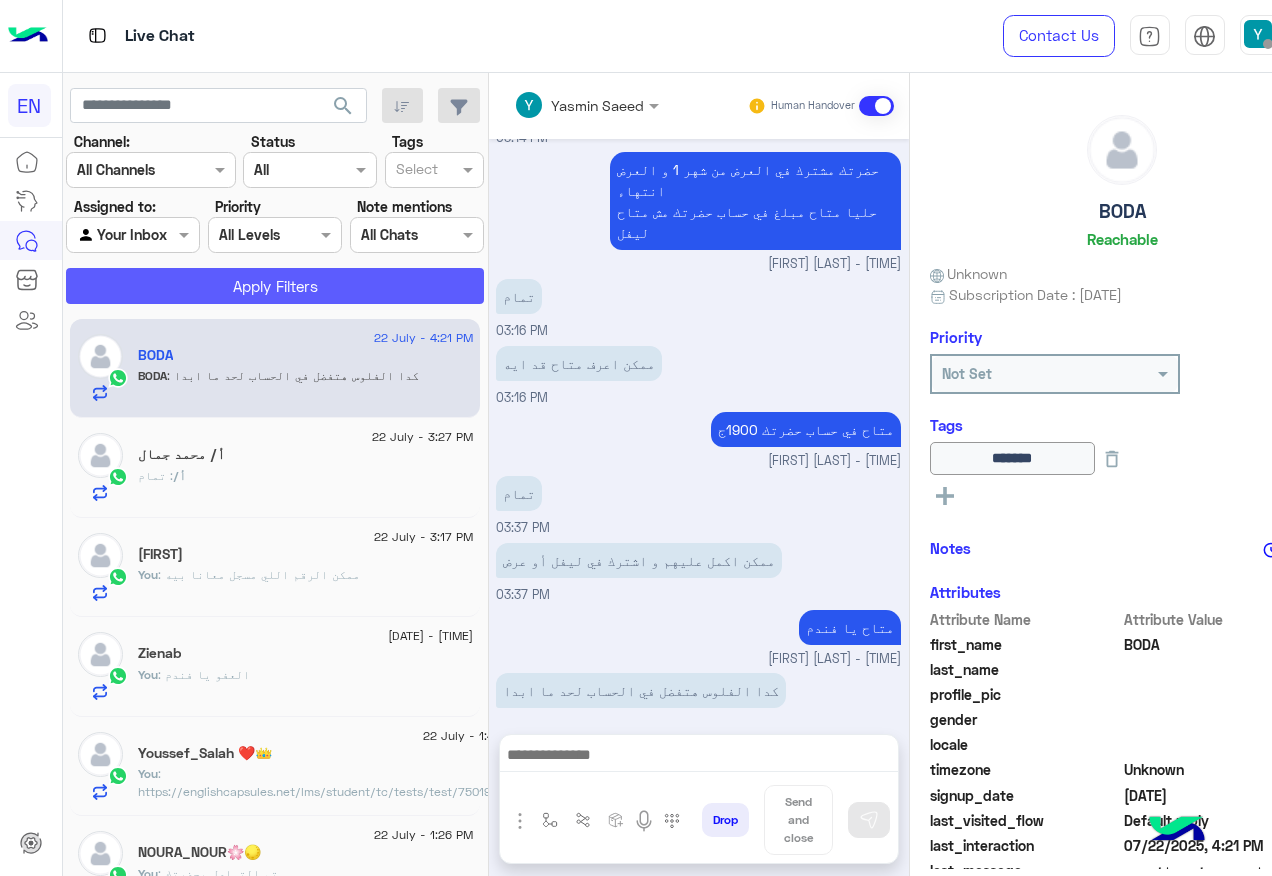 click on "Apply Filters" 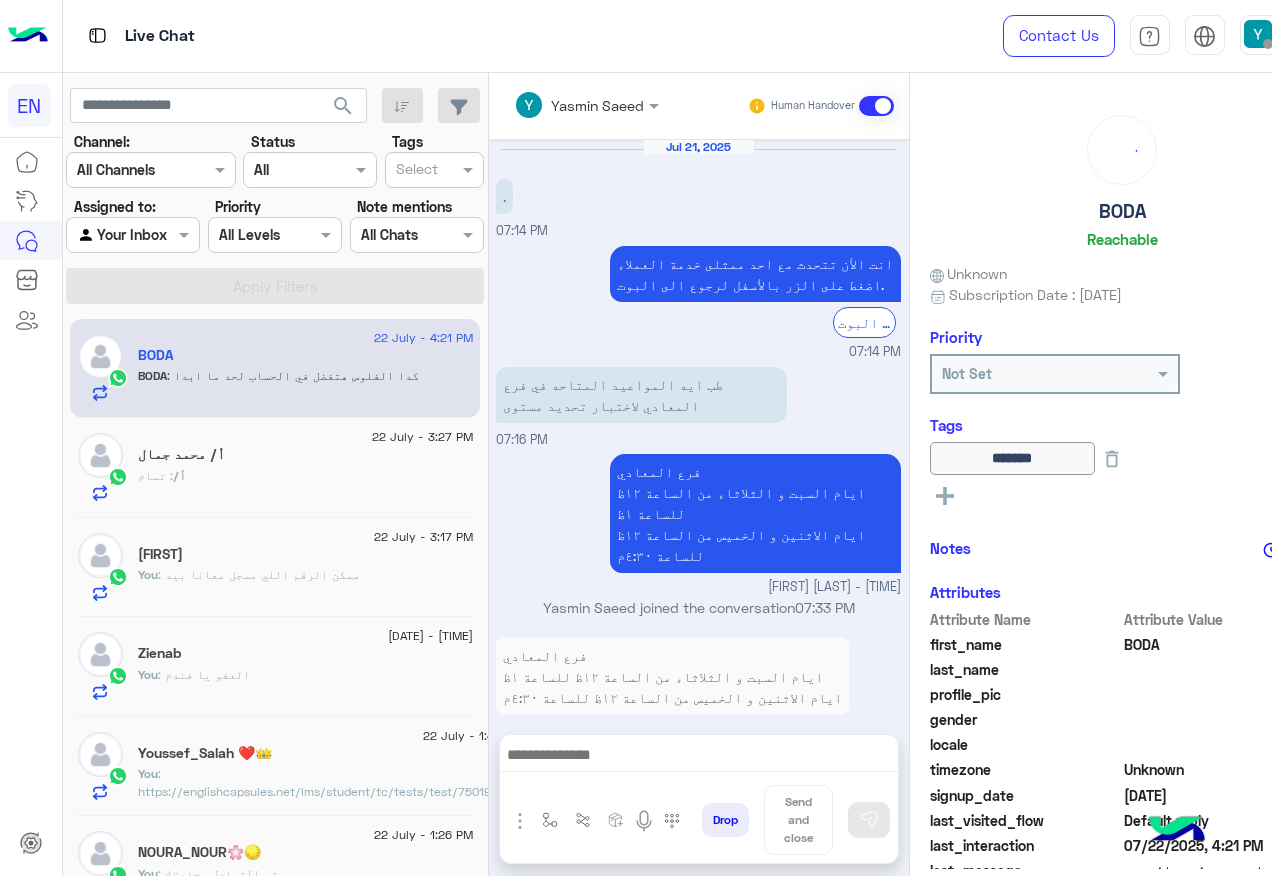 scroll, scrollTop: 1100, scrollLeft: 0, axis: vertical 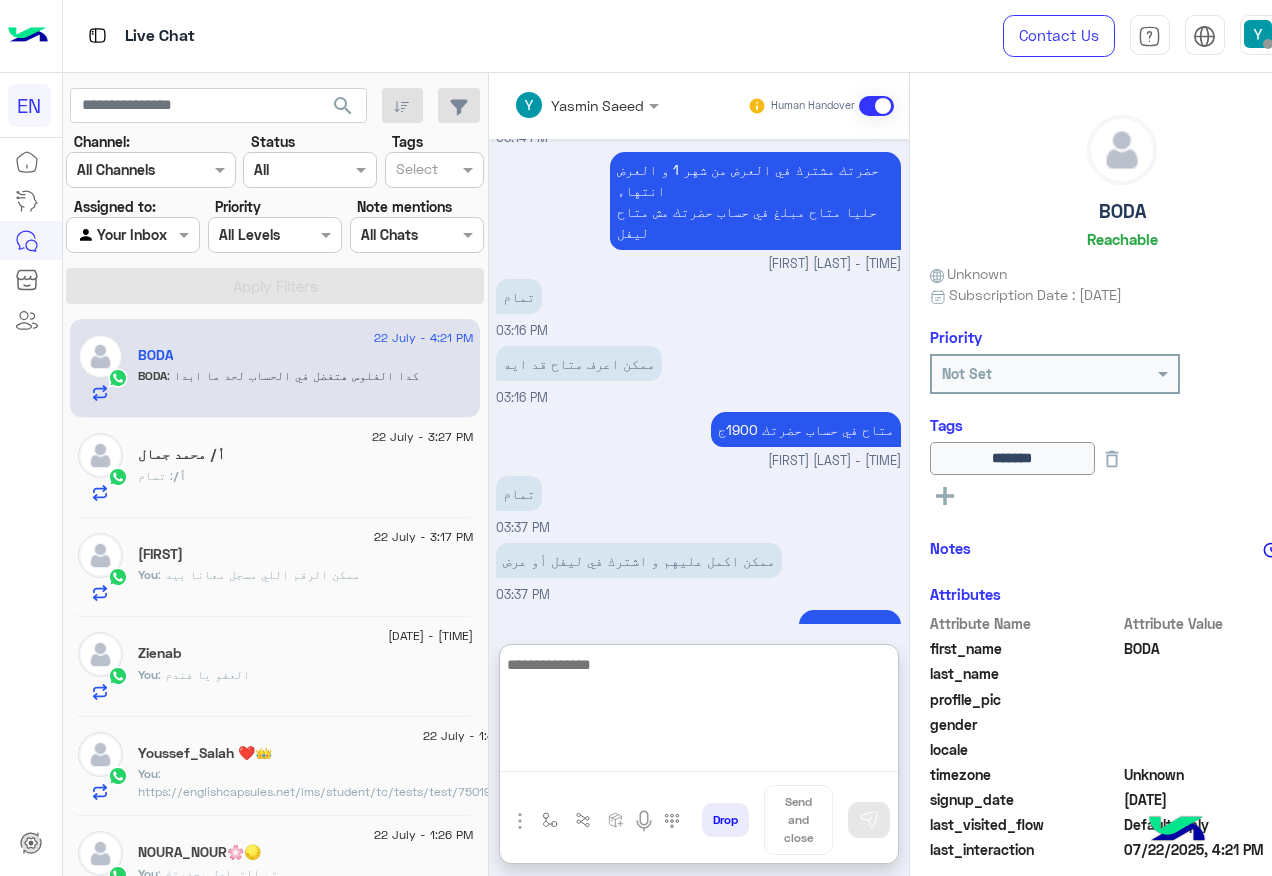 click at bounding box center [699, 712] 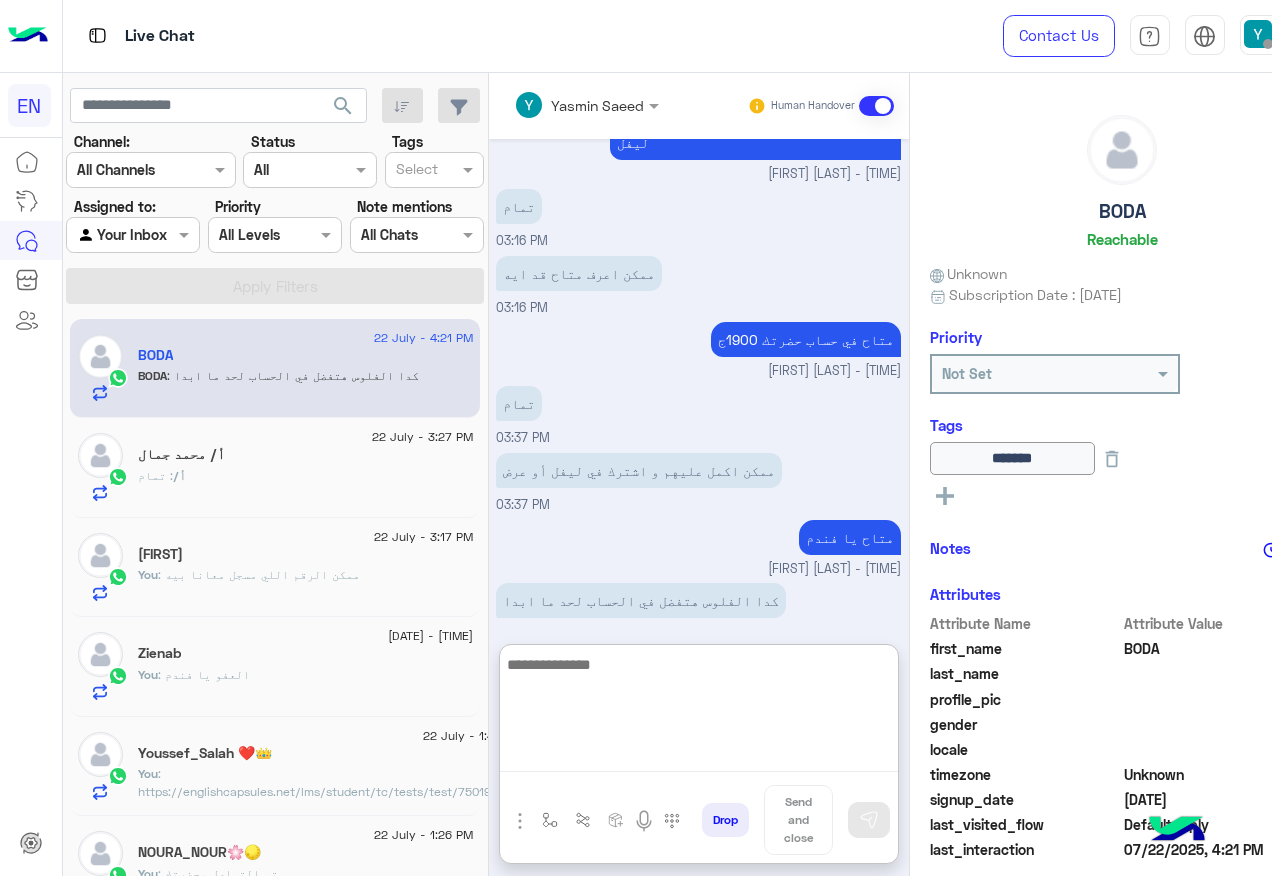 click at bounding box center [699, 712] 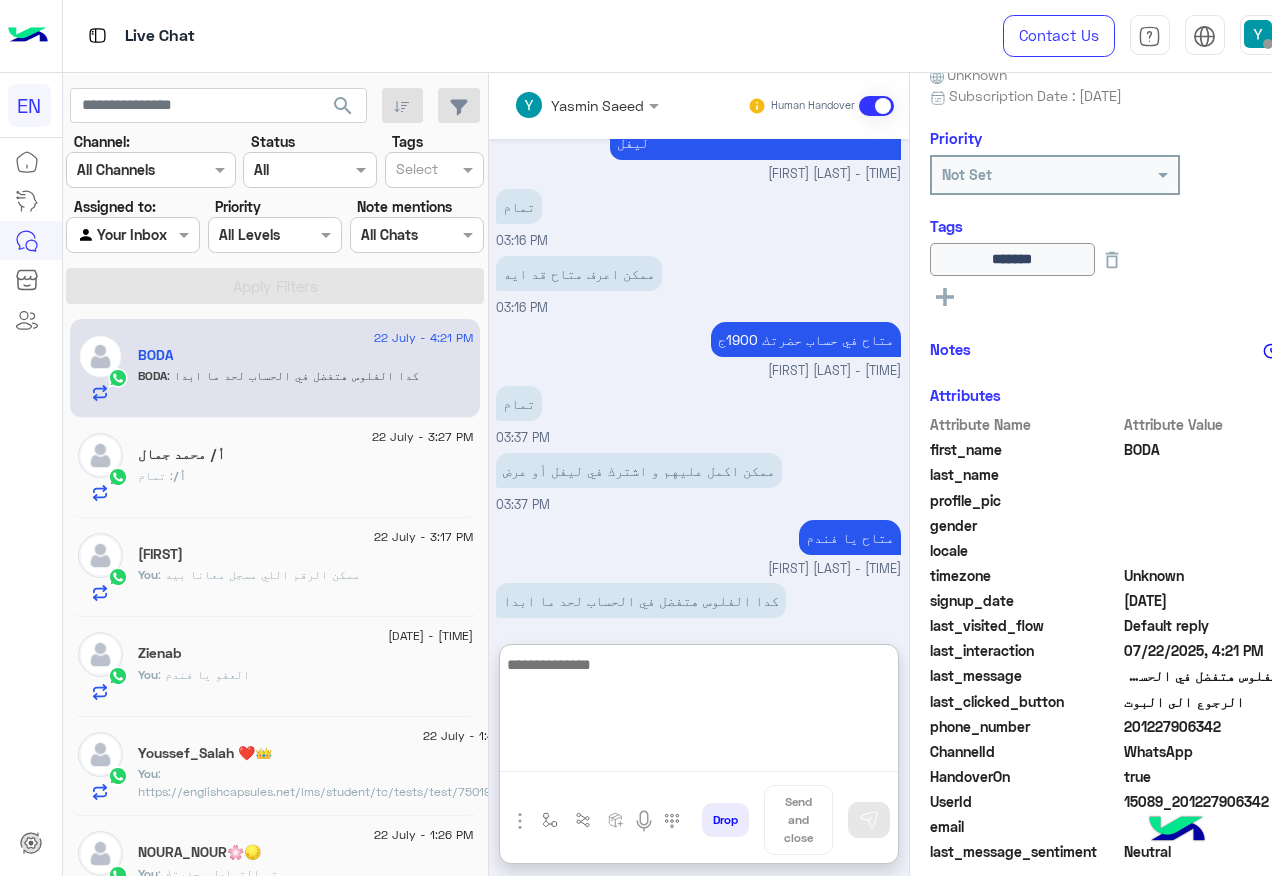 scroll, scrollTop: 200, scrollLeft: 0, axis: vertical 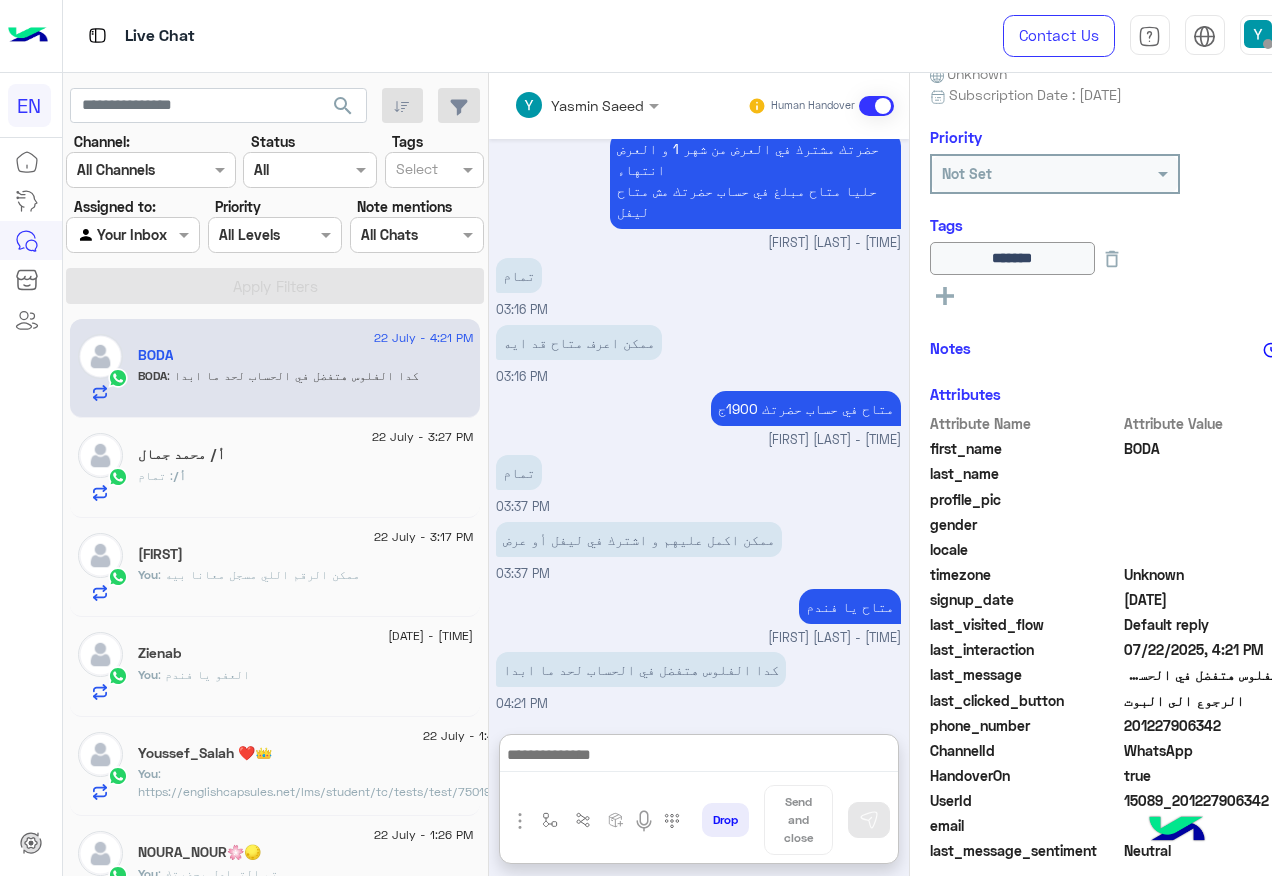 click on "201227906342" 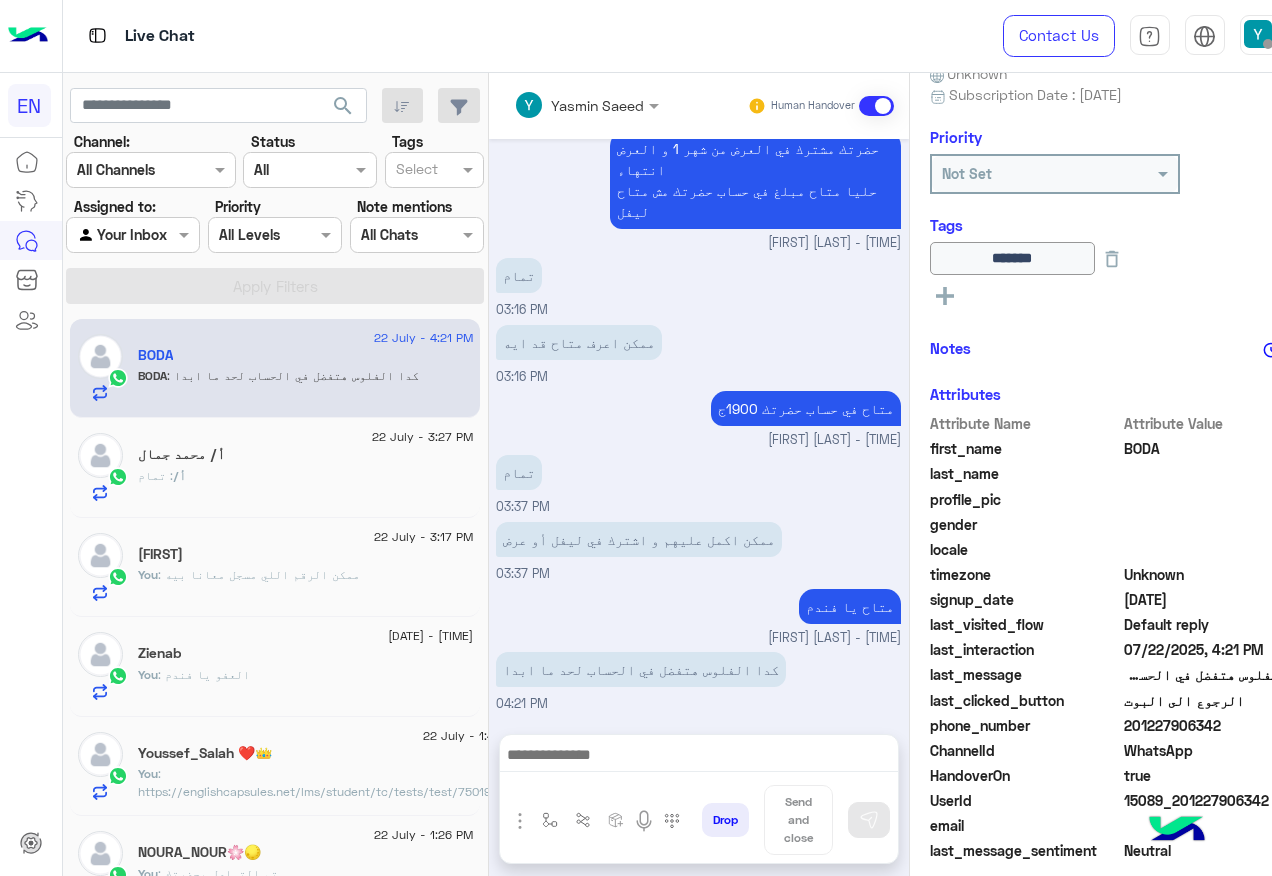 click on "201227906342" 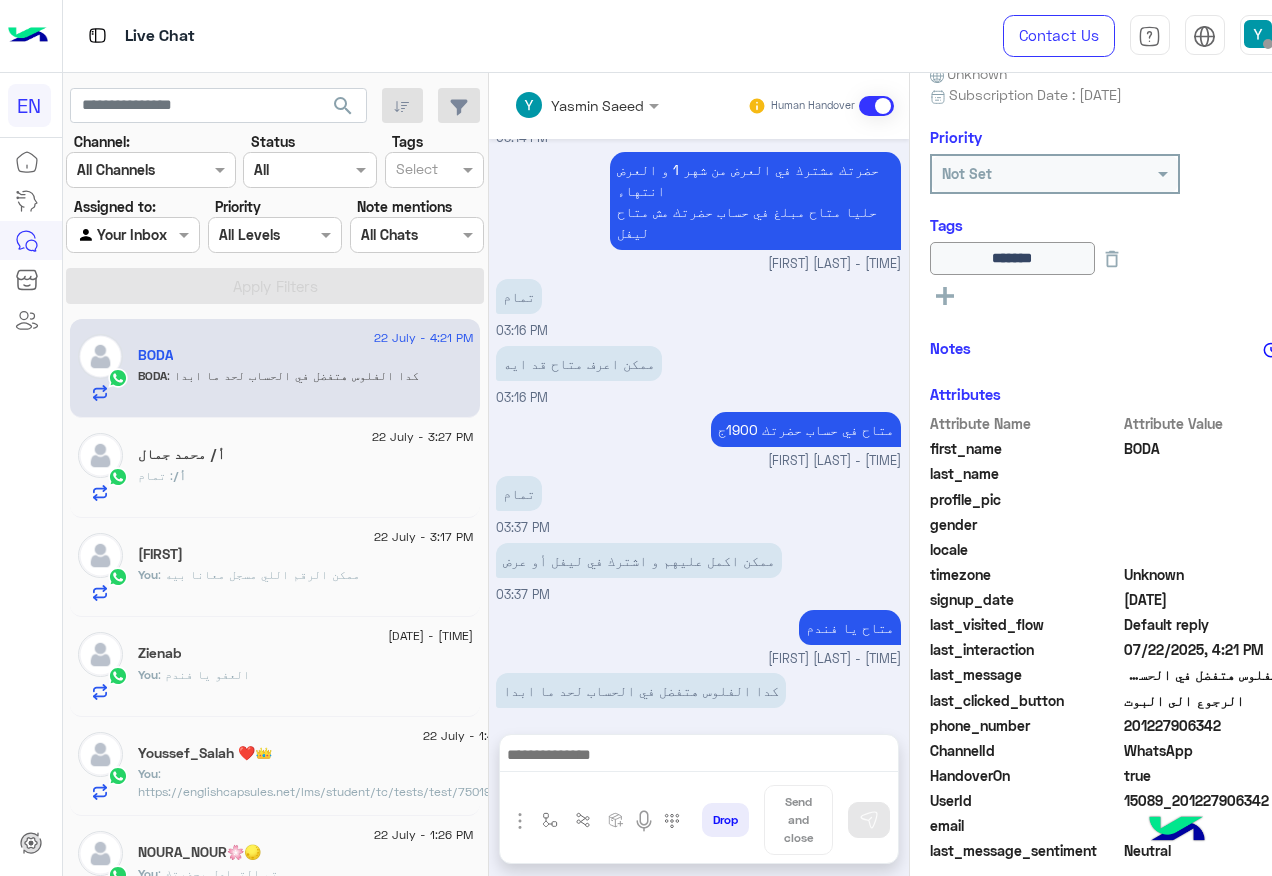 copy on "201227906342" 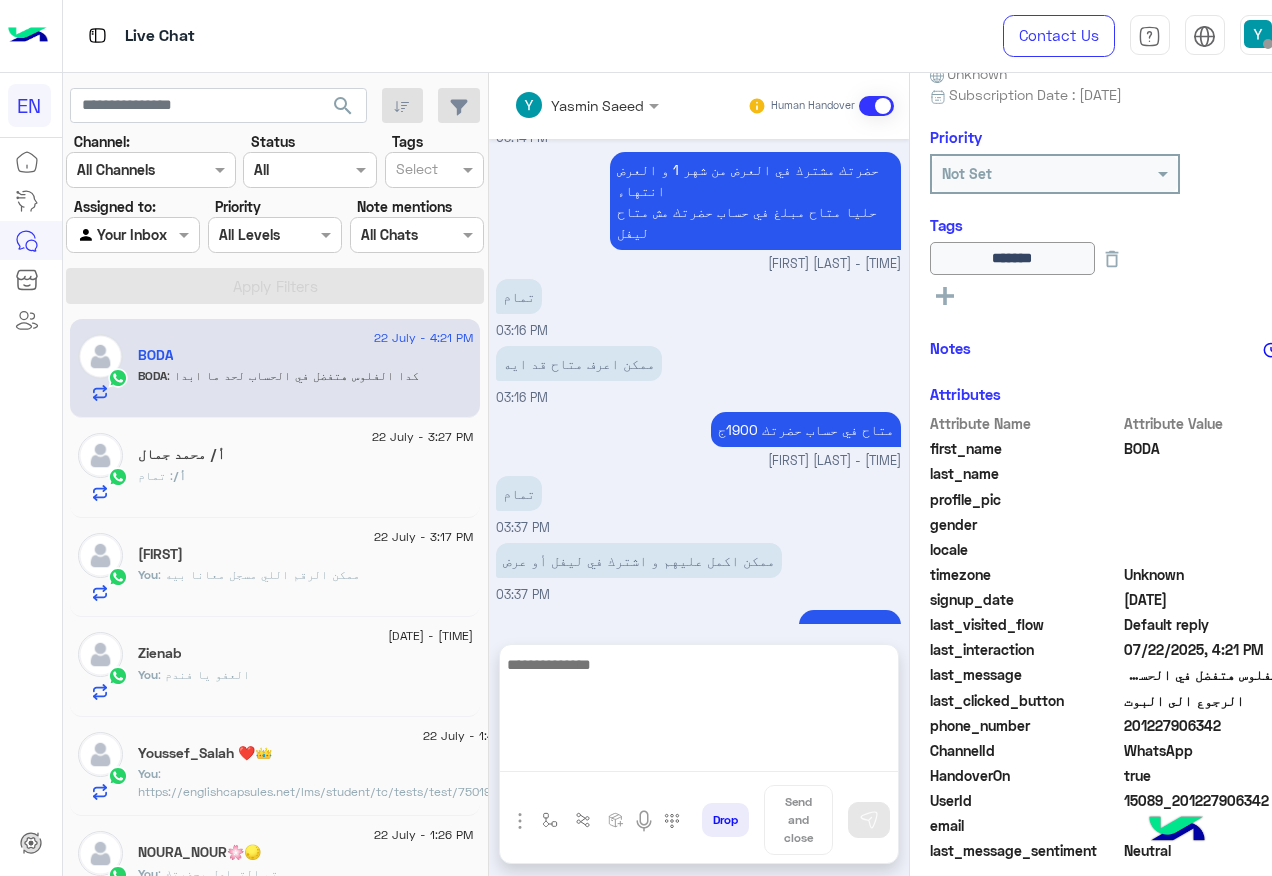 click at bounding box center [699, 712] 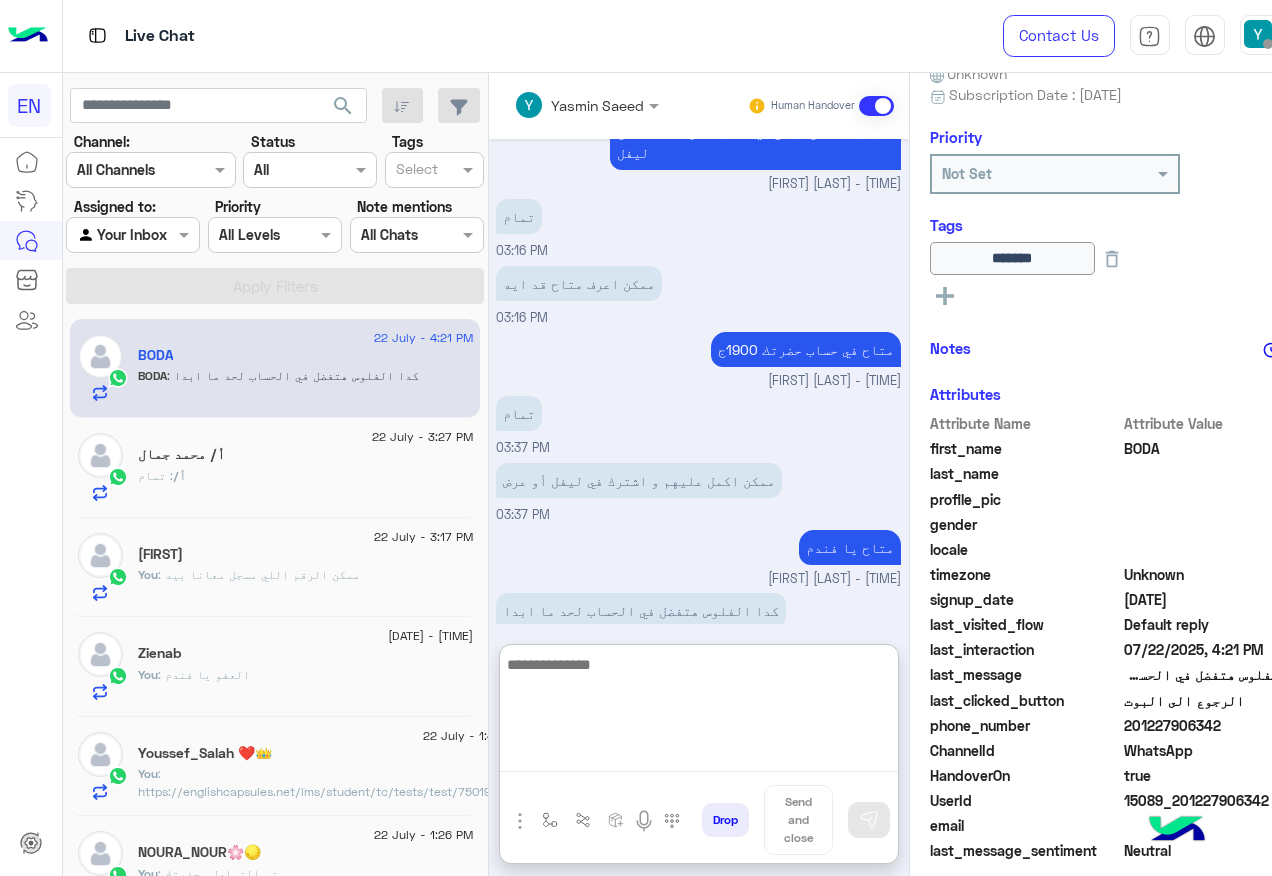 scroll, scrollTop: 1190, scrollLeft: 0, axis: vertical 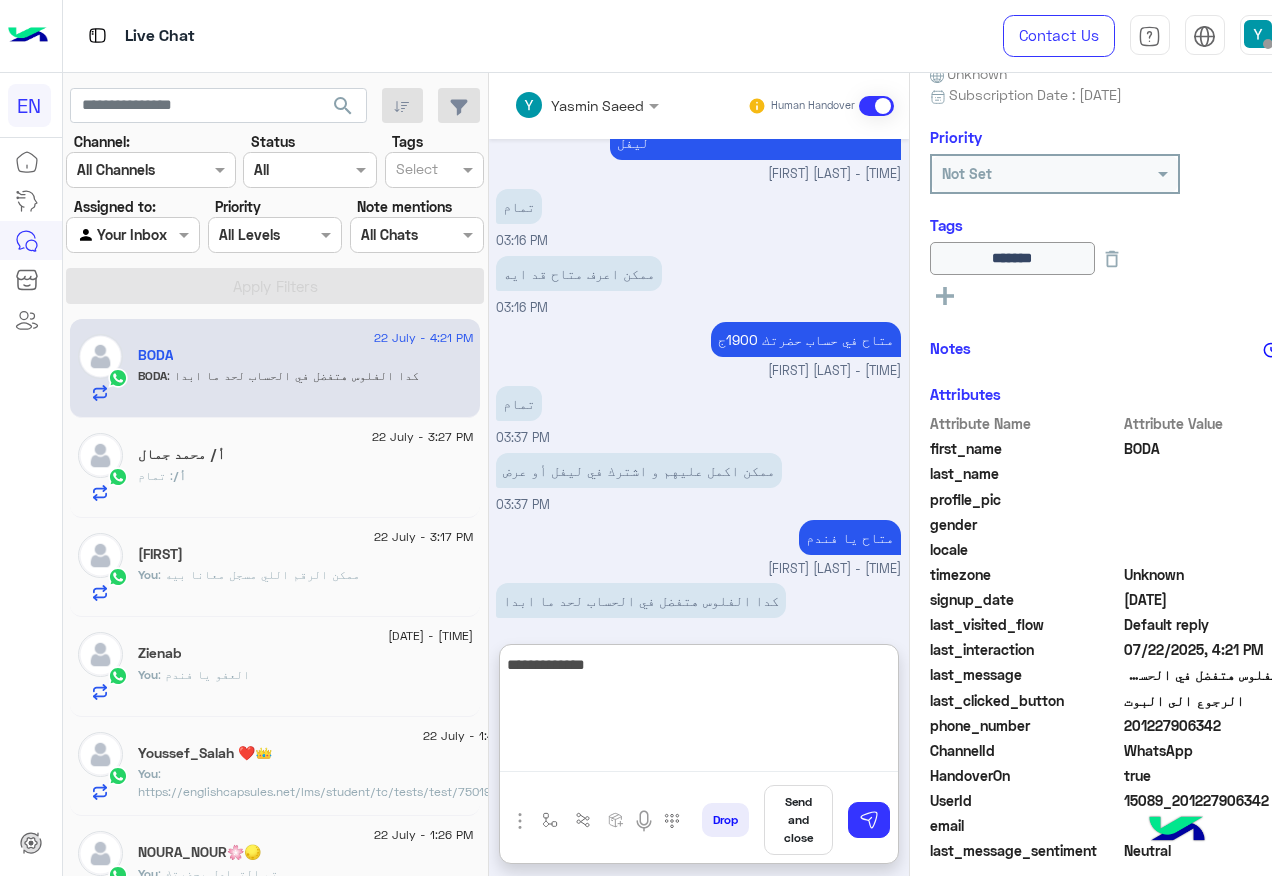 type on "**********" 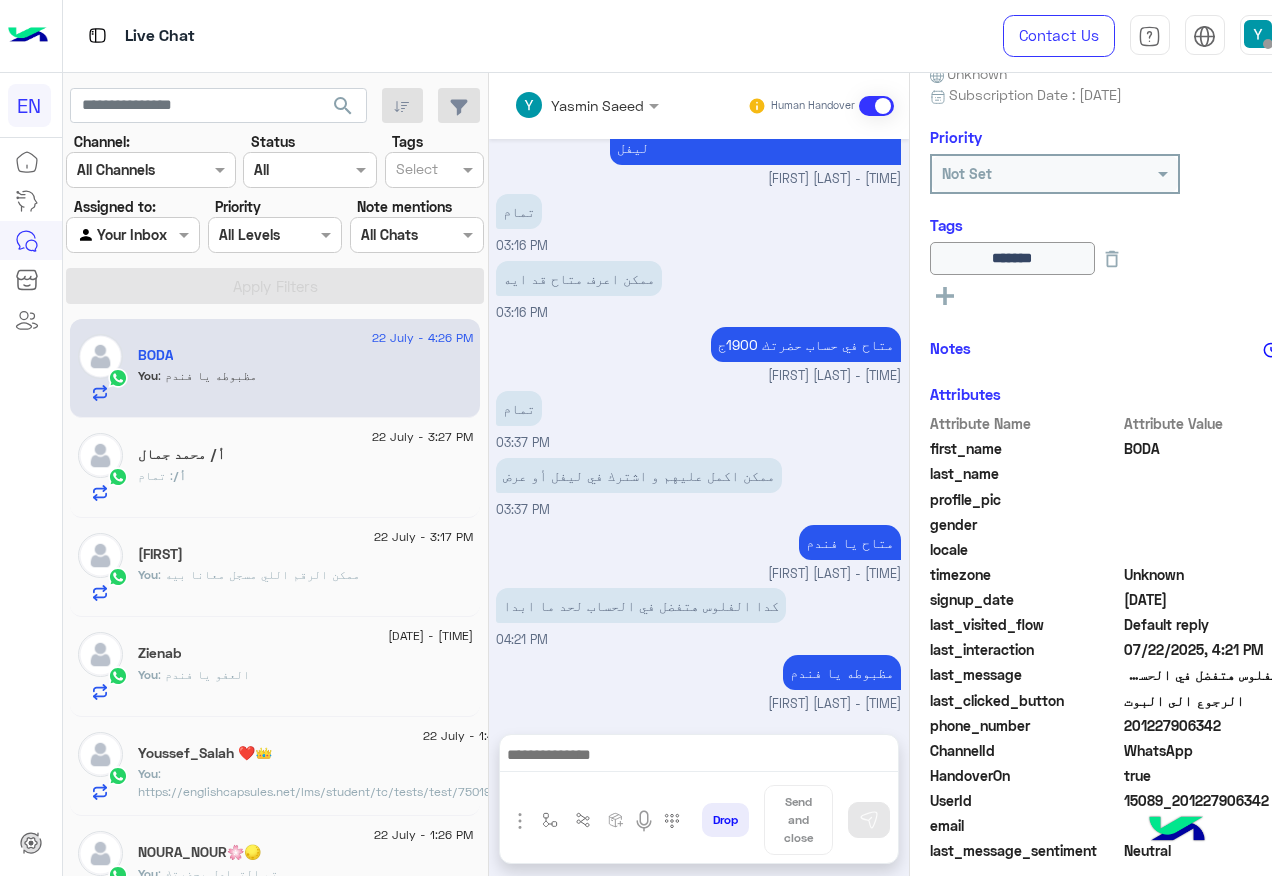 scroll, scrollTop: 1164, scrollLeft: 0, axis: vertical 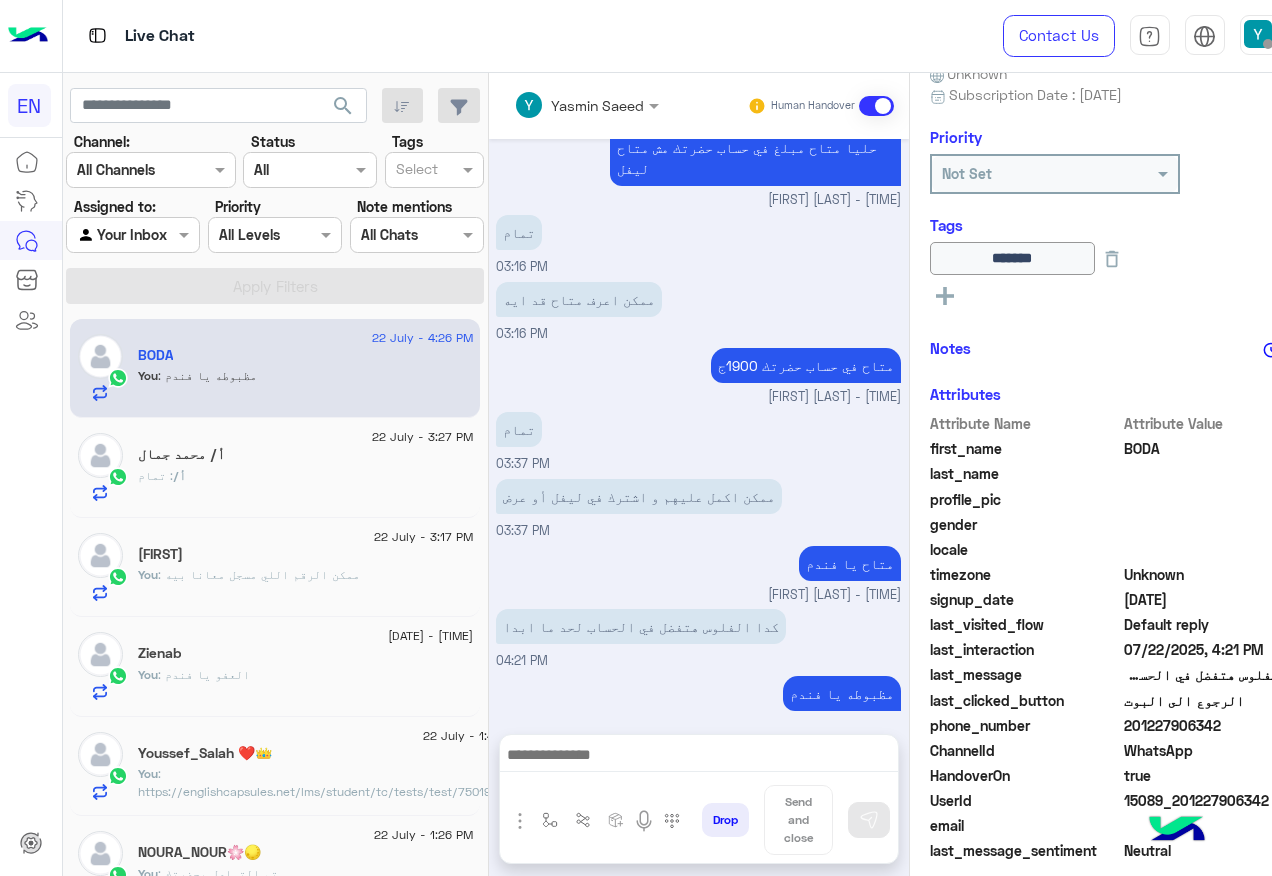click on "Agent Filter Your Inbox" at bounding box center (133, 235) 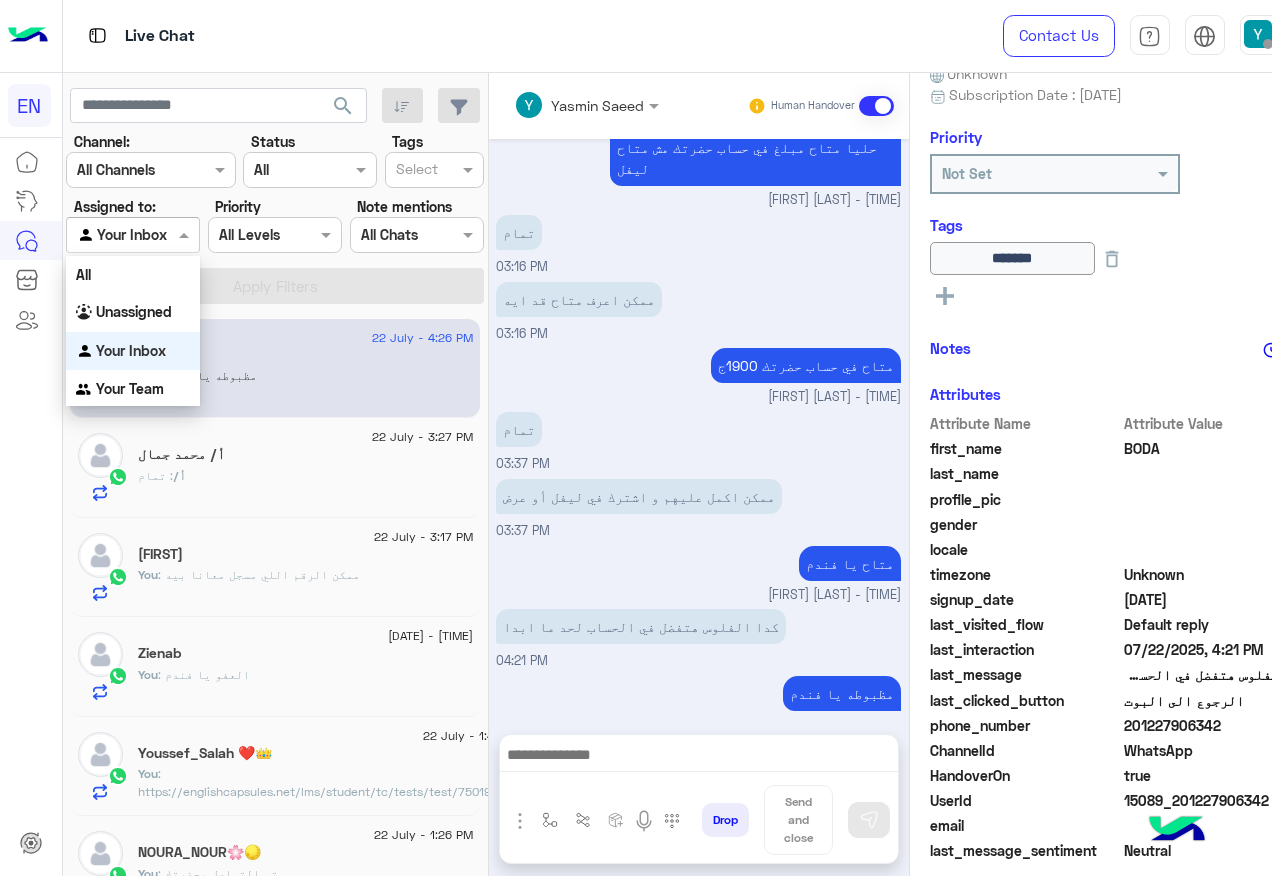 click on "Your Inbox" at bounding box center [131, 350] 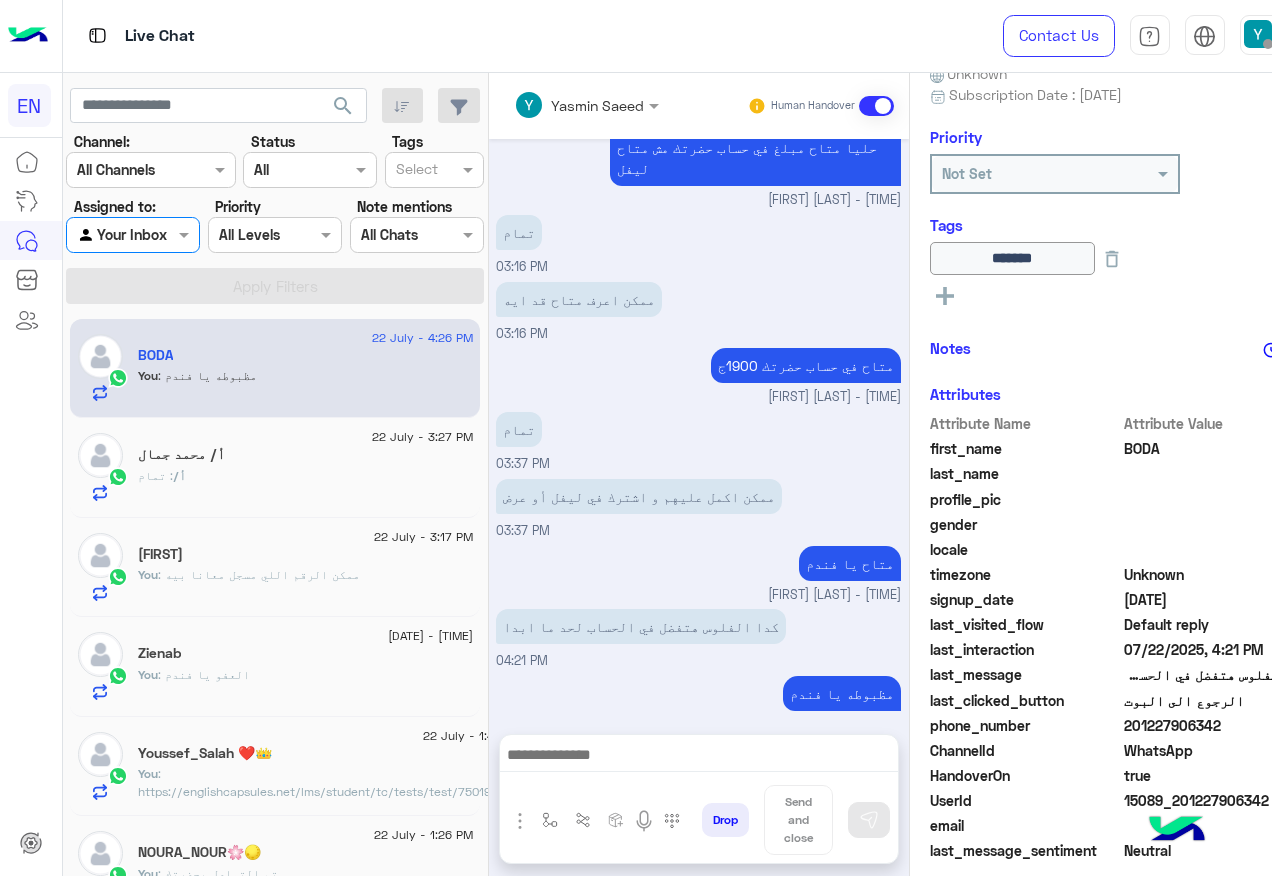 click at bounding box center (133, 234) 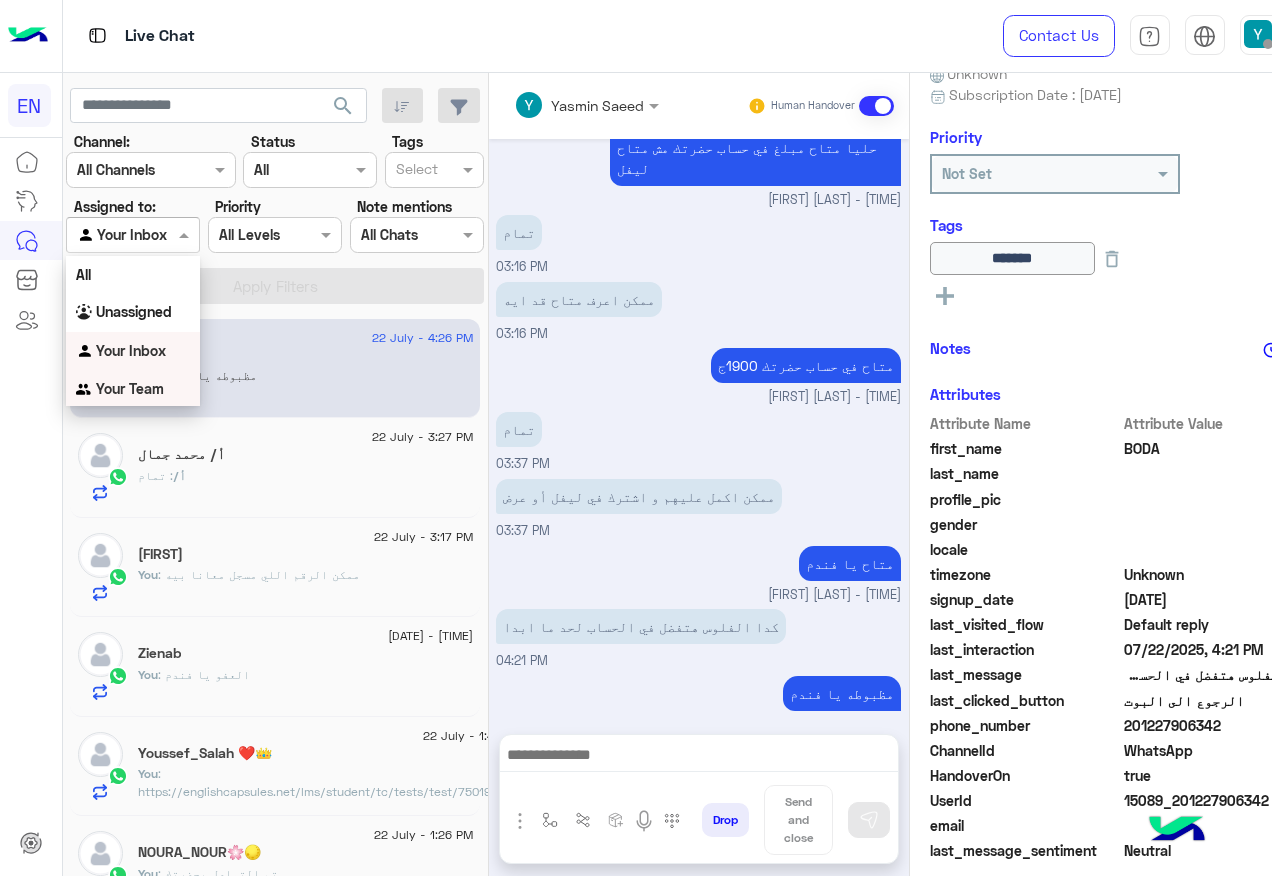 click on "Your Team" at bounding box center [130, 388] 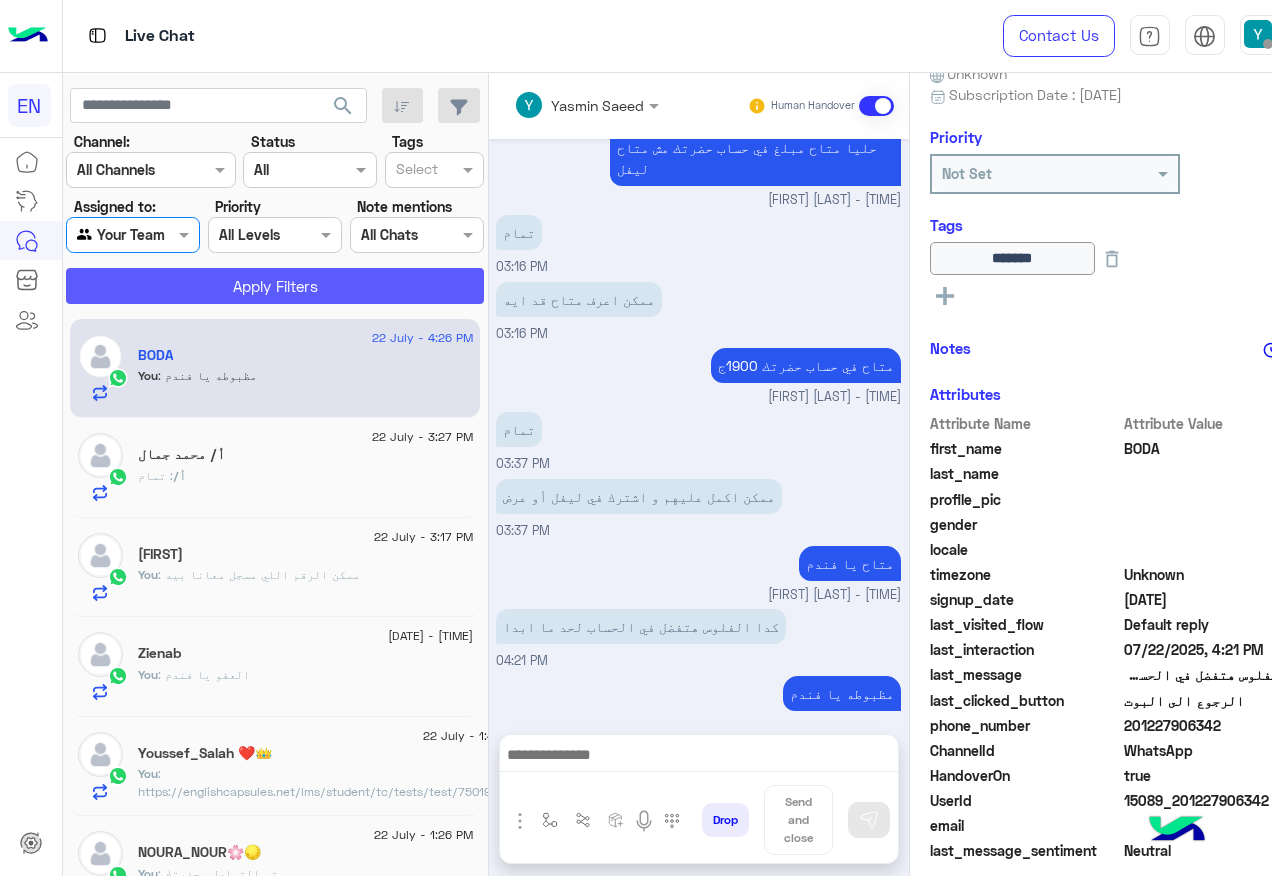 click on "Apply Filters" 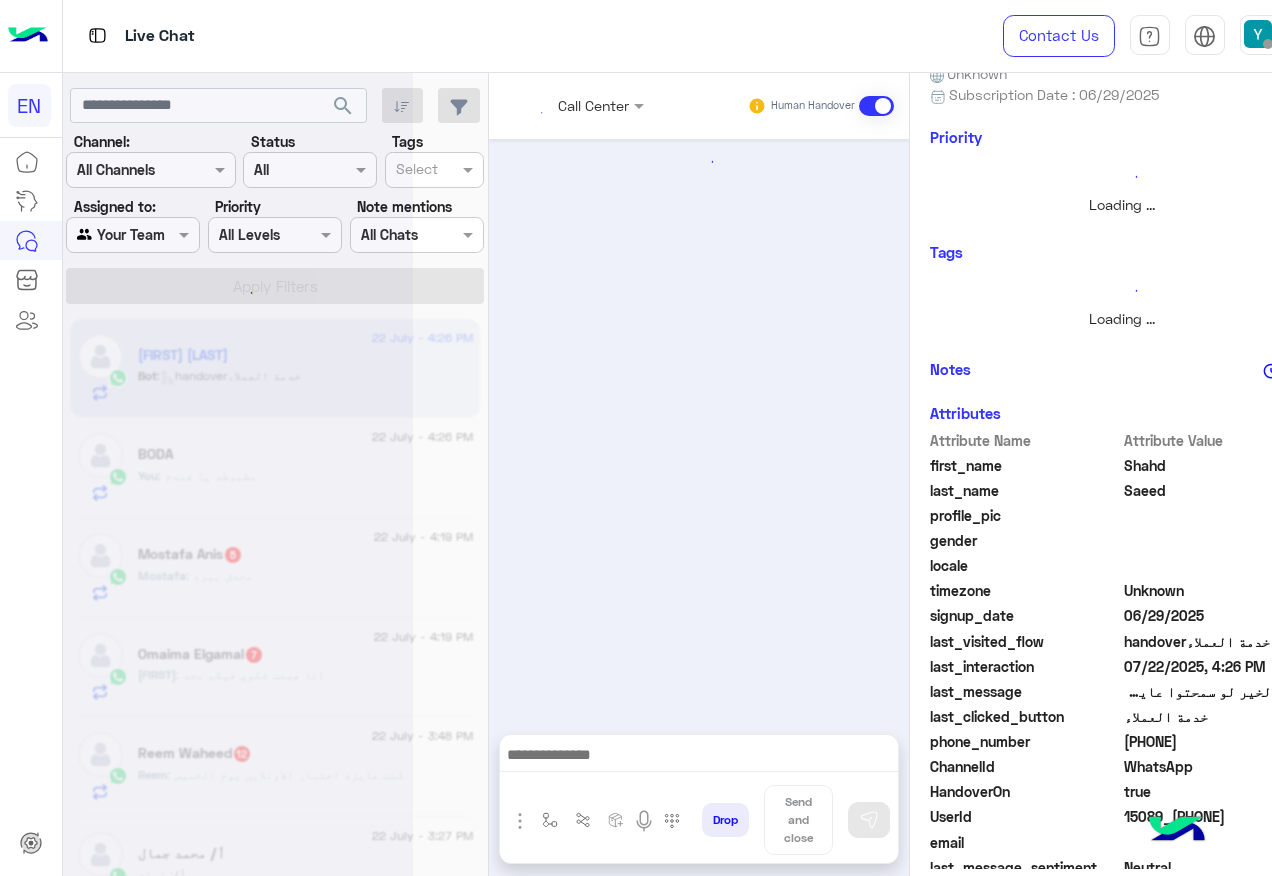 scroll, scrollTop: 0, scrollLeft: 0, axis: both 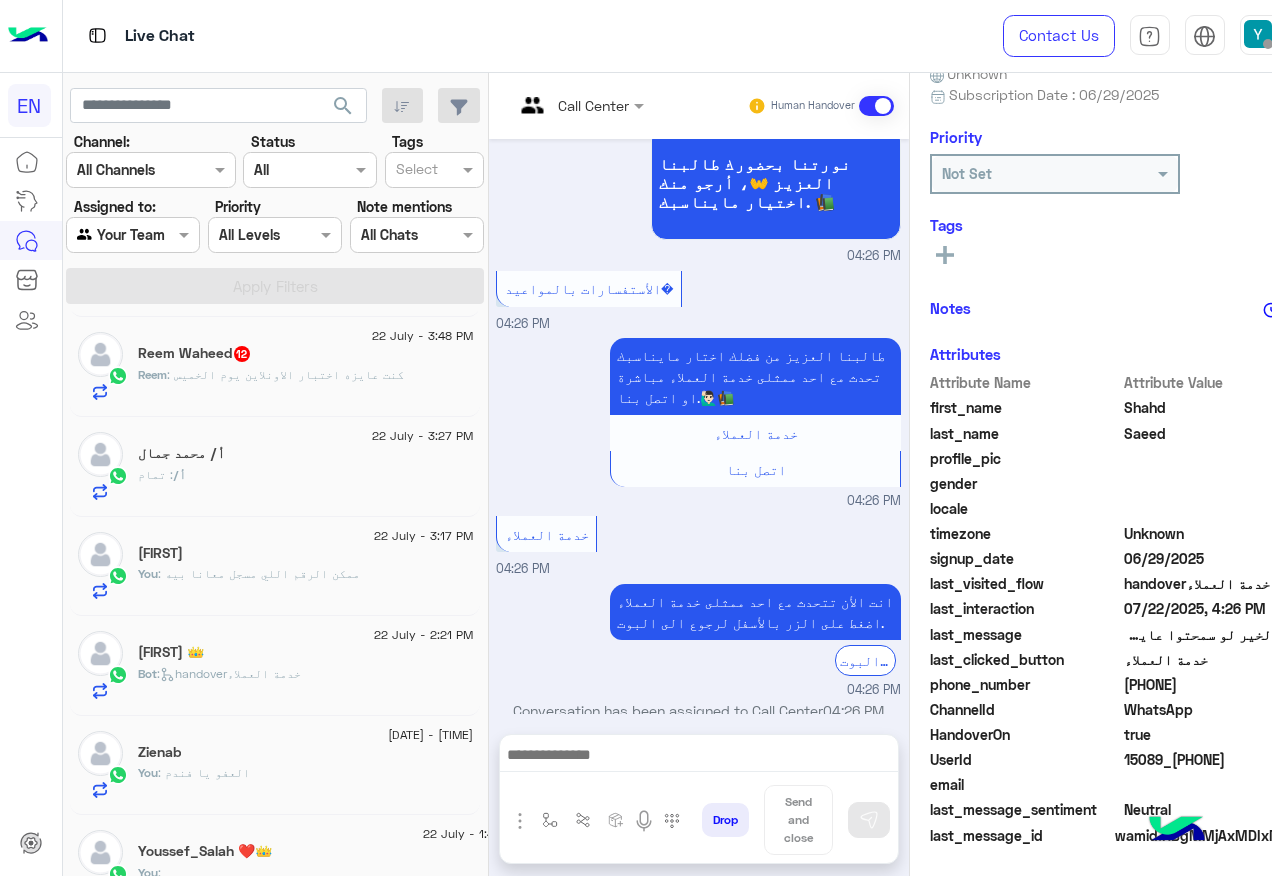 click on "Reem : كنت عايزه اختبار الاونلاين يوم الخميس" 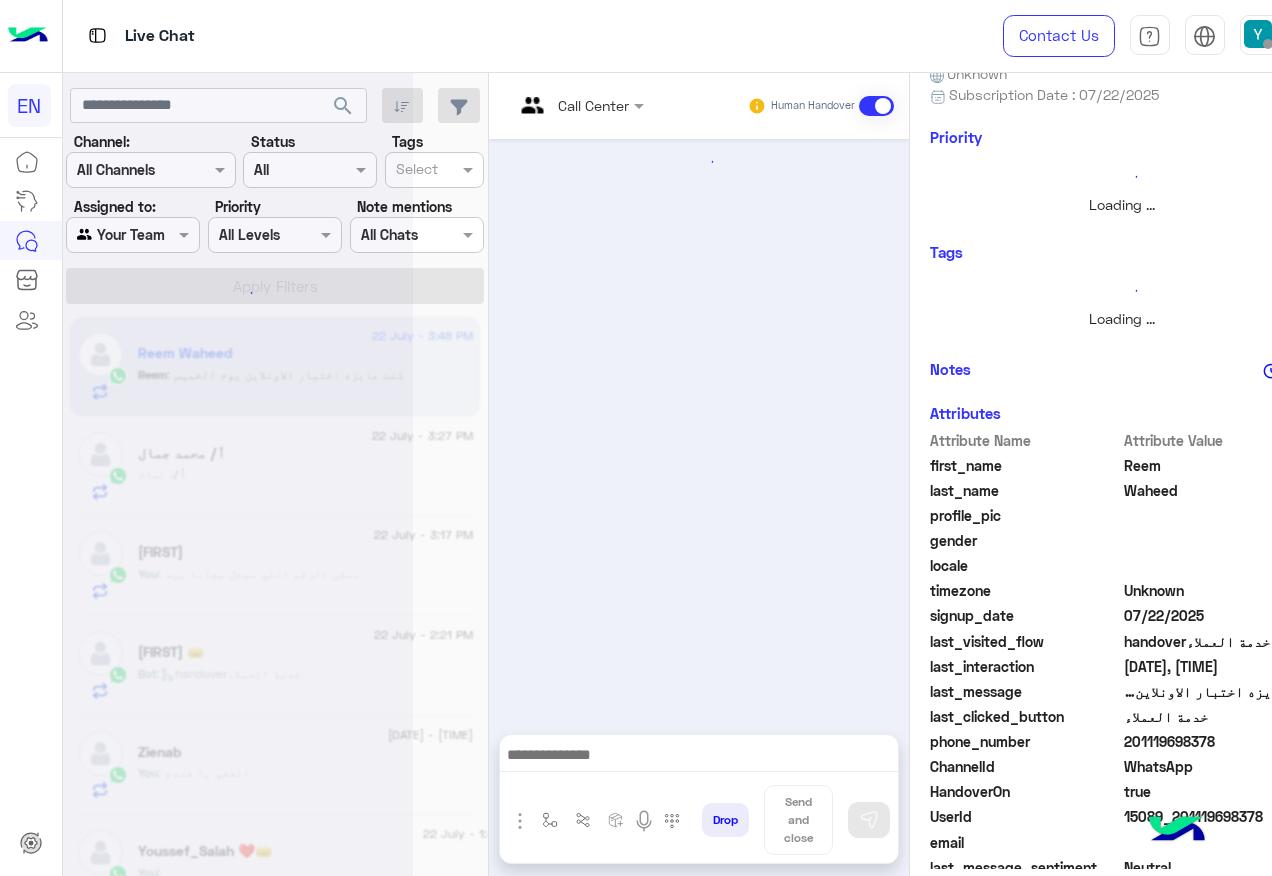 scroll, scrollTop: 0, scrollLeft: 0, axis: both 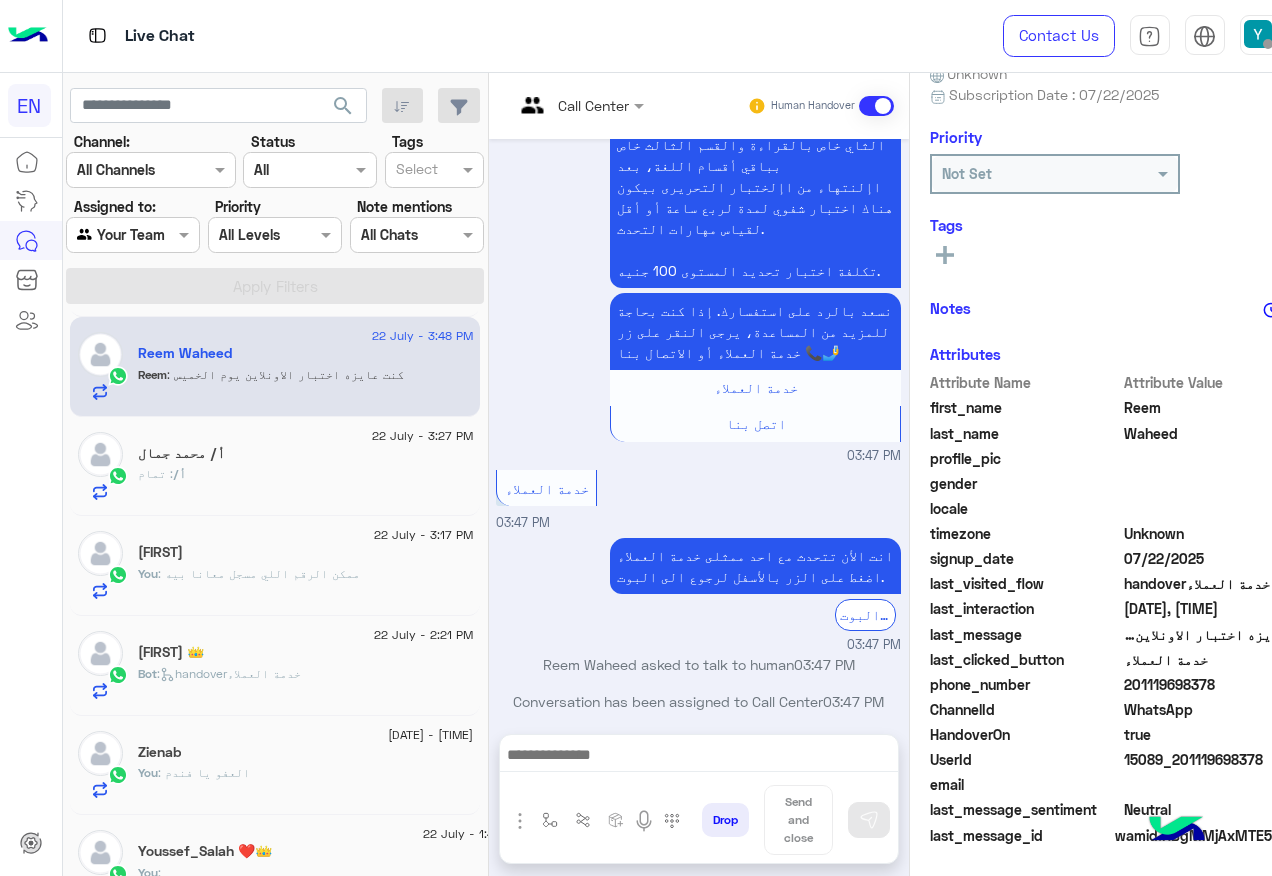 click at bounding box center [699, 760] 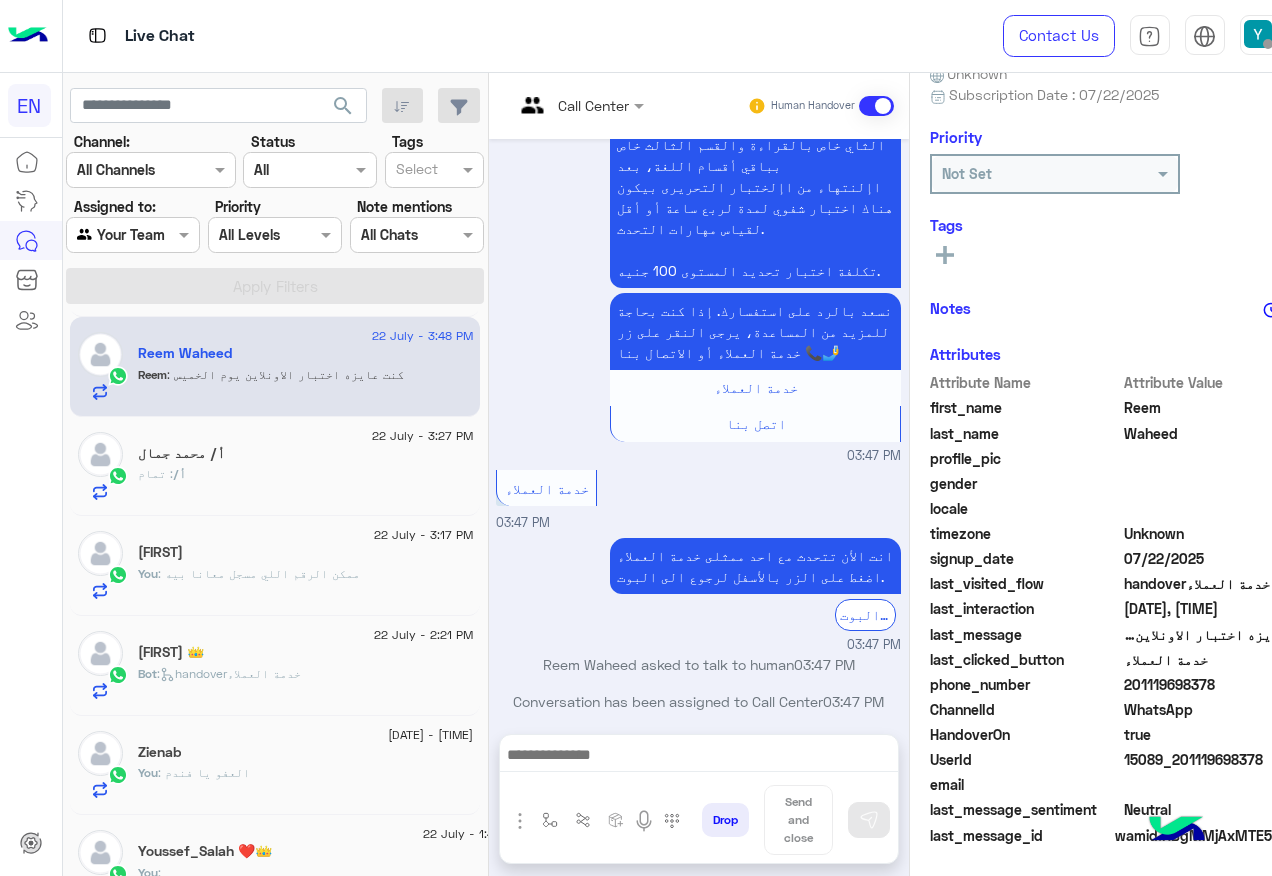 click on "201119698378" 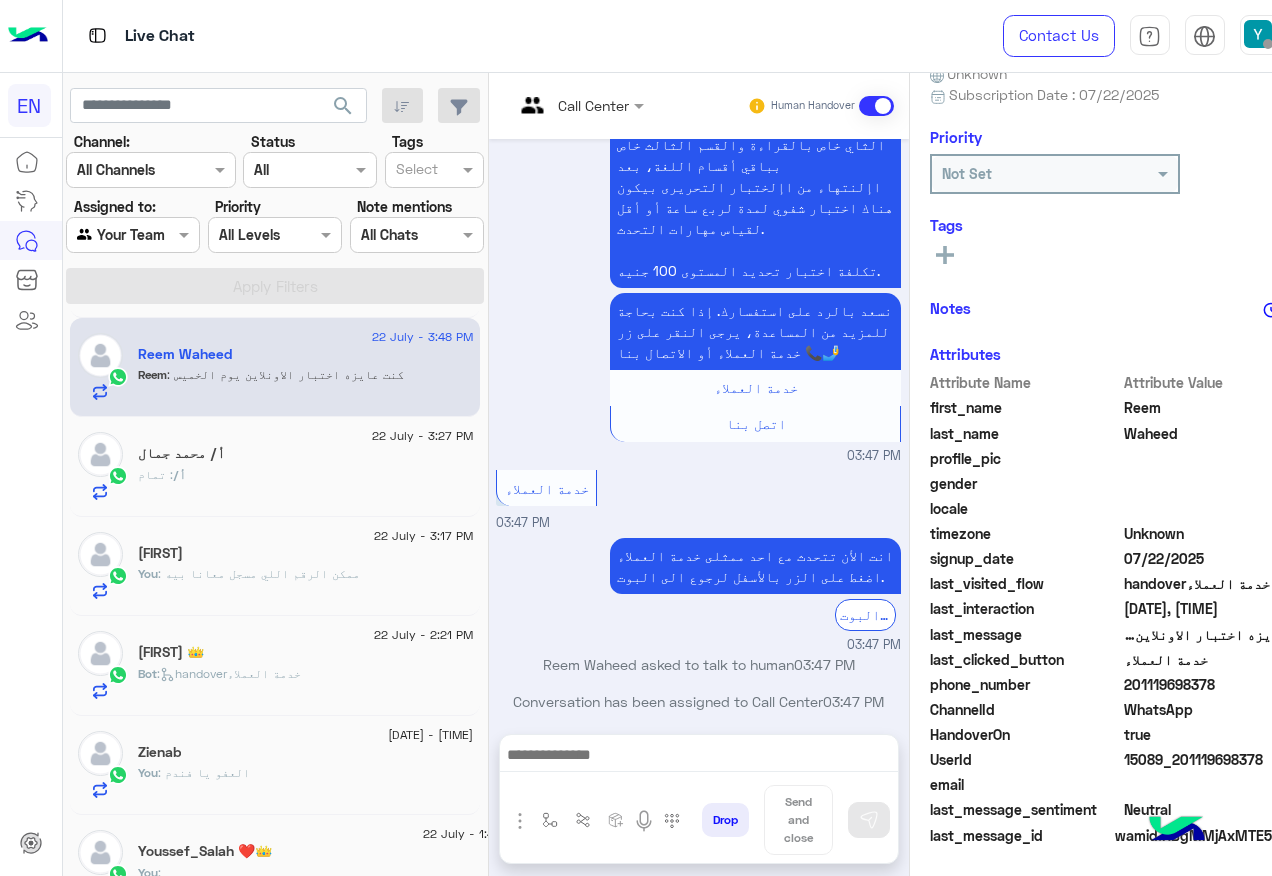 scroll, scrollTop: 401, scrollLeft: 0, axis: vertical 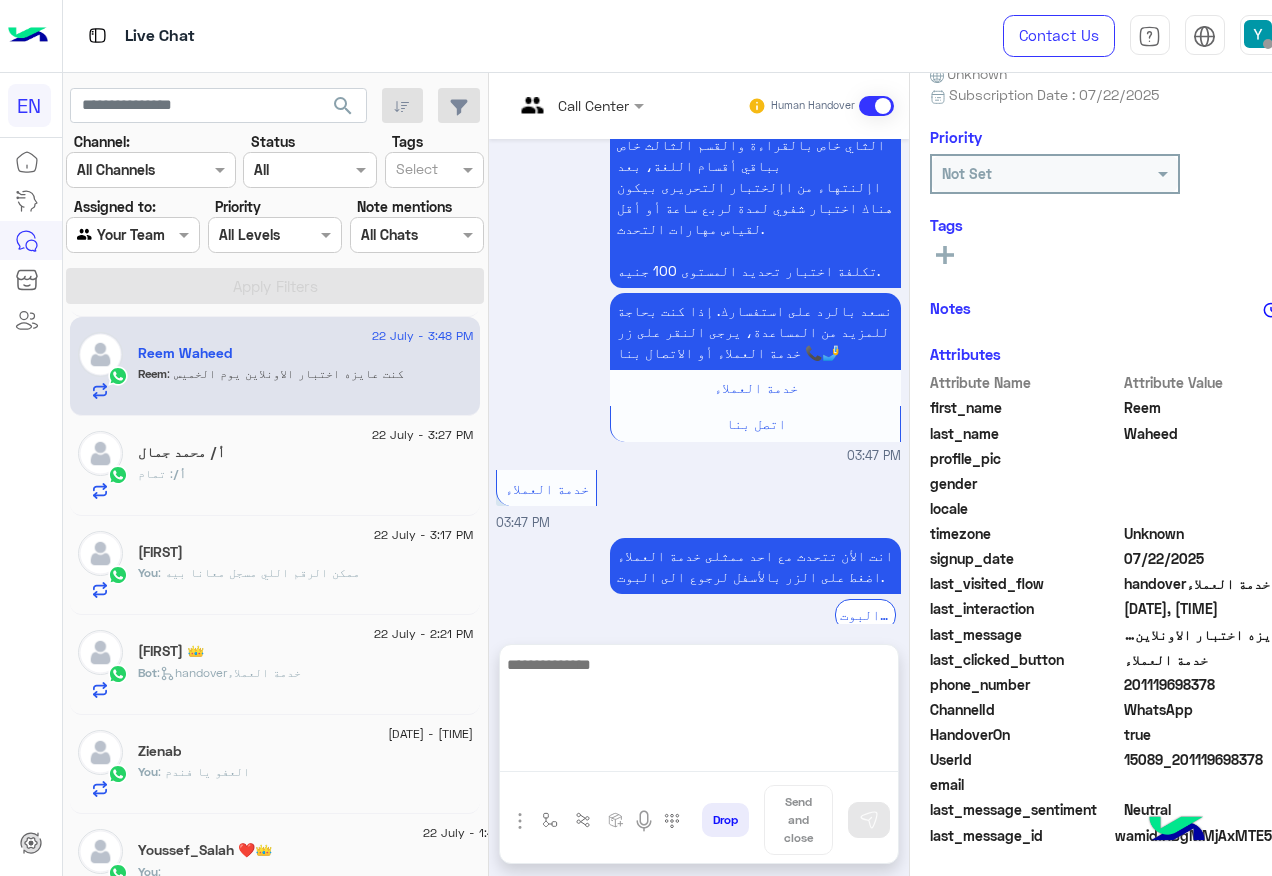 click at bounding box center (699, 712) 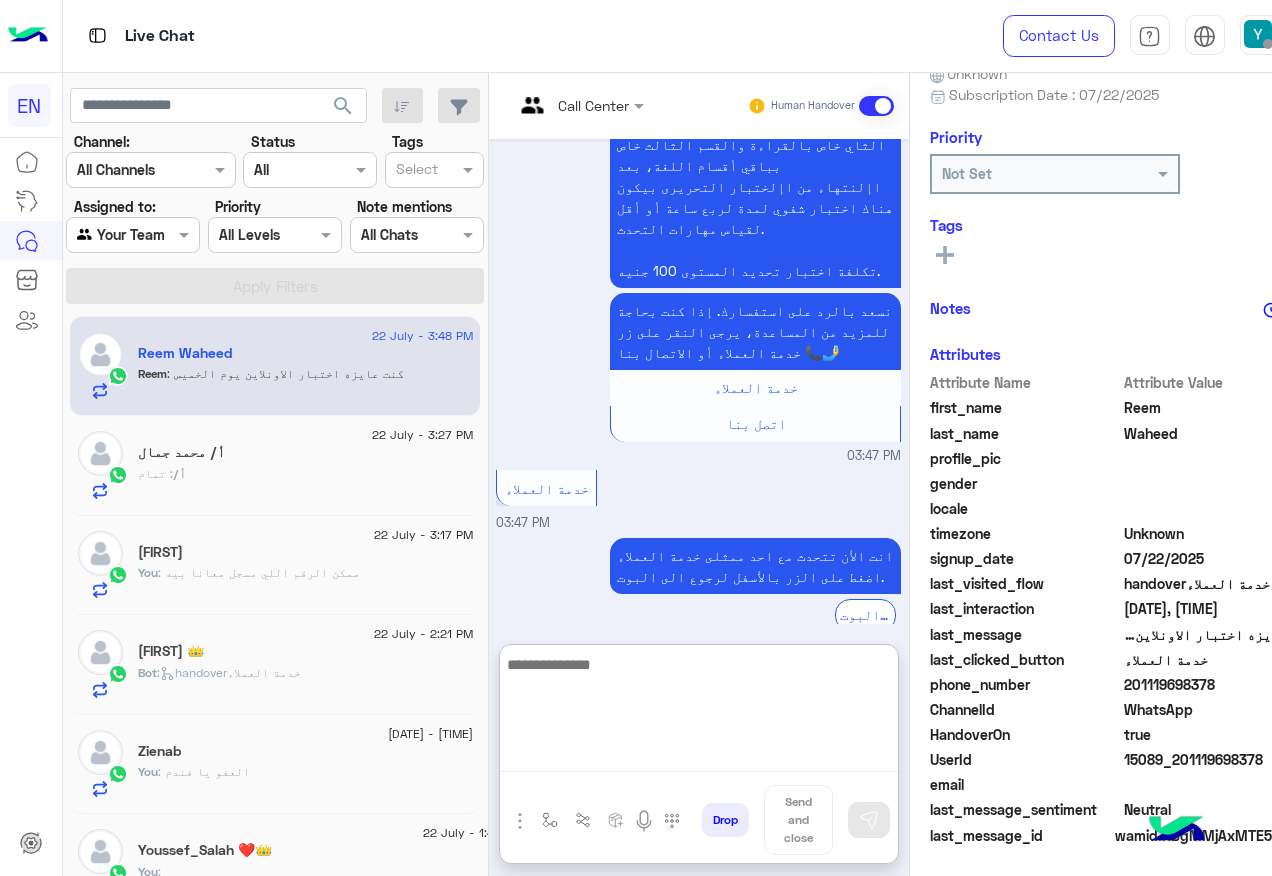 paste on "**********" 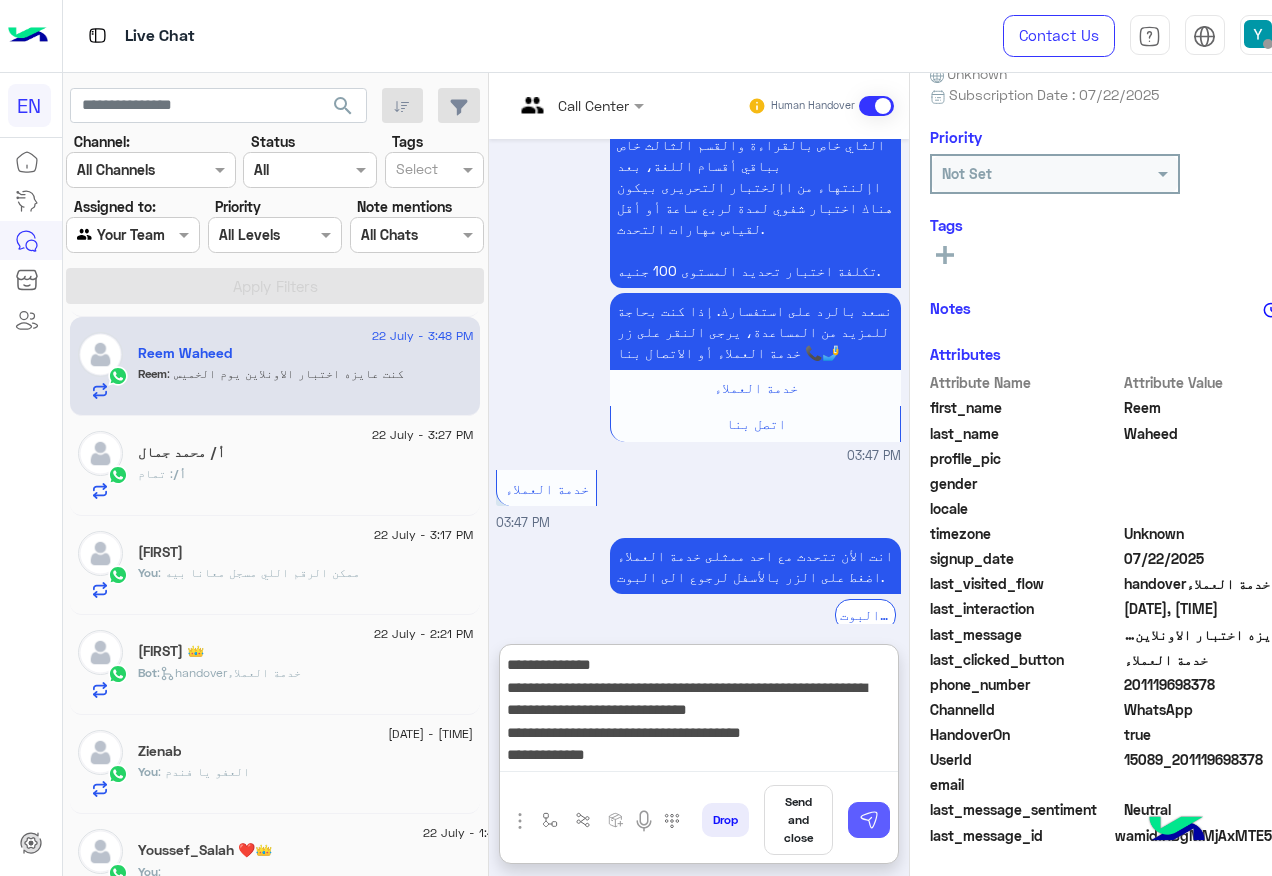 type on "**********" 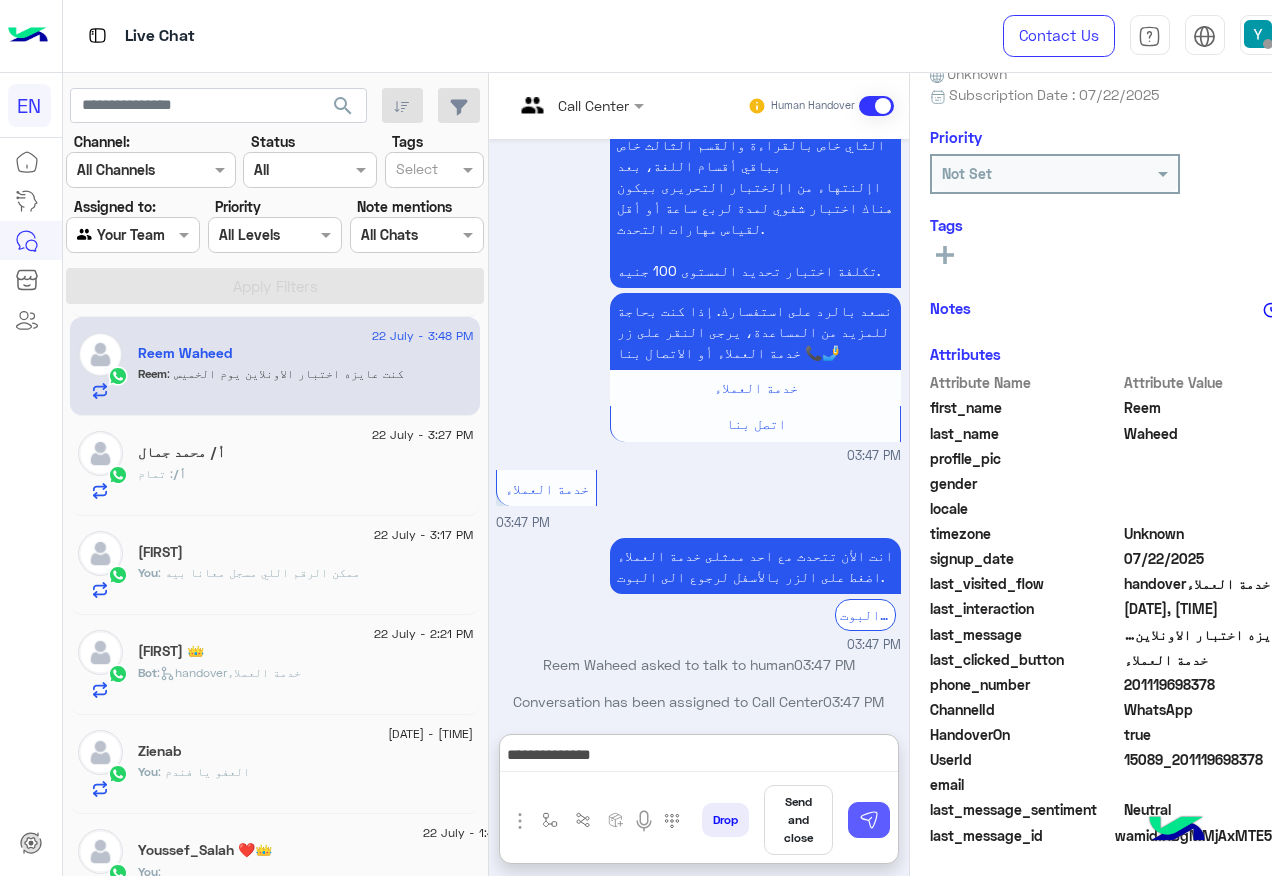 click at bounding box center [869, 820] 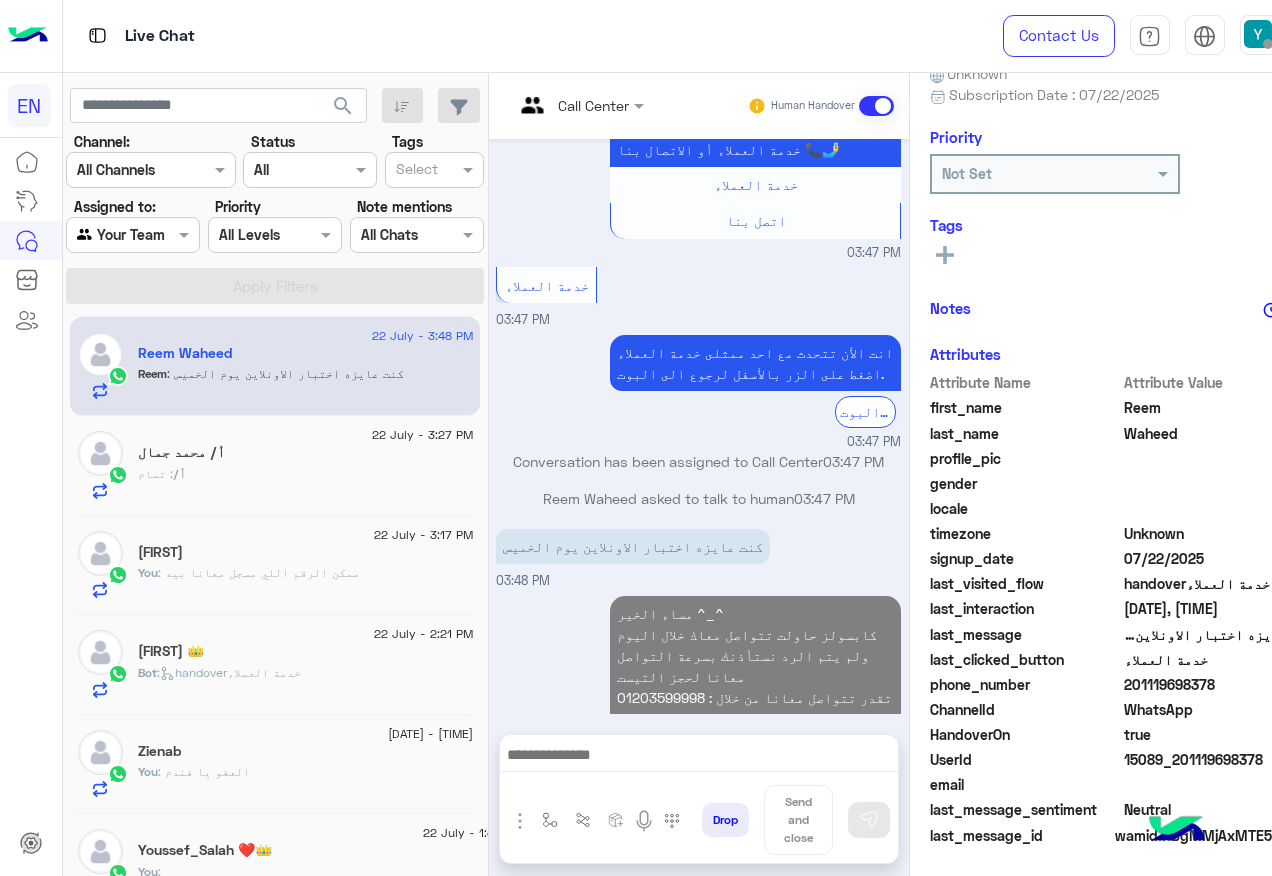 scroll, scrollTop: 2758, scrollLeft: 0, axis: vertical 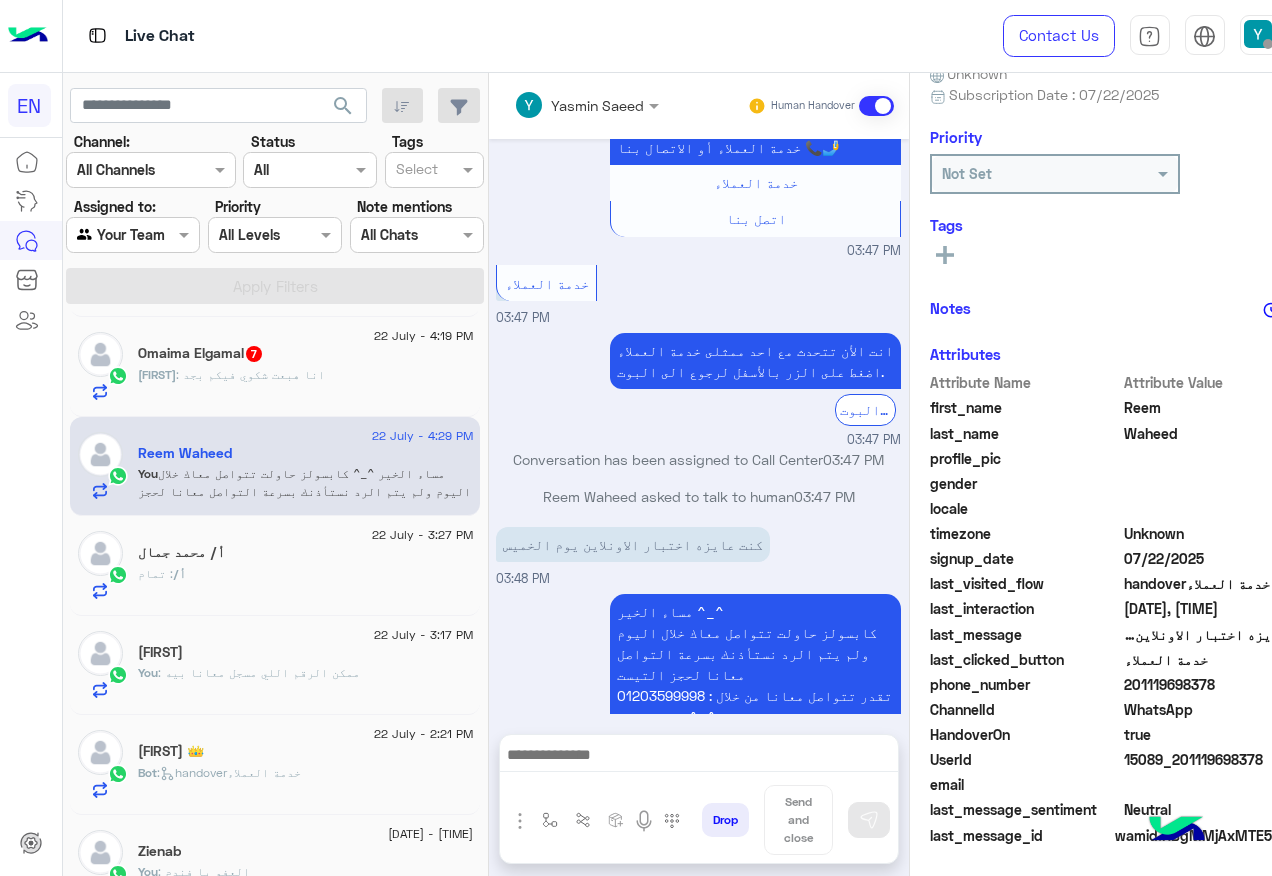click on "Omaima Elgamal  7" 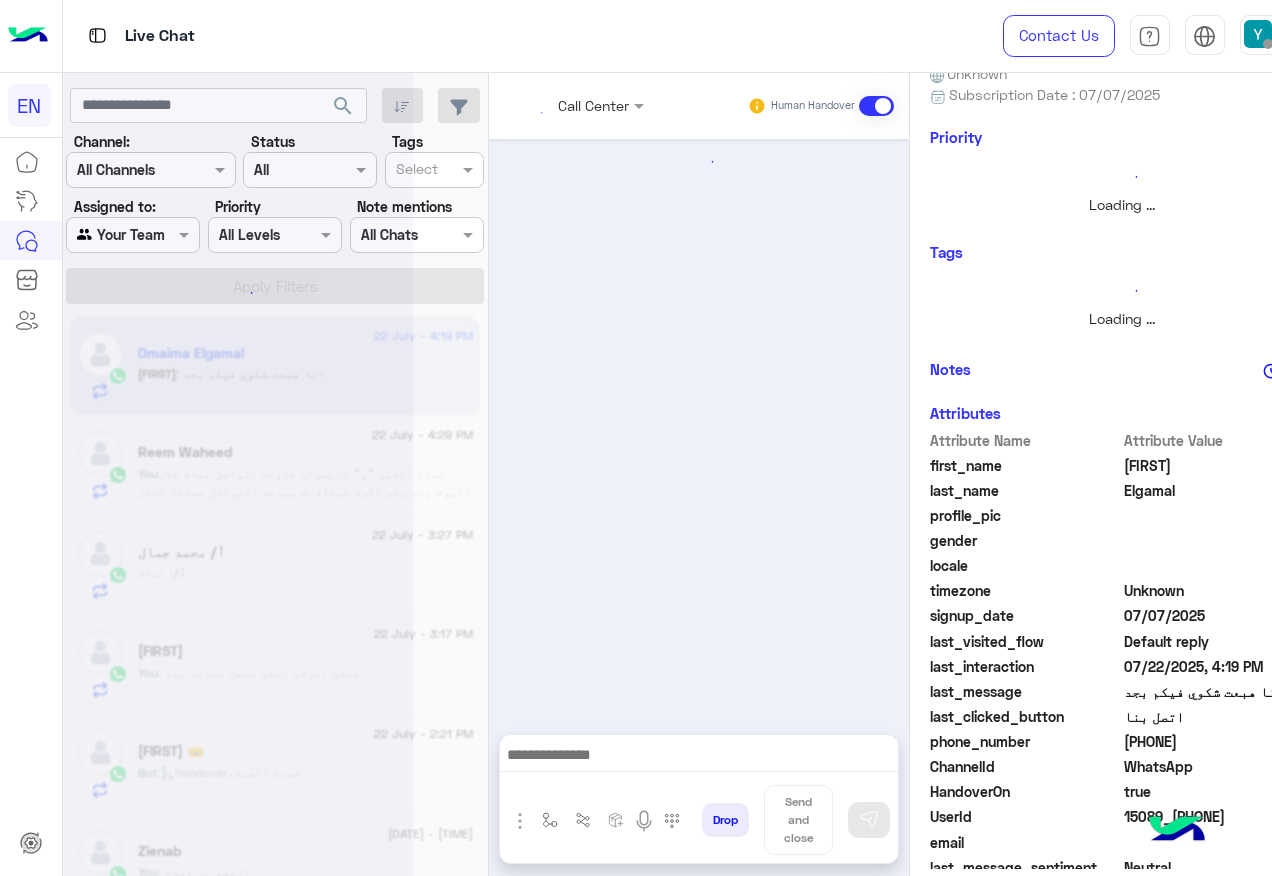 scroll, scrollTop: 0, scrollLeft: 0, axis: both 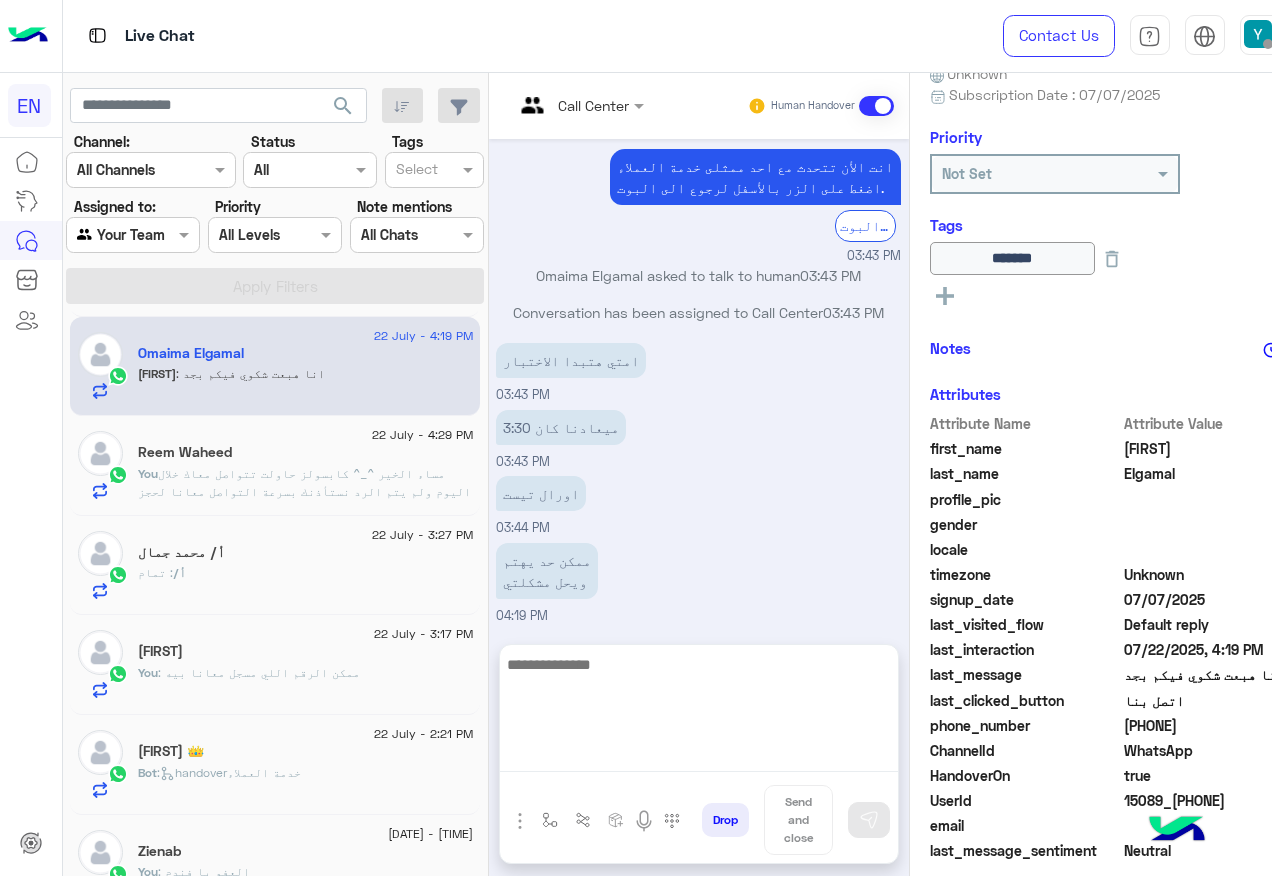 click at bounding box center (699, 712) 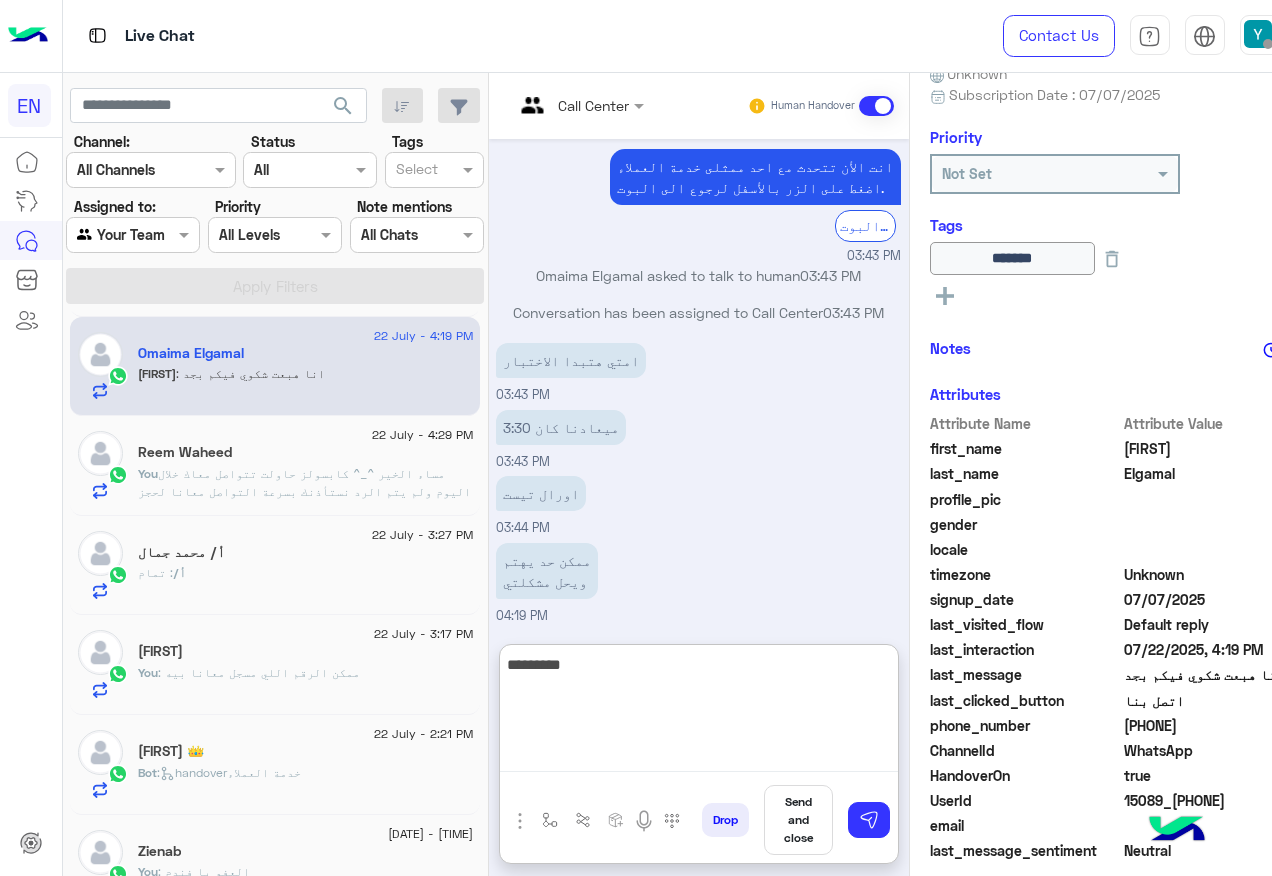 type on "**********" 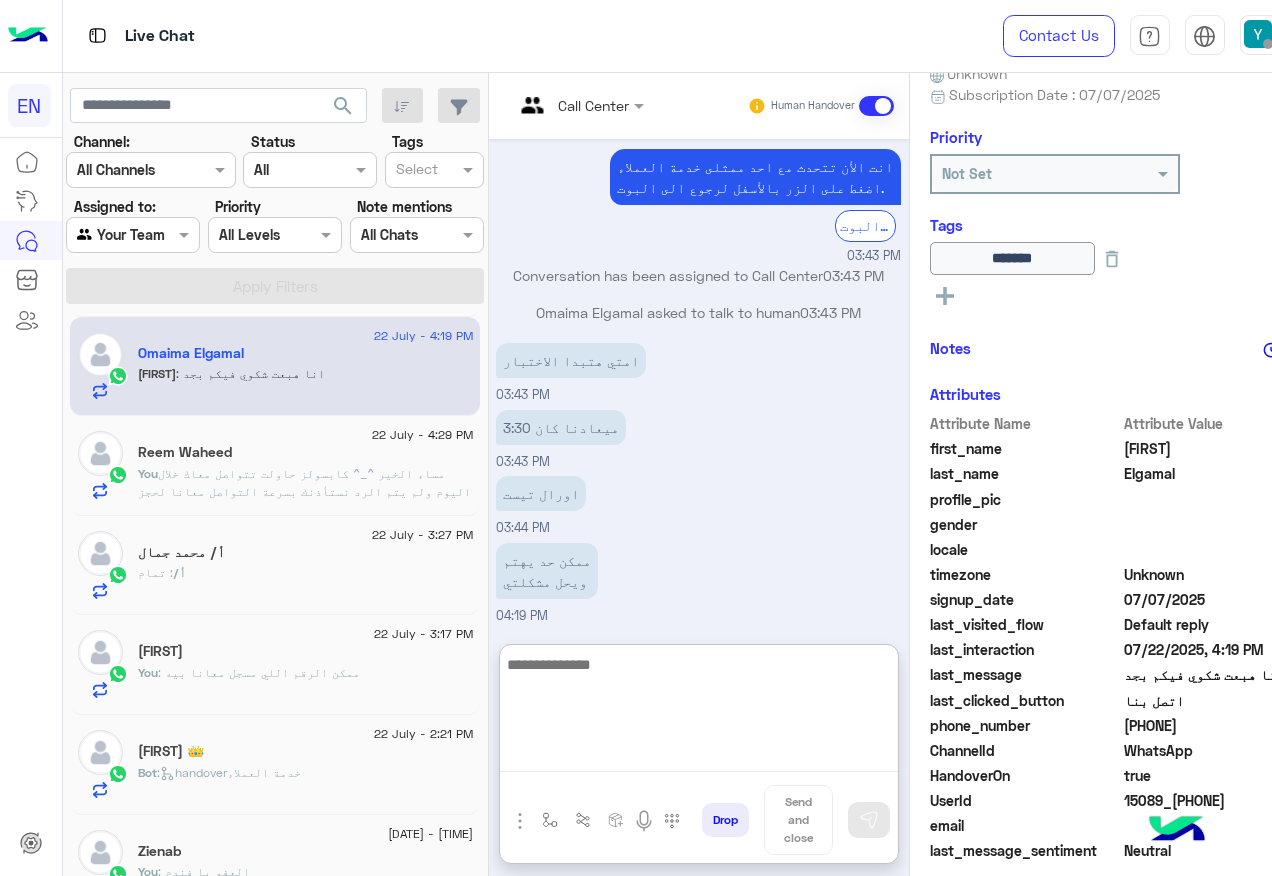 scroll, scrollTop: 1088, scrollLeft: 0, axis: vertical 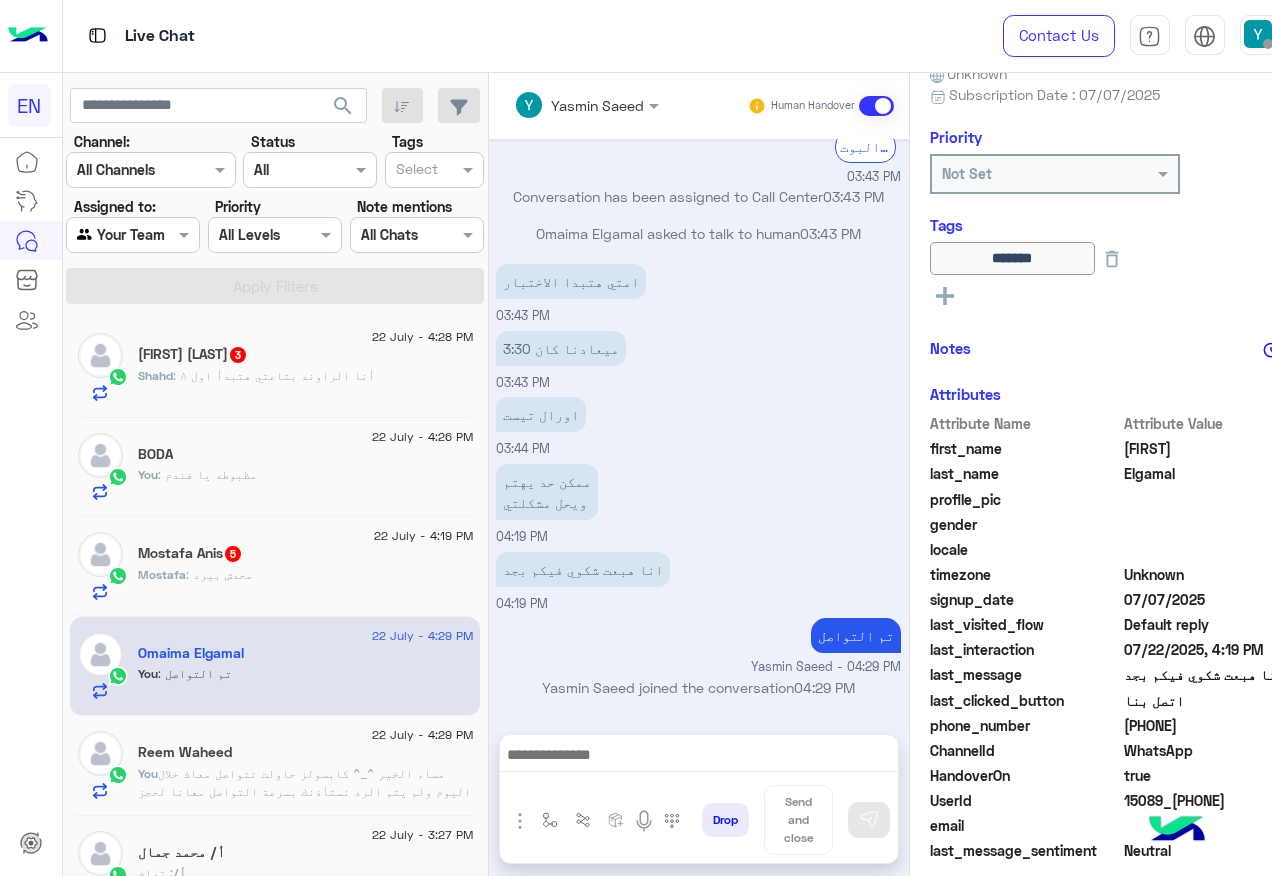 click on "Mostafa : محدش بيرد" 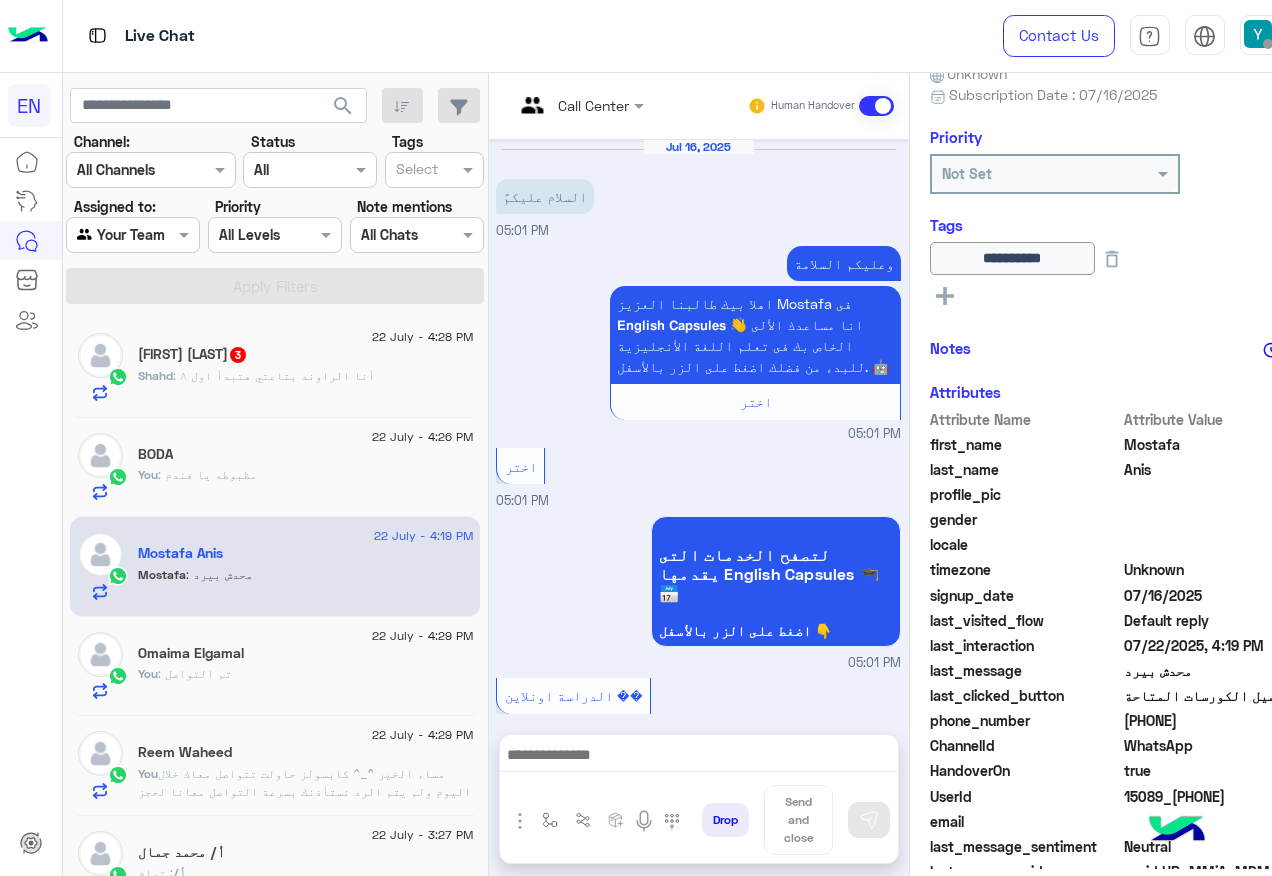 scroll, scrollTop: 200, scrollLeft: 0, axis: vertical 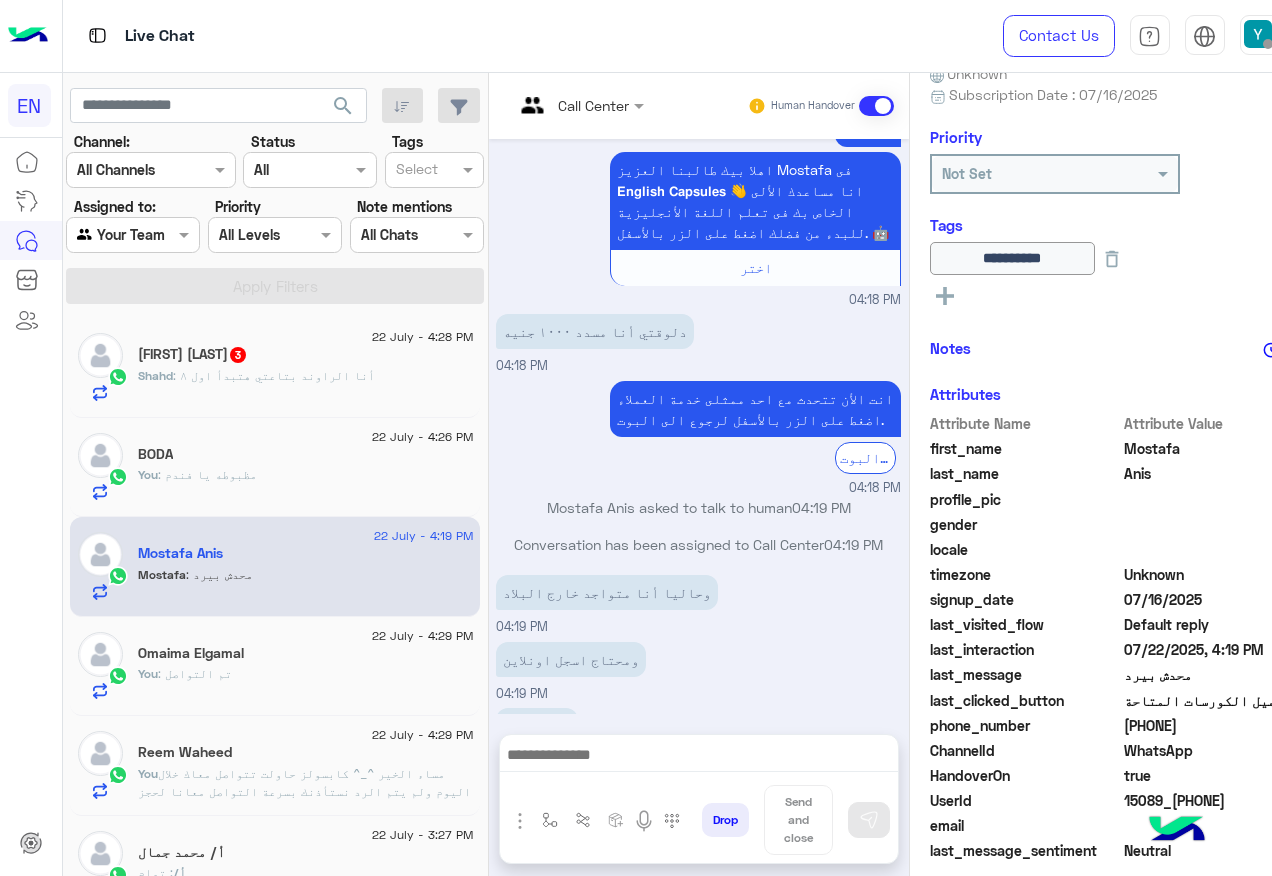 click on "201031015934" 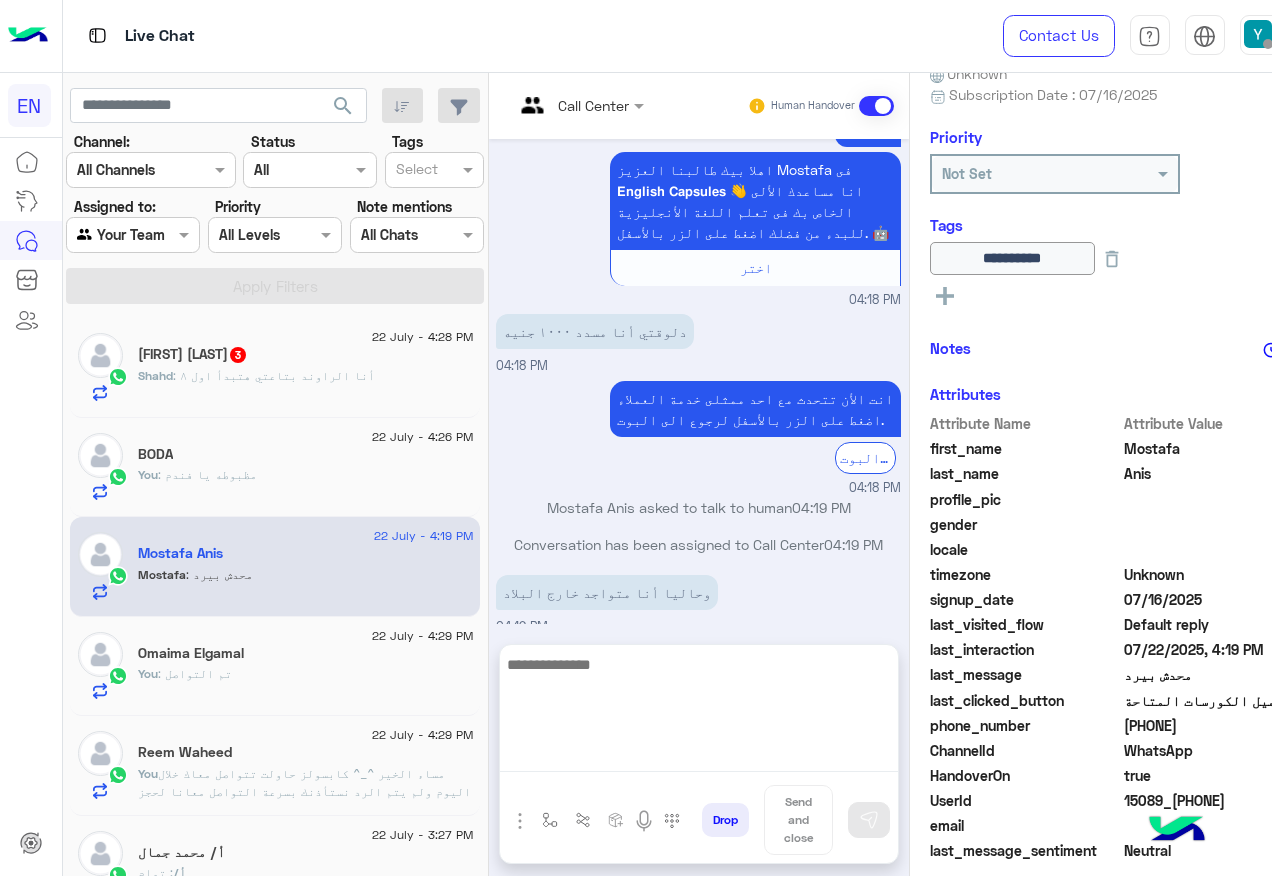 click at bounding box center (699, 712) 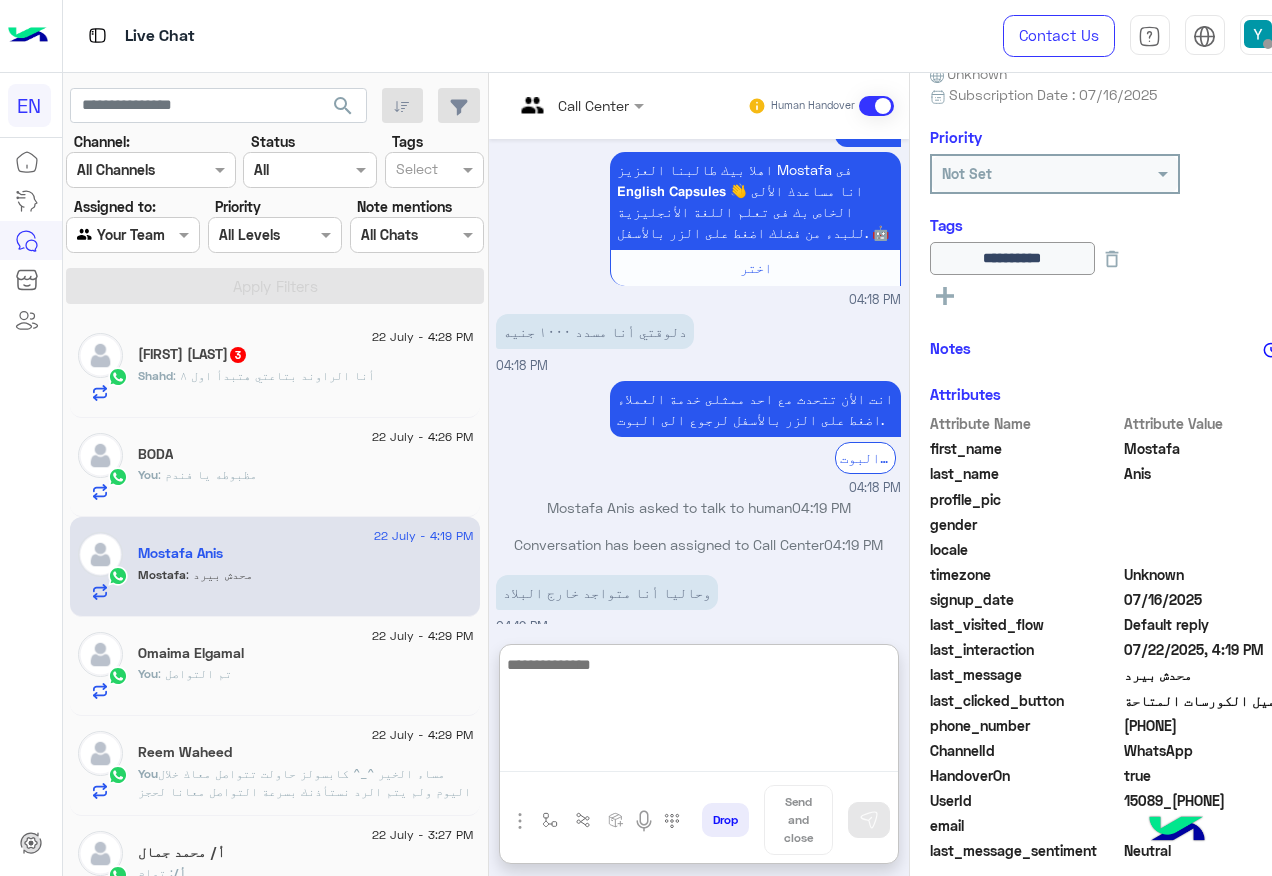 scroll, scrollTop: 1466, scrollLeft: 0, axis: vertical 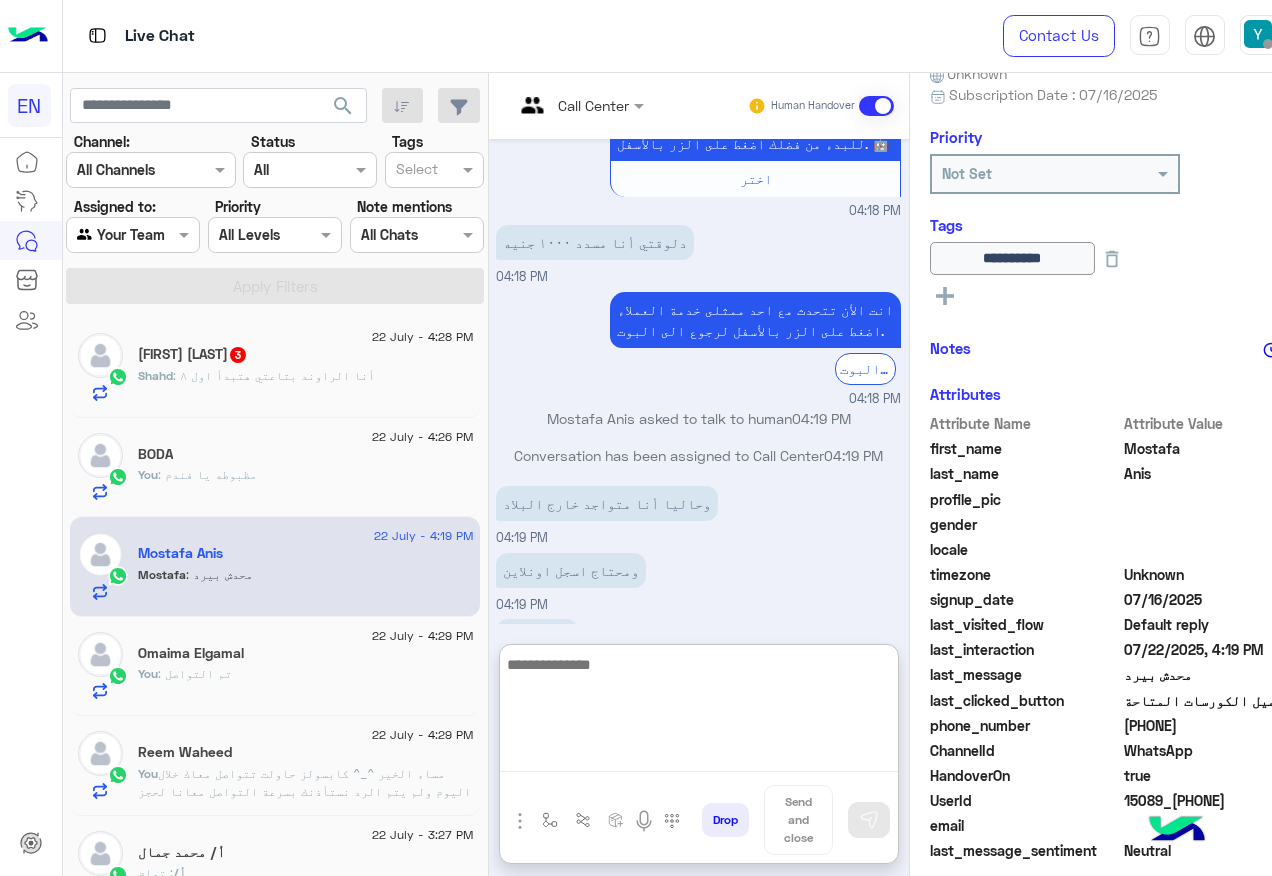 click at bounding box center (699, 712) 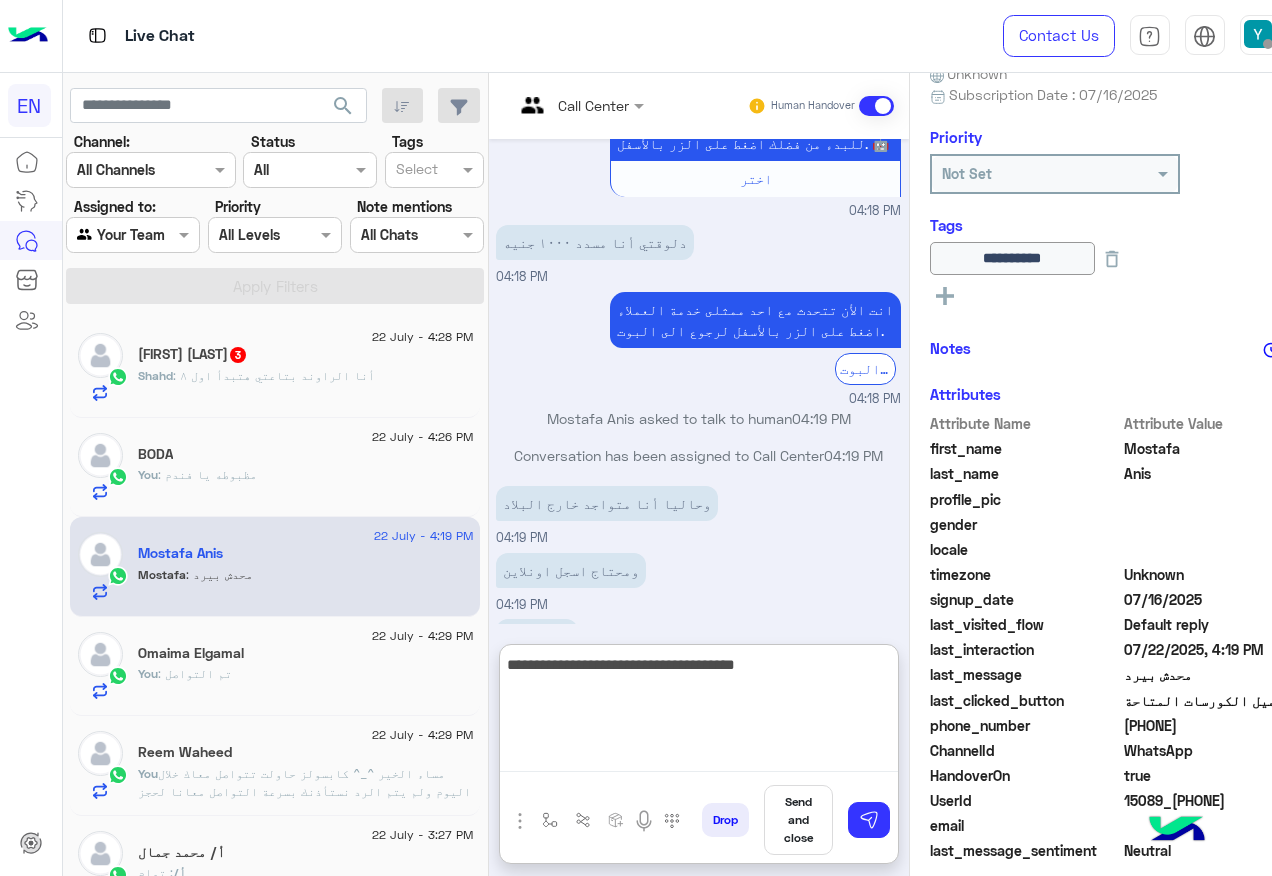 type on "**********" 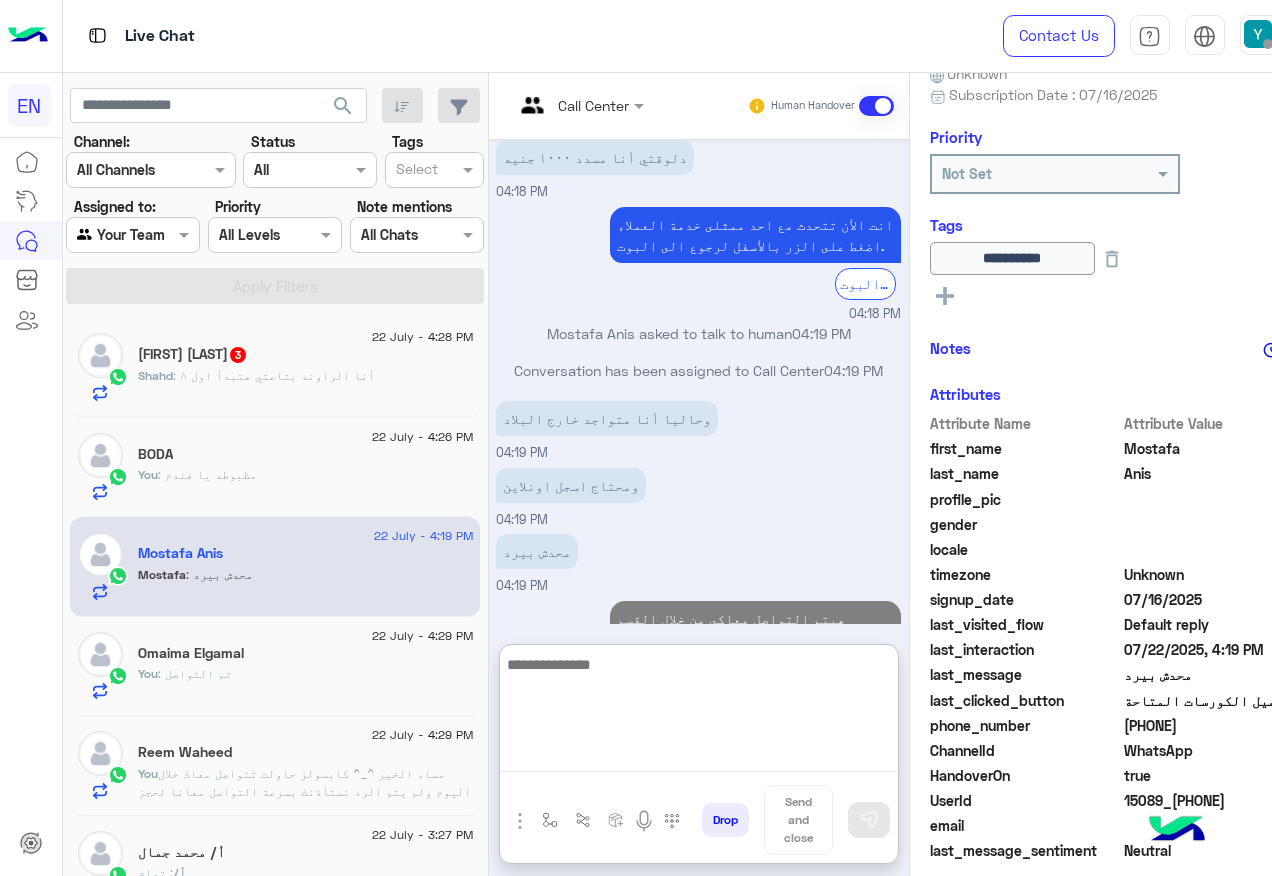 scroll, scrollTop: 1588, scrollLeft: 0, axis: vertical 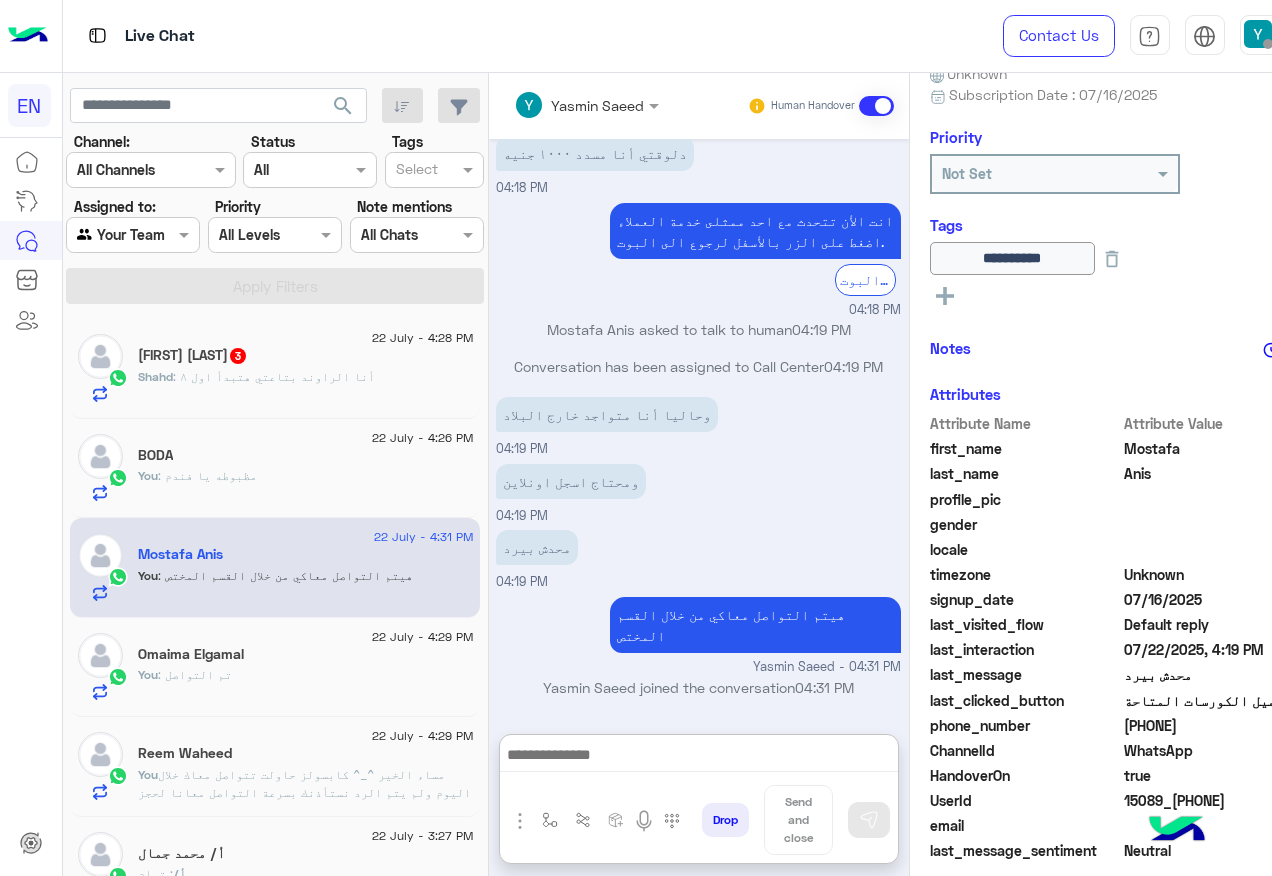 click on "Shahd : أنا الراوند بتاعتي هتبدأ اول ٨" 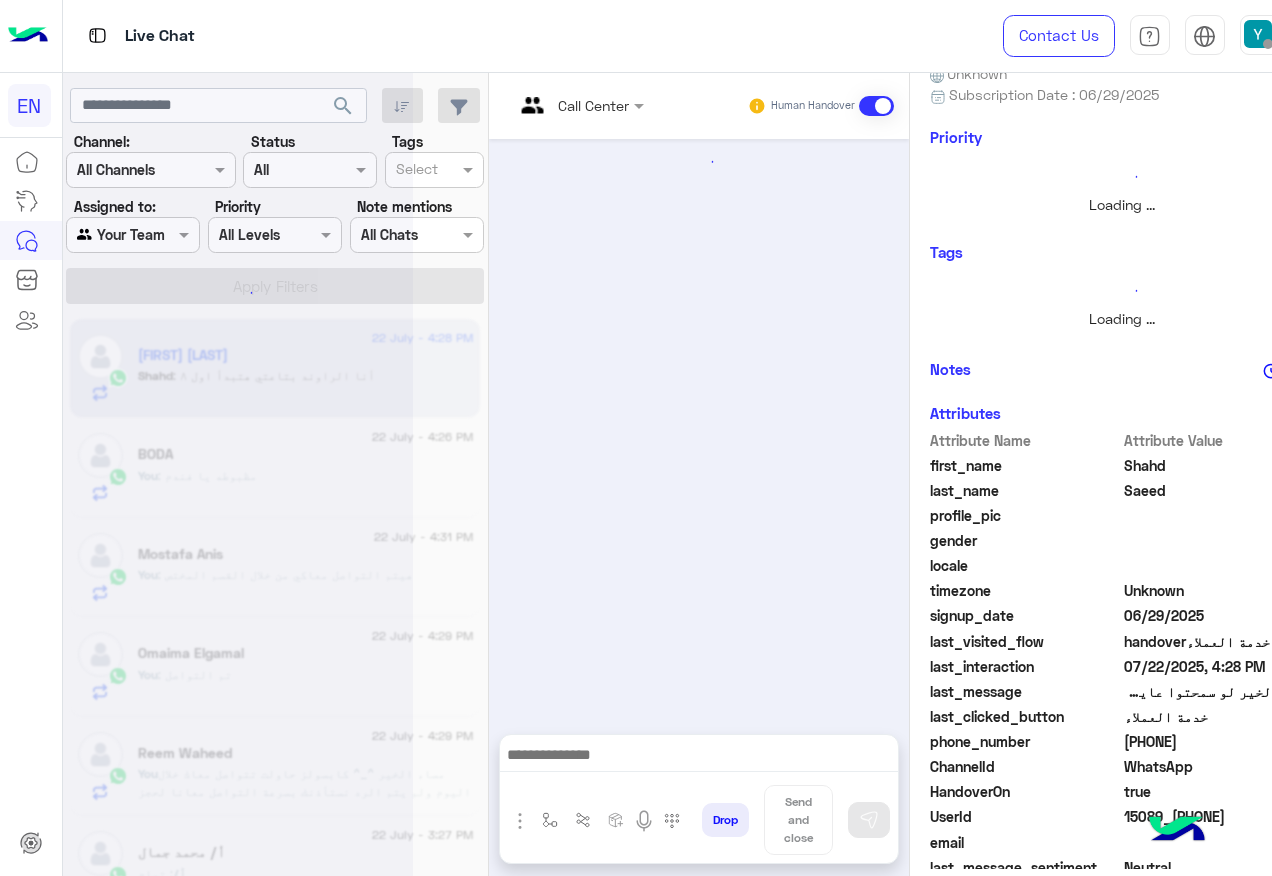 scroll, scrollTop: 0, scrollLeft: 0, axis: both 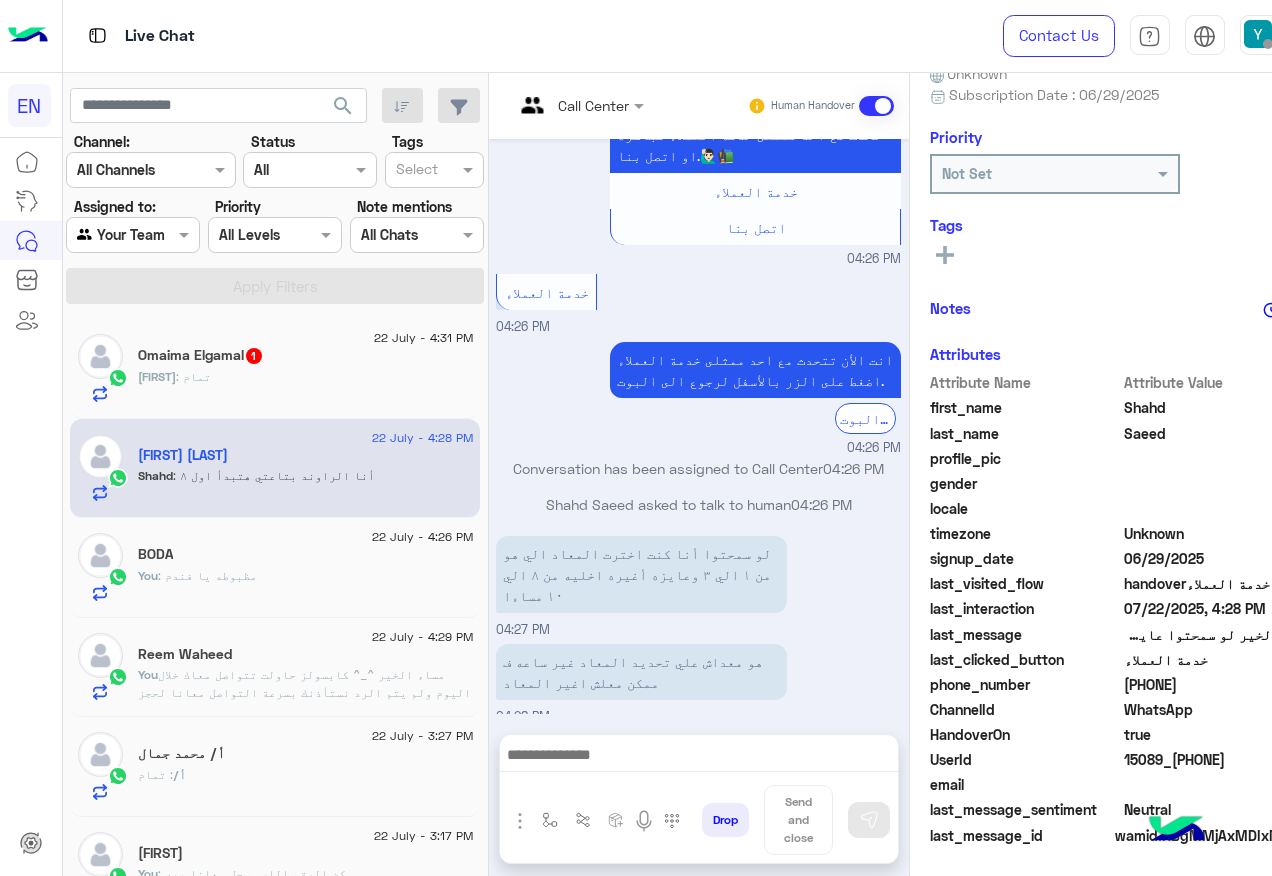 click on "201021182777" 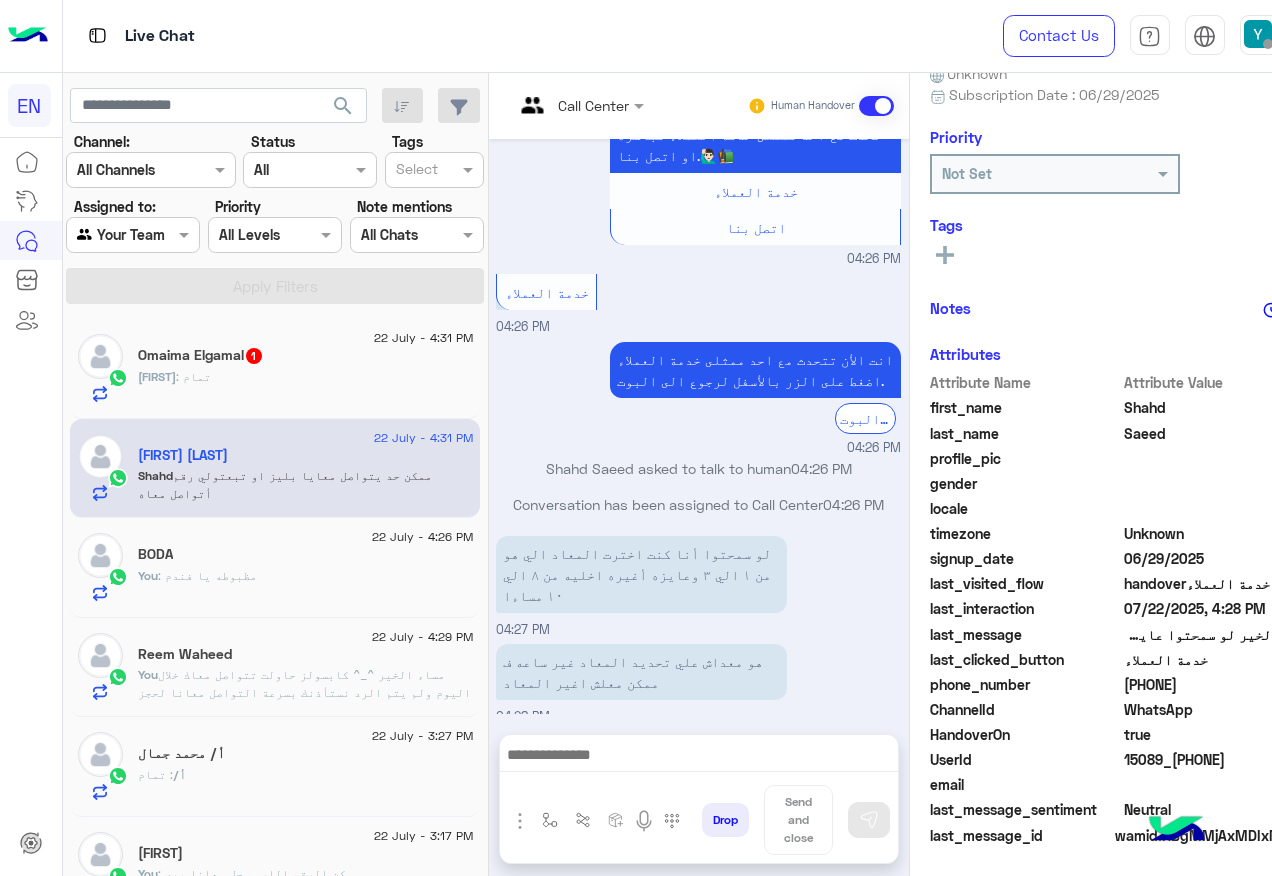 scroll, scrollTop: 1361, scrollLeft: 0, axis: vertical 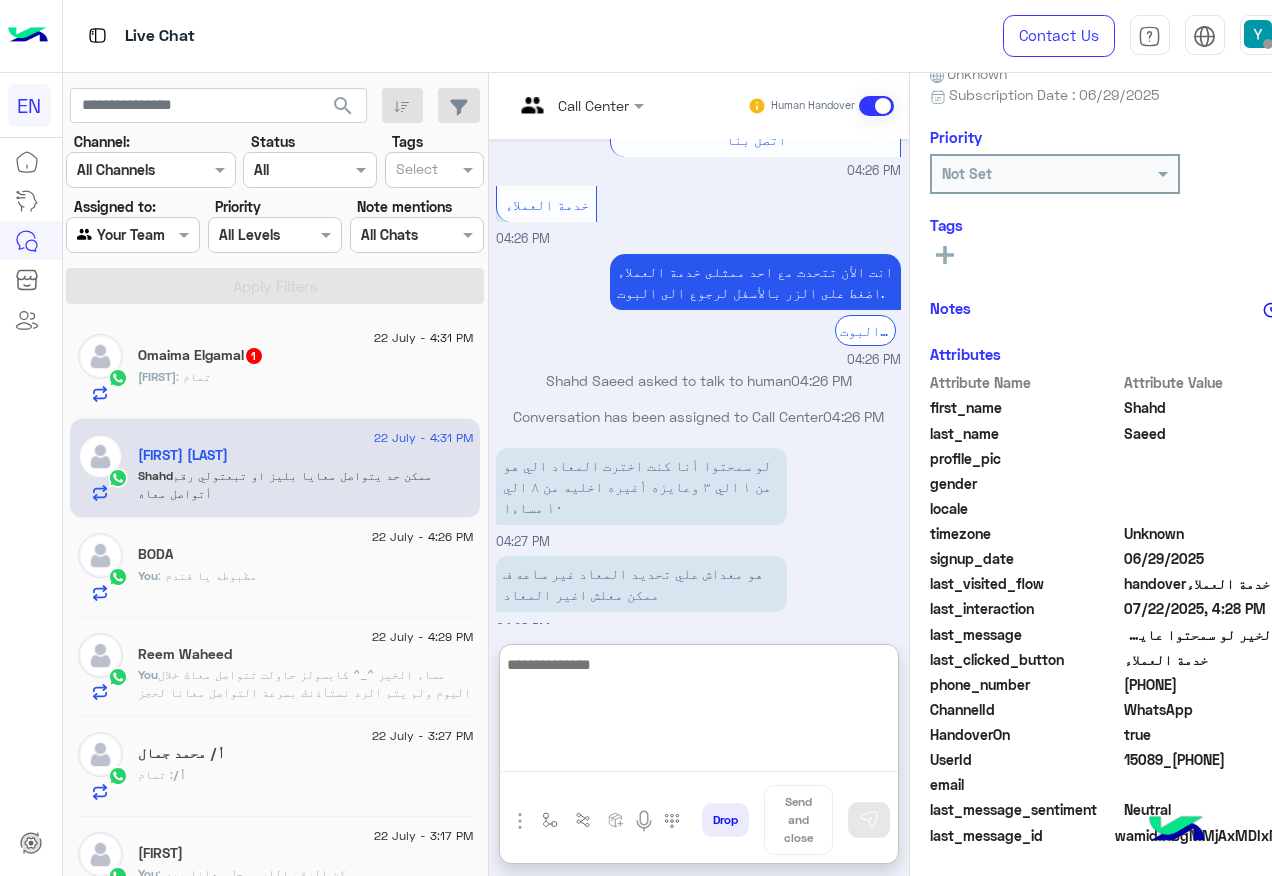 click at bounding box center [699, 712] 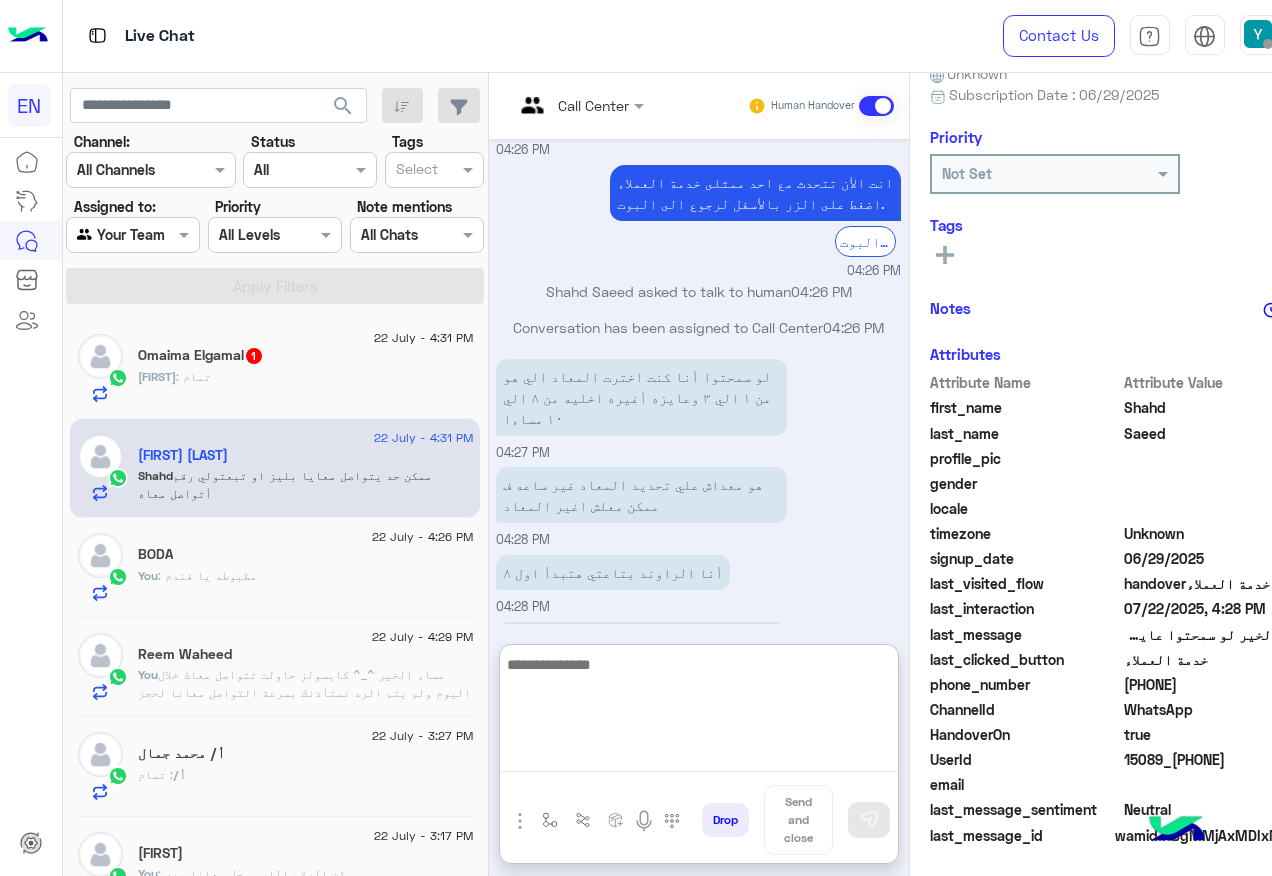 click at bounding box center (699, 712) 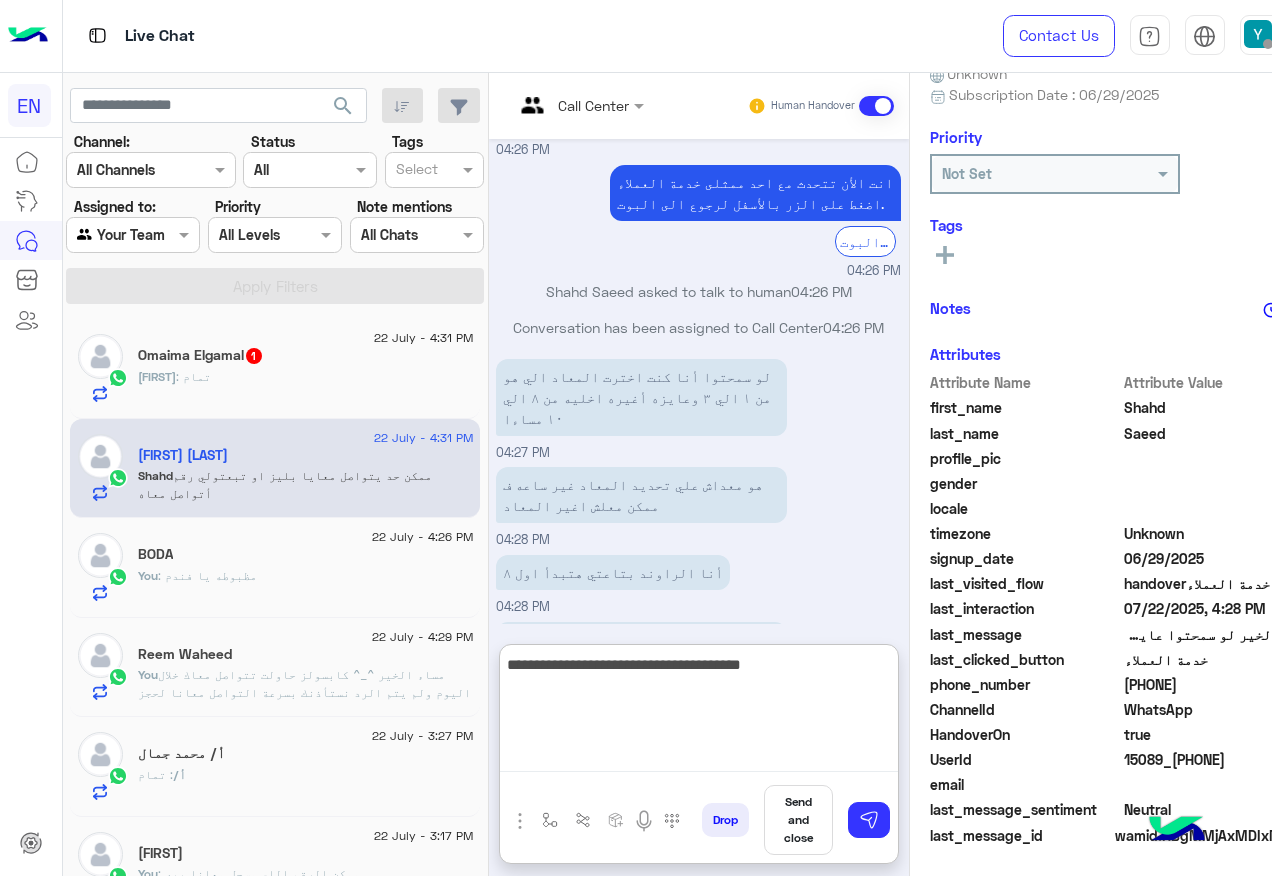 type on "**********" 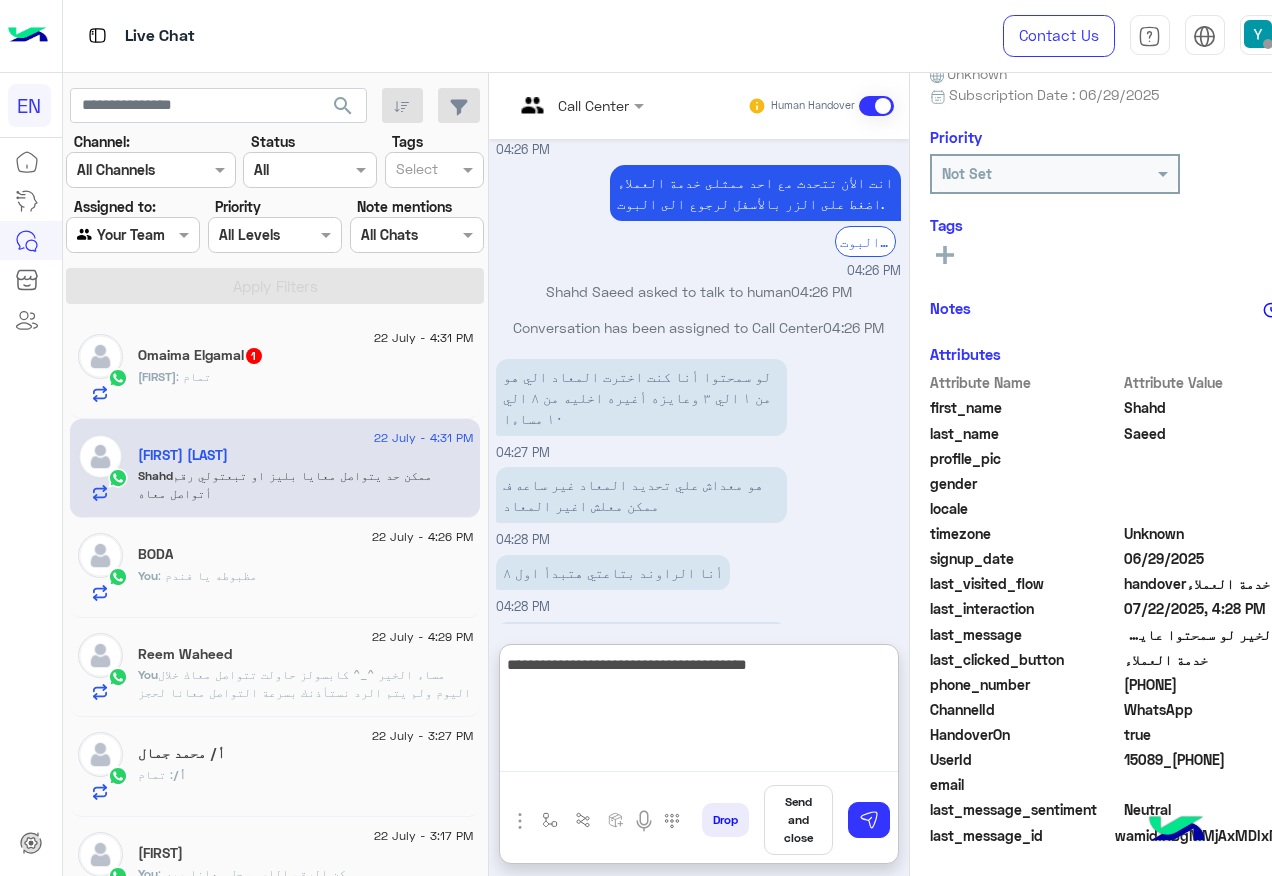 type 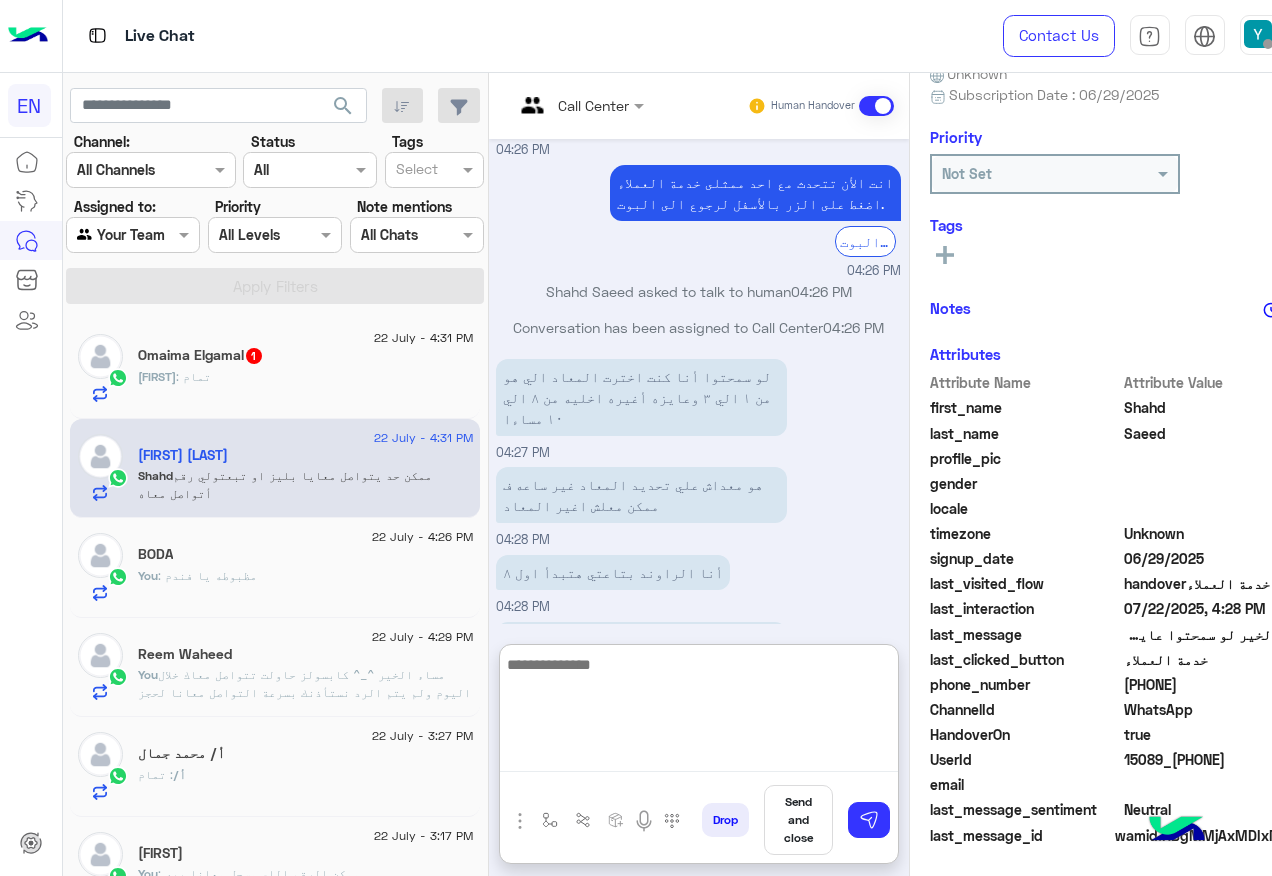 scroll, scrollTop: 1536, scrollLeft: 0, axis: vertical 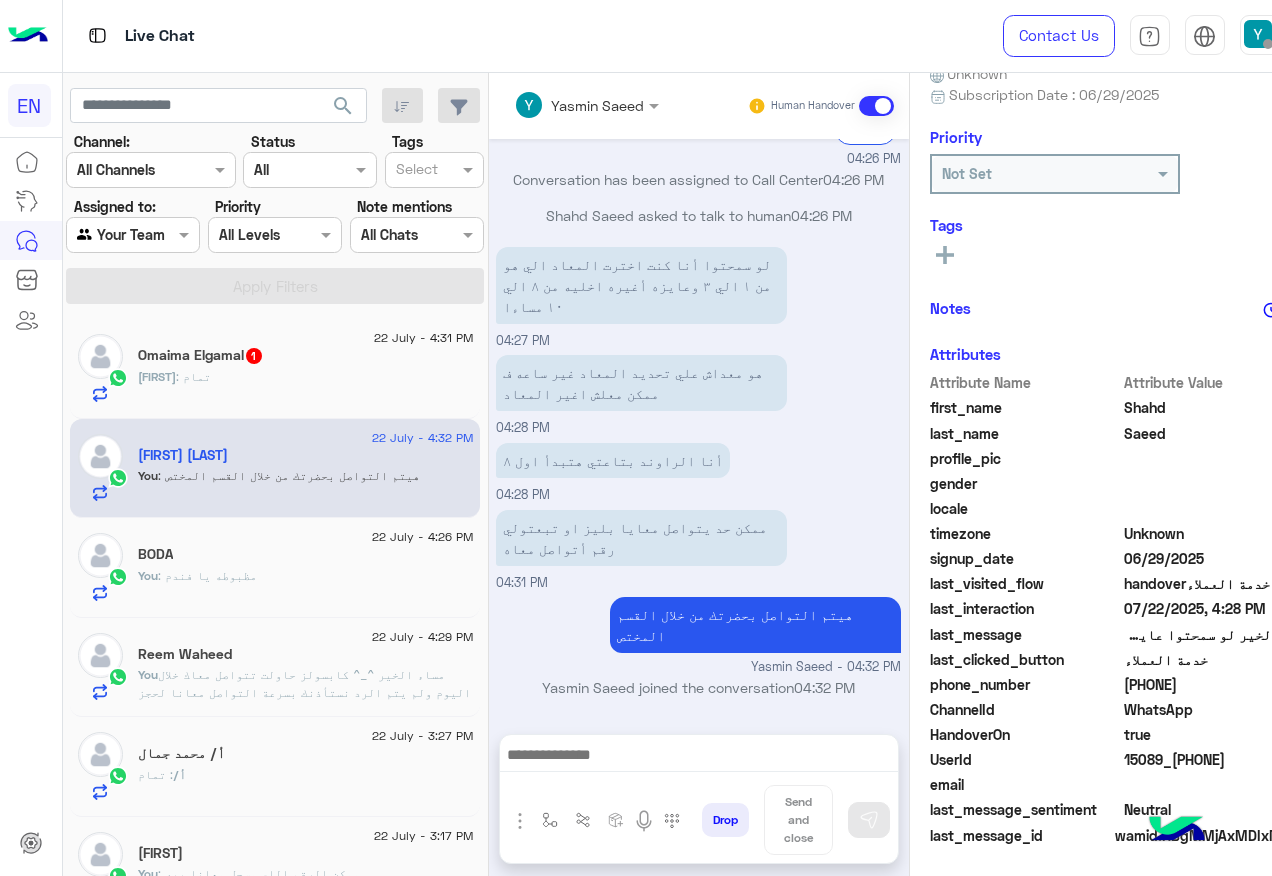 click on "Omaima Elgamal  1" 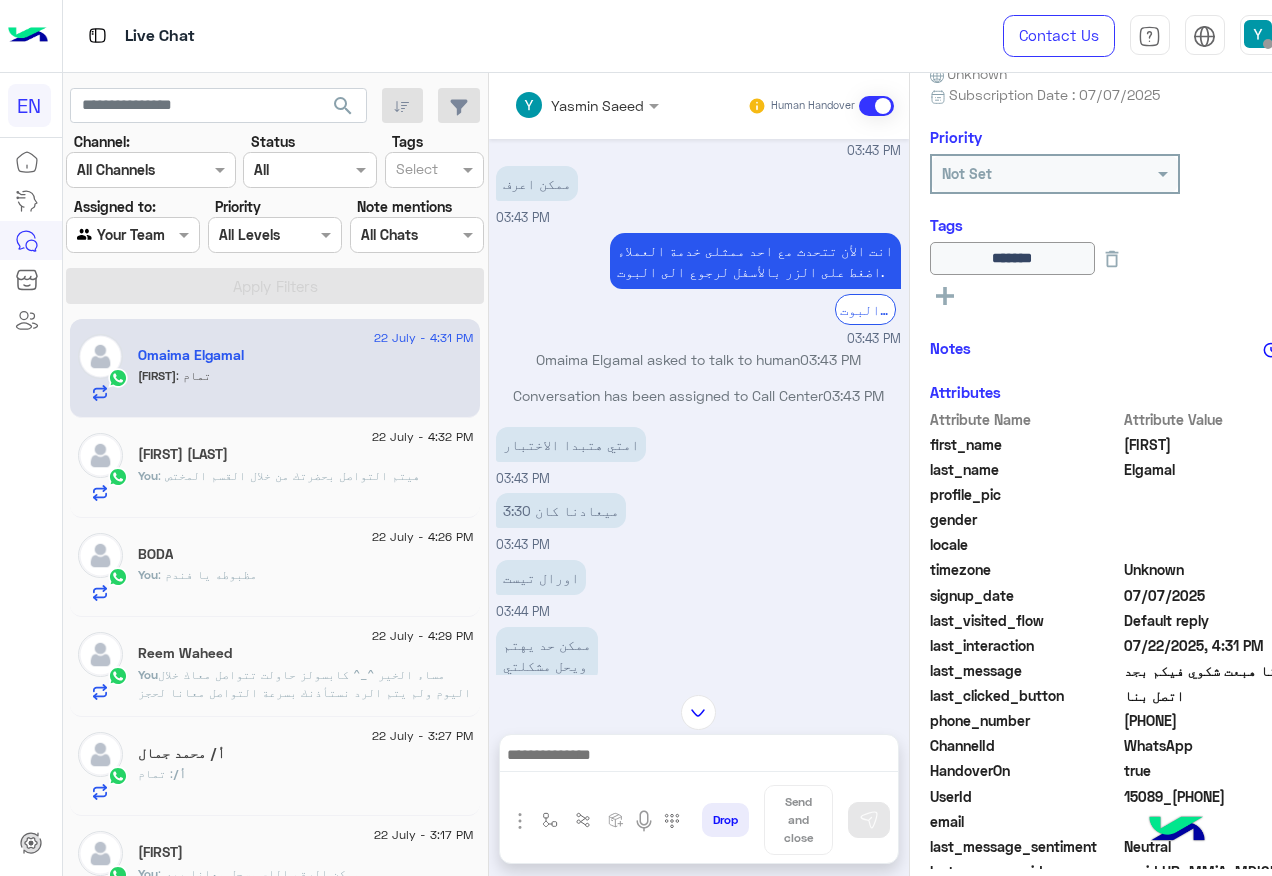 scroll, scrollTop: 904, scrollLeft: 0, axis: vertical 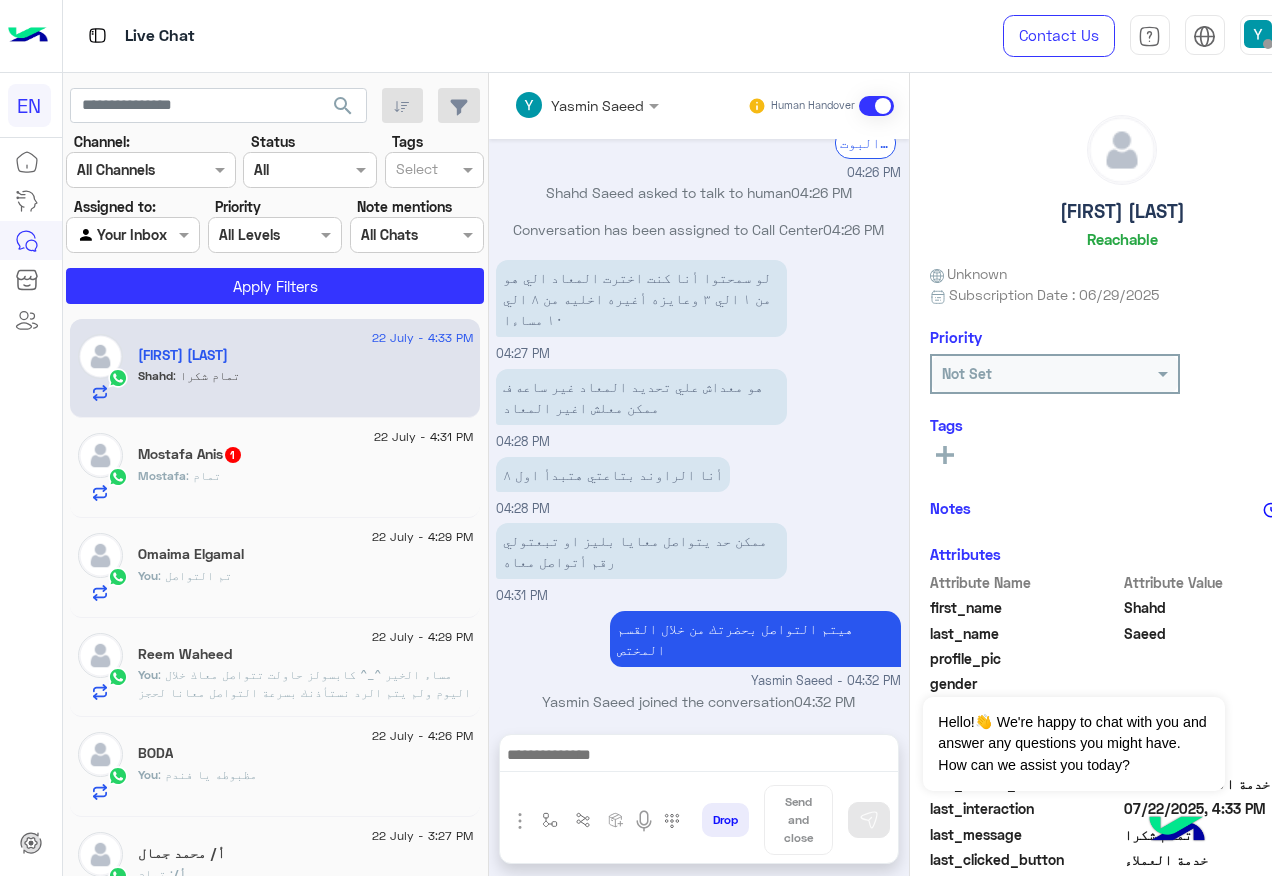 click at bounding box center [699, 760] 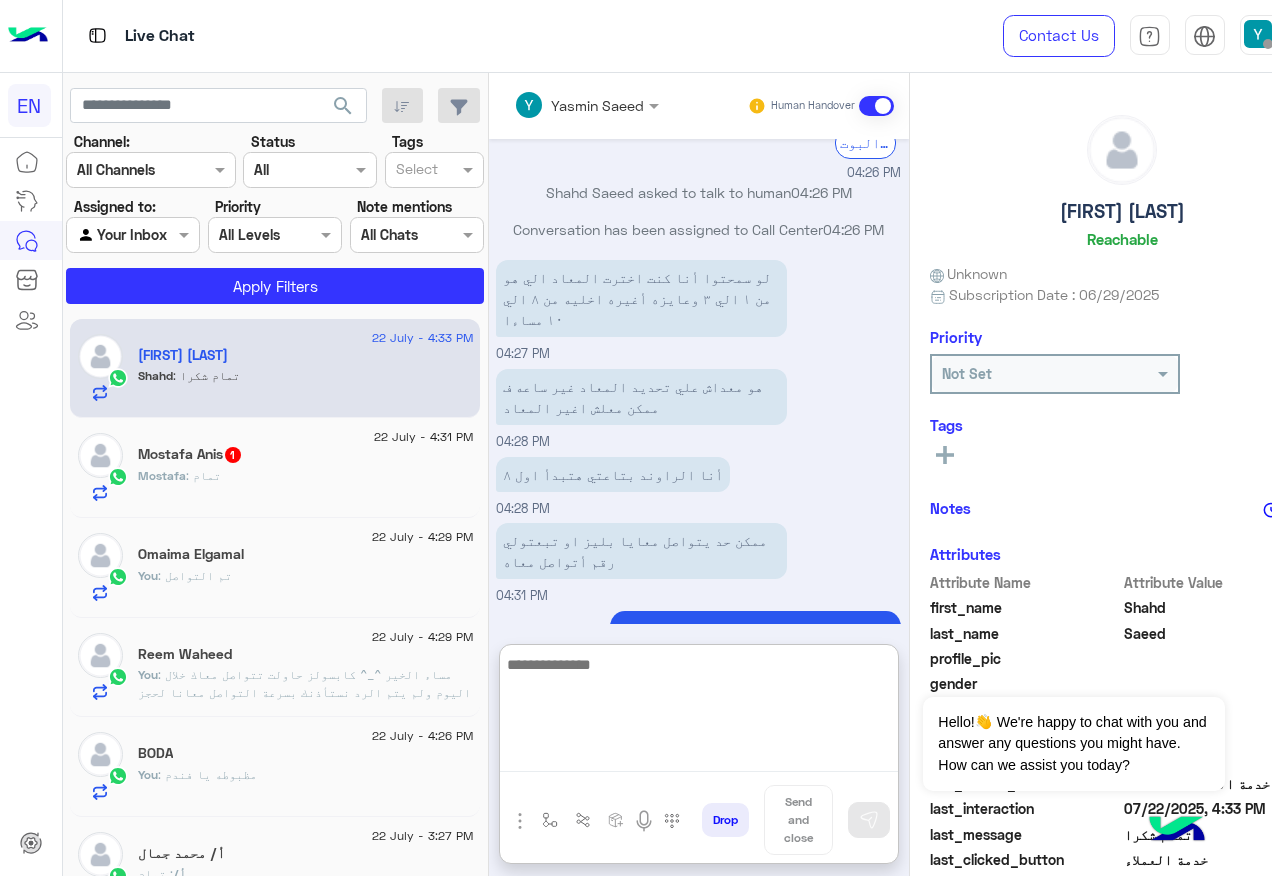 click at bounding box center [699, 712] 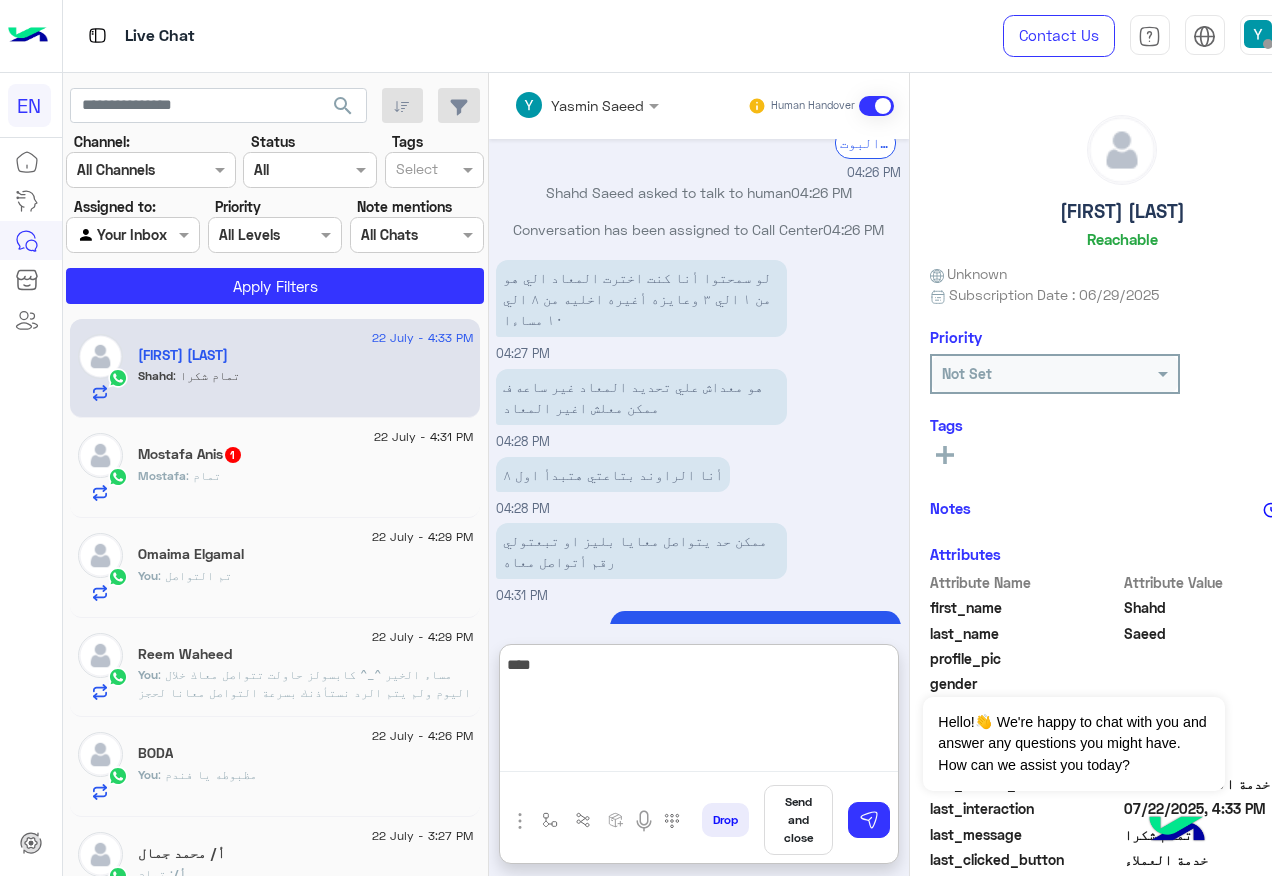 type on "*****" 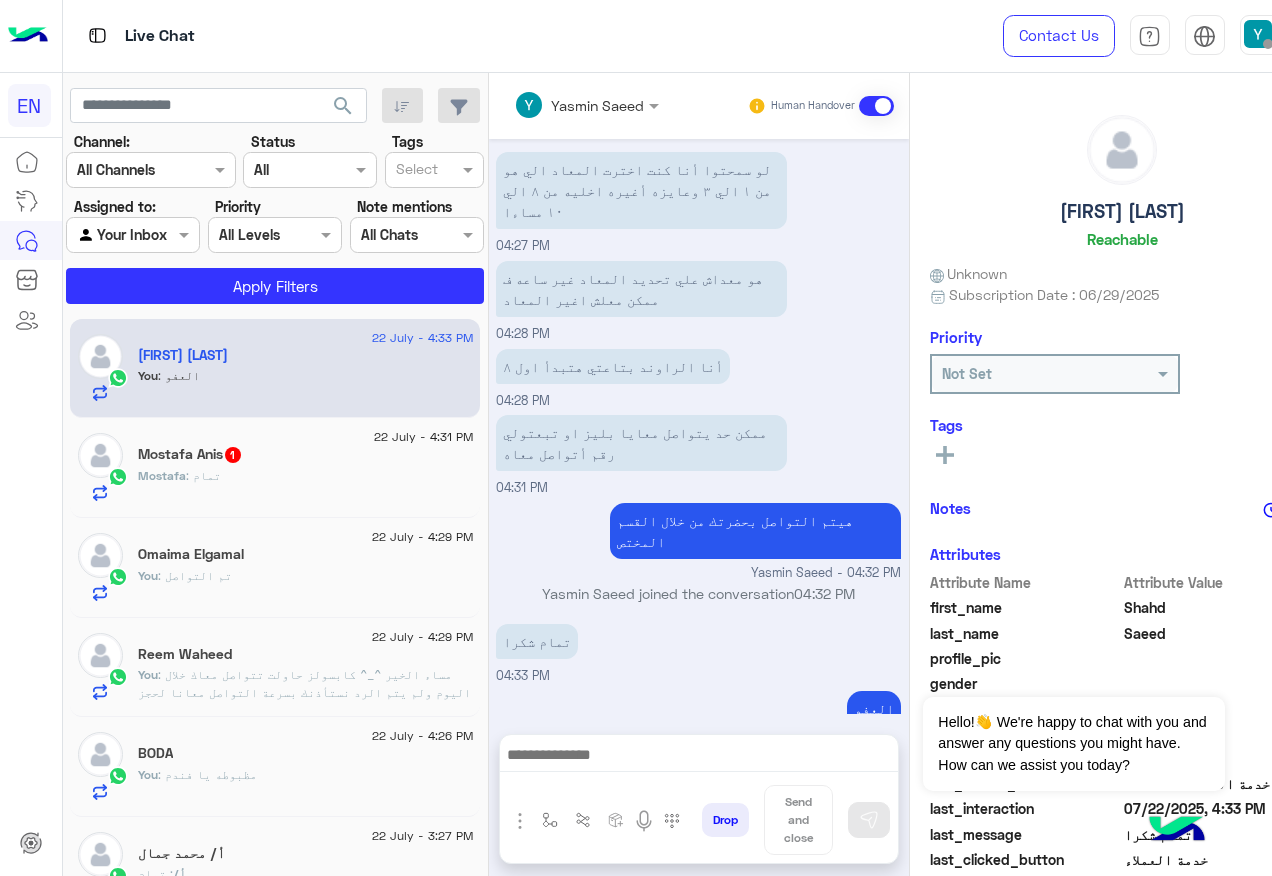 scroll, scrollTop: 1278, scrollLeft: 0, axis: vertical 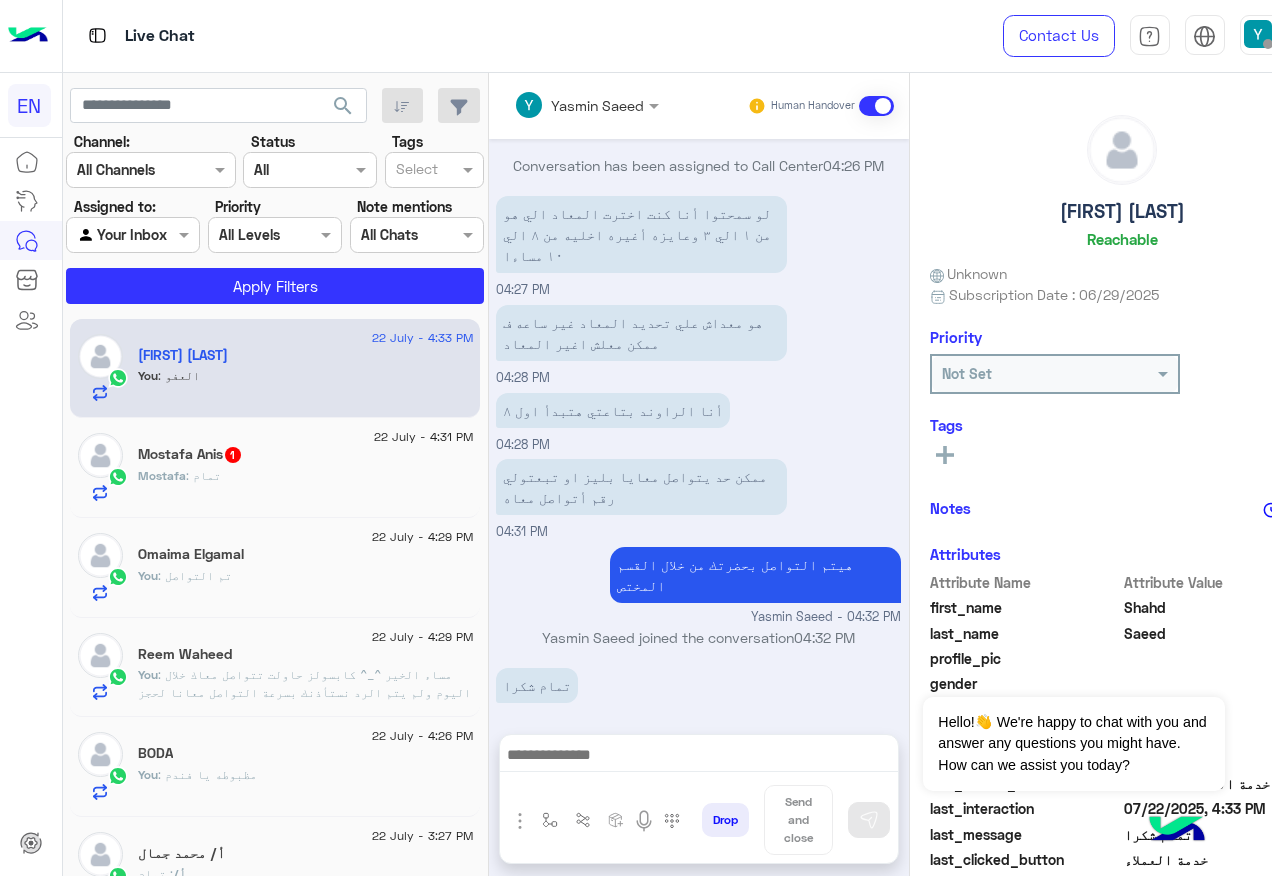 click on "Mostafa : تمام" 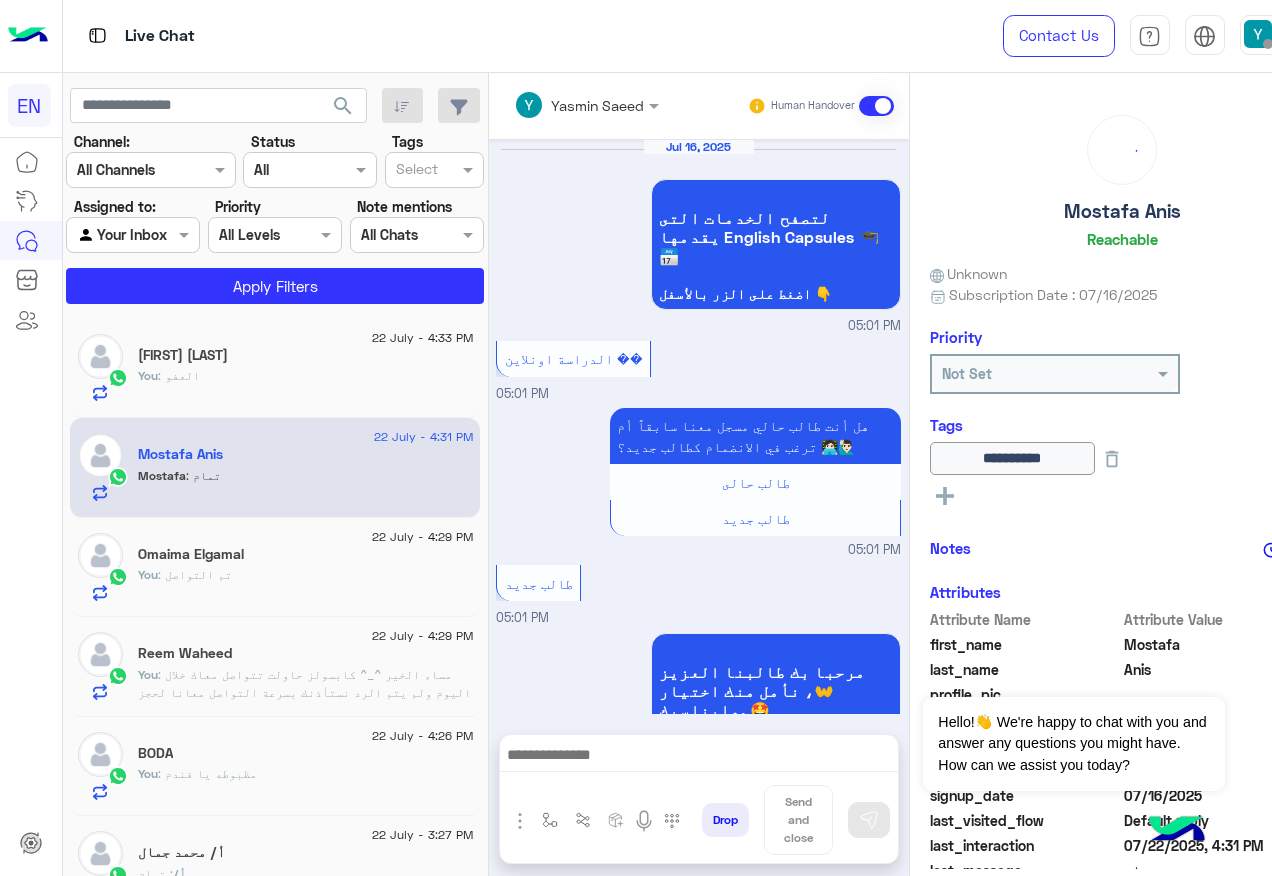 scroll, scrollTop: 1227, scrollLeft: 0, axis: vertical 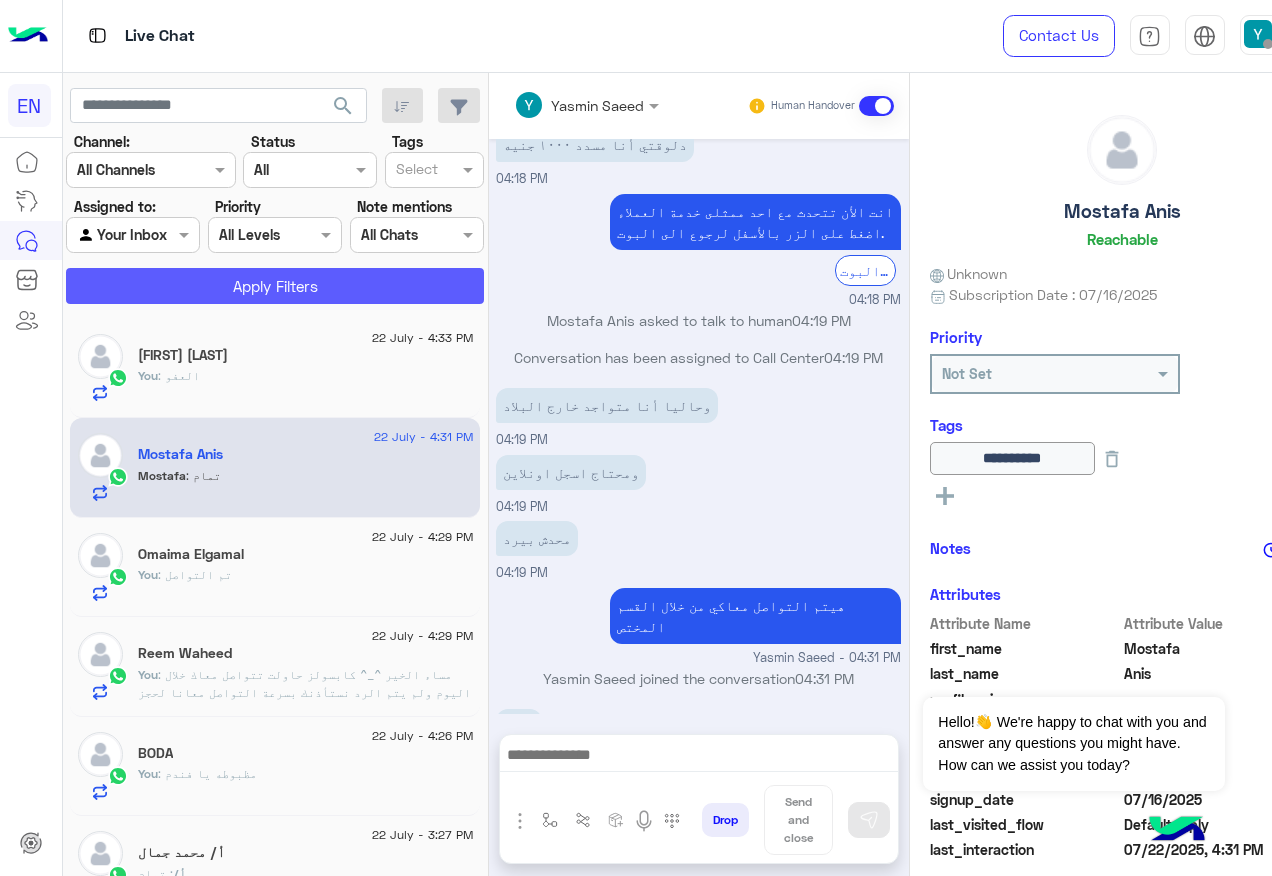 click on "Apply Filters" 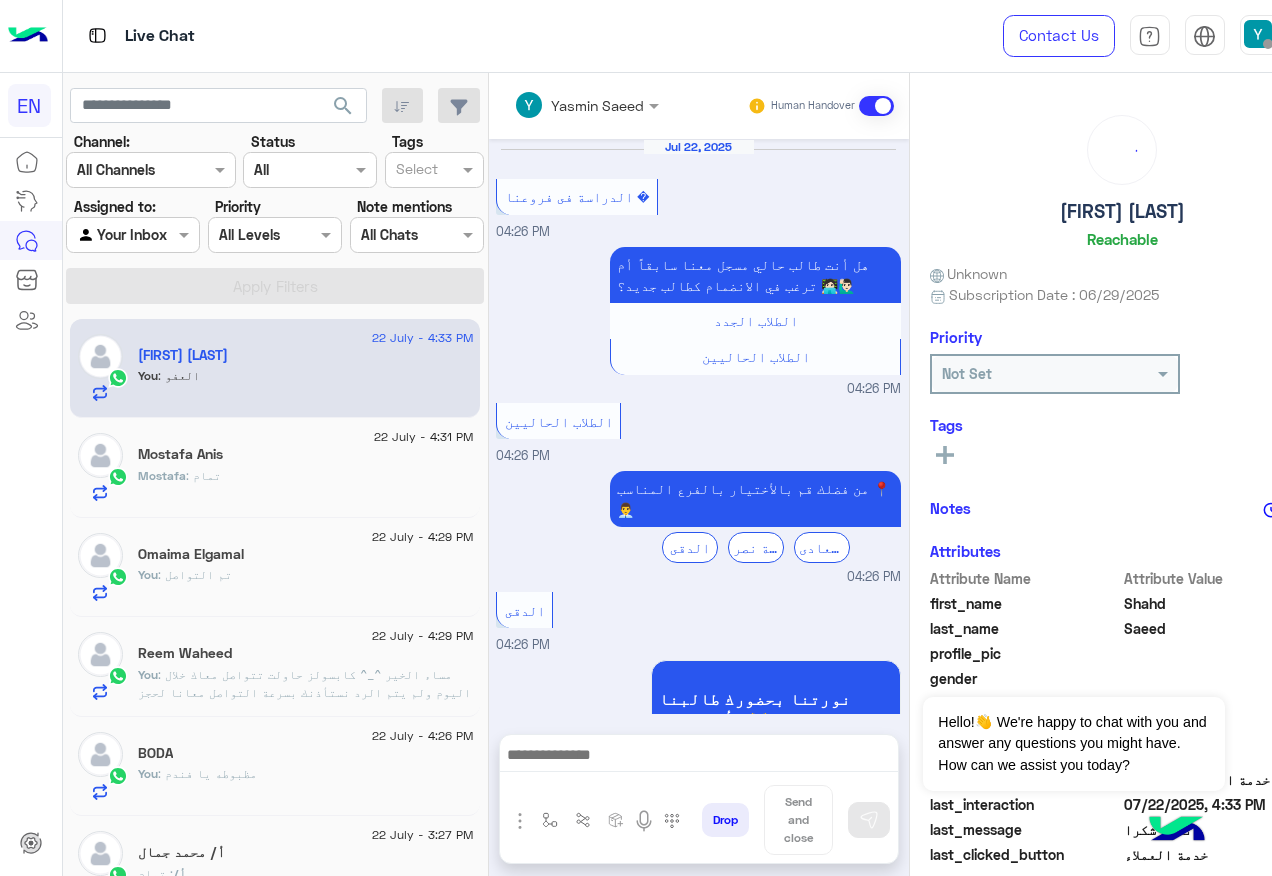 scroll, scrollTop: 1135, scrollLeft: 0, axis: vertical 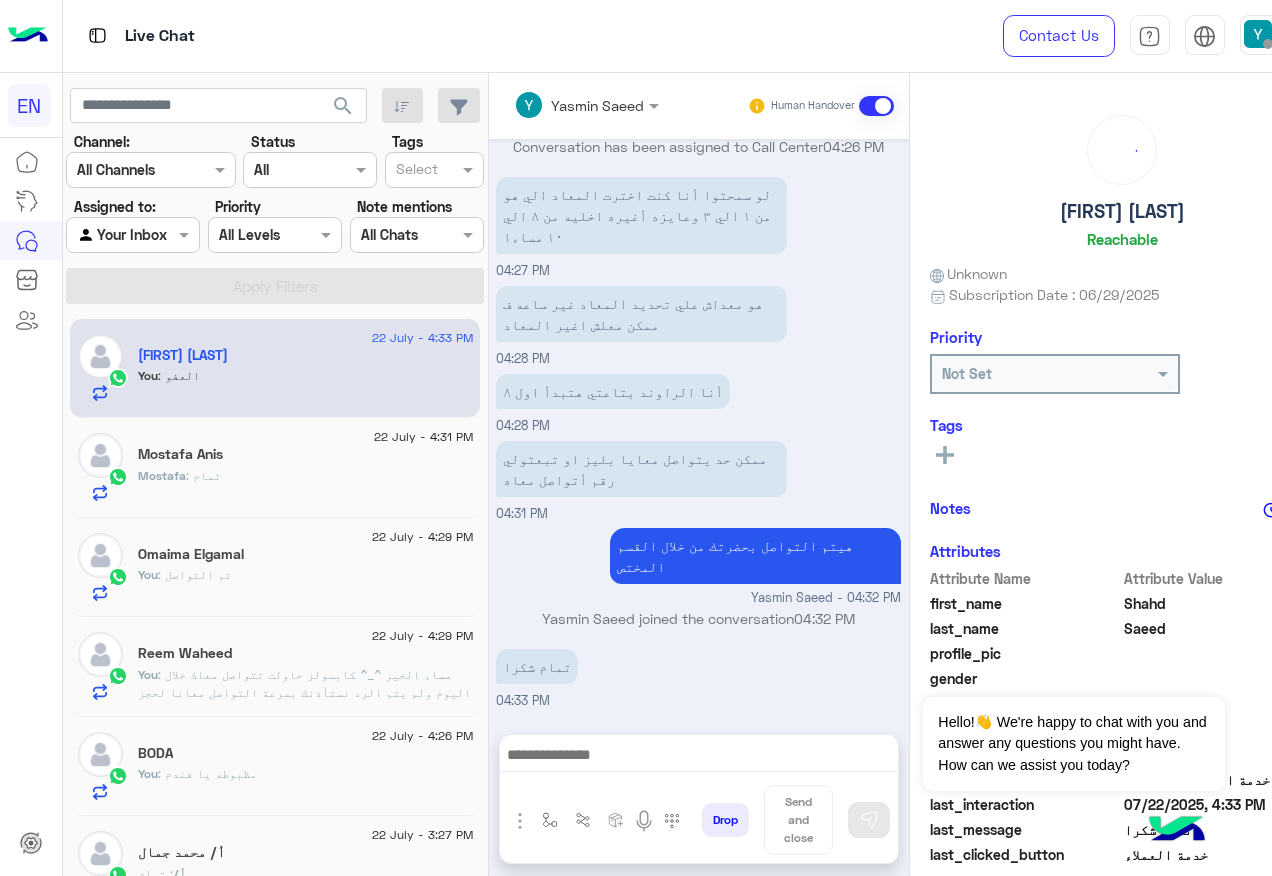 click at bounding box center [133, 234] 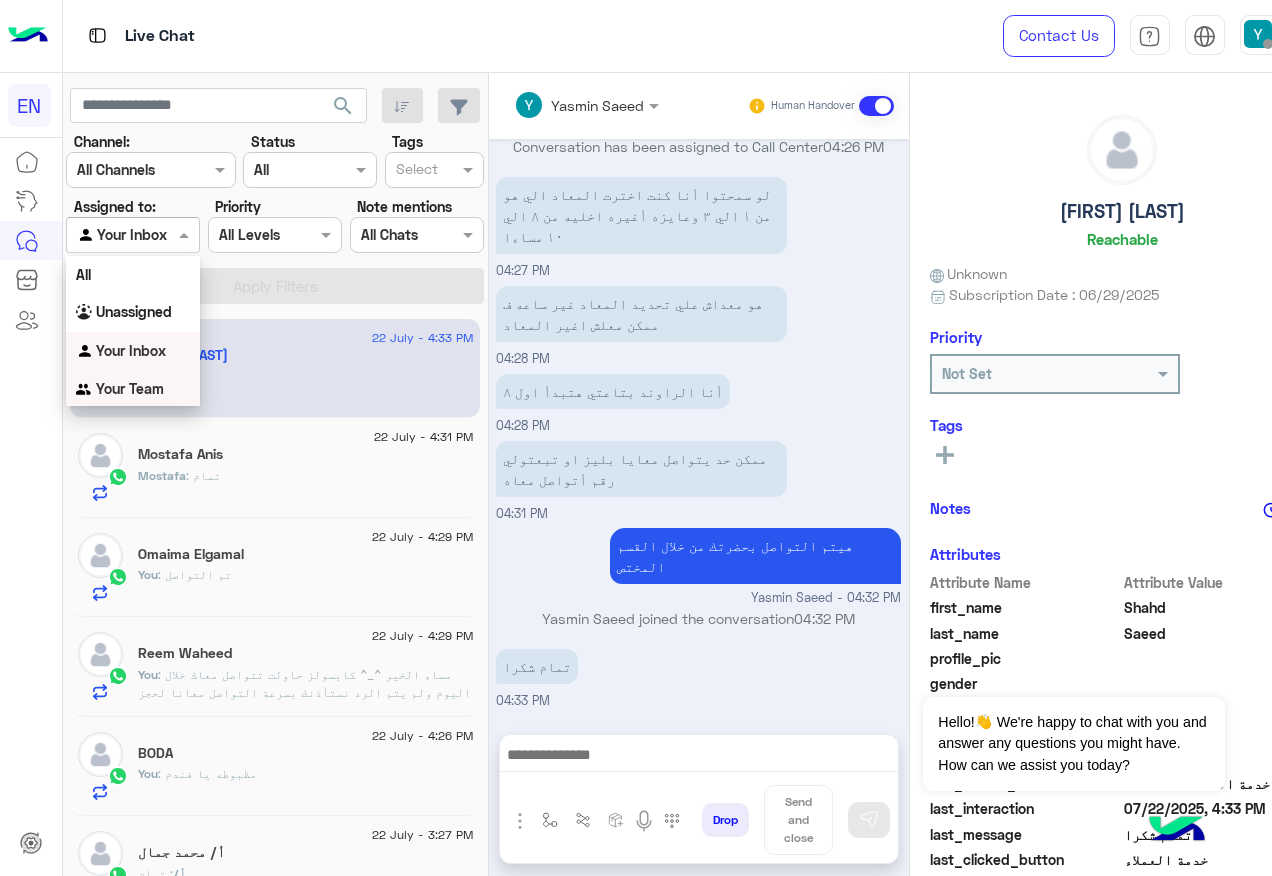 click on "Your Team" at bounding box center (133, 389) 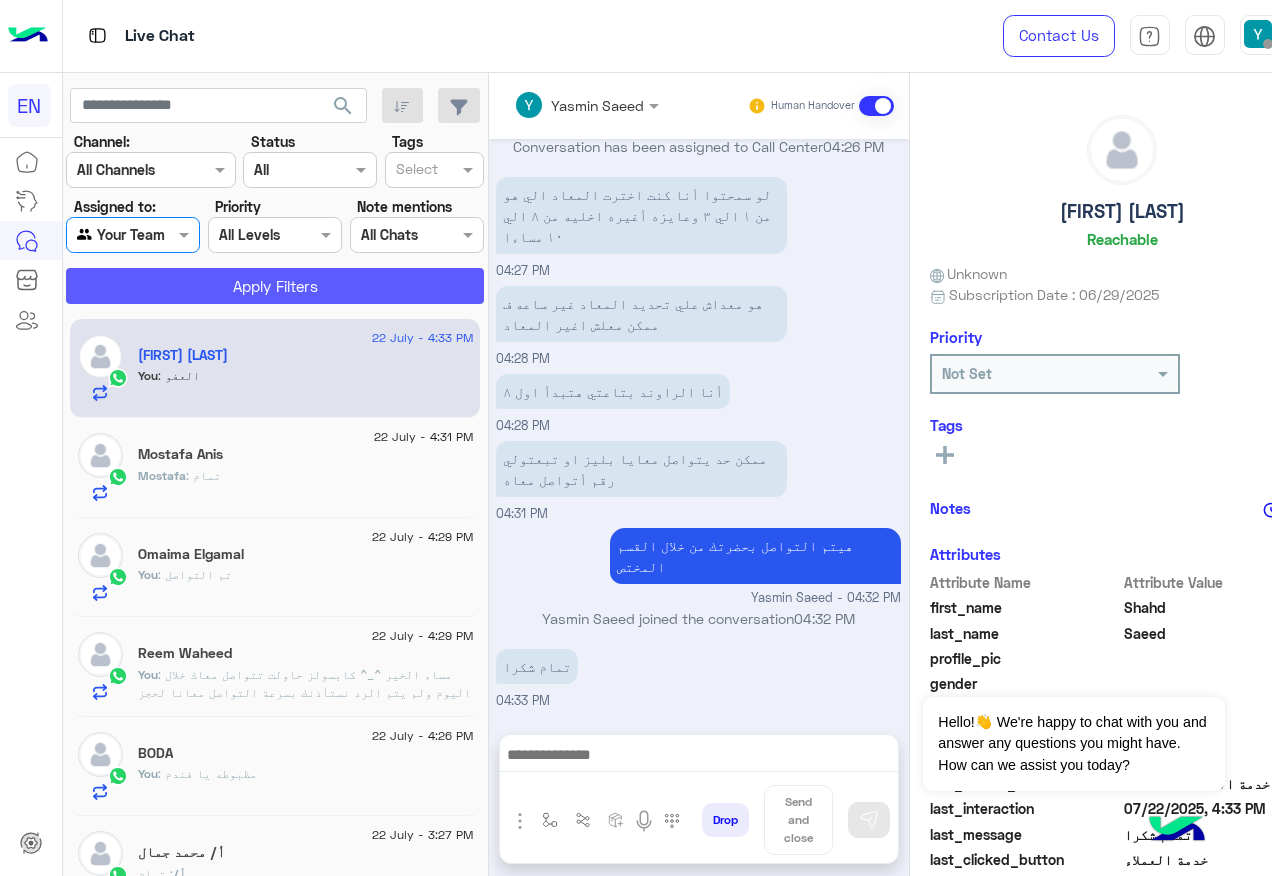 click on "Apply Filters" 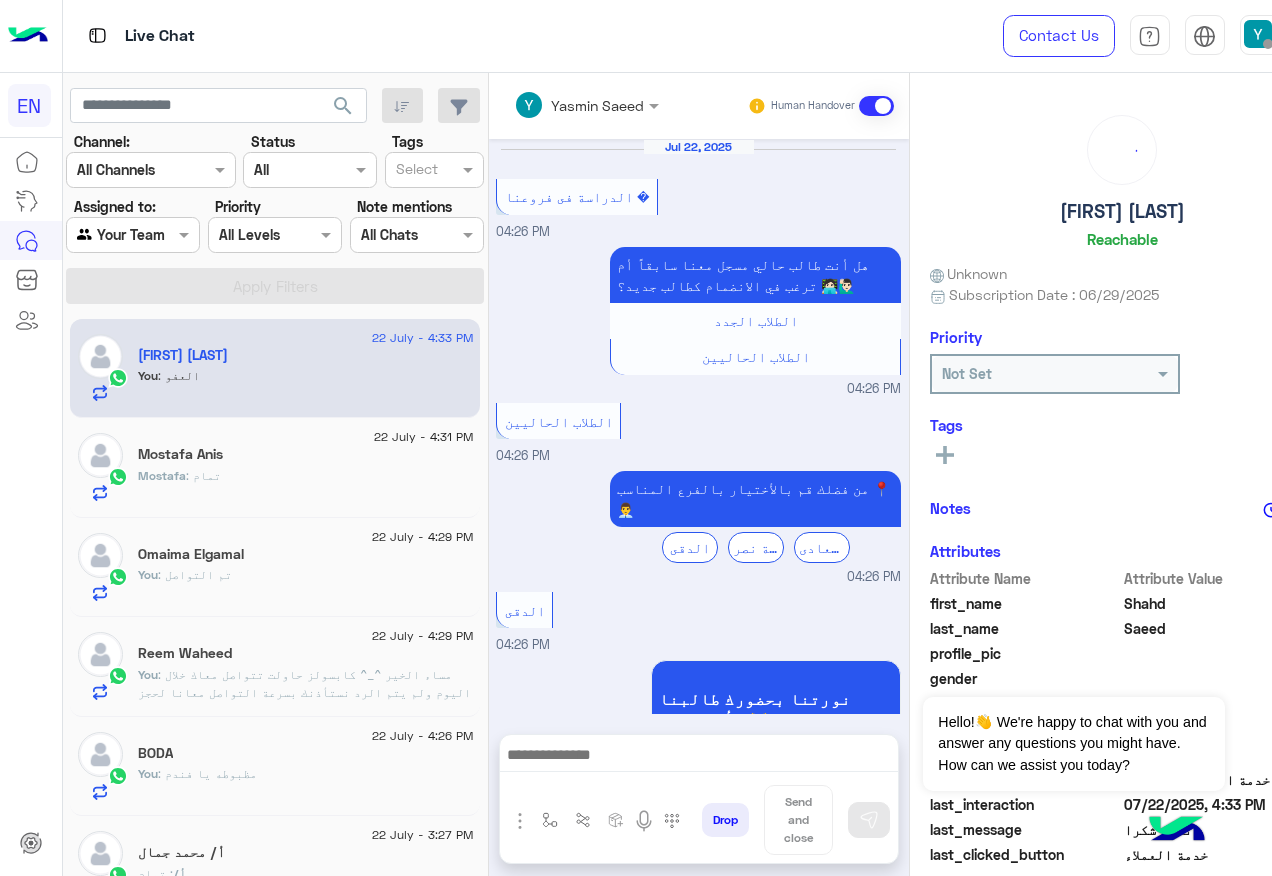 scroll, scrollTop: 1135, scrollLeft: 0, axis: vertical 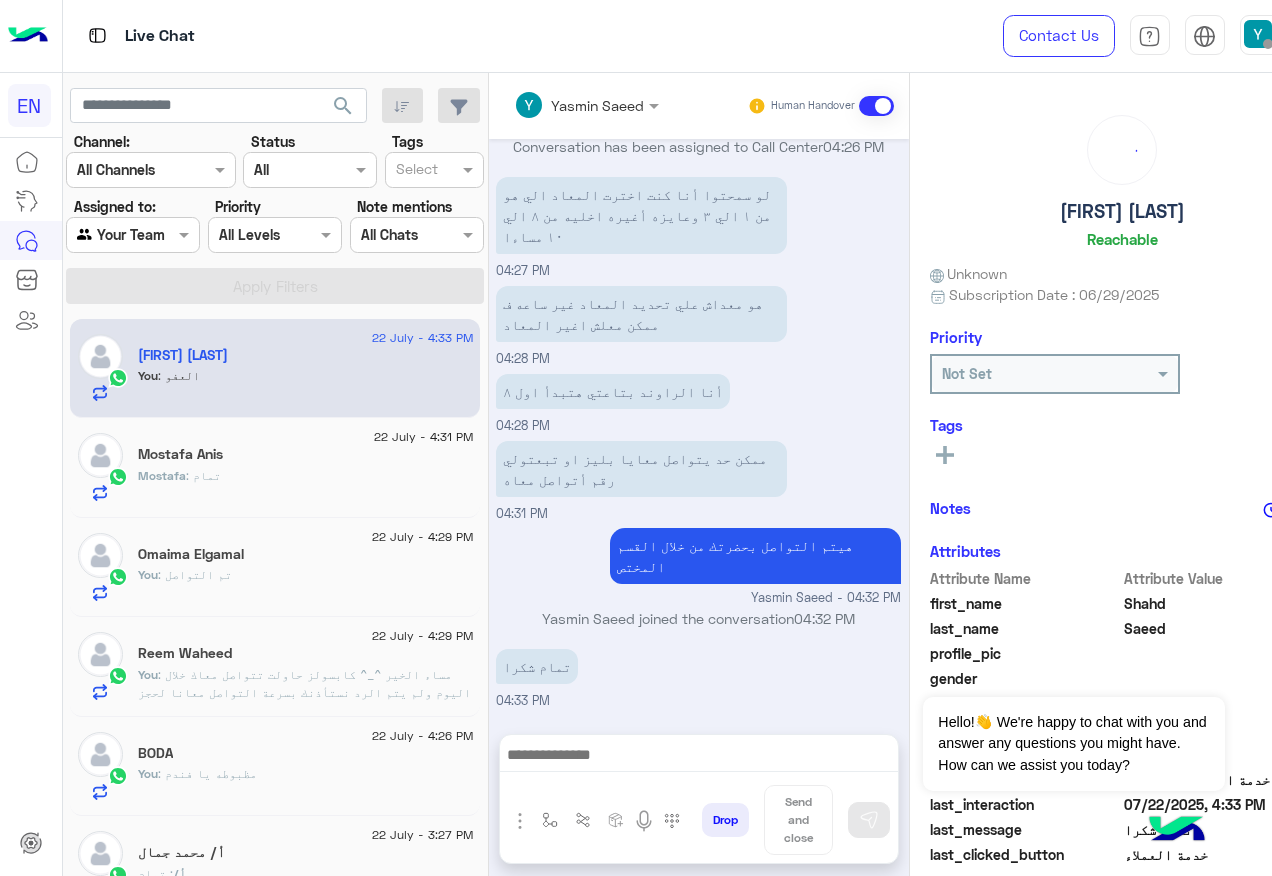 click at bounding box center (109, 235) 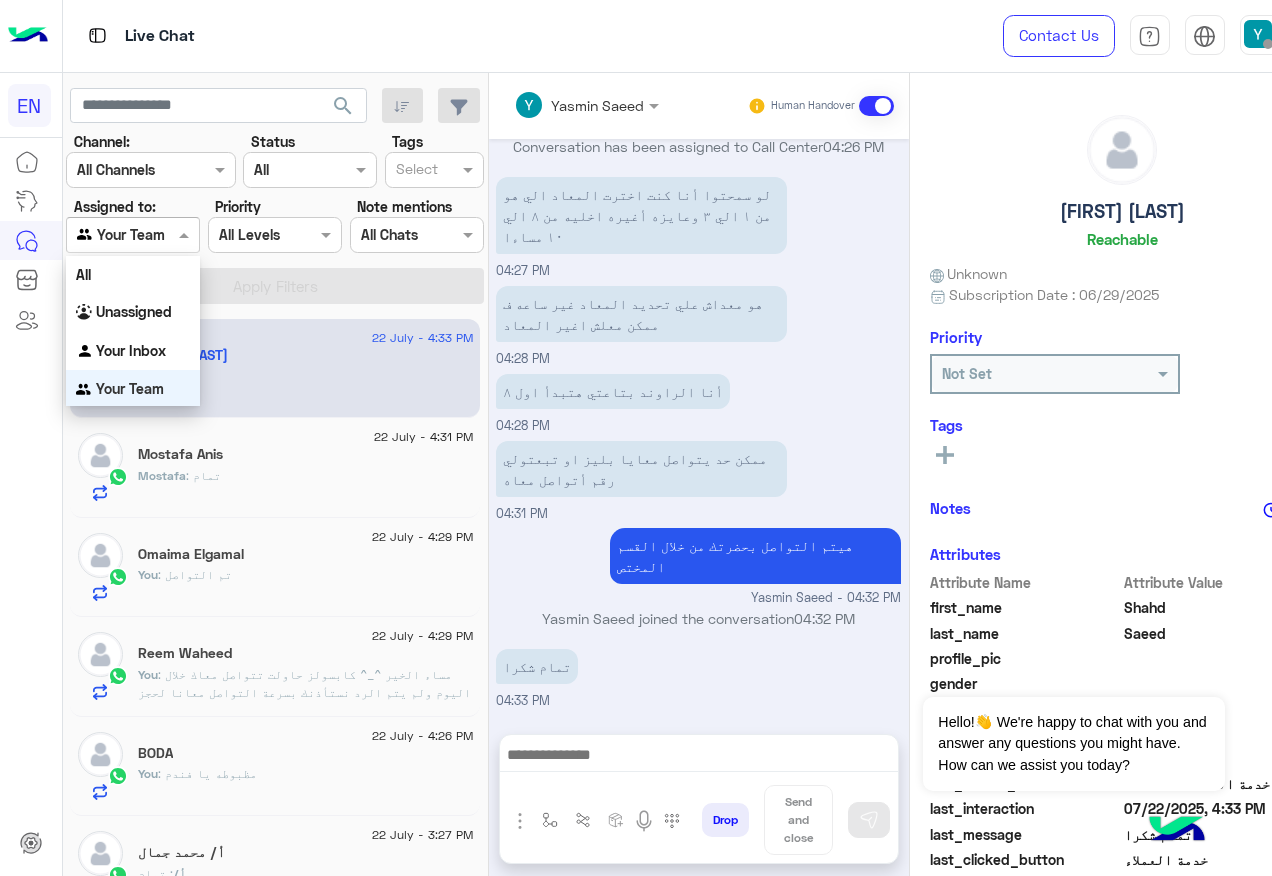 scroll, scrollTop: 3, scrollLeft: 0, axis: vertical 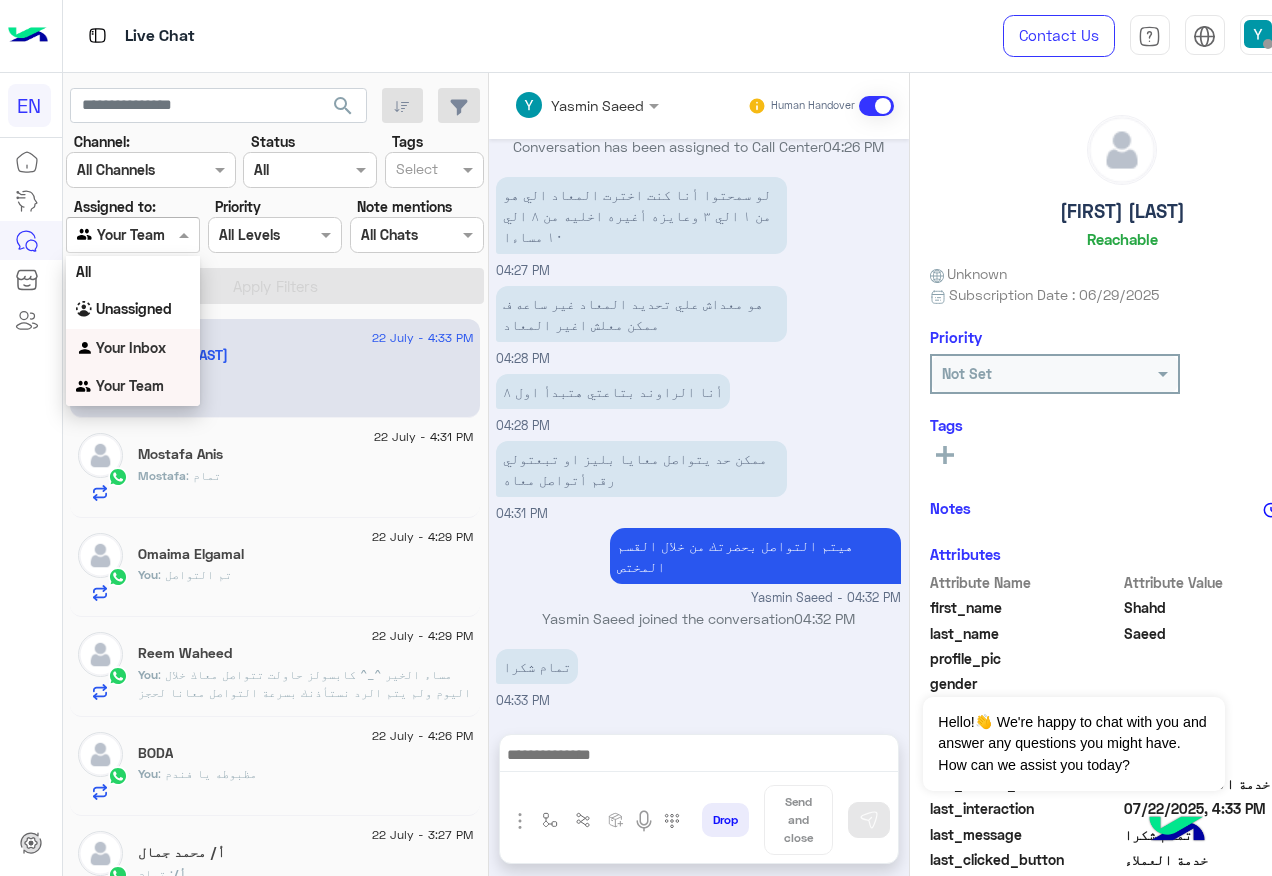 drag, startPoint x: 124, startPoint y: 335, endPoint x: 135, endPoint y: 302, distance: 34.785053 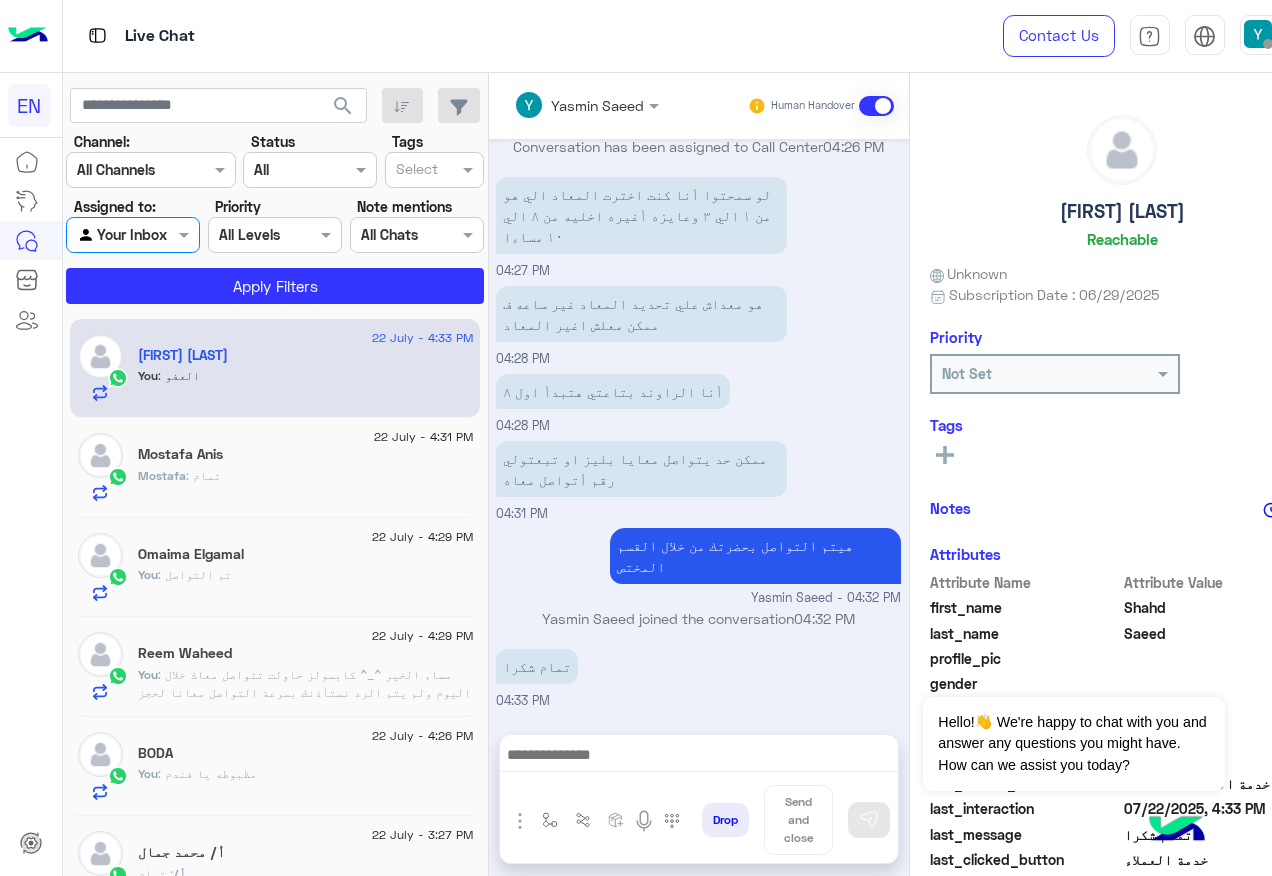 click on "Channel: Channel All Channels Status Channel All Tags Select Assigned to: Agent Filter Your Inbox Priority All Levels All Levels Note mentions Select All Chats Apply Filters" 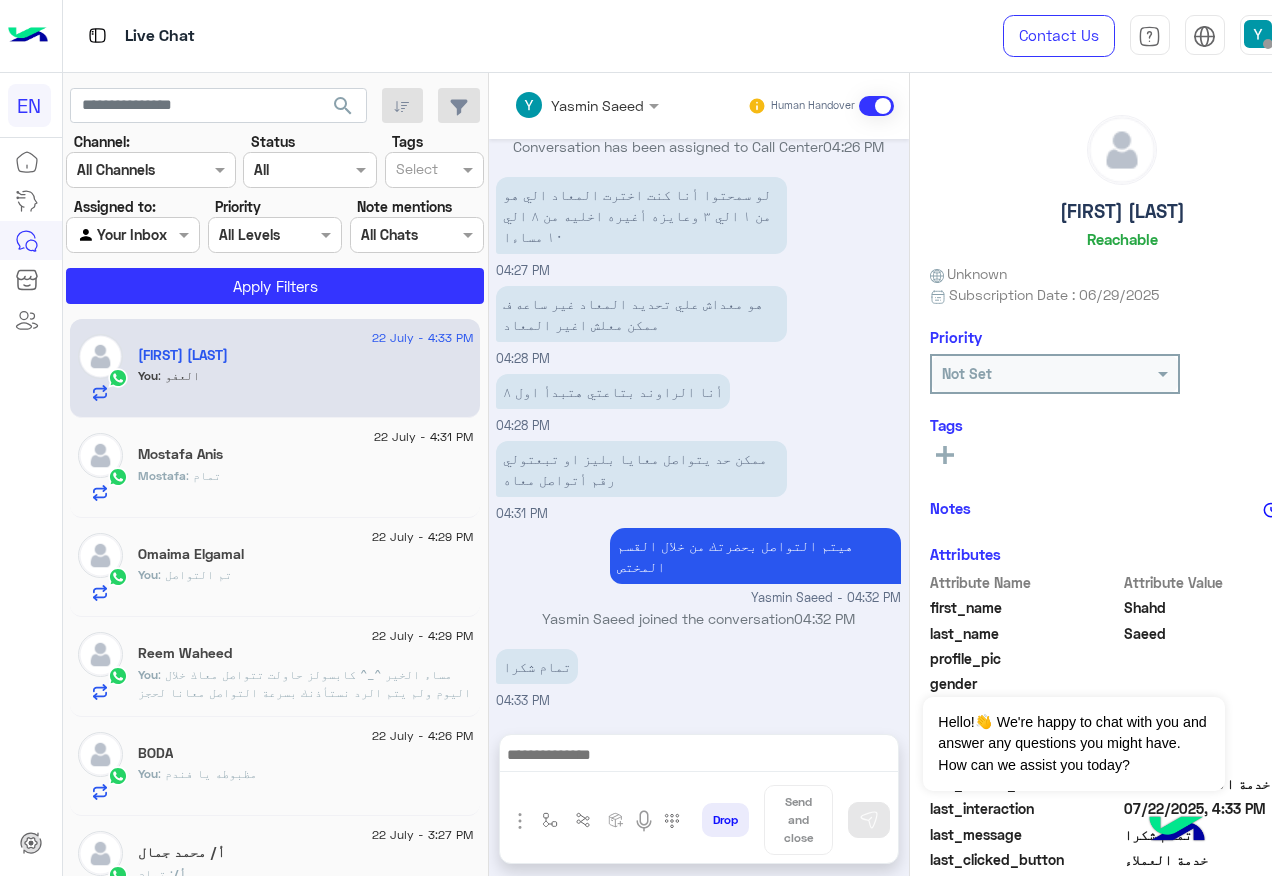 click on "Channel: Channel All Channels Status Channel All Tags Select Assigned to: Agent Filter Your Inbox Priority All Levels All Levels Note mentions Select All Chats Apply Filters" 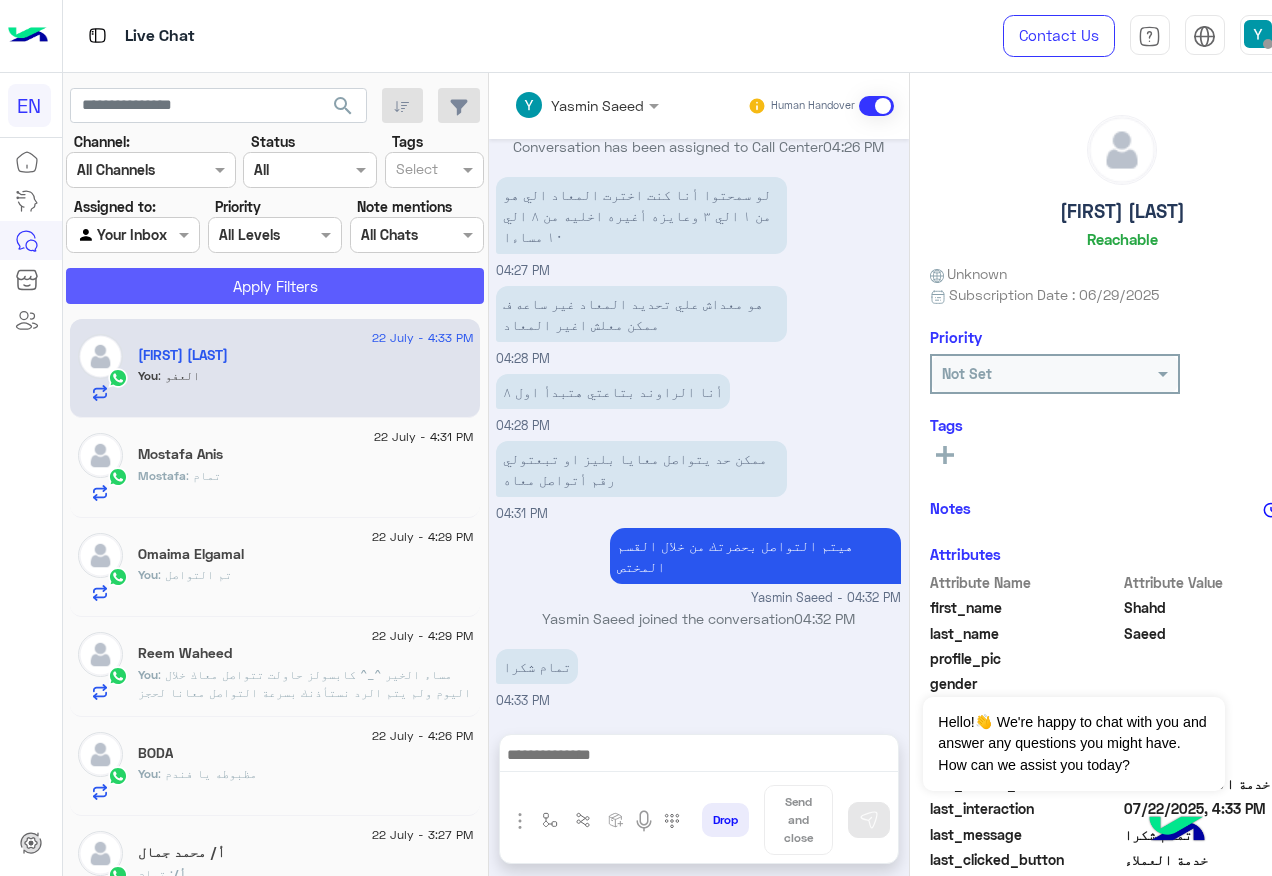 click on "Apply Filters" 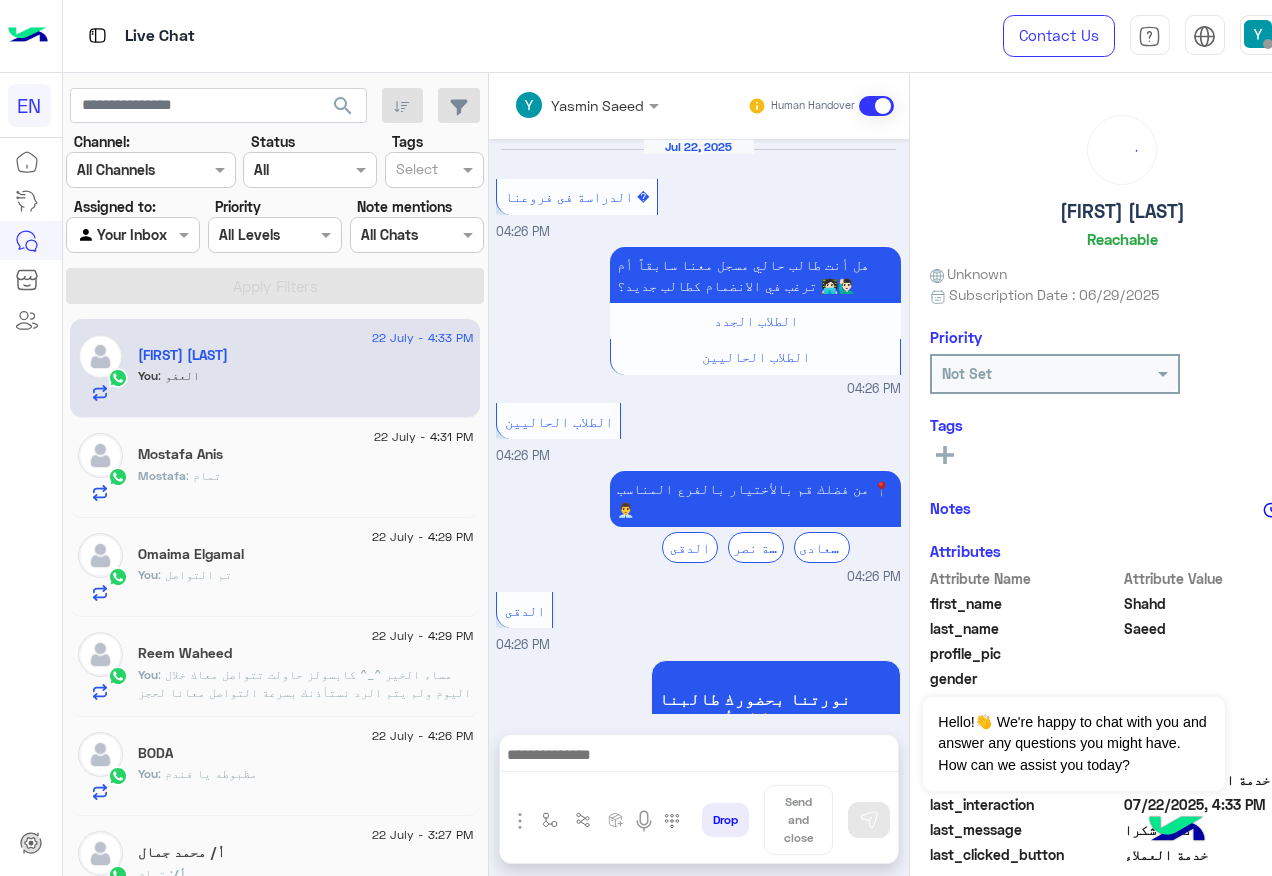 scroll, scrollTop: 1135, scrollLeft: 0, axis: vertical 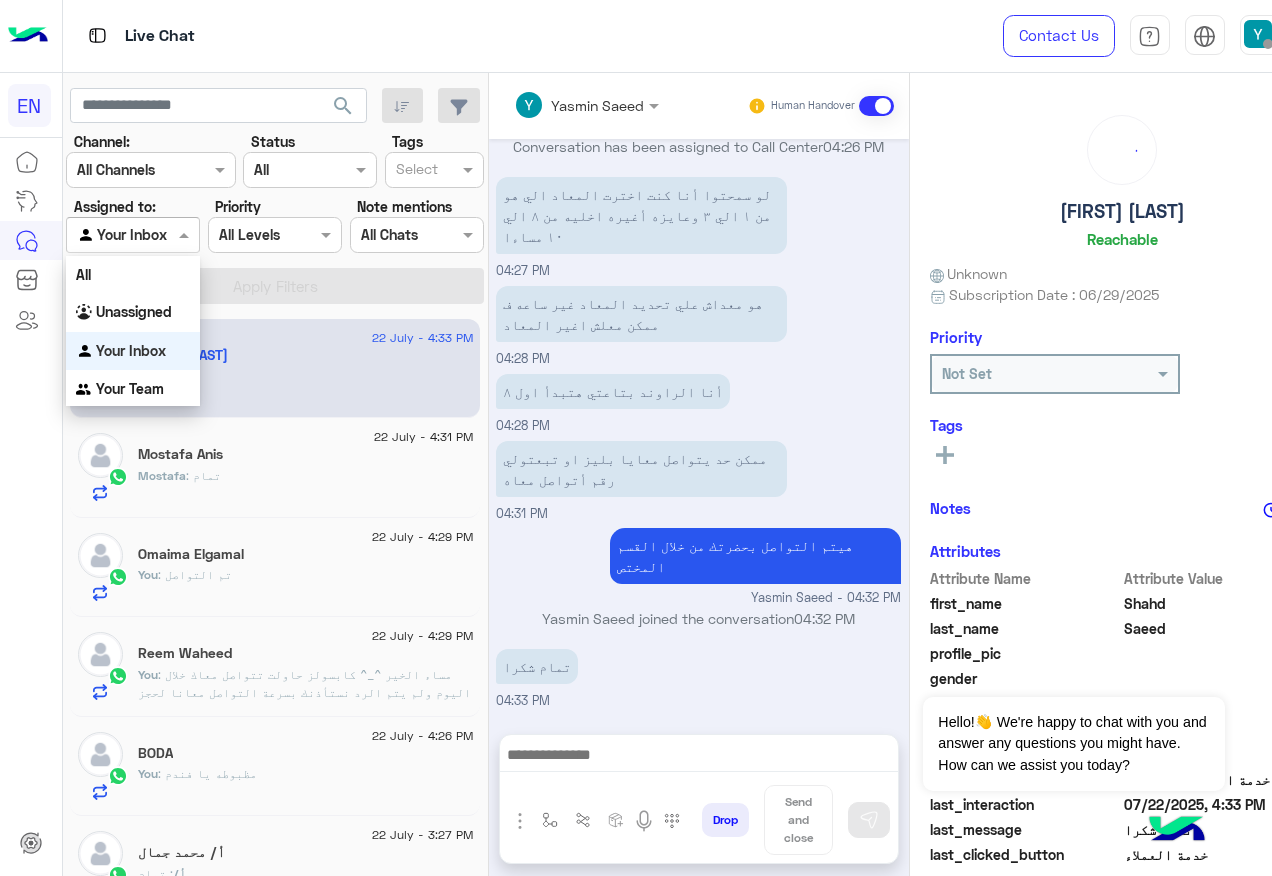 click at bounding box center (109, 235) 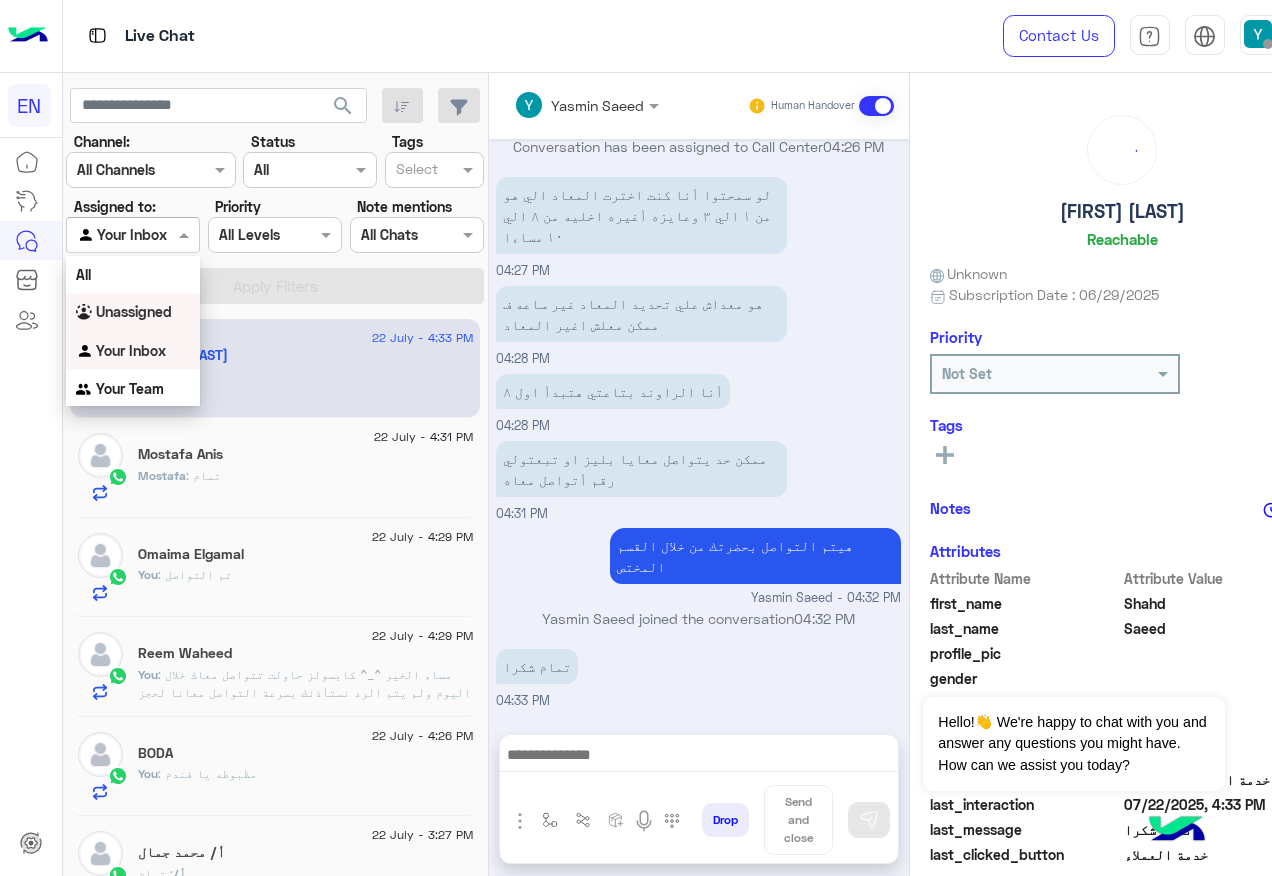 click on "Unassigned" at bounding box center (133, 312) 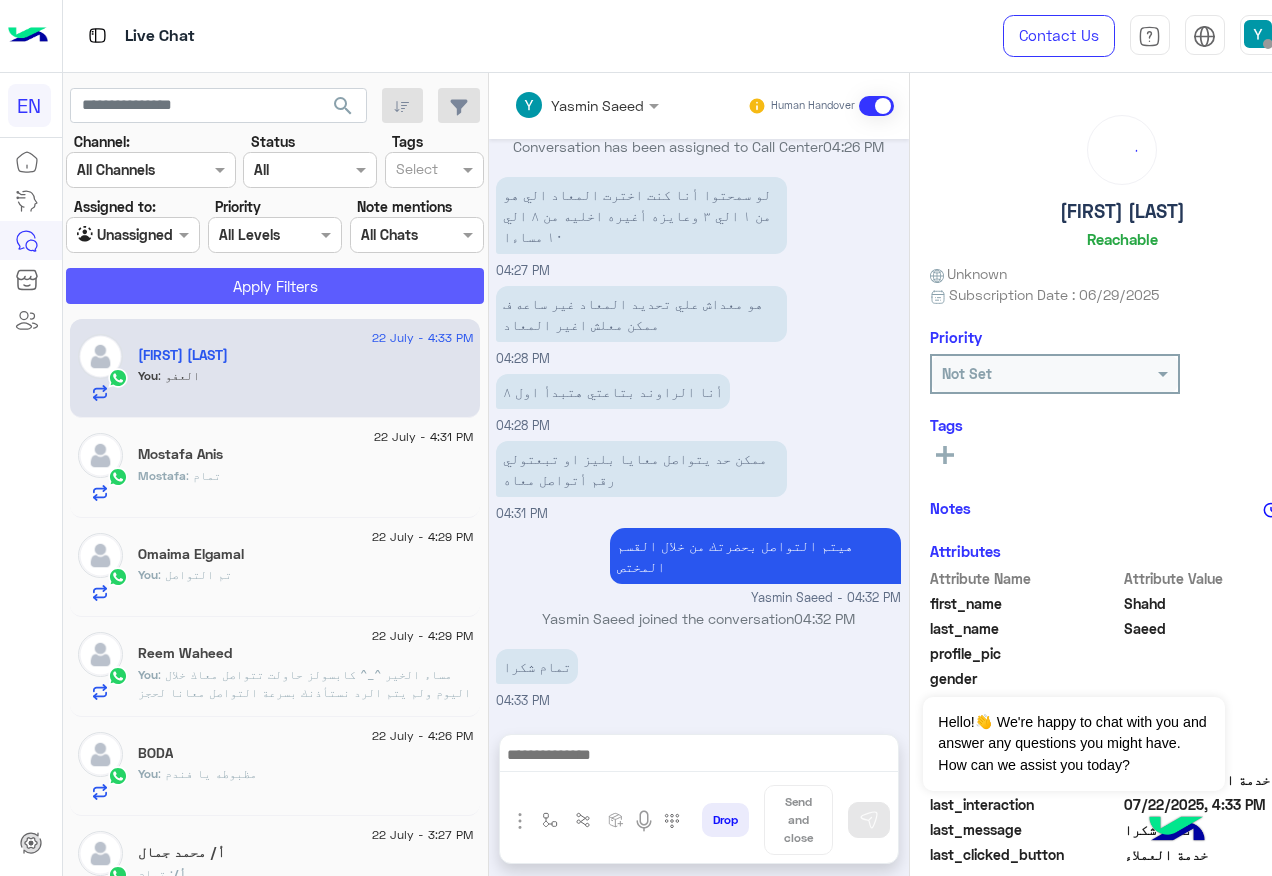 click on "Apply Filters" 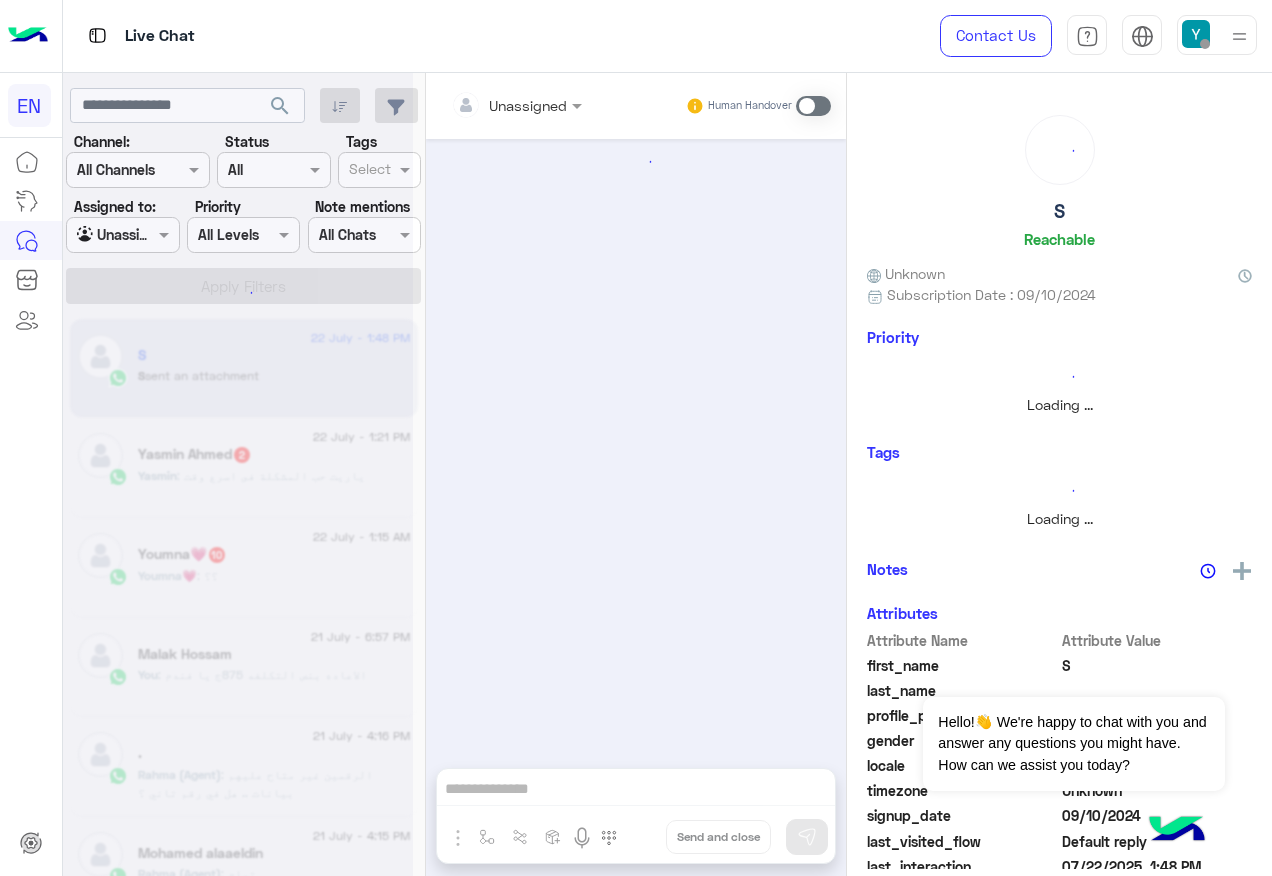 scroll, scrollTop: 1115, scrollLeft: 0, axis: vertical 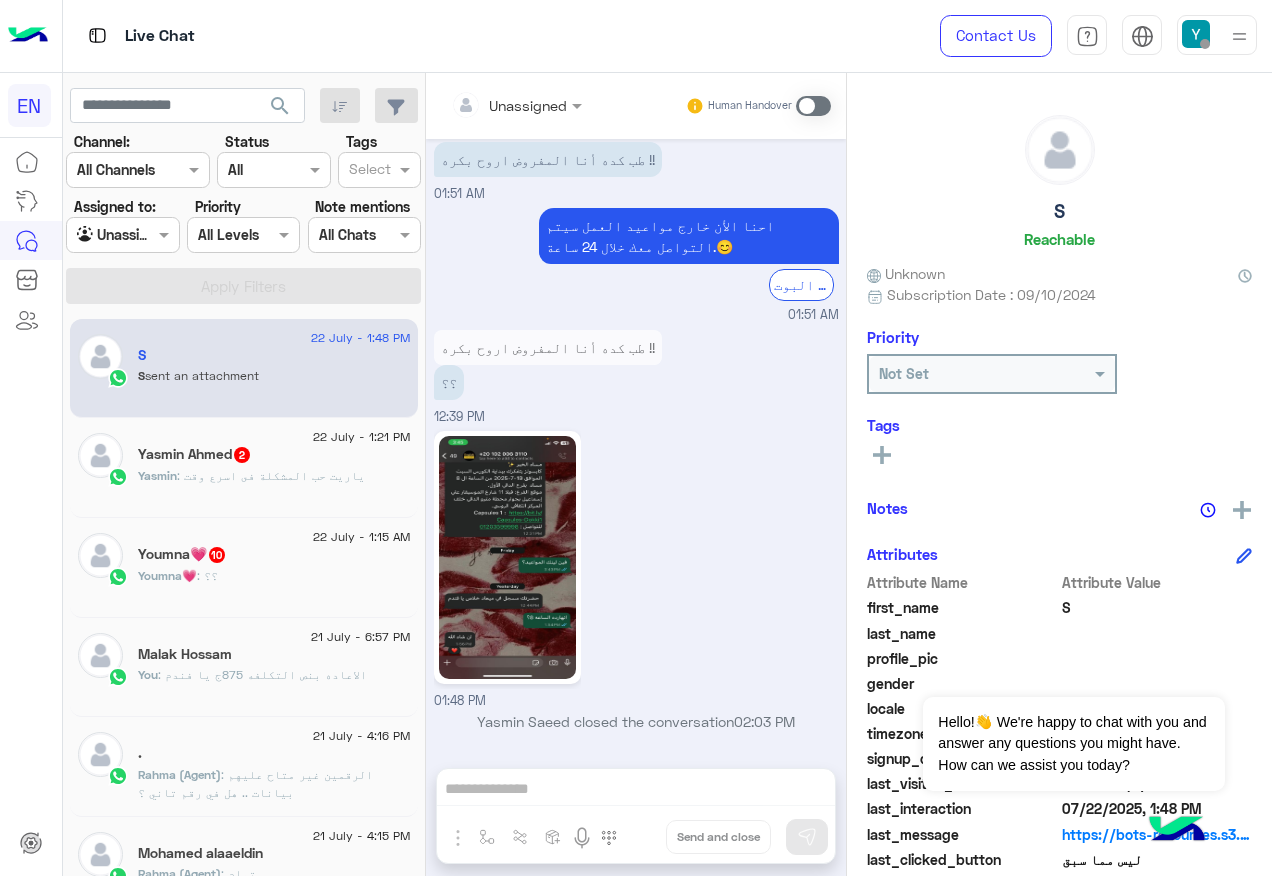 click on "Youmna💗" 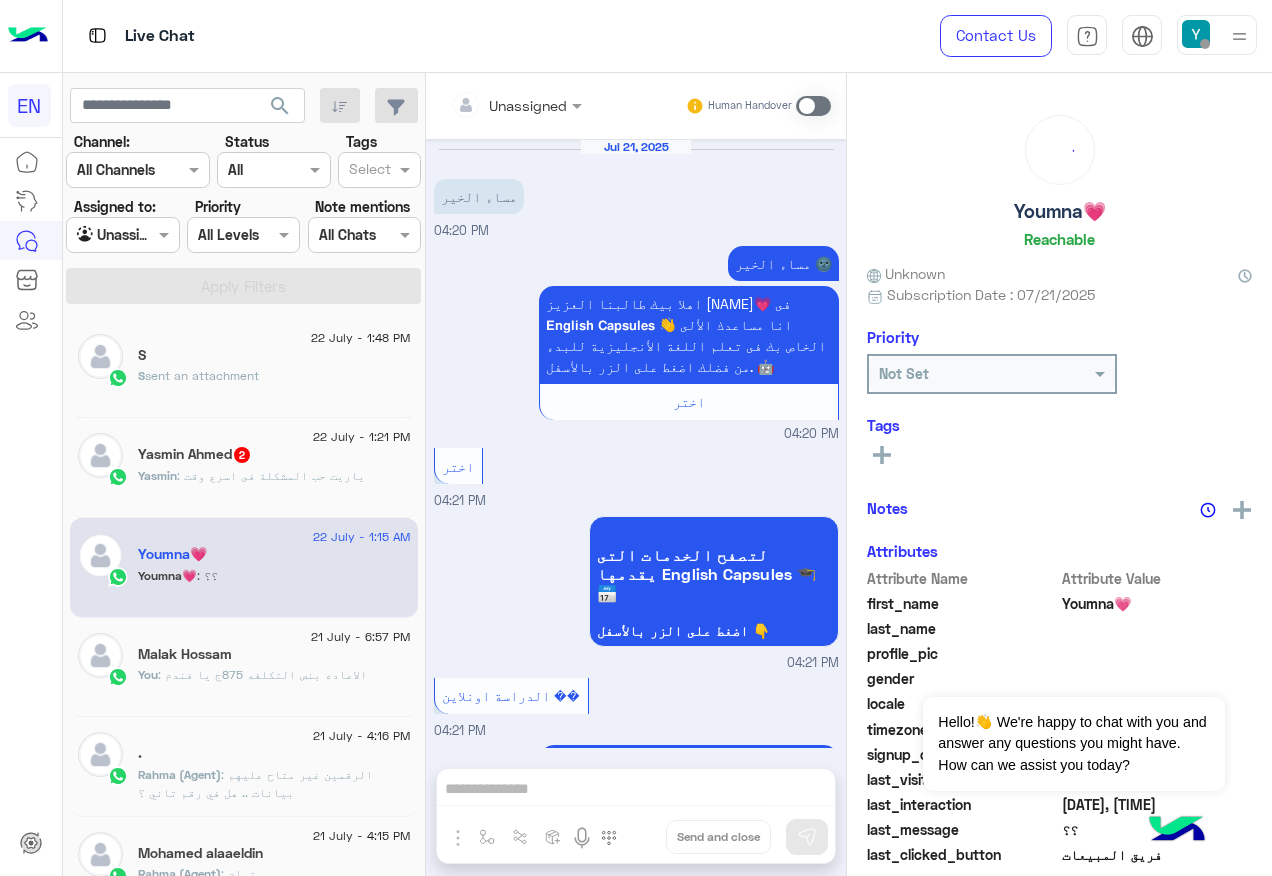 scroll, scrollTop: 2436, scrollLeft: 0, axis: vertical 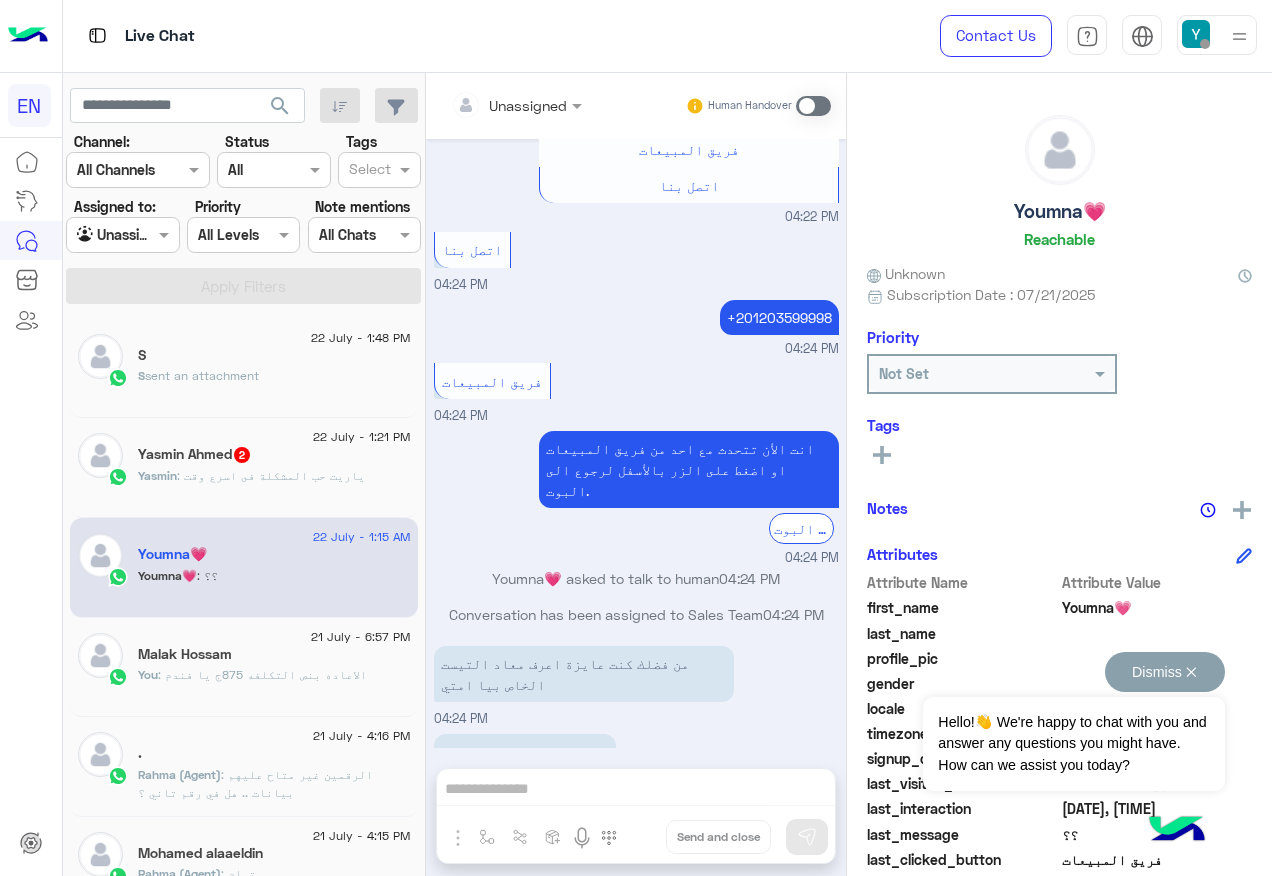 click on "Dismiss ✕" at bounding box center (1165, 672) 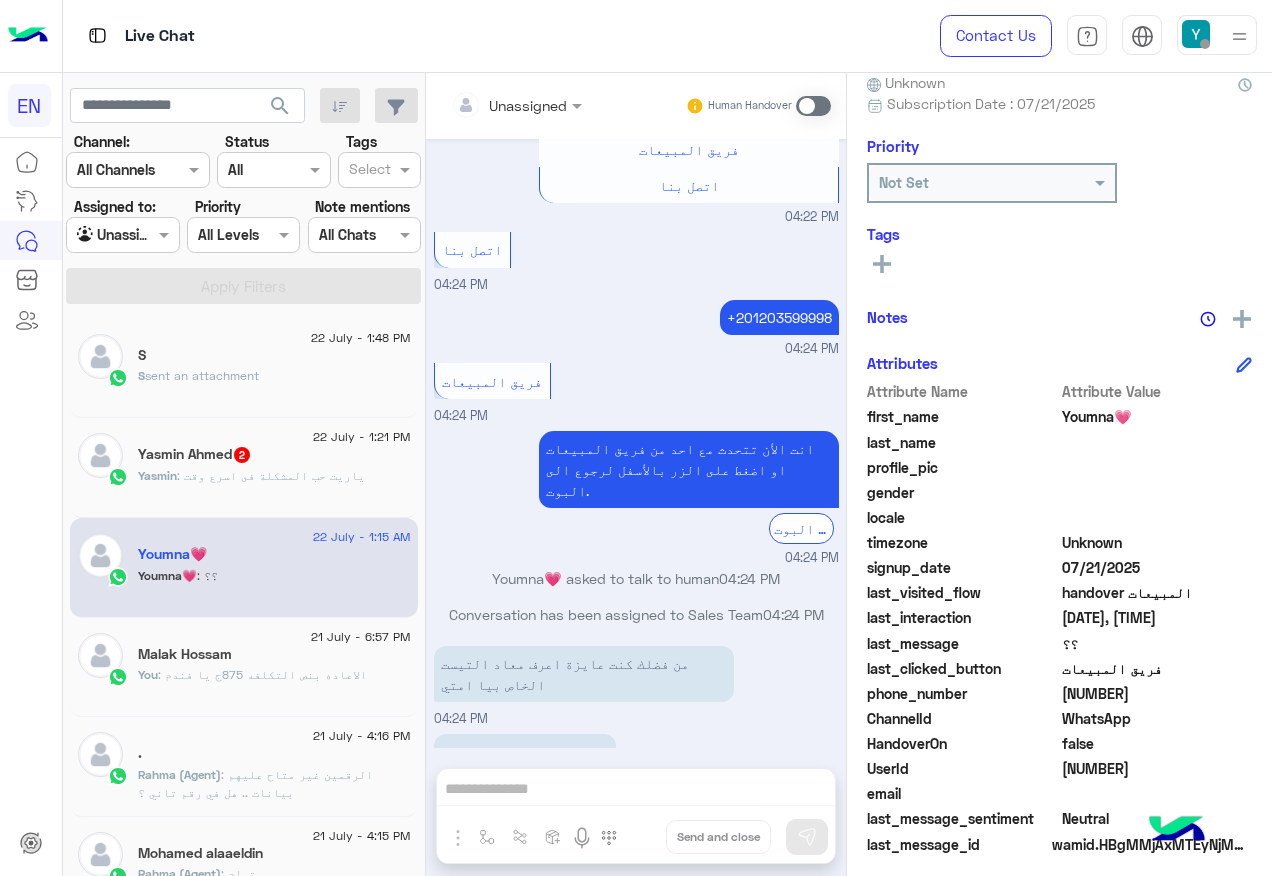 scroll, scrollTop: 201, scrollLeft: 0, axis: vertical 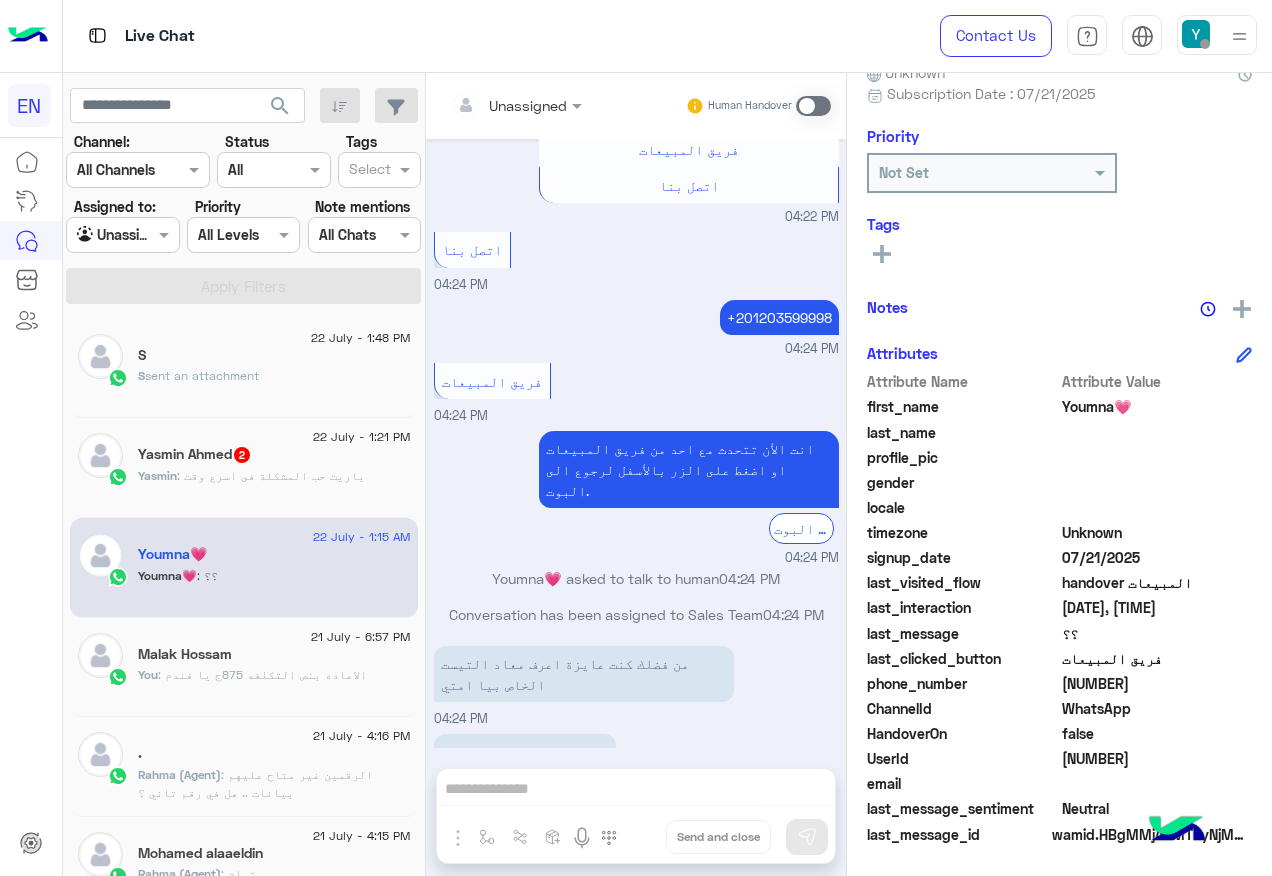 click on "201112634939" 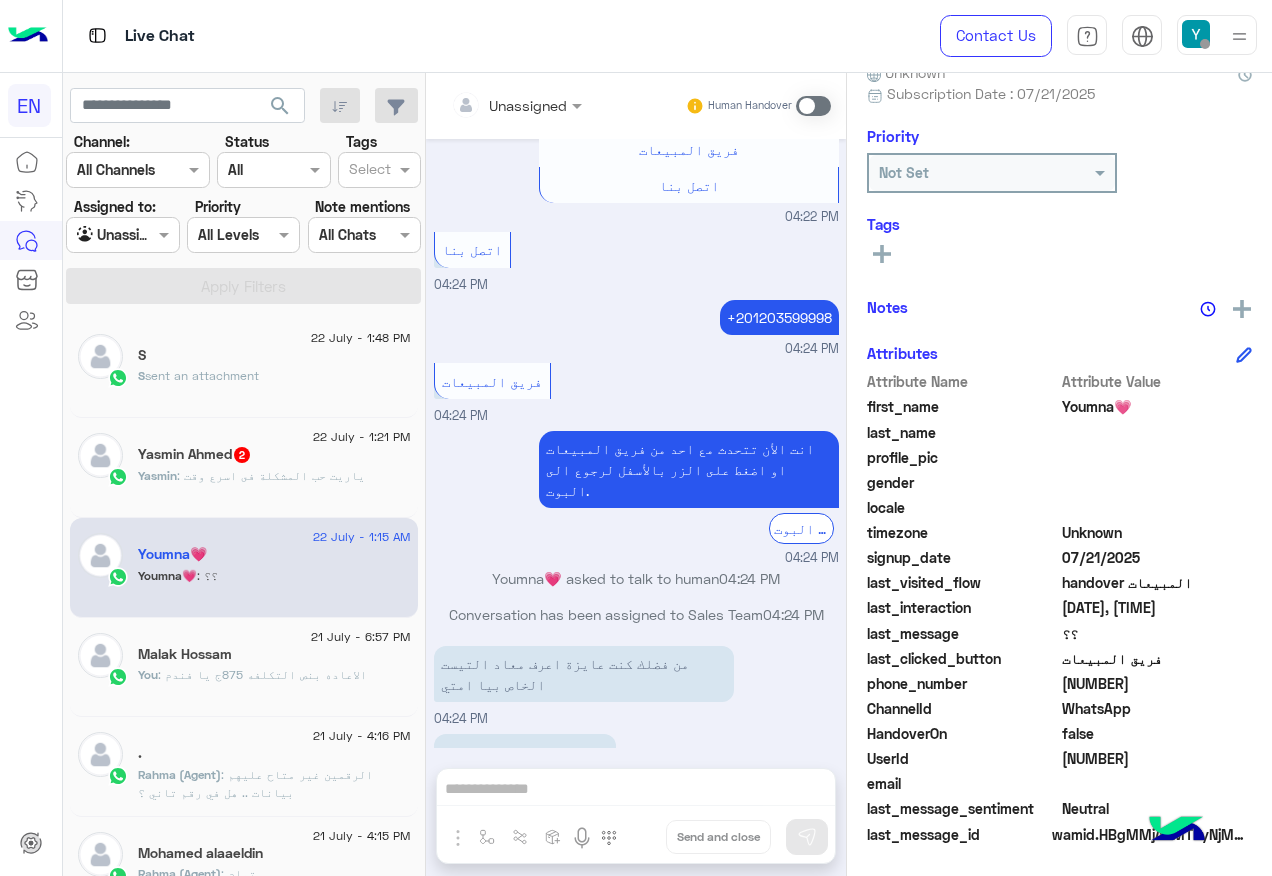 copy on "201112634939" 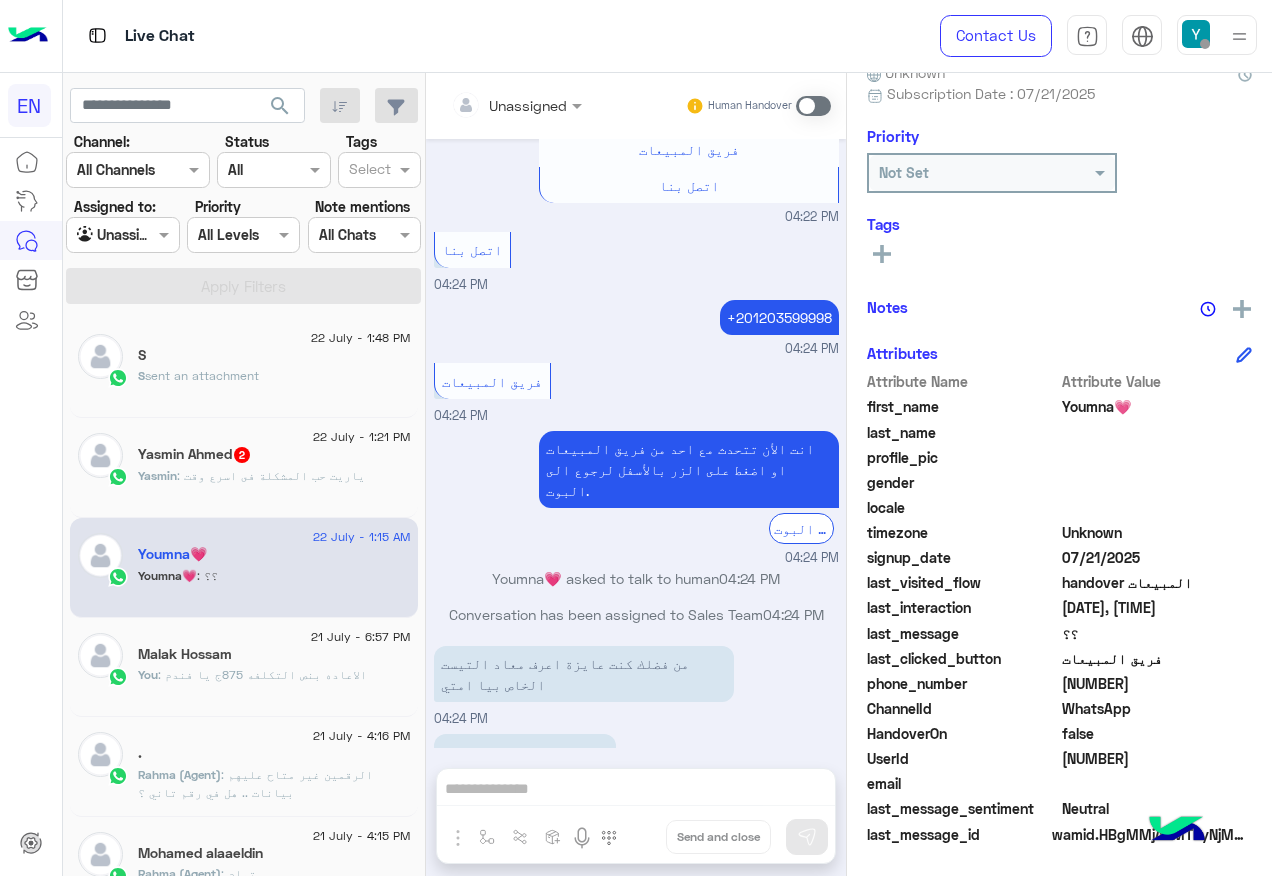 scroll, scrollTop: 2577, scrollLeft: 0, axis: vertical 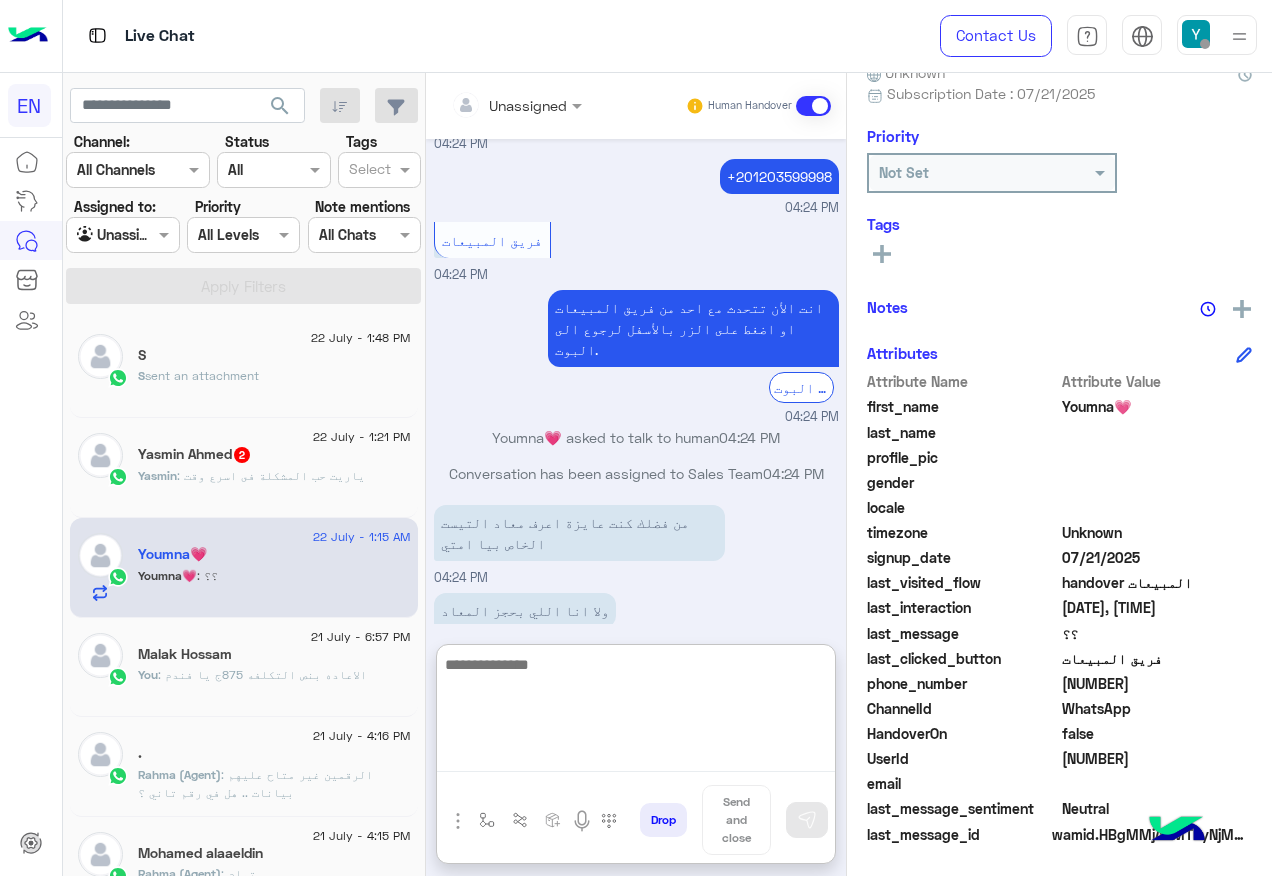 click at bounding box center (636, 712) 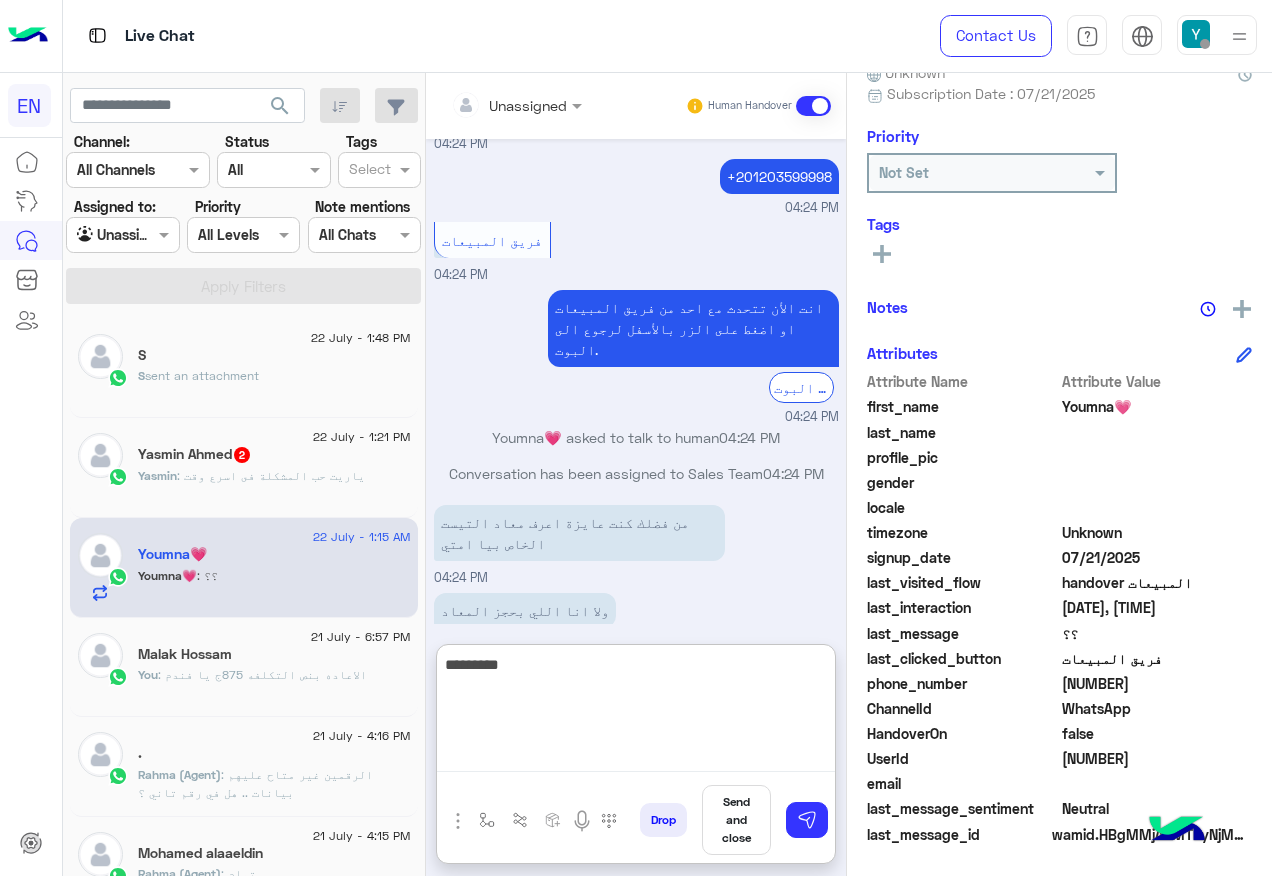 type on "**********" 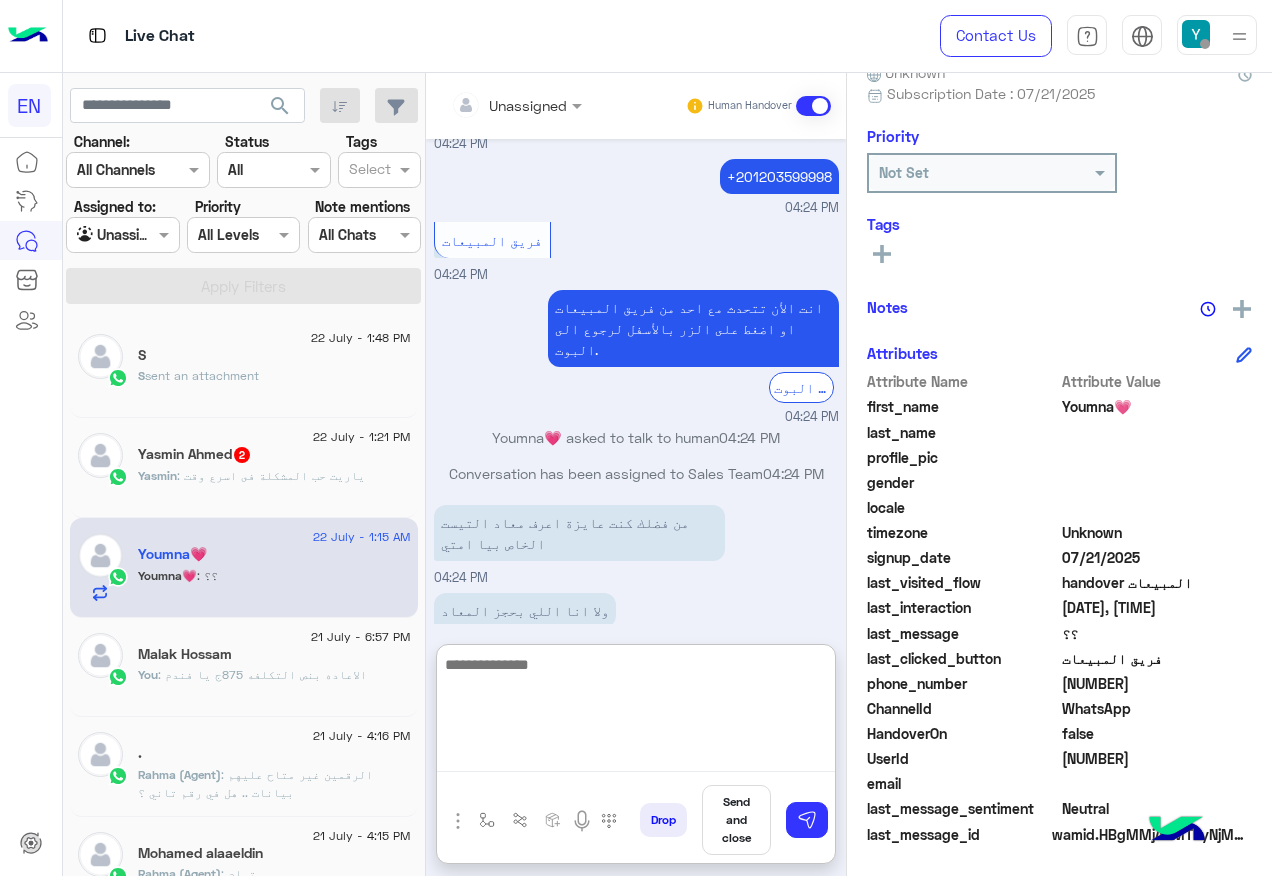 scroll, scrollTop: 2765, scrollLeft: 0, axis: vertical 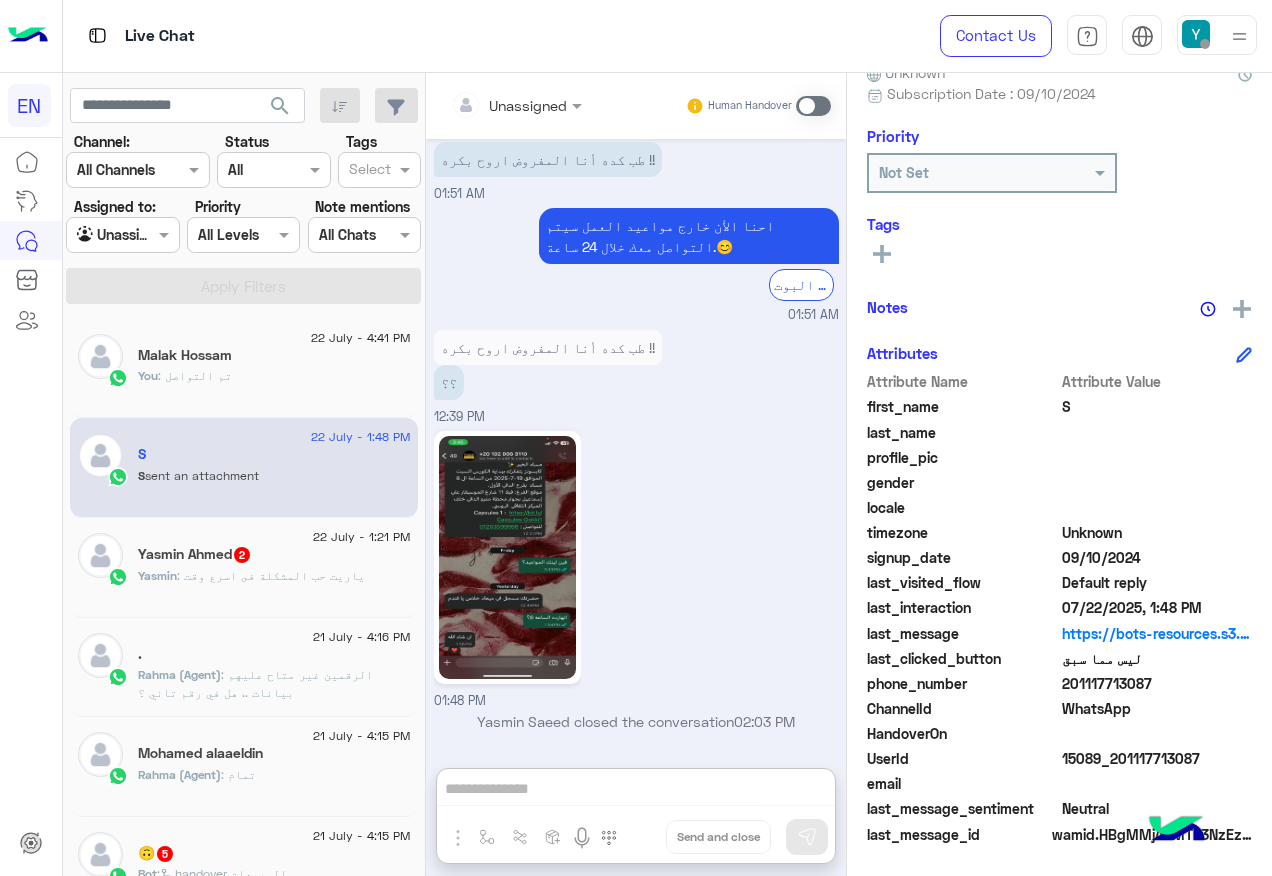 click on ": ياريت حب المشكلة فى اسرع وقت" 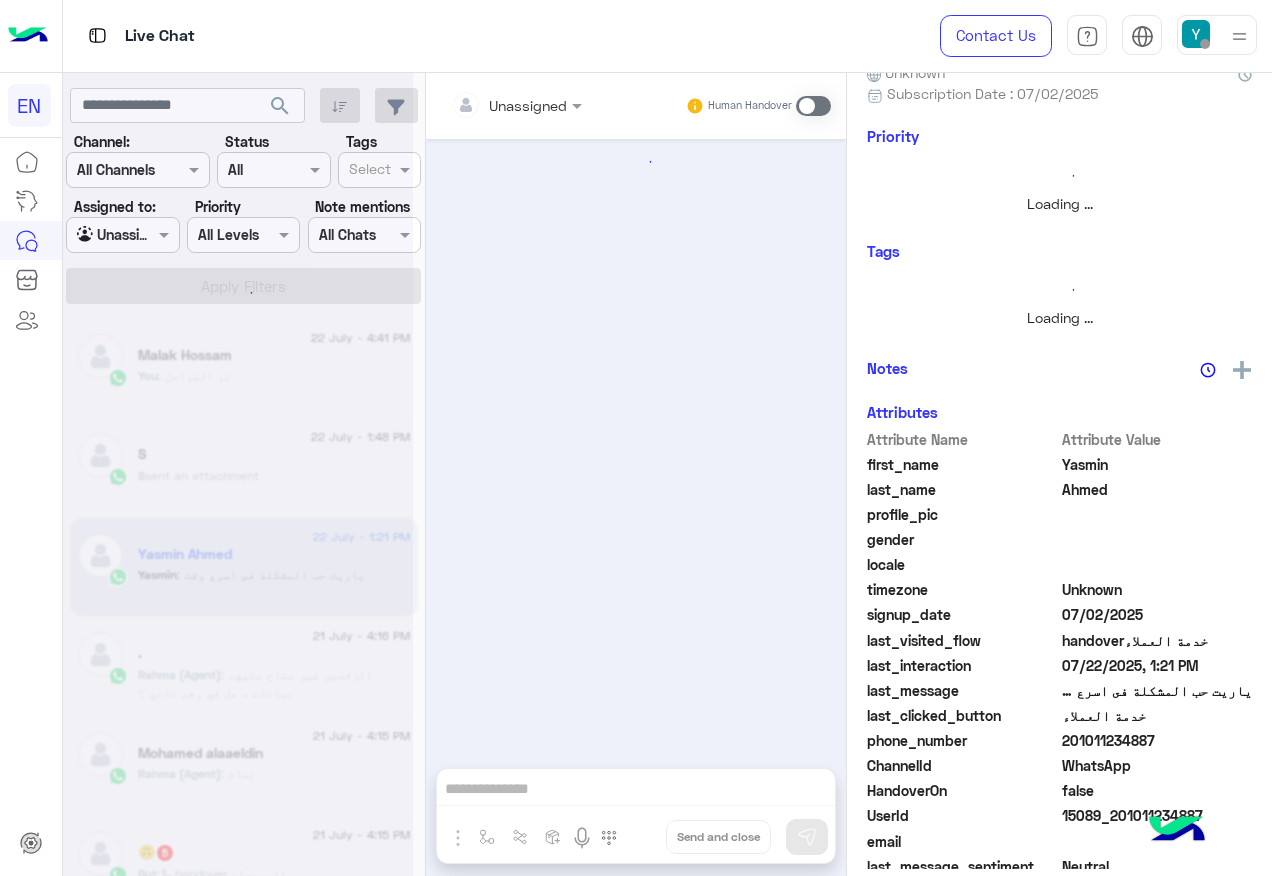 scroll, scrollTop: 0, scrollLeft: 0, axis: both 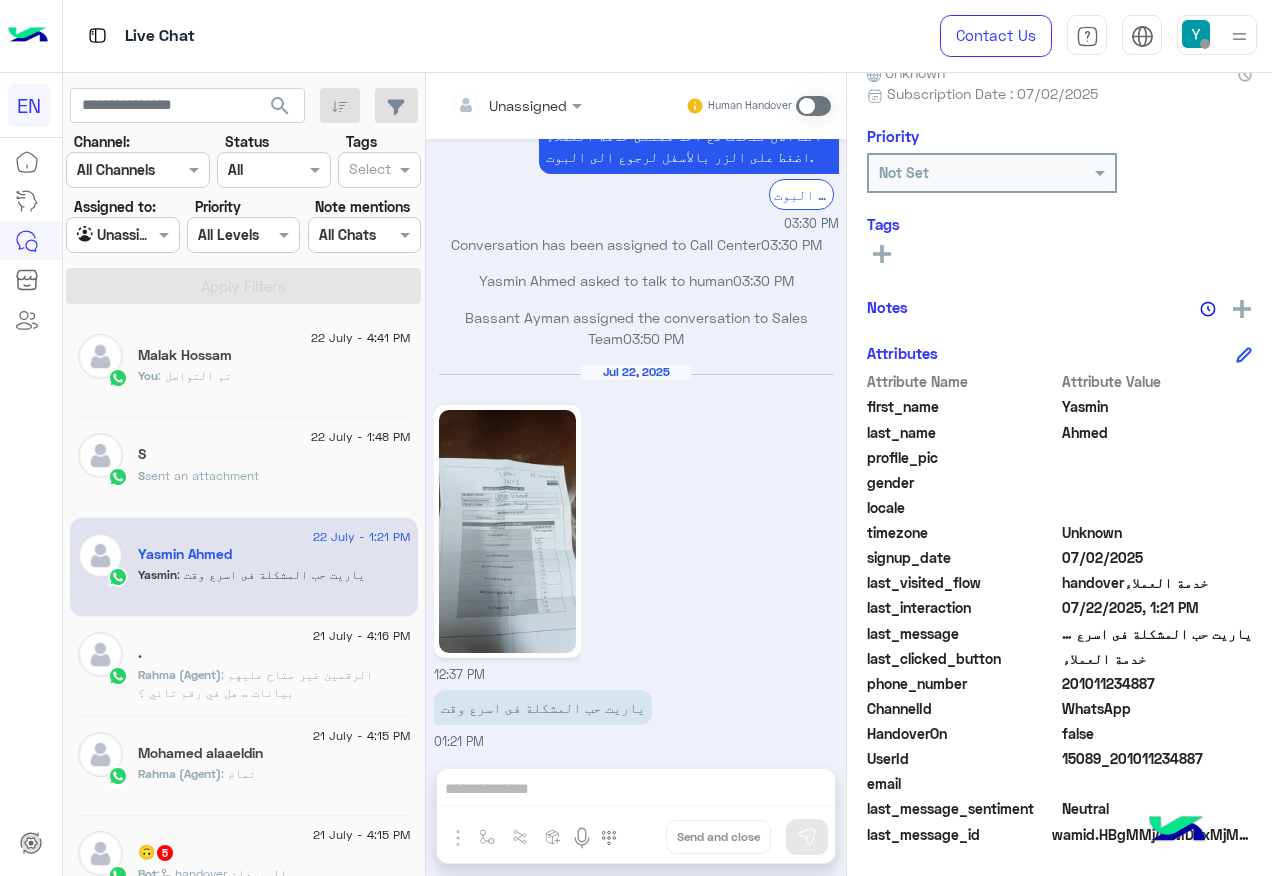 click 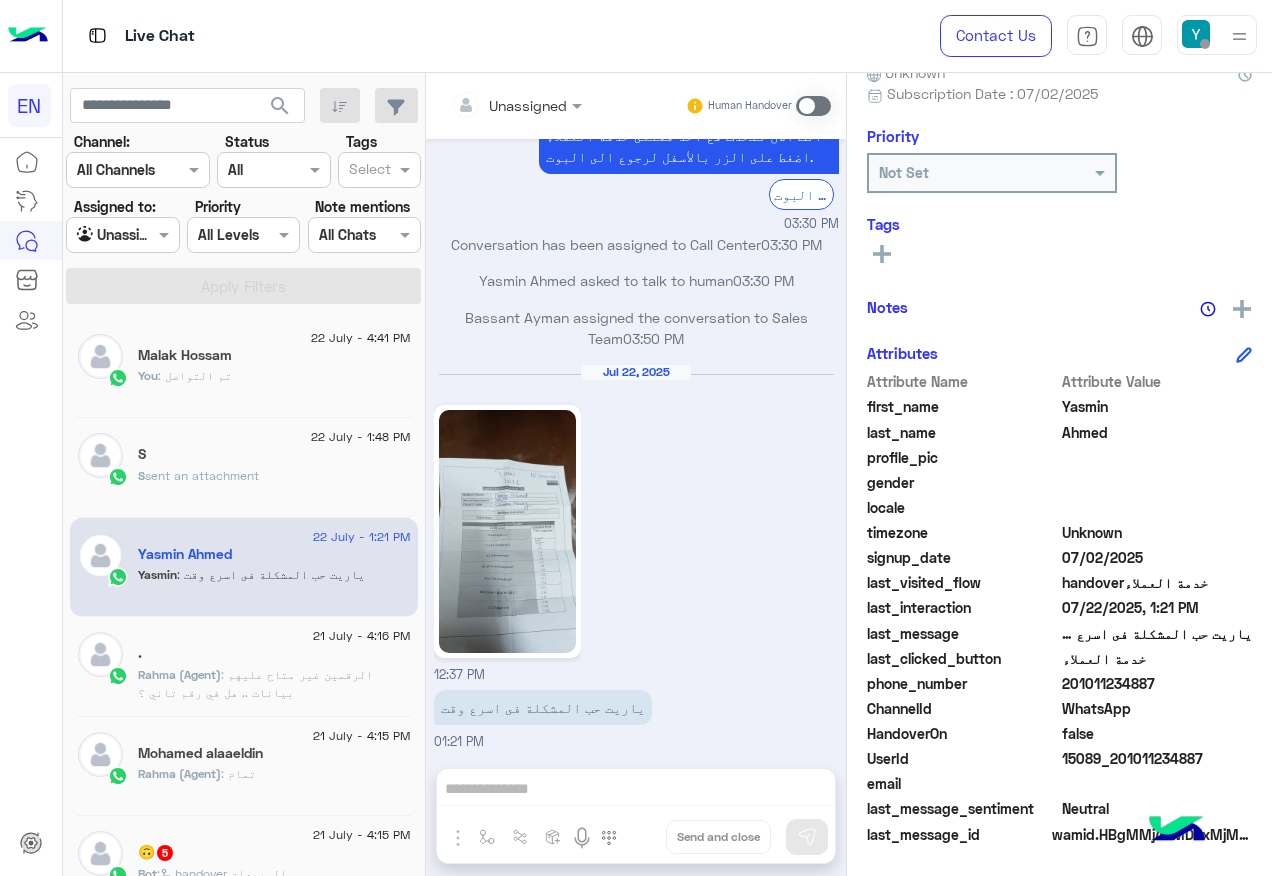 click on "201011234887" 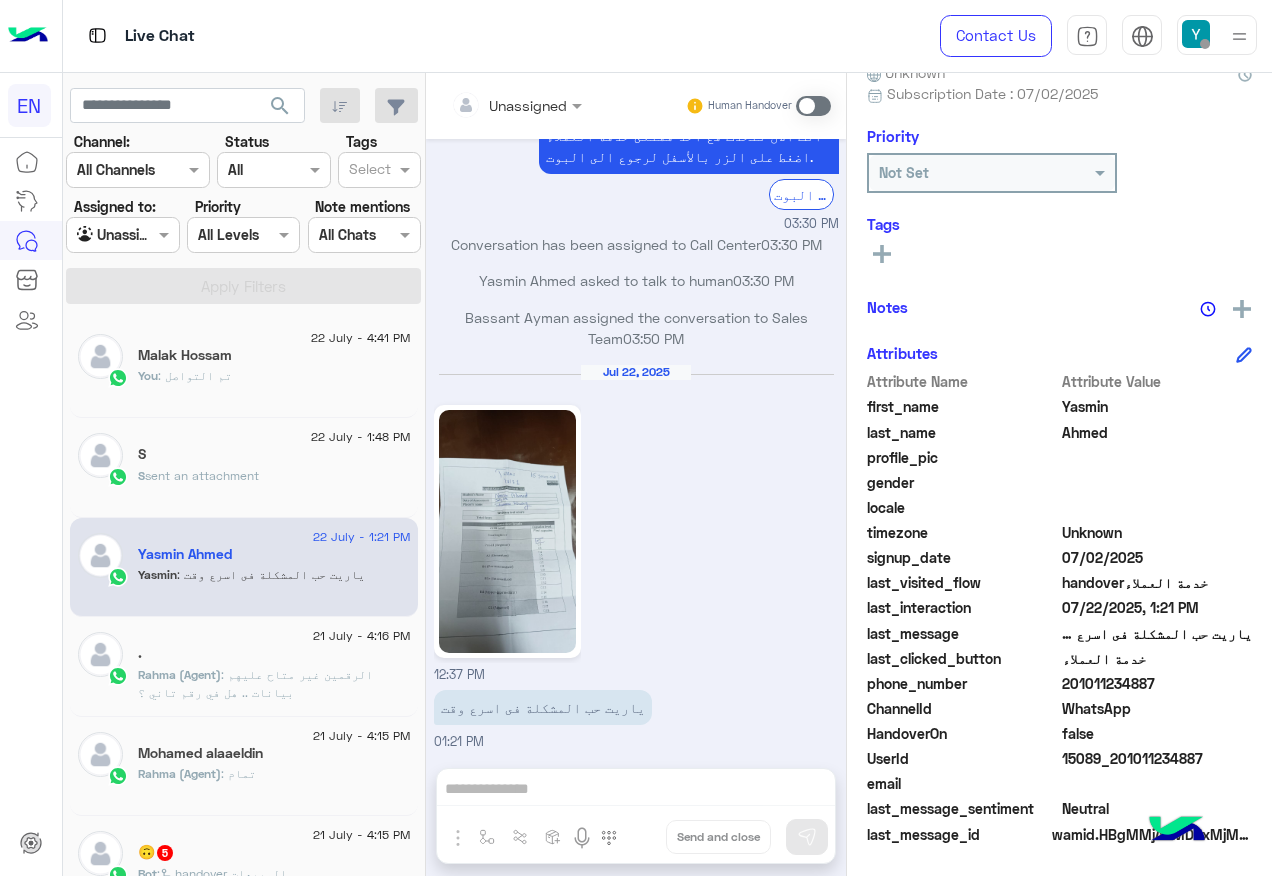 copy on "201011234887" 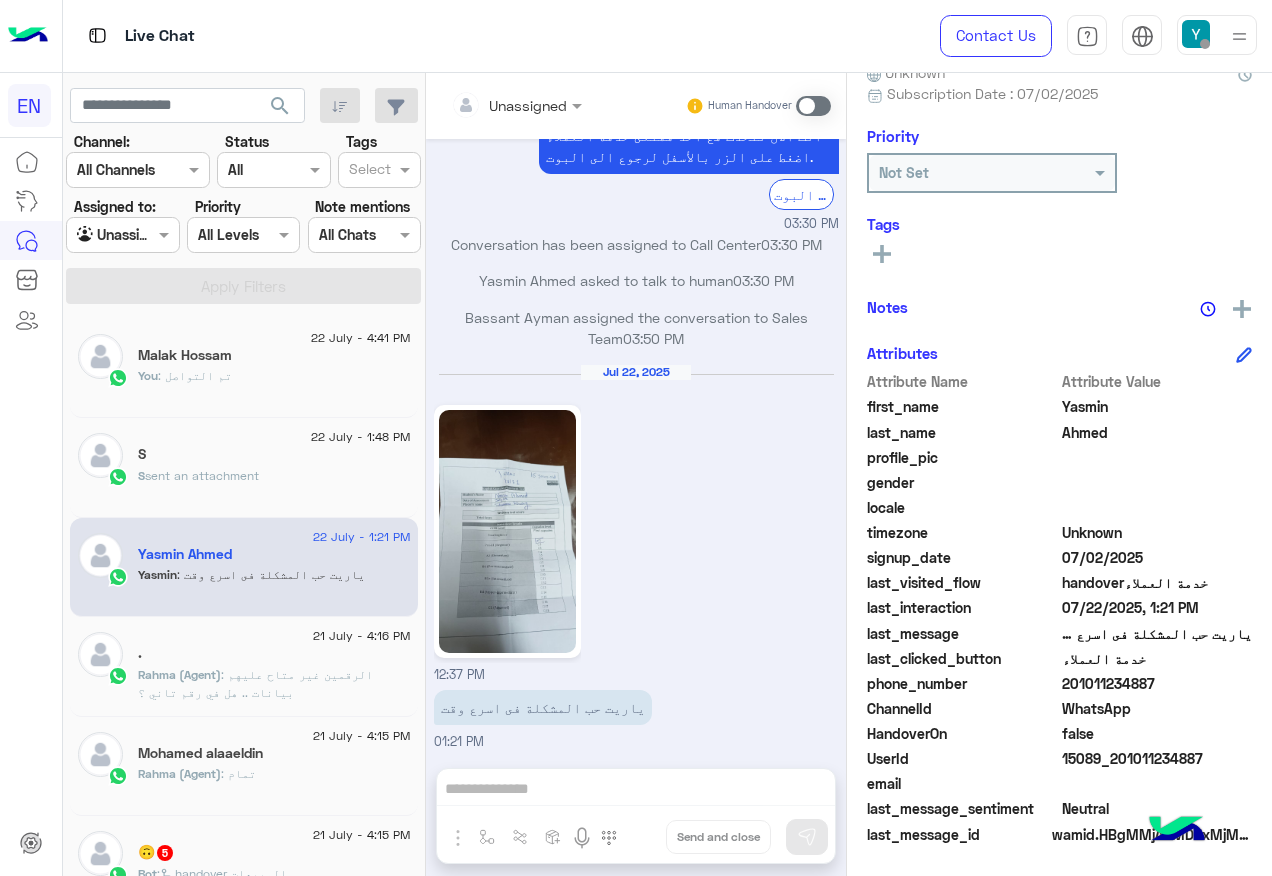 click at bounding box center [813, 106] 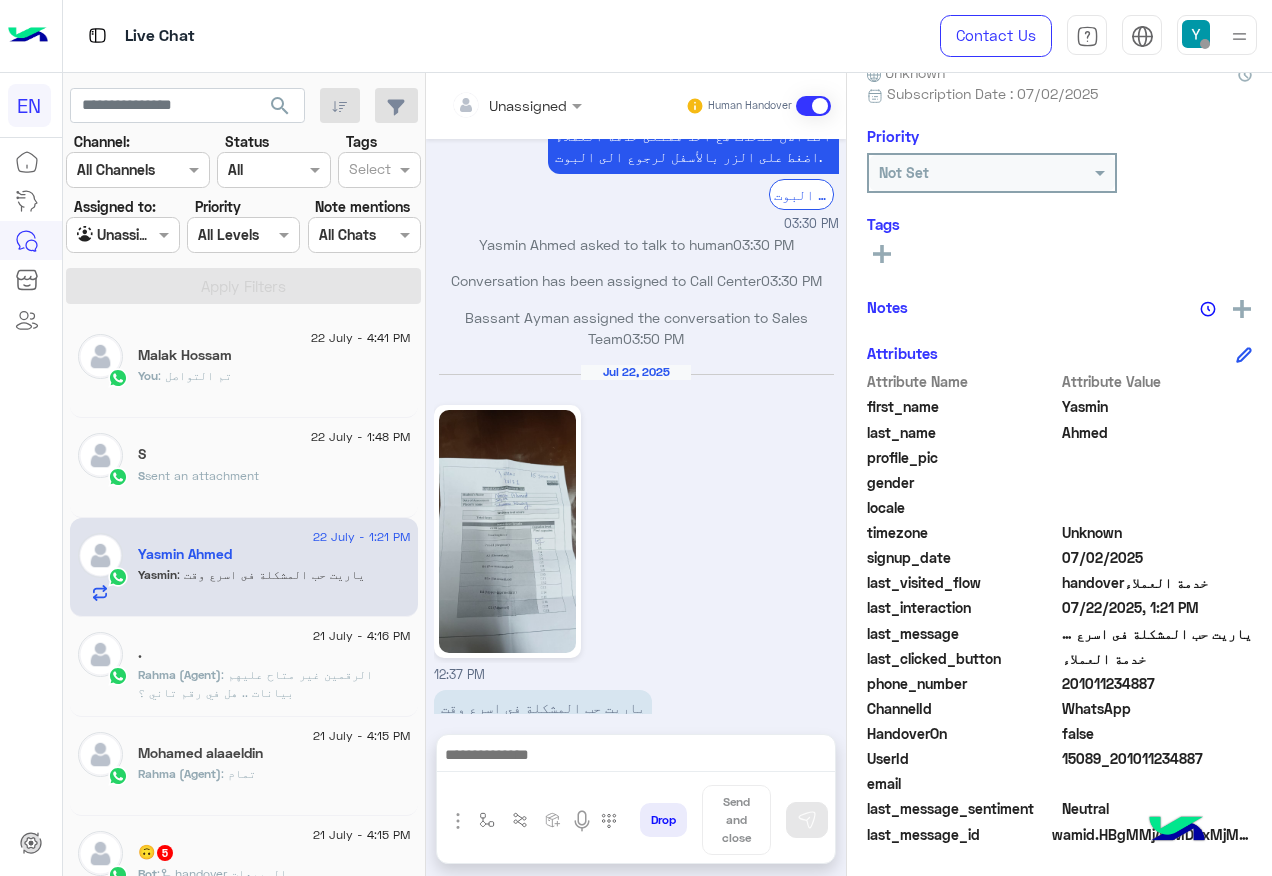 scroll, scrollTop: 1348, scrollLeft: 0, axis: vertical 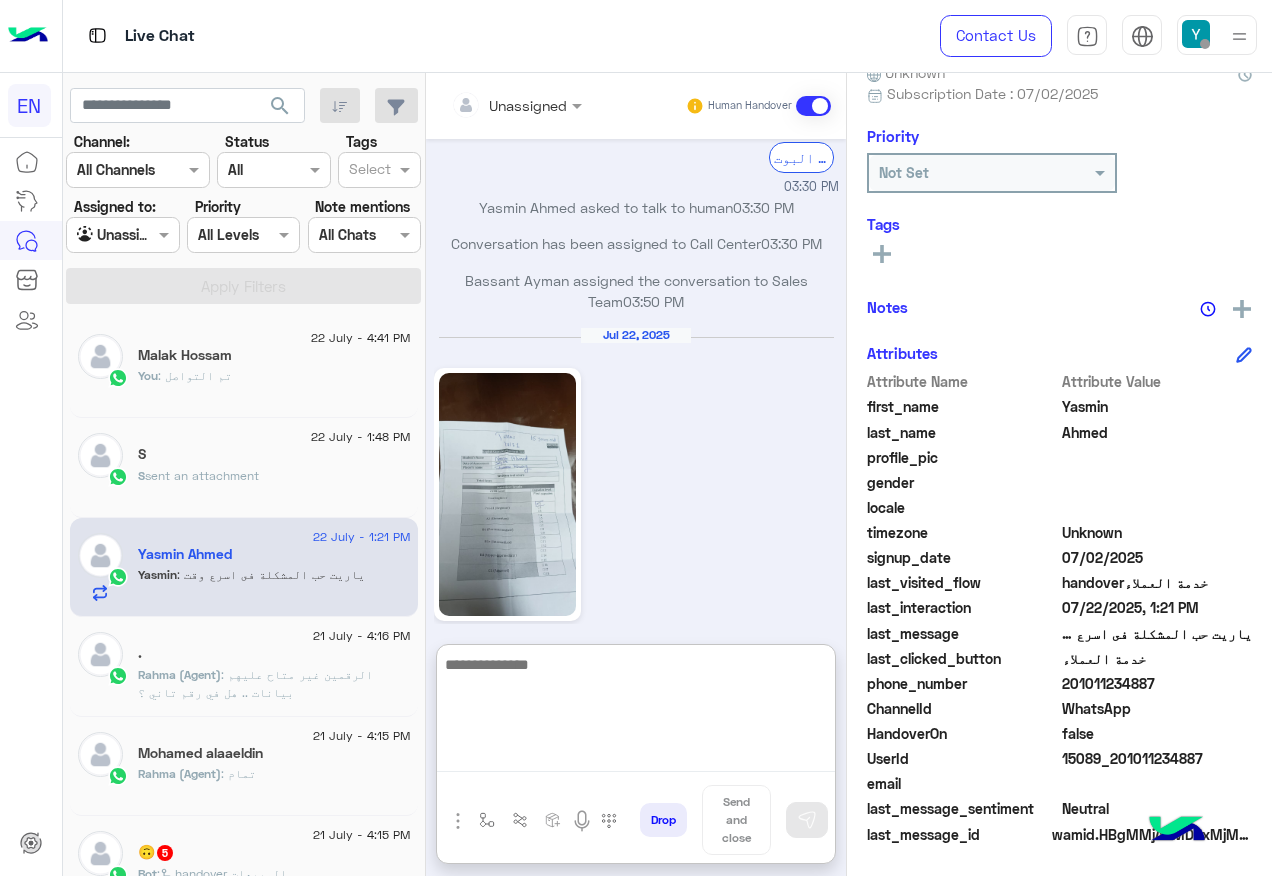 click at bounding box center [636, 712] 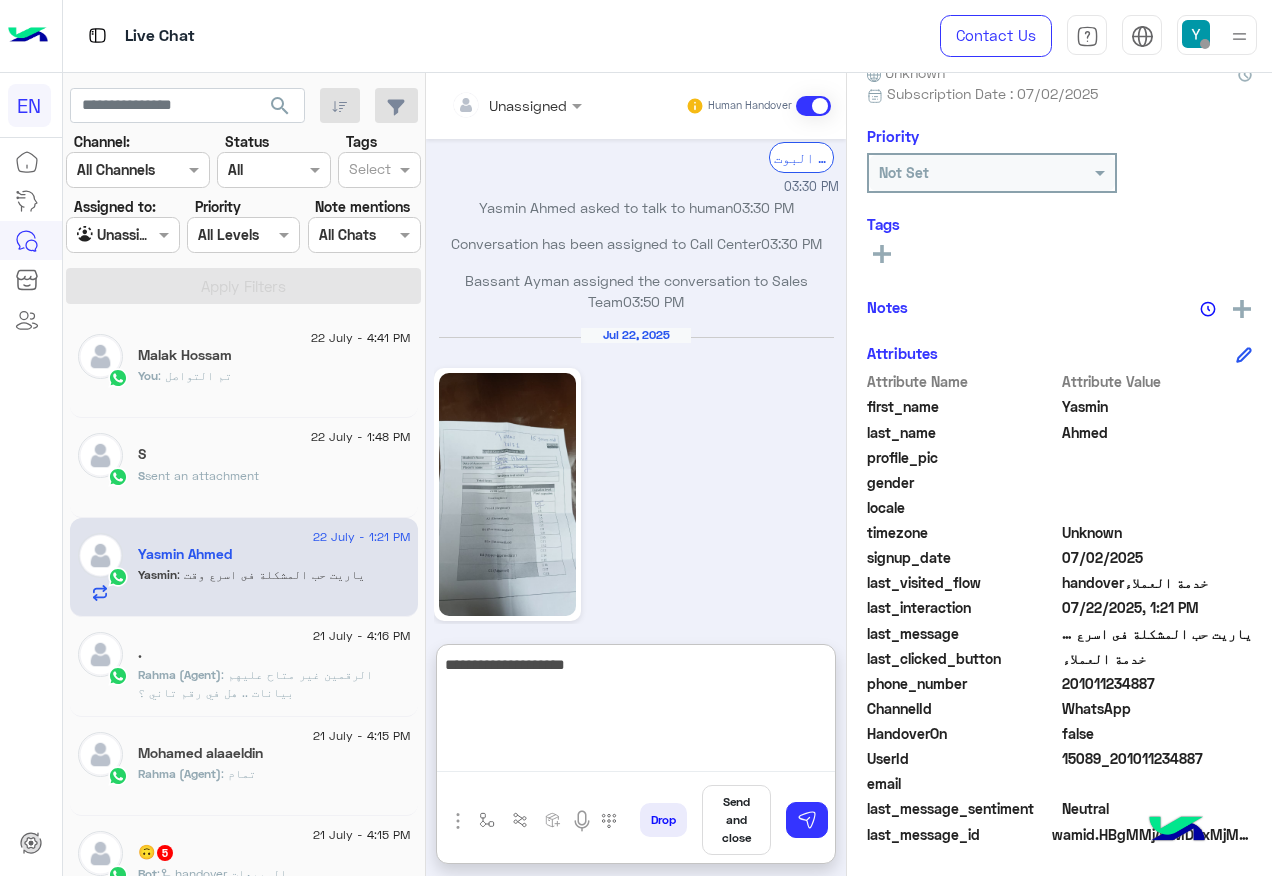 type on "**********" 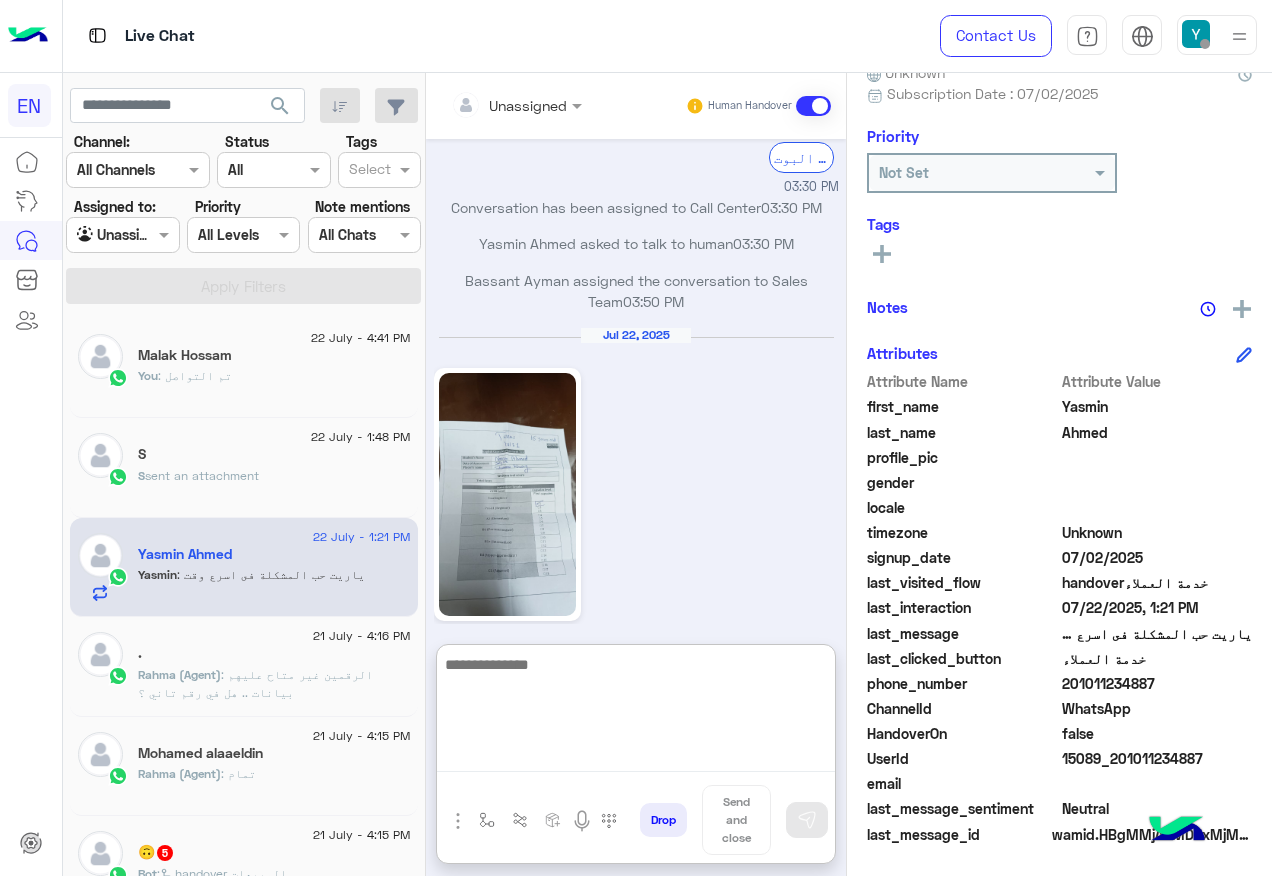 scroll, scrollTop: 1536, scrollLeft: 0, axis: vertical 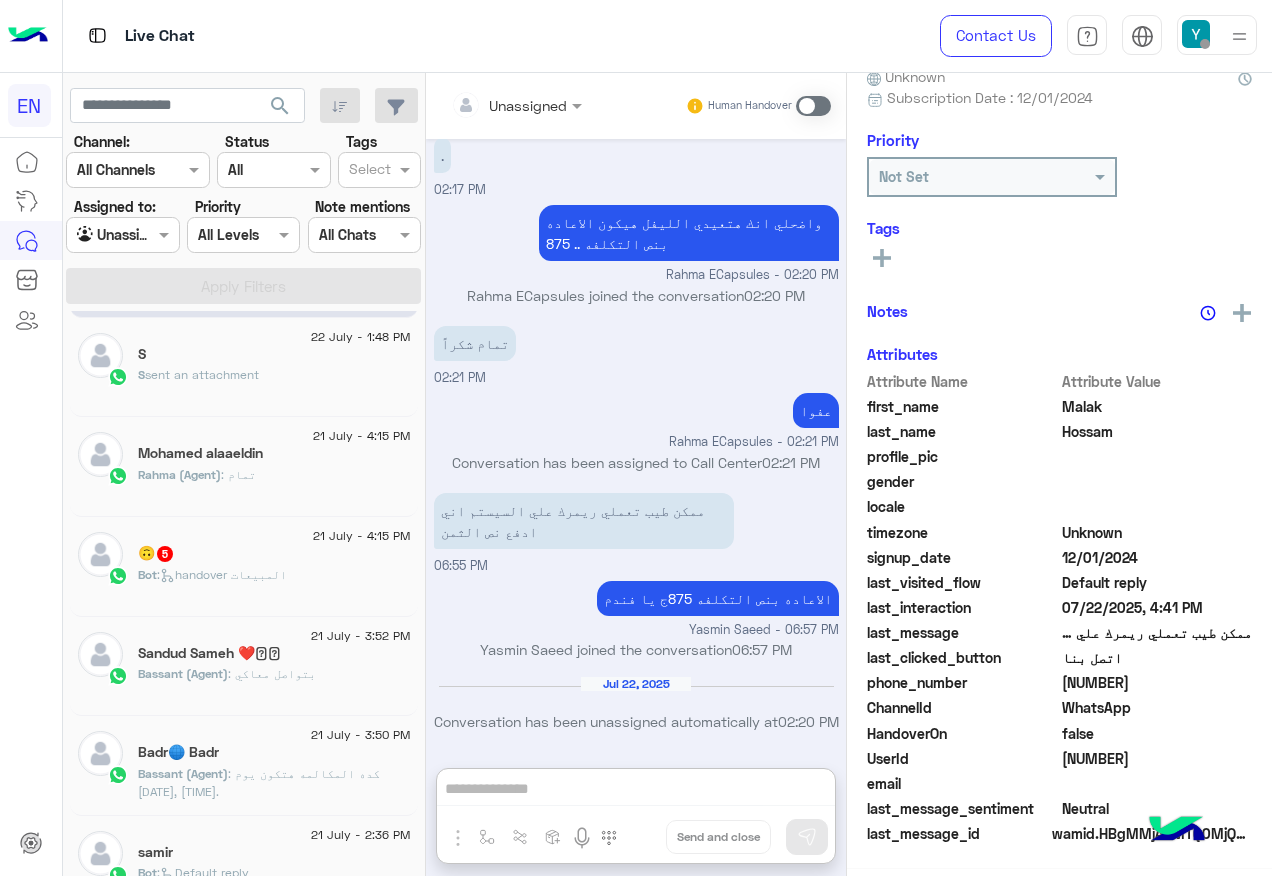 click on "🙃   5" 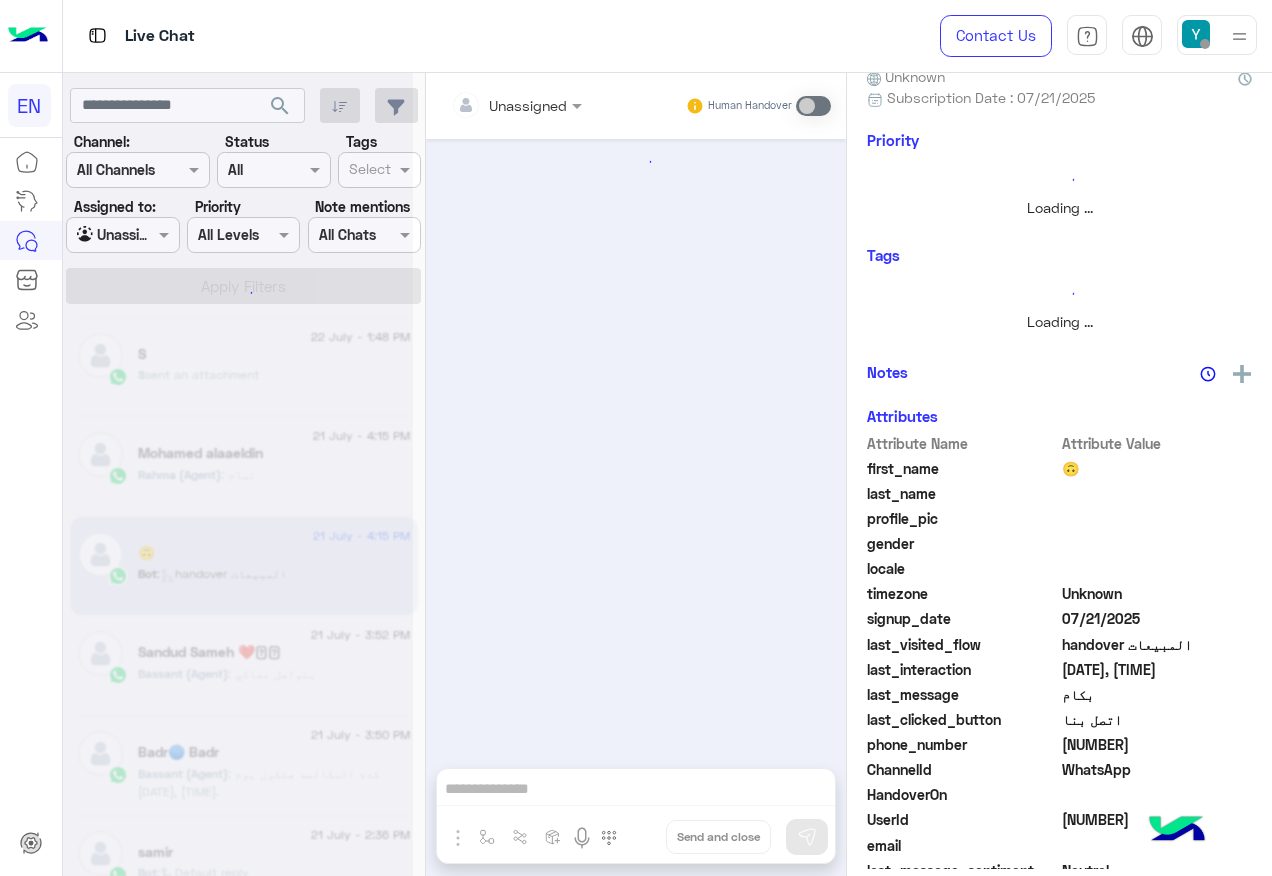 scroll, scrollTop: 0, scrollLeft: 0, axis: both 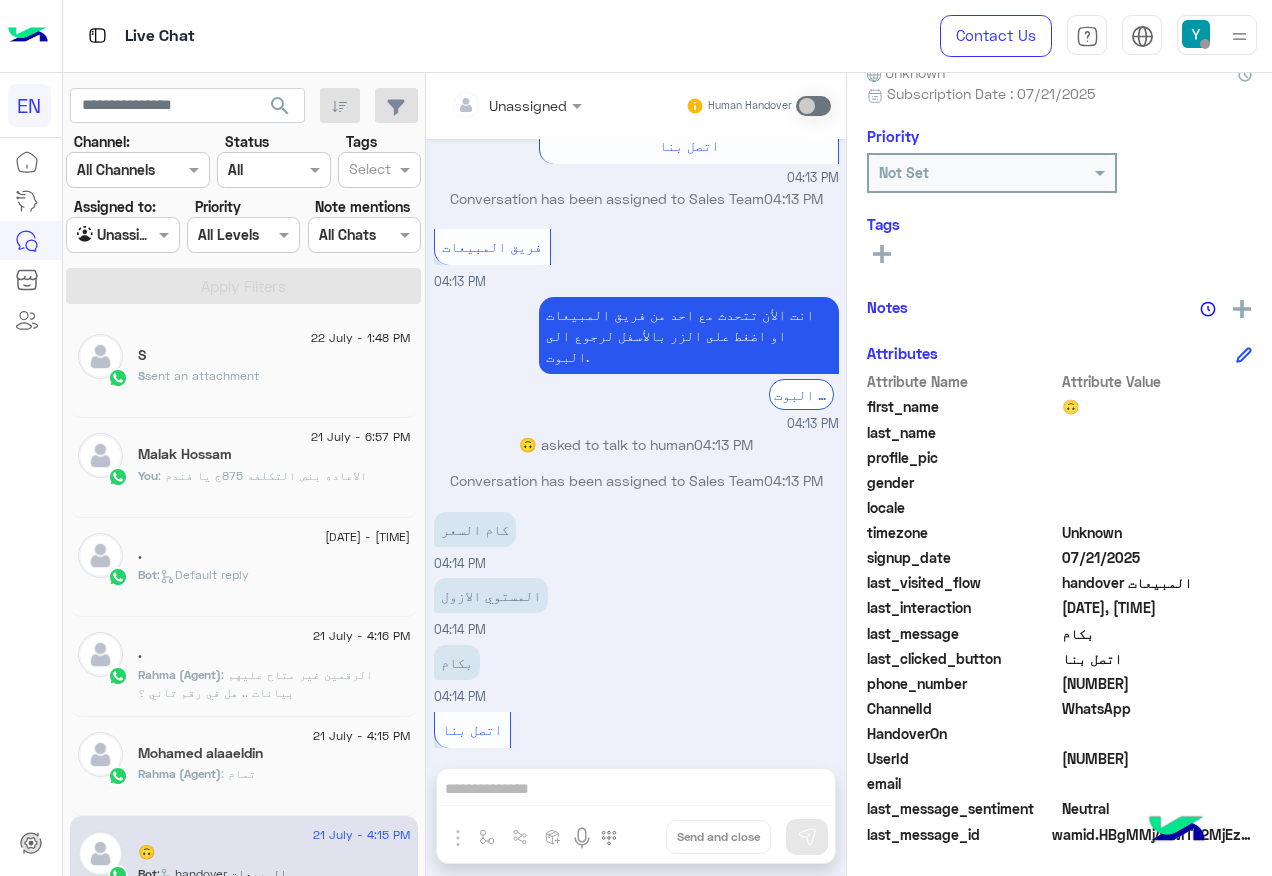 click on "Agent Filter Unassigned" at bounding box center [122, 235] 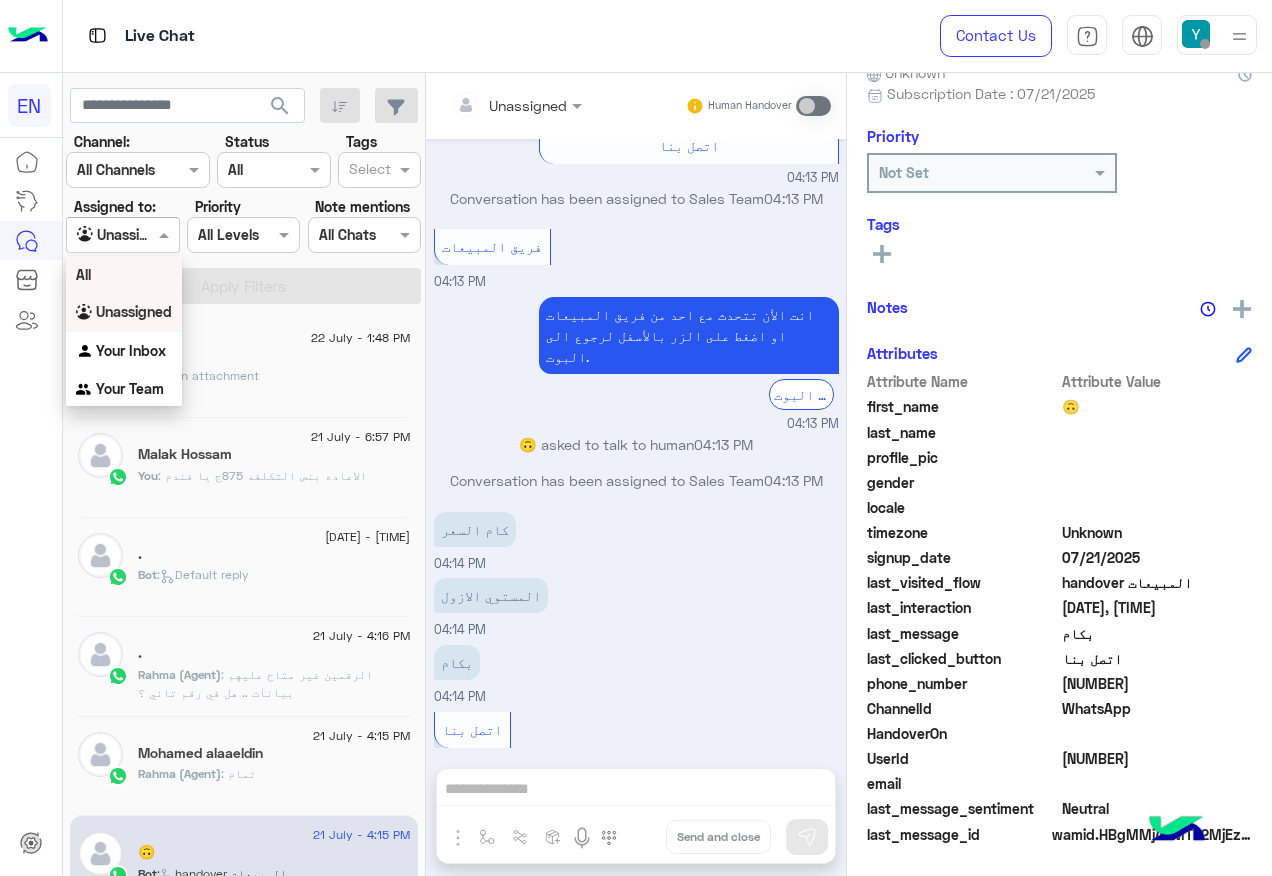 click on "All" at bounding box center (124, 274) 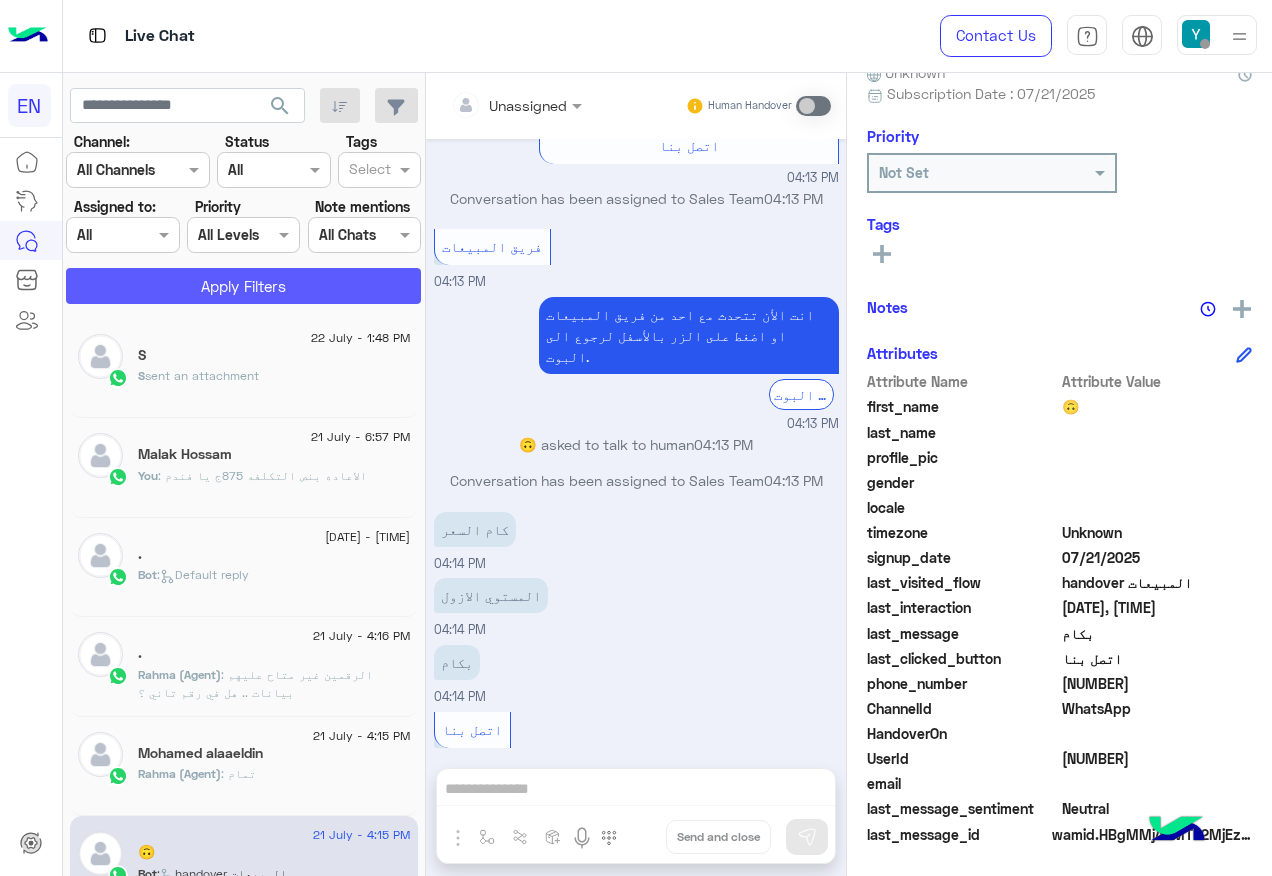 click on "Apply Filters" 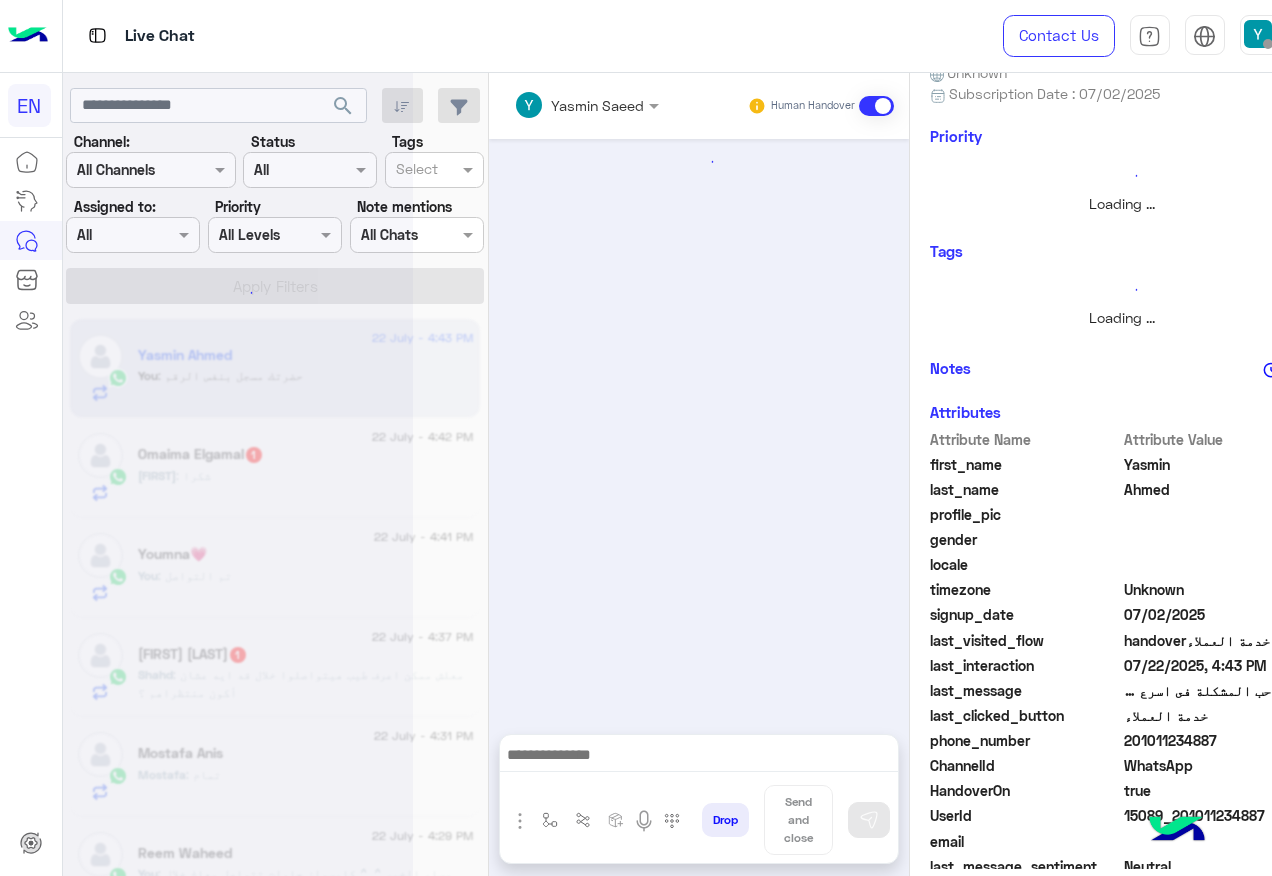 scroll, scrollTop: 0, scrollLeft: 0, axis: both 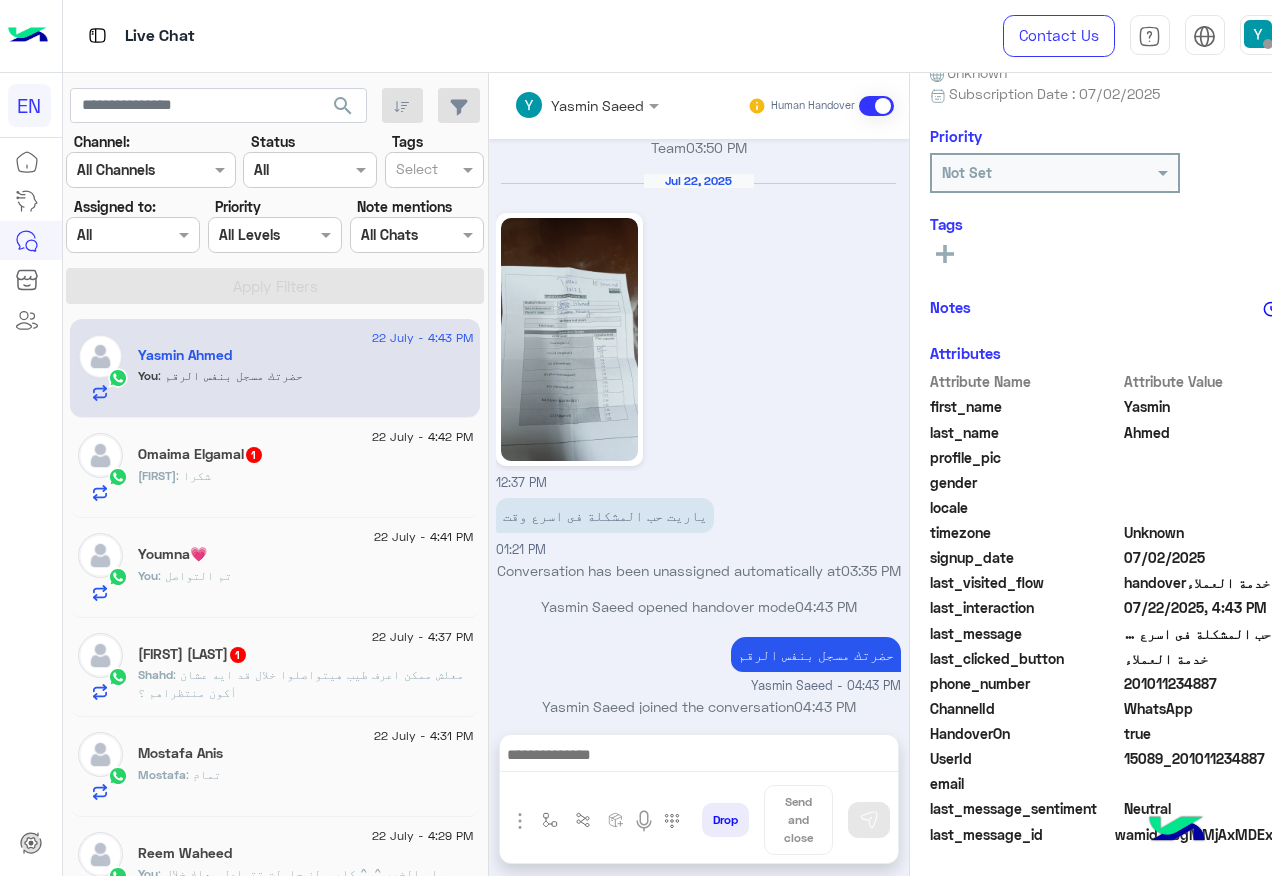 click on ": معلش ممكن اعرف طيب هيتواصلوا خلال قد ايه عشان أكون منتظراهم ؟" 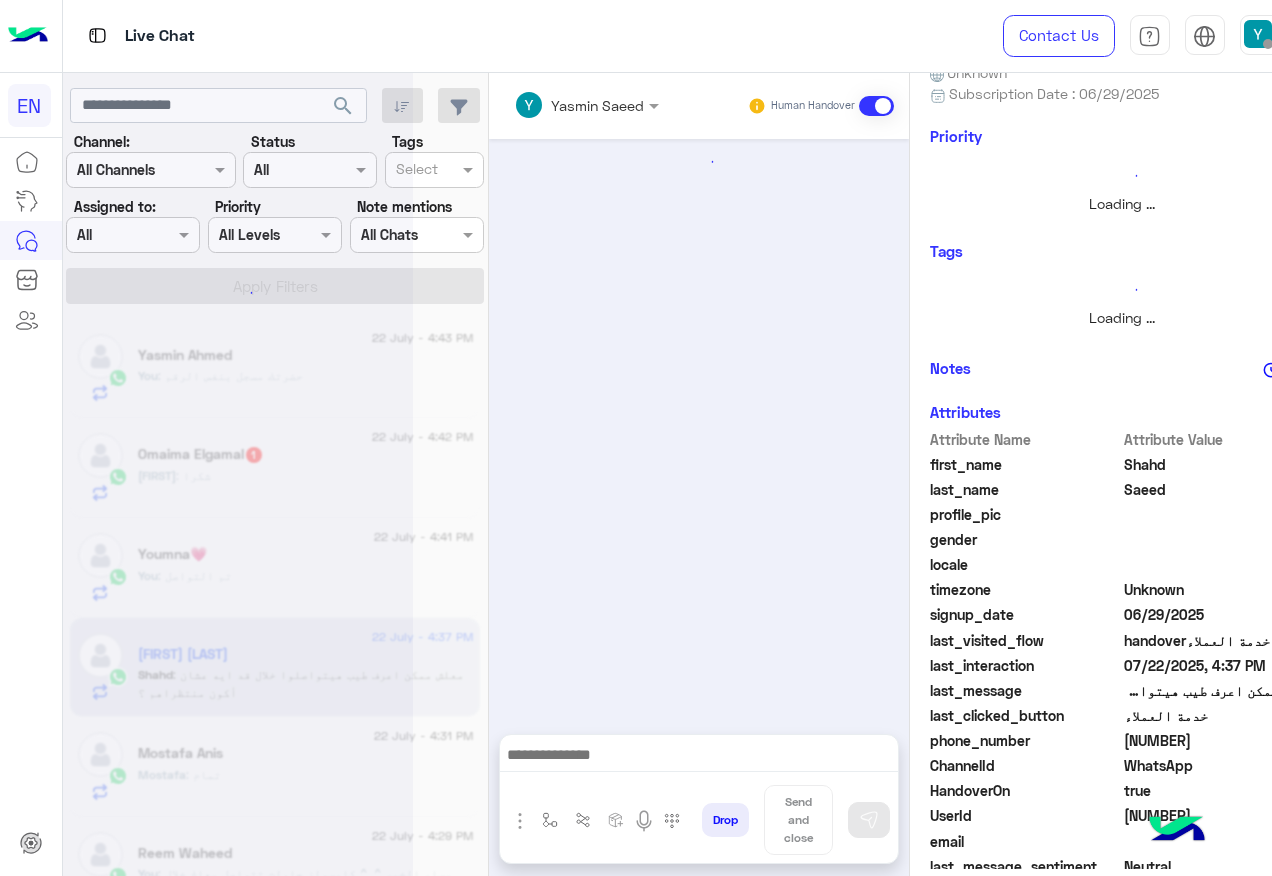 scroll, scrollTop: 0, scrollLeft: 0, axis: both 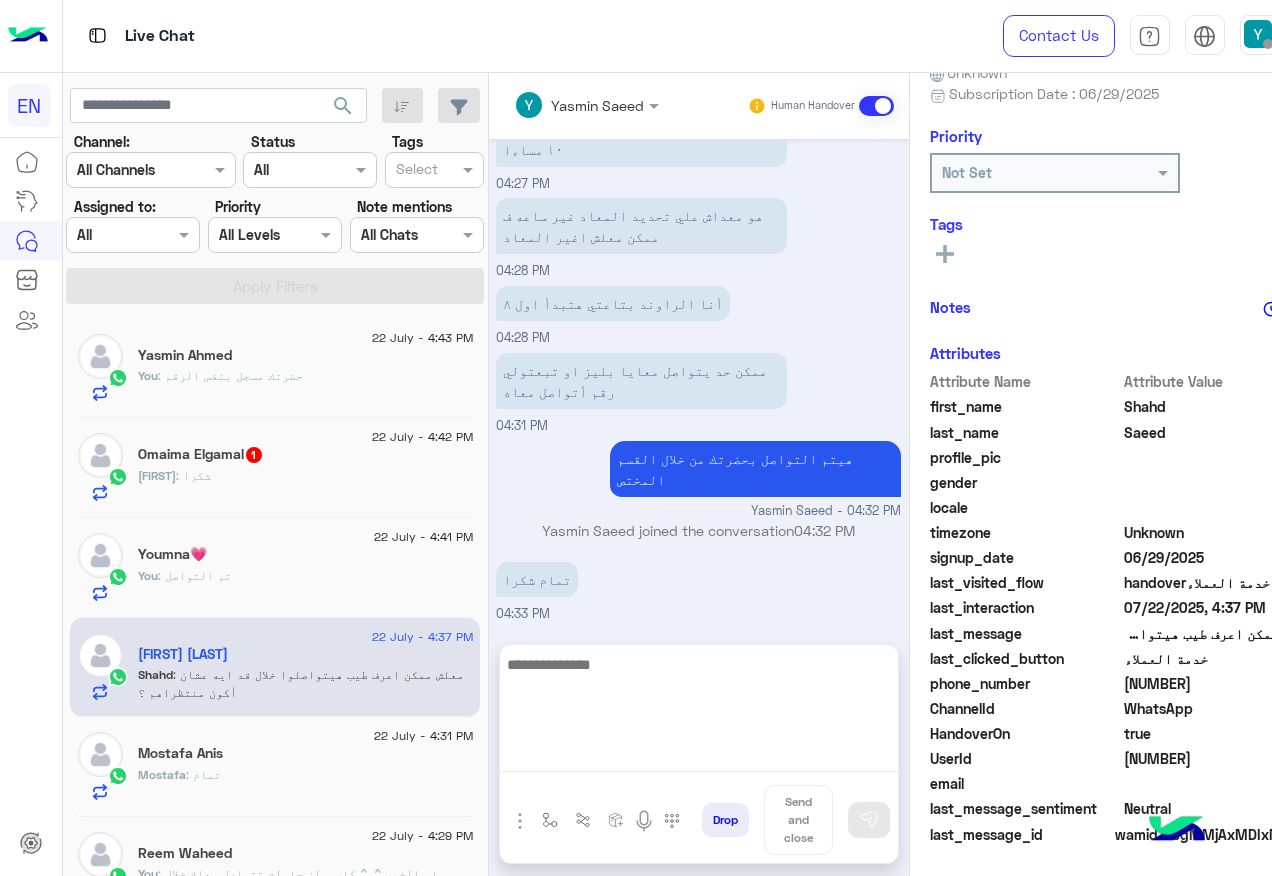 click at bounding box center (699, 712) 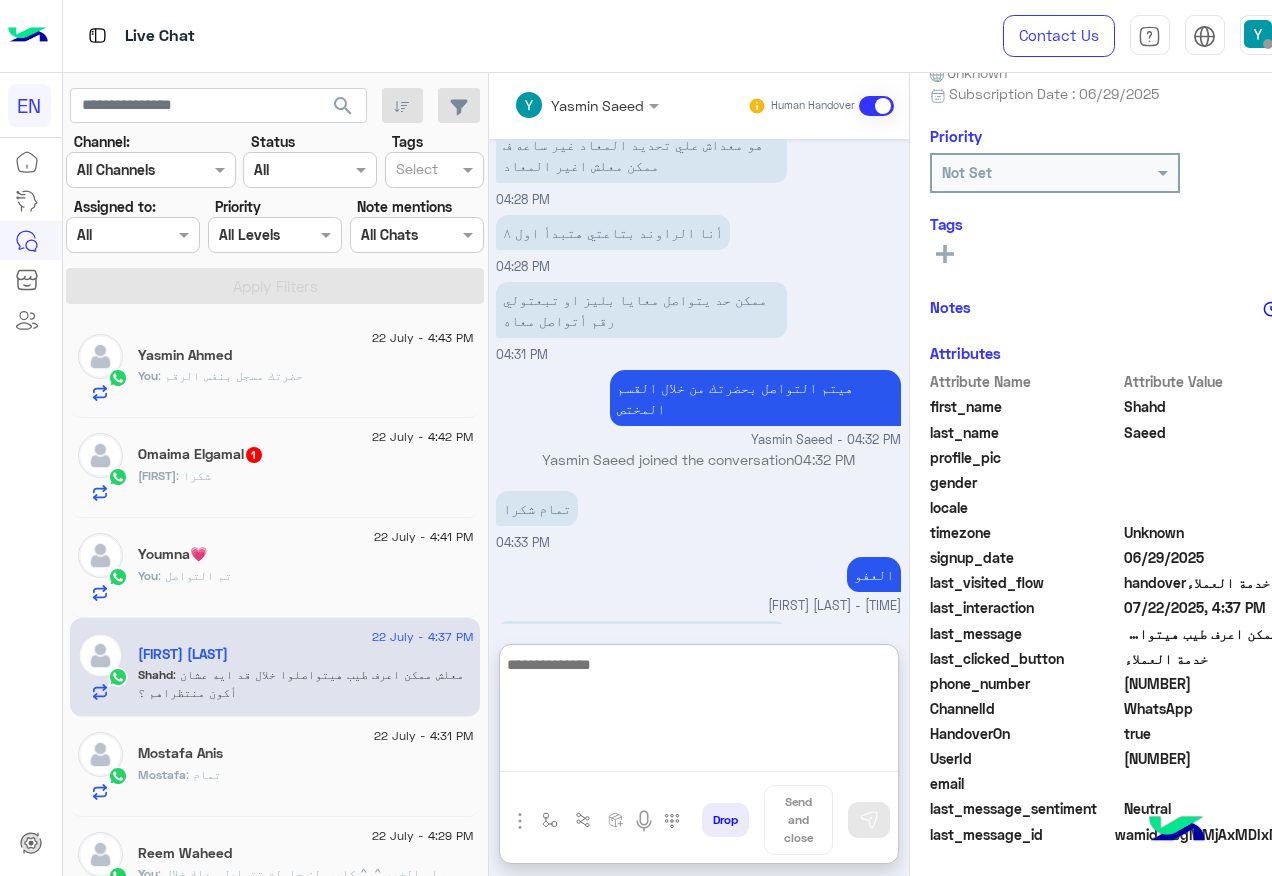 scroll, scrollTop: 1245, scrollLeft: 0, axis: vertical 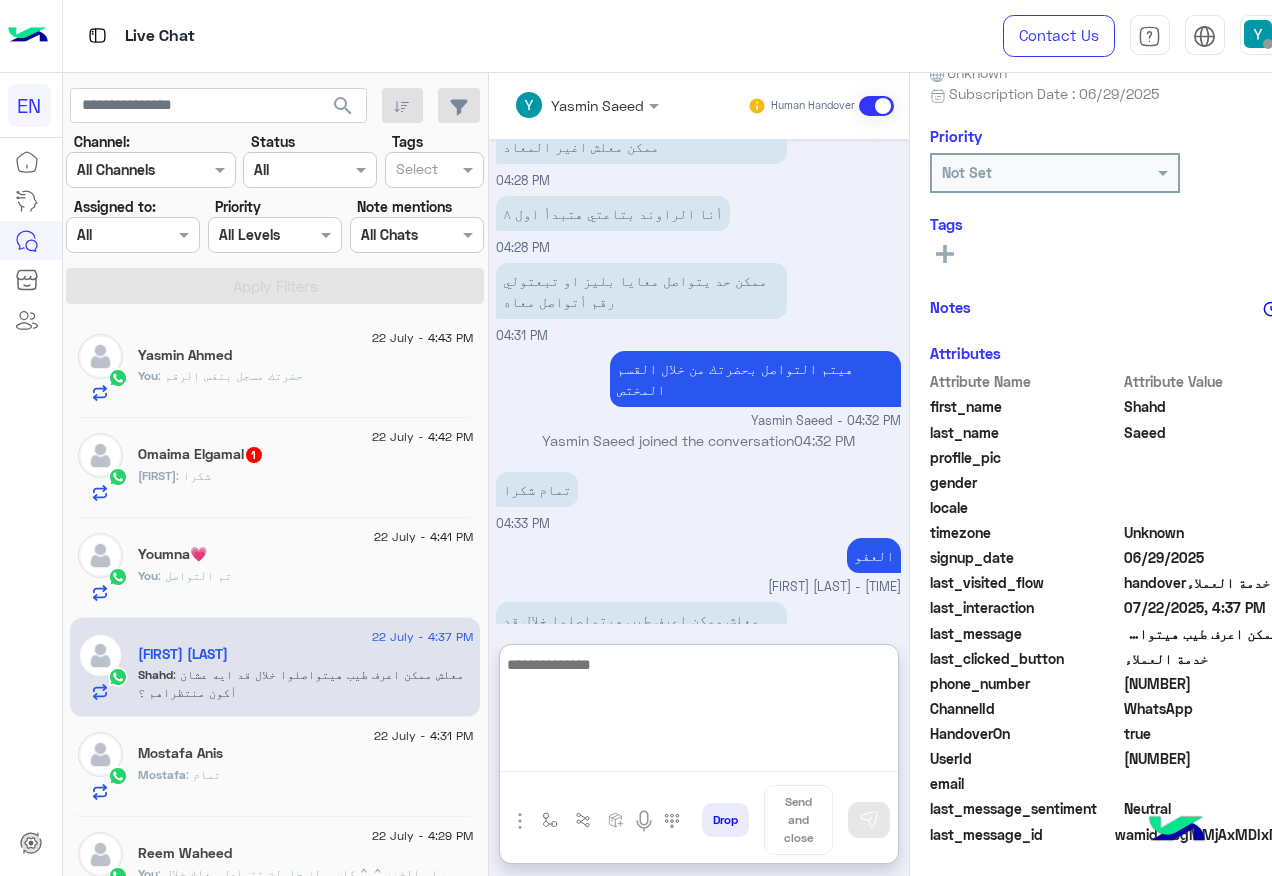 click at bounding box center (699, 712) 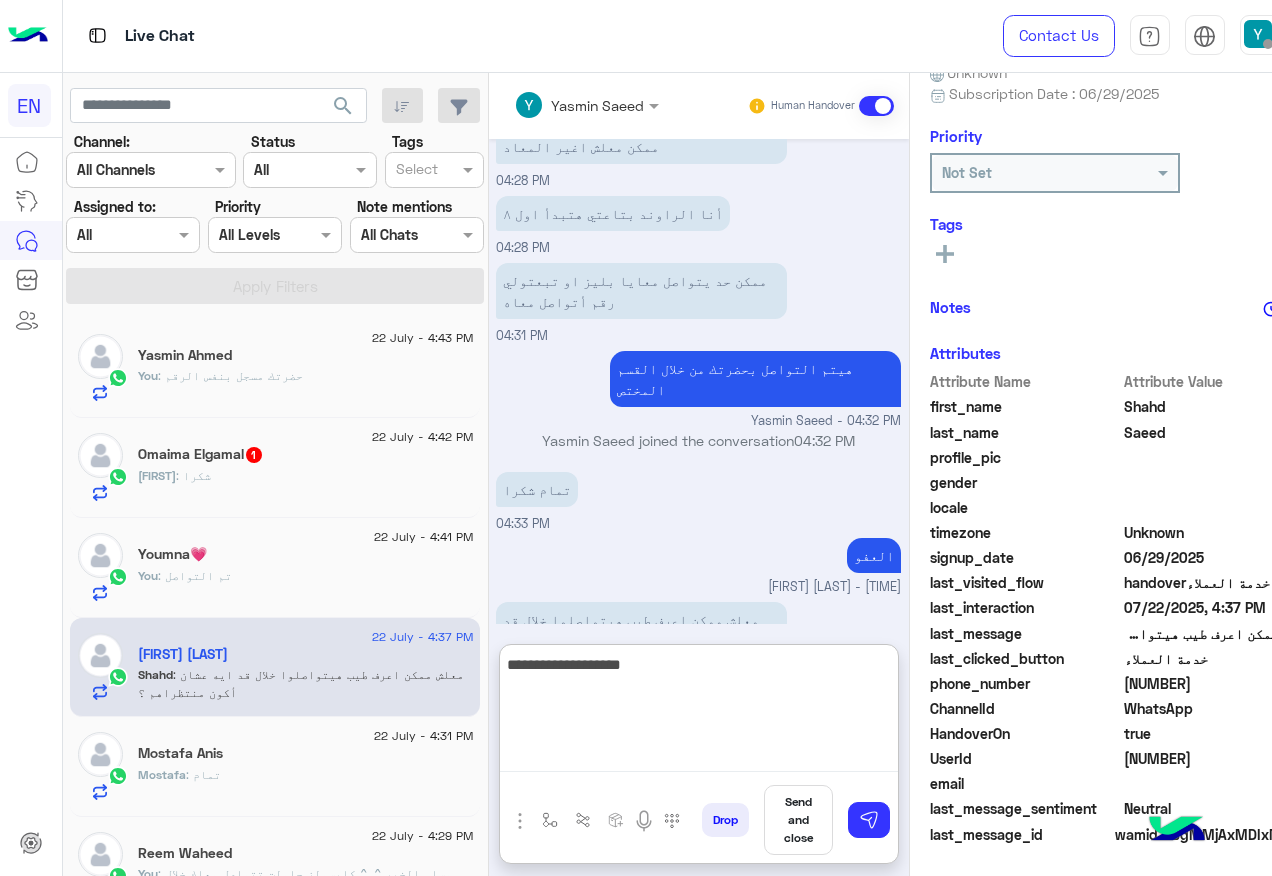 type on "**********" 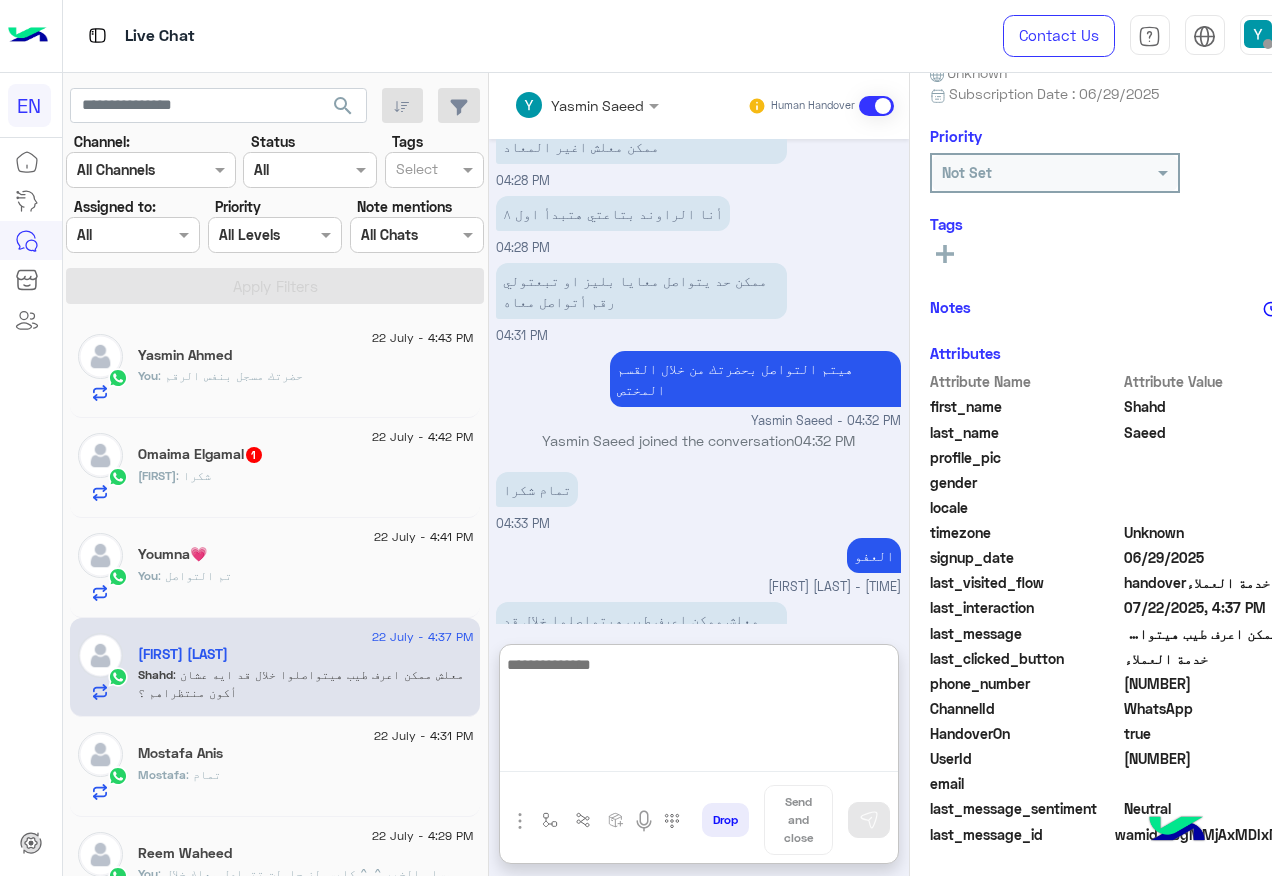 scroll, scrollTop: 1309, scrollLeft: 0, axis: vertical 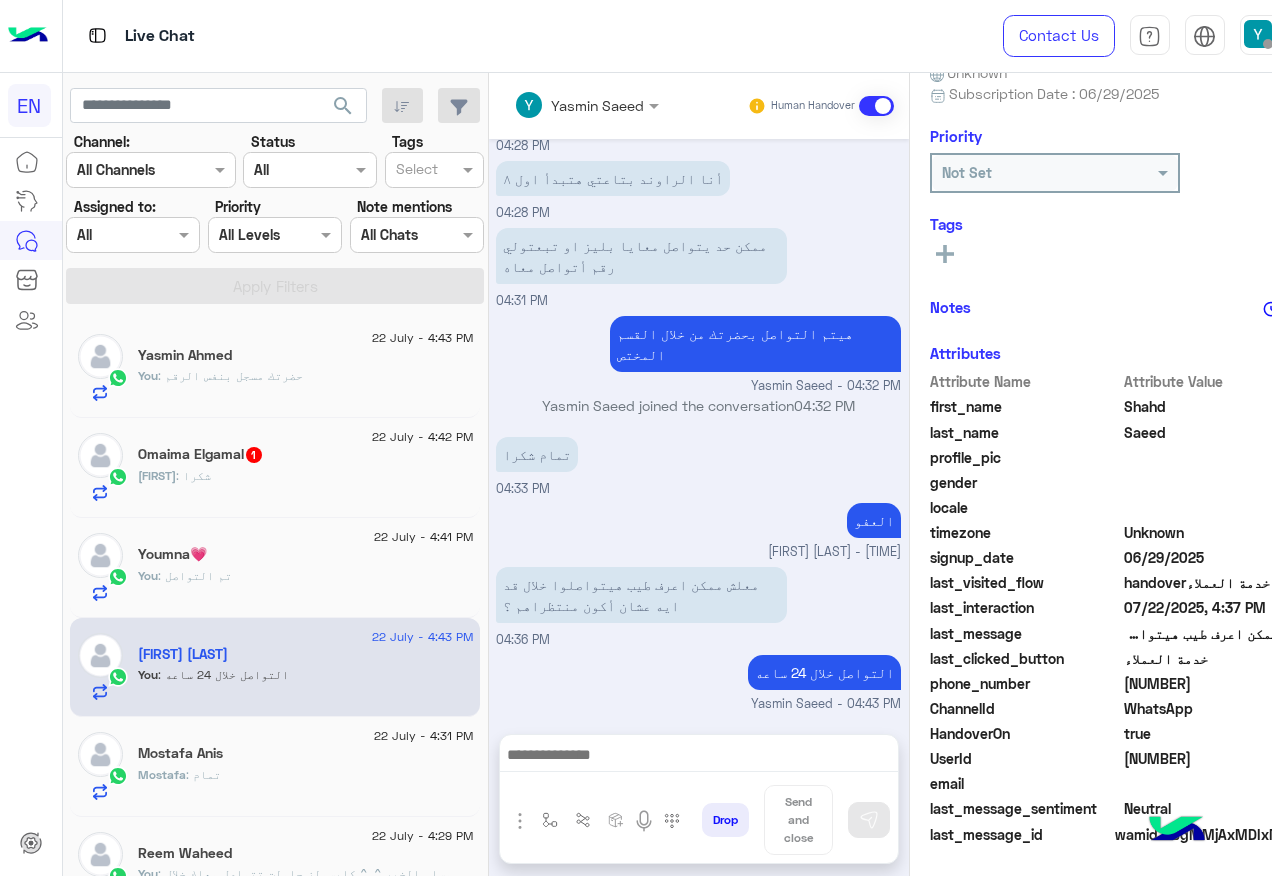 click on "Omaima : شكرا" 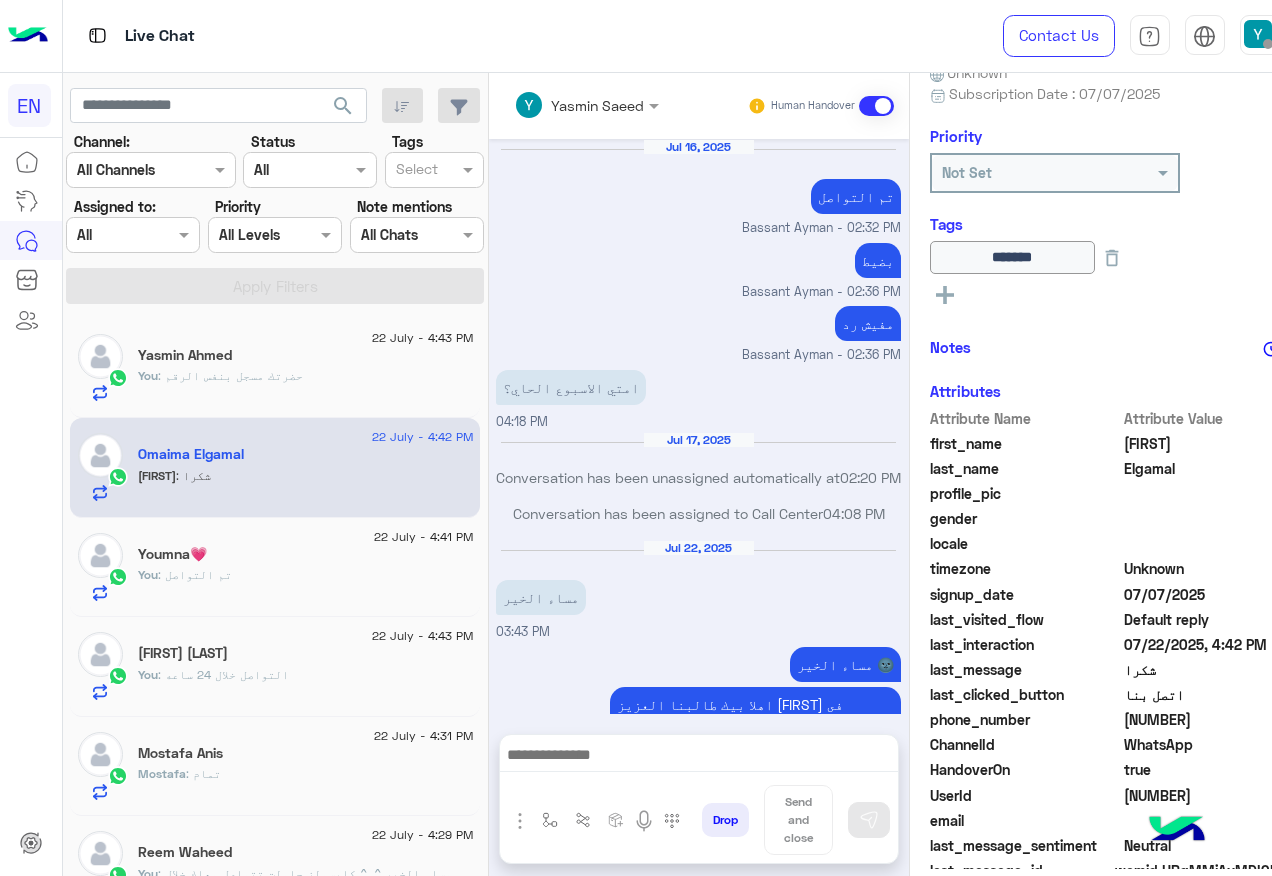 scroll, scrollTop: 934, scrollLeft: 0, axis: vertical 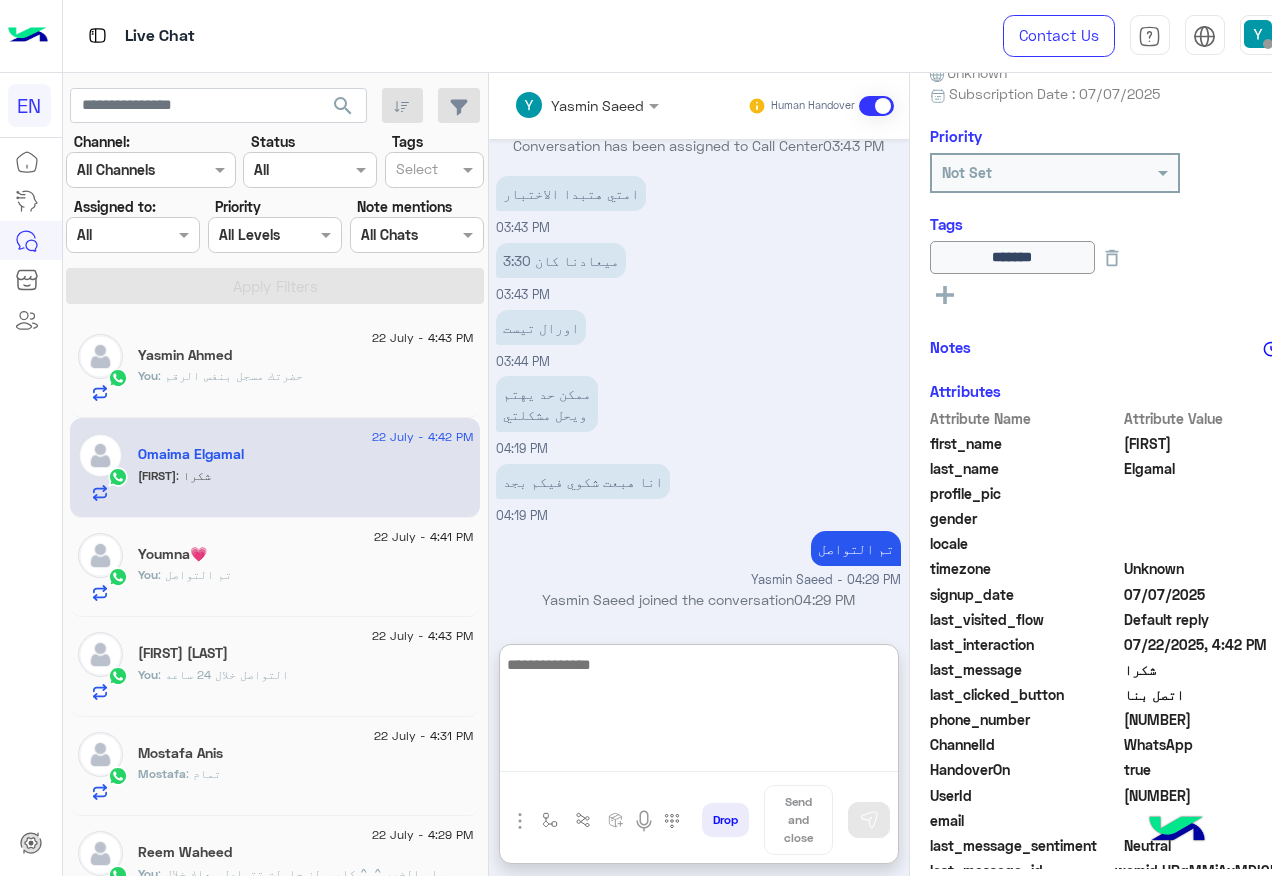 click at bounding box center (699, 712) 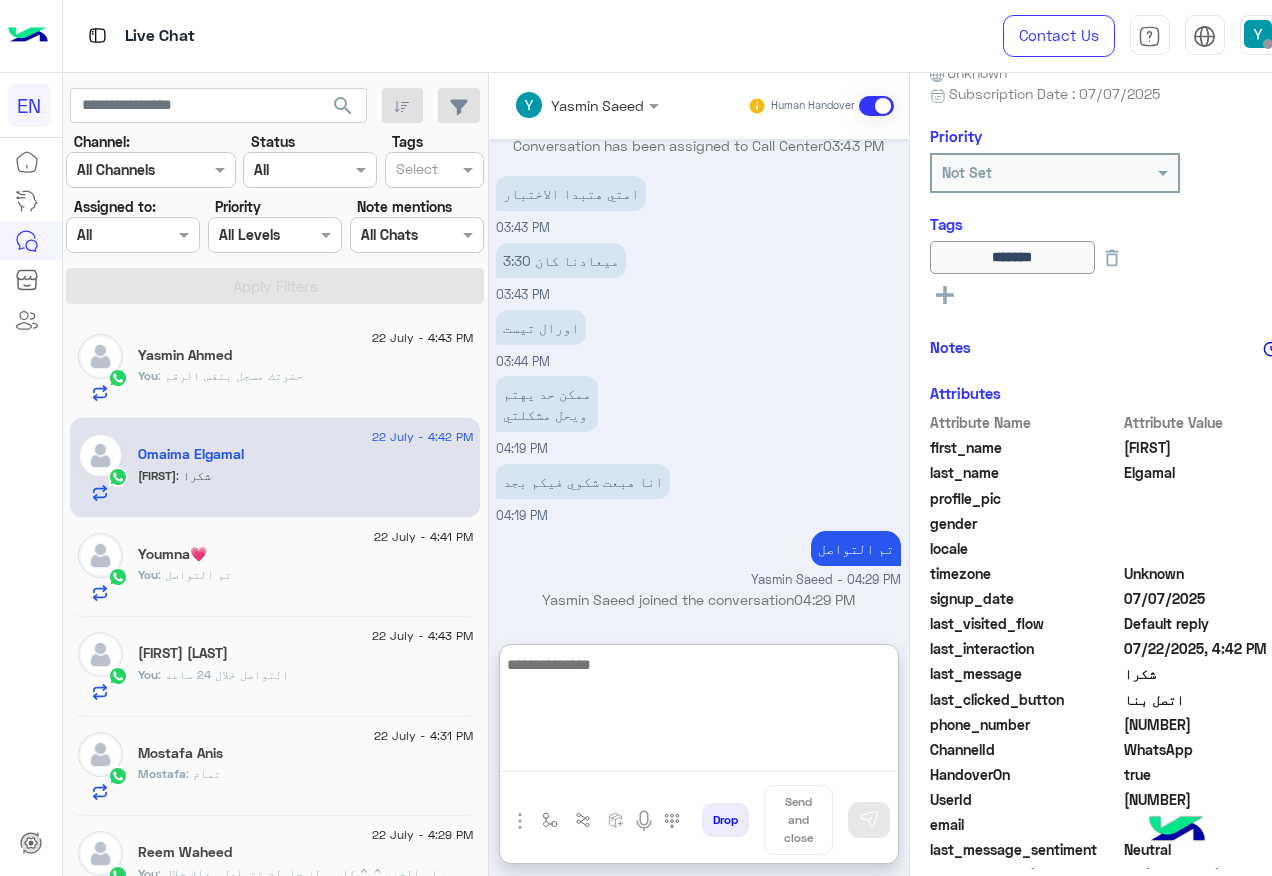scroll, scrollTop: 1024, scrollLeft: 0, axis: vertical 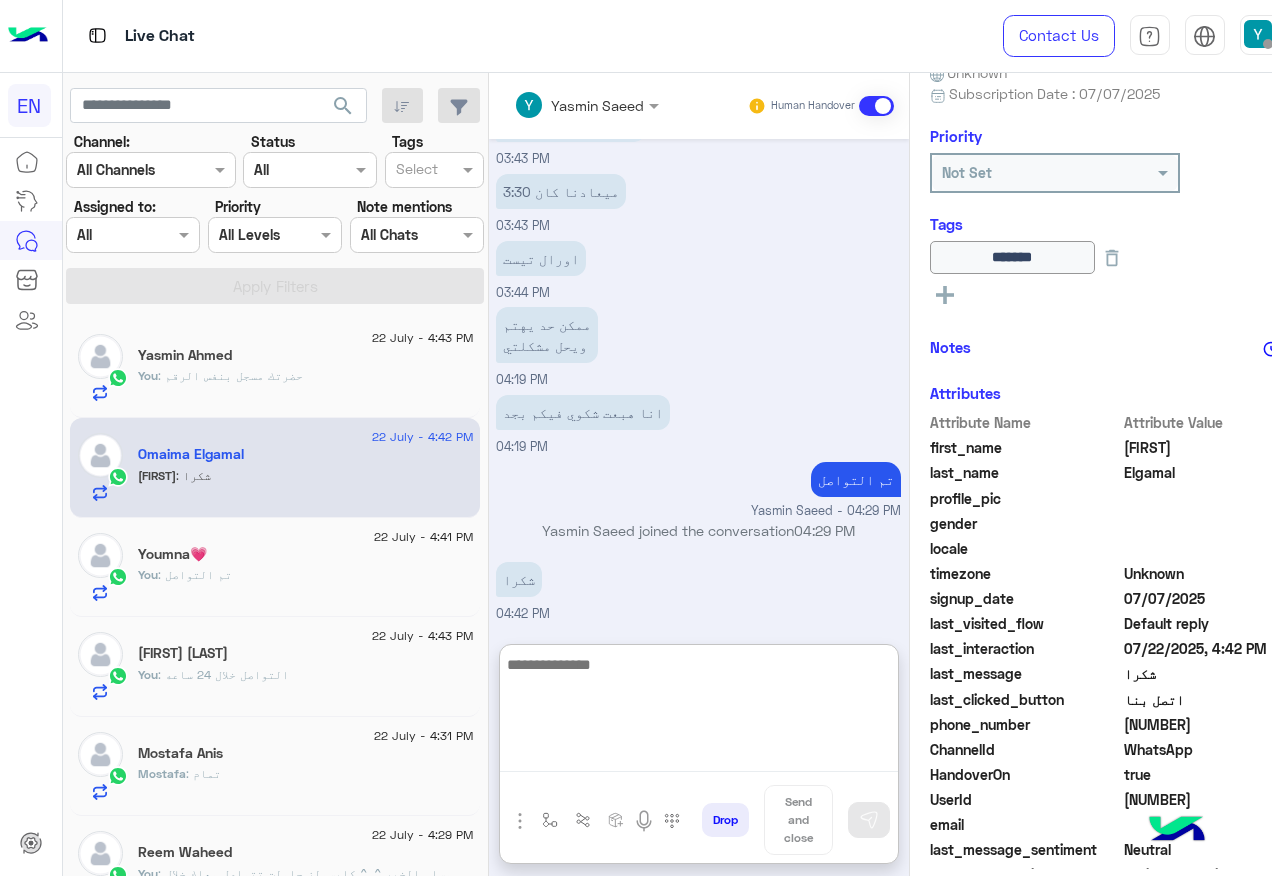 click at bounding box center [699, 712] 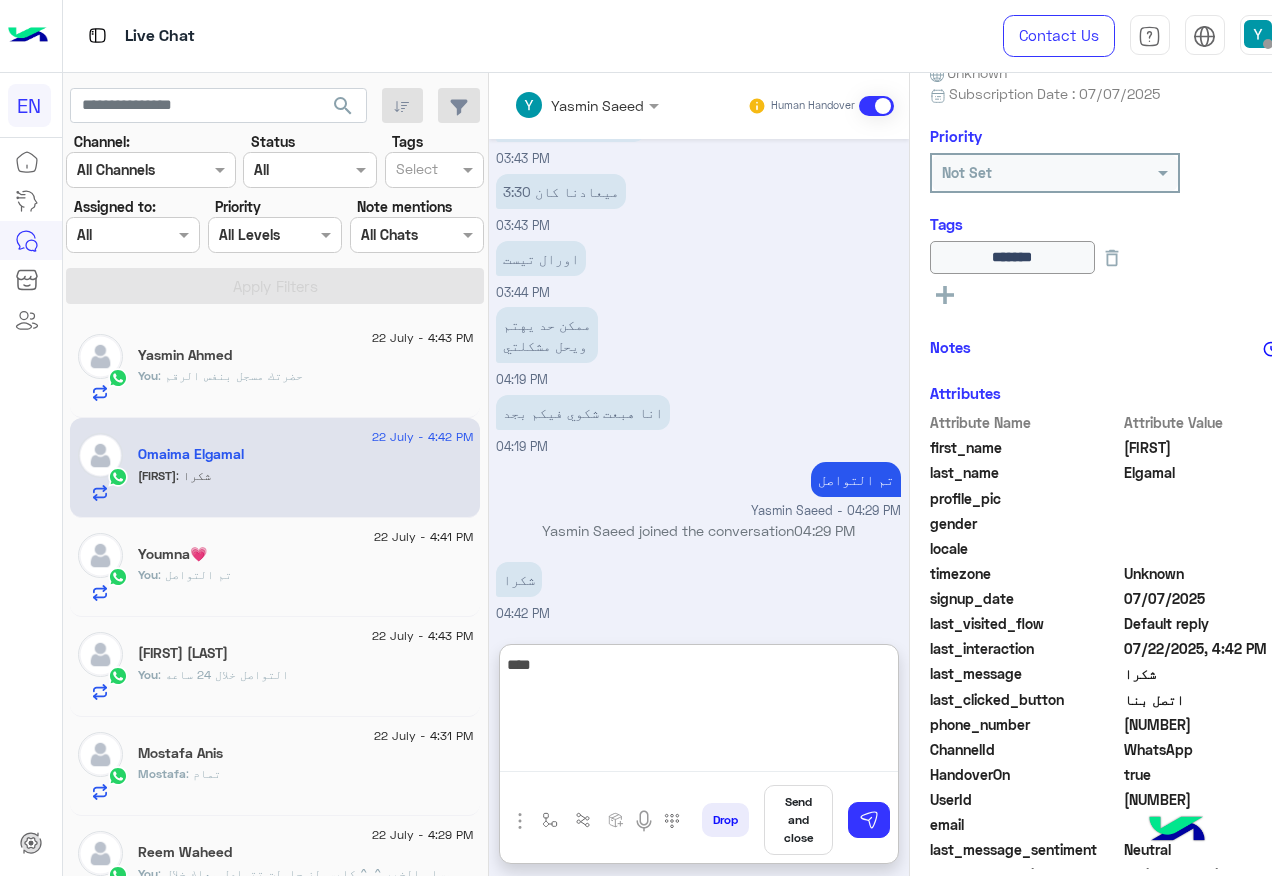 type on "*****" 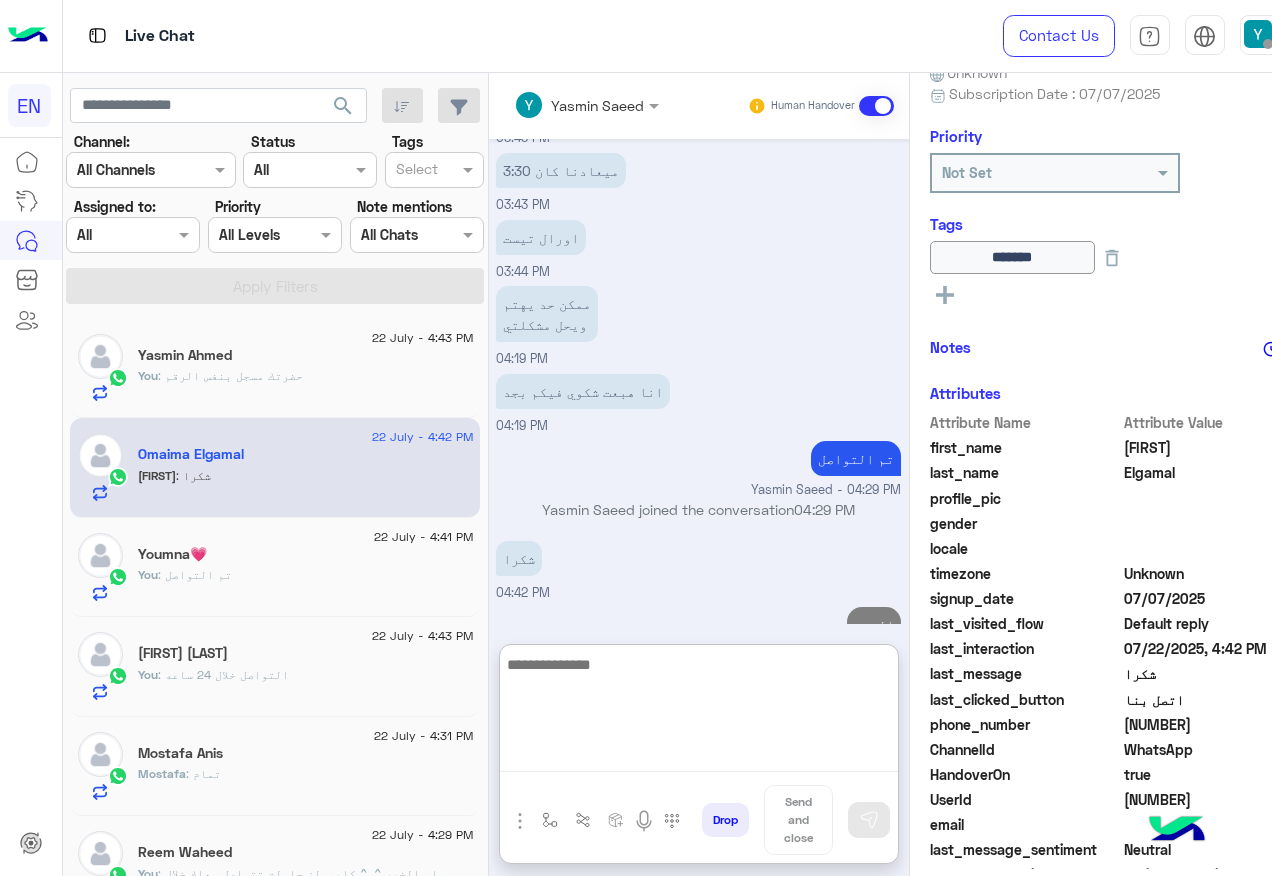 scroll, scrollTop: 1088, scrollLeft: 0, axis: vertical 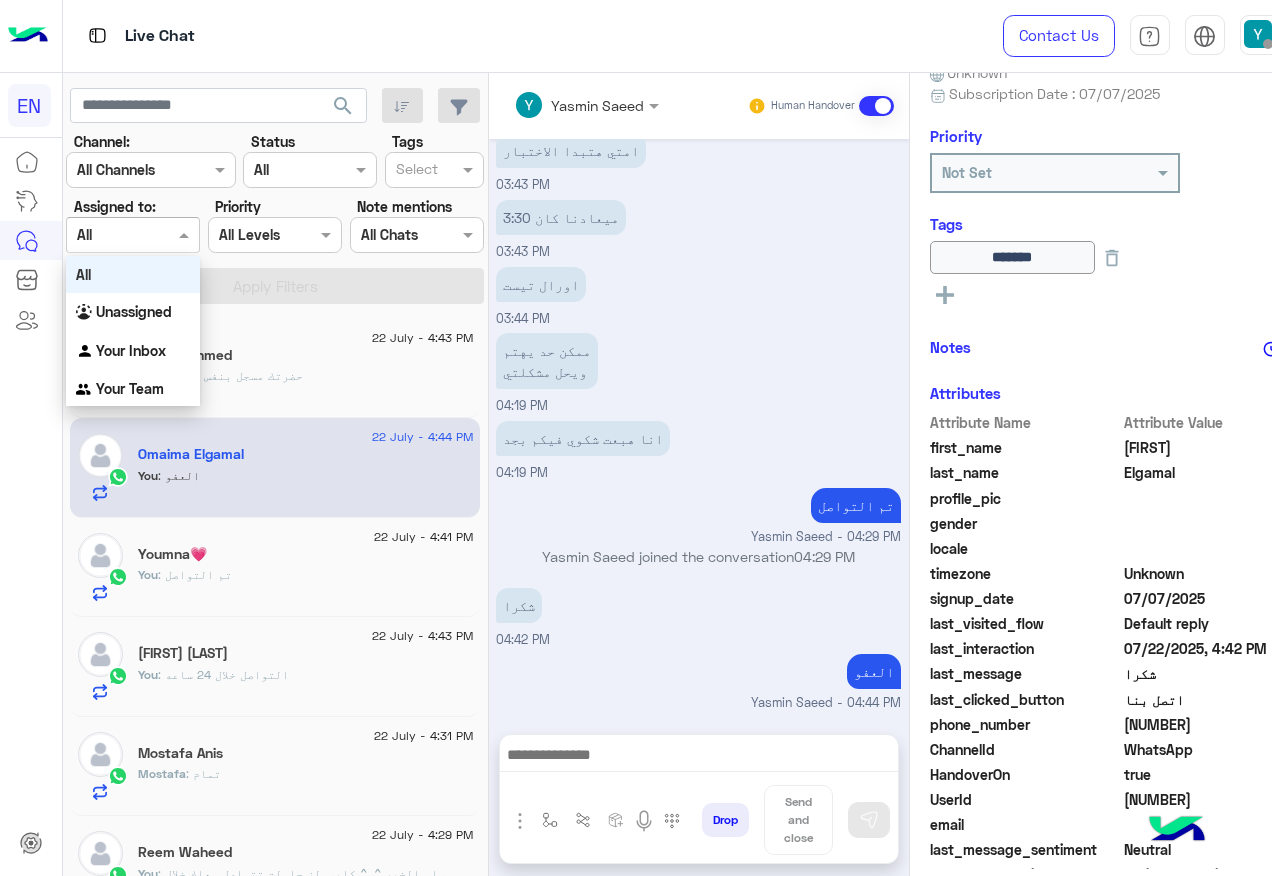 click at bounding box center (109, 235) 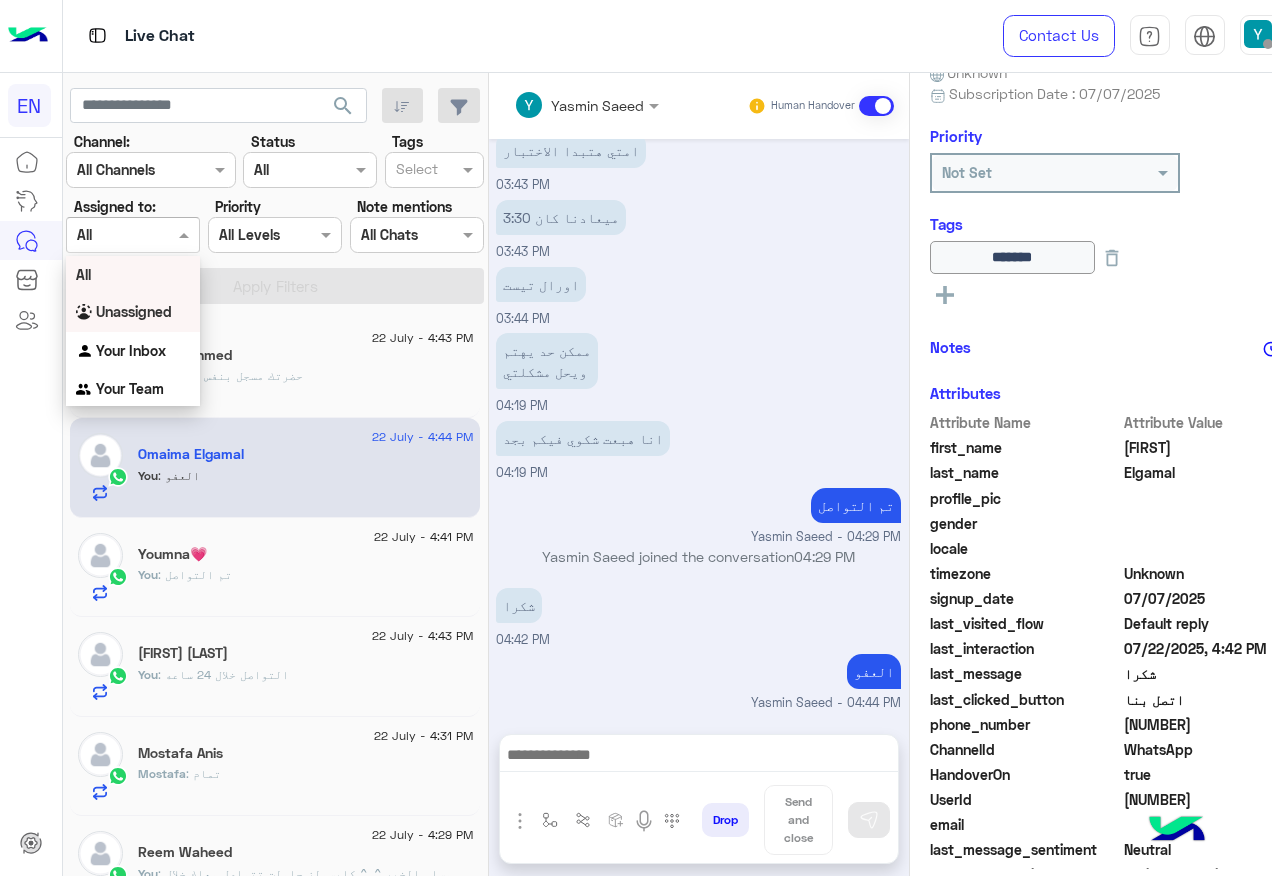 click on "Unassigned" at bounding box center [134, 311] 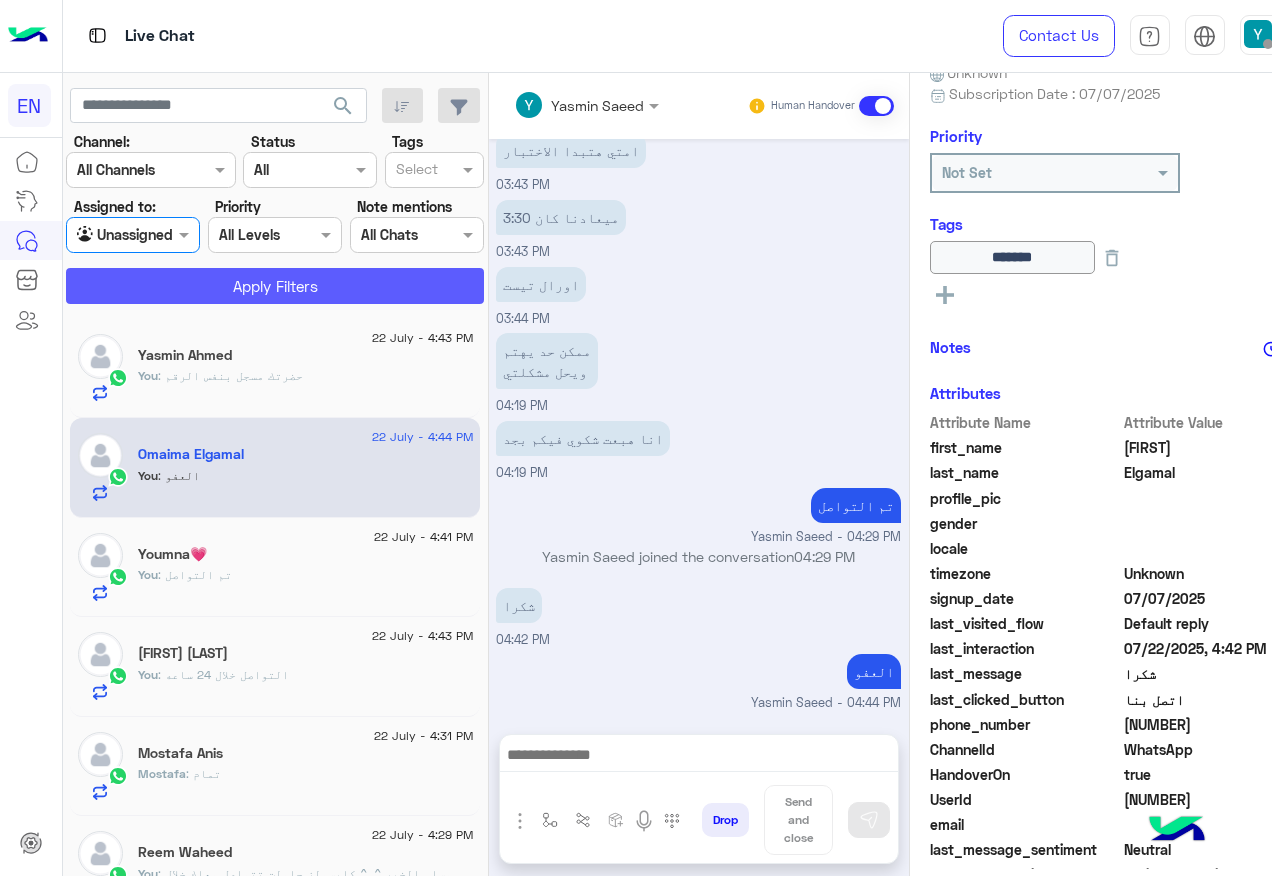 click on "Apply Filters" 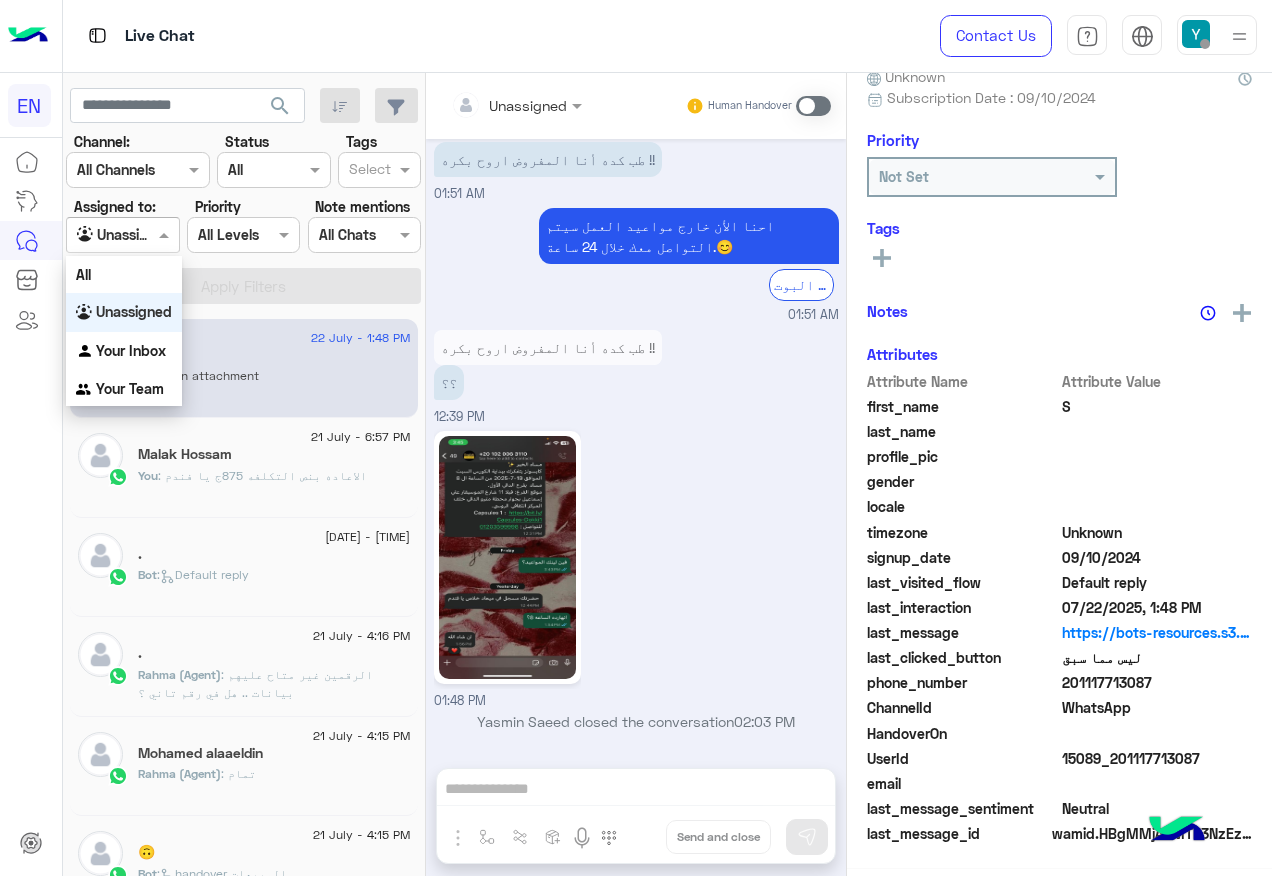 click on "Agent Filter Unassigned" at bounding box center (122, 235) 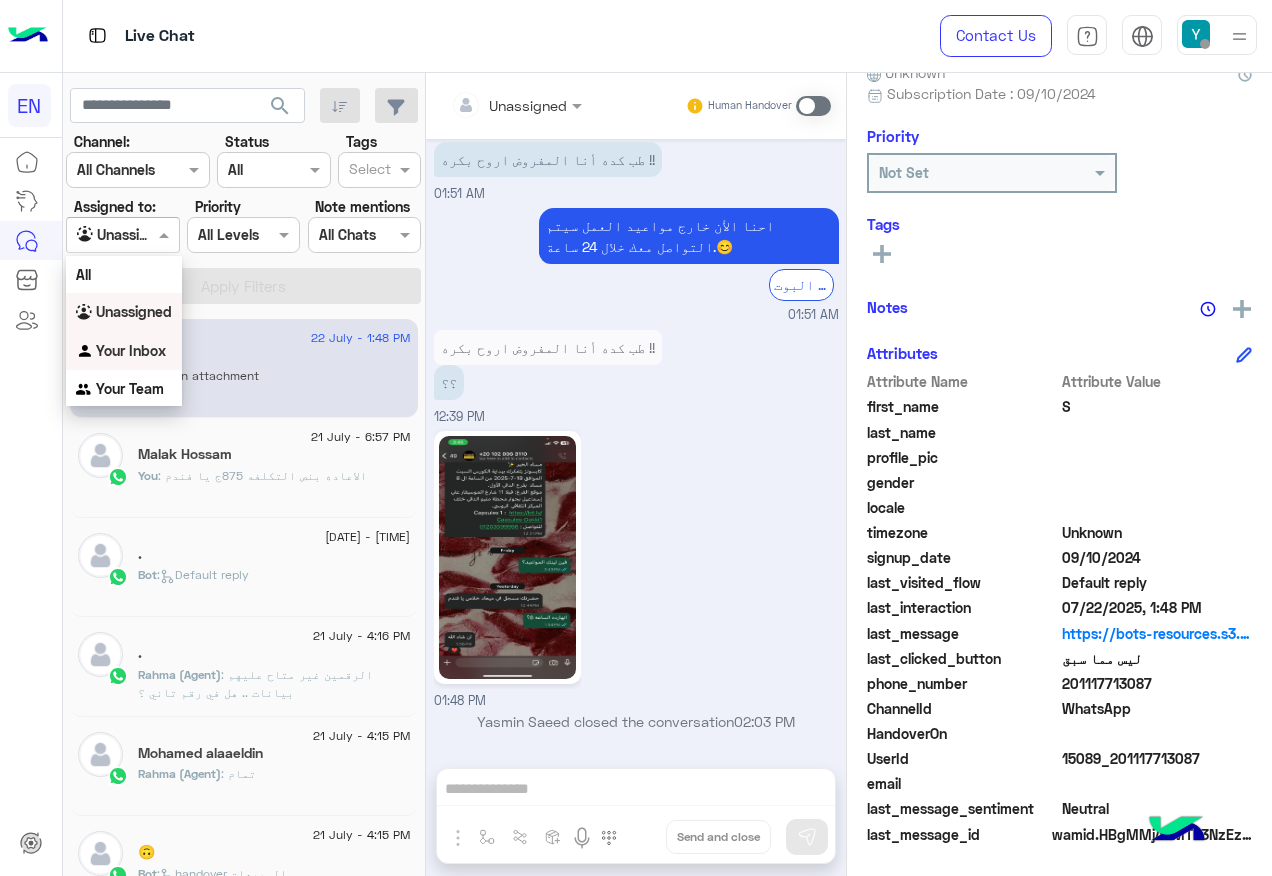 drag, startPoint x: 133, startPoint y: 354, endPoint x: 197, endPoint y: 301, distance: 83.09633 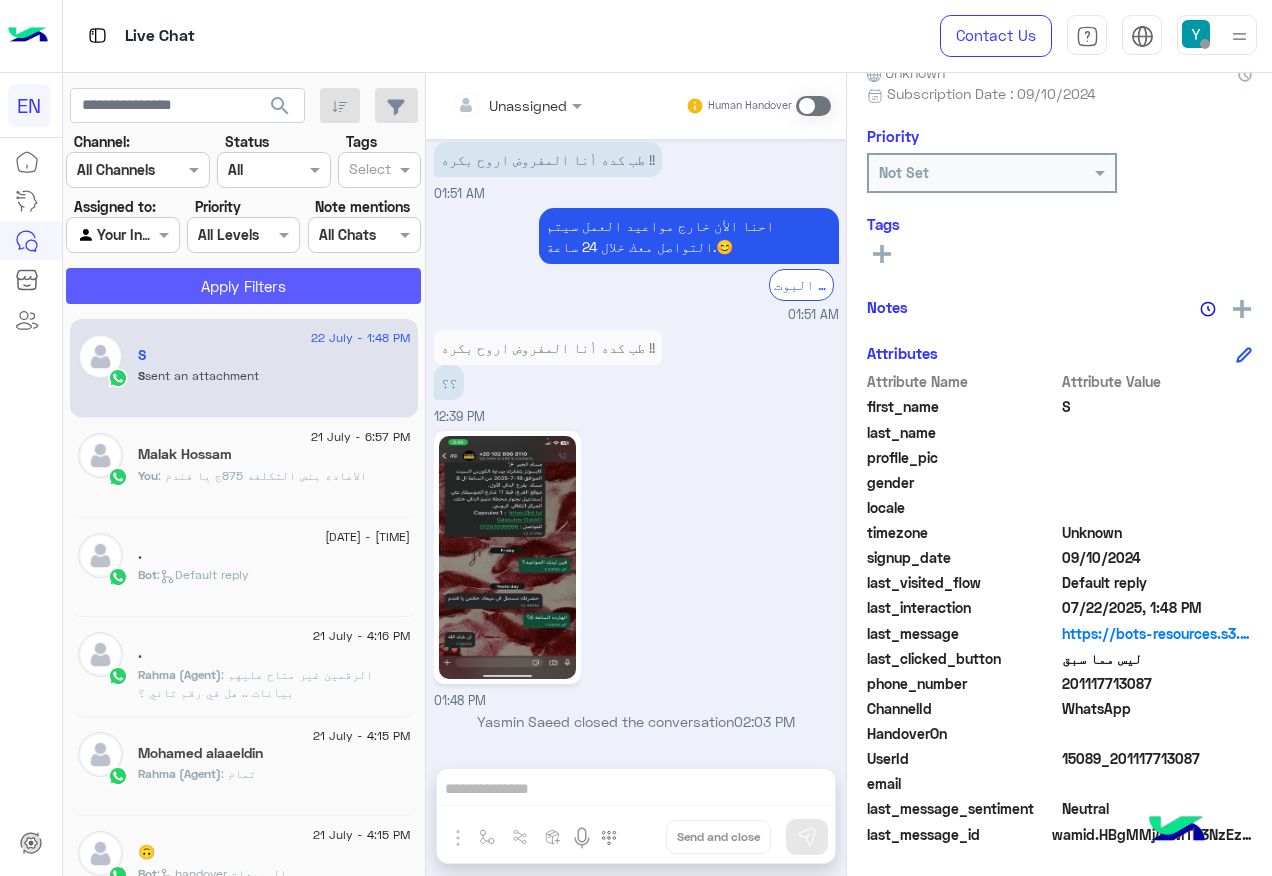 click on "Apply Filters" 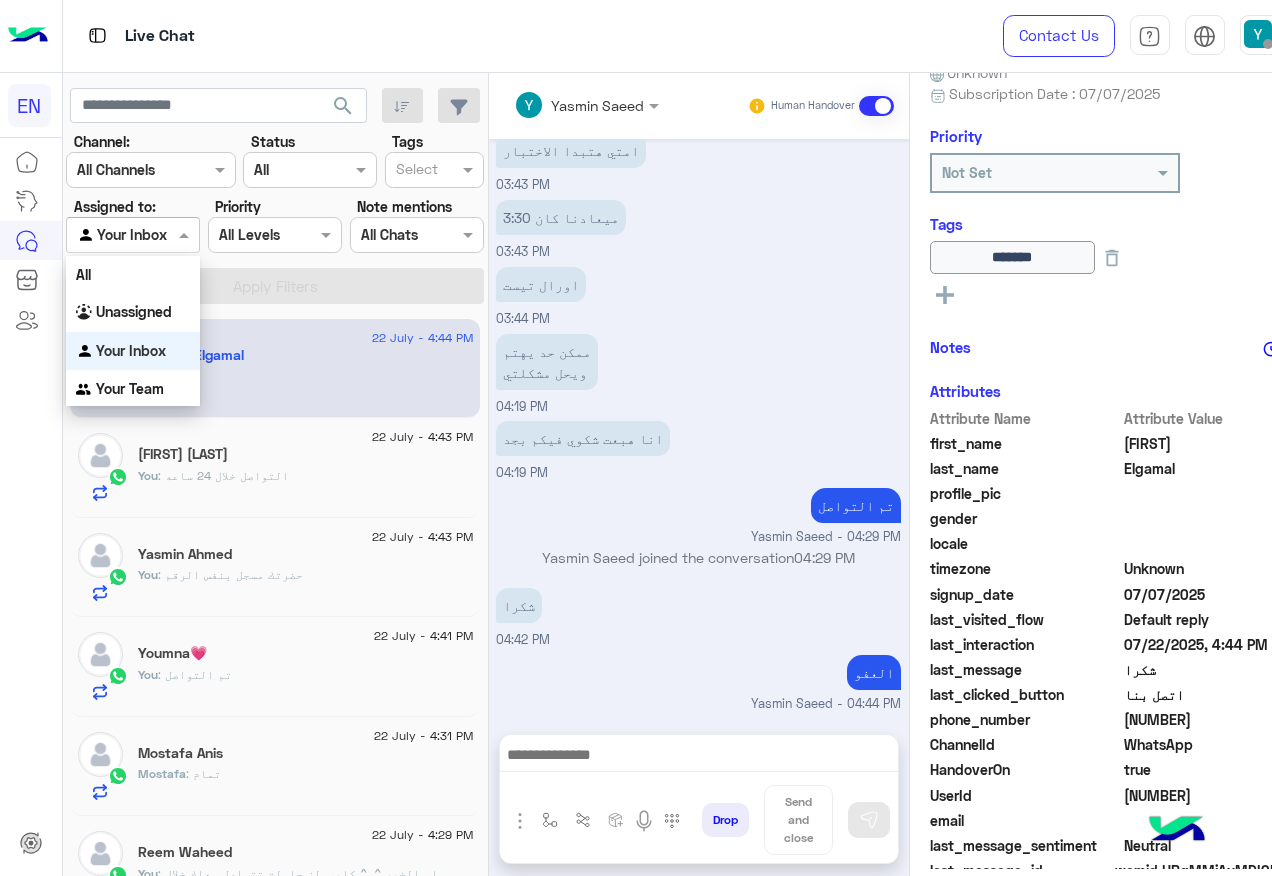 click on "Your Inbox" at bounding box center [122, 235] 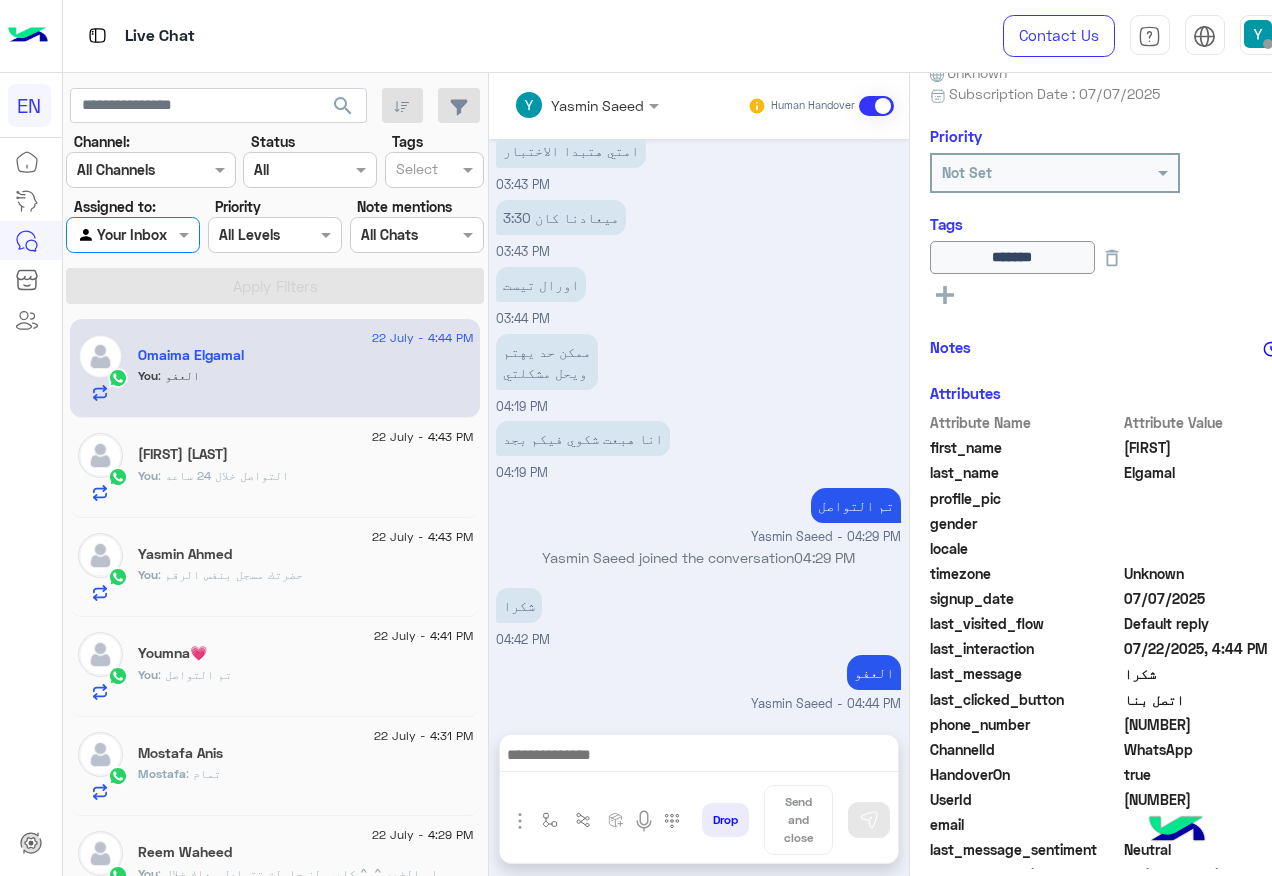 click at bounding box center (133, 234) 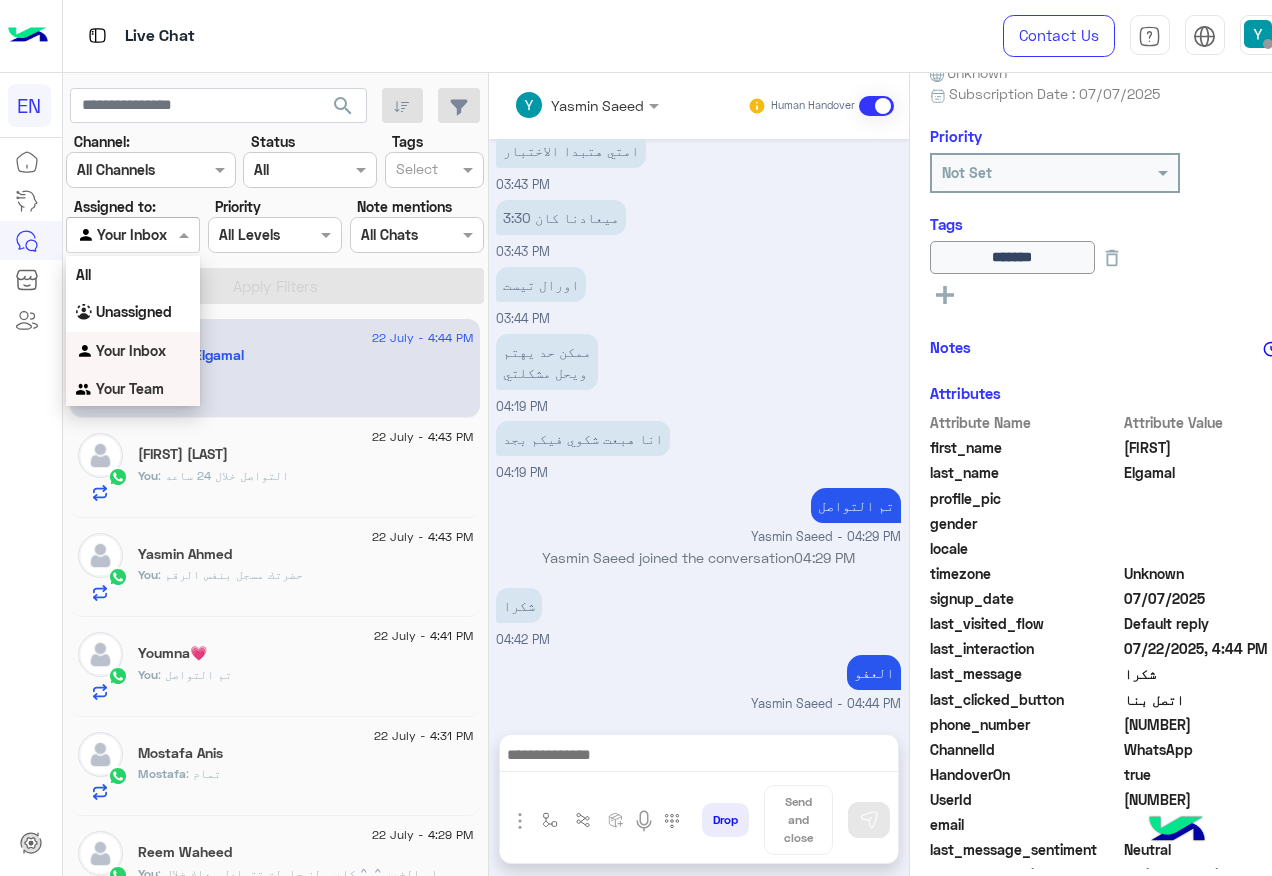 drag, startPoint x: 146, startPoint y: 386, endPoint x: 171, endPoint y: 346, distance: 47.169907 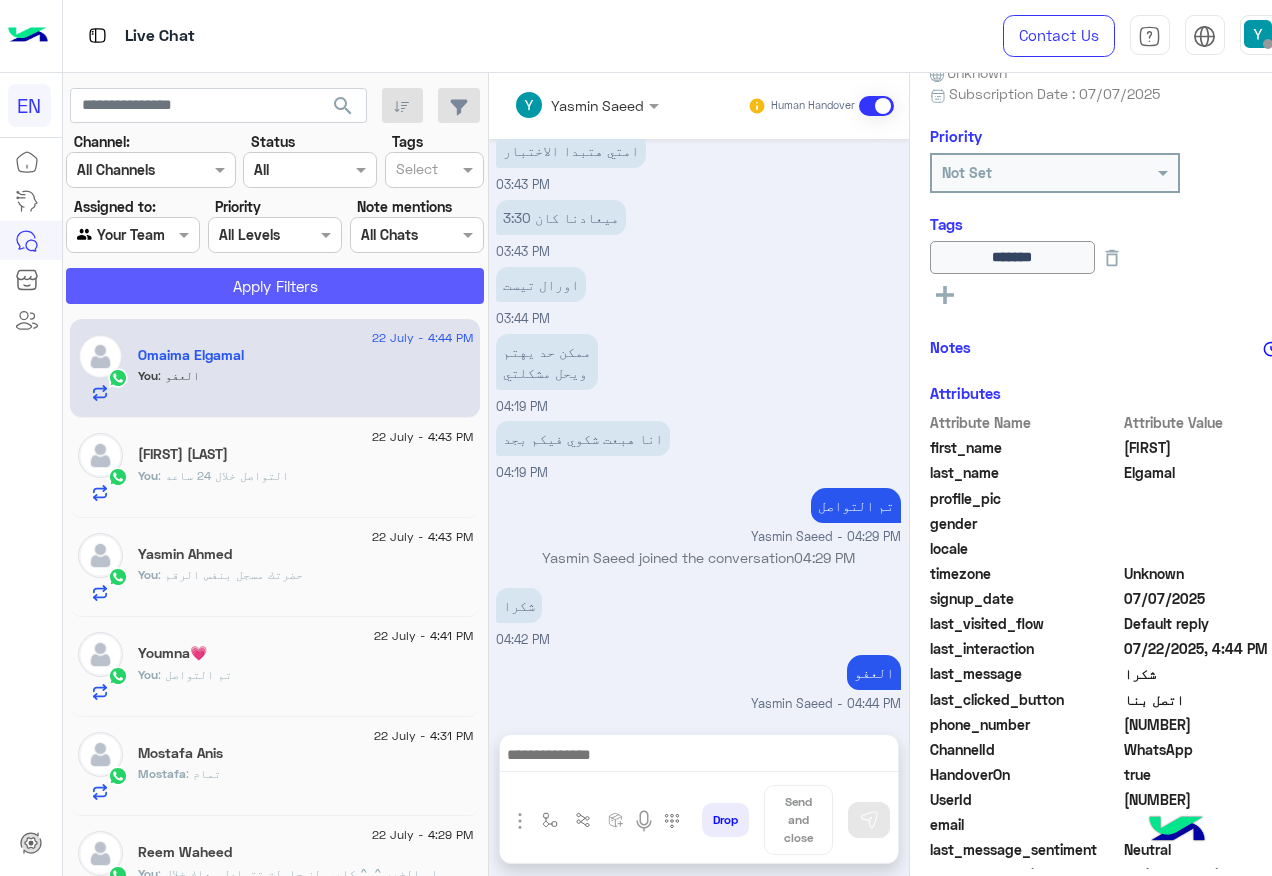click on "Apply Filters" 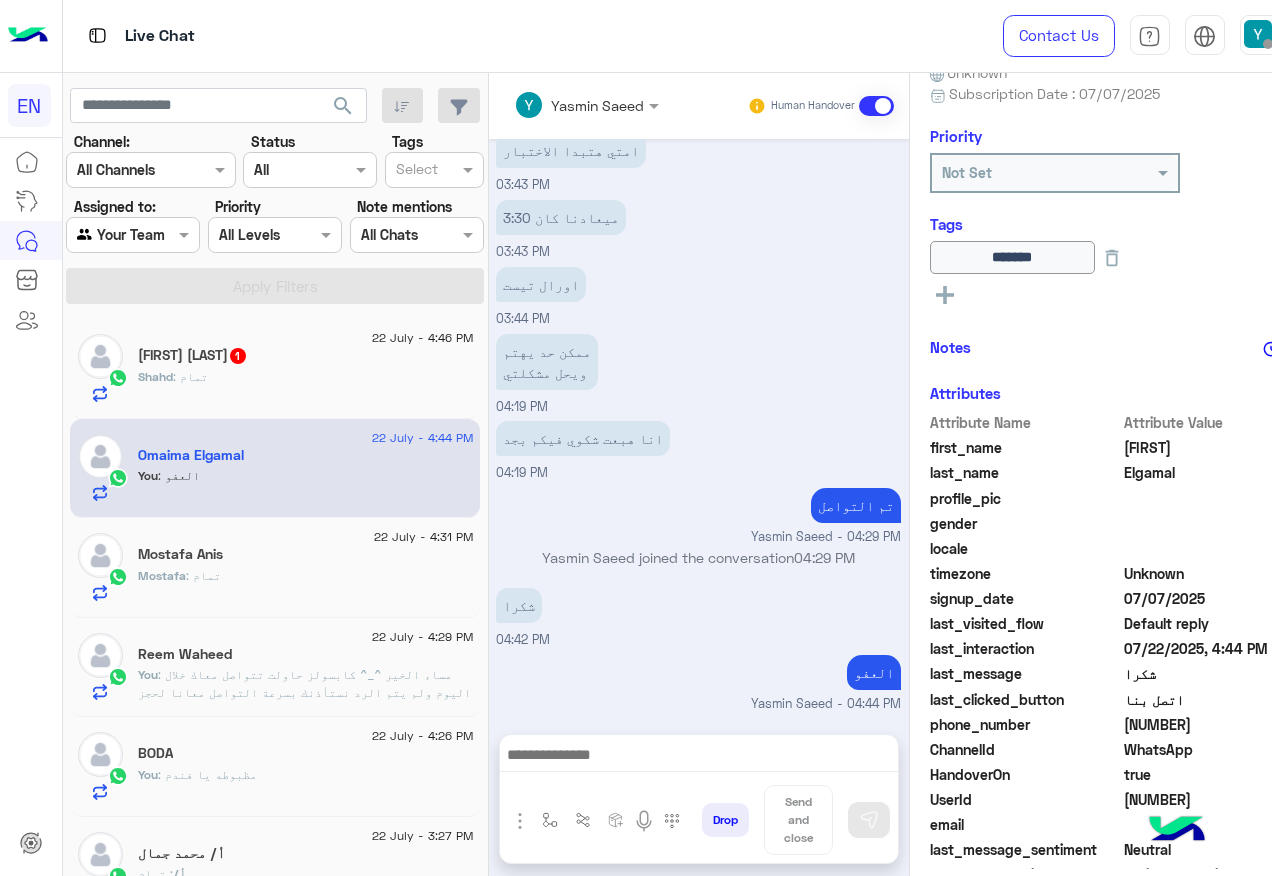 click on "Shahd Saeed  1" 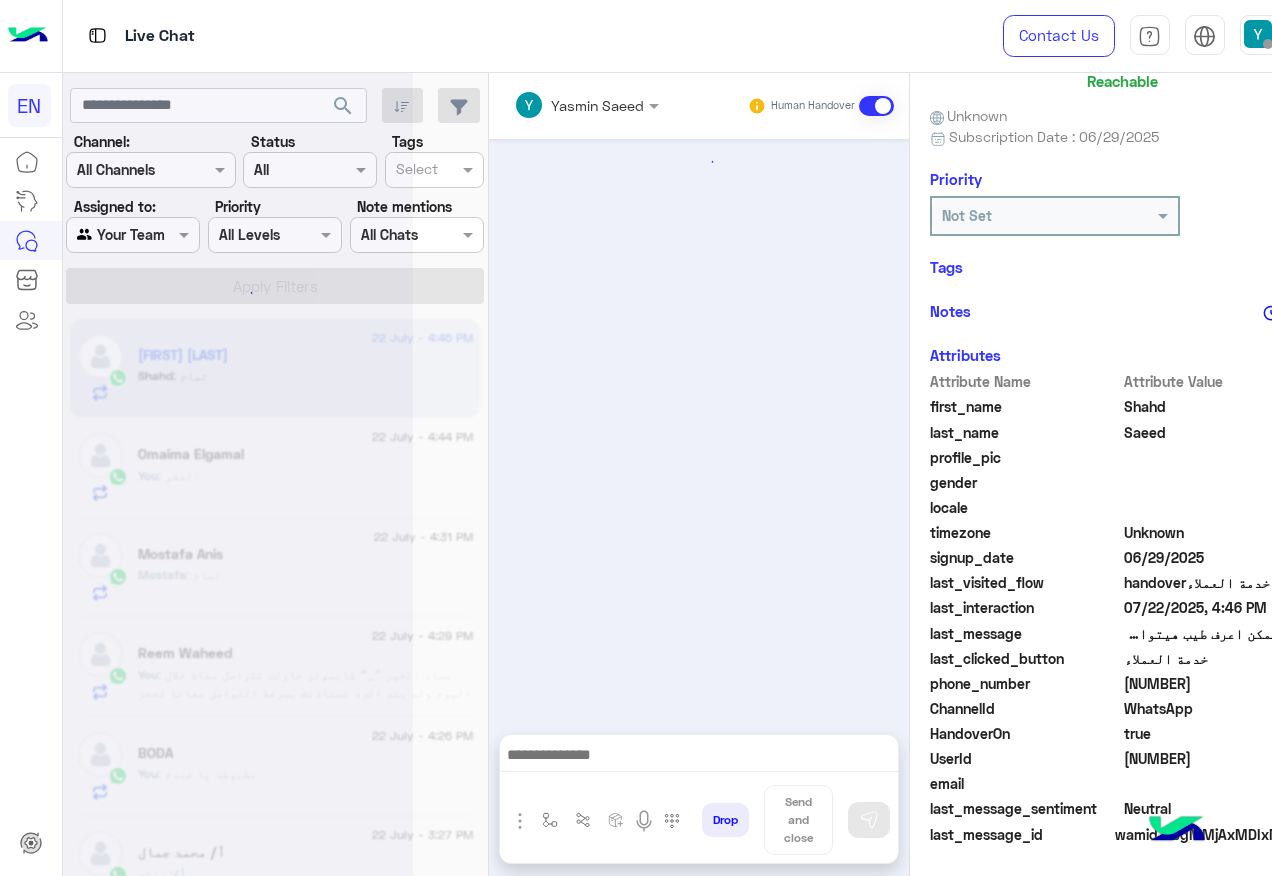 scroll, scrollTop: 197, scrollLeft: 0, axis: vertical 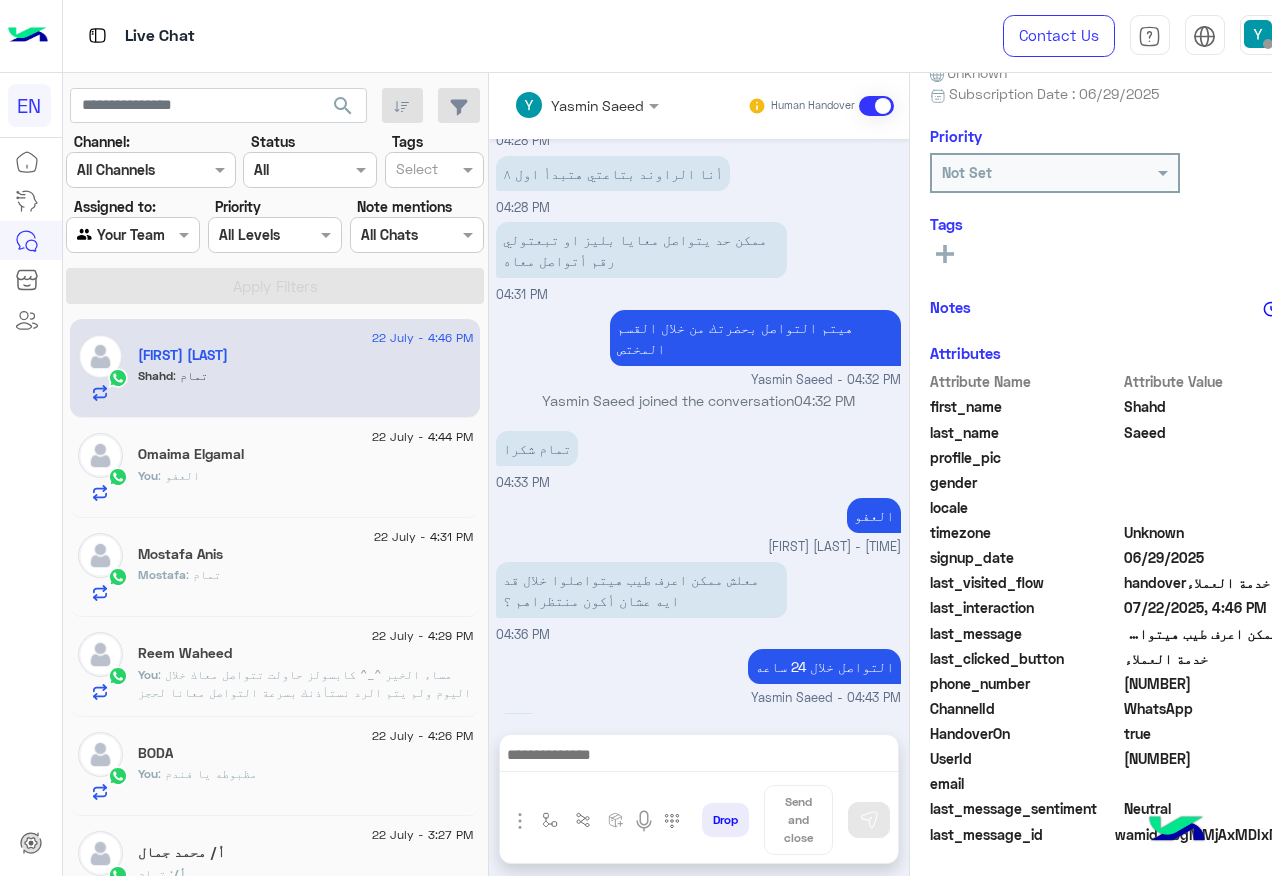 click at bounding box center [109, 235] 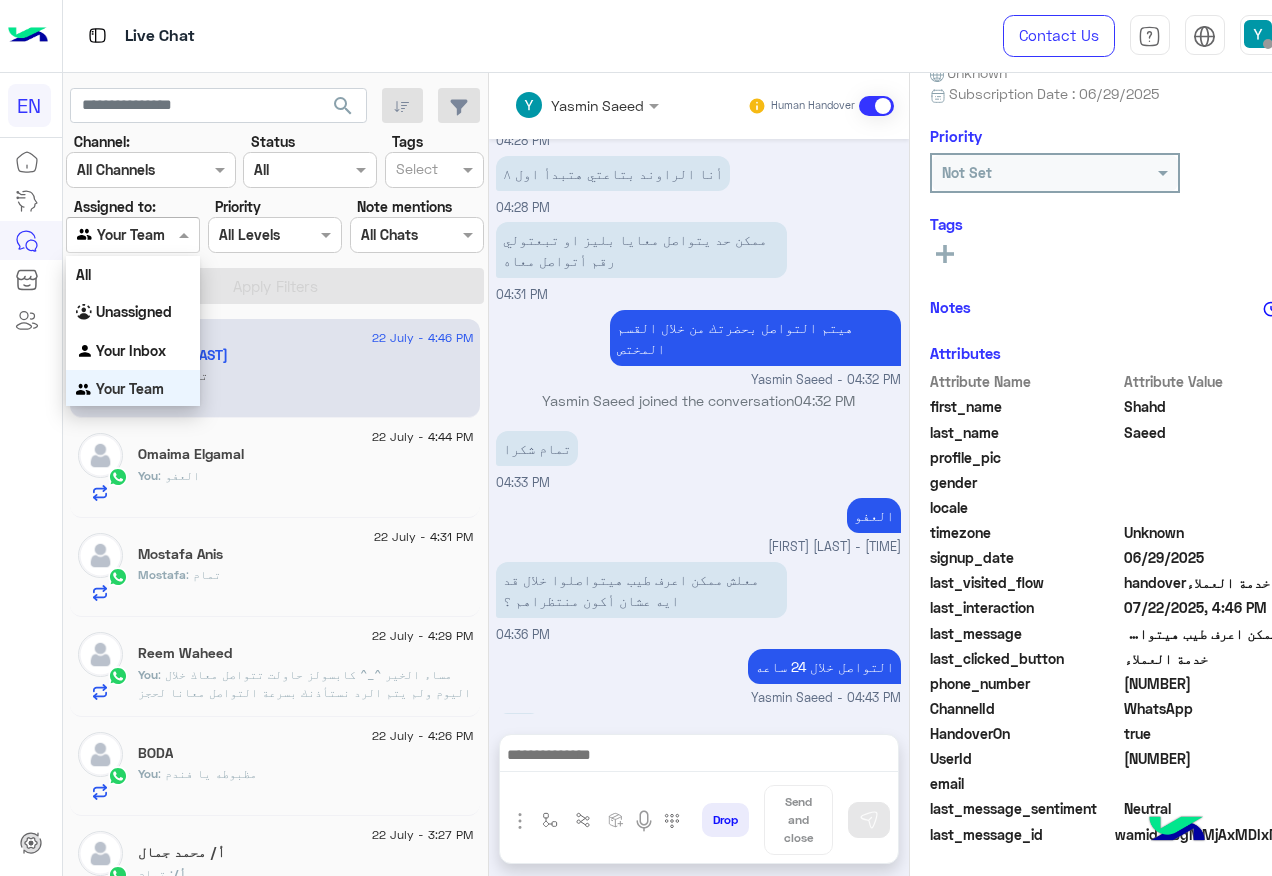 scroll, scrollTop: 1, scrollLeft: 0, axis: vertical 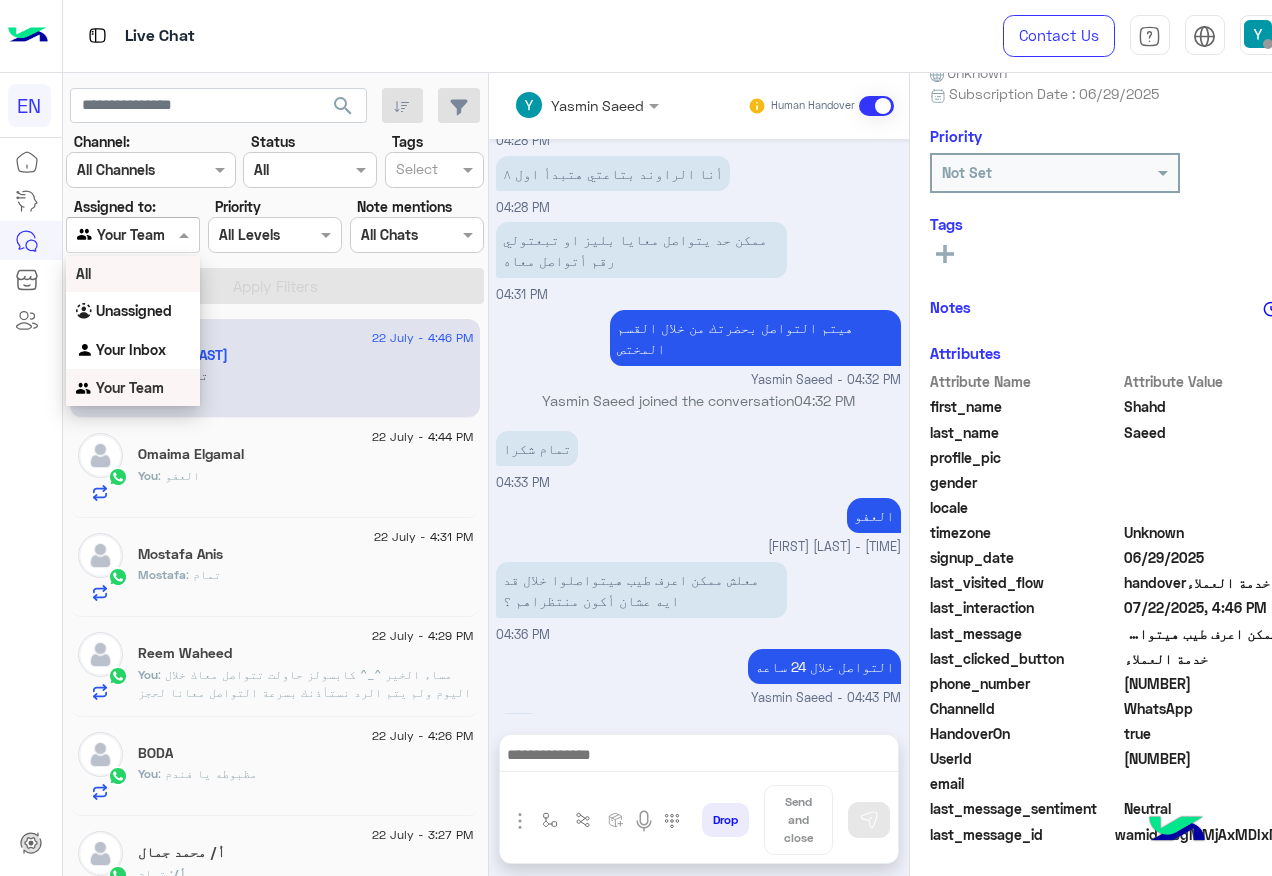 click on "All" at bounding box center [133, 273] 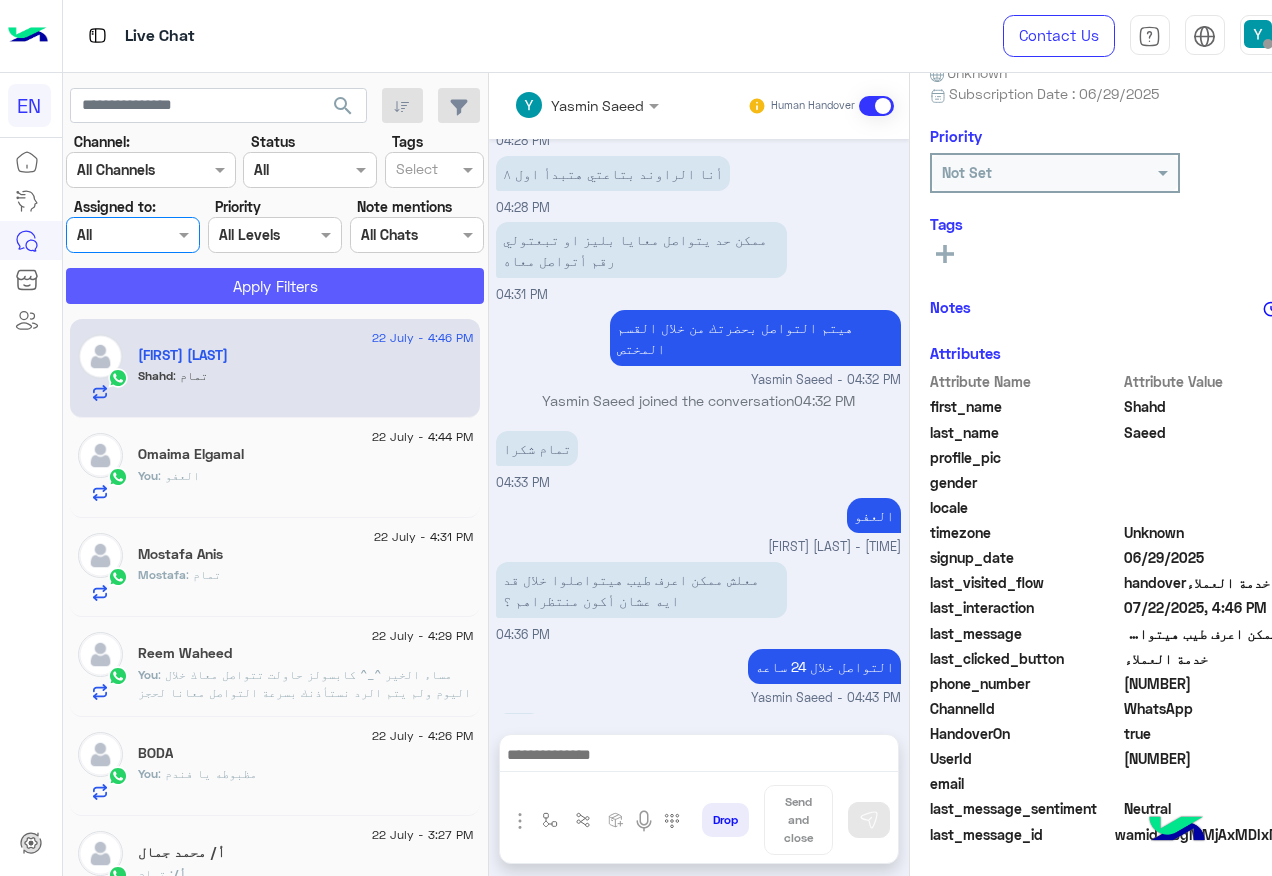 click on "Apply Filters" 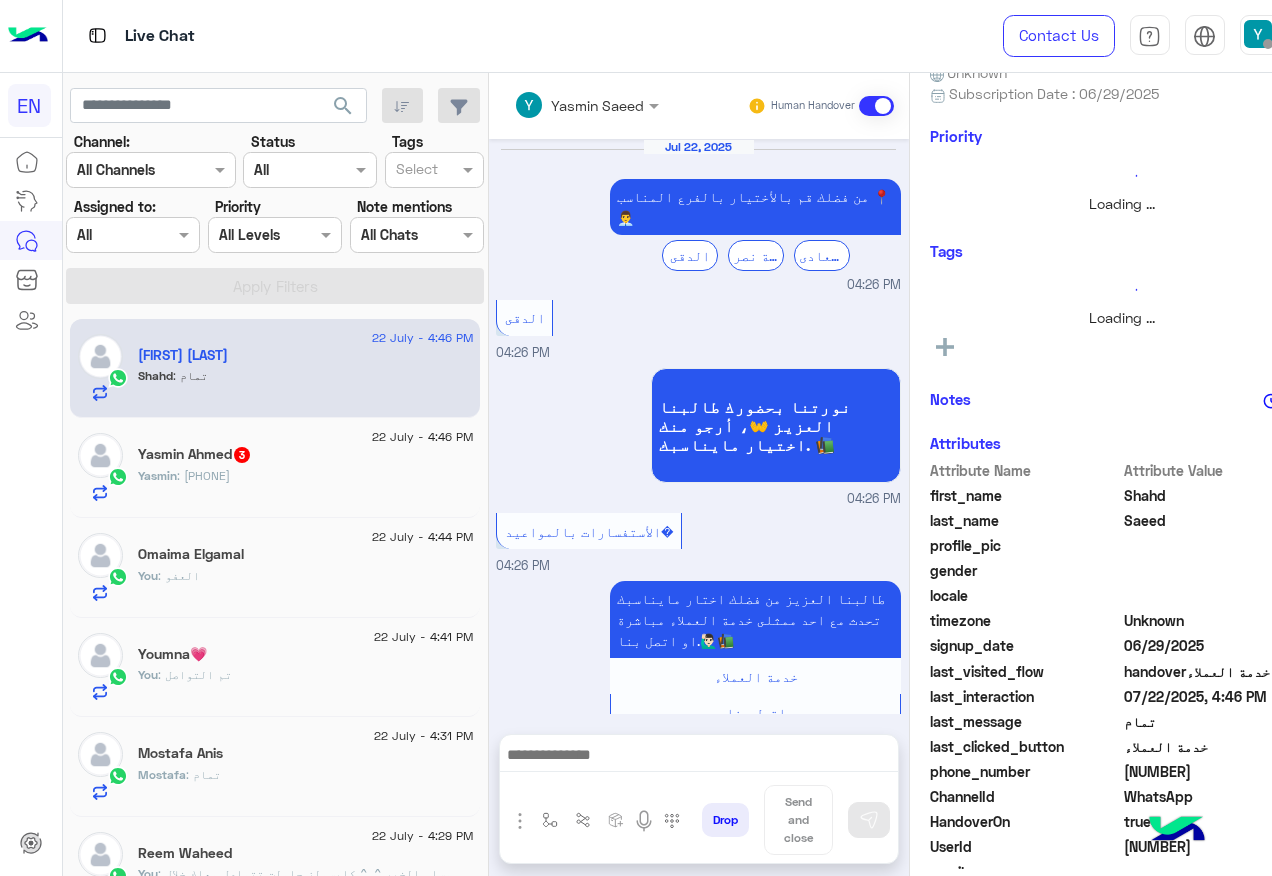 scroll, scrollTop: 1061, scrollLeft: 0, axis: vertical 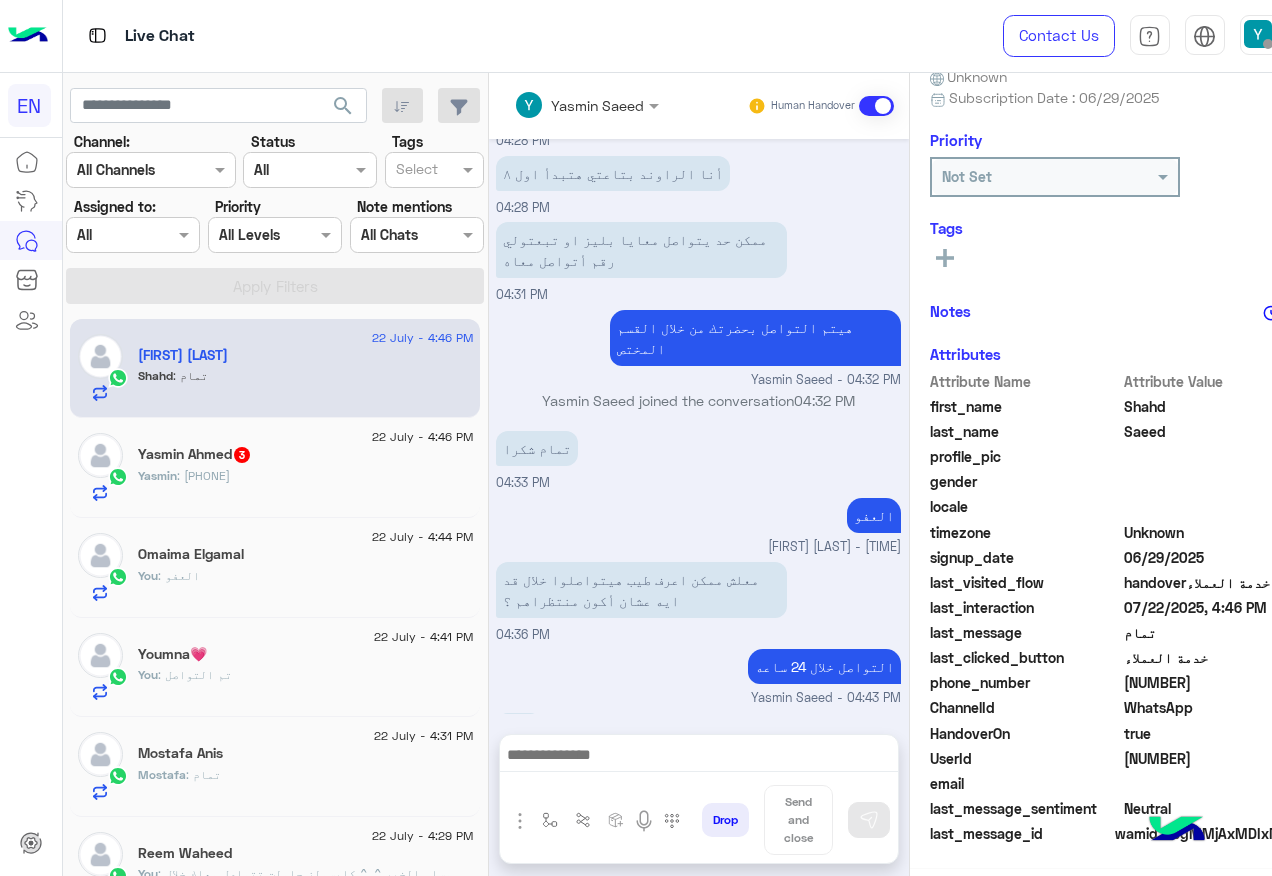 click on "Yasmin : 01128545521" 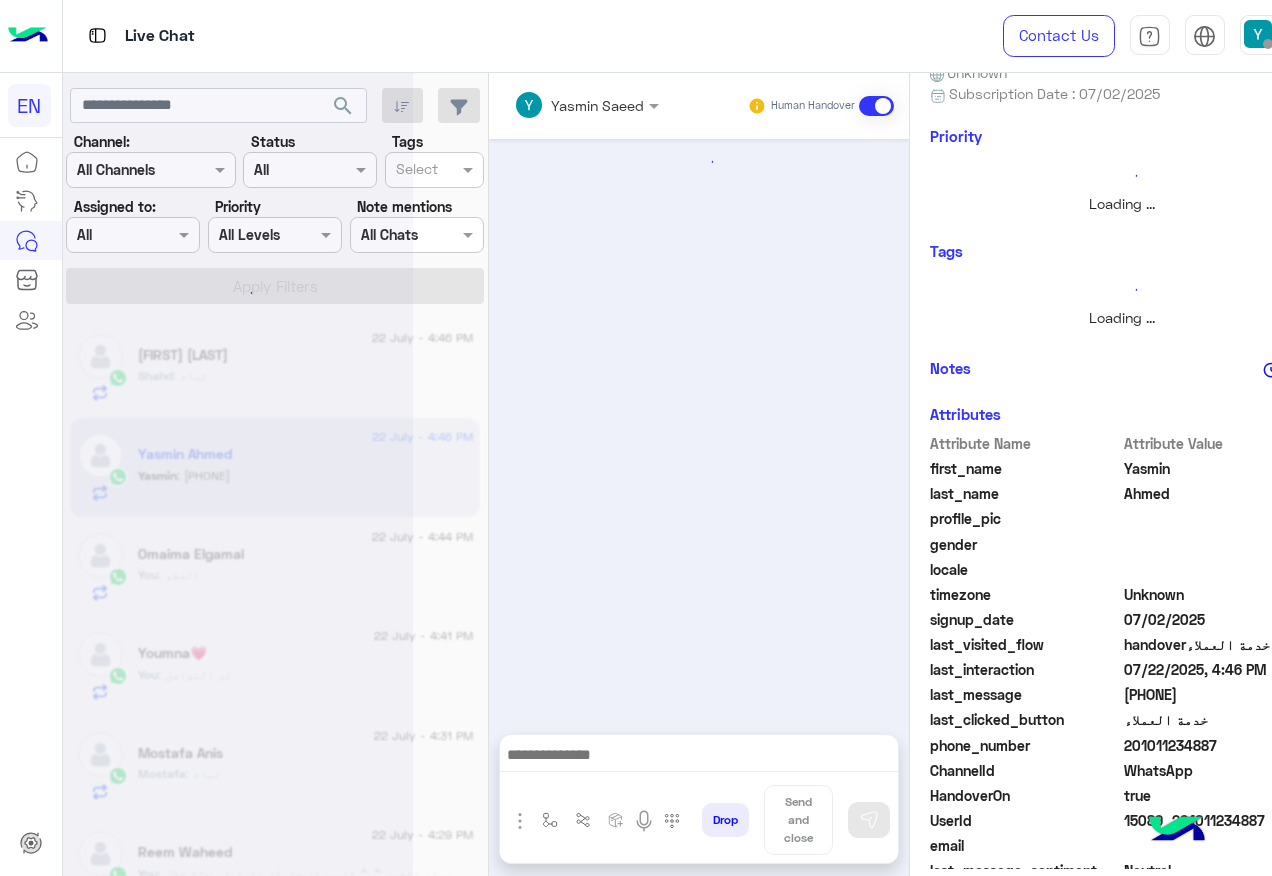 scroll, scrollTop: 1122, scrollLeft: 0, axis: vertical 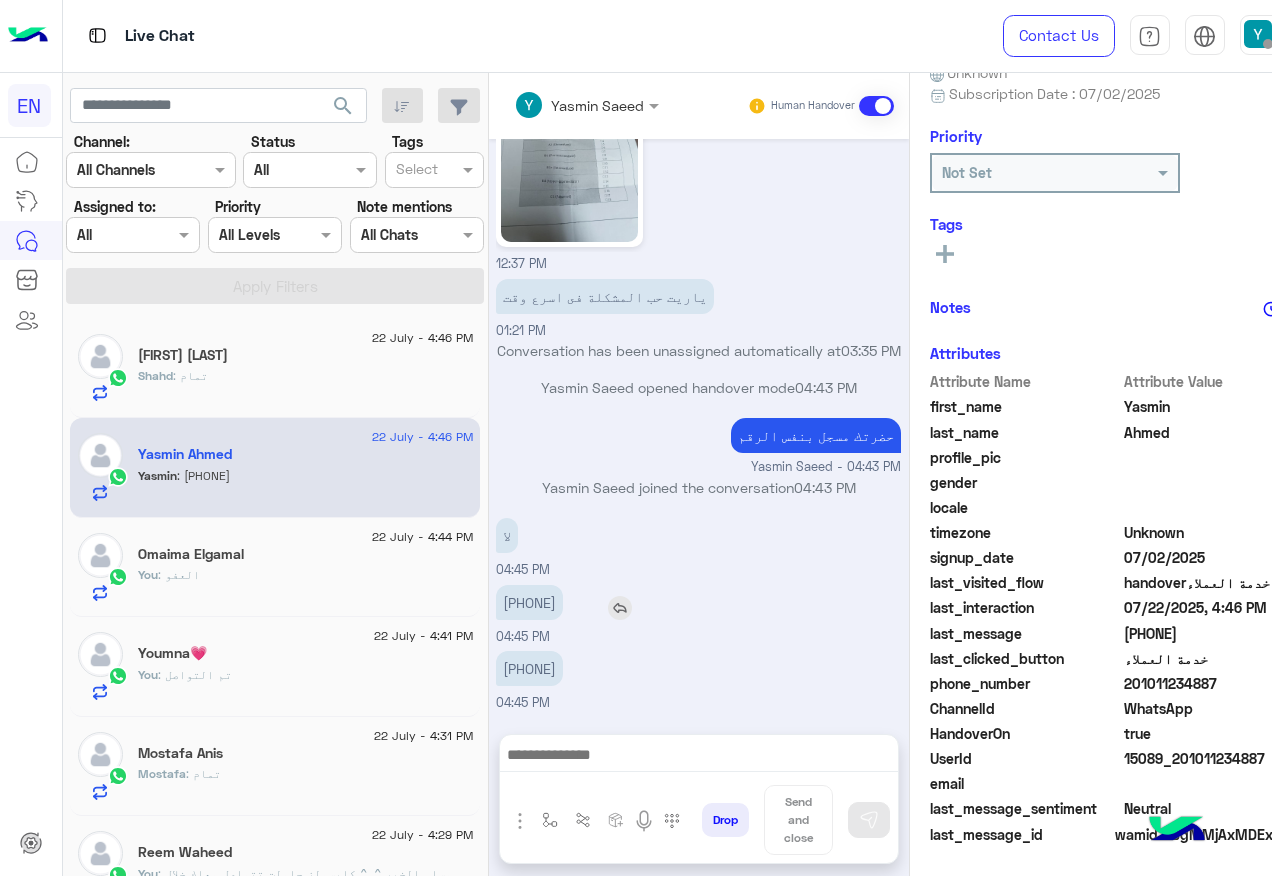 drag, startPoint x: 520, startPoint y: 598, endPoint x: 552, endPoint y: 642, distance: 54.405884 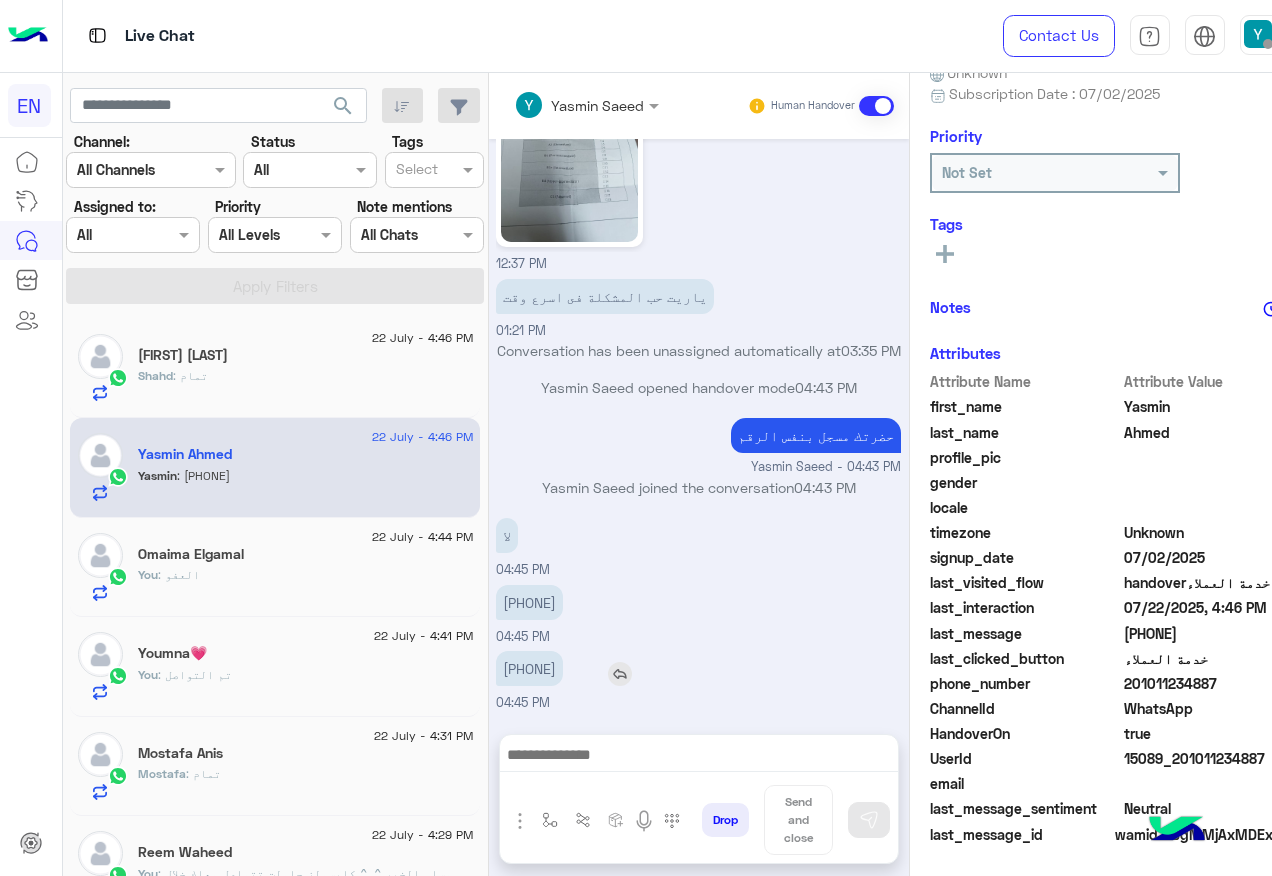 click on "01128545521" at bounding box center (529, 668) 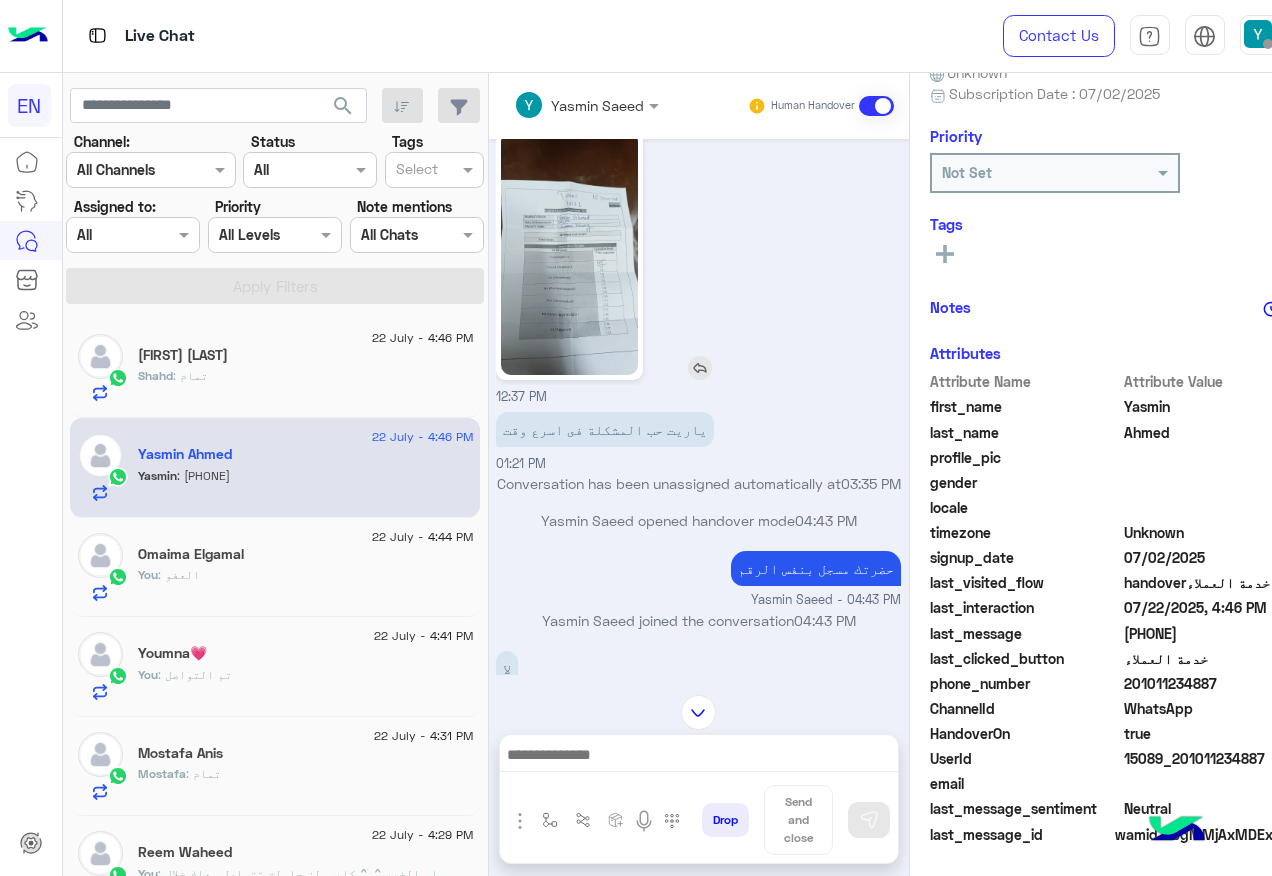 scroll, scrollTop: 922, scrollLeft: 0, axis: vertical 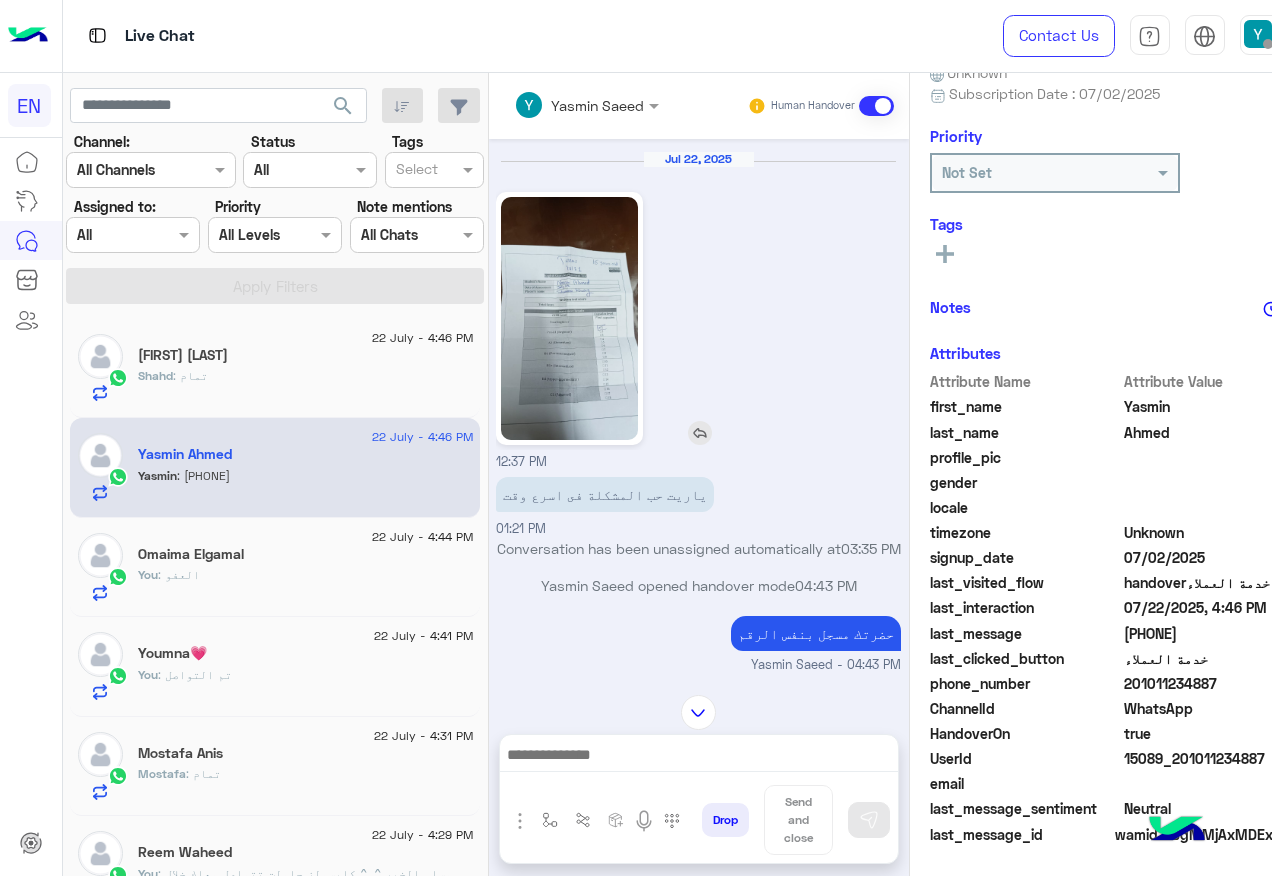click 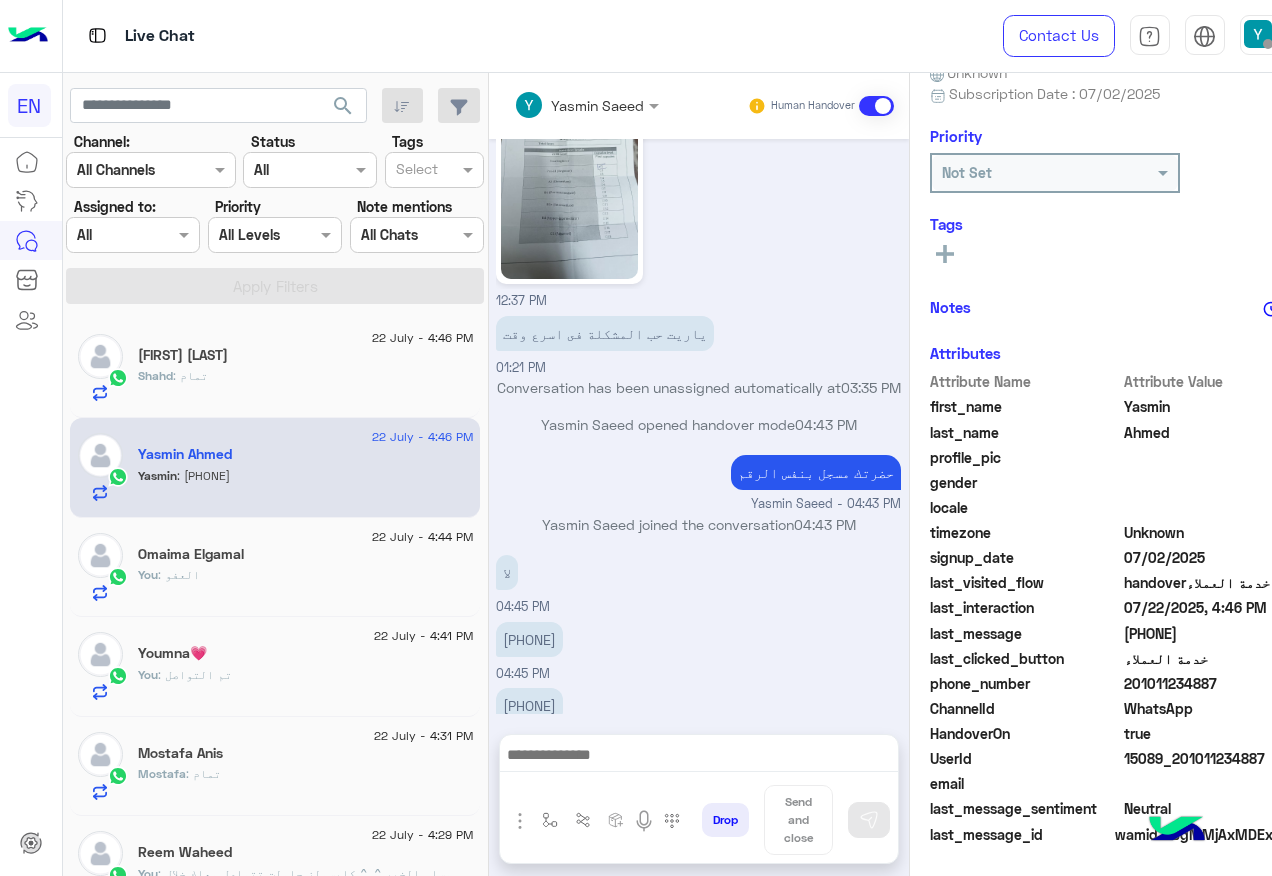 scroll, scrollTop: 1122, scrollLeft: 0, axis: vertical 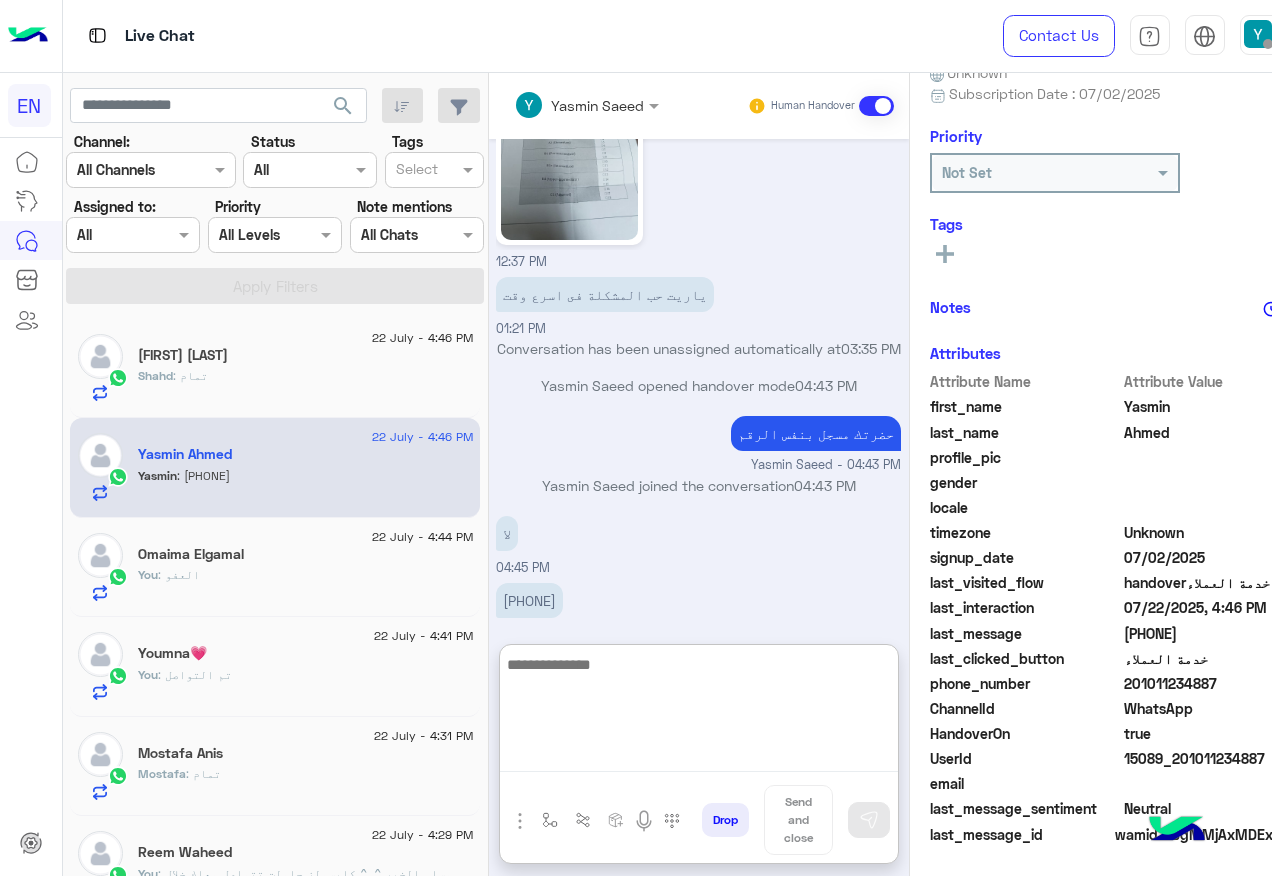 click at bounding box center [699, 712] 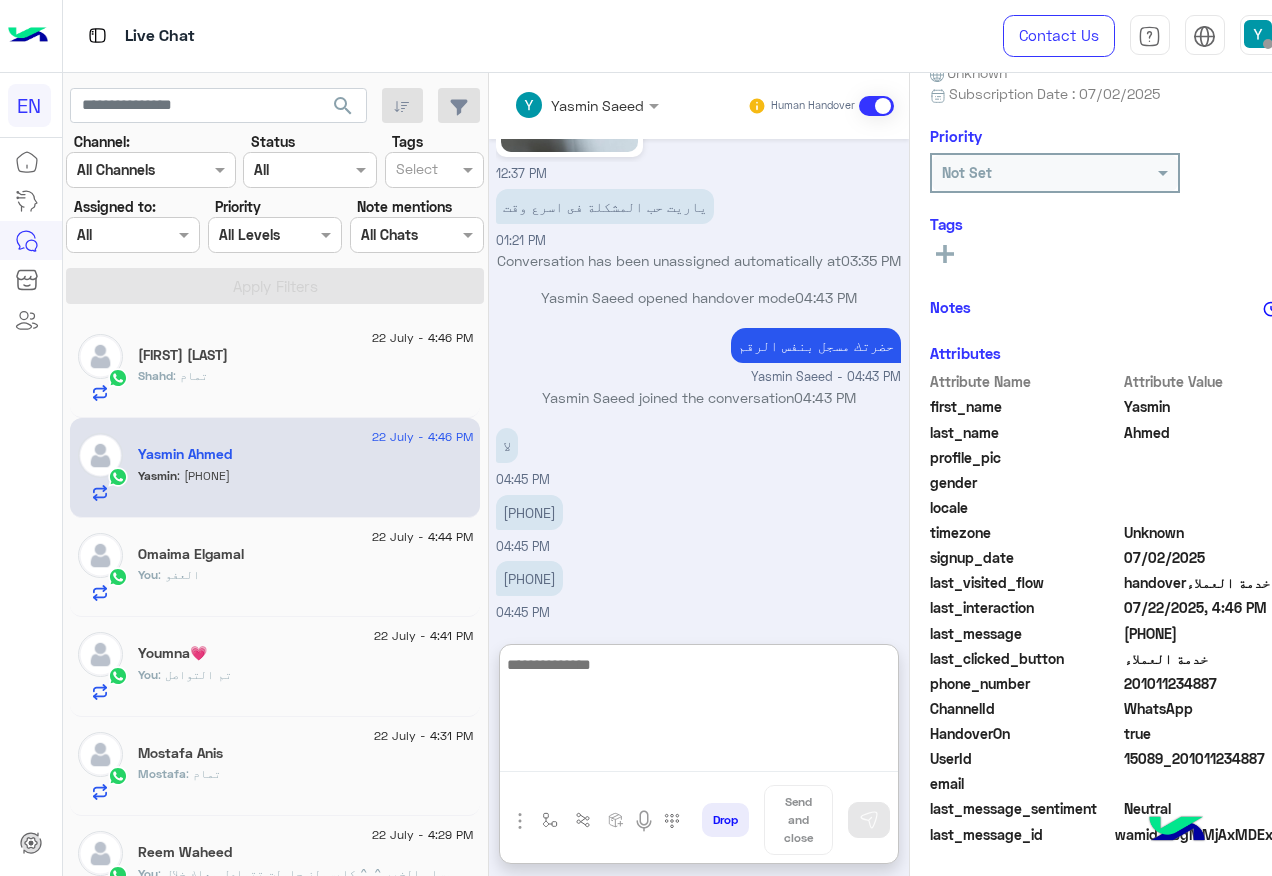 click at bounding box center [699, 712] 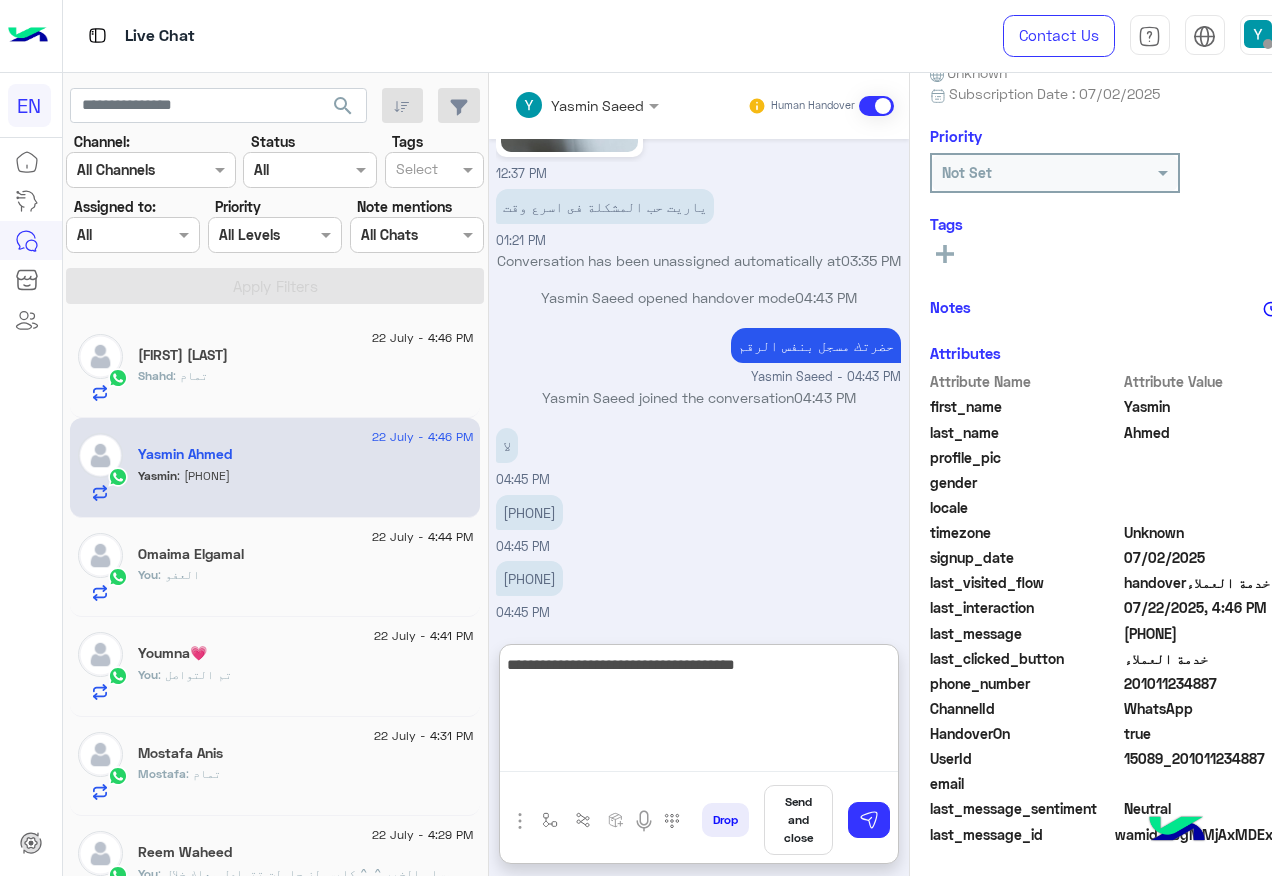 type on "**********" 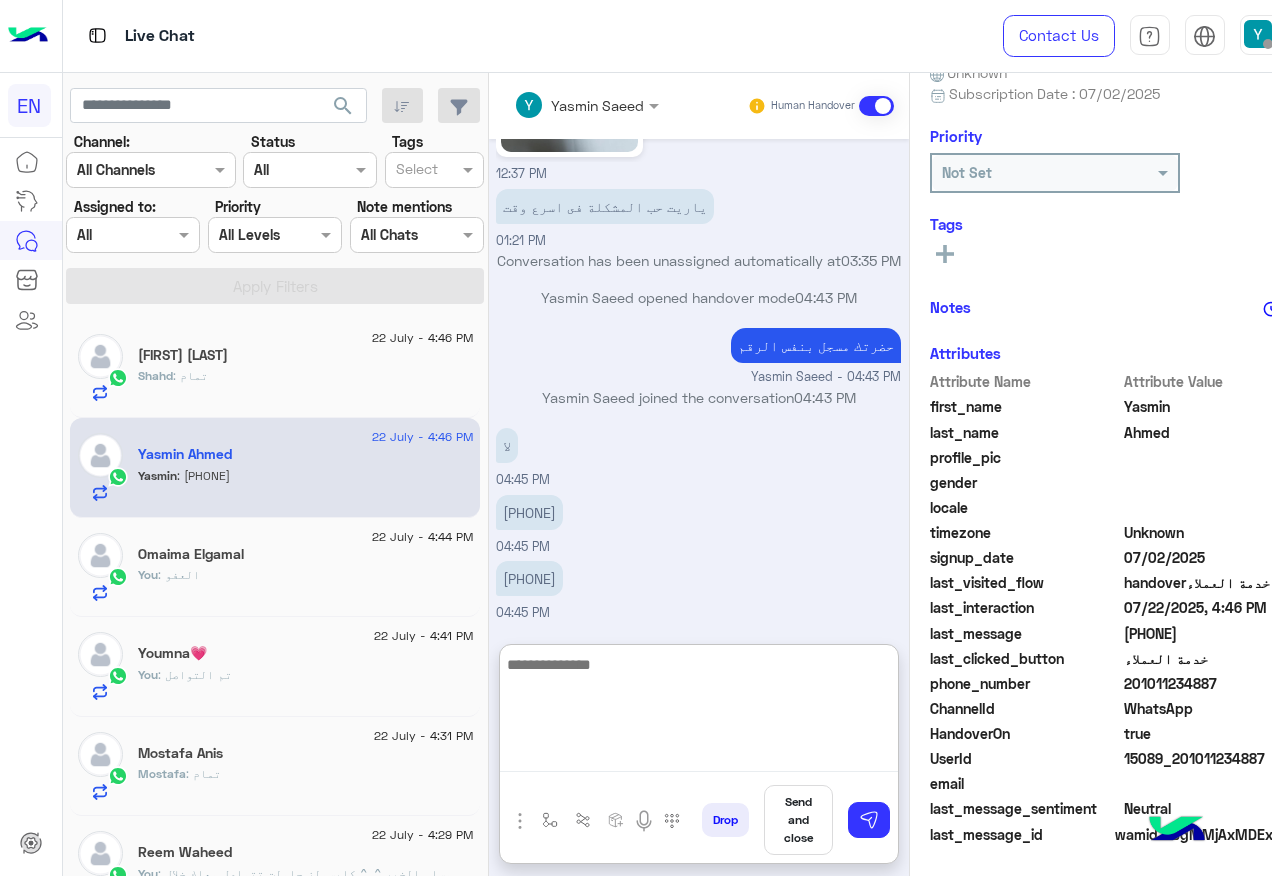 scroll, scrollTop: 1297, scrollLeft: 0, axis: vertical 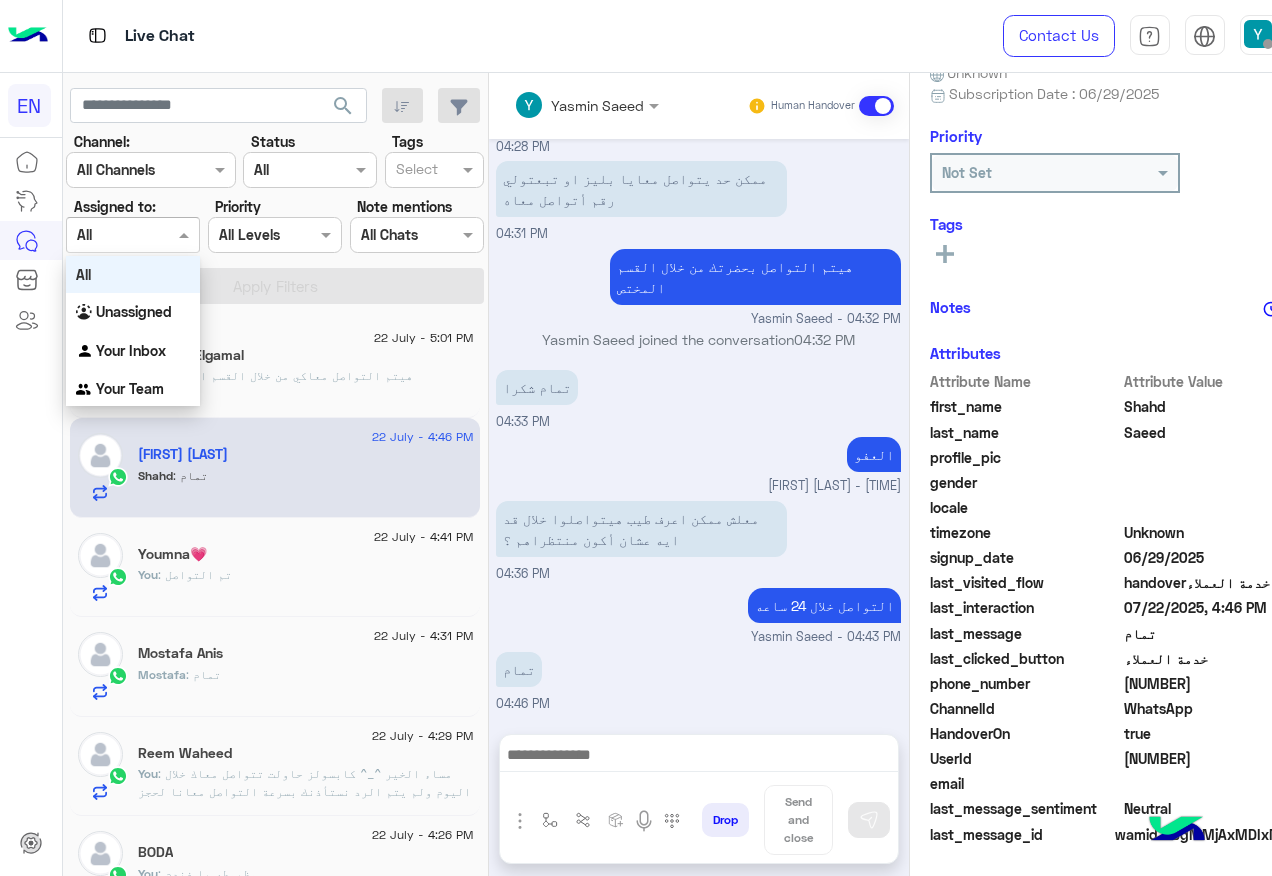 click at bounding box center (109, 235) 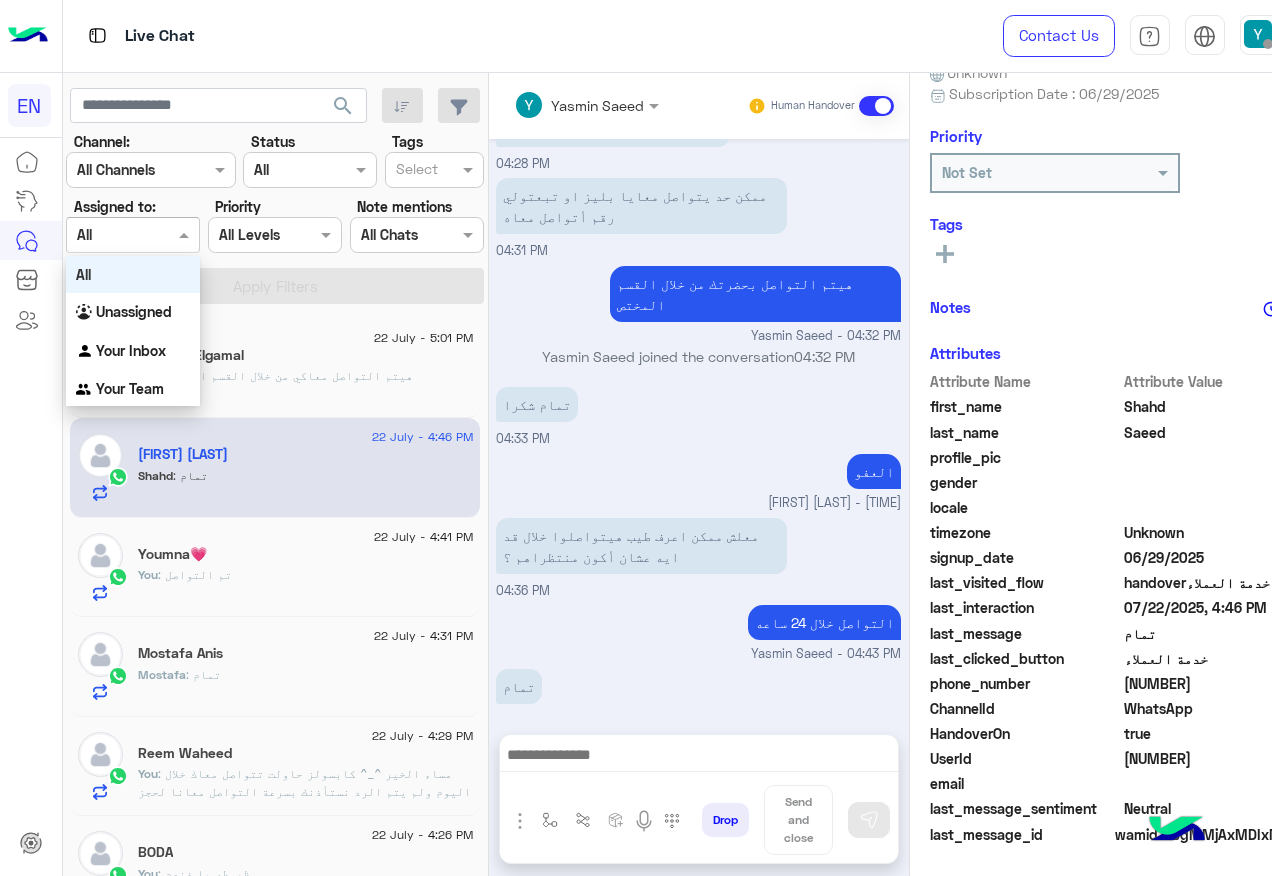 scroll, scrollTop: 1061, scrollLeft: 0, axis: vertical 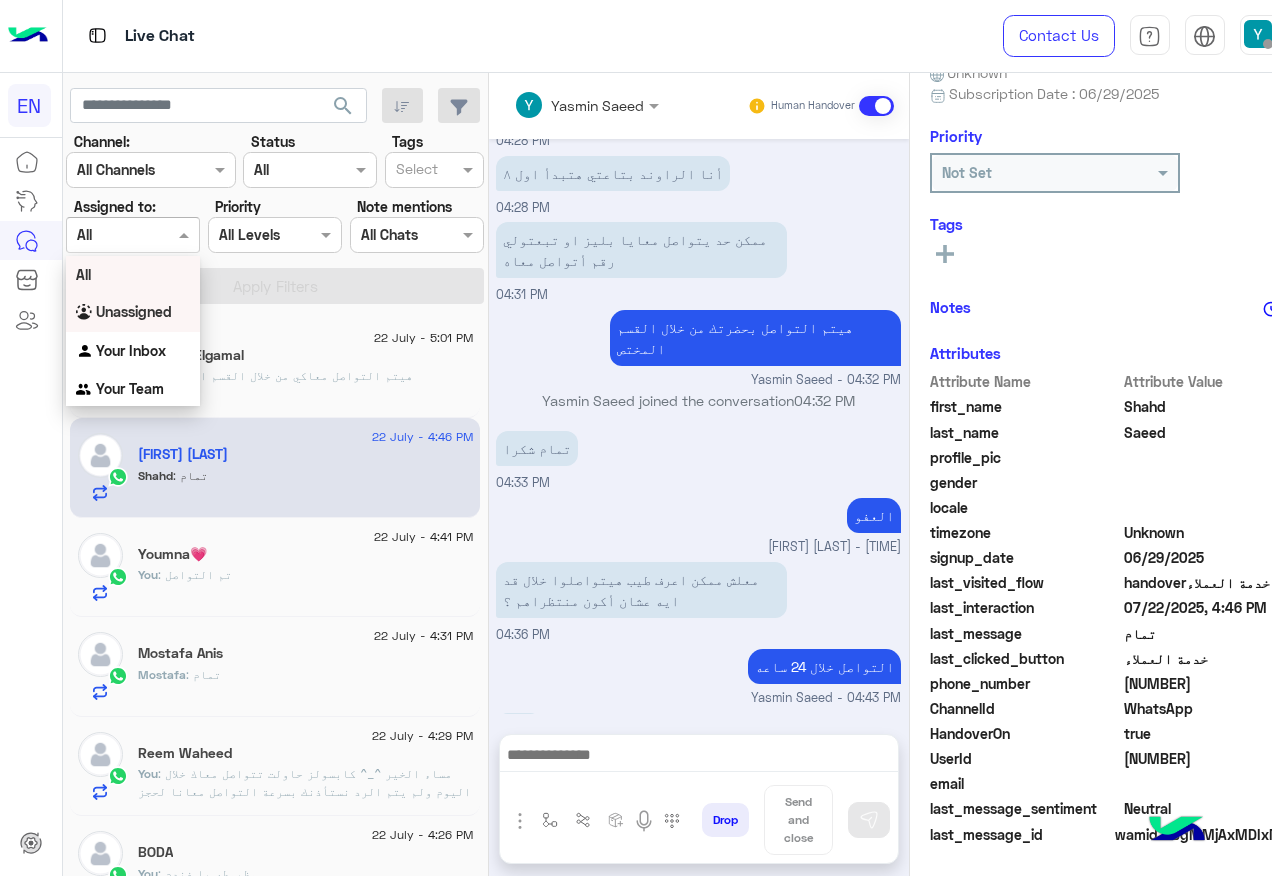 click on "Unassigned" at bounding box center (134, 311) 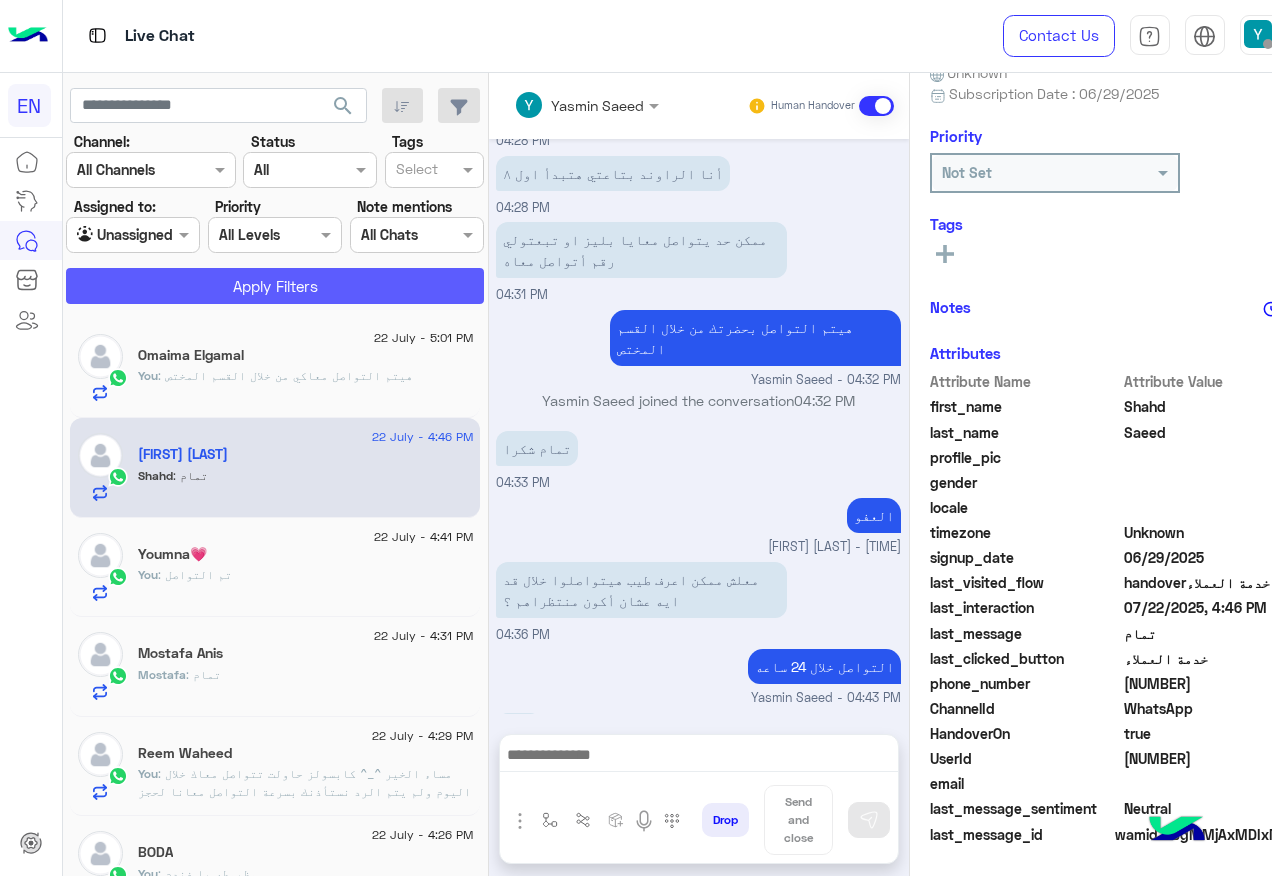 click on "Apply Filters" 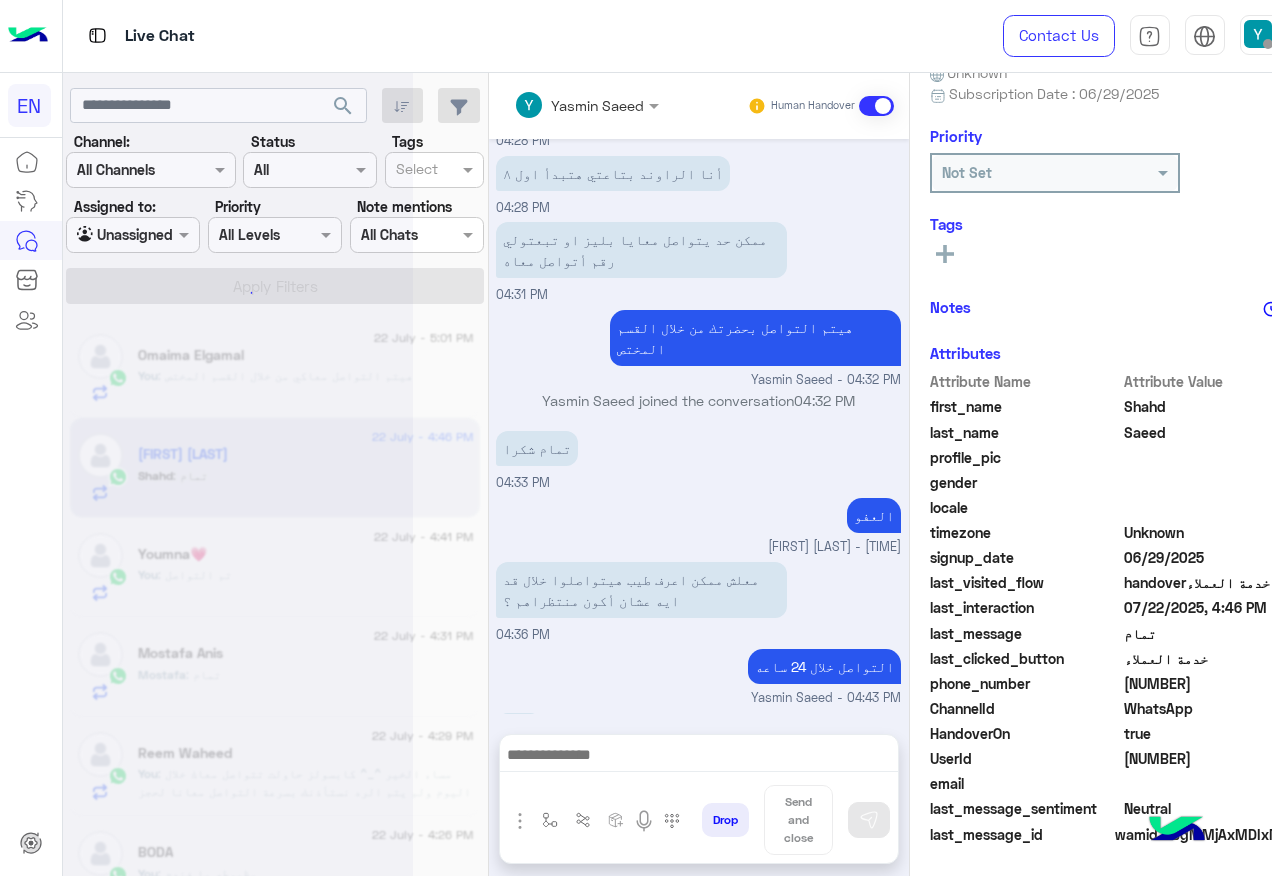 scroll, scrollTop: 0, scrollLeft: 0, axis: both 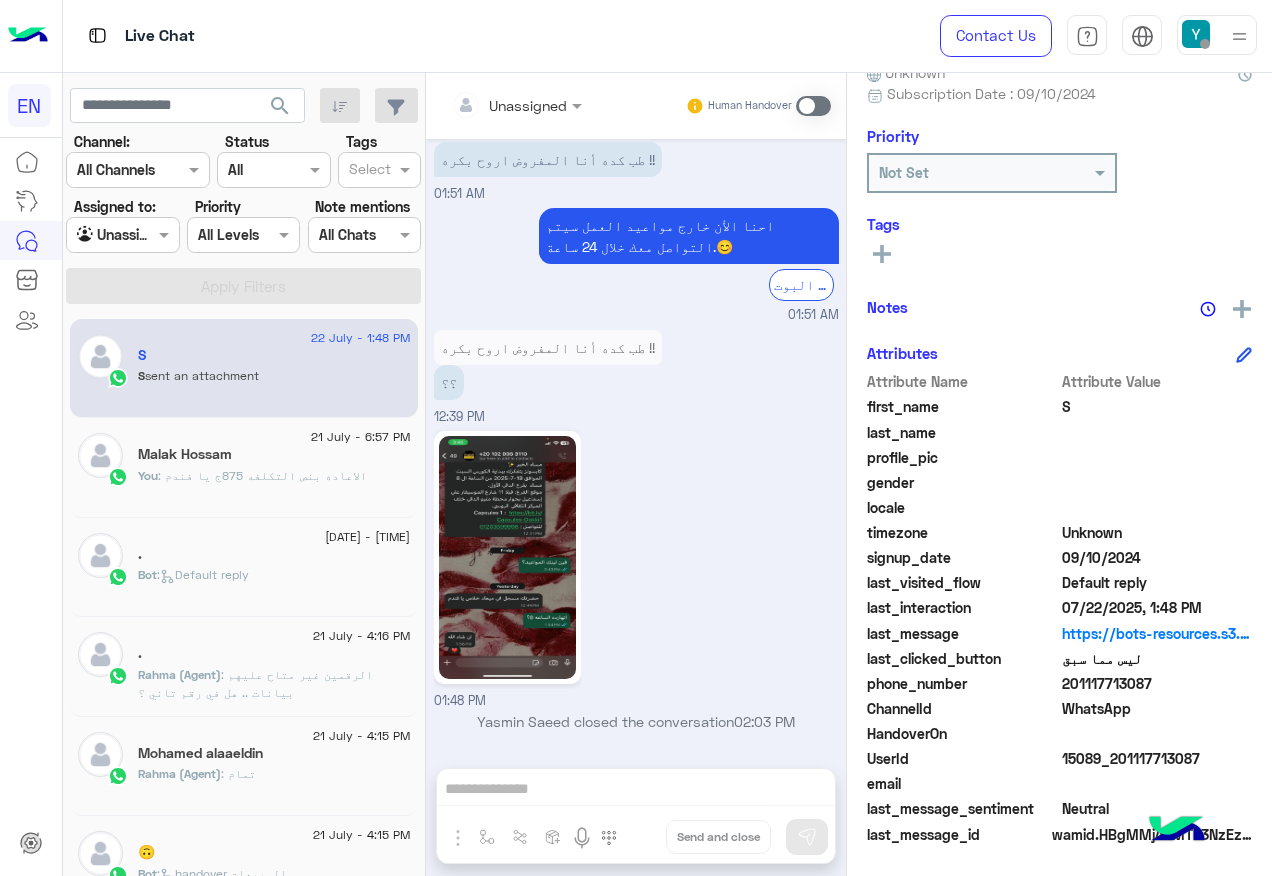 click on "Agent Filter Unassigned" at bounding box center [122, 235] 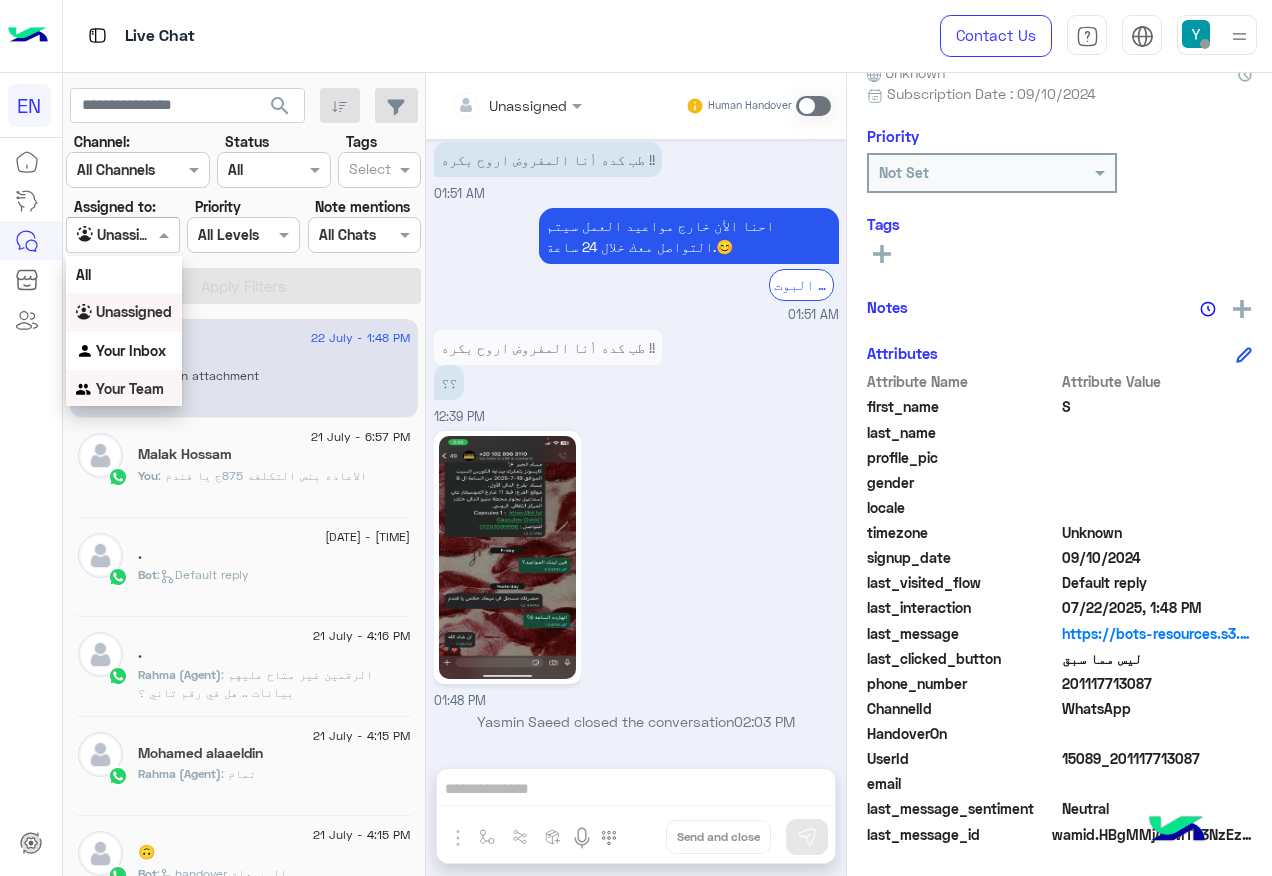 click on "Your Team" at bounding box center (124, 389) 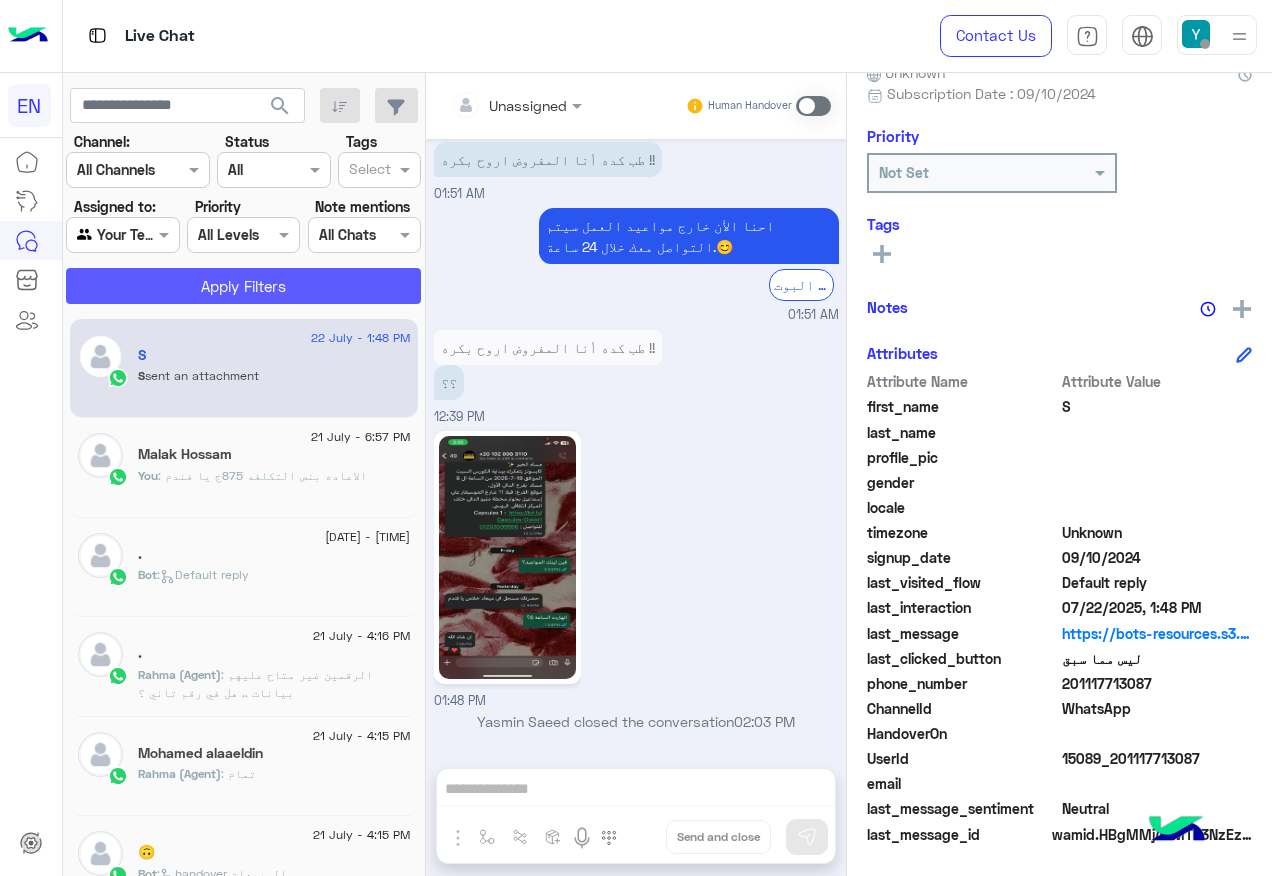 click on "Apply Filters" 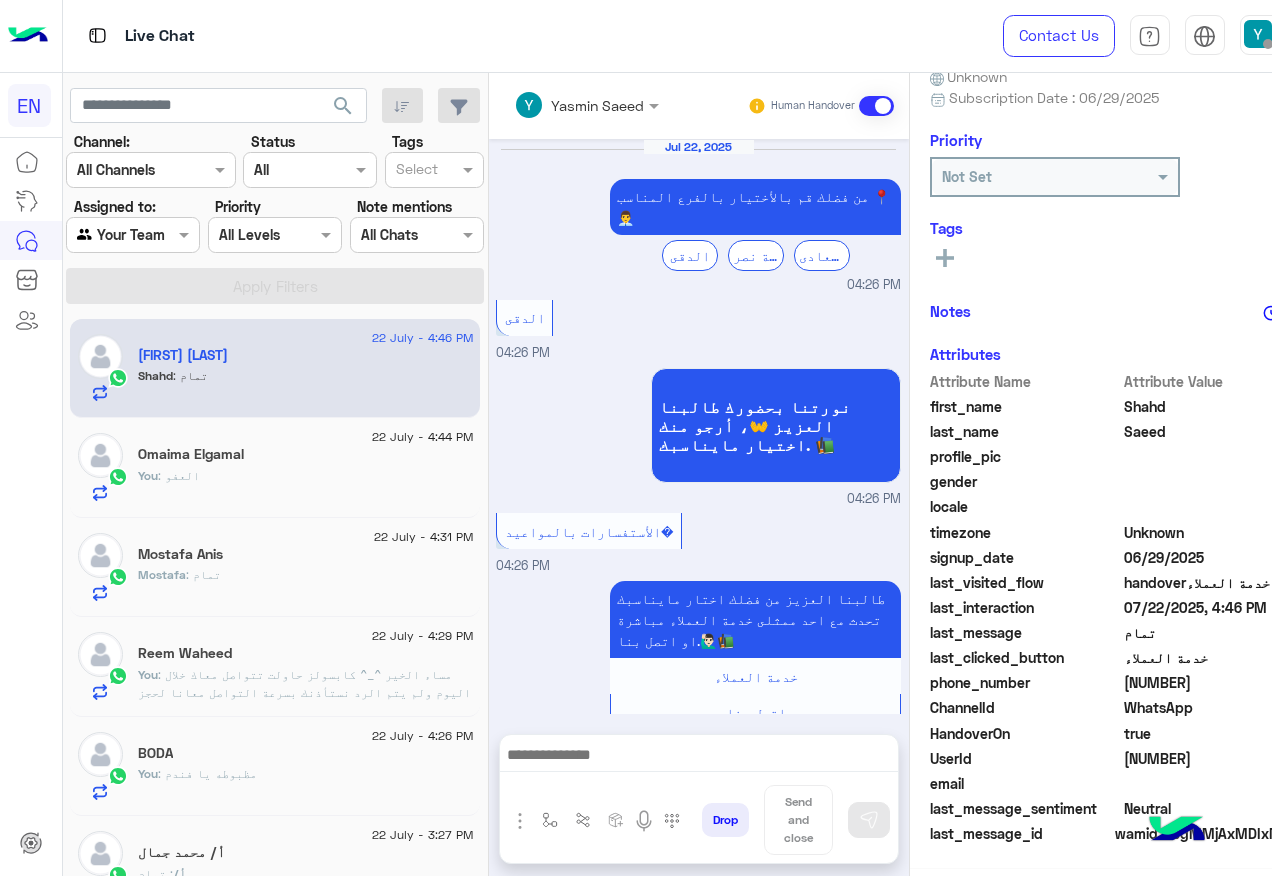 scroll, scrollTop: 1061, scrollLeft: 0, axis: vertical 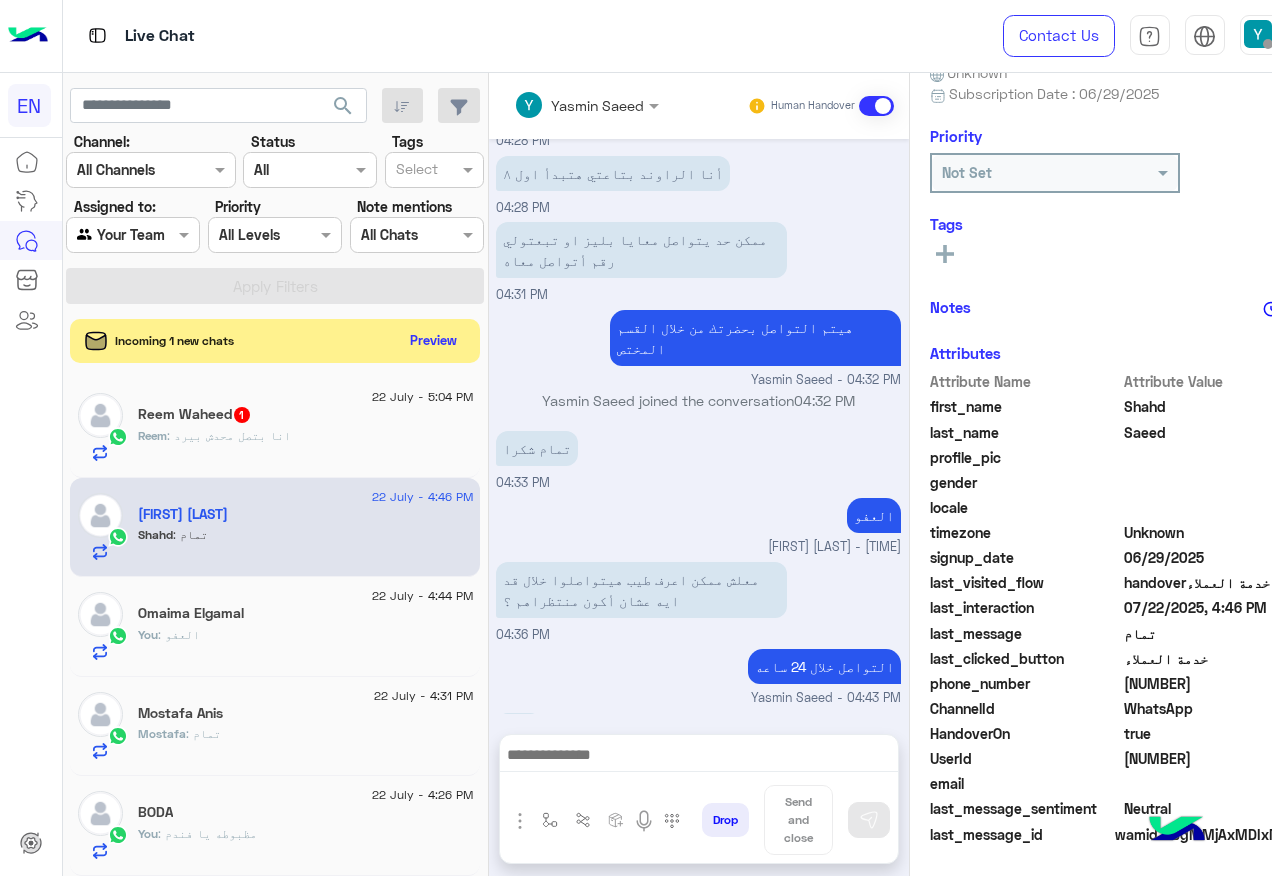 click on "Reem : انا بتصل محدش بيرد" 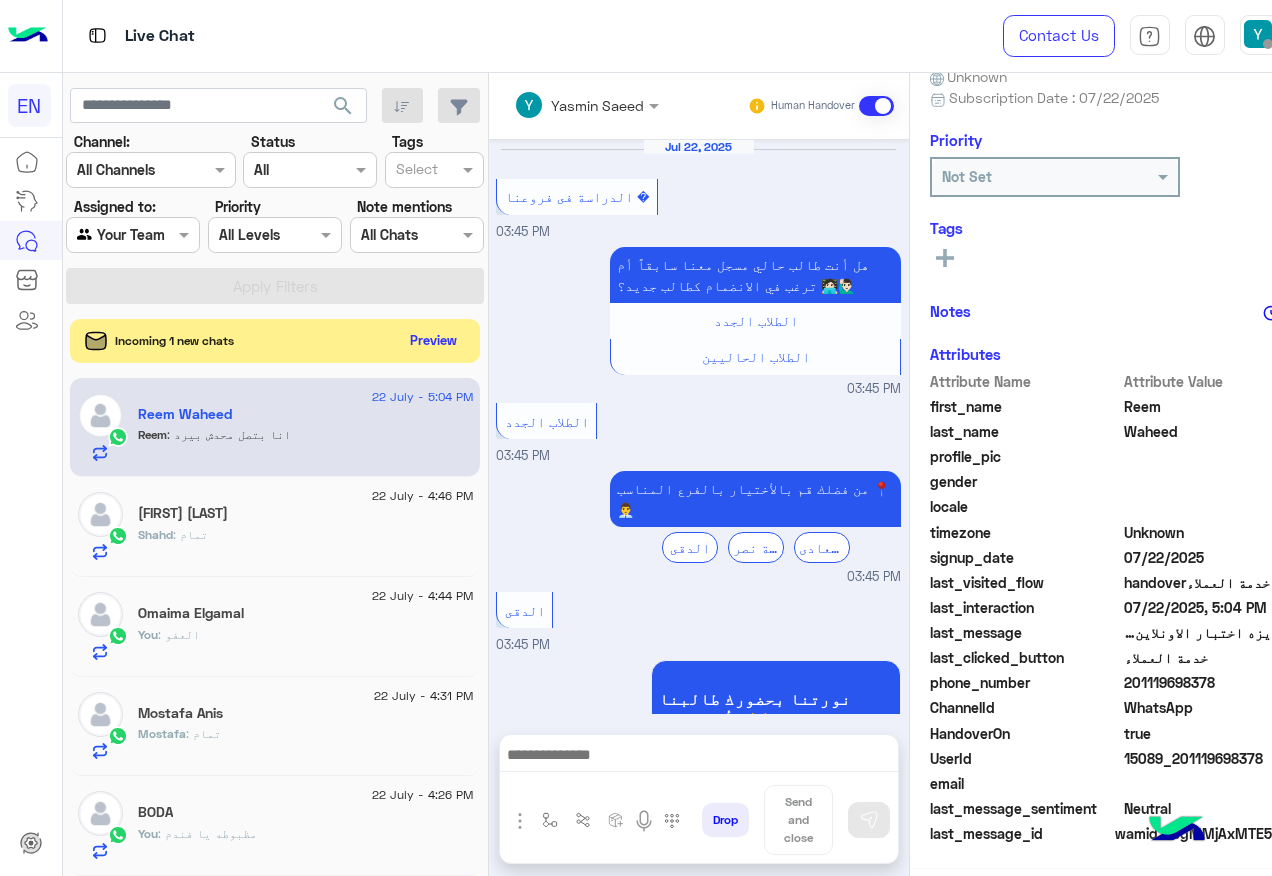 scroll, scrollTop: 2614, scrollLeft: 0, axis: vertical 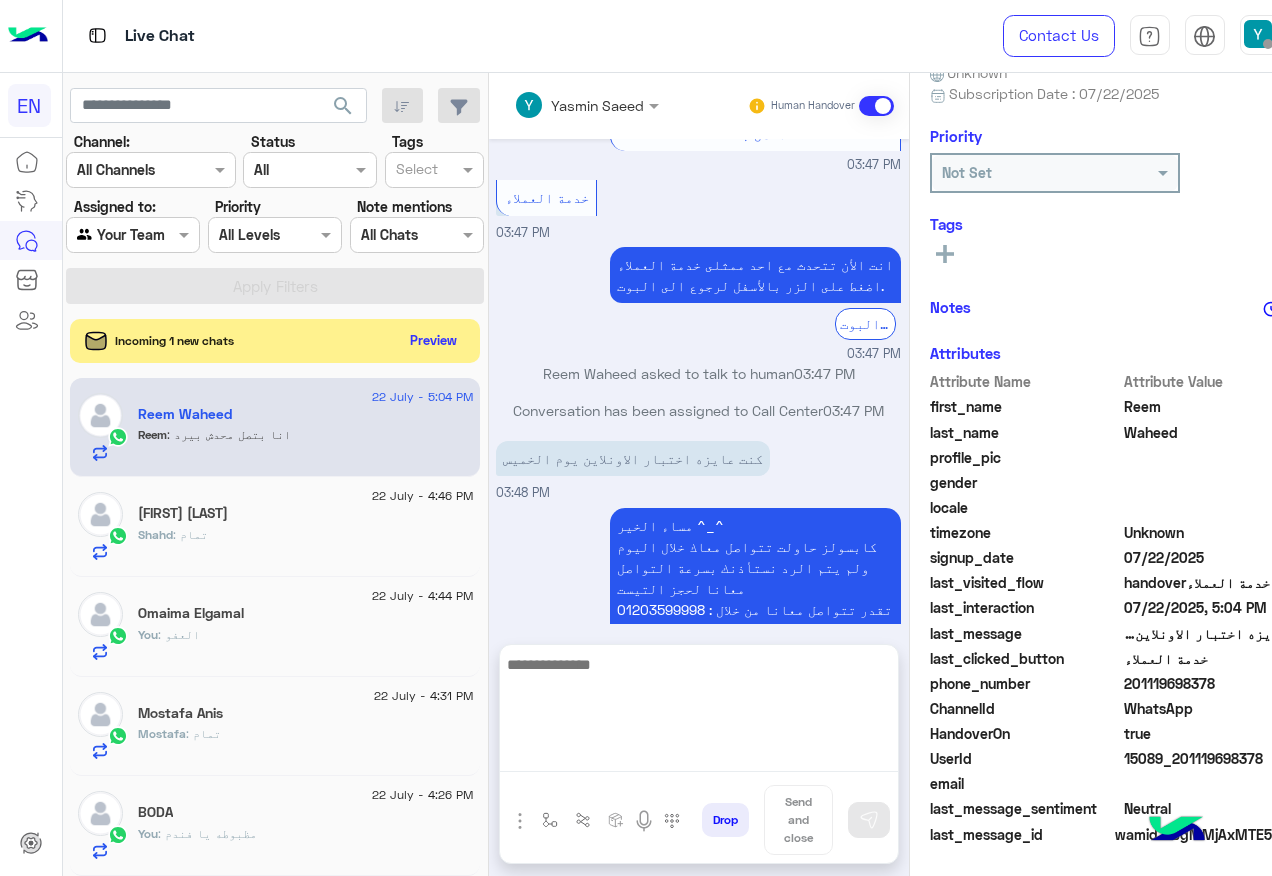 click at bounding box center [699, 712] 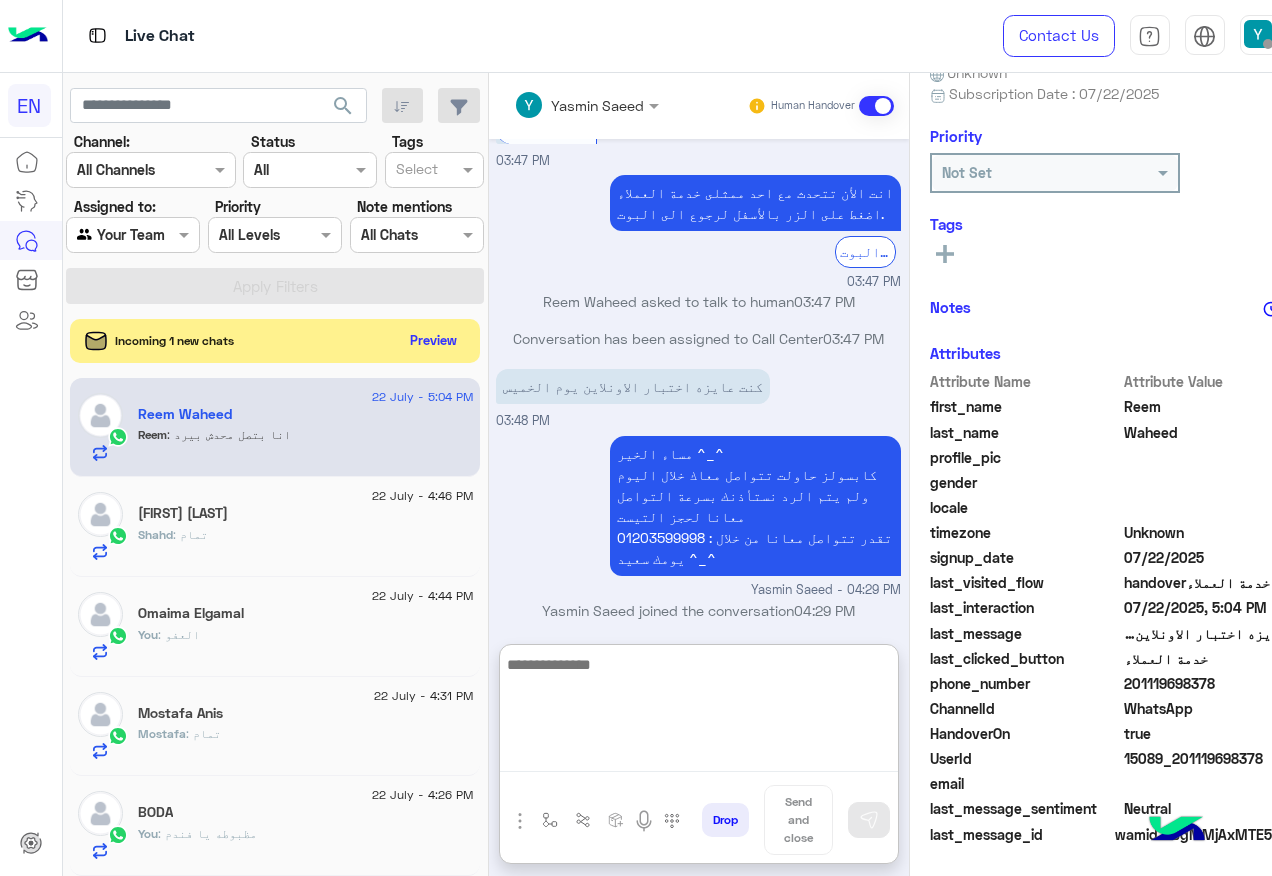 scroll, scrollTop: 2704, scrollLeft: 0, axis: vertical 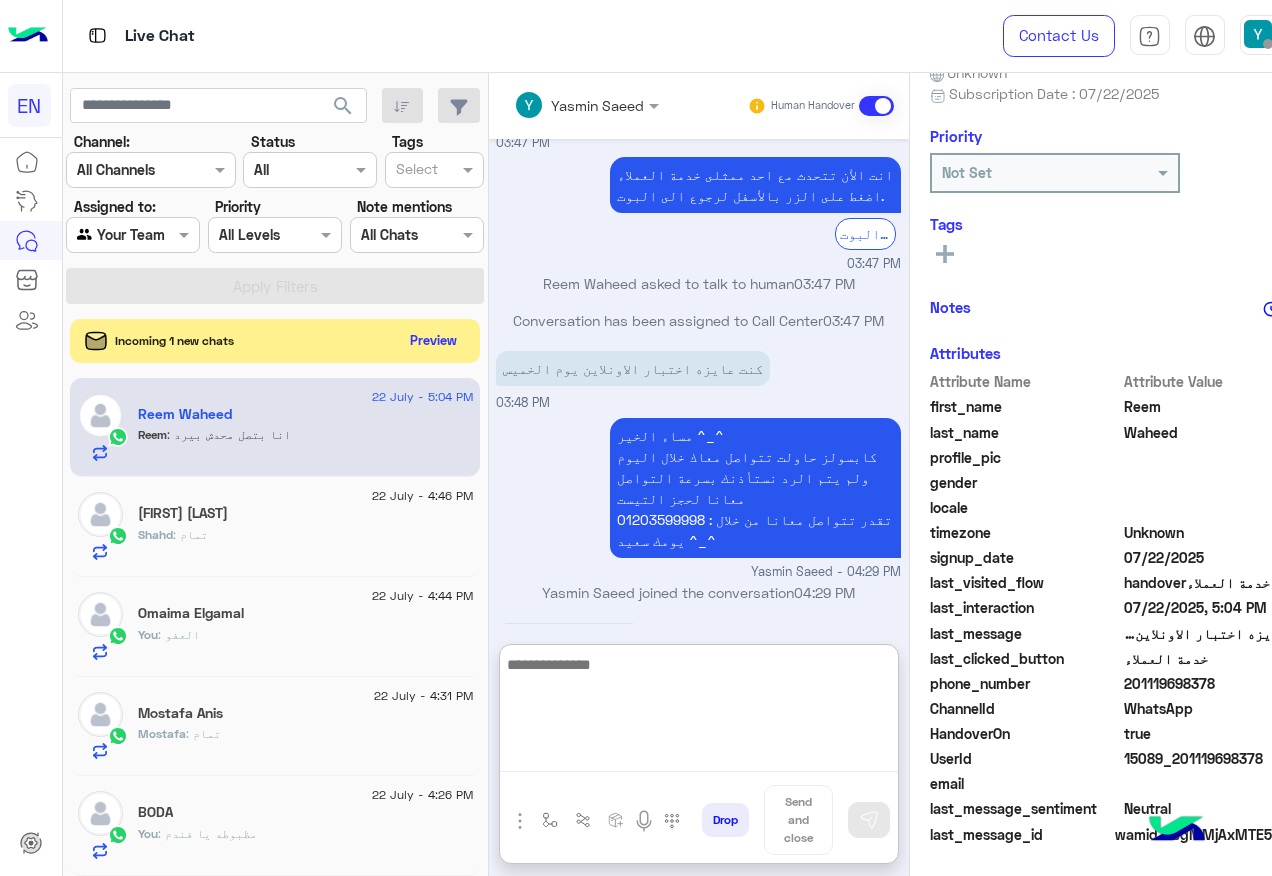 click at bounding box center [699, 712] 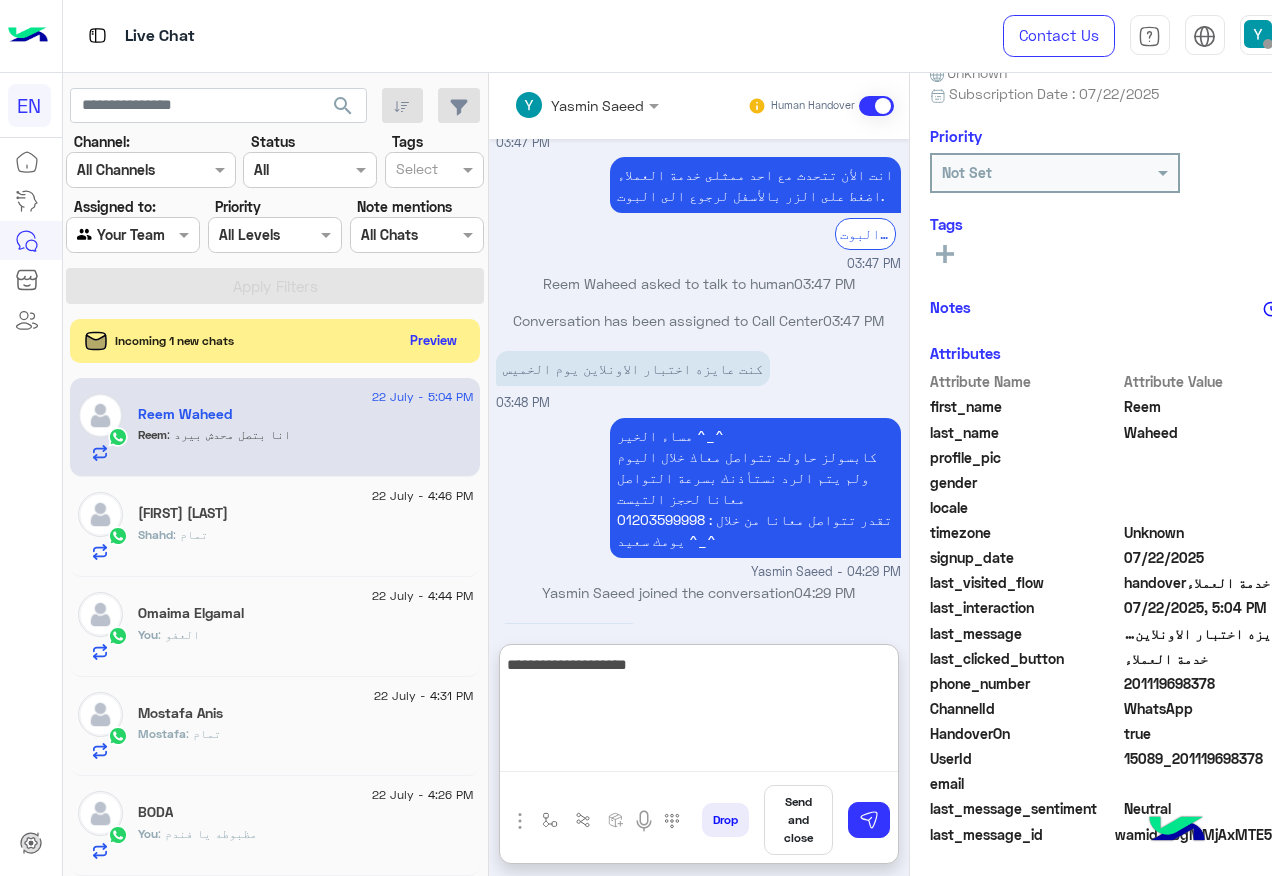 type on "**********" 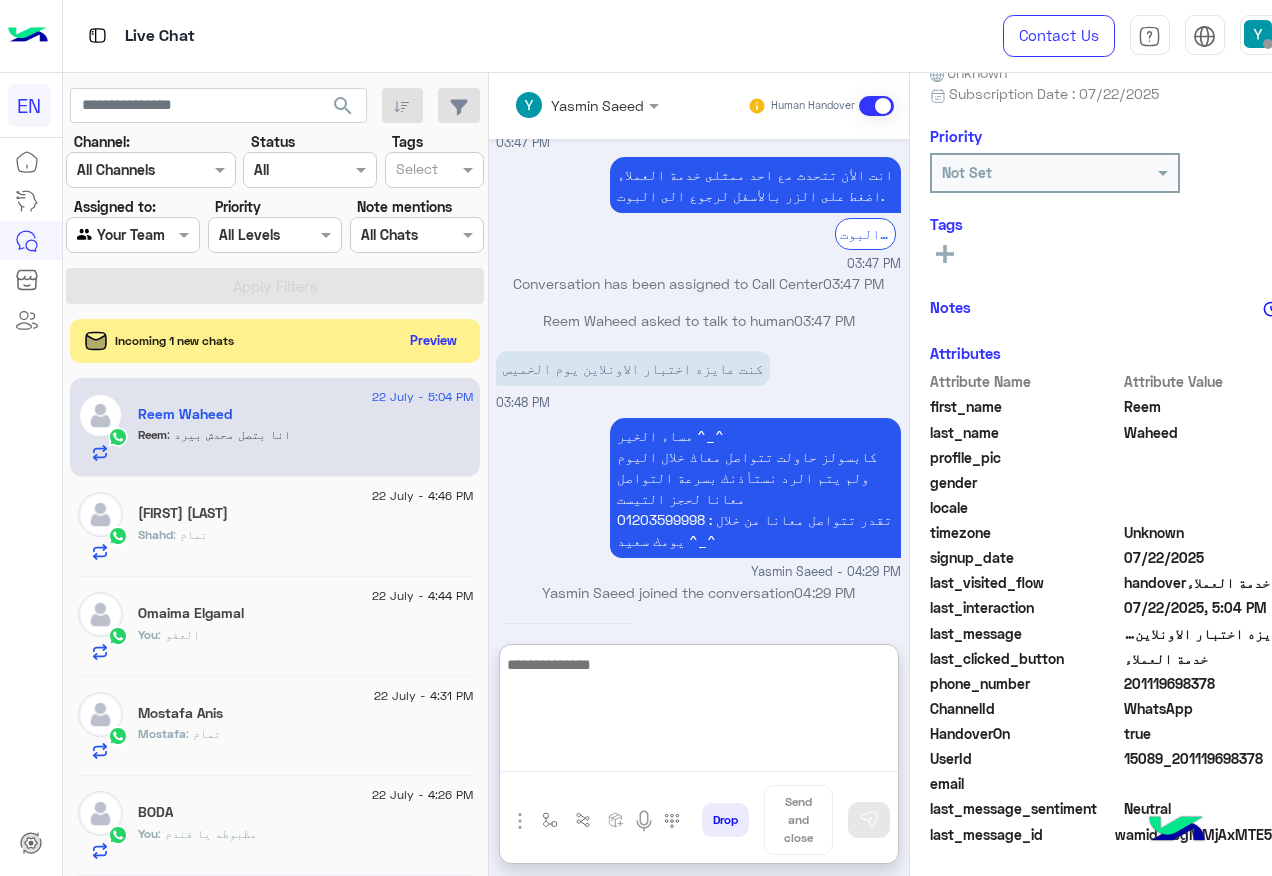 scroll, scrollTop: 2768, scrollLeft: 0, axis: vertical 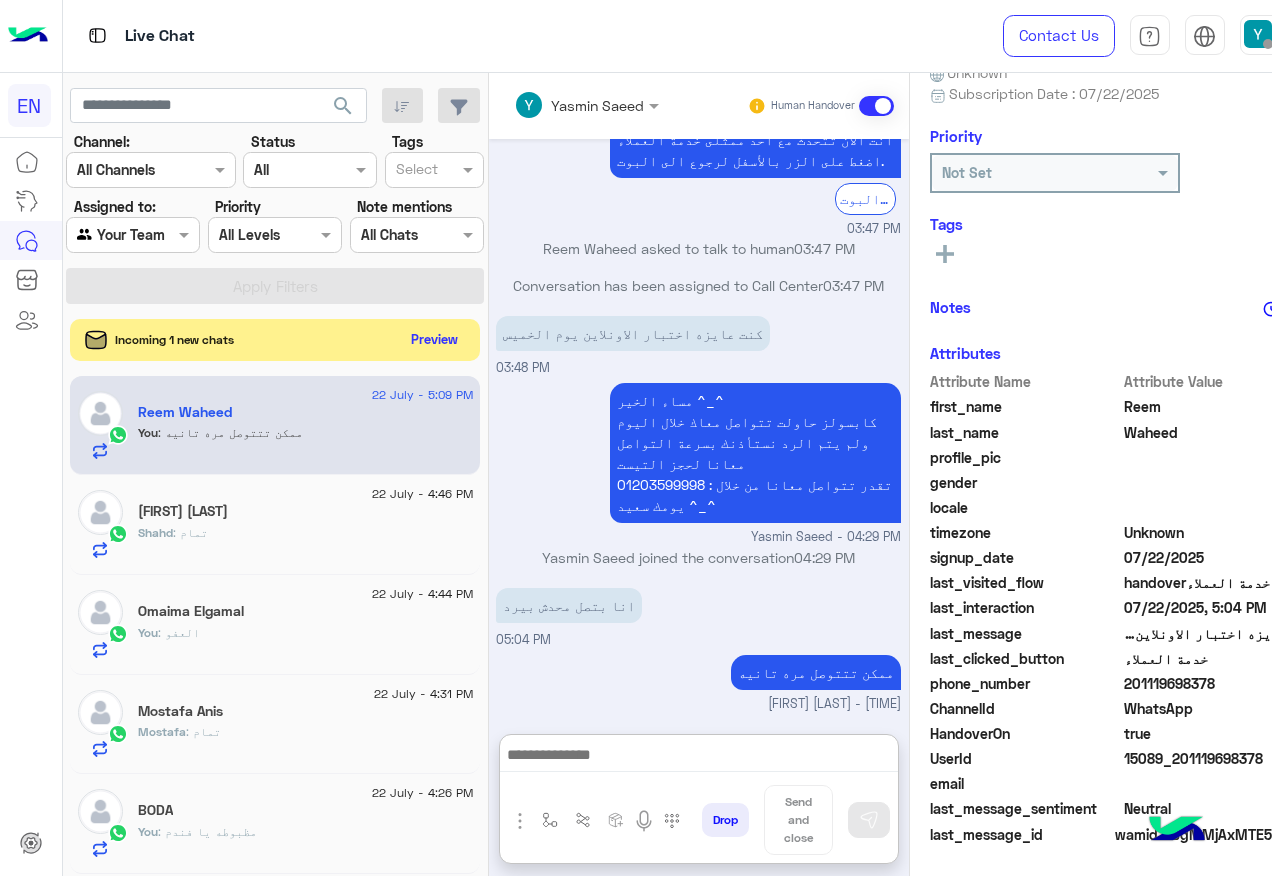 click on "Preview" 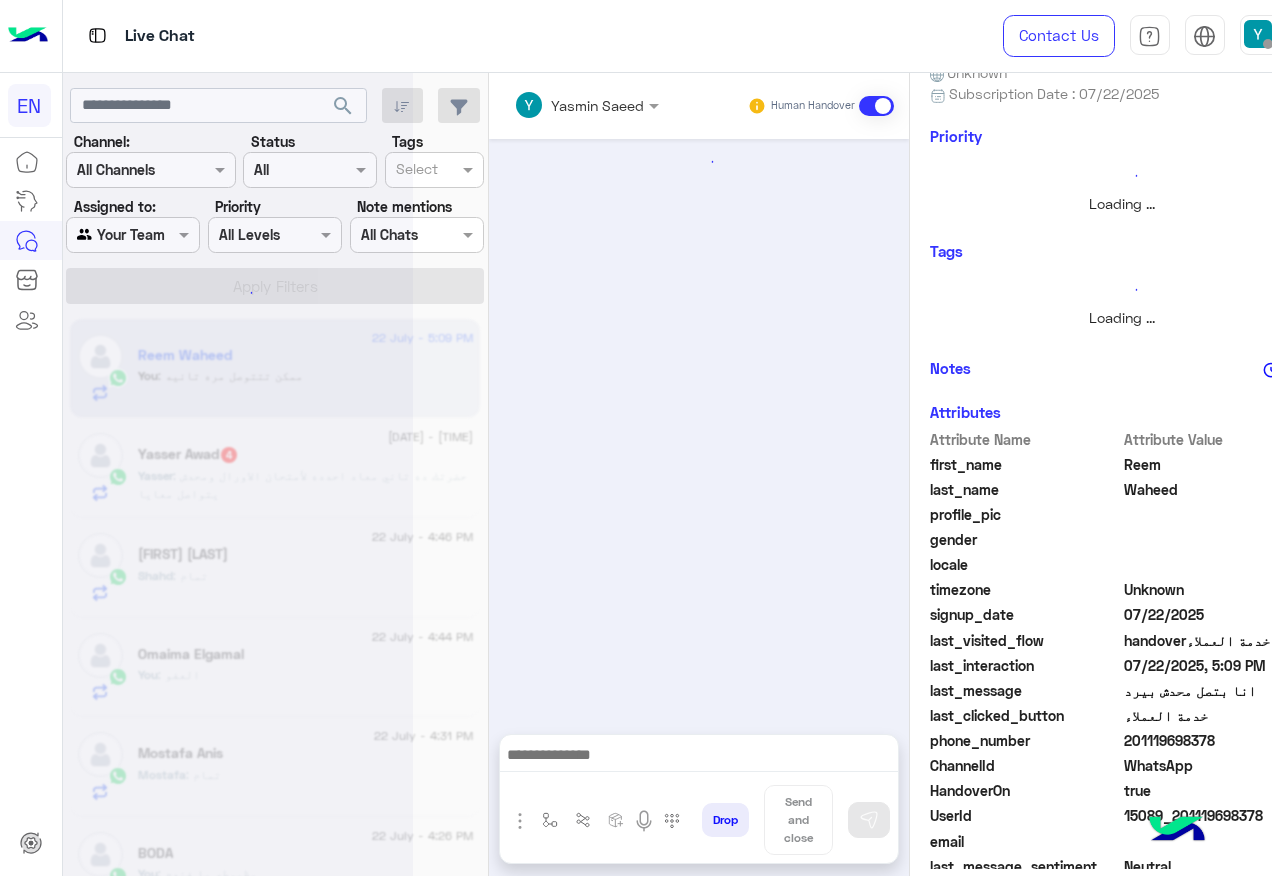 scroll, scrollTop: 0, scrollLeft: 0, axis: both 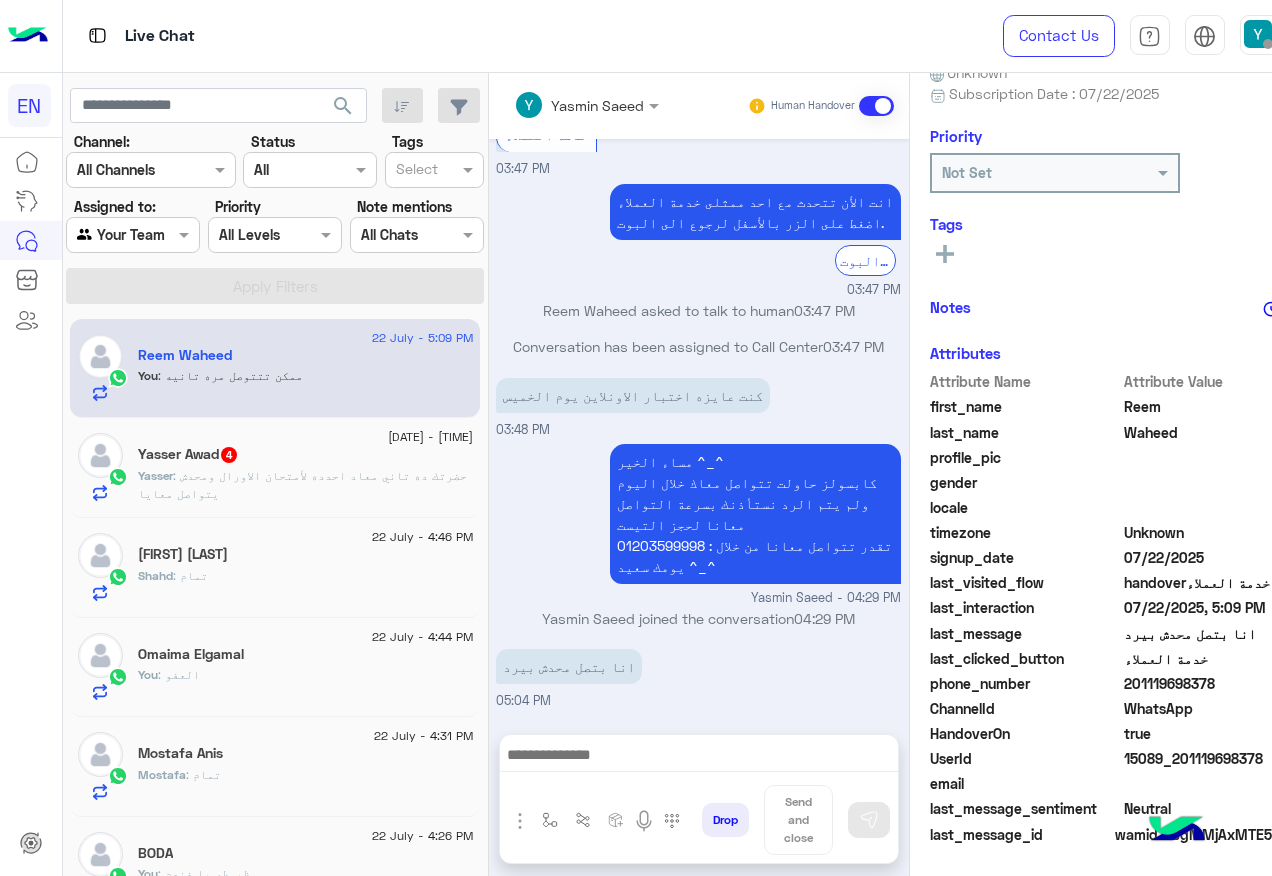 click on ": حضرتك ده تاني معاد احدده لأمتحان الاورال ومحدش يتواصل معايا" 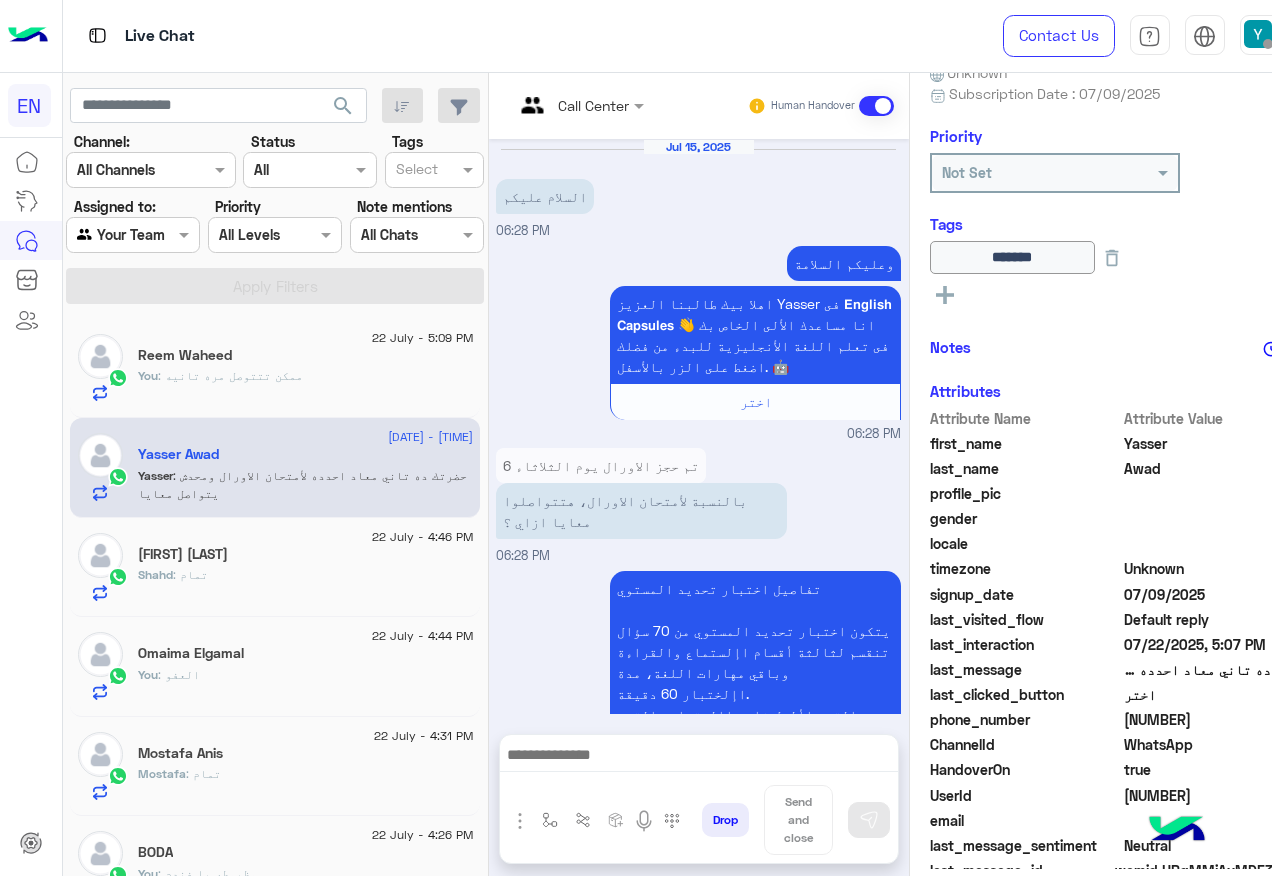 scroll, scrollTop: 1778, scrollLeft: 0, axis: vertical 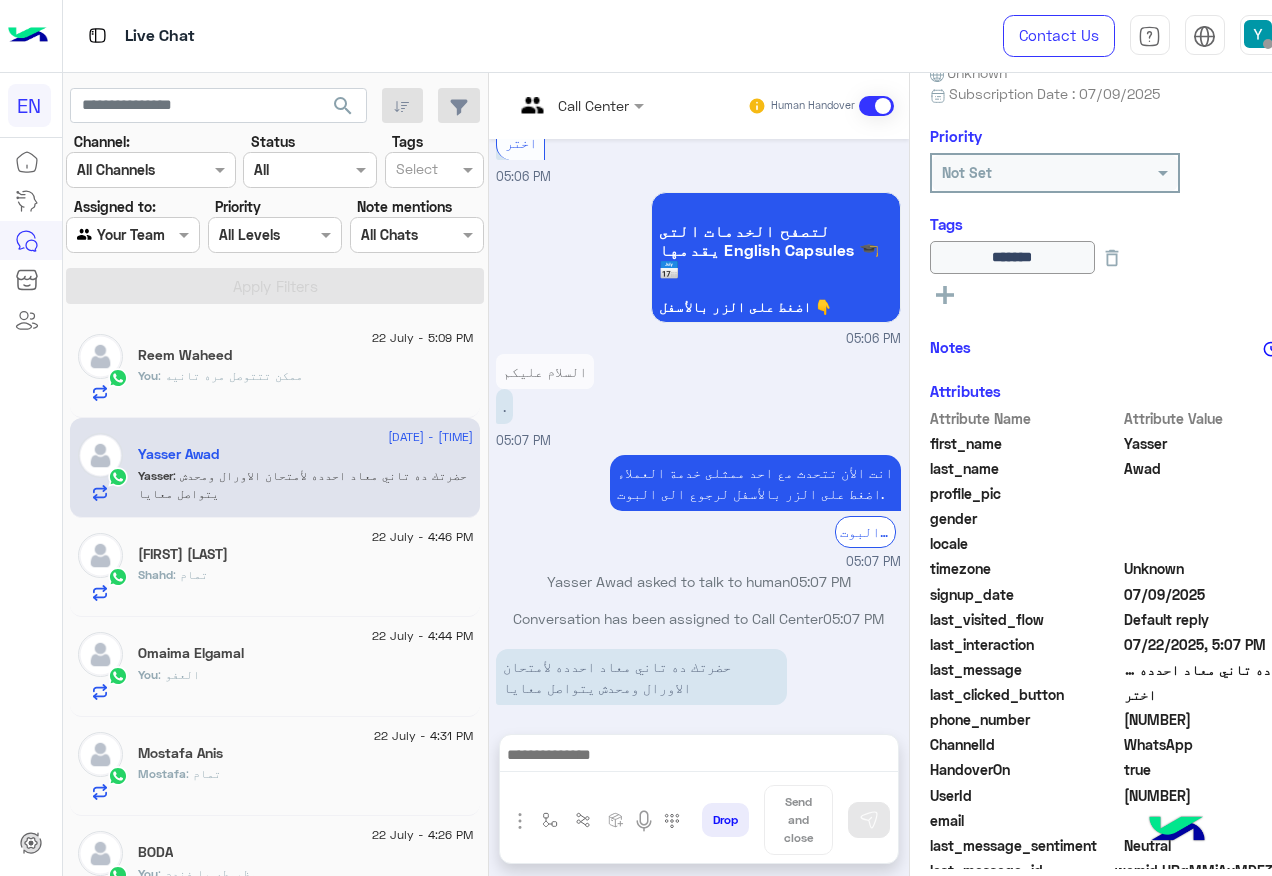 click on "201017199077" 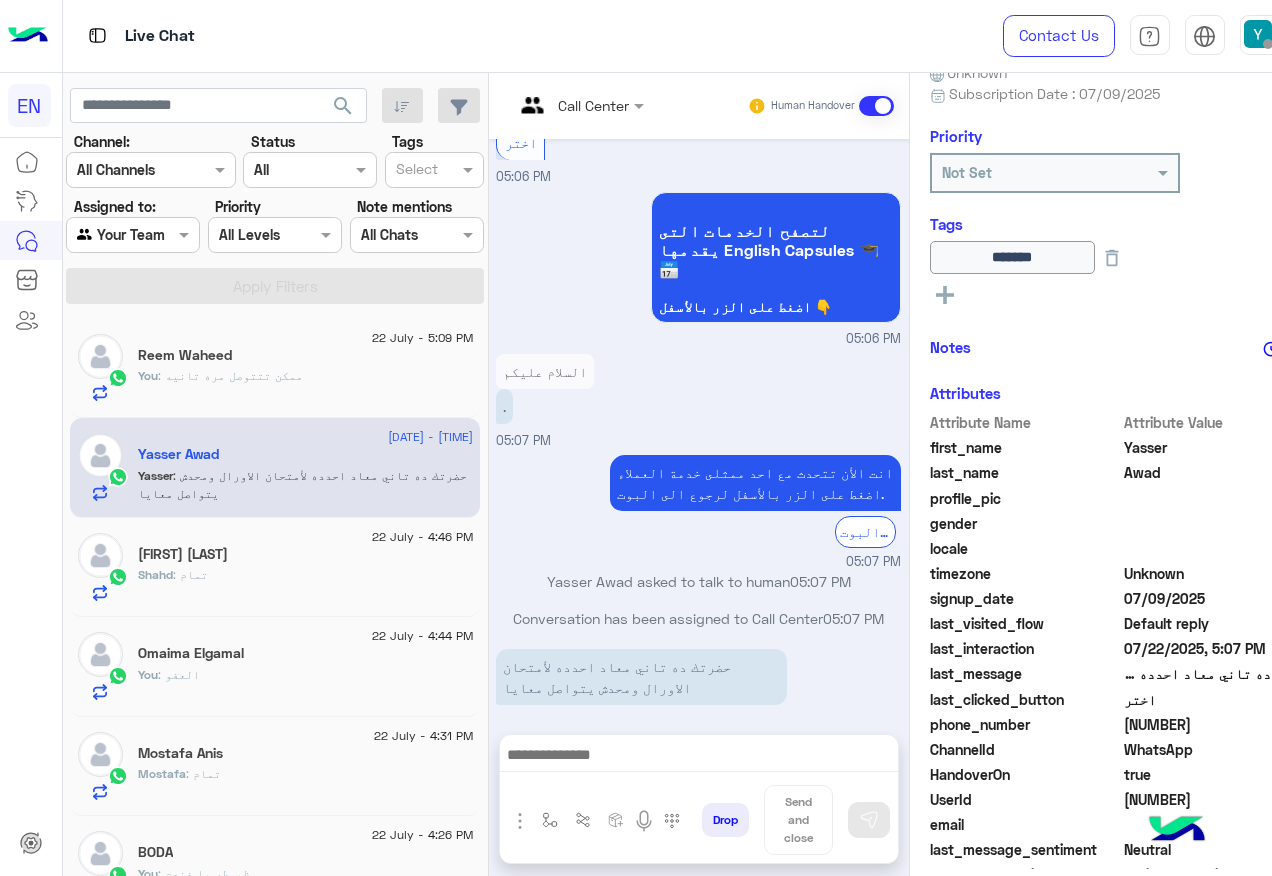 click on "201017199077" 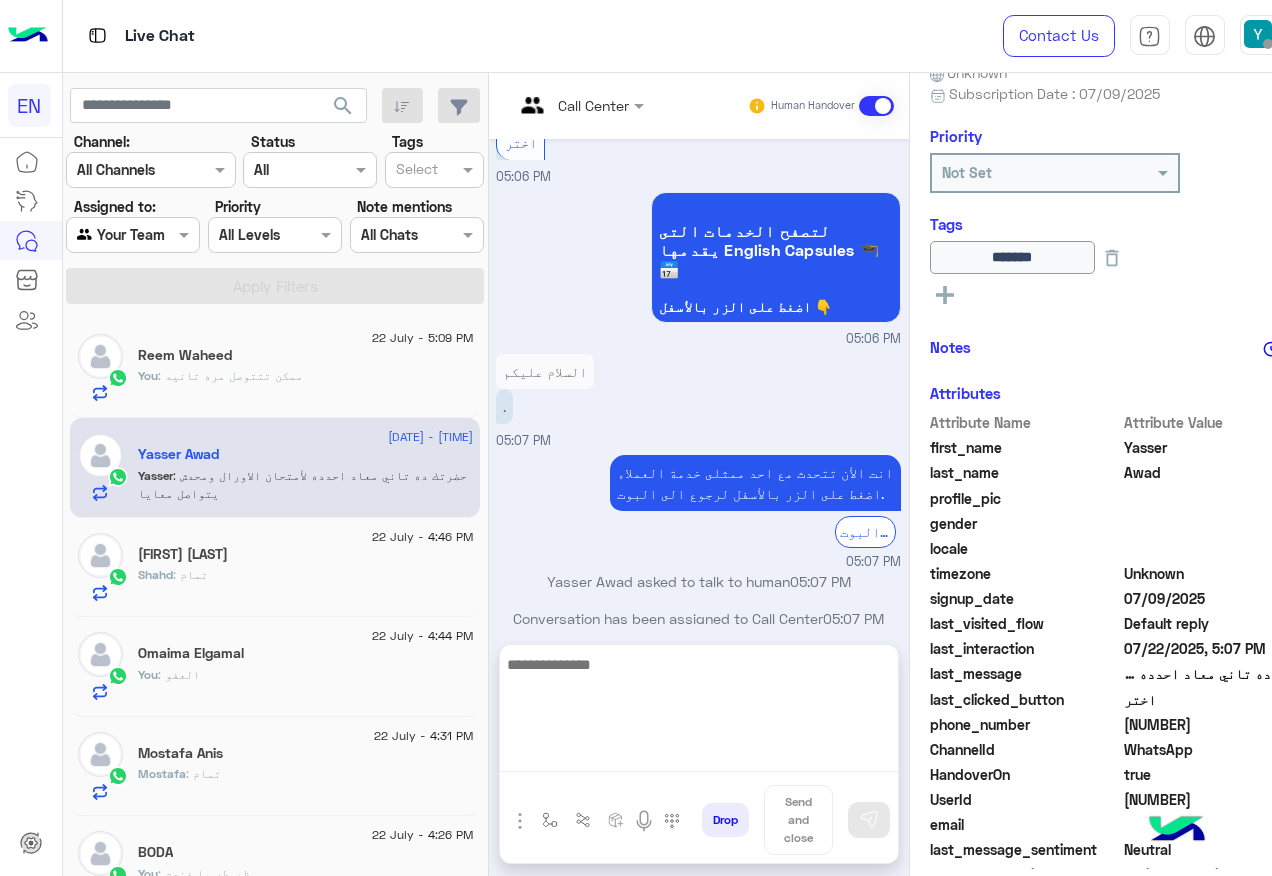 click at bounding box center (699, 712) 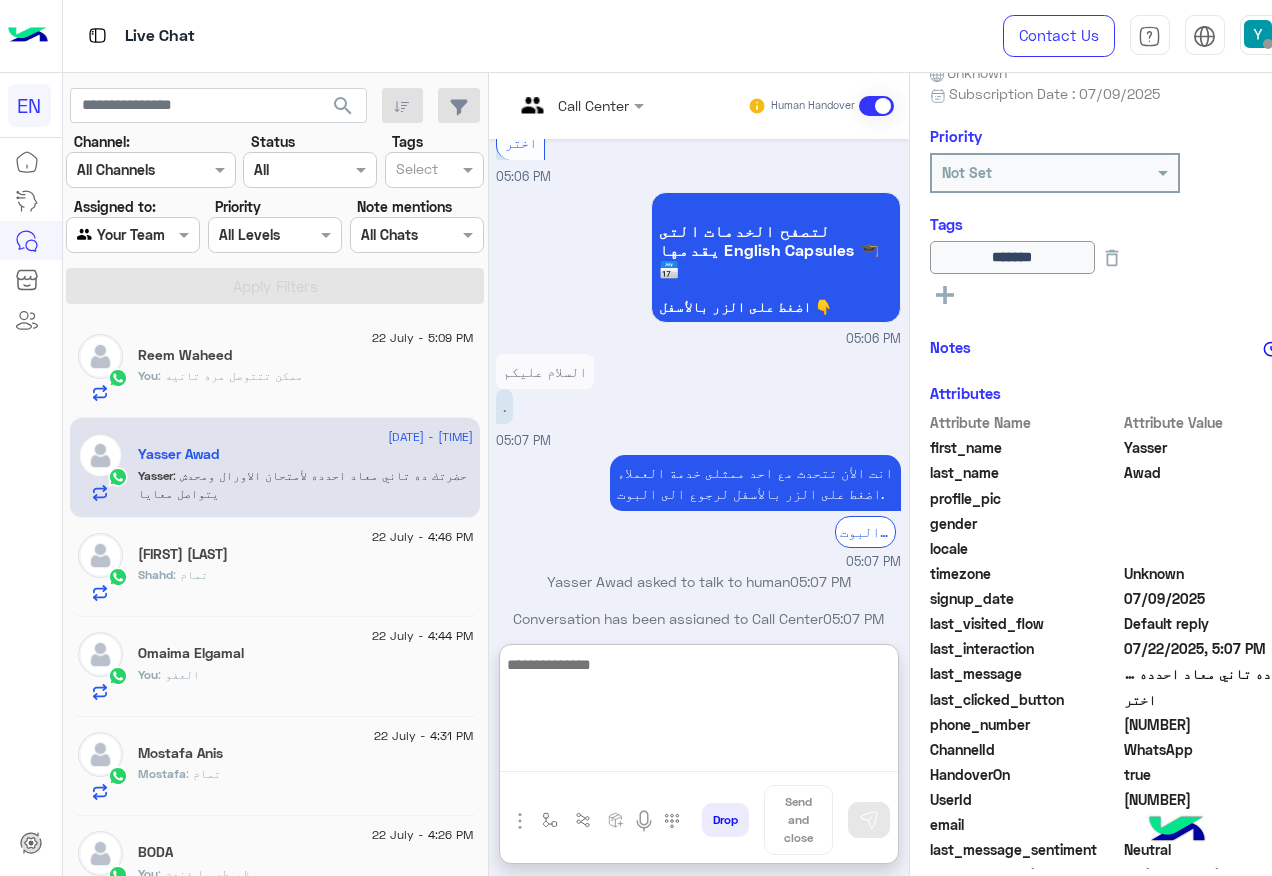 scroll, scrollTop: 1867, scrollLeft: 0, axis: vertical 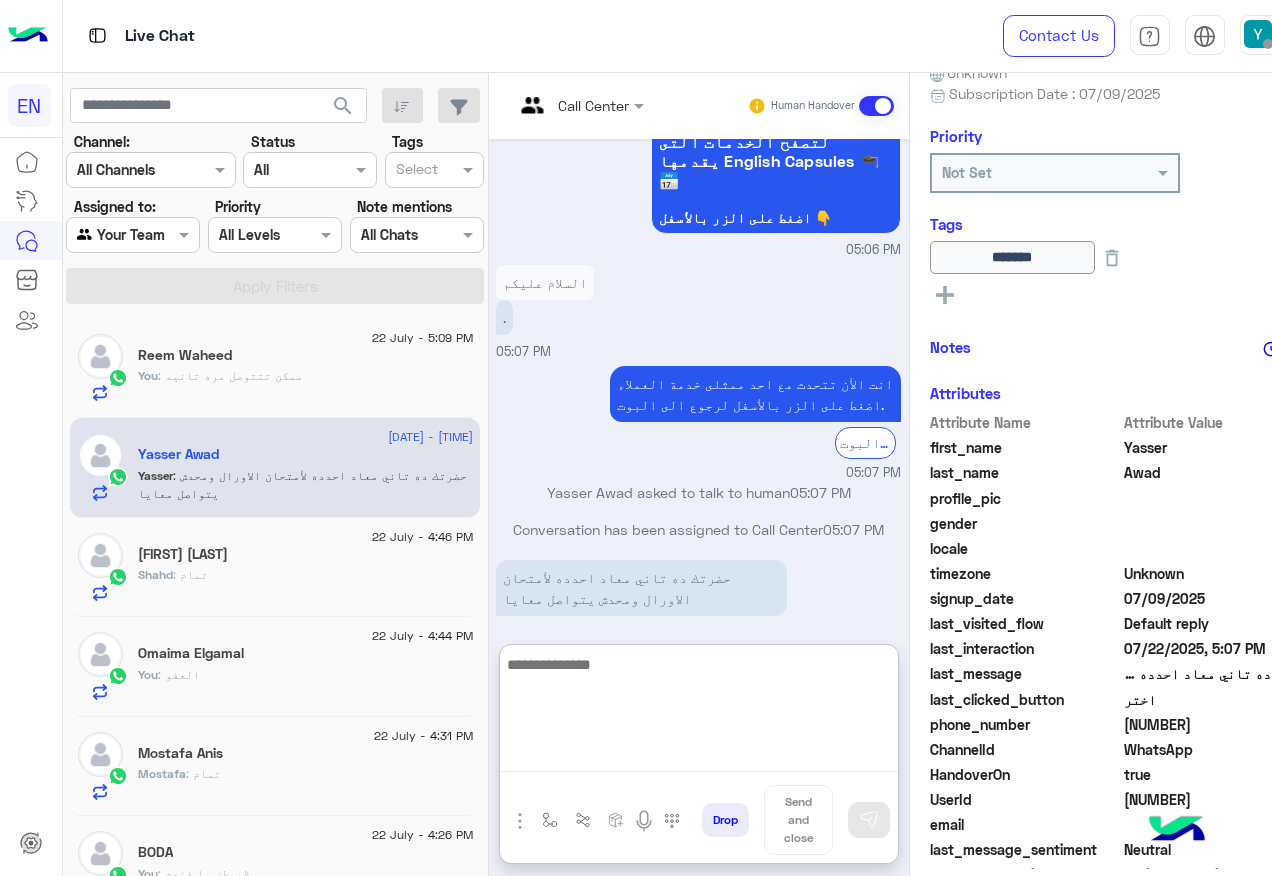 click at bounding box center [699, 712] 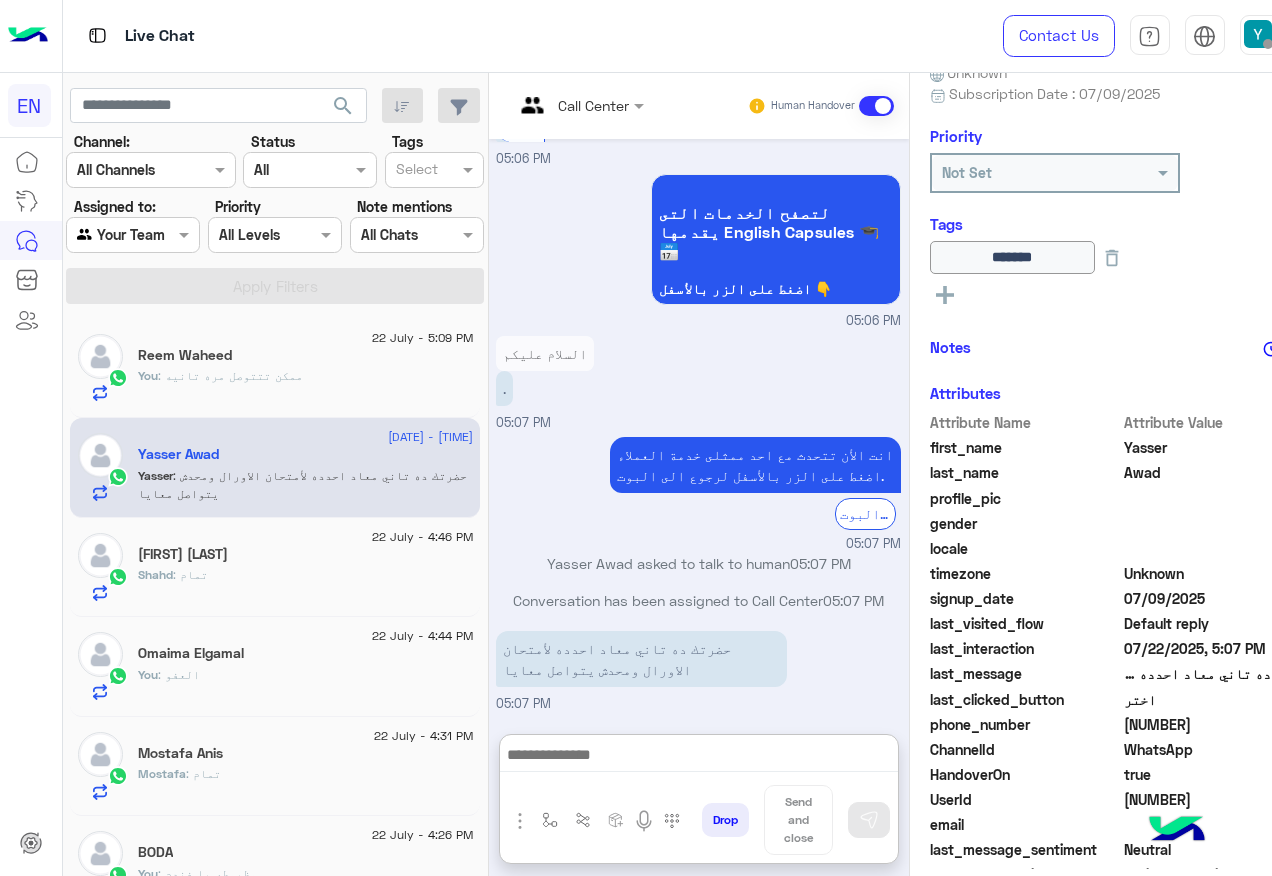 click on "EN  Live Chat   Contact Us  Help Center عربي English search Channel: Channel All Channels Status Channel All Tags Select Assigned to: Agent Filter Your Team Priority All Levels All Levels Note mentions Select All Chats Apply Filters 22 July - 5:09 PM  Reem Waheed   You  : ممكن تتتوصل مره تانيه 22 July - 5:07 PM  Yasser Awad  Yasser : حضرتك ده تاني معاد احدده لأمتحان الاورال ومحدش يتواصل معايا 22 July - 4:46 PM  Shahd Saeed  Shahd : تمام 22 July - 4:44 PM  Omaima Elgamal   You  : العفو 22 July - 4:31 PM  Mostafa Anis  Mostafa : تمام 22 July - 4:26 PM  BODA    You  : مظبوطه يا فندم 22 July - 3:27 PM  أ/ محمد جمال  أ/ : تمام 22 July - 3:17 PM  Rony    You  : ممكن الرقم اللي مسجل معانا بيه 22 July - 2:21 PM  Islam 👑  Bot :   handoverخدمة العملاء  22 July - 2:02 PM  Zienab    You  : العفو يا فندم 22 July - 1:40 PM  Youssef_Salah ❤️👑" at bounding box center [636, 438] 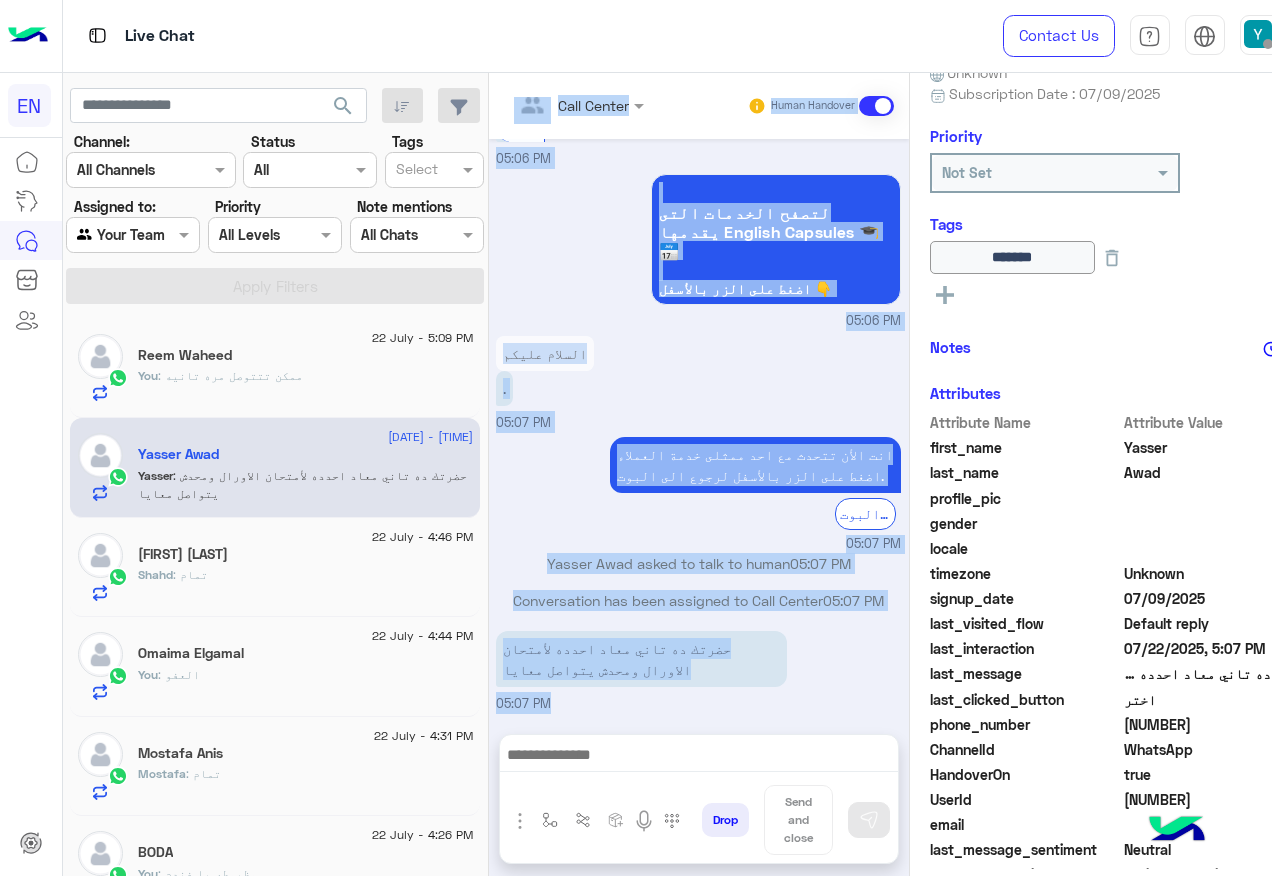 scroll, scrollTop: 1778, scrollLeft: 0, axis: vertical 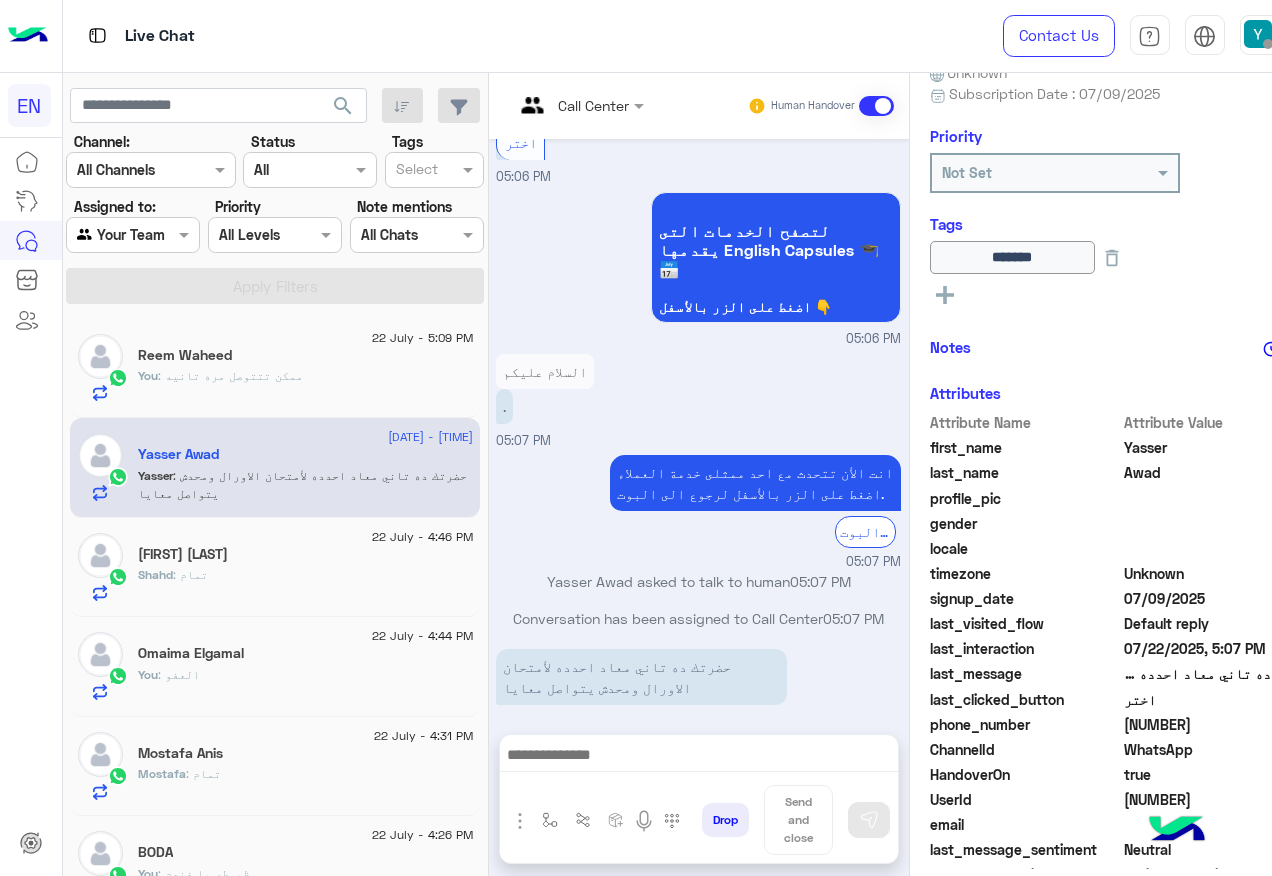 click on "Shahd : تمام" 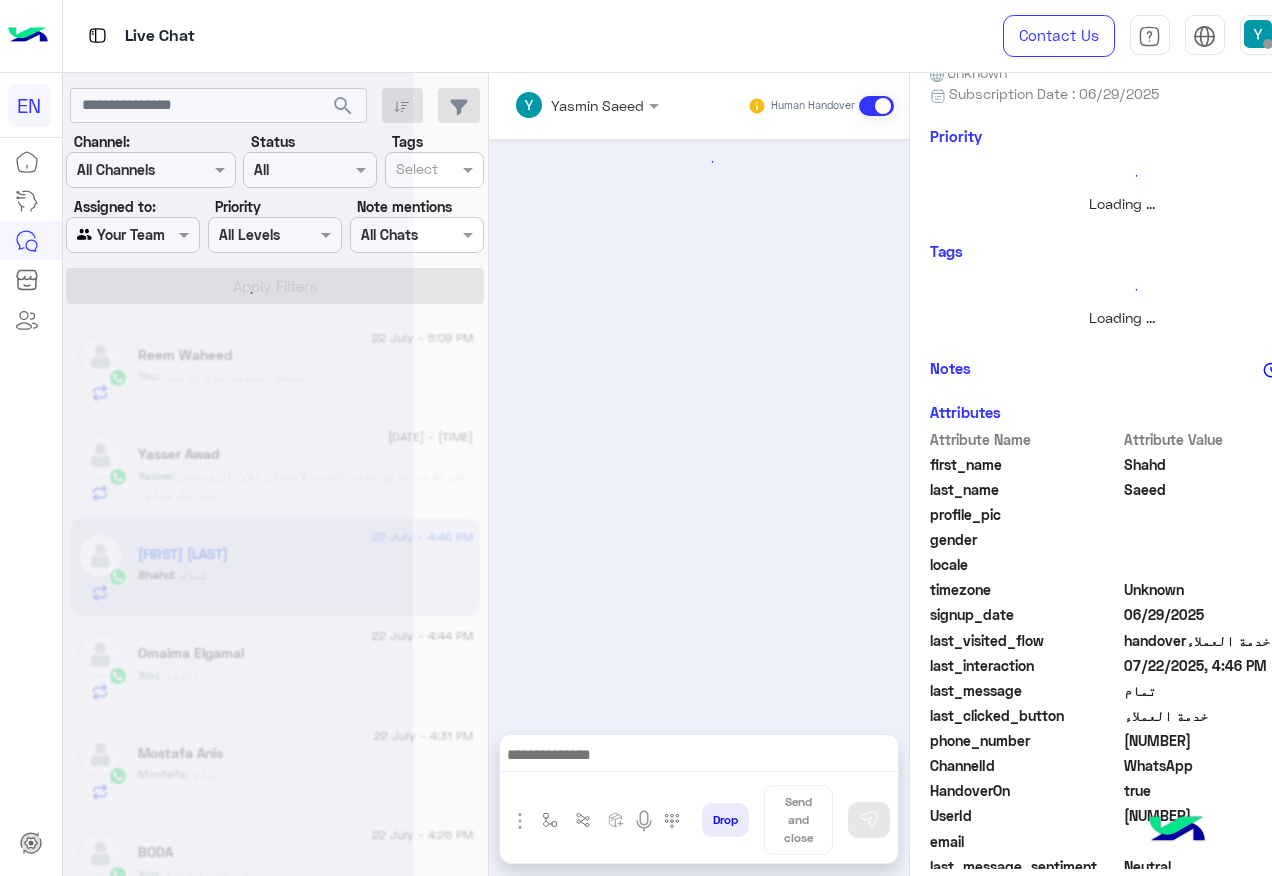 scroll, scrollTop: 0, scrollLeft: 0, axis: both 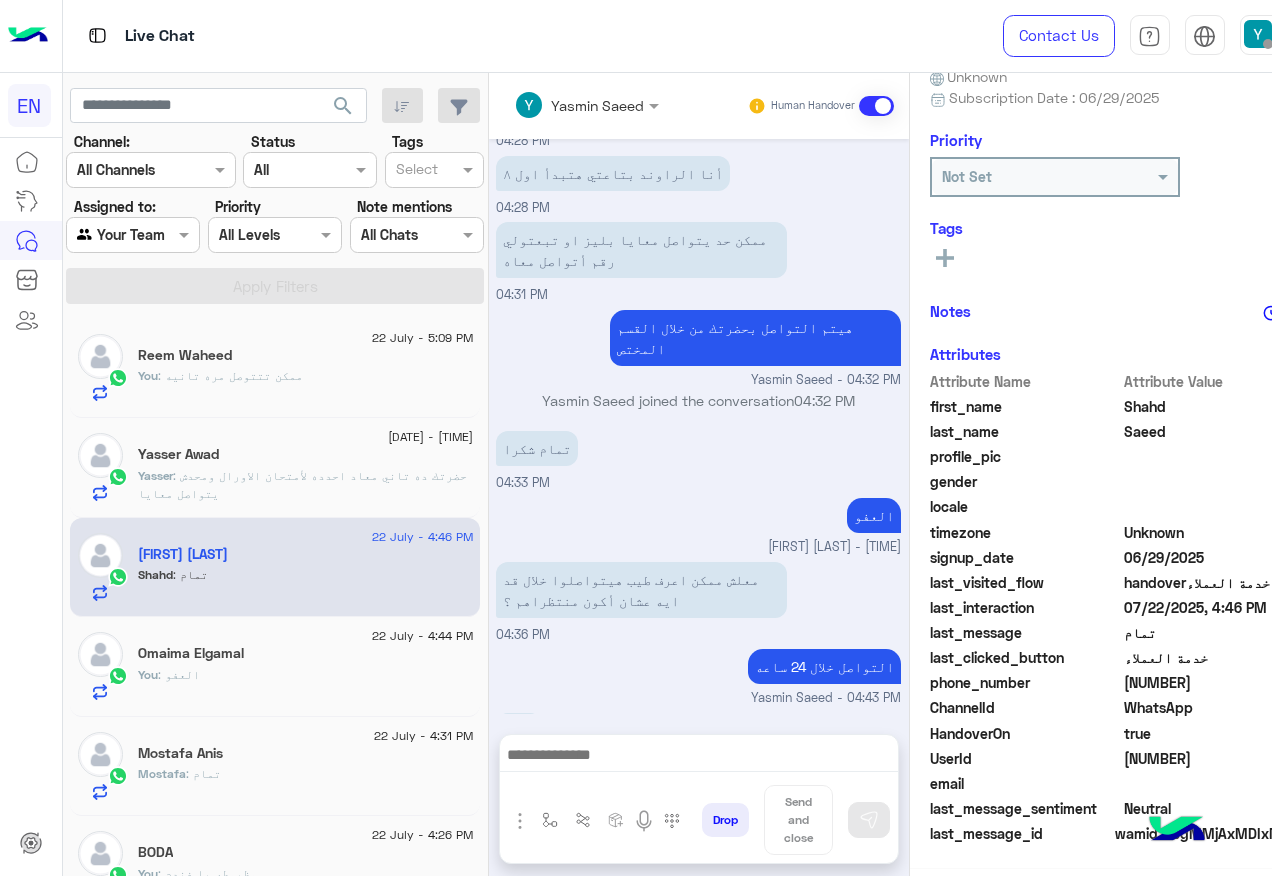 click on "You  : ممكن تتتوصل مره تانيه" 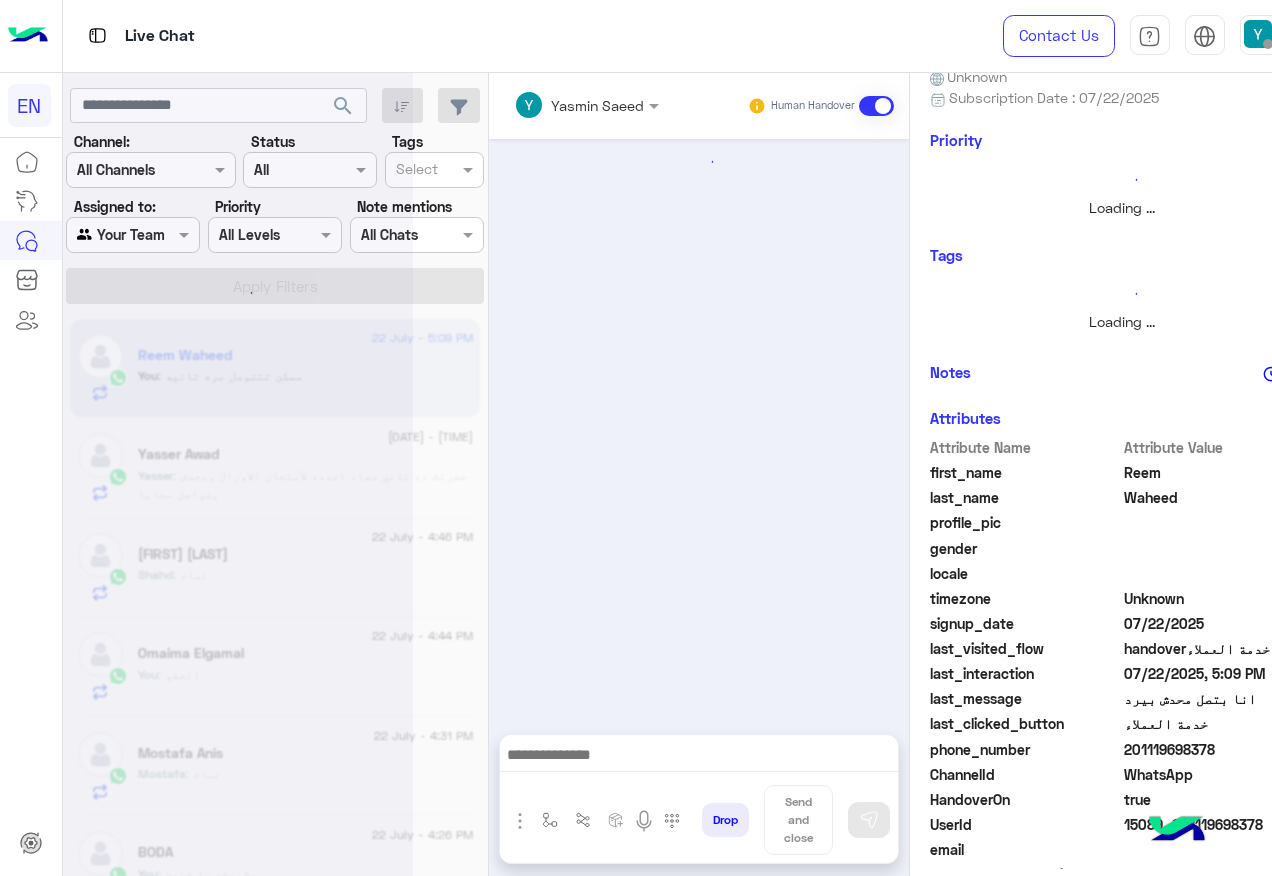 scroll, scrollTop: 201, scrollLeft: 0, axis: vertical 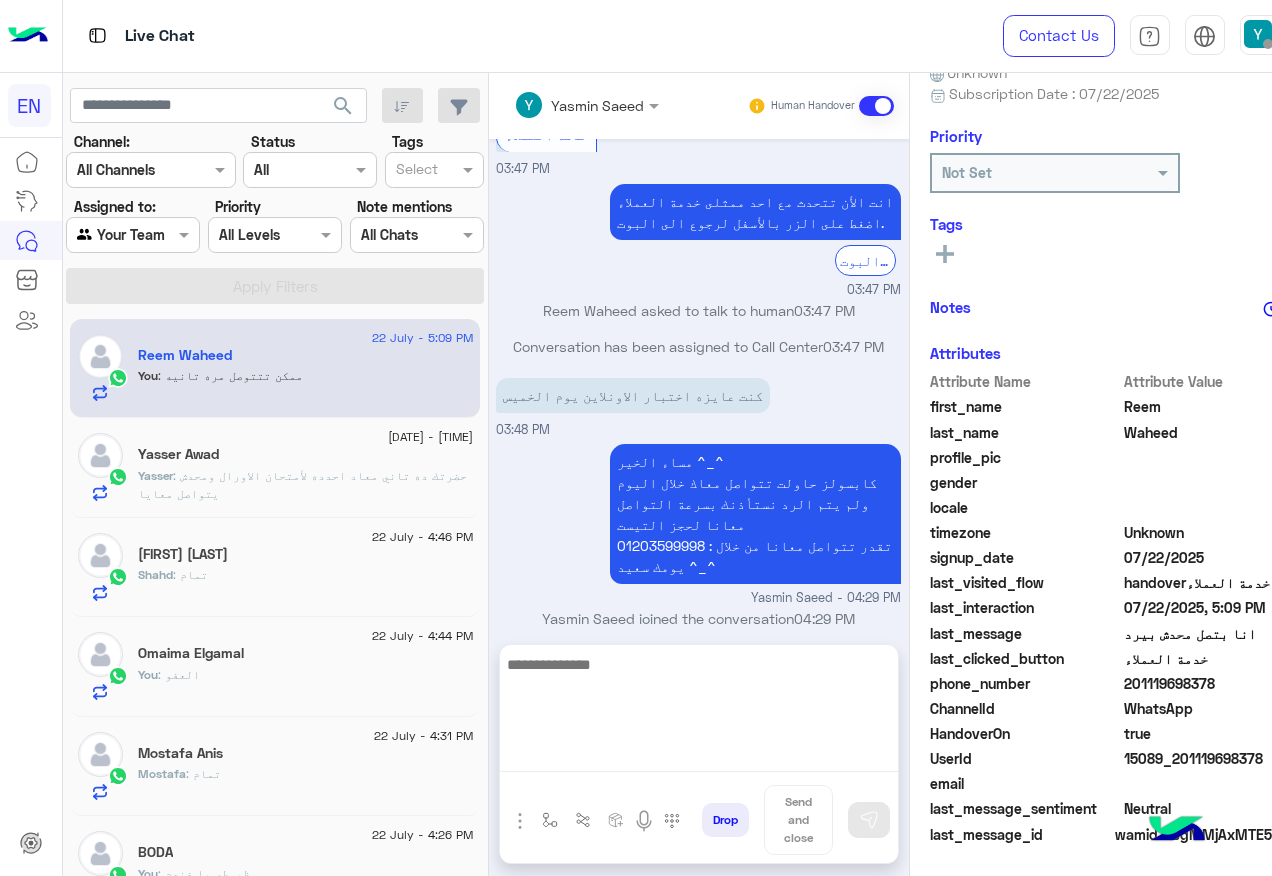 click at bounding box center [699, 712] 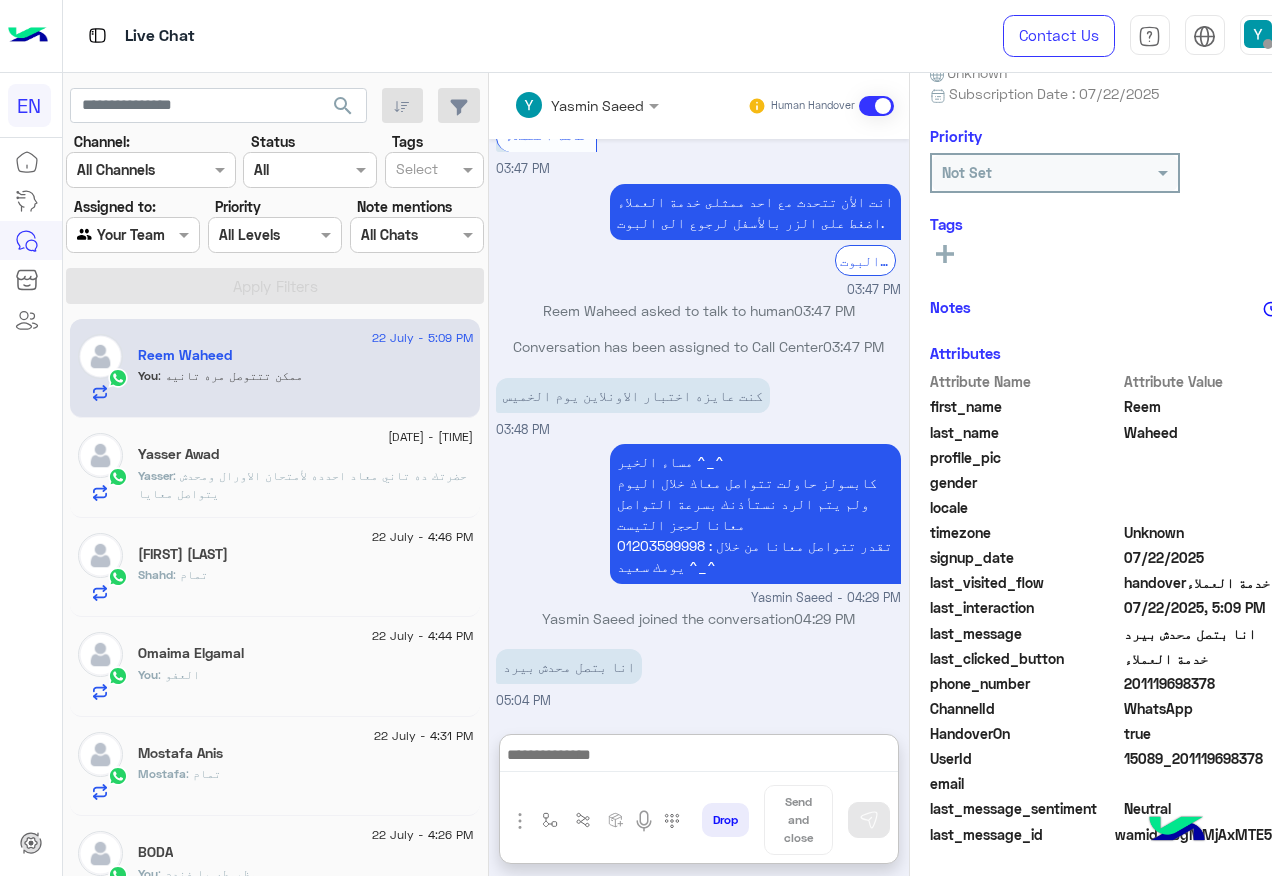 click on "Yasser : حضرتك ده تاني معاد احدده لأمتحان الاورال ومحدش يتواصل معايا" 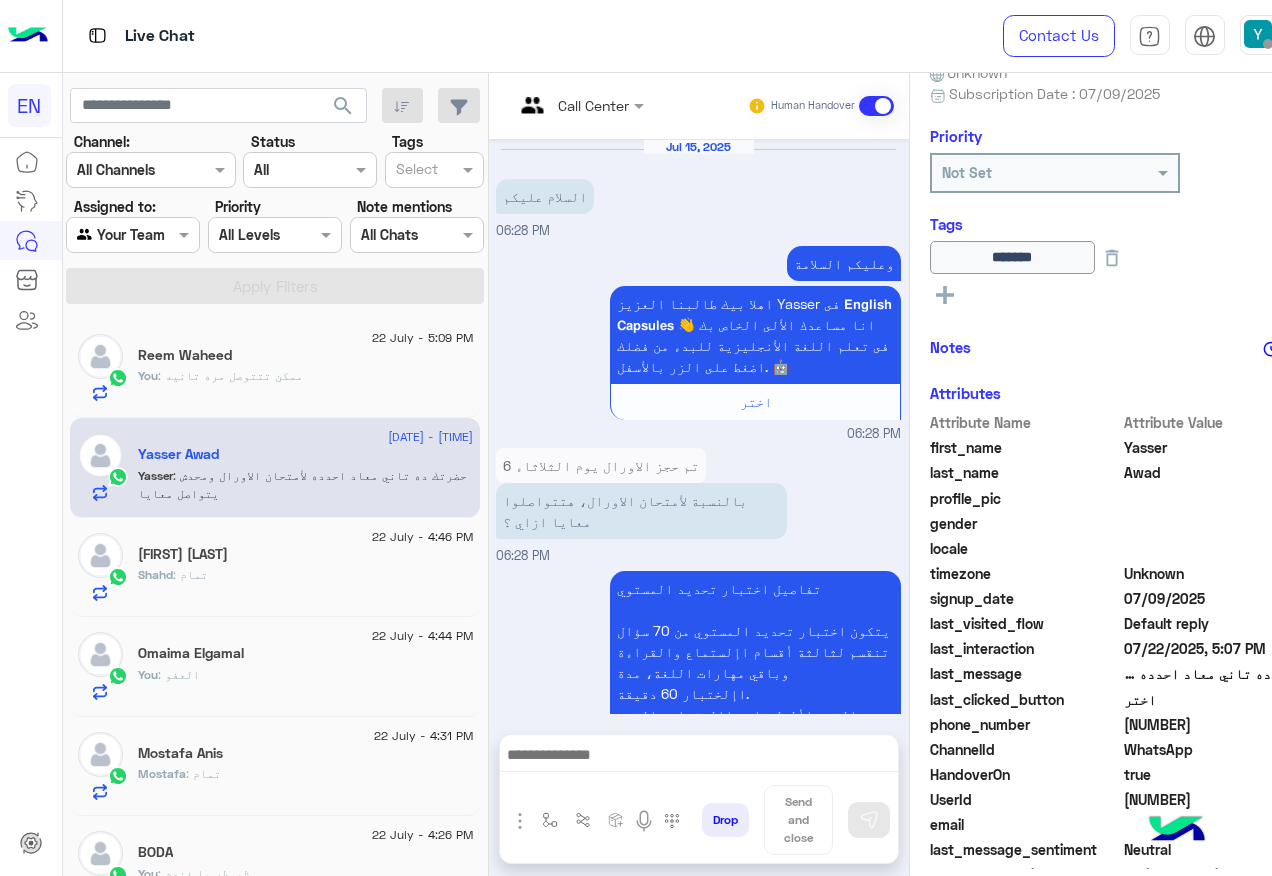 scroll, scrollTop: 1778, scrollLeft: 0, axis: vertical 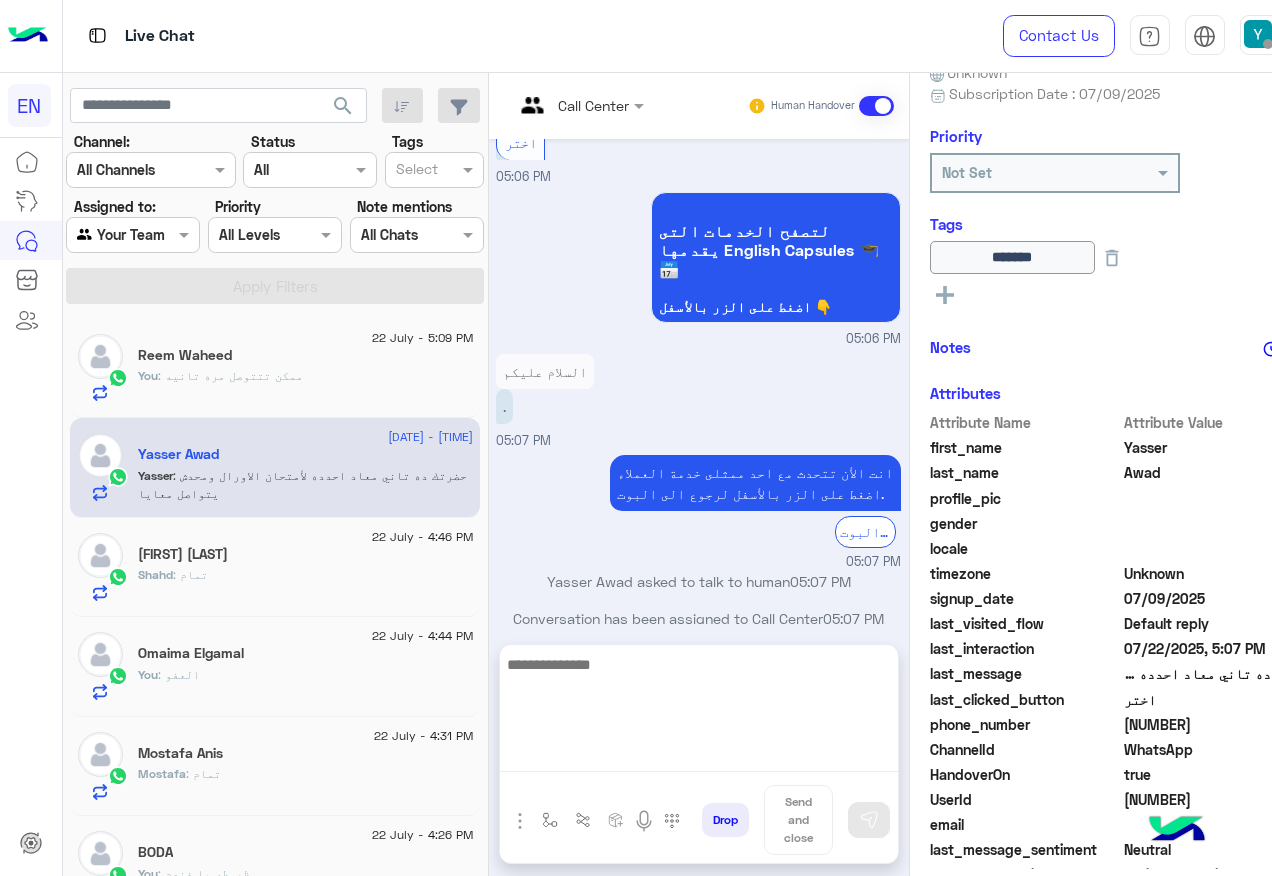 click at bounding box center (699, 712) 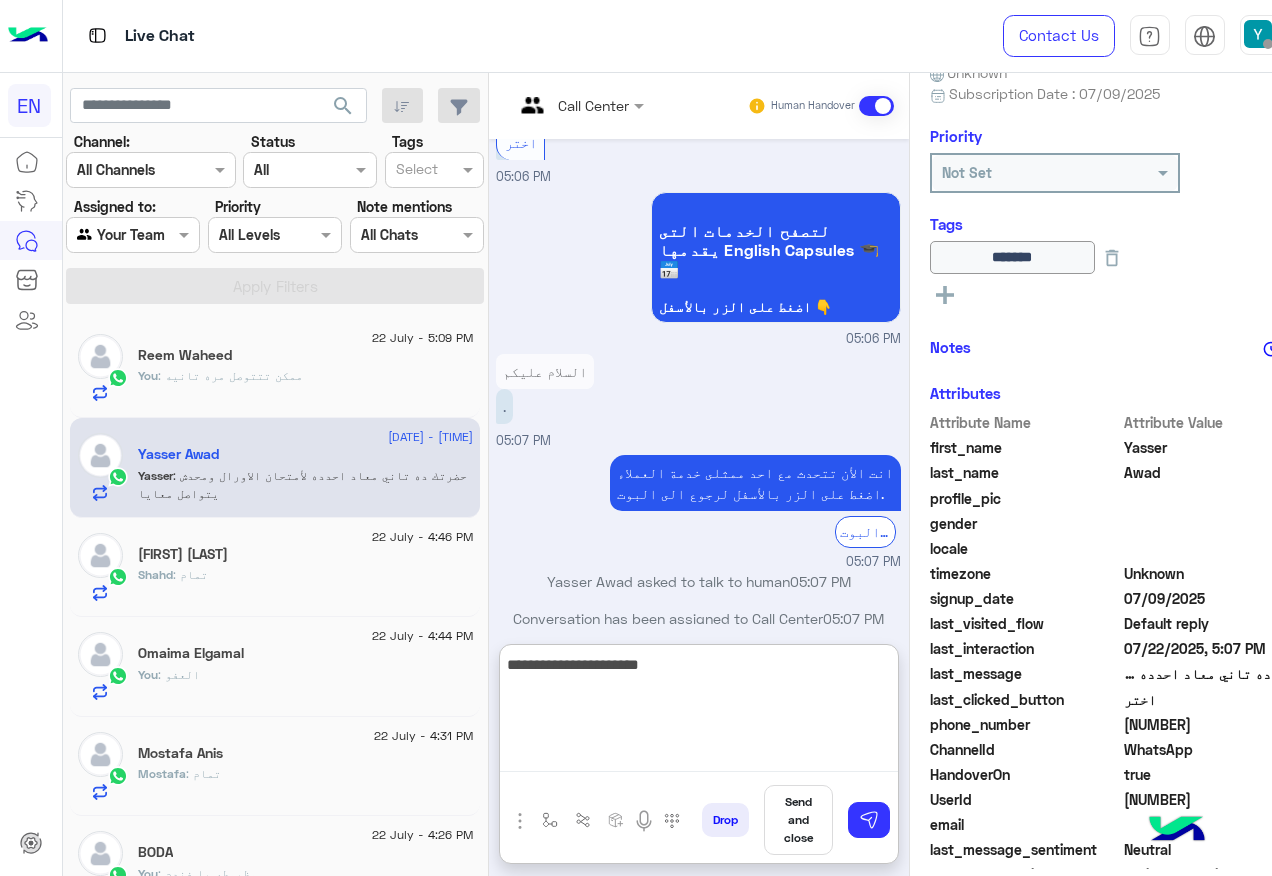 type on "**********" 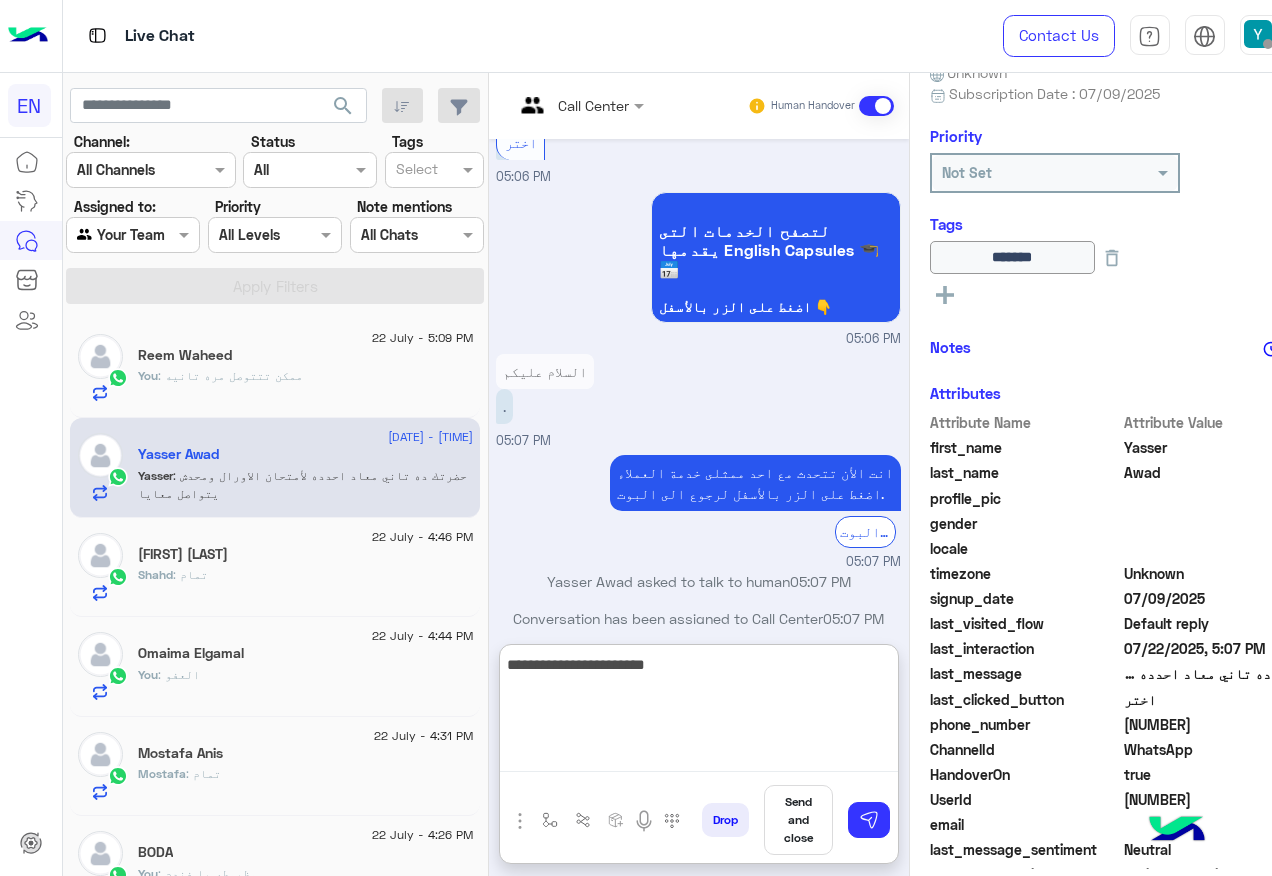type 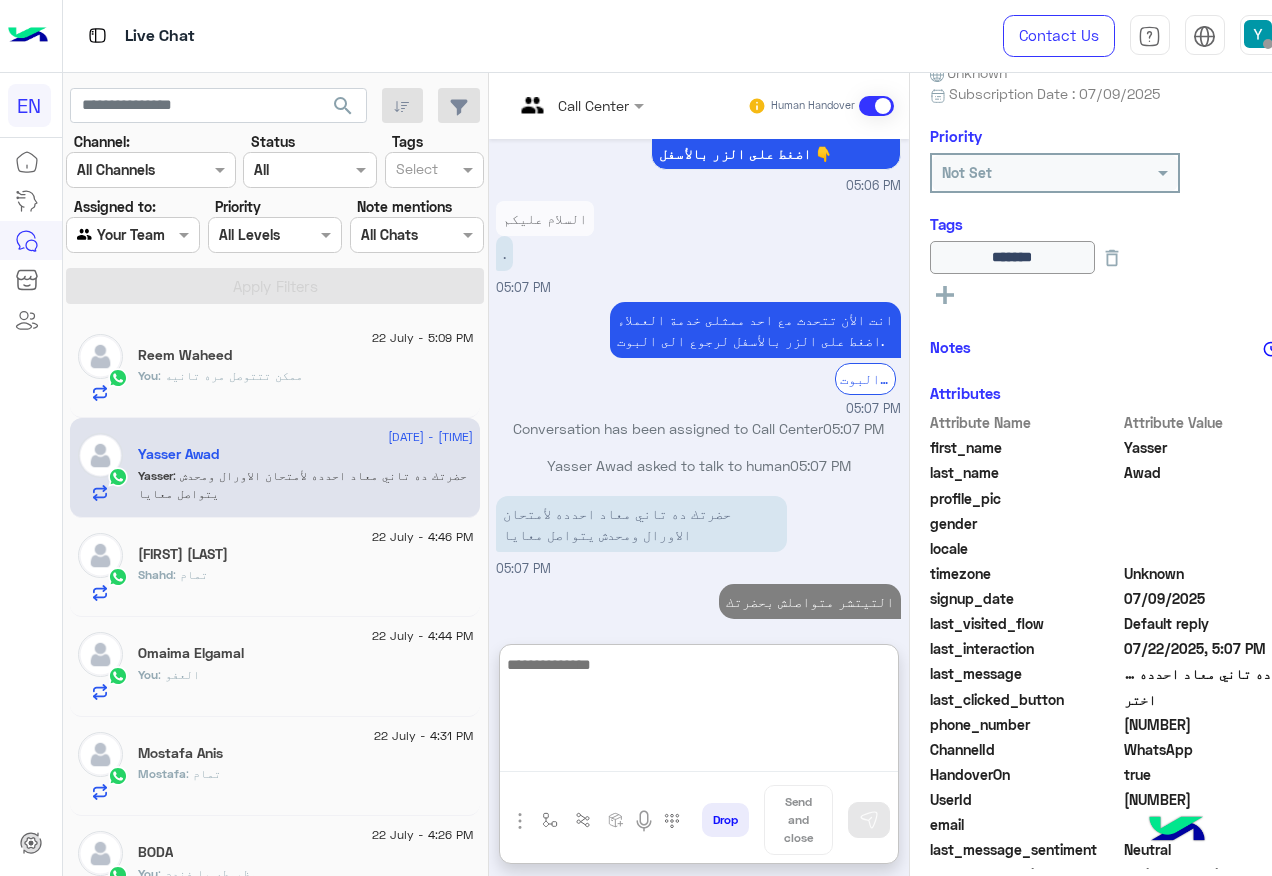 scroll, scrollTop: 1968, scrollLeft: 0, axis: vertical 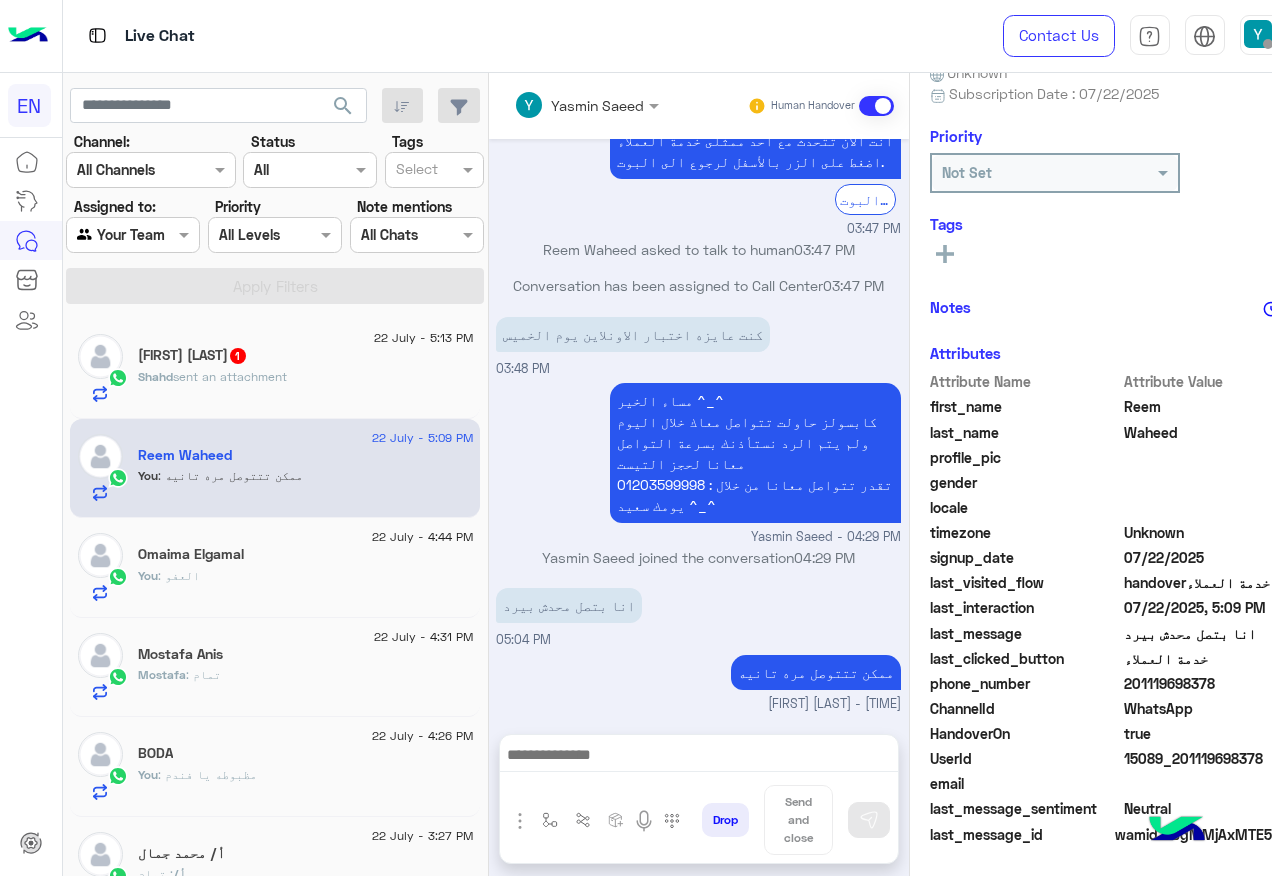 click on "Shahd Saeed  1" 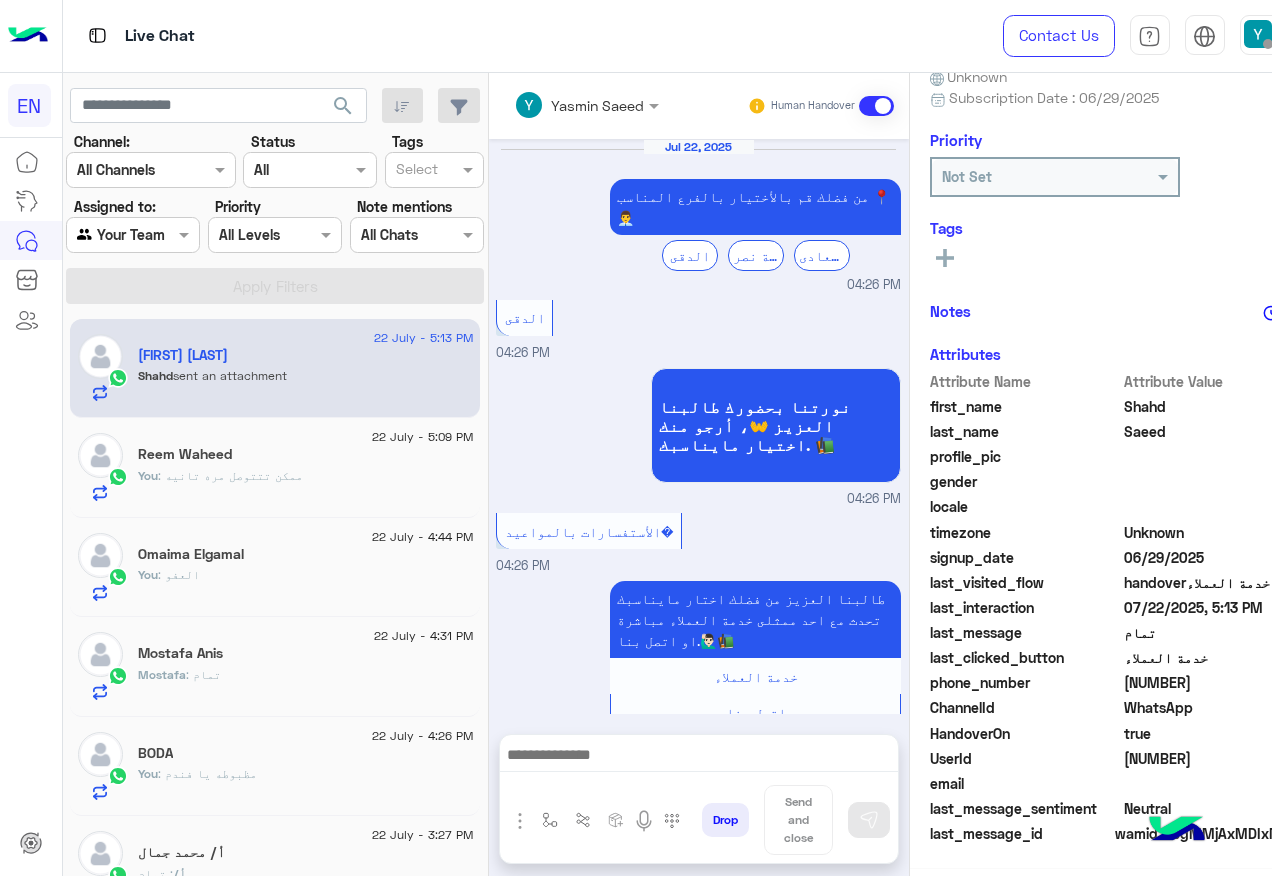 scroll, scrollTop: 1061, scrollLeft: 0, axis: vertical 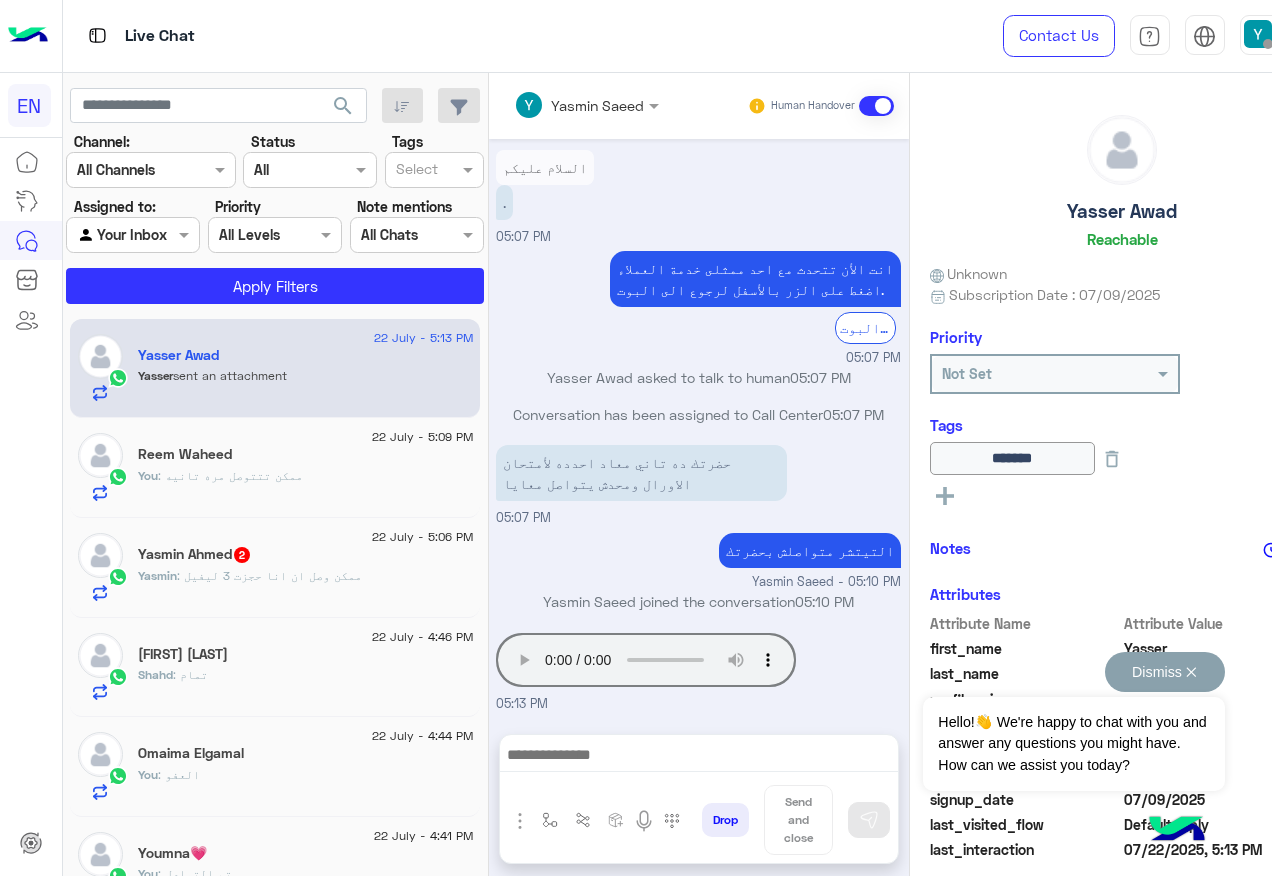 click on "Dismiss ✕" at bounding box center [1165, 672] 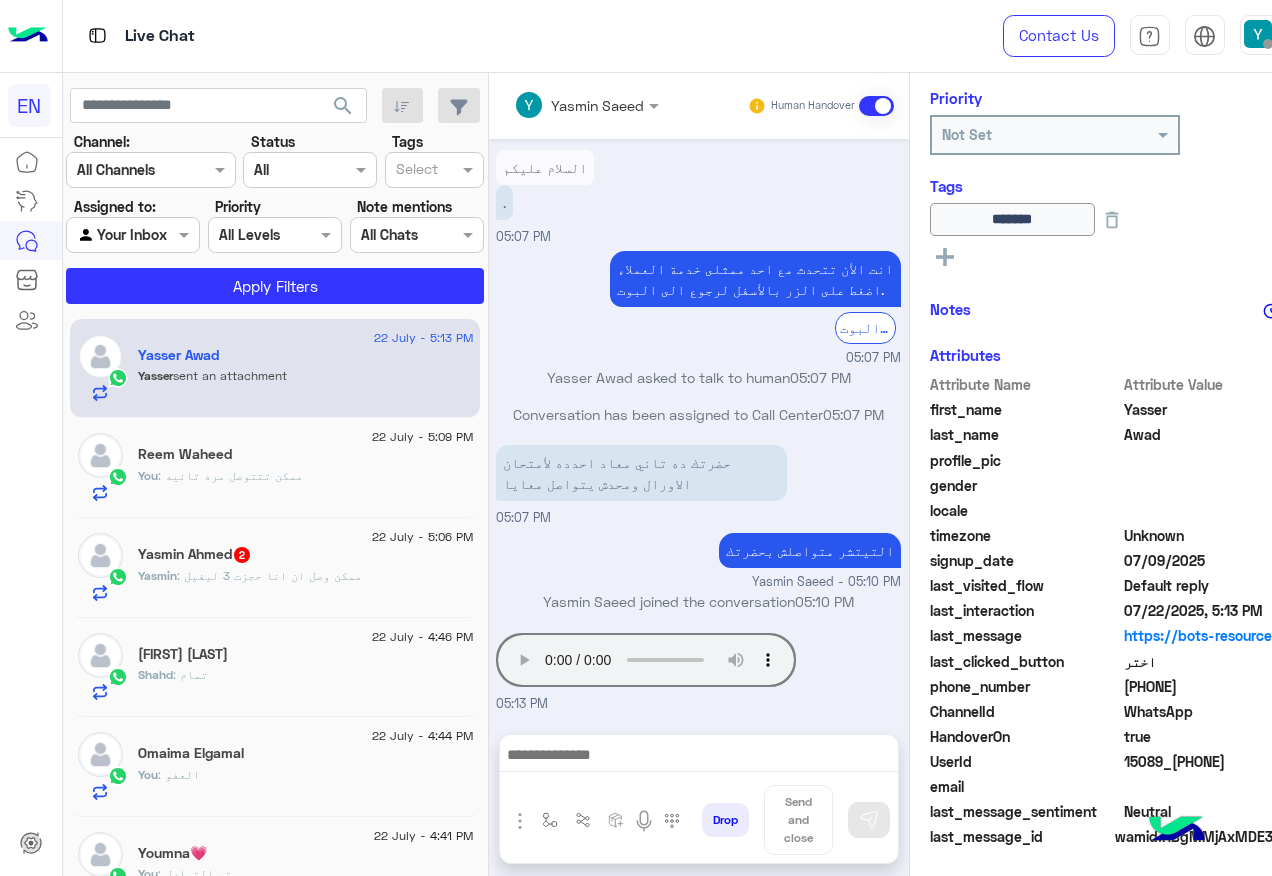 scroll, scrollTop: 242, scrollLeft: 0, axis: vertical 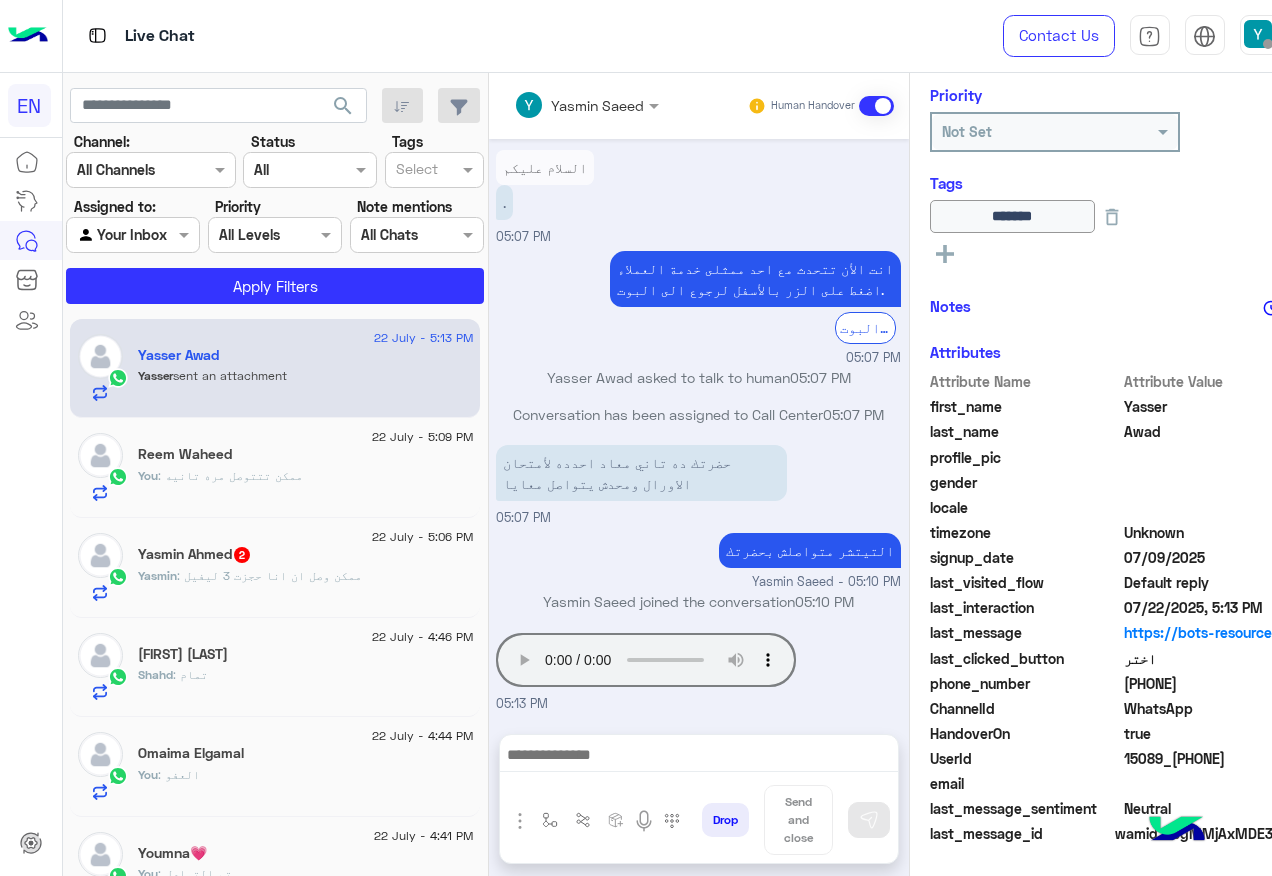 click on "[PHONE]" 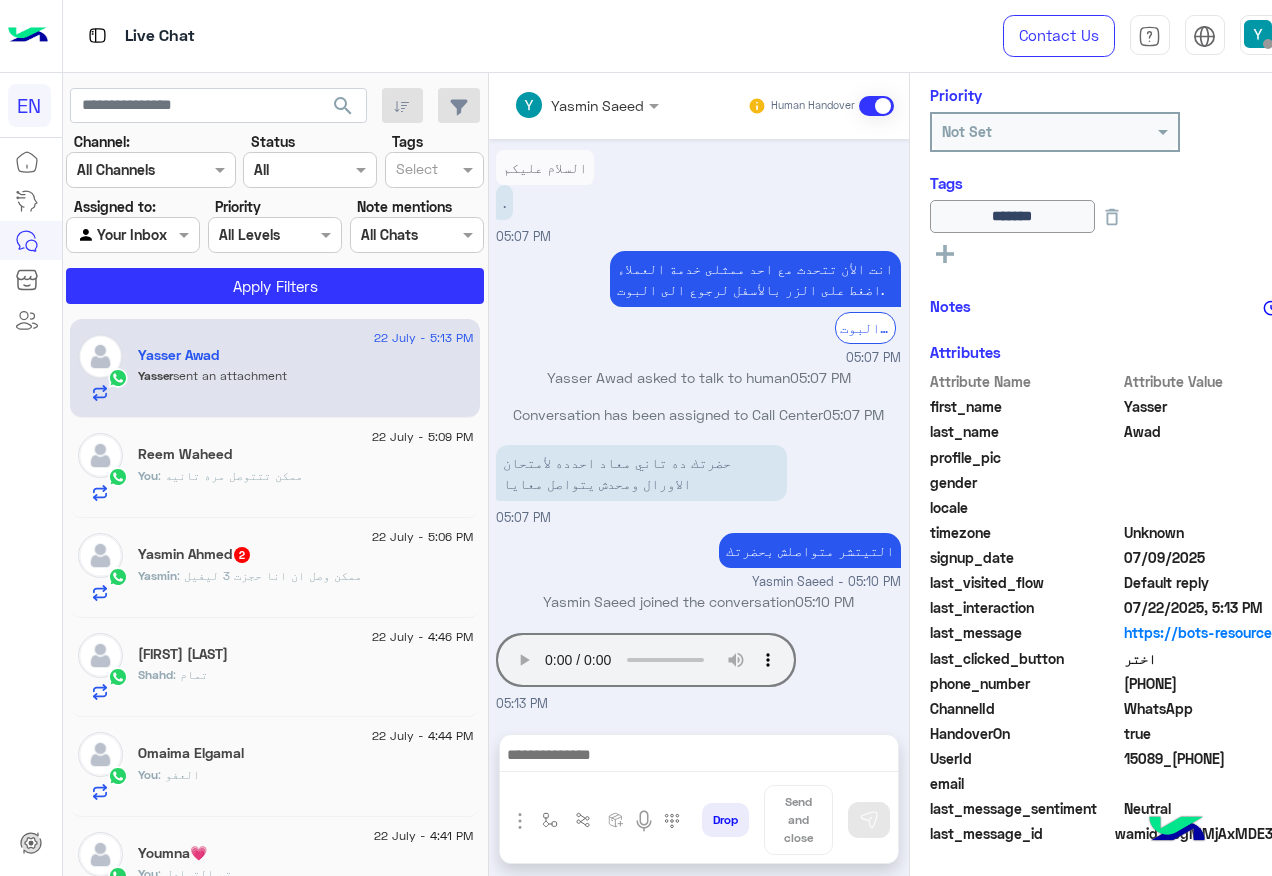 copy on "[PHONE]" 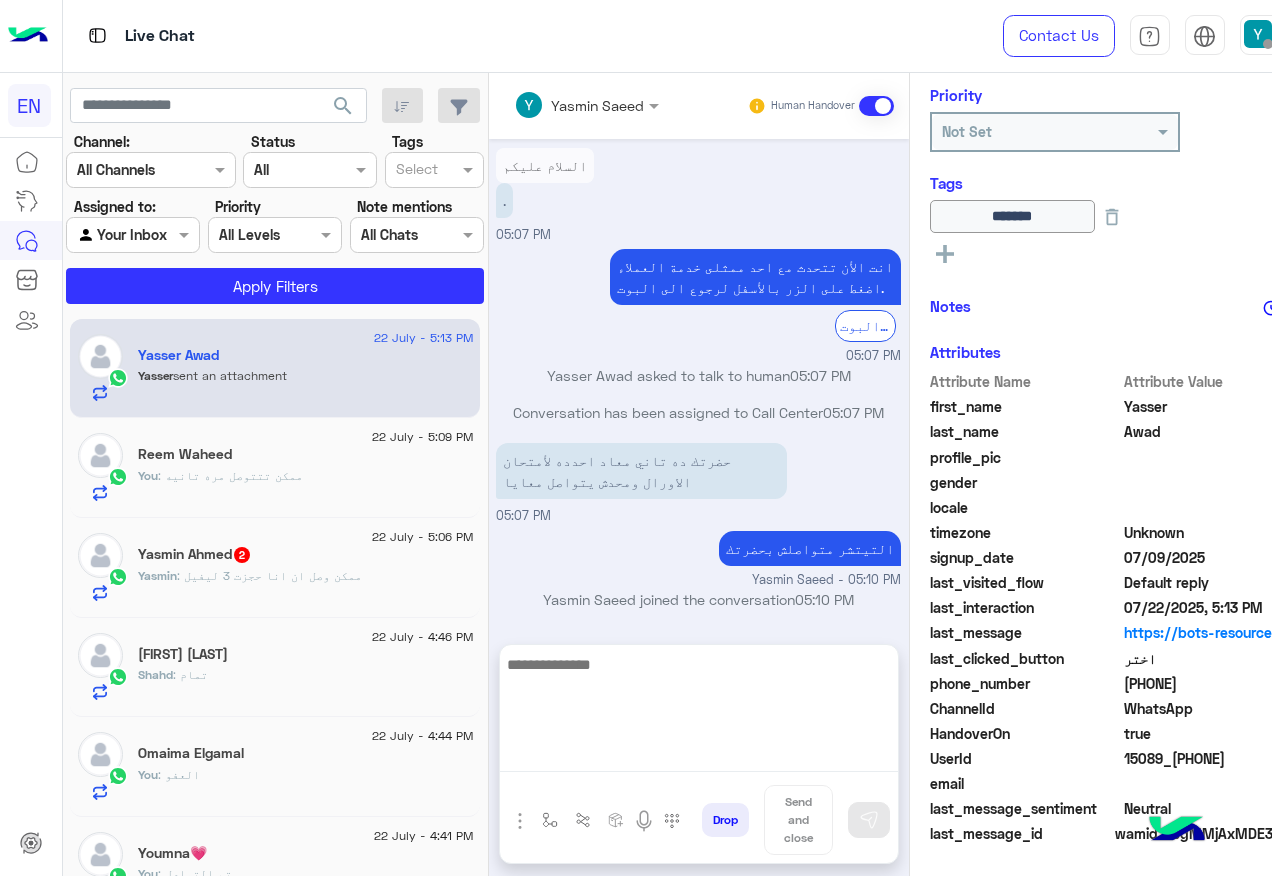 drag, startPoint x: 691, startPoint y: 771, endPoint x: 705, endPoint y: 770, distance: 14.035668 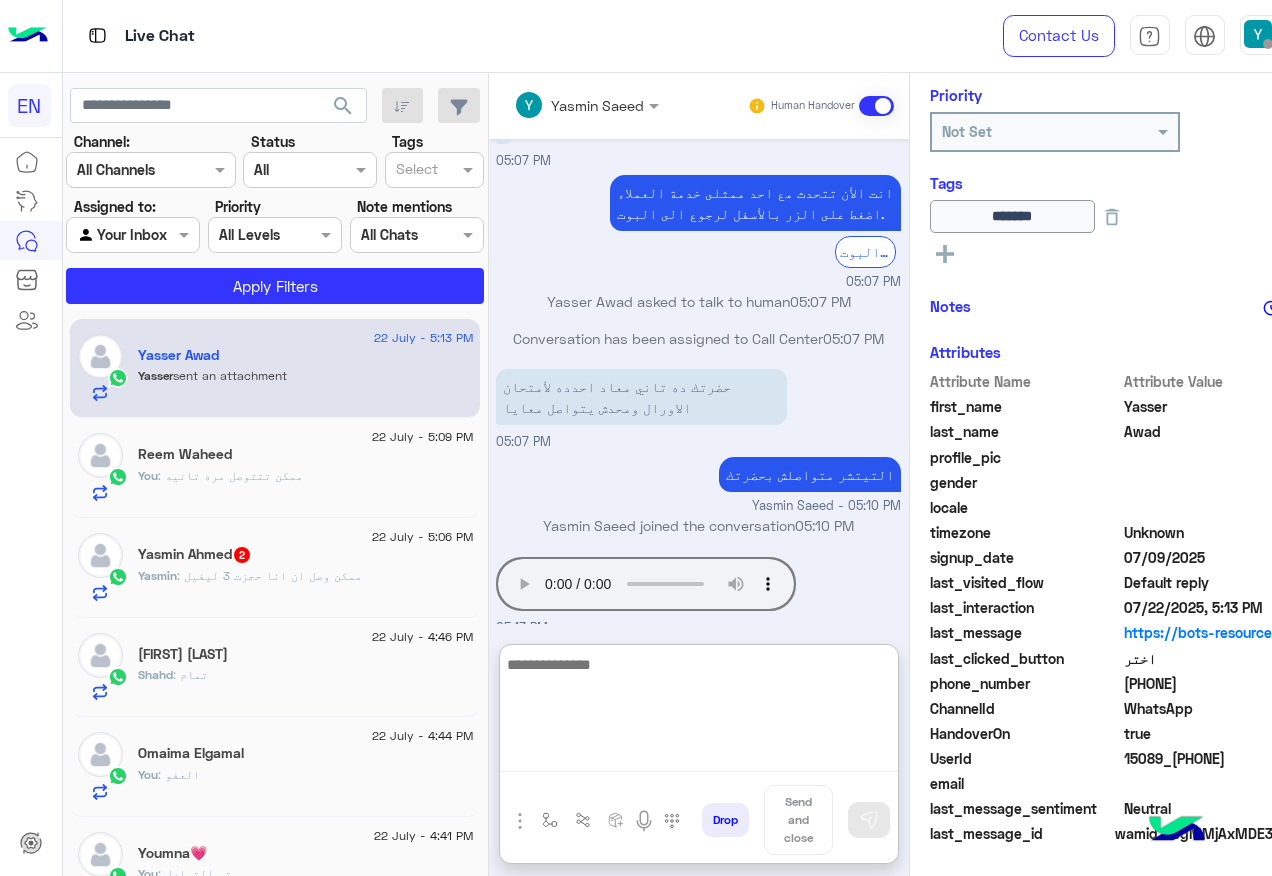 scroll, scrollTop: 1682, scrollLeft: 0, axis: vertical 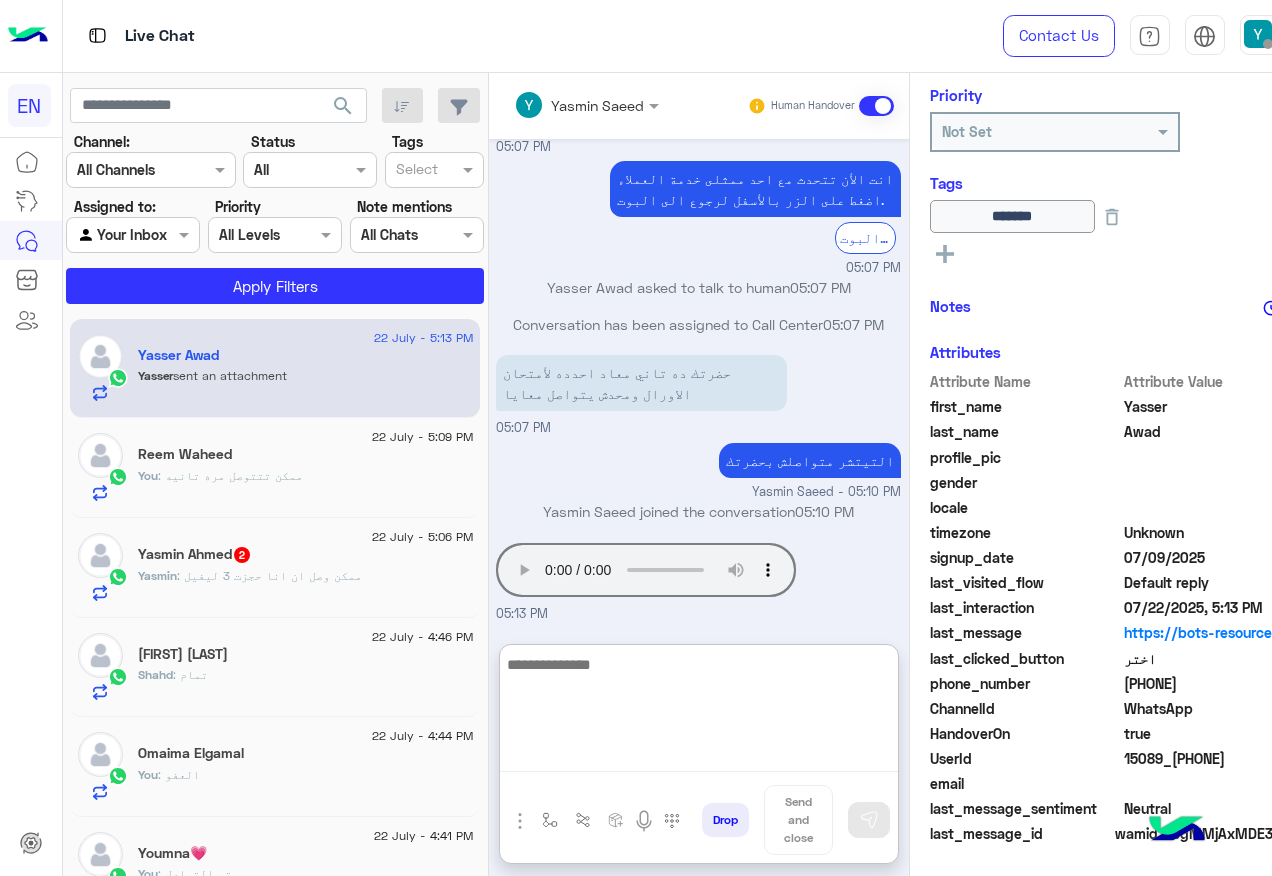 click at bounding box center [699, 712] 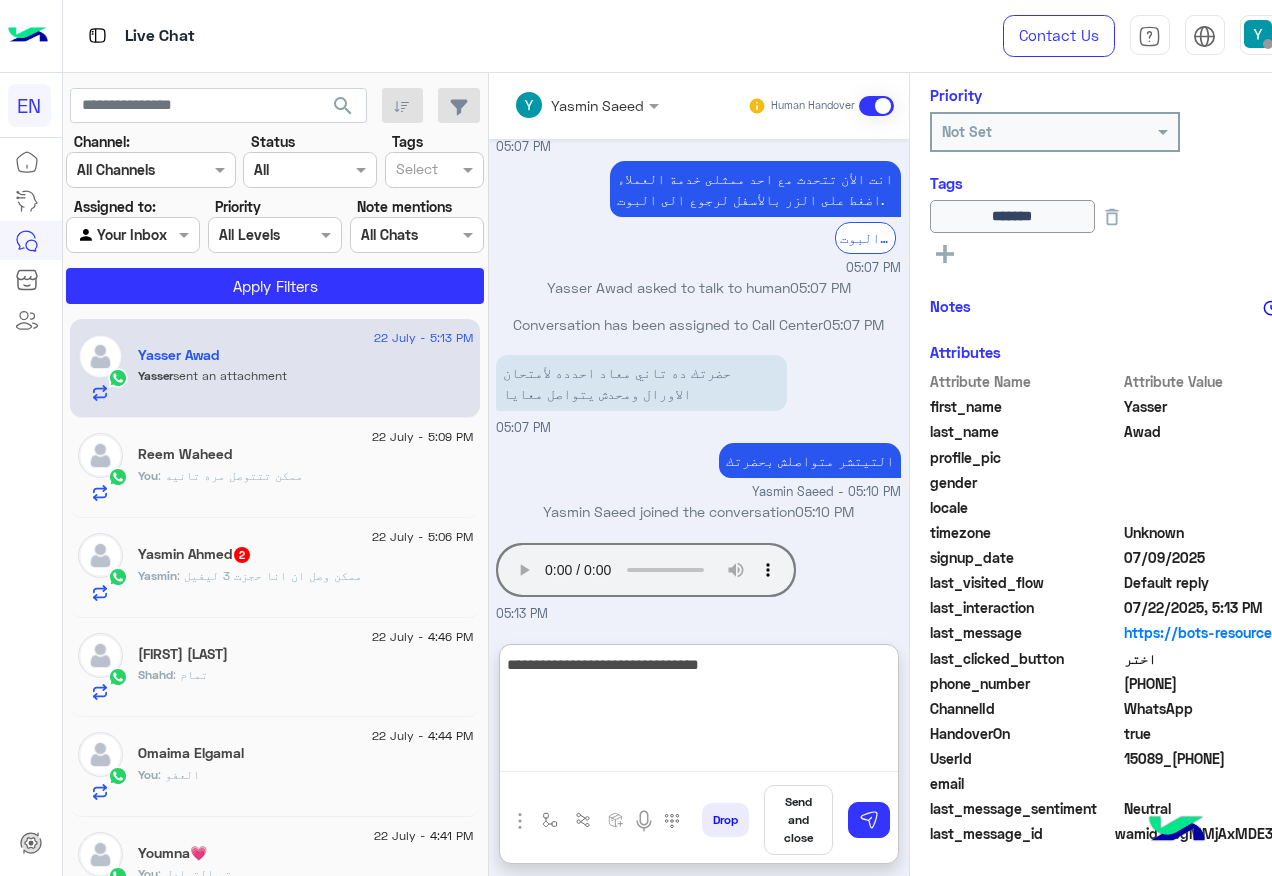 type on "**********" 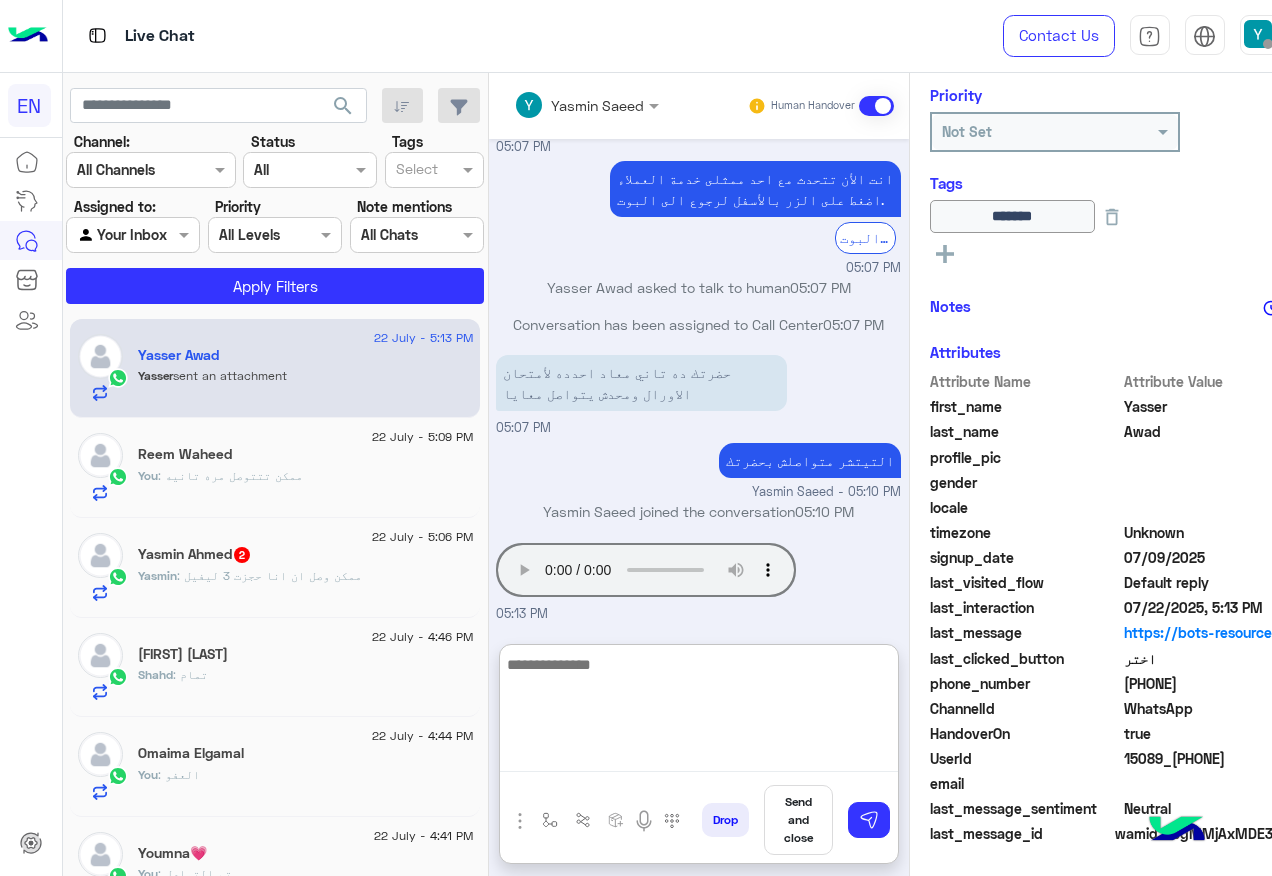 scroll, scrollTop: 1746, scrollLeft: 0, axis: vertical 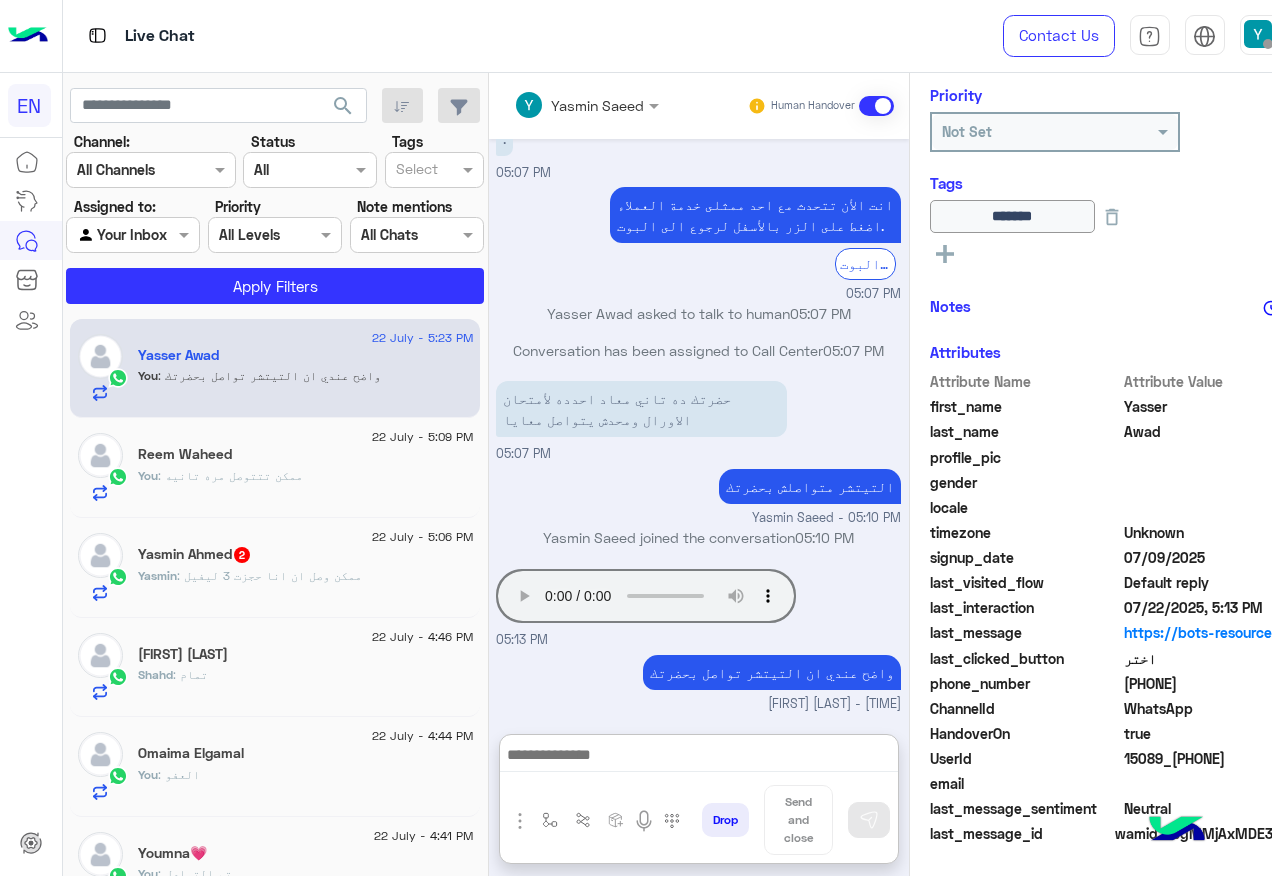 click on "[FIRST] [LAST]  1" 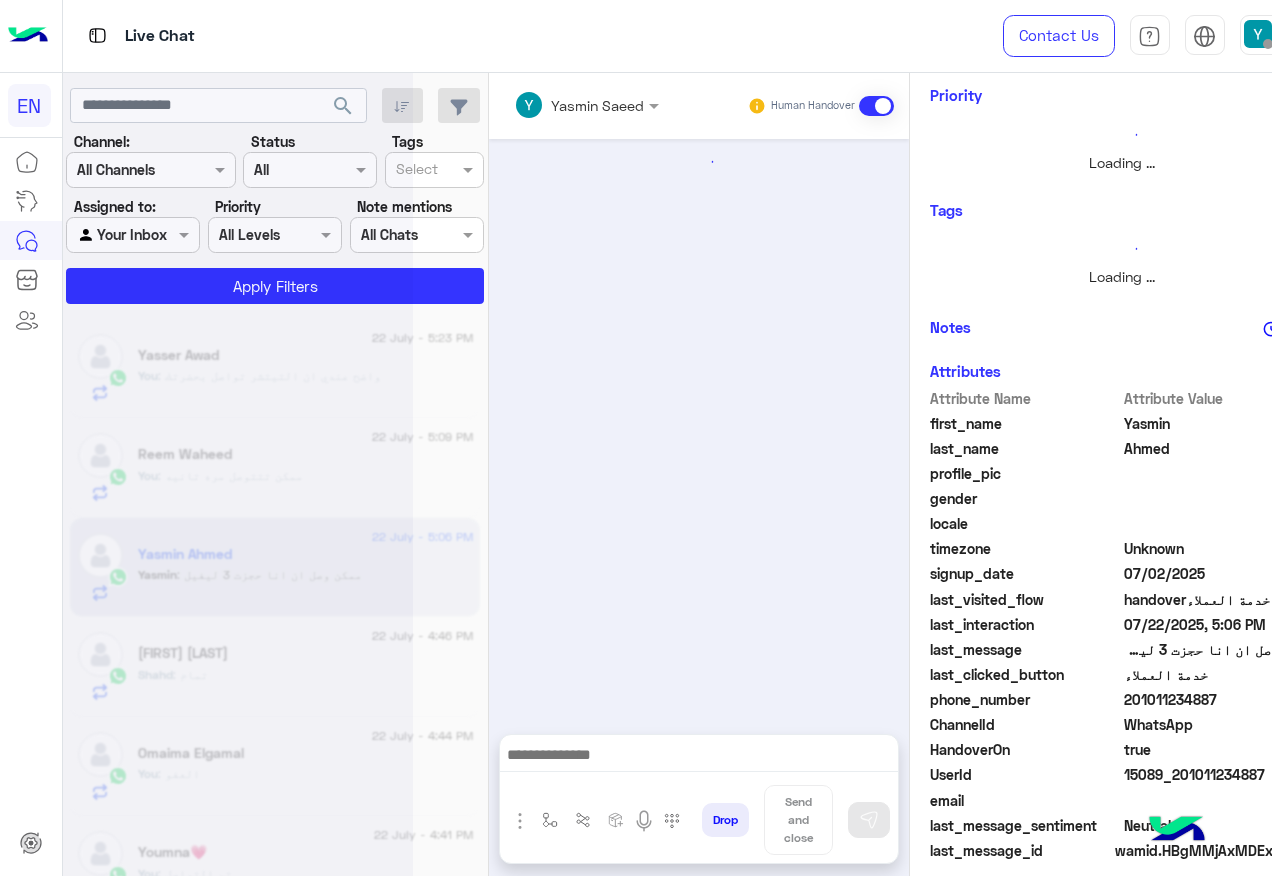 scroll, scrollTop: 0, scrollLeft: 0, axis: both 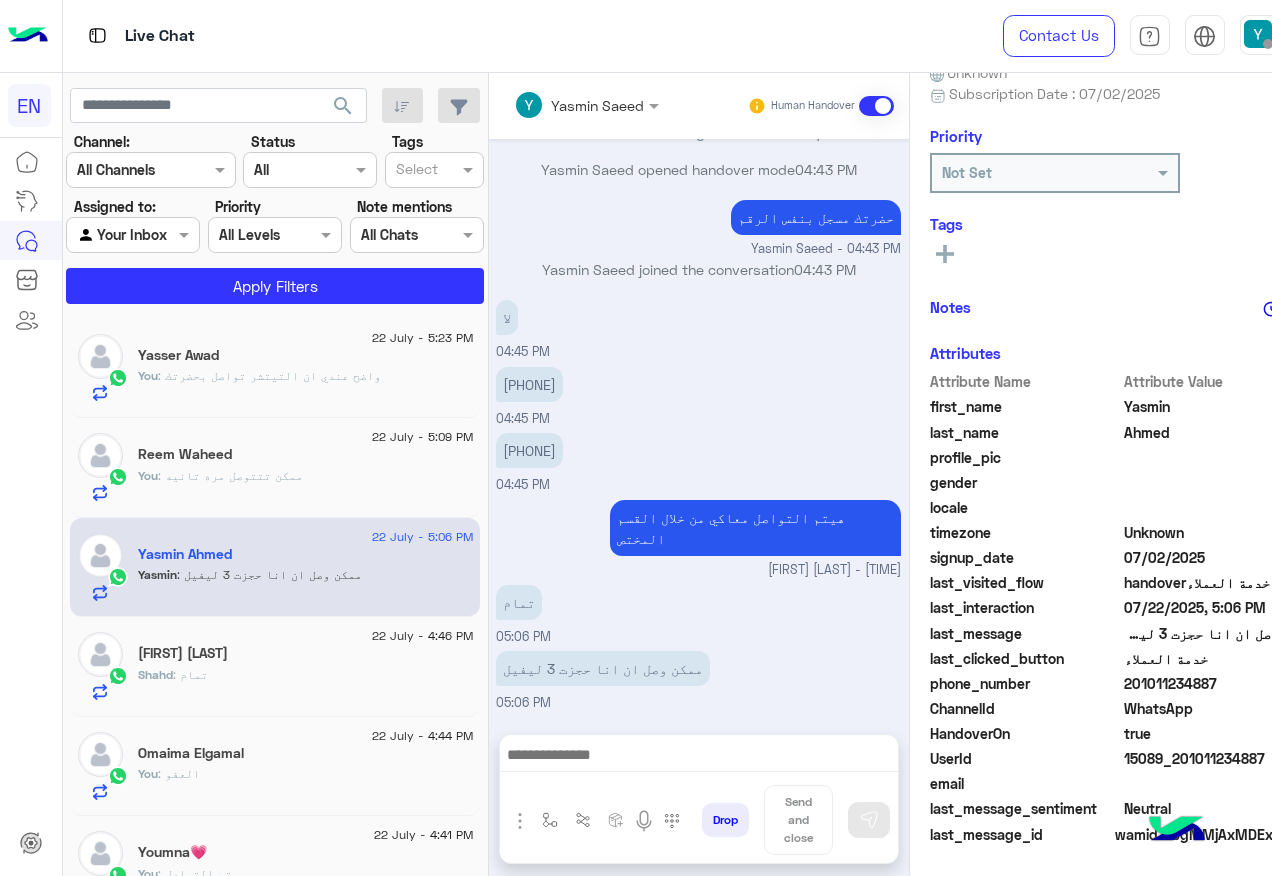 click on "201011234887" 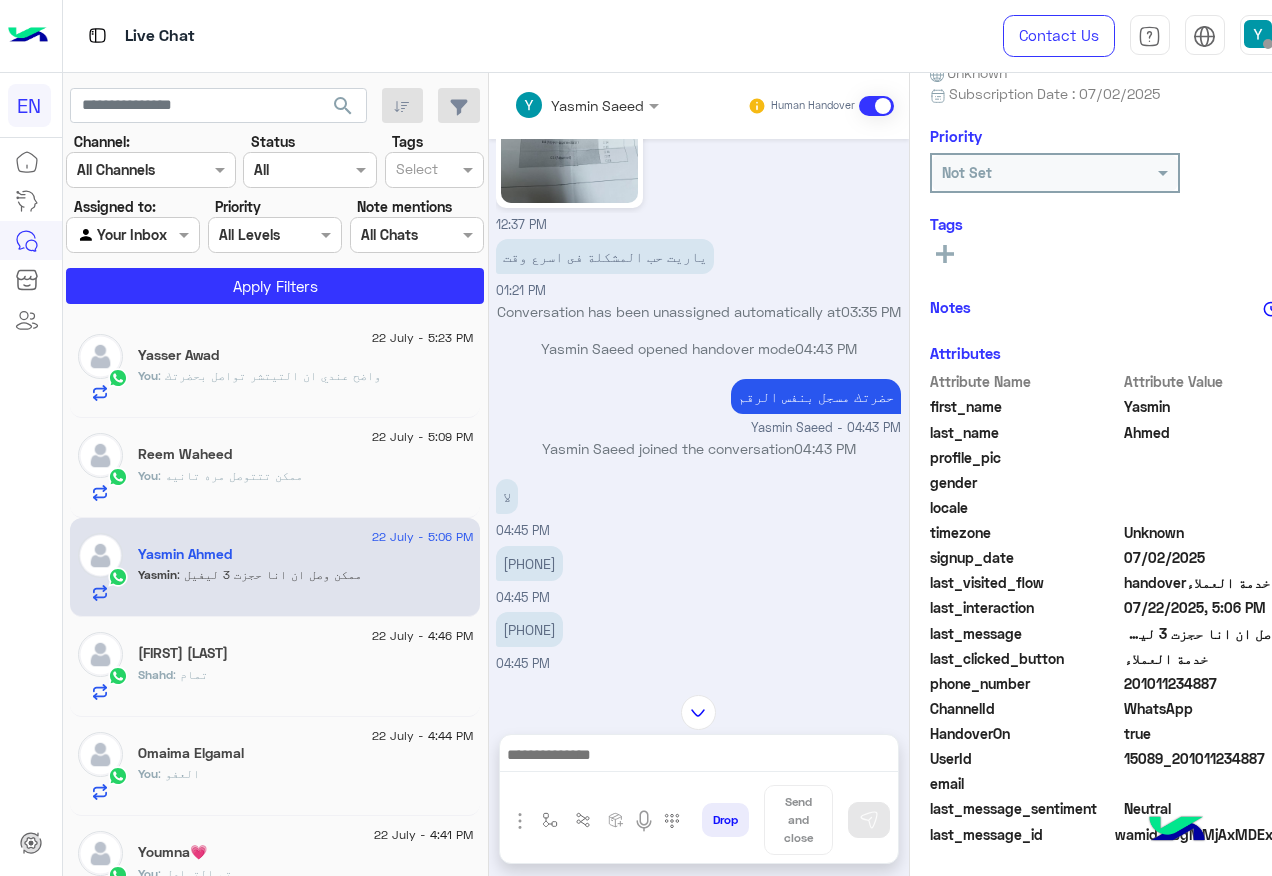 scroll, scrollTop: 968, scrollLeft: 0, axis: vertical 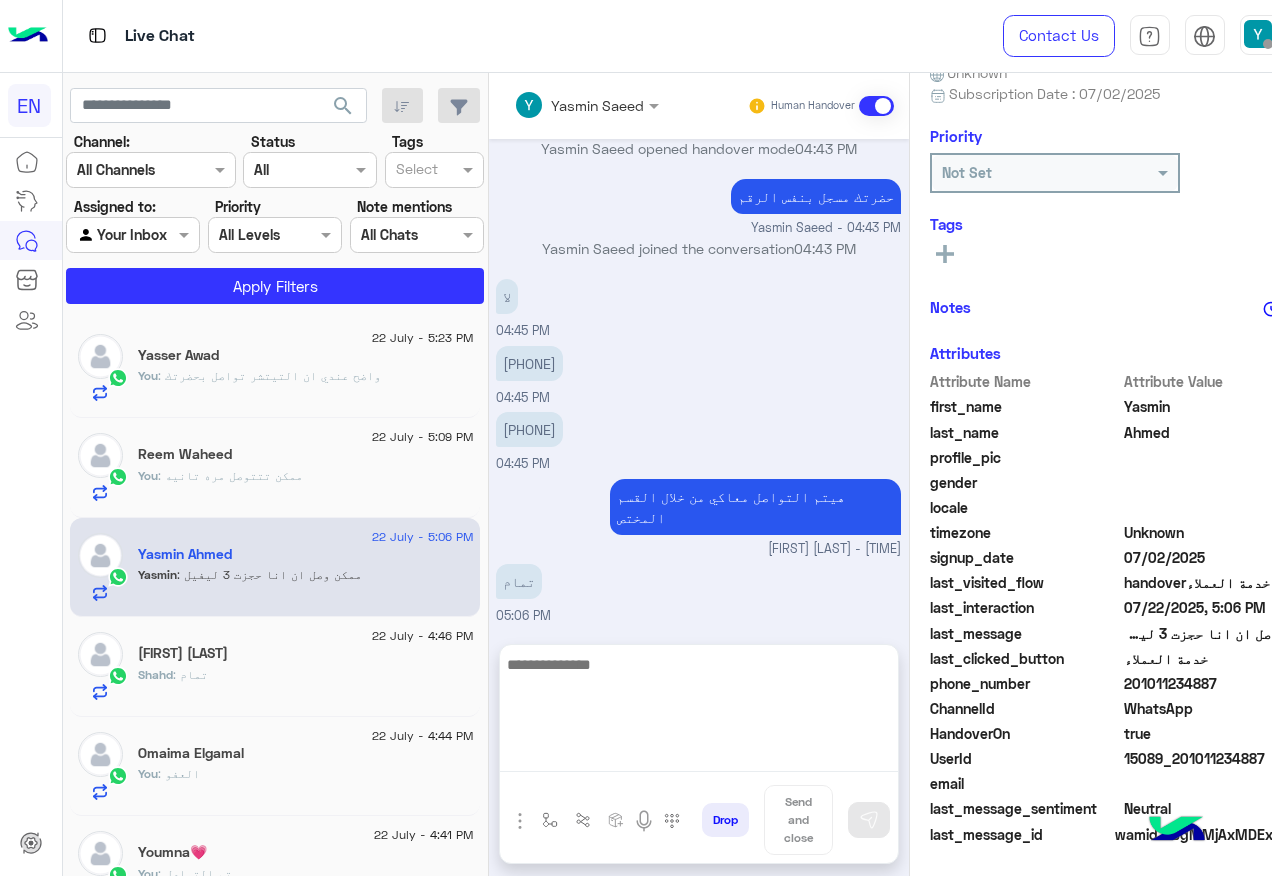 click at bounding box center (699, 712) 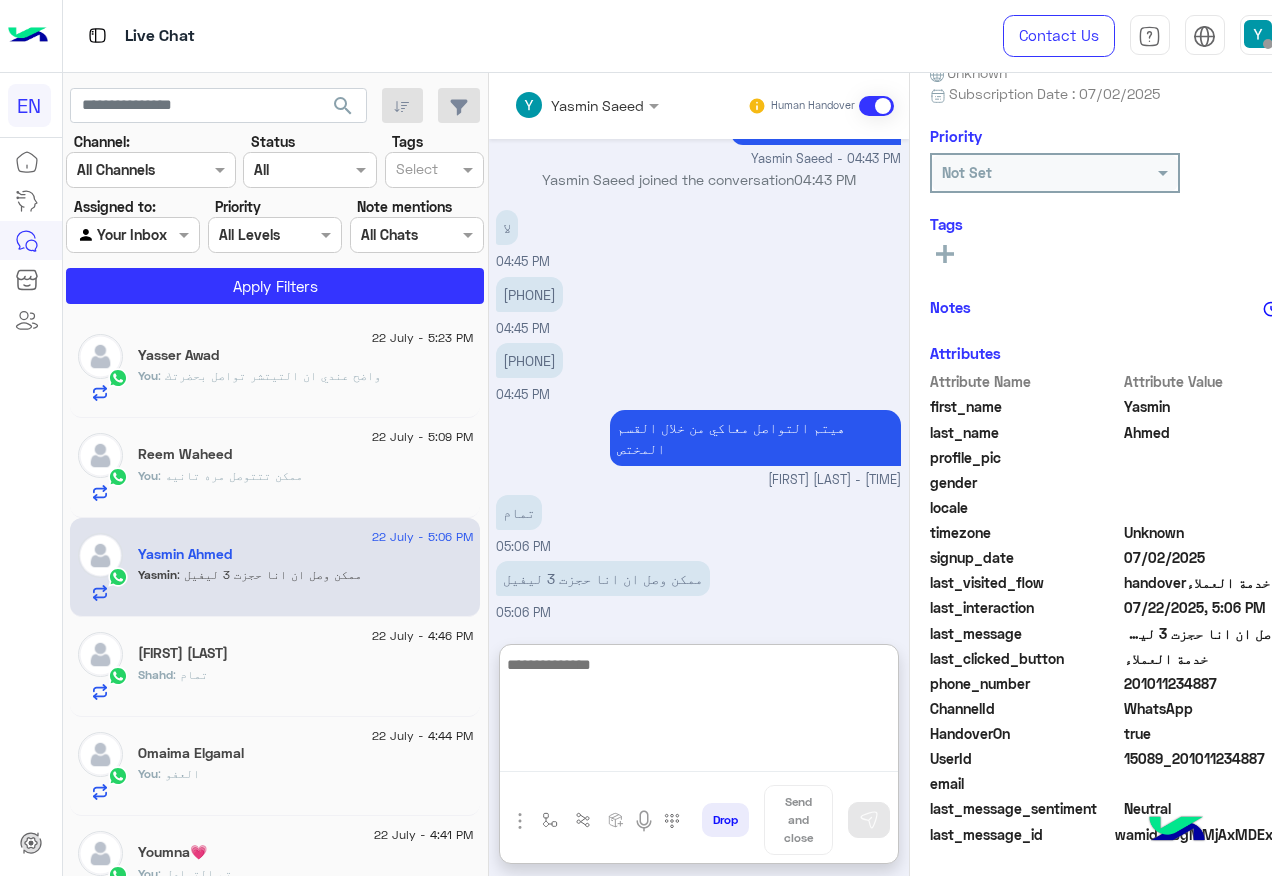 scroll, scrollTop: 1058, scrollLeft: 0, axis: vertical 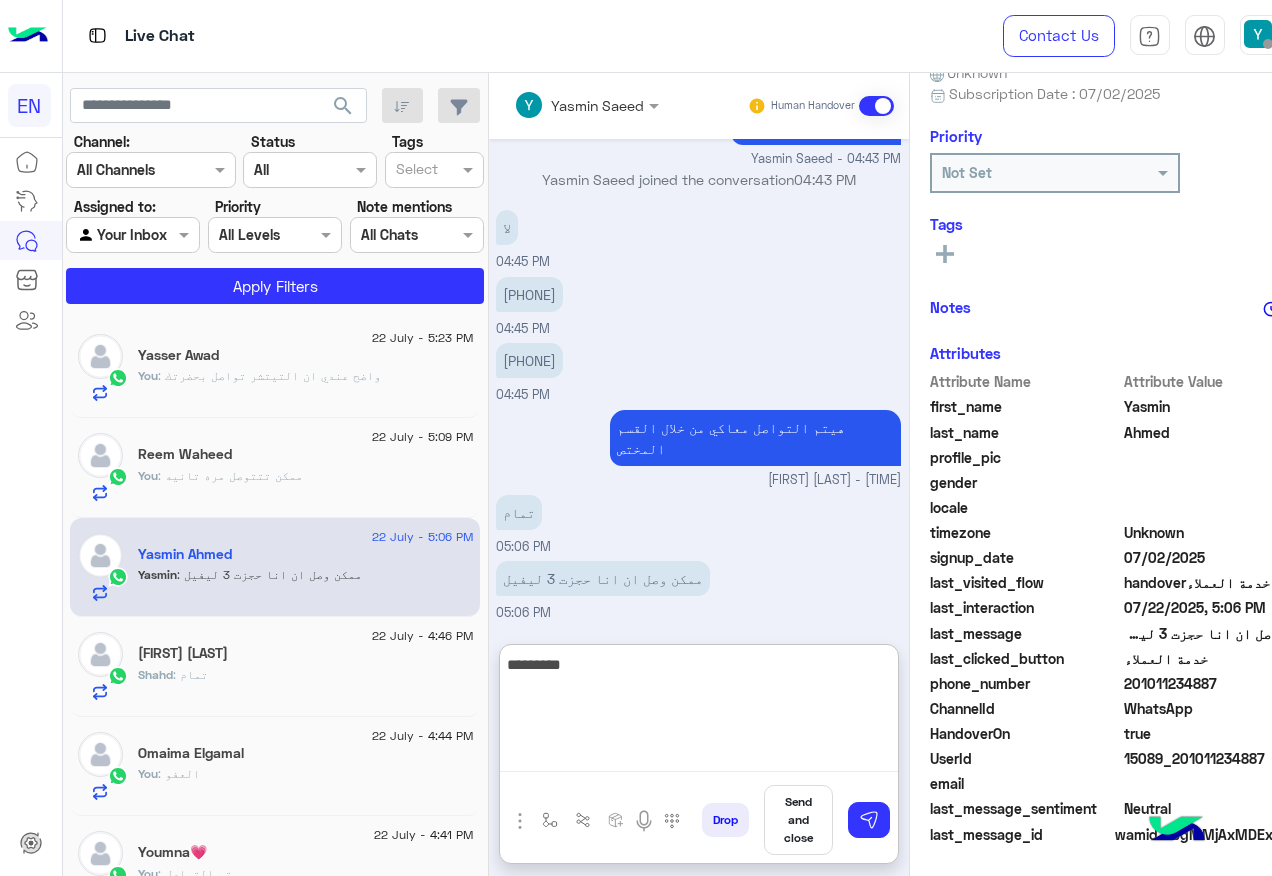 type on "**********" 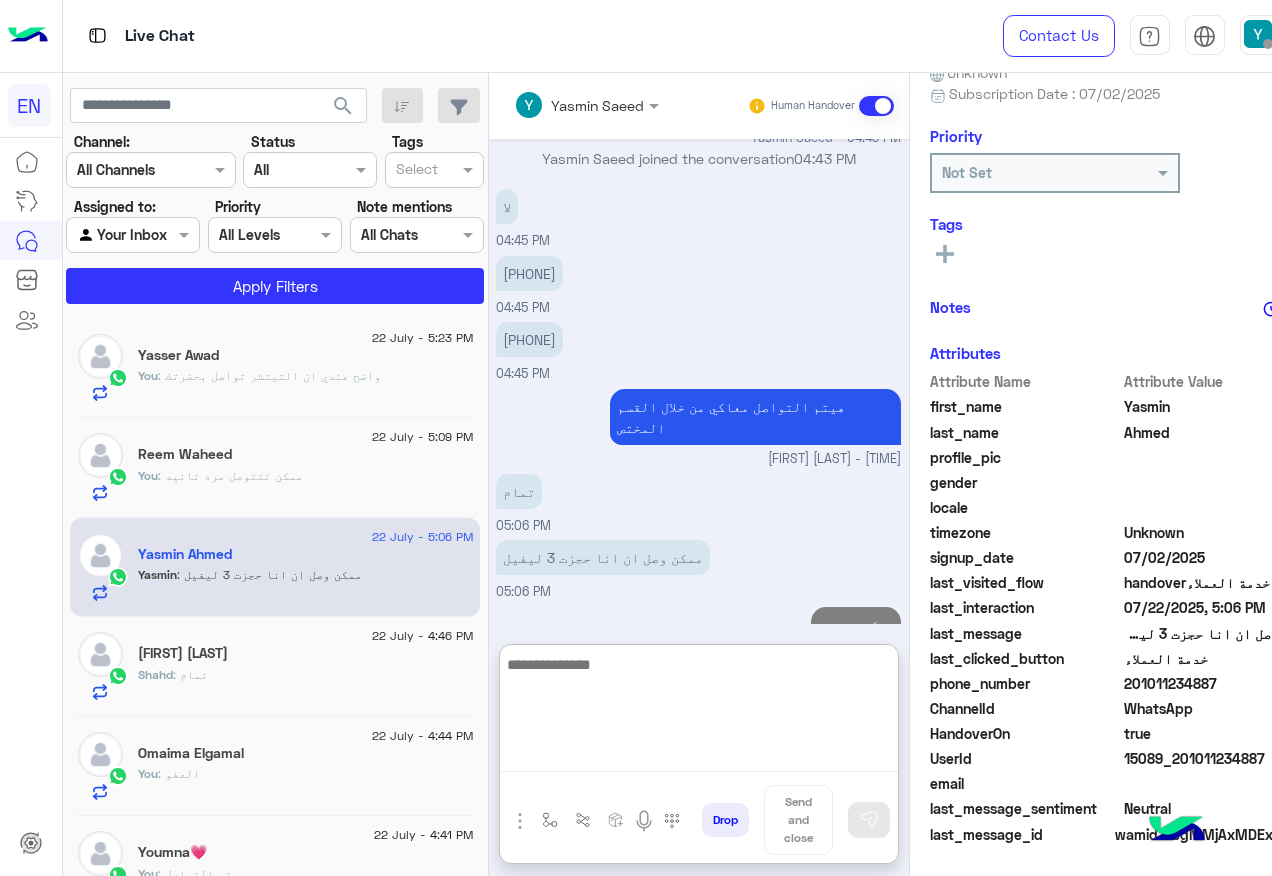 scroll, scrollTop: 1122, scrollLeft: 0, axis: vertical 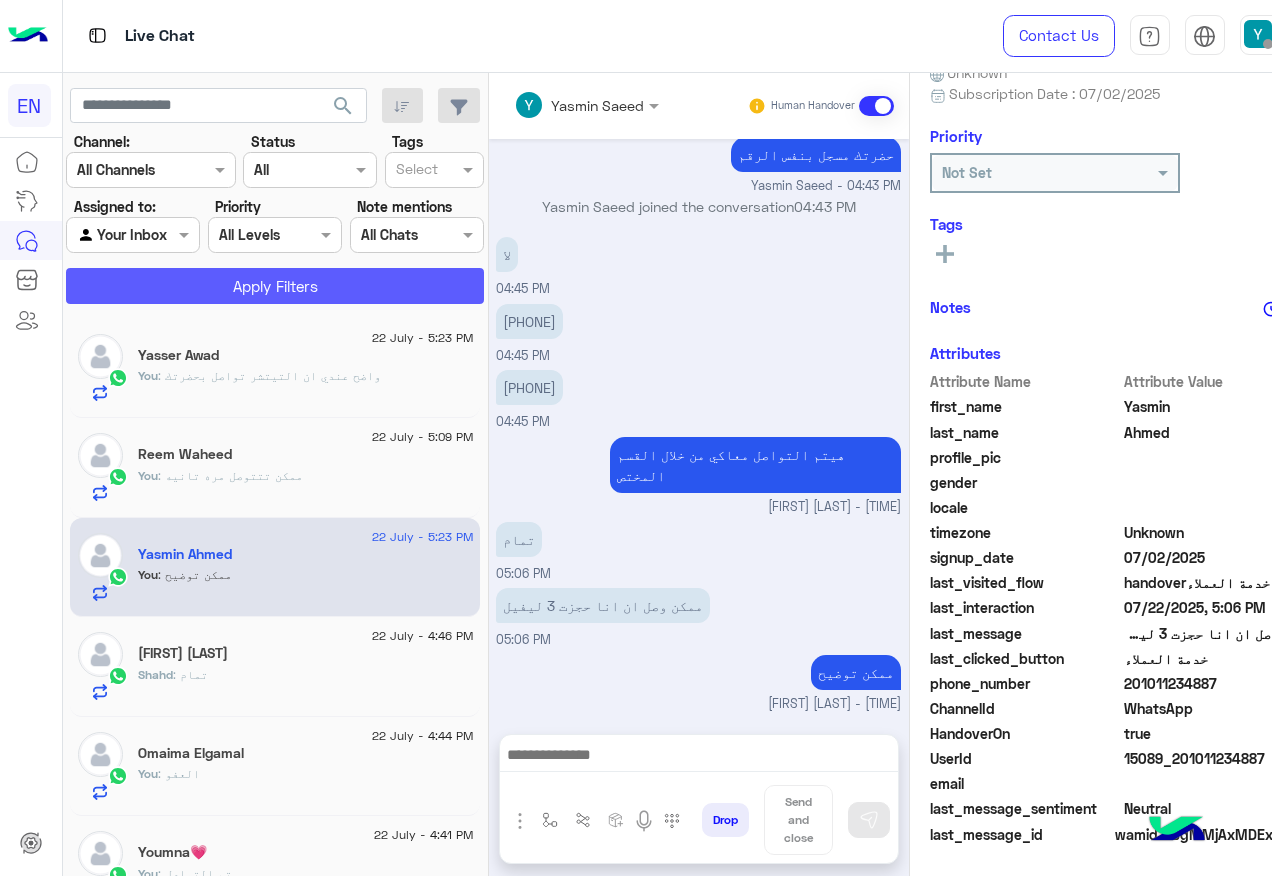 click on "Apply Filters" 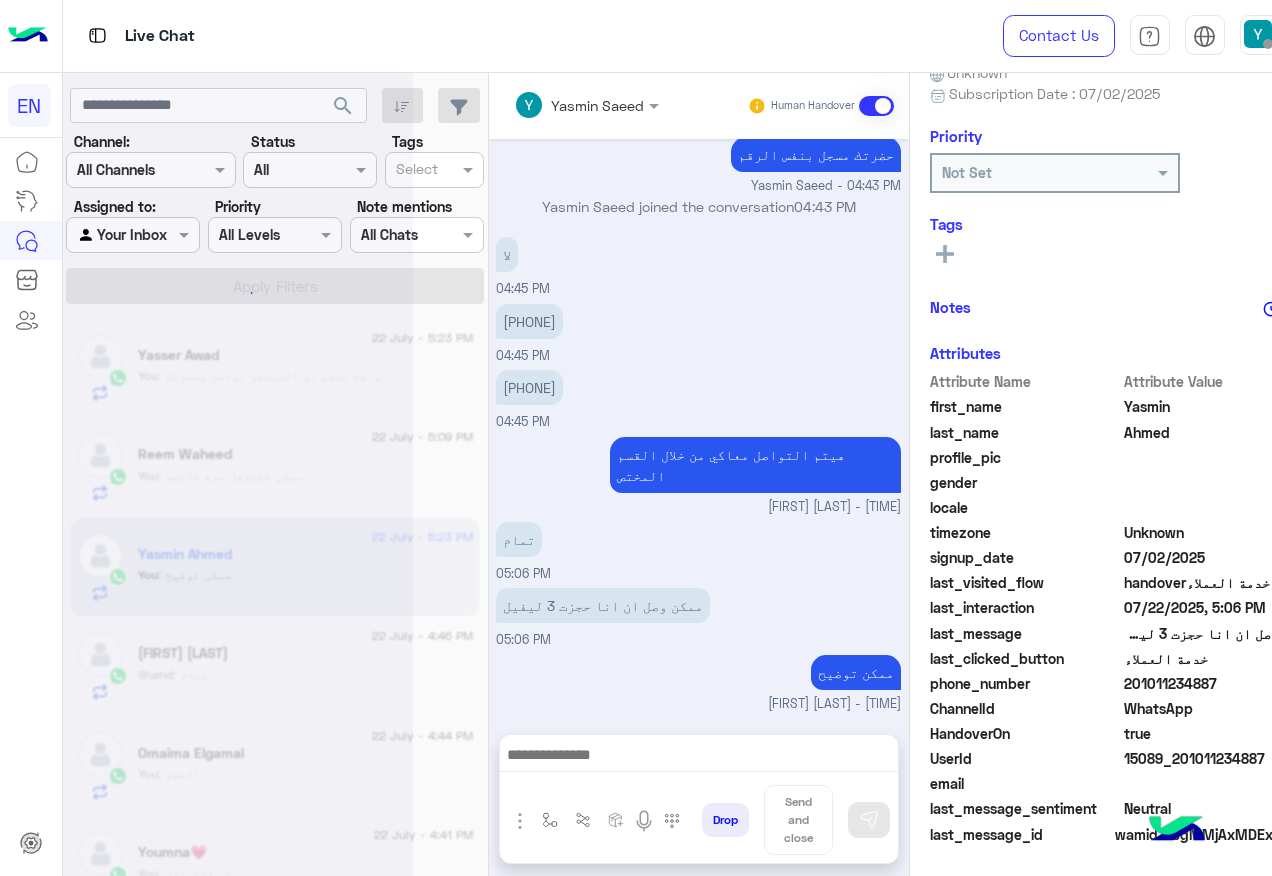 scroll, scrollTop: 242, scrollLeft: 0, axis: vertical 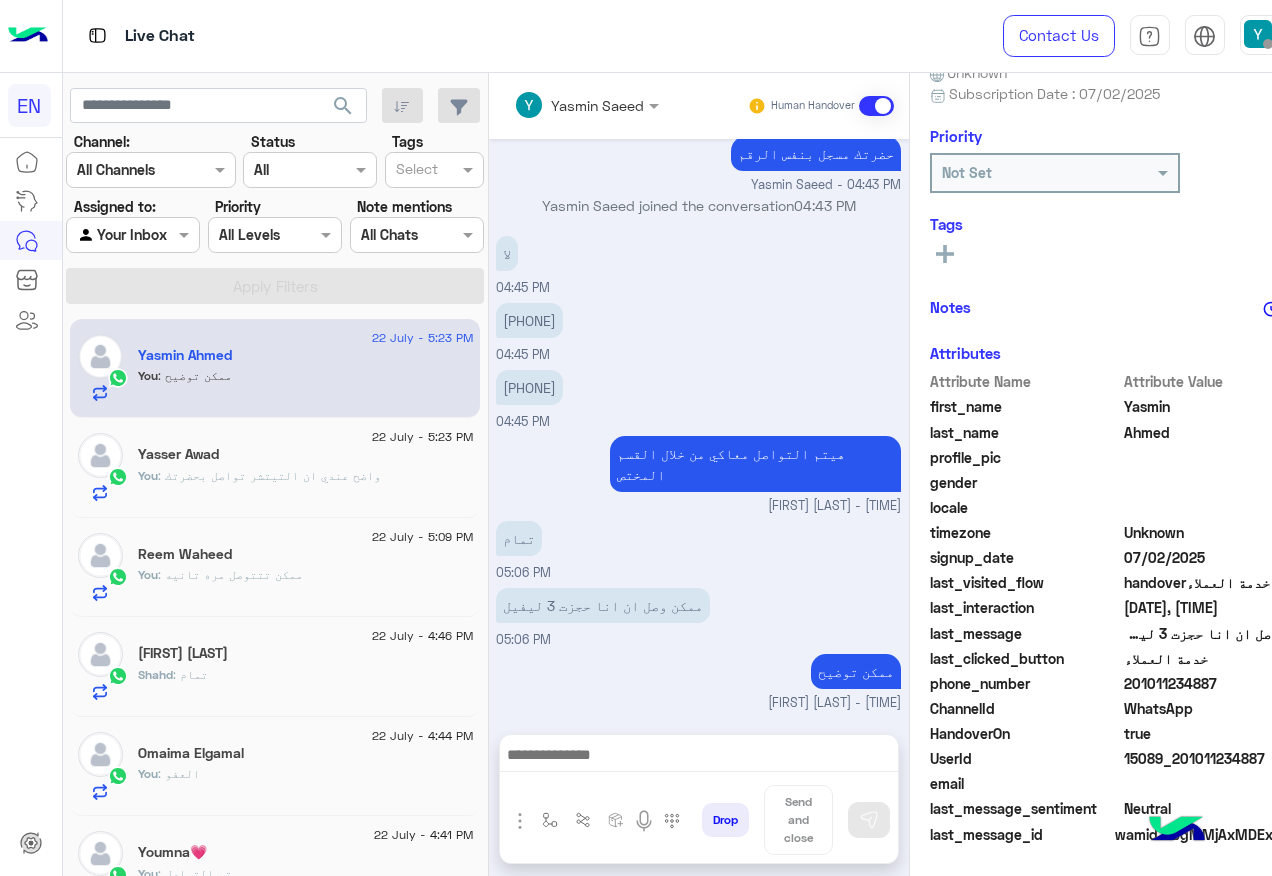 click at bounding box center (109, 235) 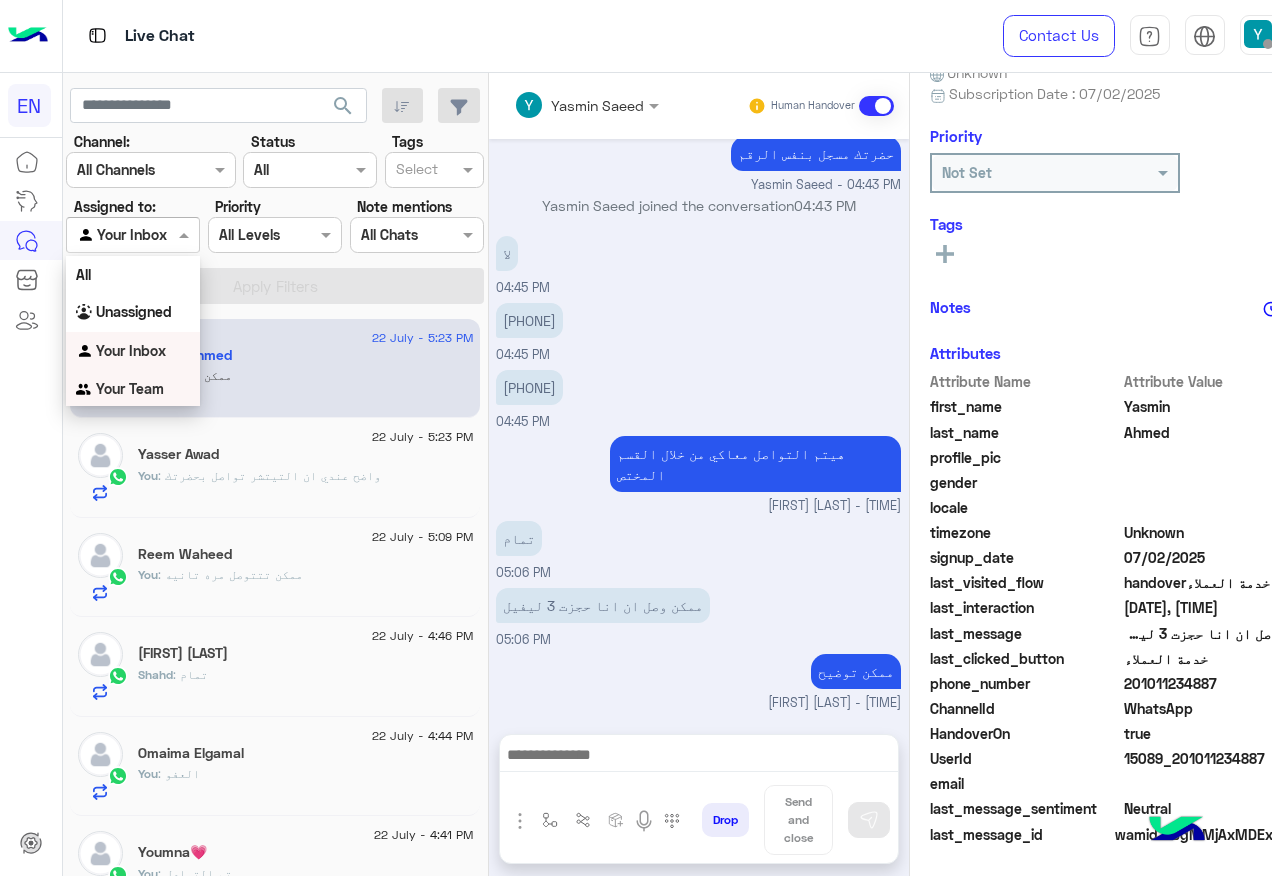 click on "[DATE] - [TIME]  [FIRST] [LAST]   You  : ممكن توضيح" 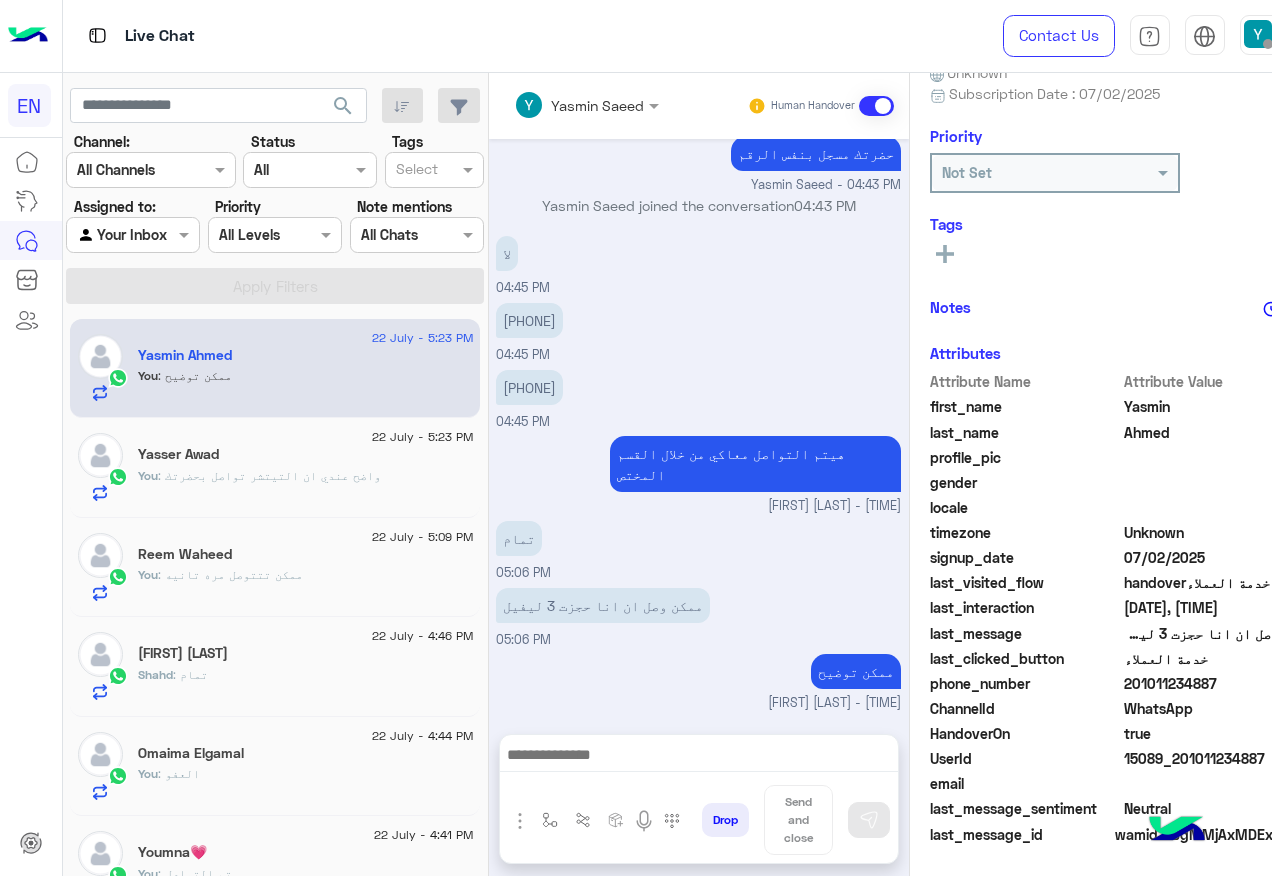 click on "Agent Filter Your Inbox" at bounding box center (133, 235) 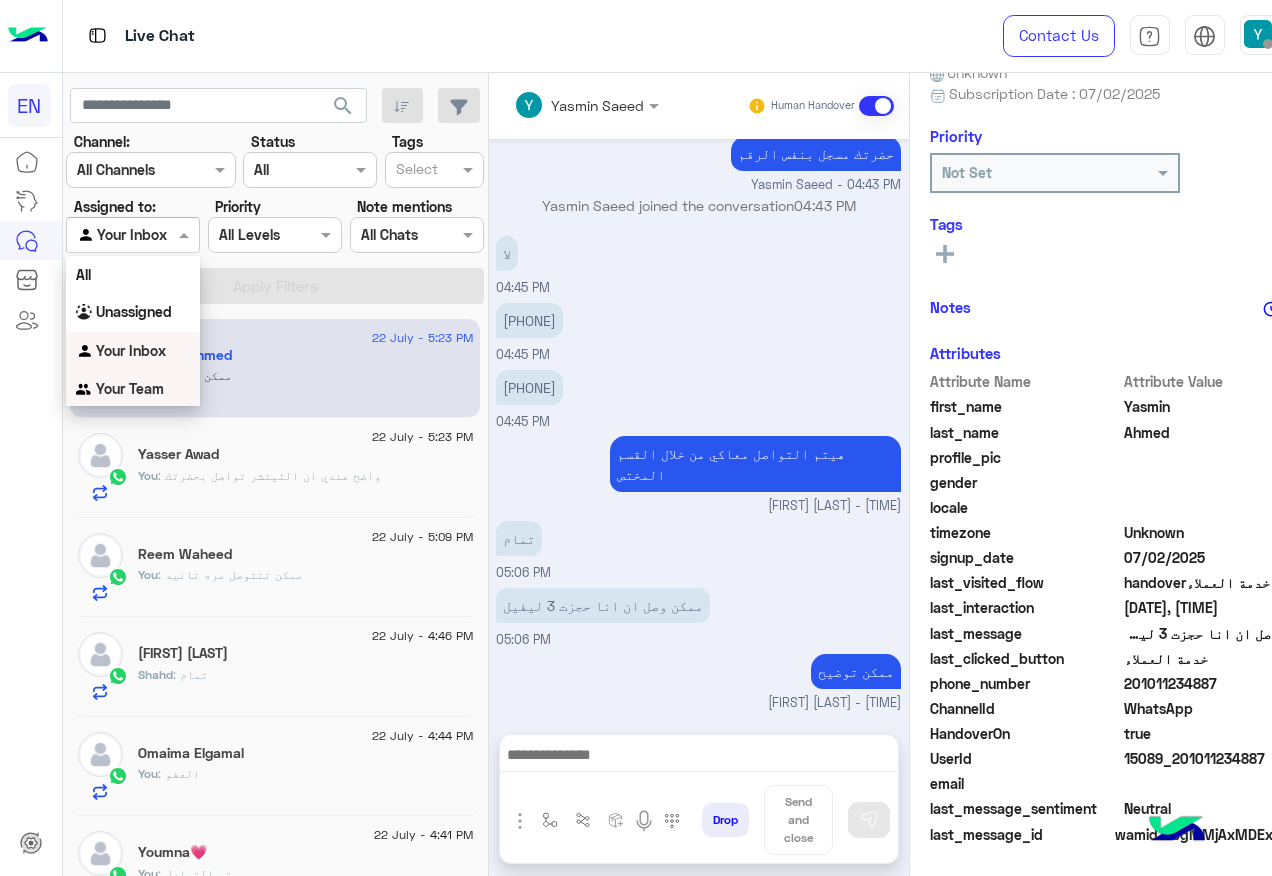 drag, startPoint x: 137, startPoint y: 390, endPoint x: 170, endPoint y: 342, distance: 58.249462 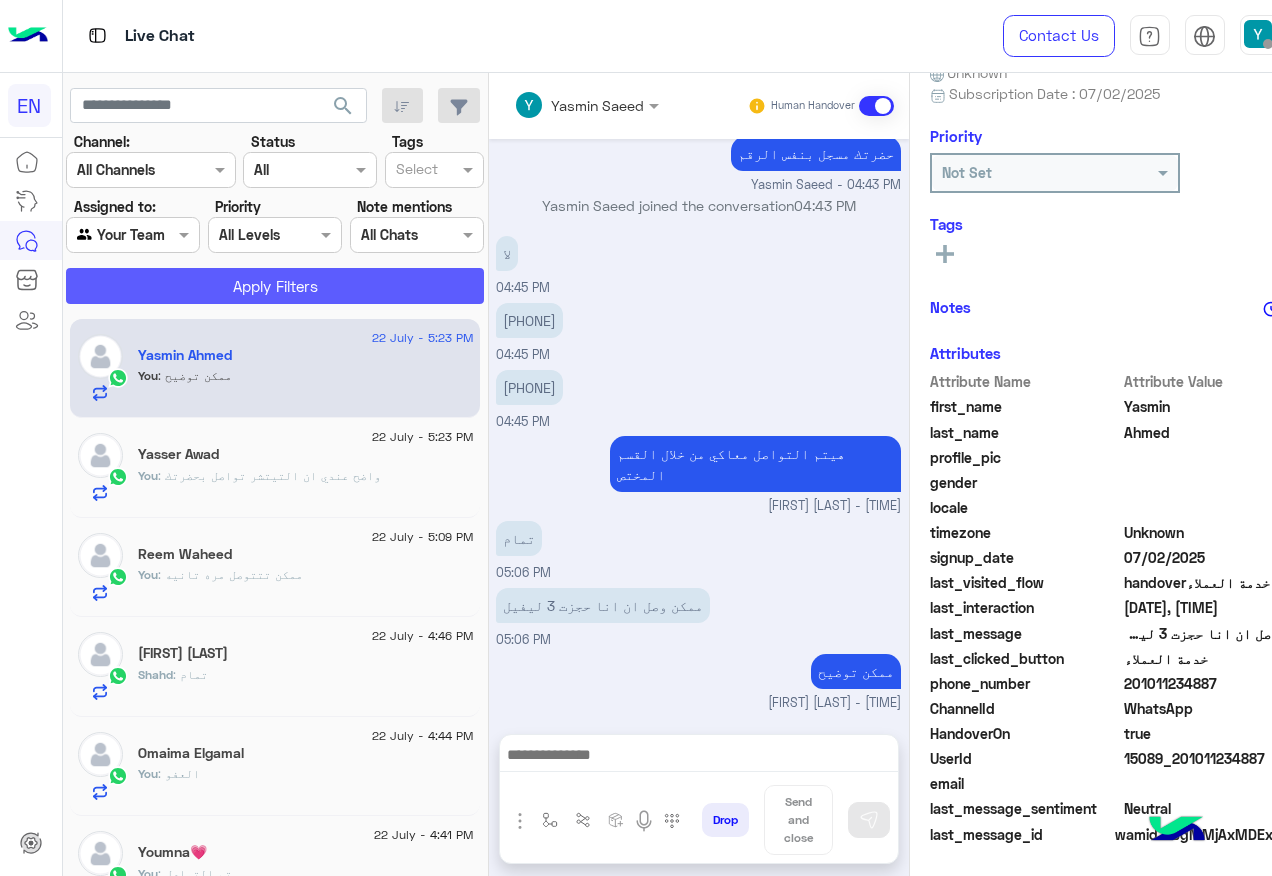 click on "Apply Filters" 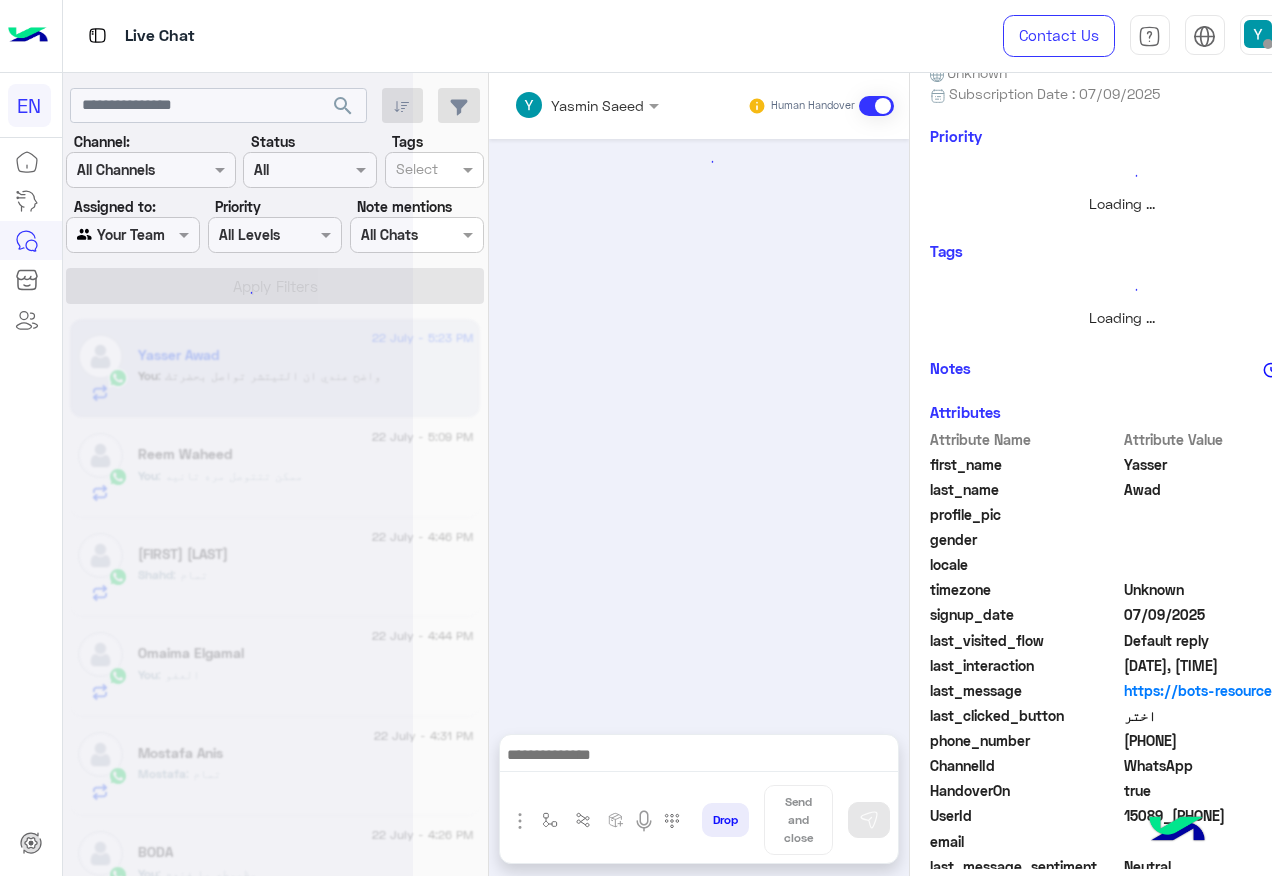 scroll, scrollTop: 242, scrollLeft: 0, axis: vertical 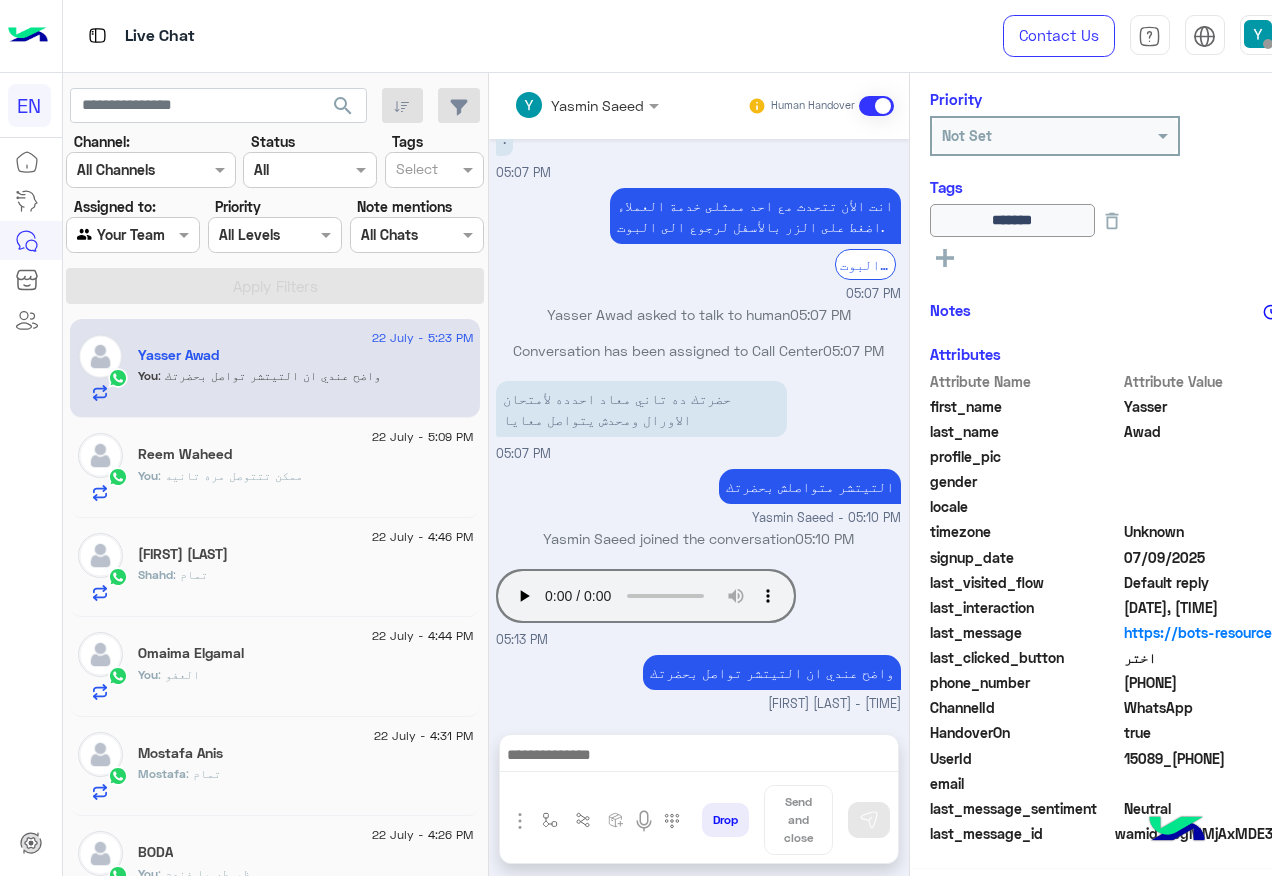click at bounding box center (133, 234) 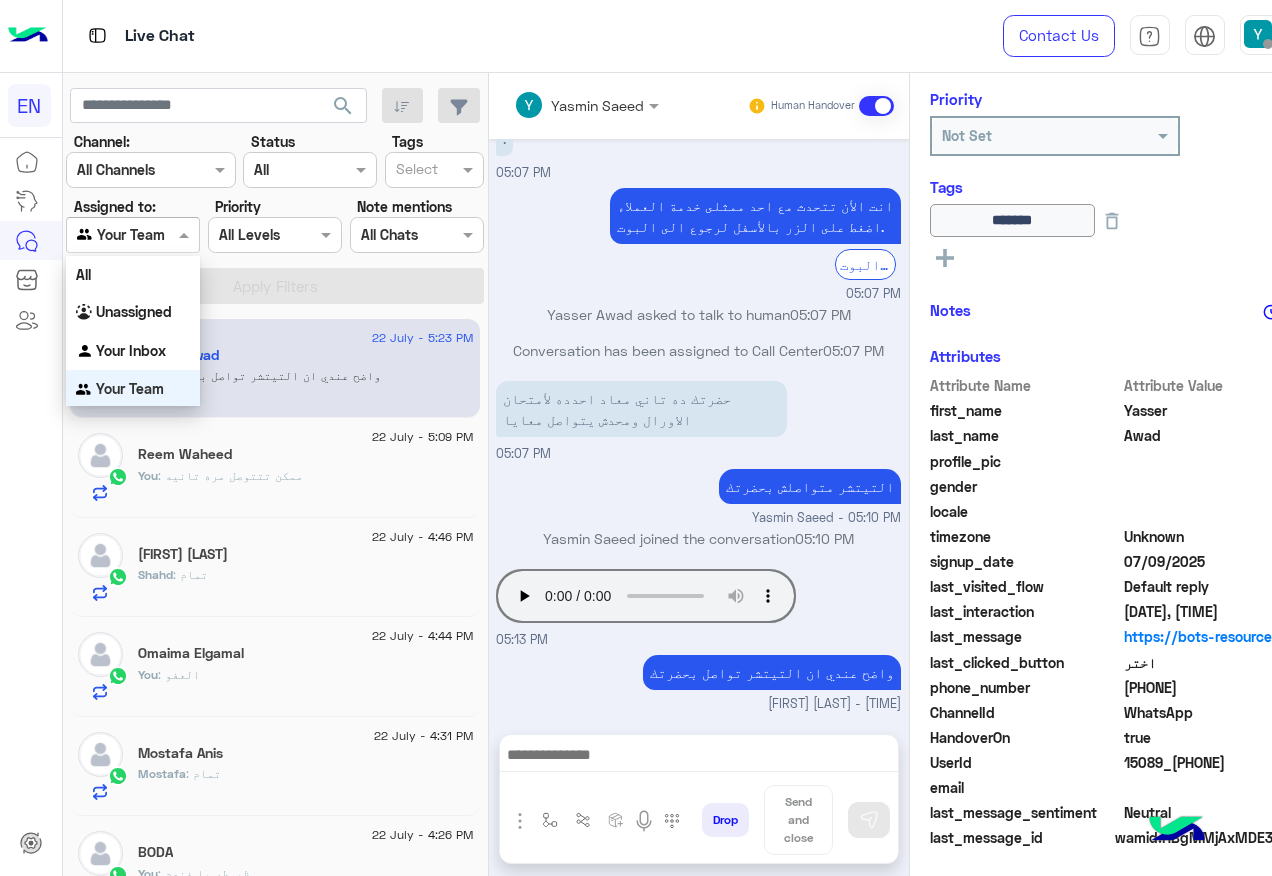scroll, scrollTop: 242, scrollLeft: 0, axis: vertical 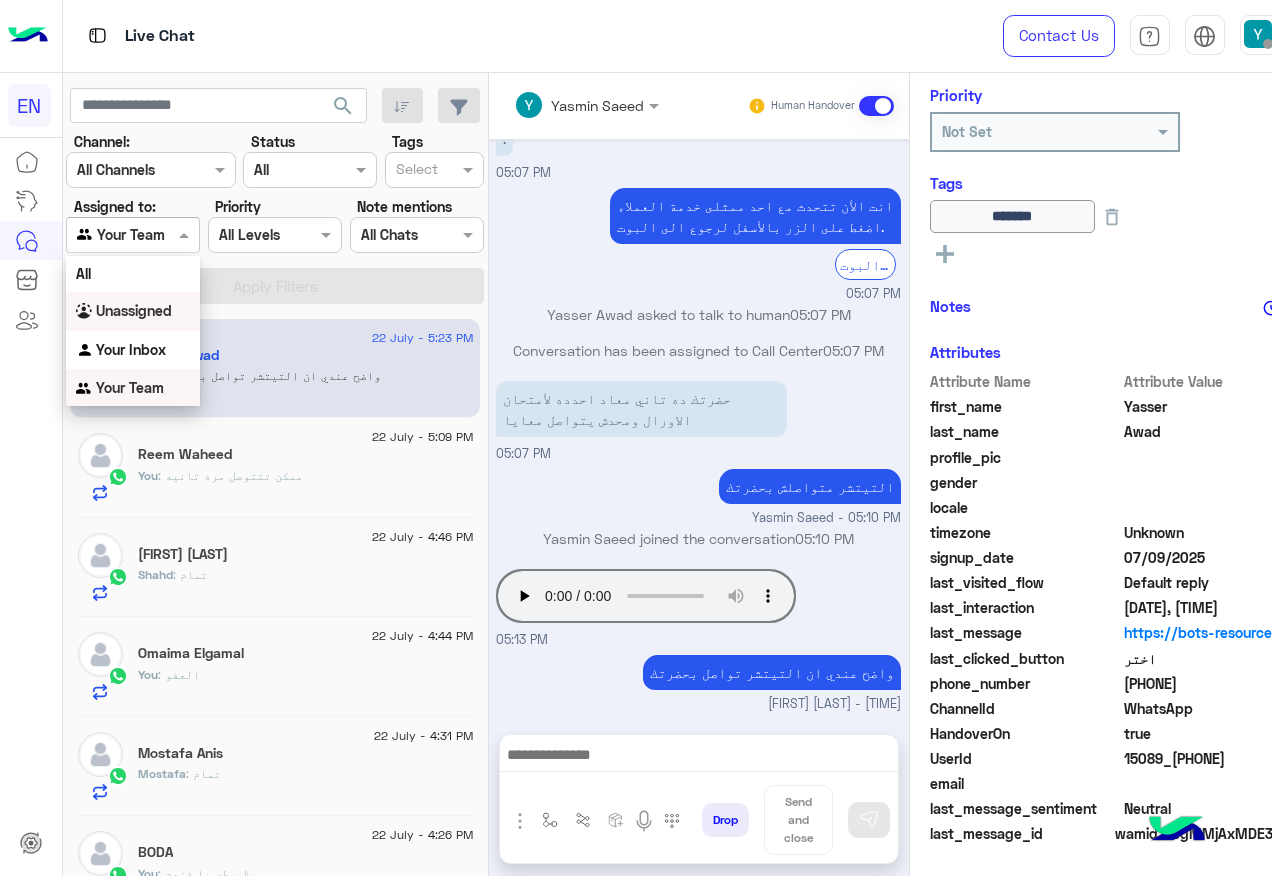 click on "Unassigned" at bounding box center (134, 310) 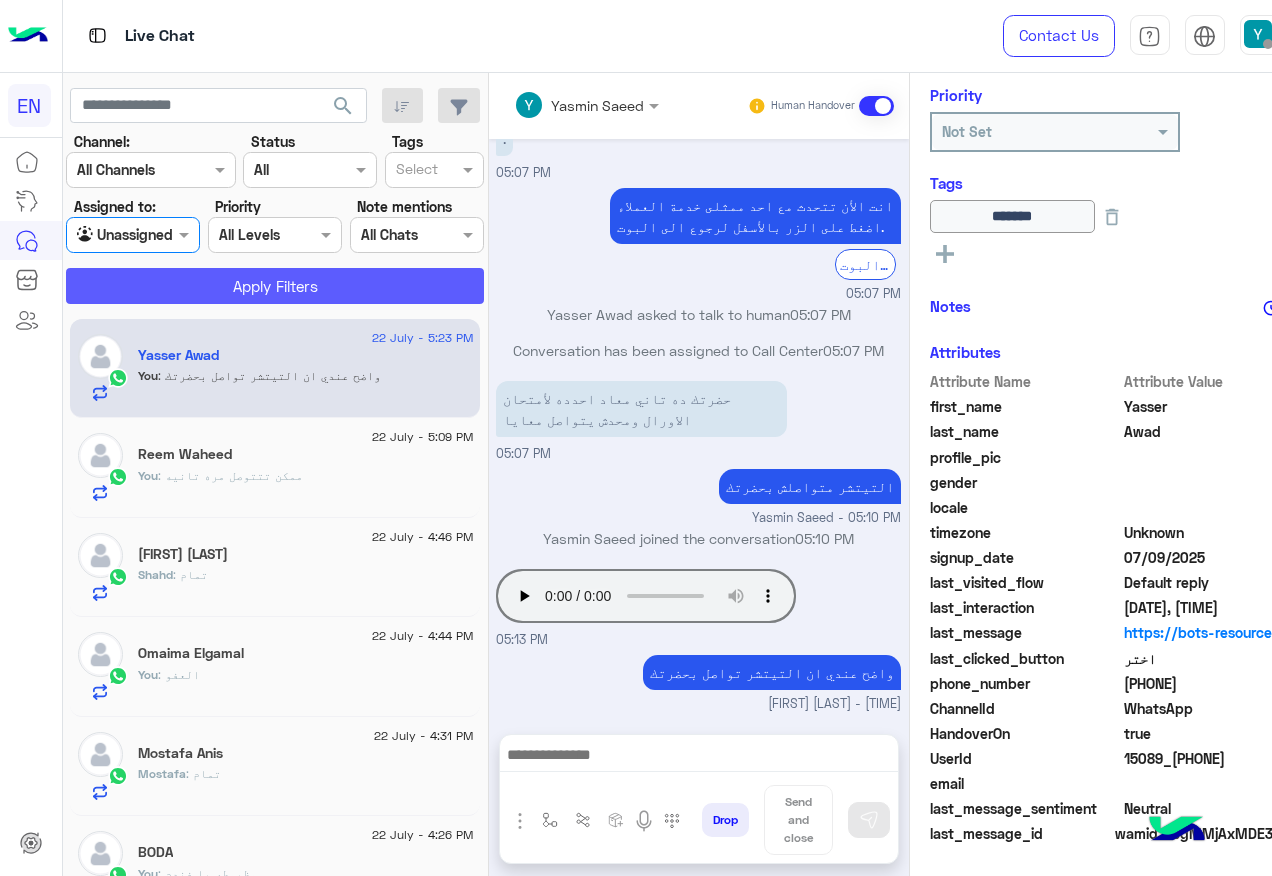 click on "Apply Filters" 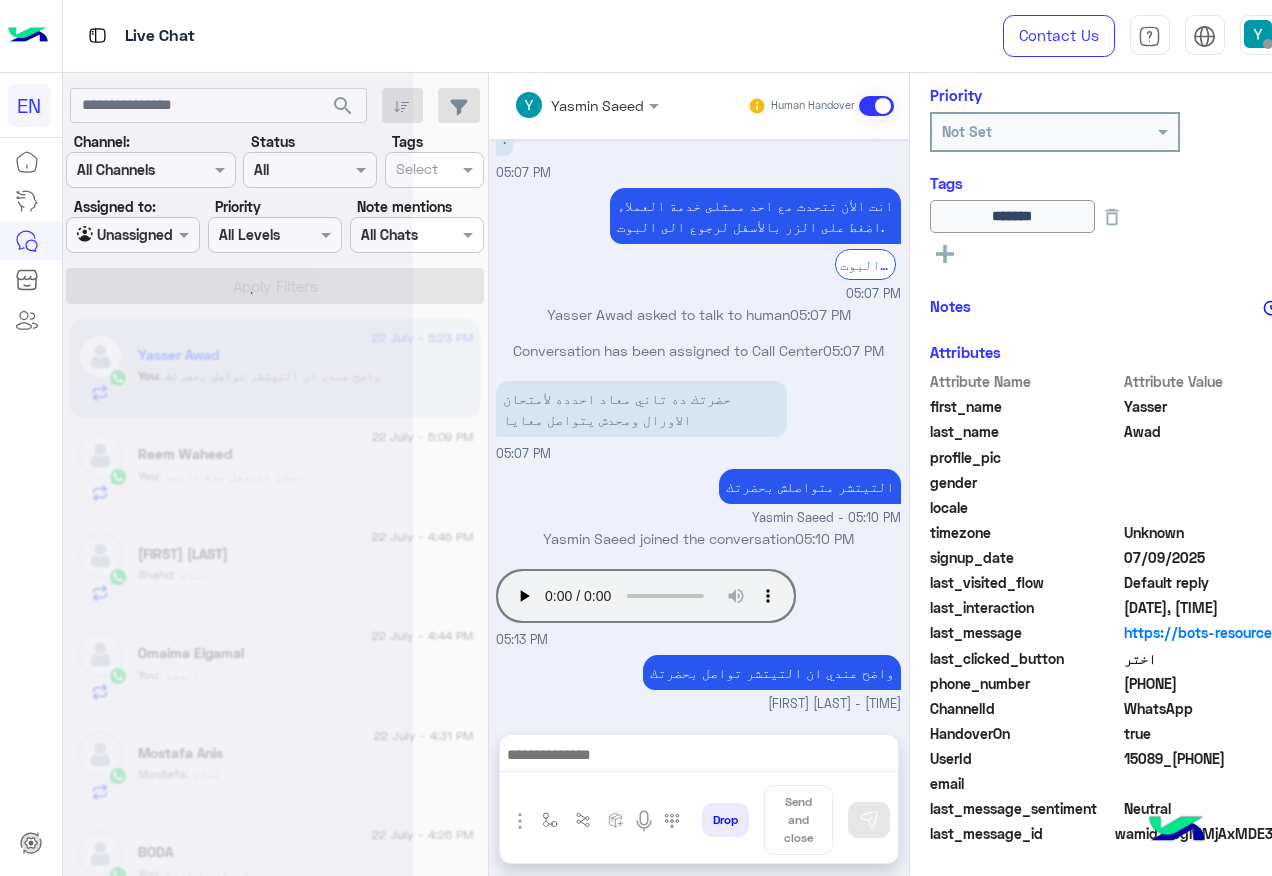 scroll, scrollTop: 0, scrollLeft: 0, axis: both 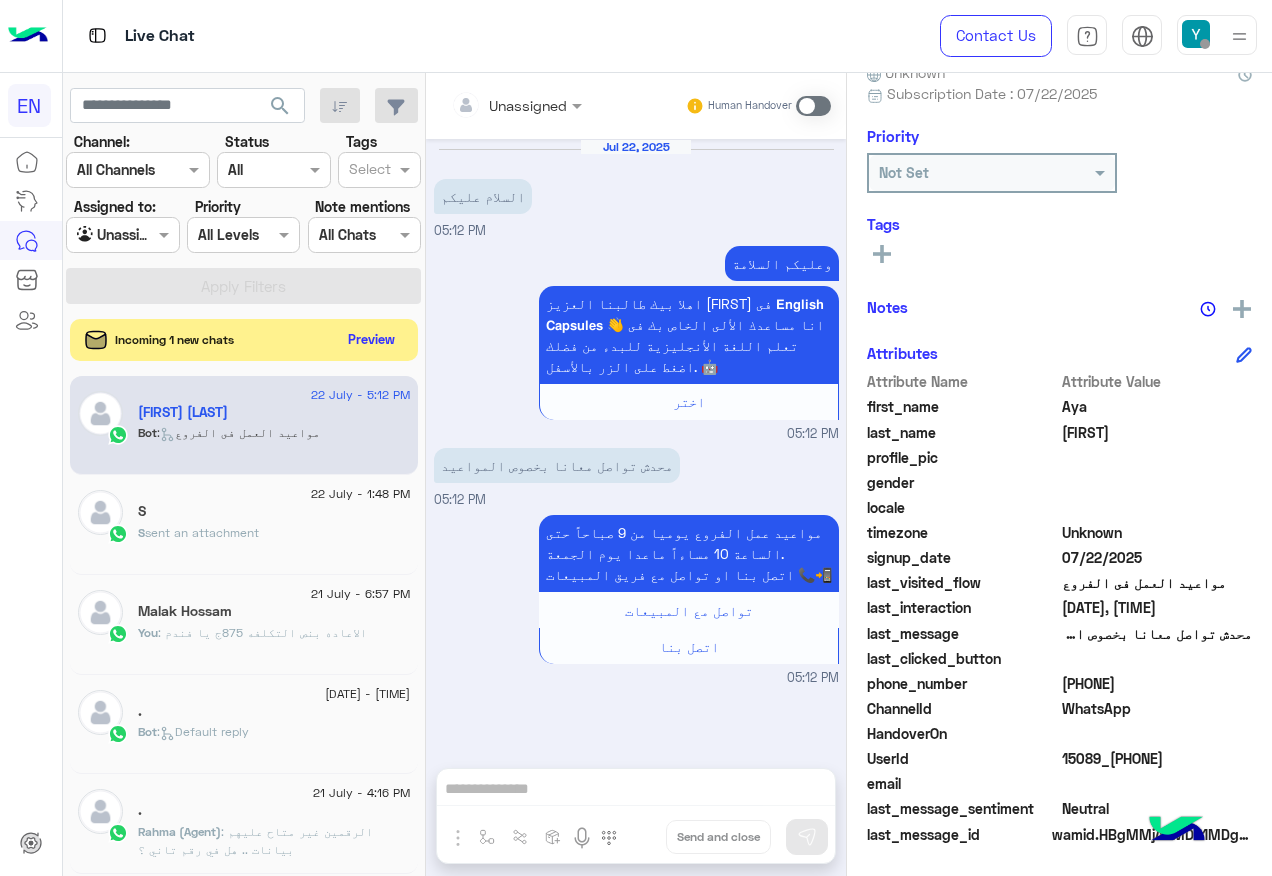 click on "Preview" 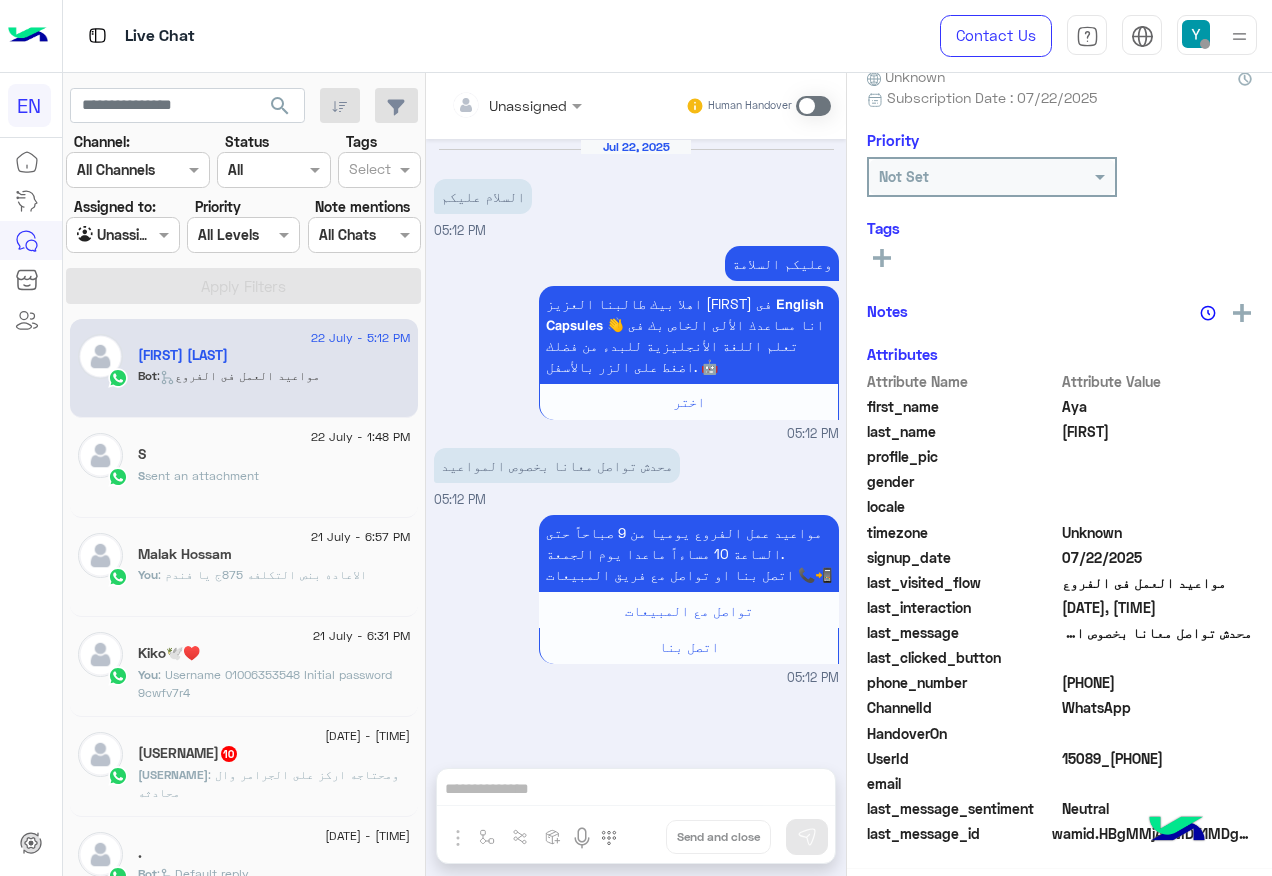 scroll, scrollTop: 201, scrollLeft: 0, axis: vertical 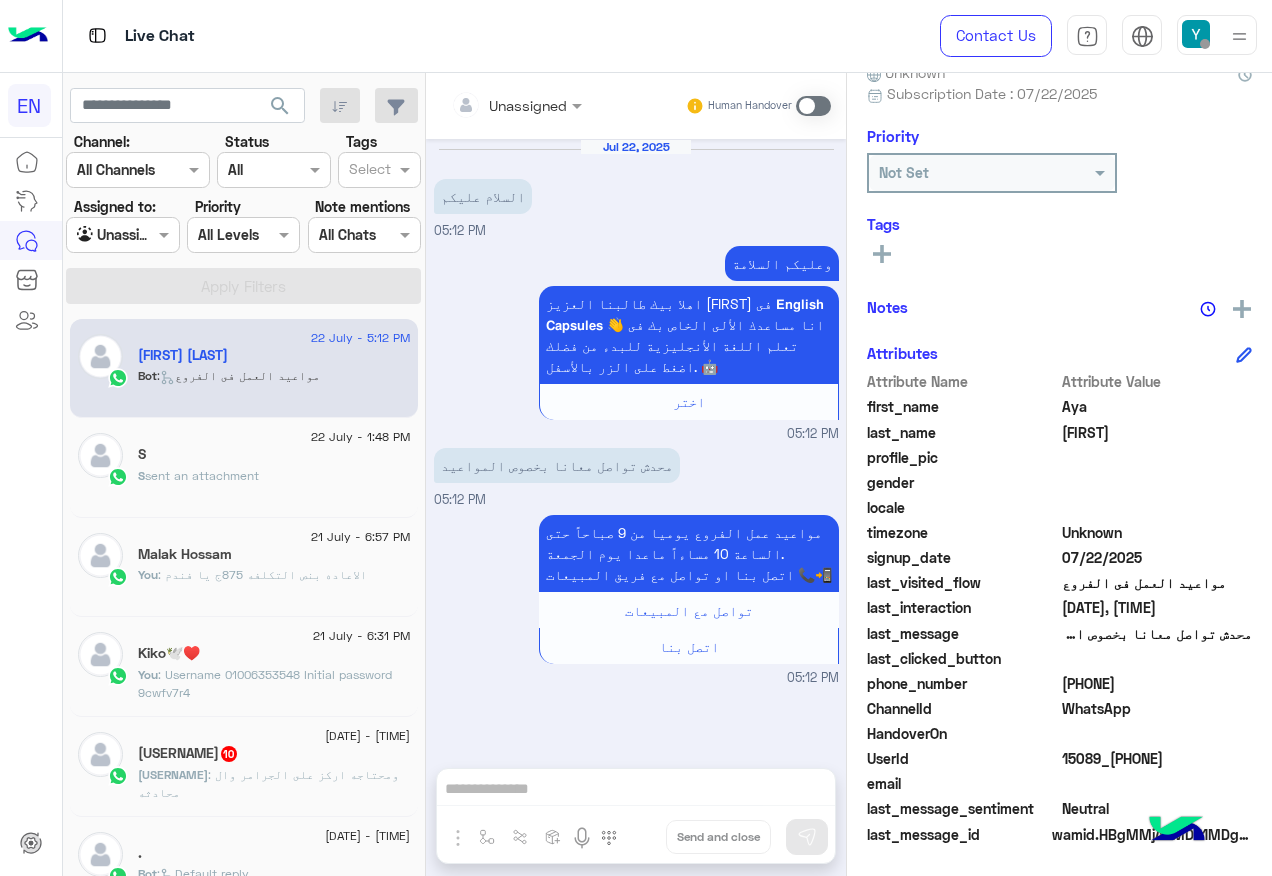 click on "[FIRST]  10" 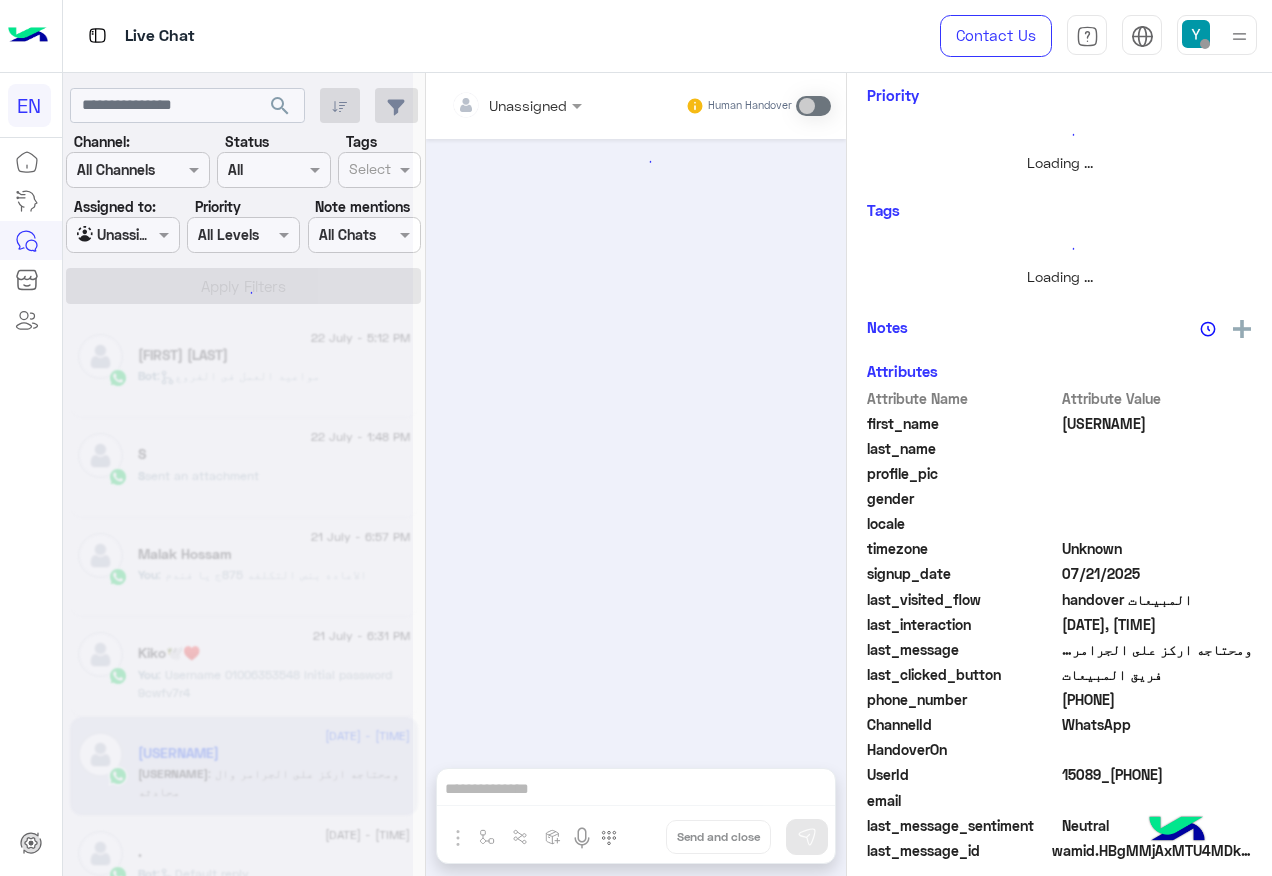scroll, scrollTop: 158, scrollLeft: 0, axis: vertical 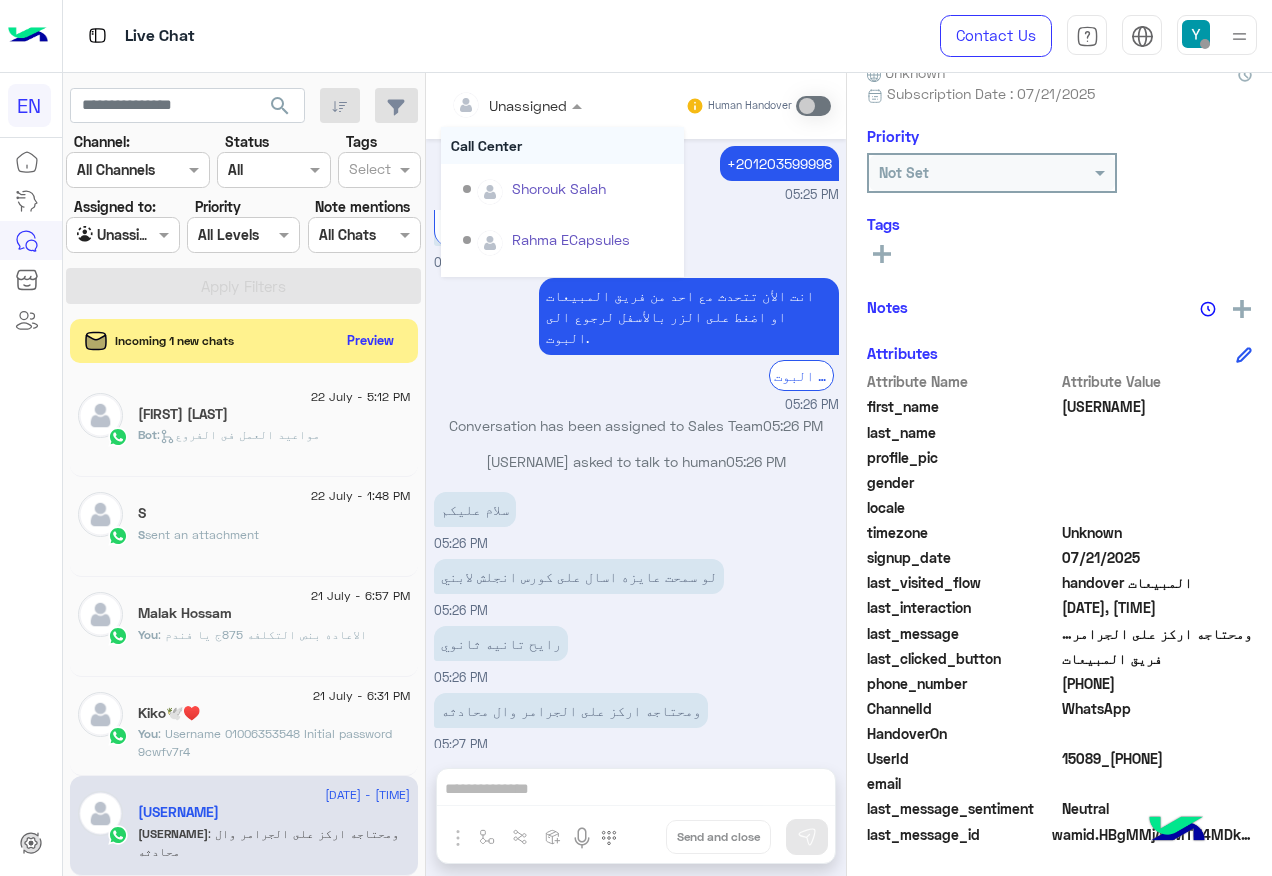 click on "Unassigned" at bounding box center (528, 105) 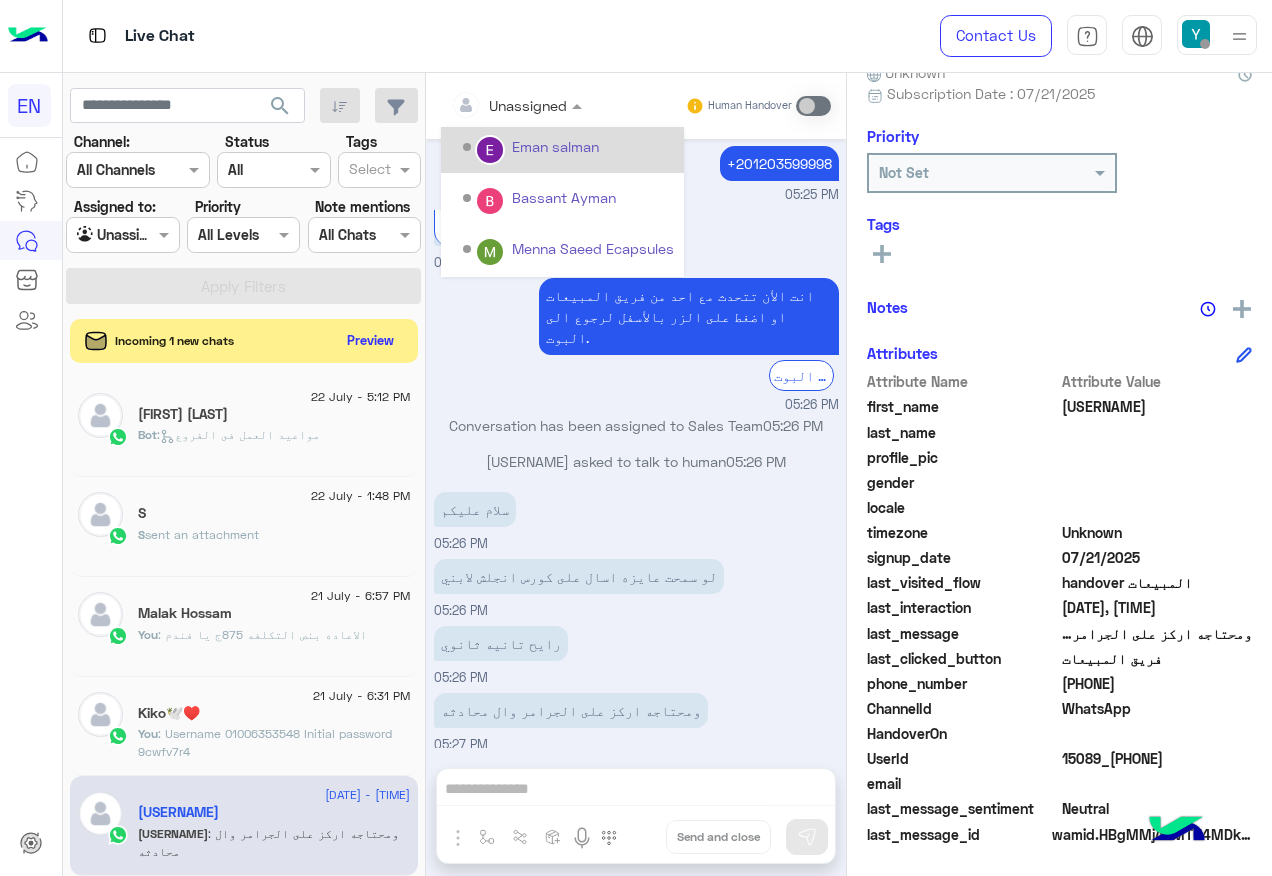 scroll, scrollTop: 281, scrollLeft: 0, axis: vertical 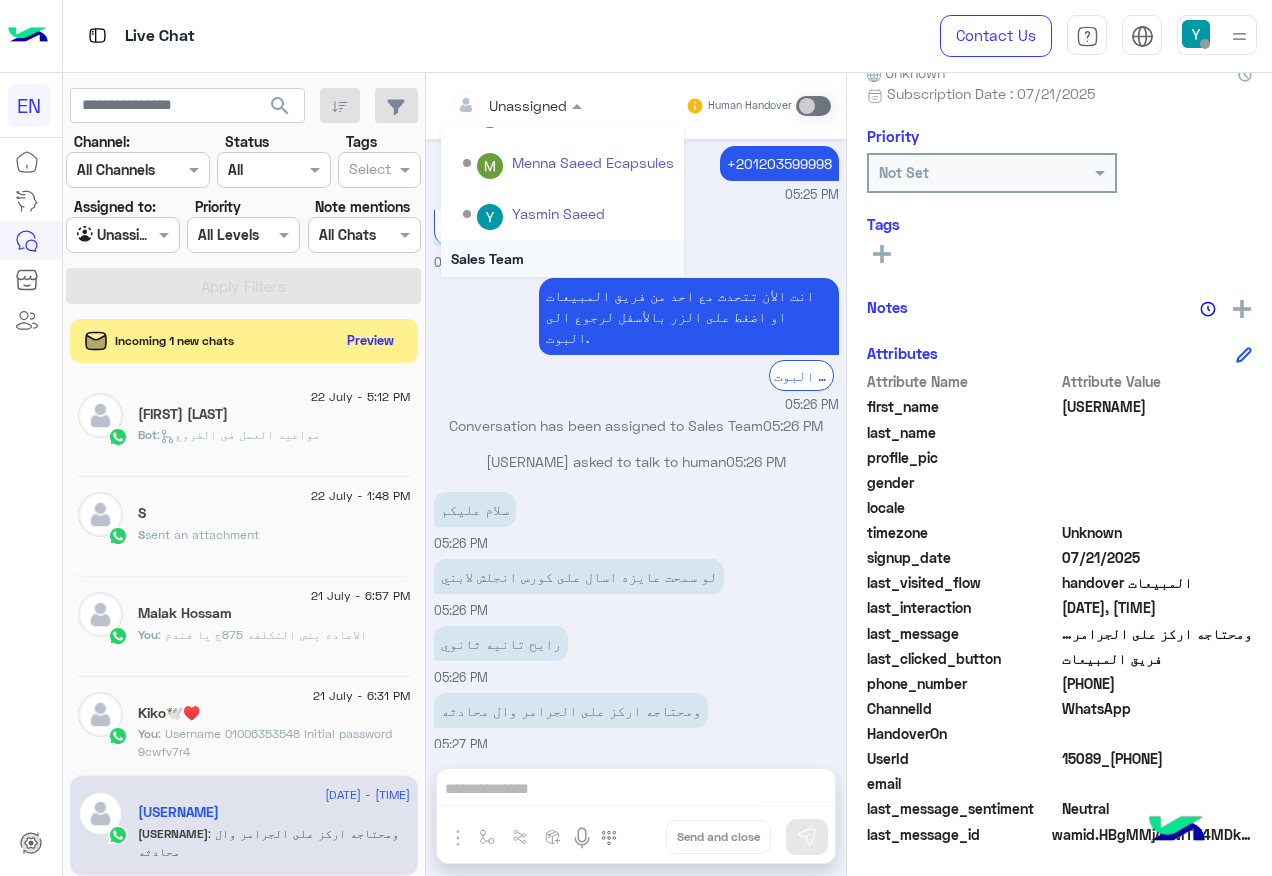 click on "Sales Team" at bounding box center [562, 258] 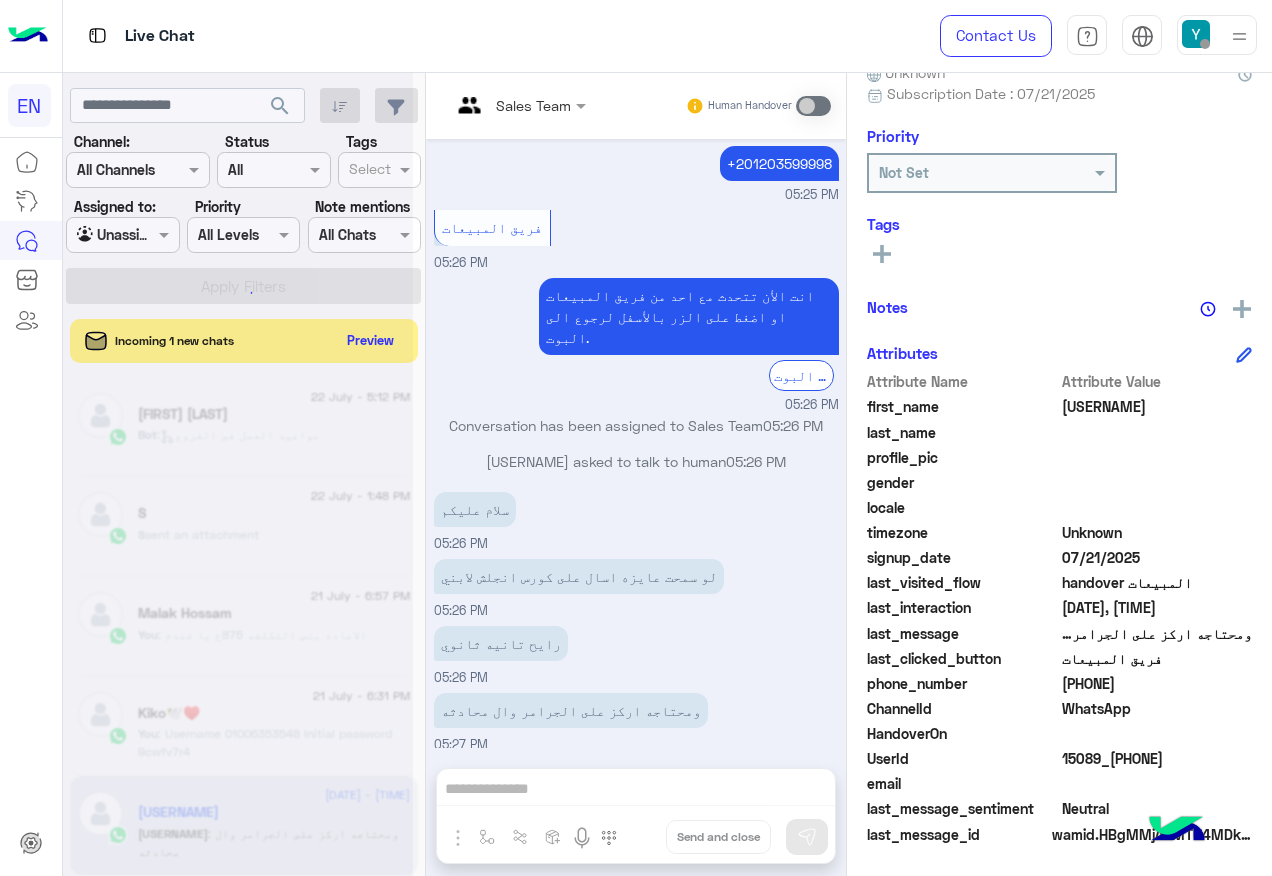 scroll, scrollTop: 242, scrollLeft: 0, axis: vertical 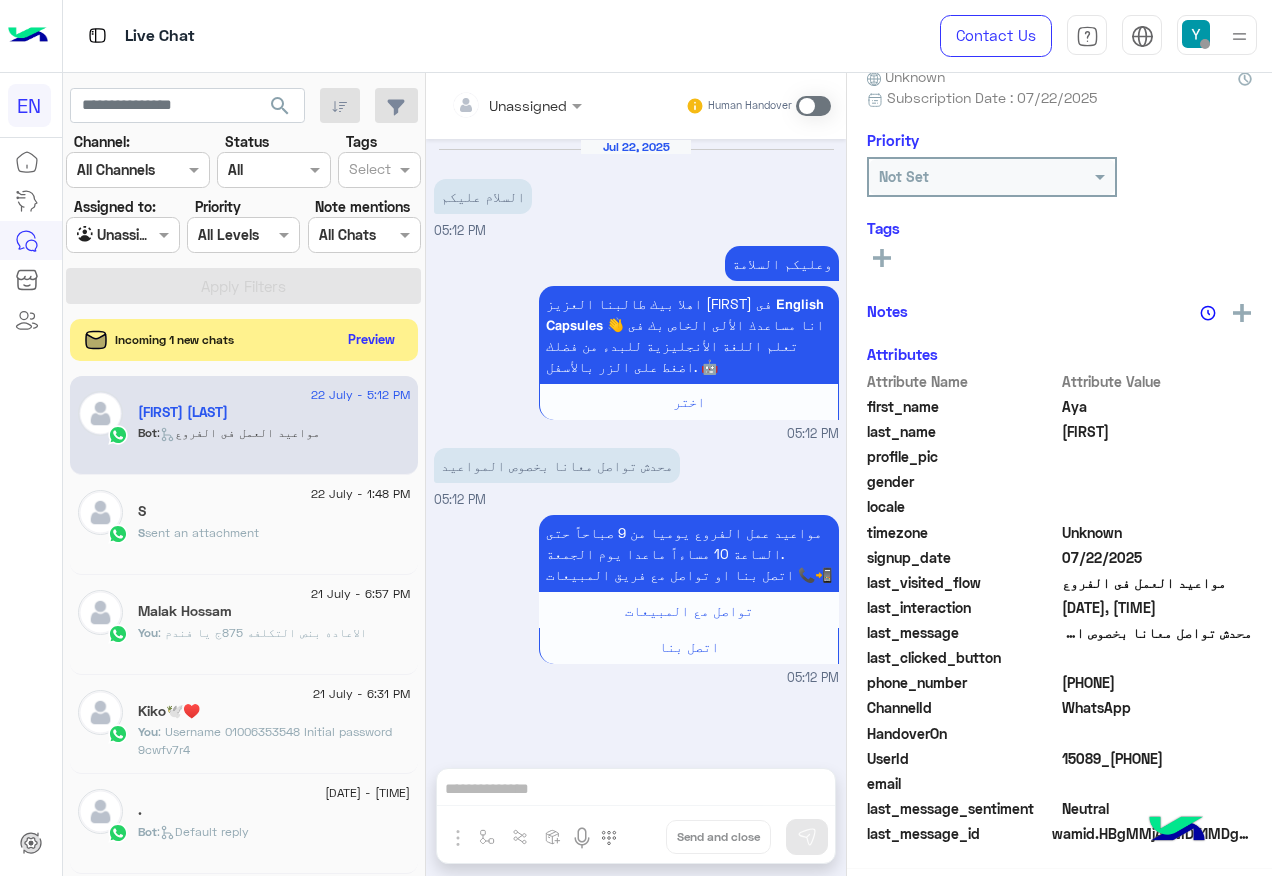 click on "Preview" 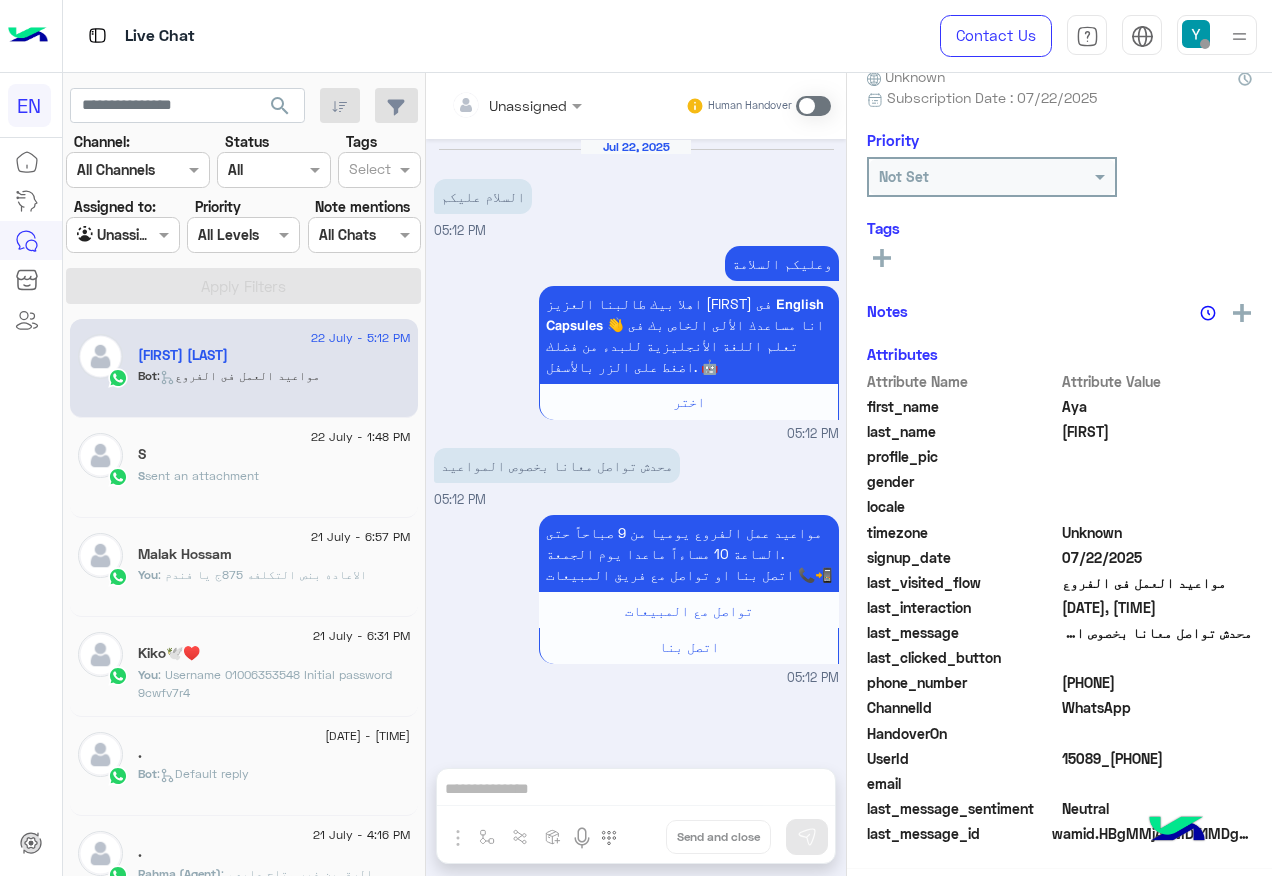 scroll, scrollTop: 201, scrollLeft: 0, axis: vertical 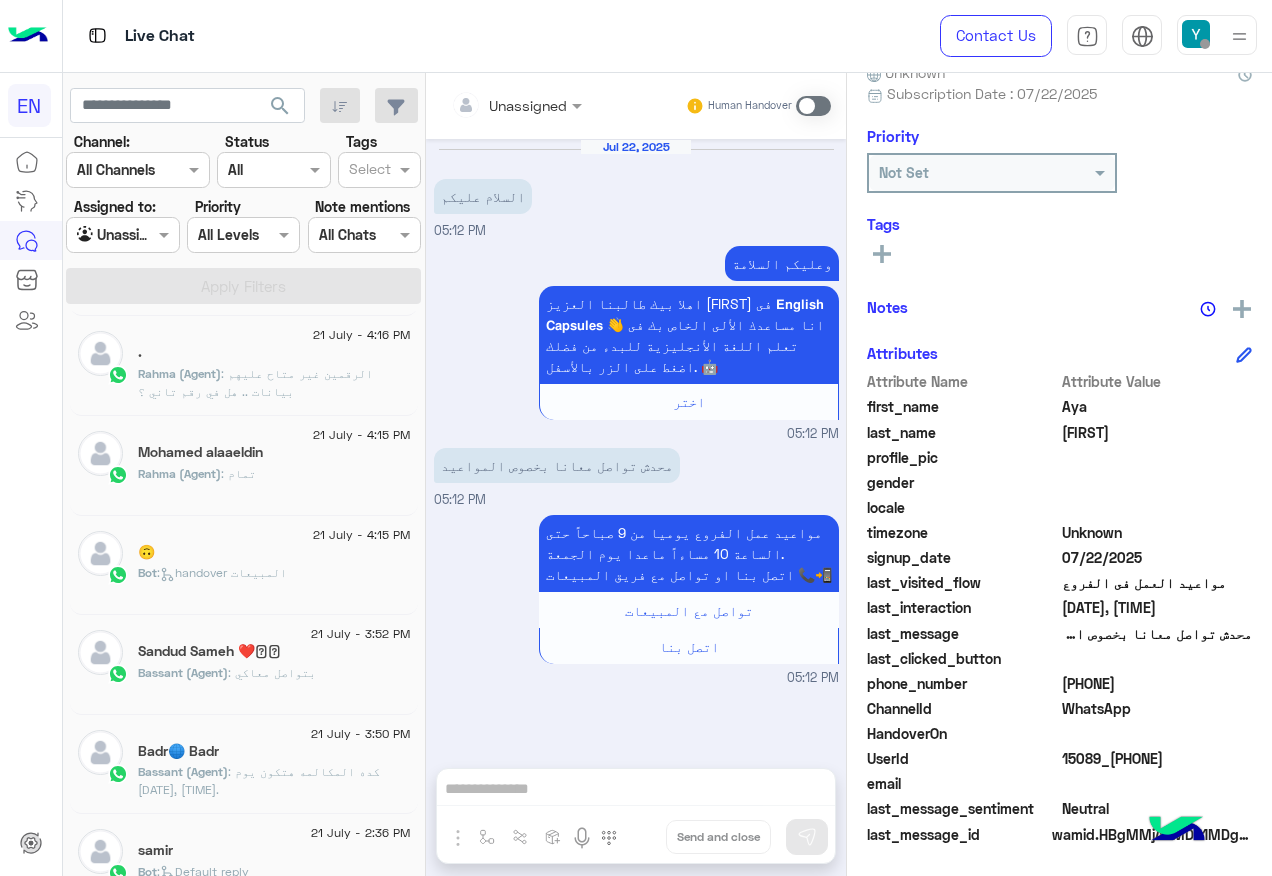 click on "Agent Filter Unassigned" at bounding box center [122, 235] 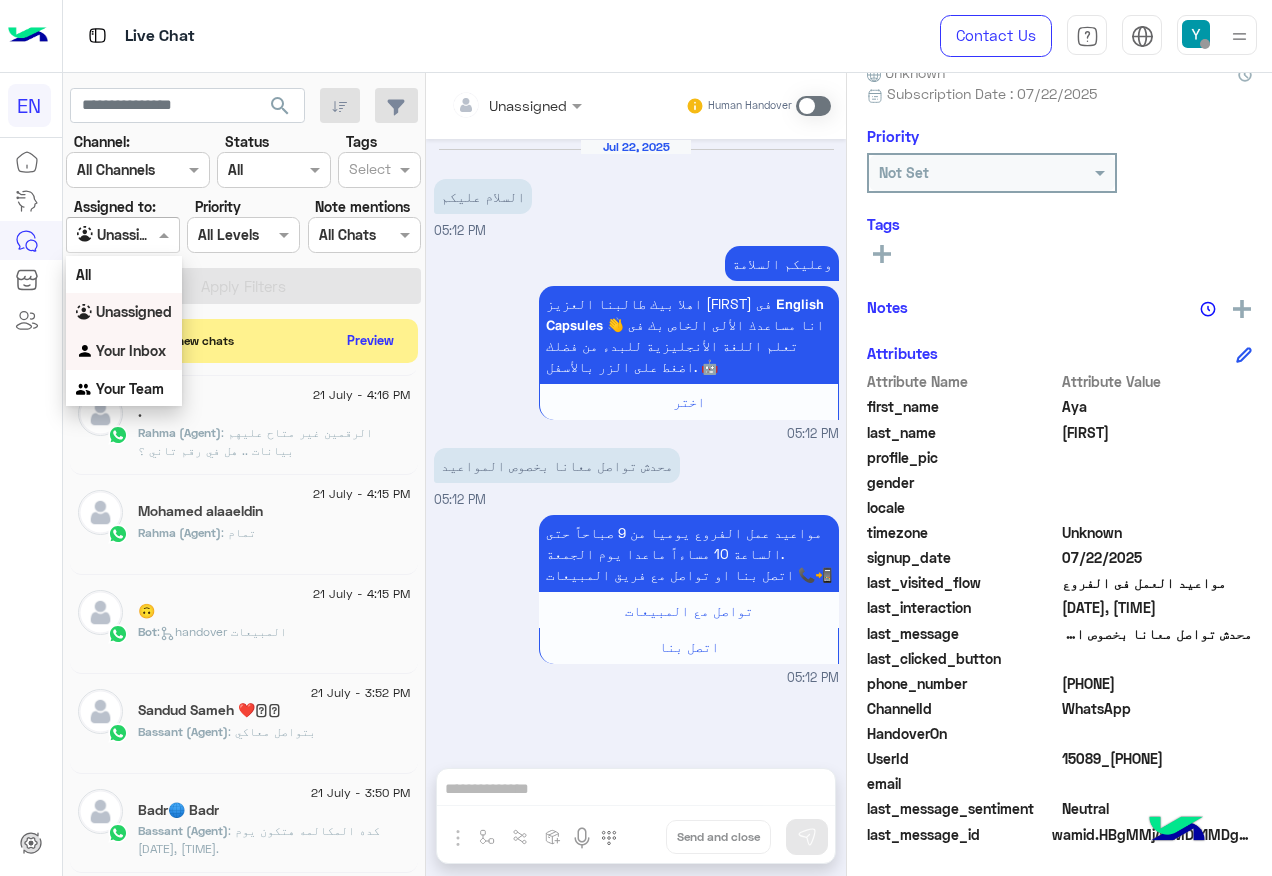 click on "Your Inbox" at bounding box center [131, 350] 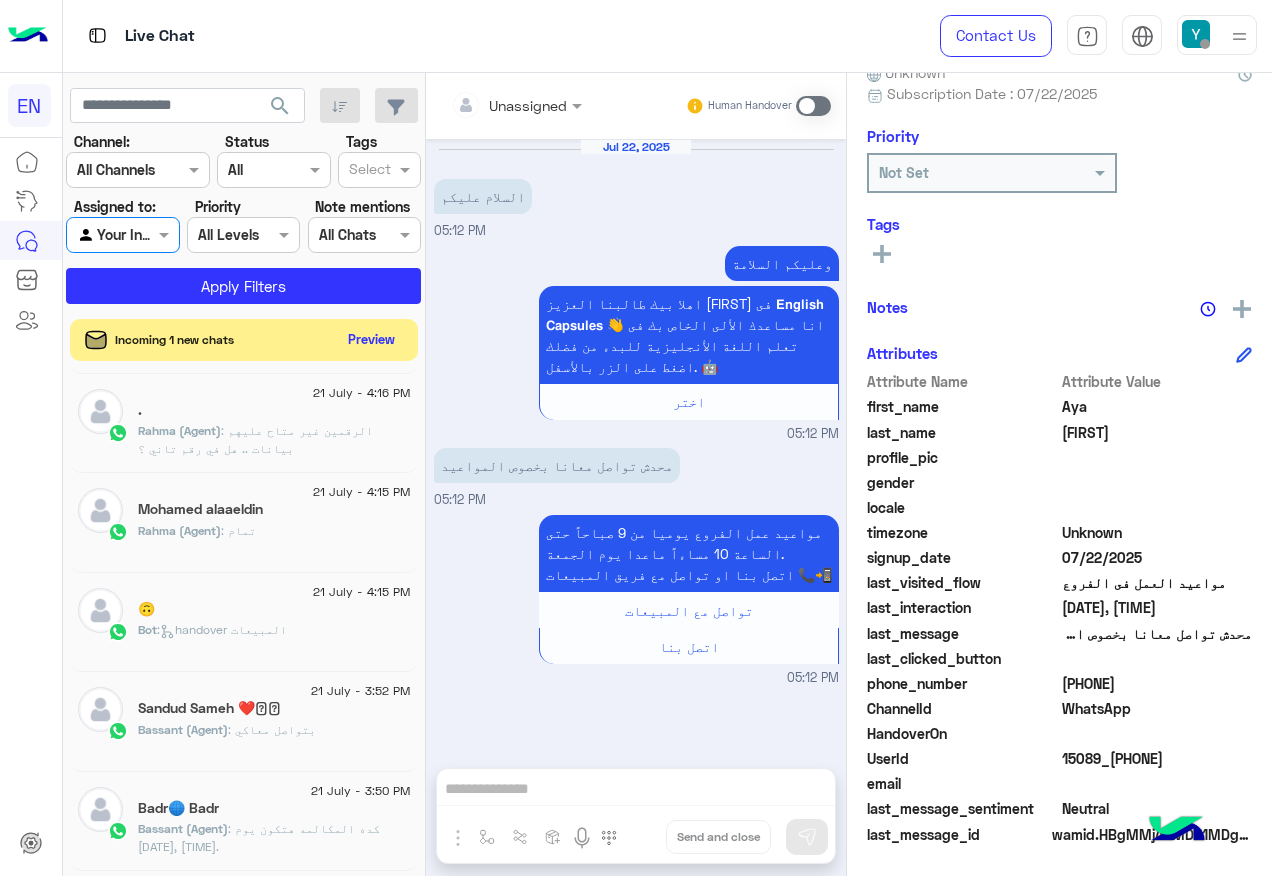 click on "Preview" 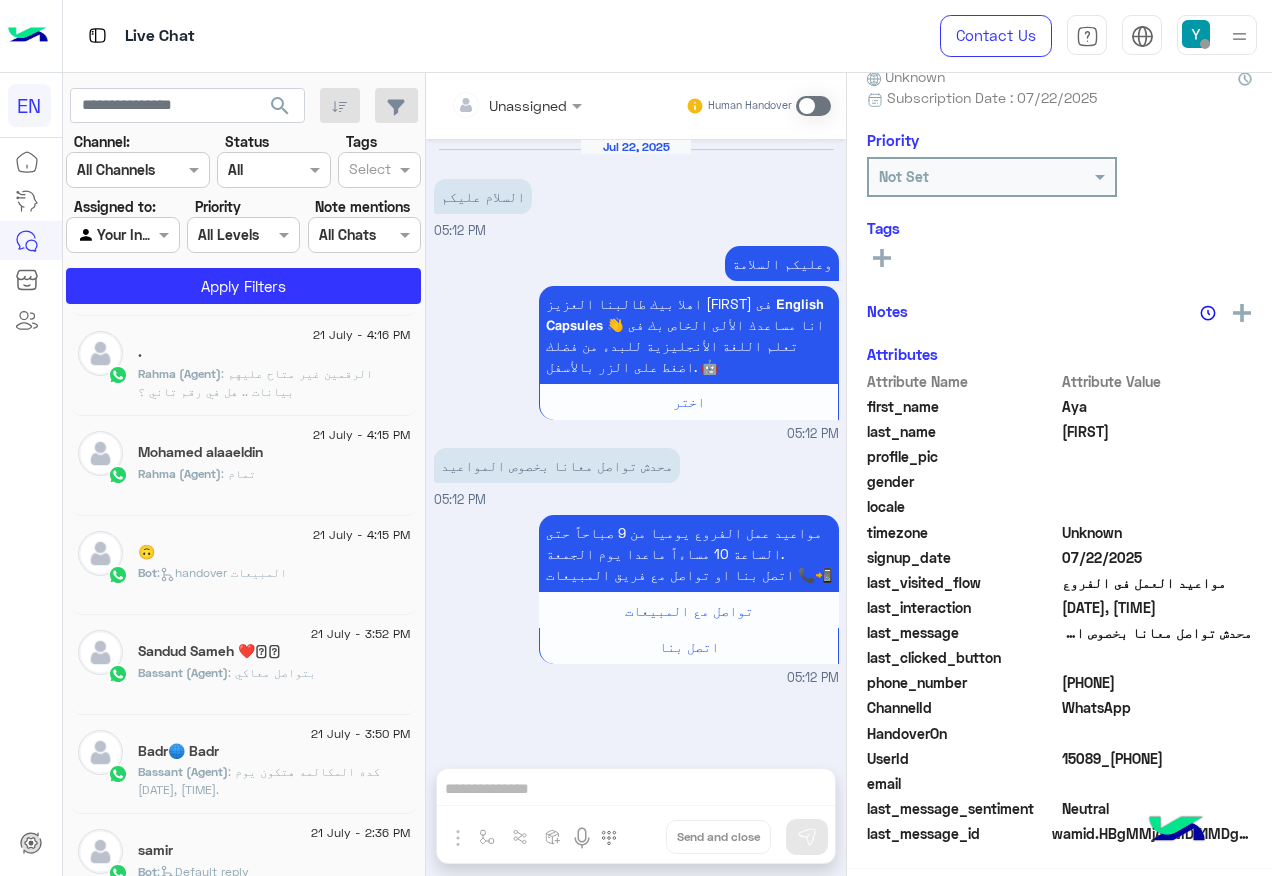 scroll, scrollTop: 197, scrollLeft: 0, axis: vertical 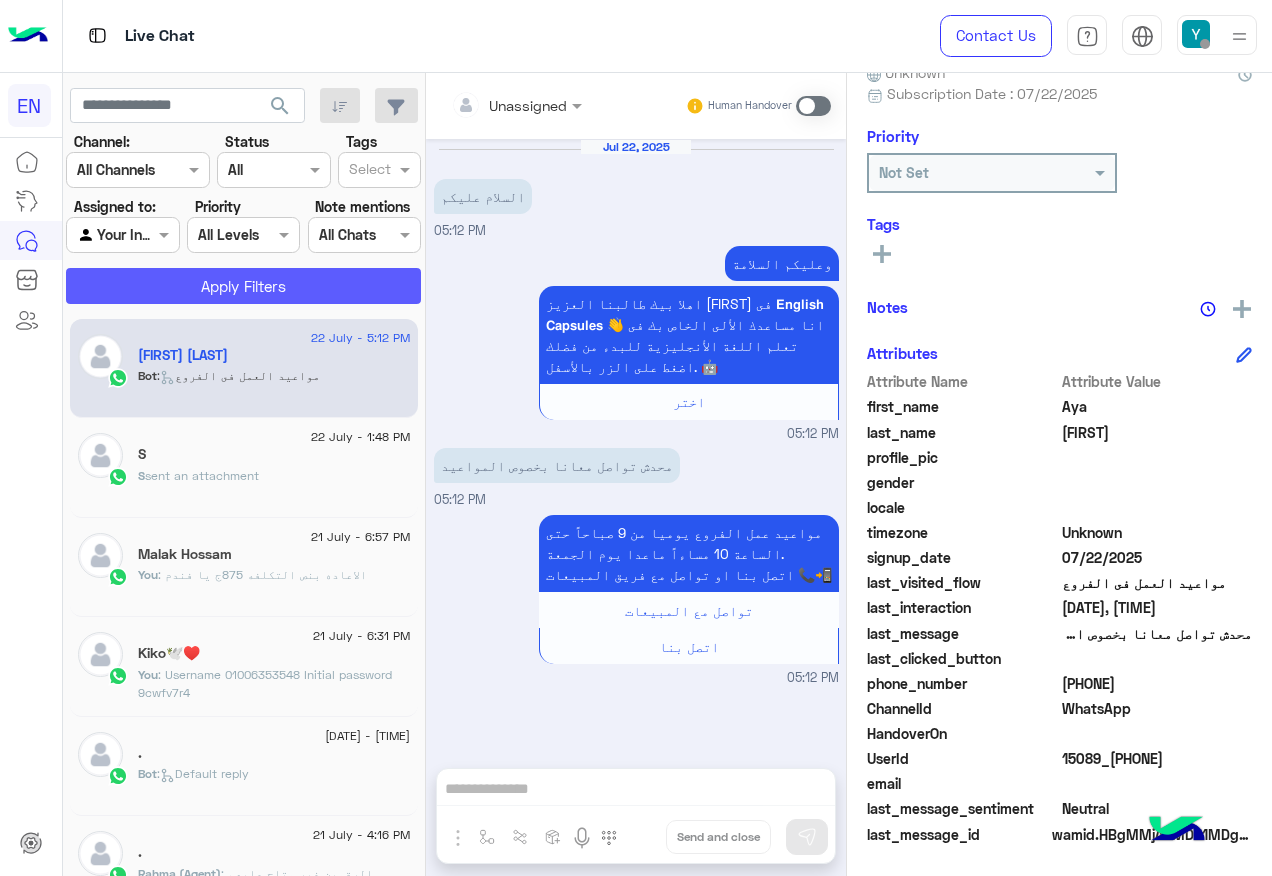 click on "Apply Filters" 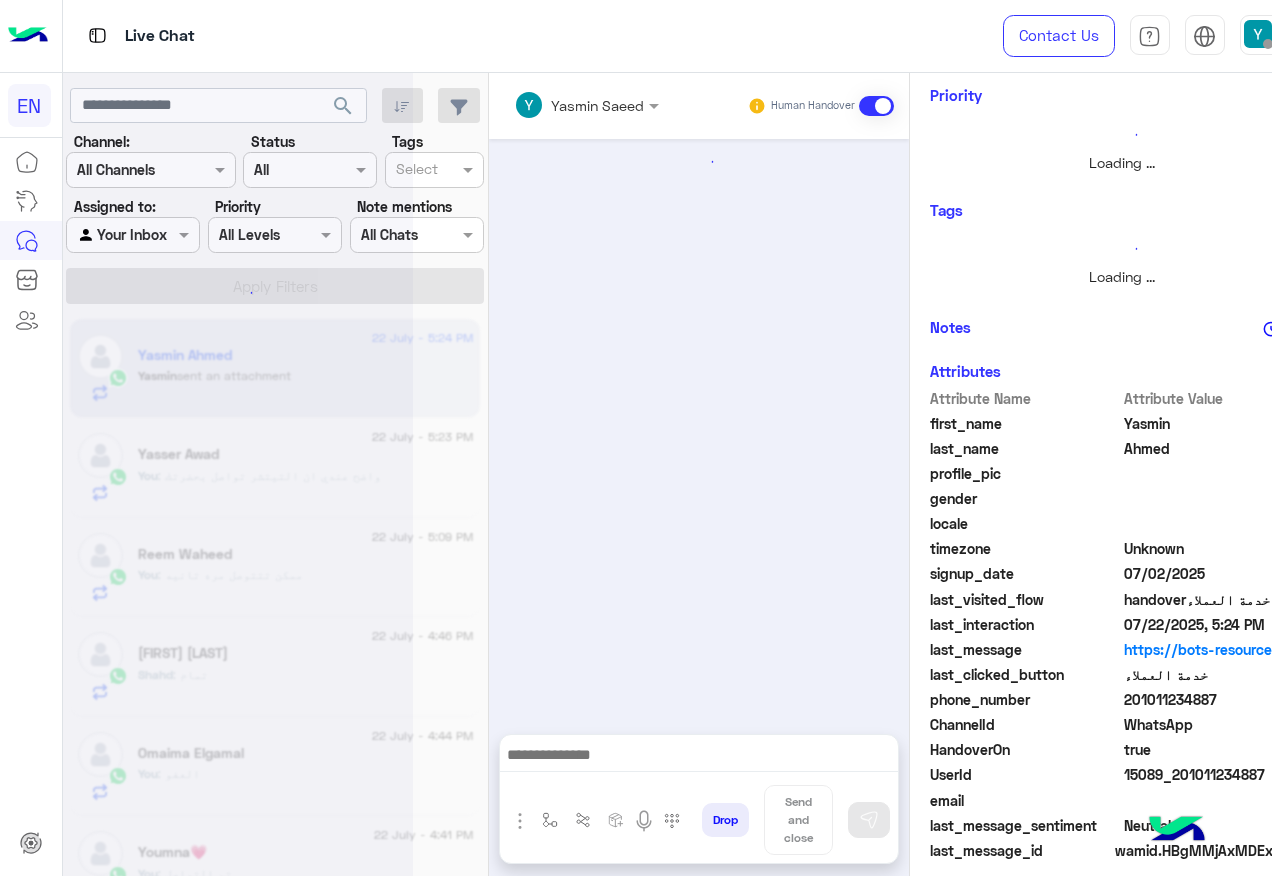 scroll, scrollTop: 197, scrollLeft: 0, axis: vertical 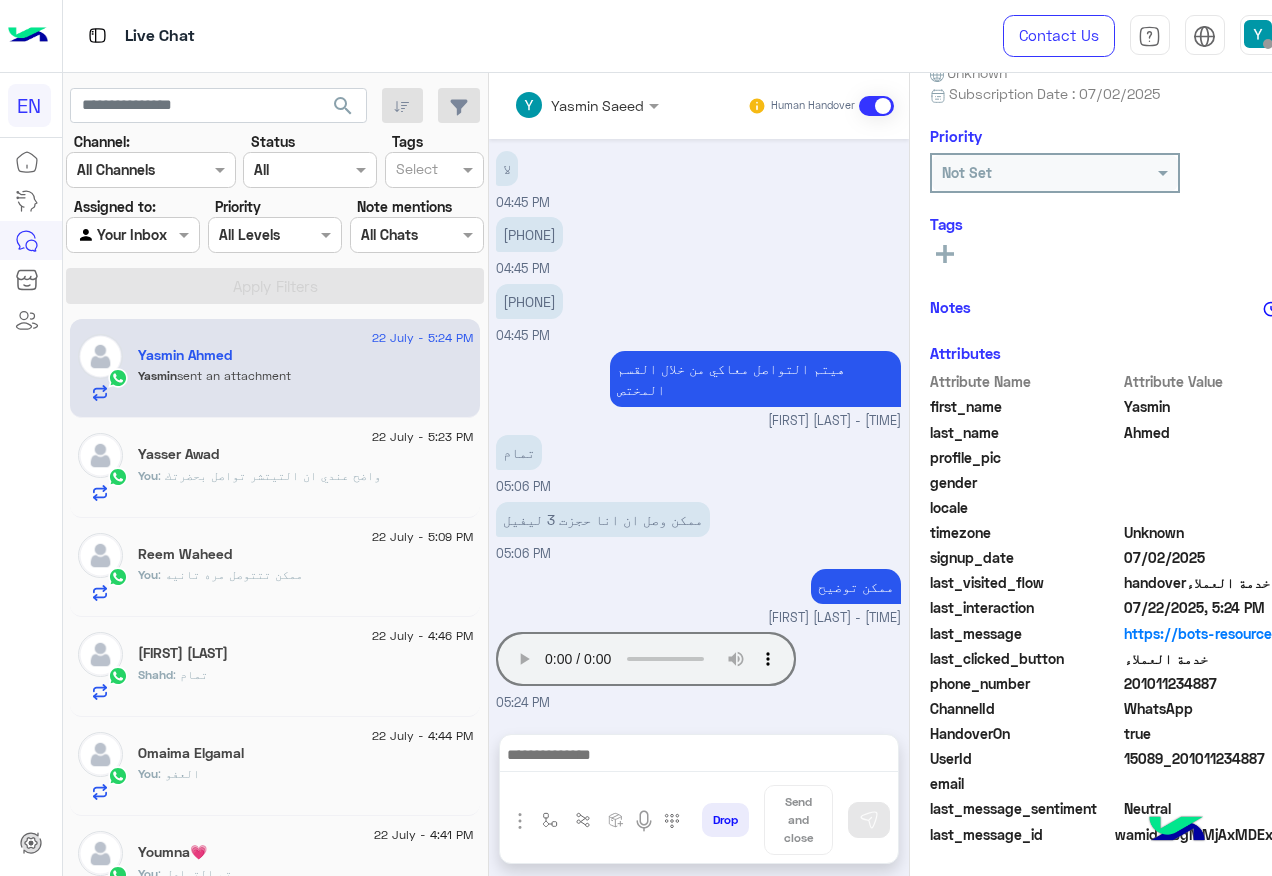 click on "201011234887" 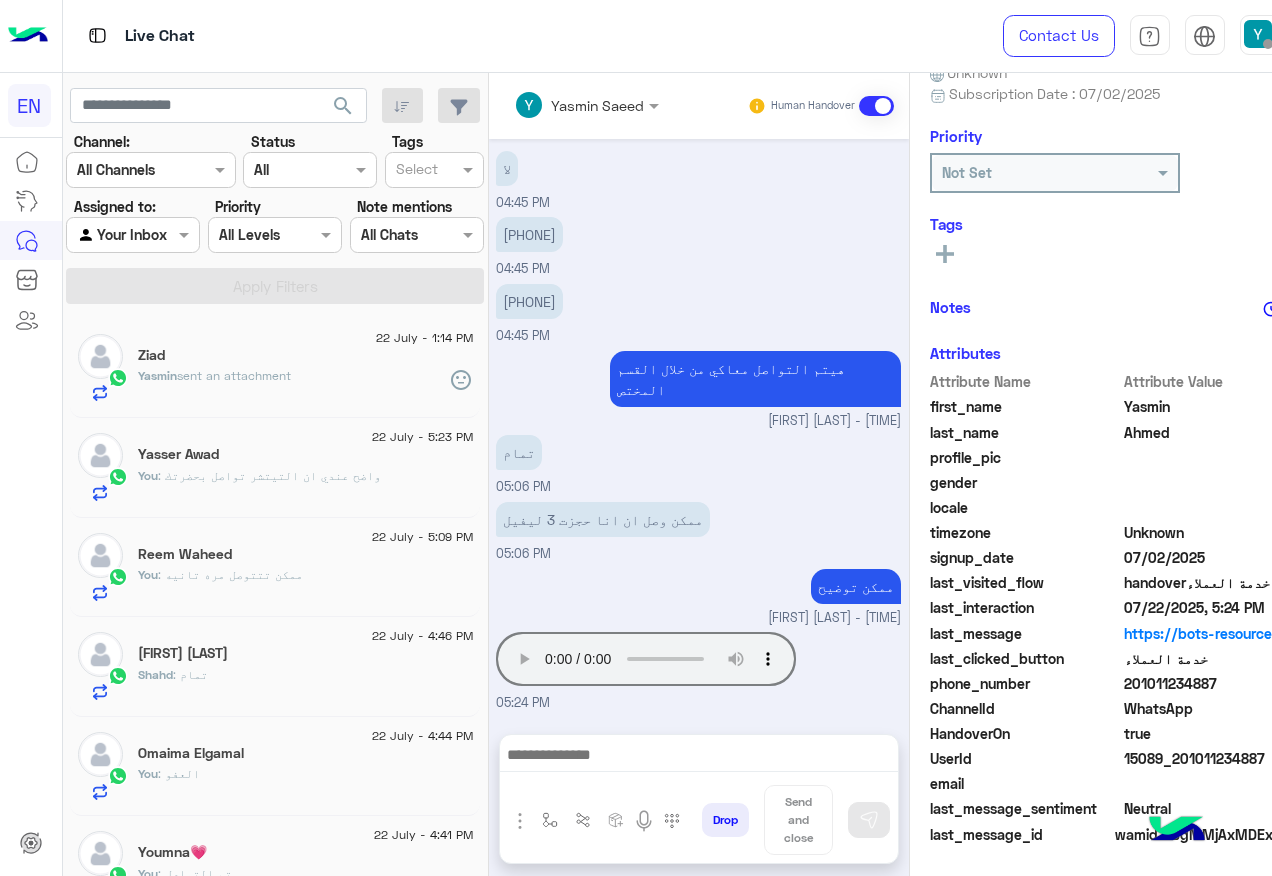 copy on "201011234887" 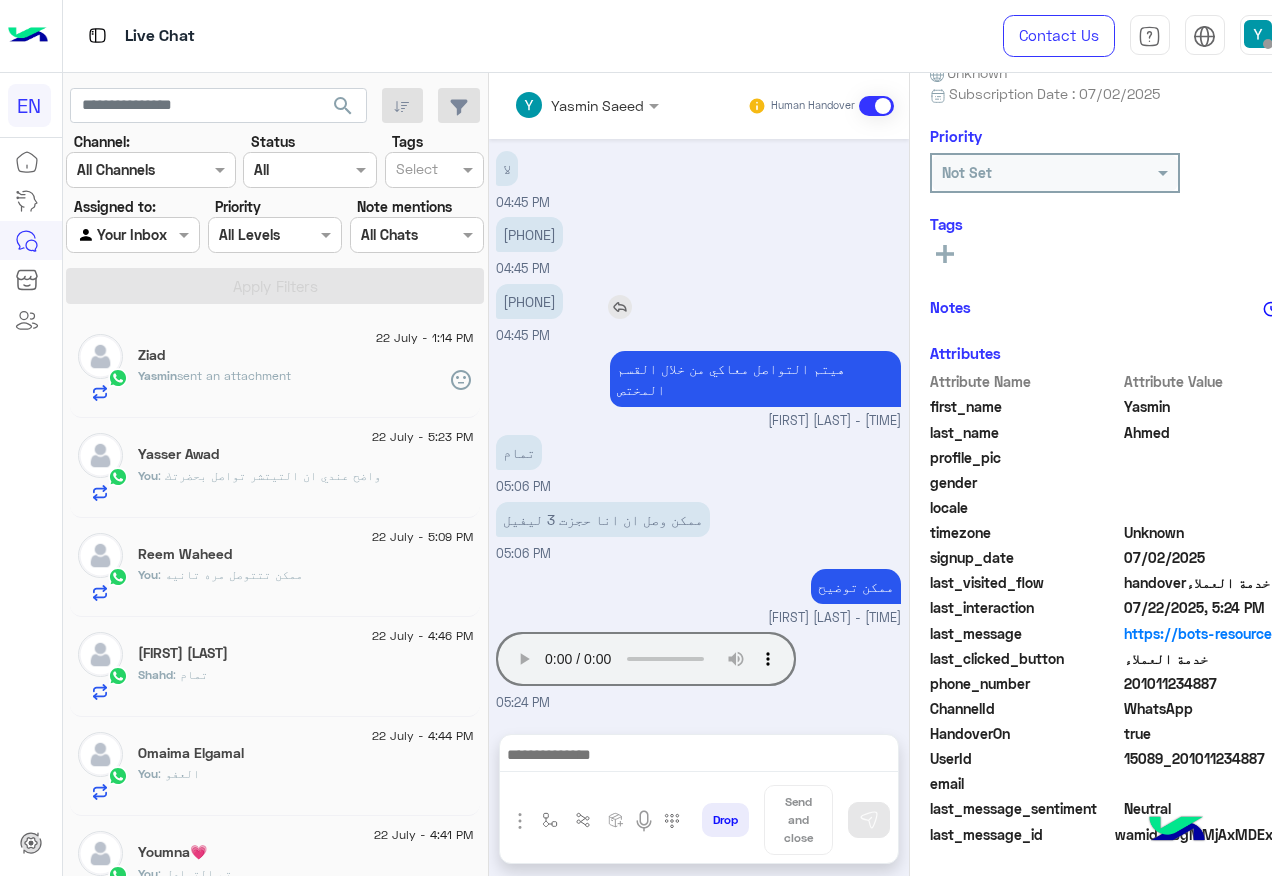 click on "01128545521" at bounding box center (529, 301) 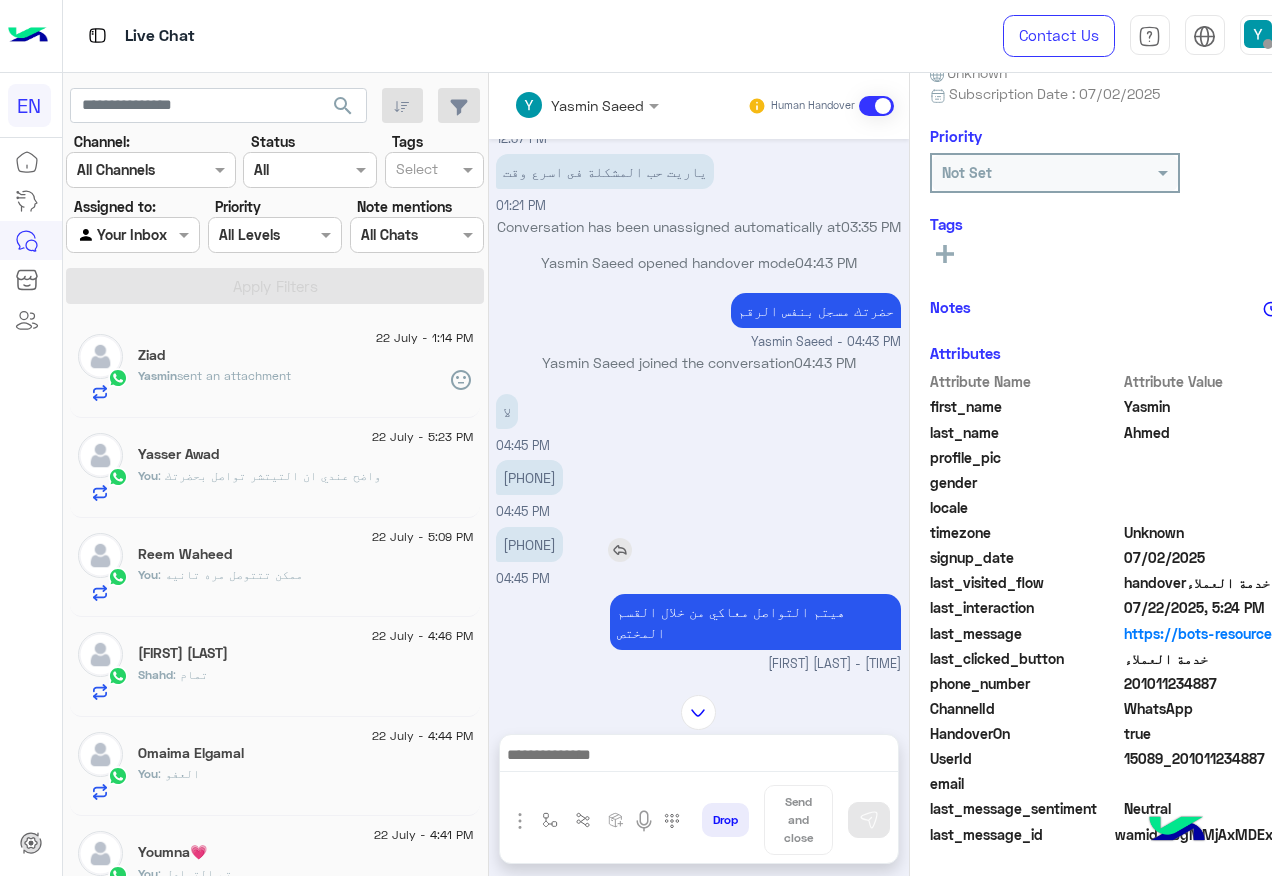 scroll, scrollTop: 586, scrollLeft: 0, axis: vertical 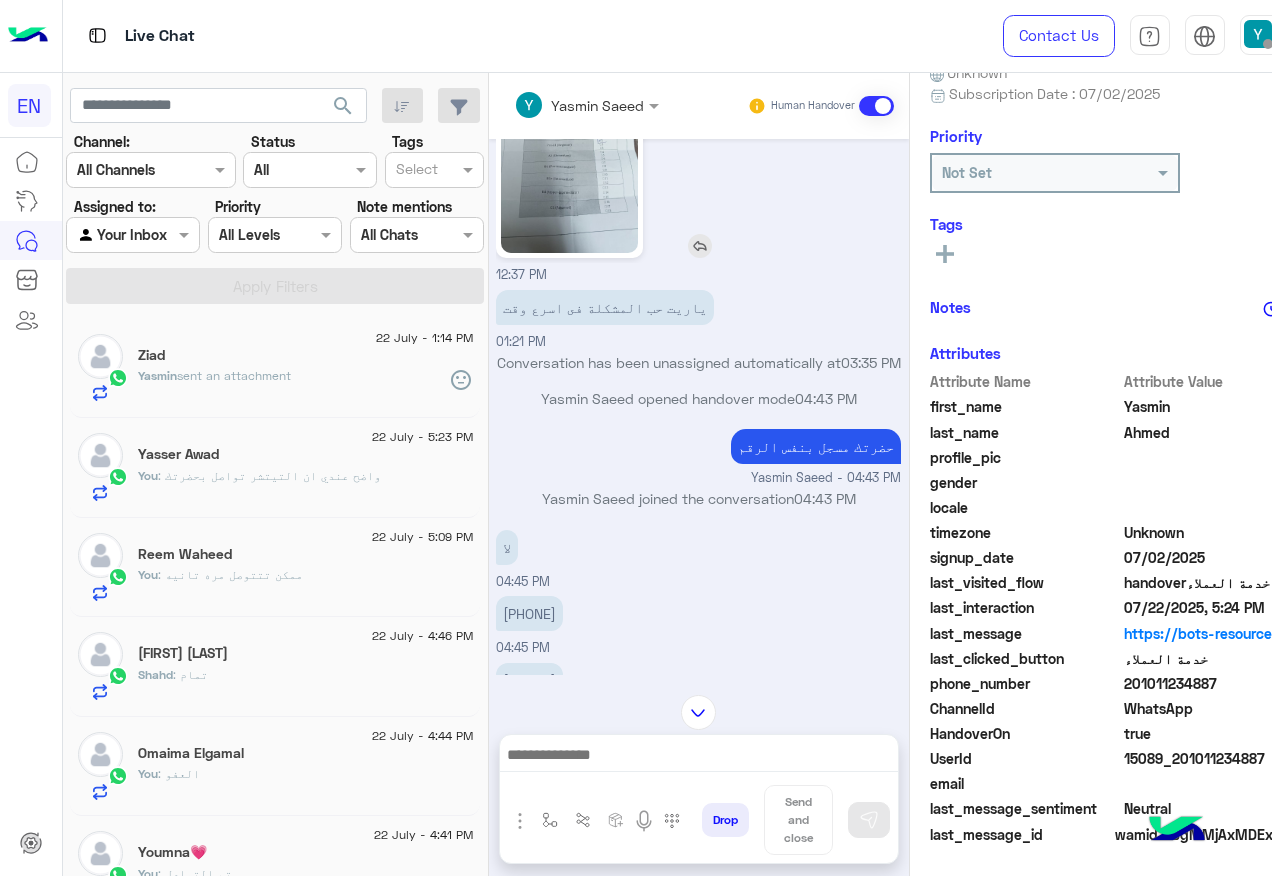 click 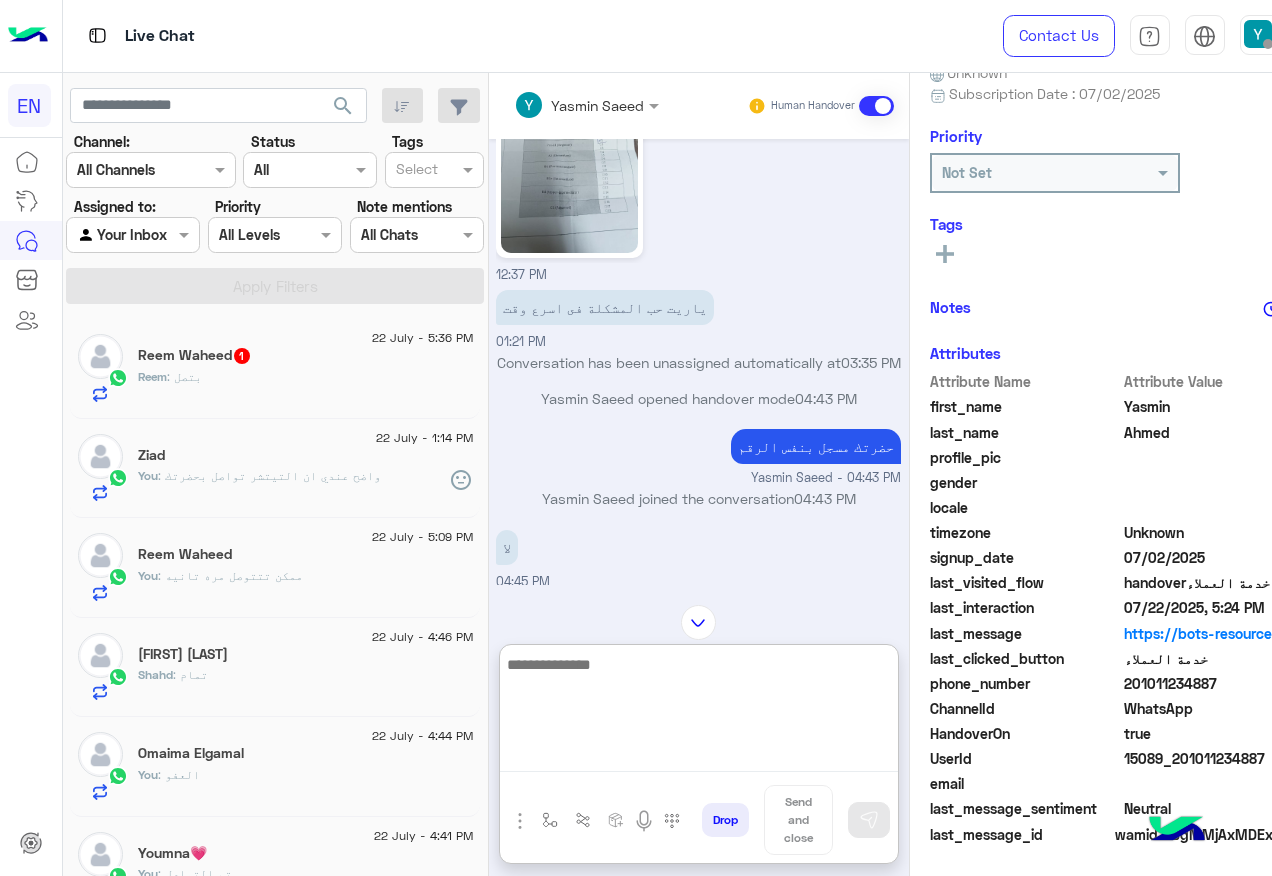 click at bounding box center (699, 712) 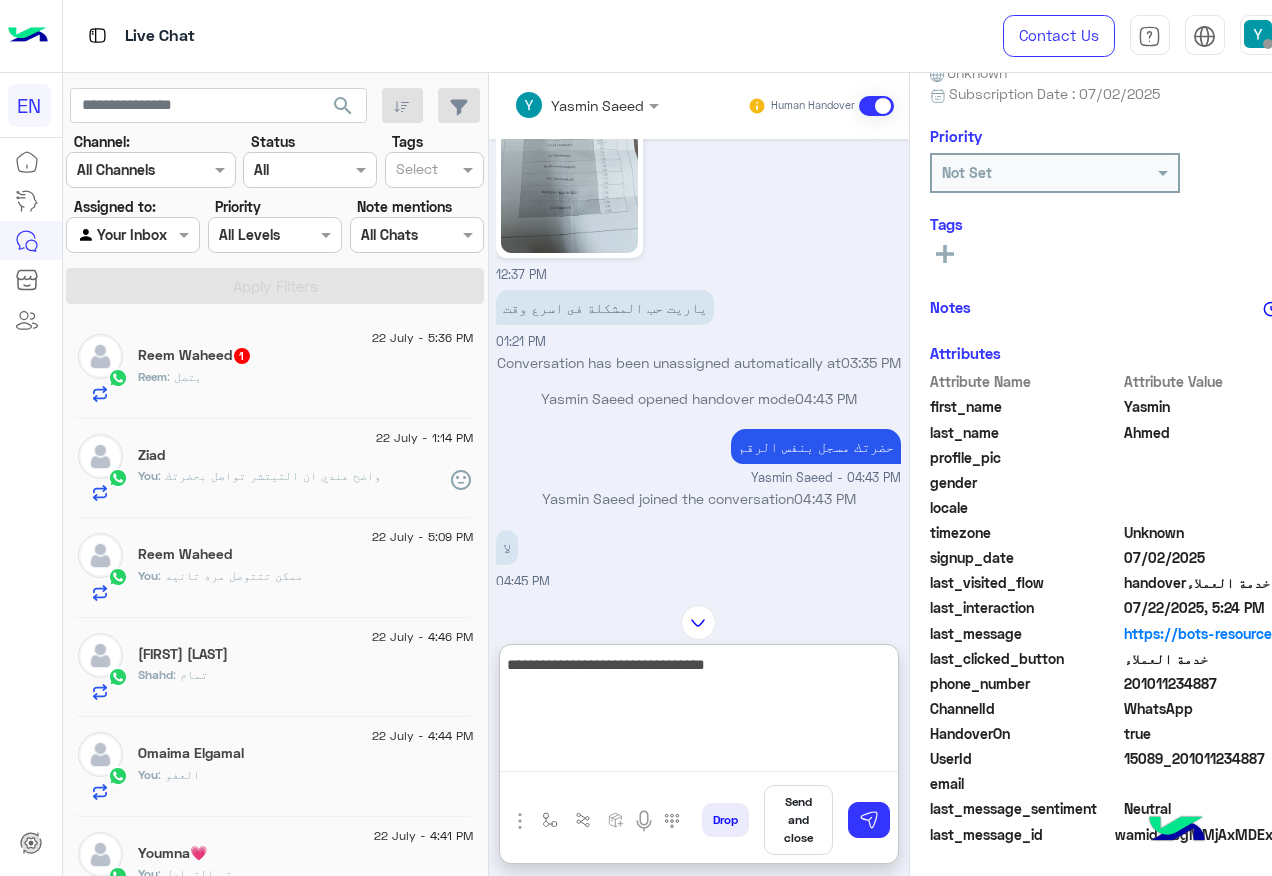 type on "**********" 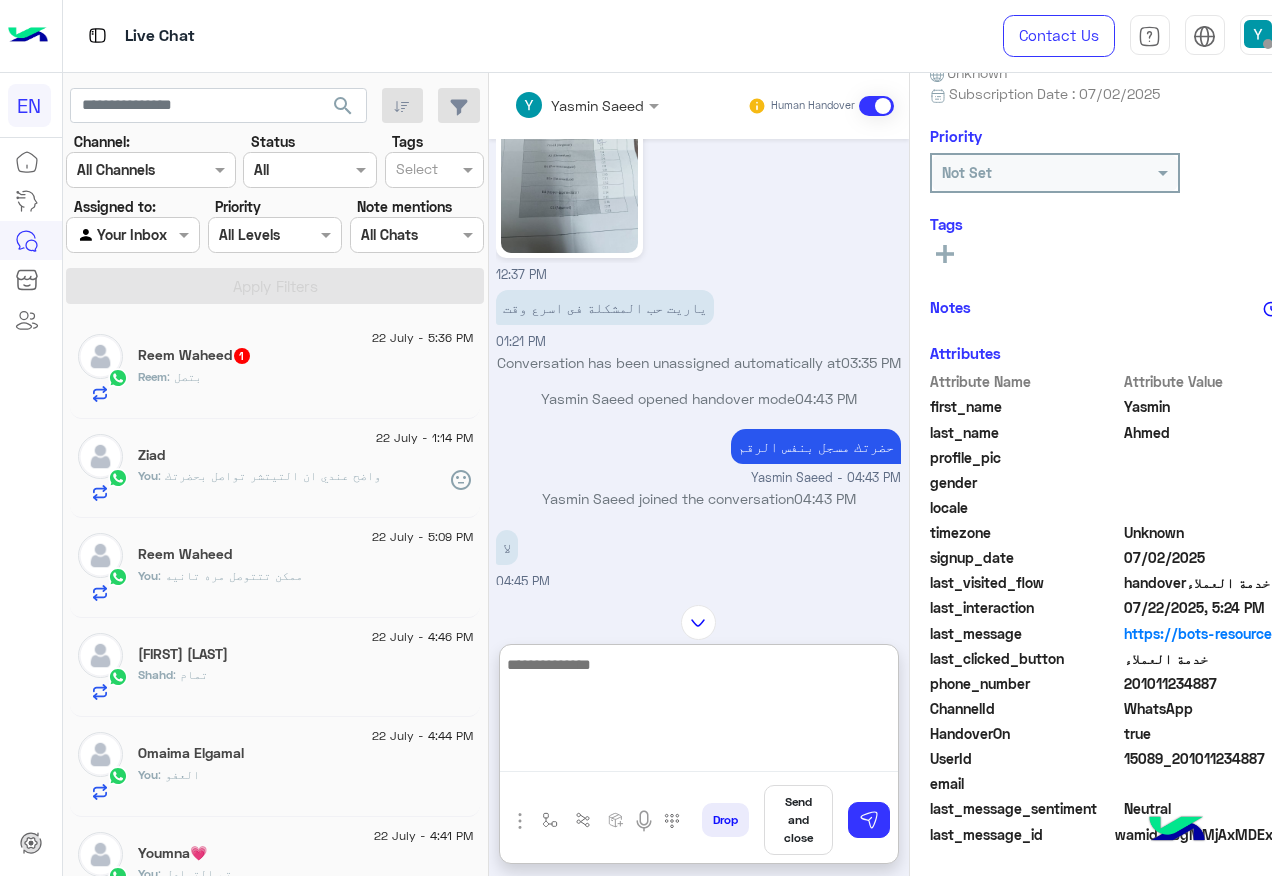 scroll, scrollTop: 1140, scrollLeft: 0, axis: vertical 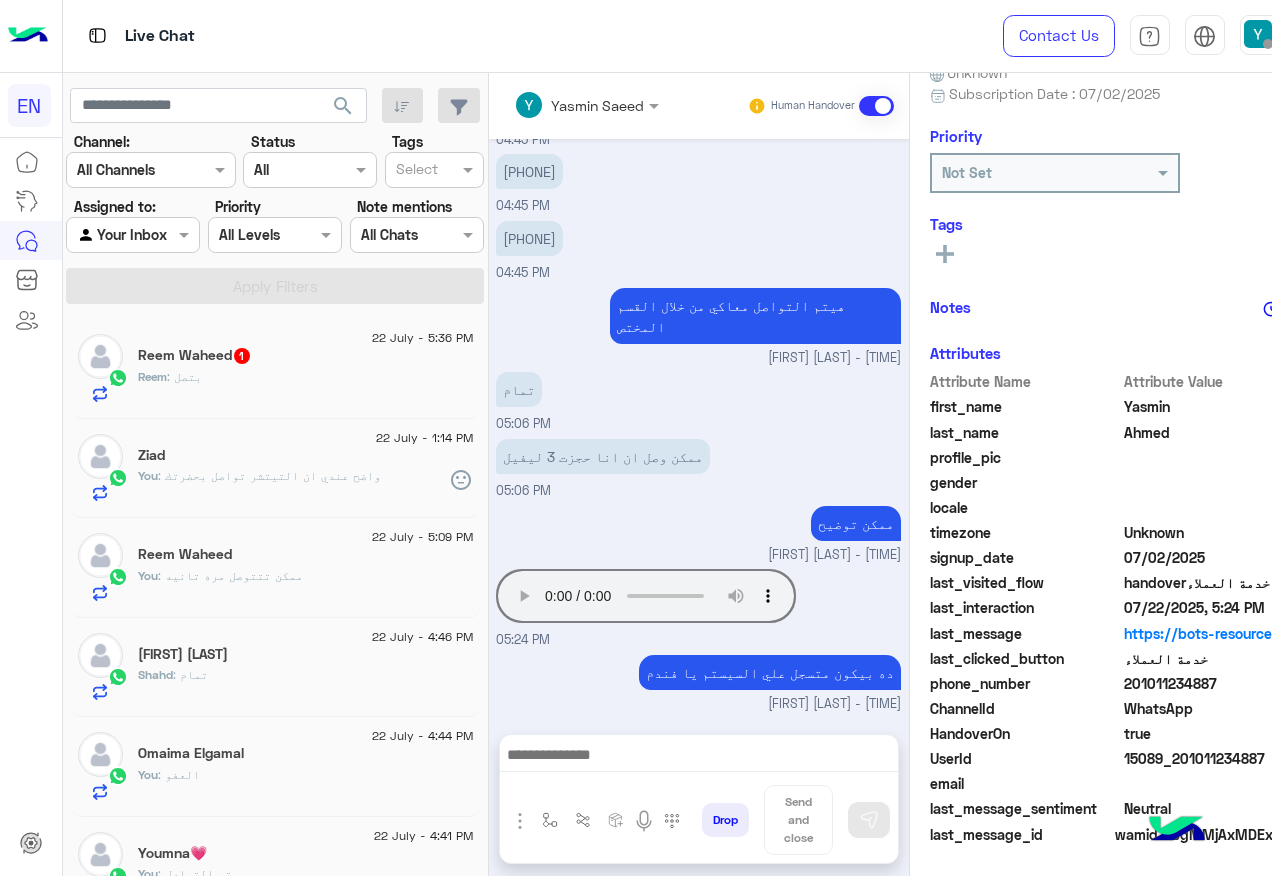 click on "Reem : بتصل" 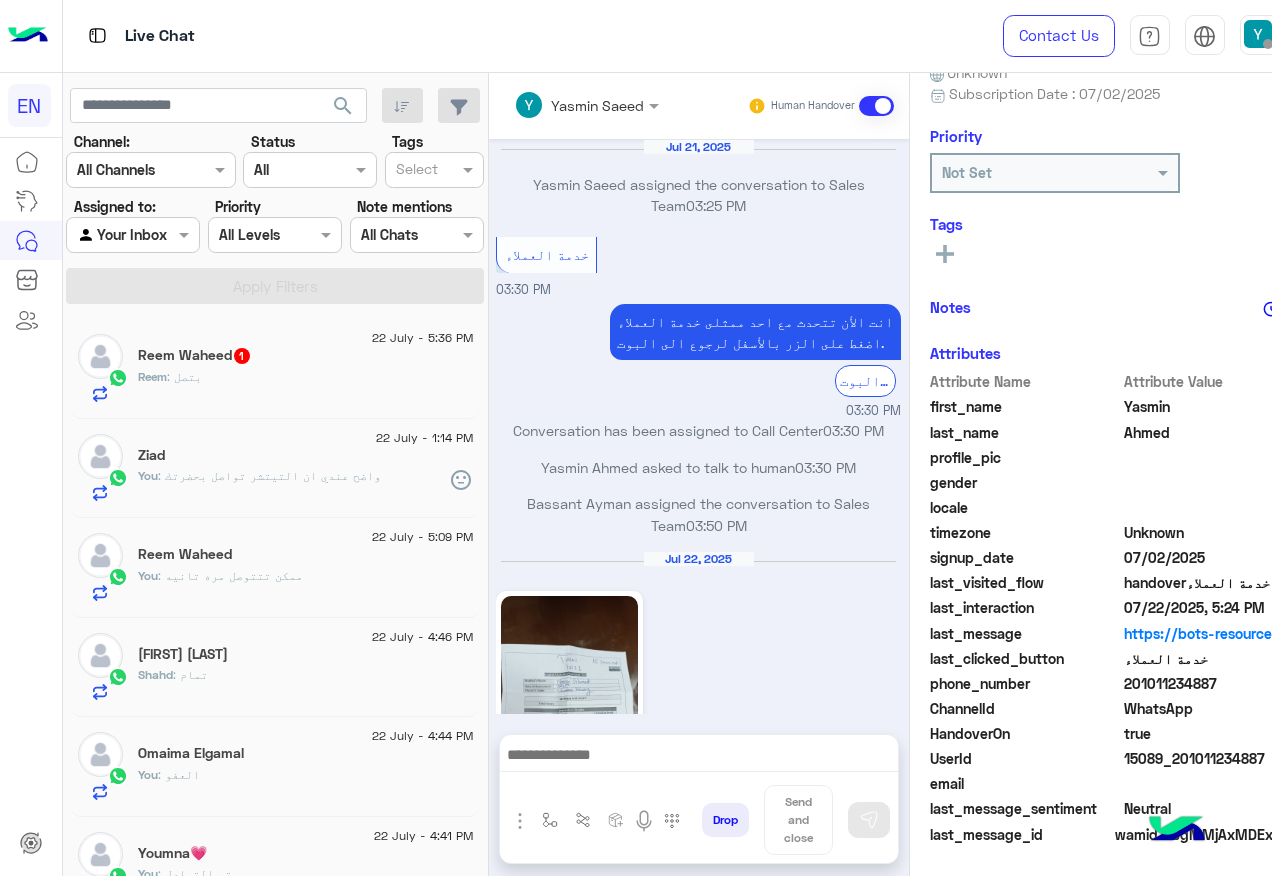scroll, scrollTop: 242, scrollLeft: 0, axis: vertical 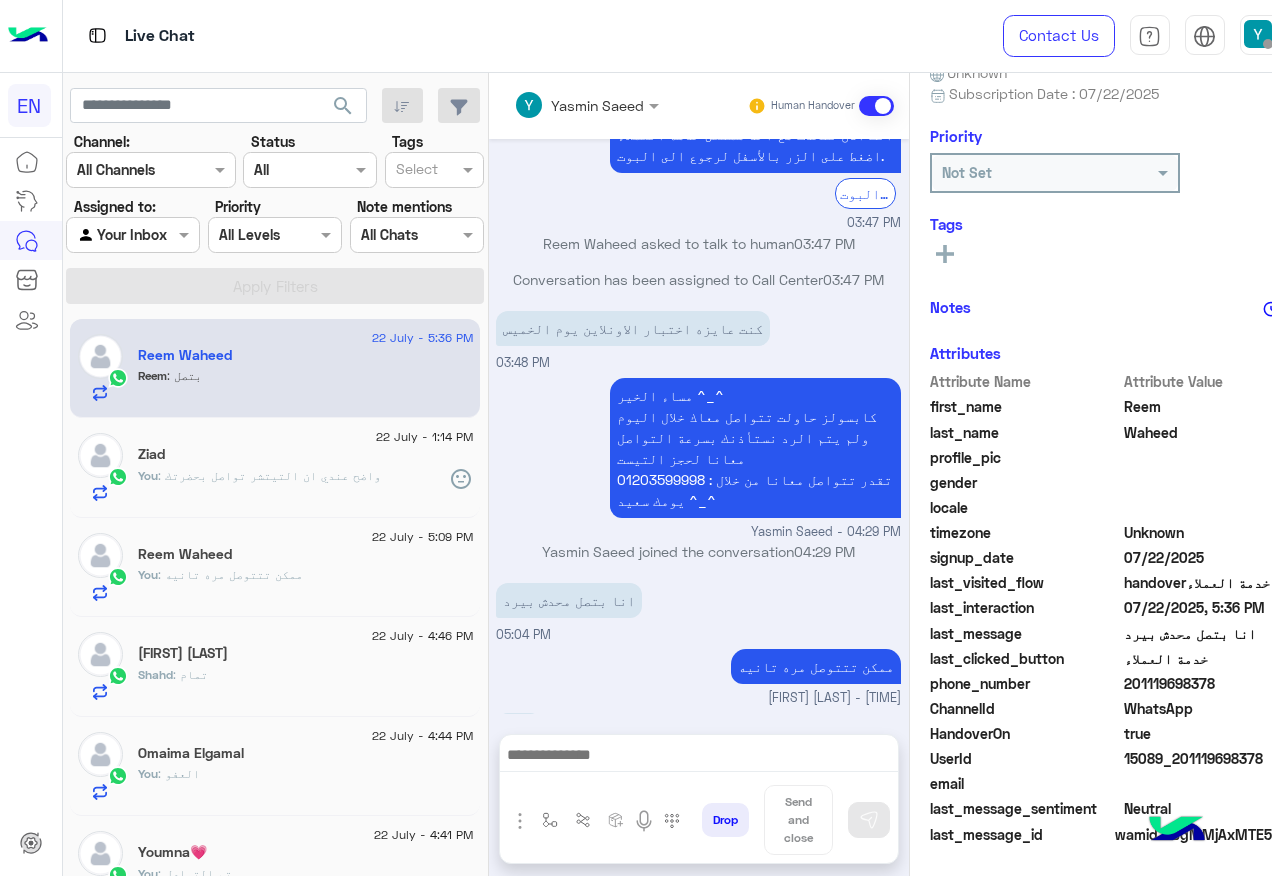 click on "201119698378" 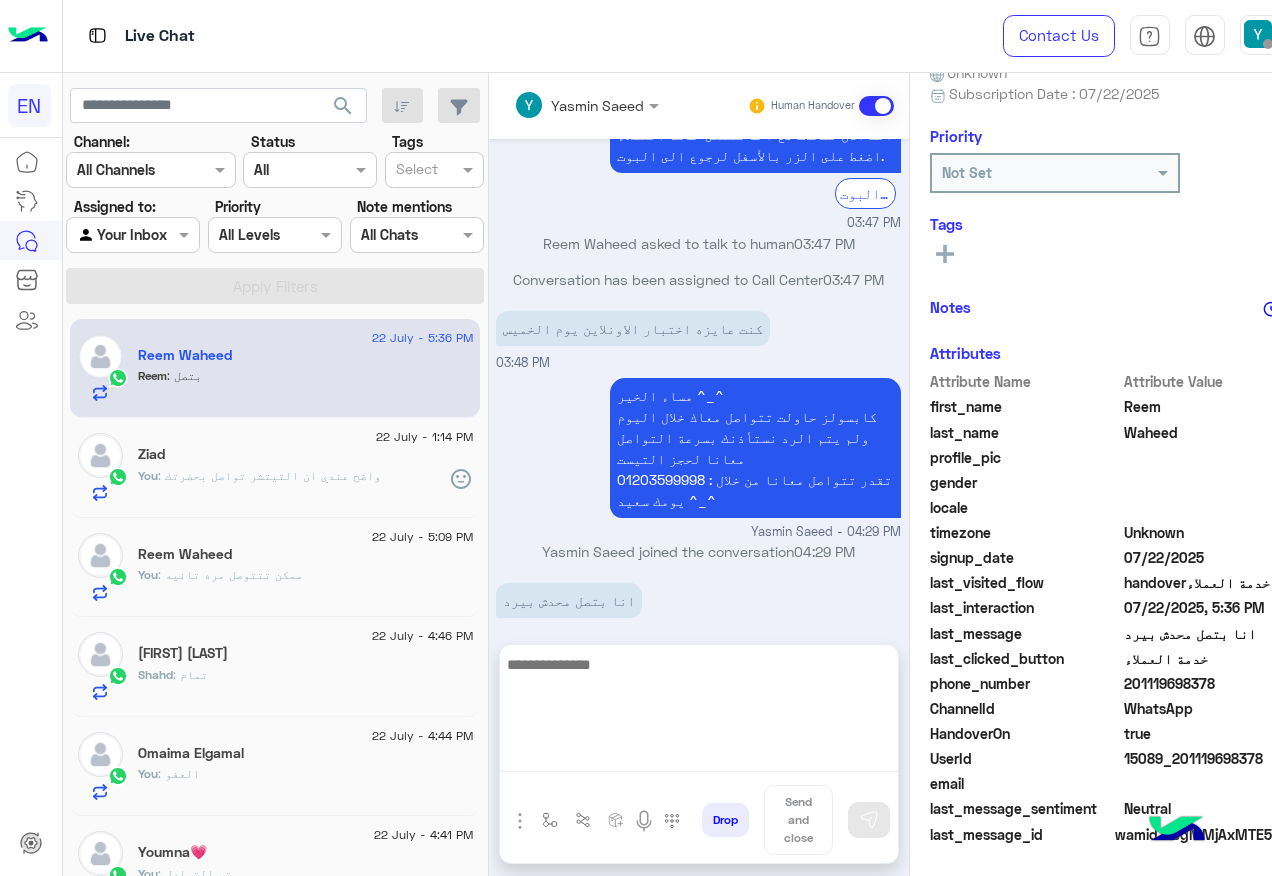 click at bounding box center (699, 712) 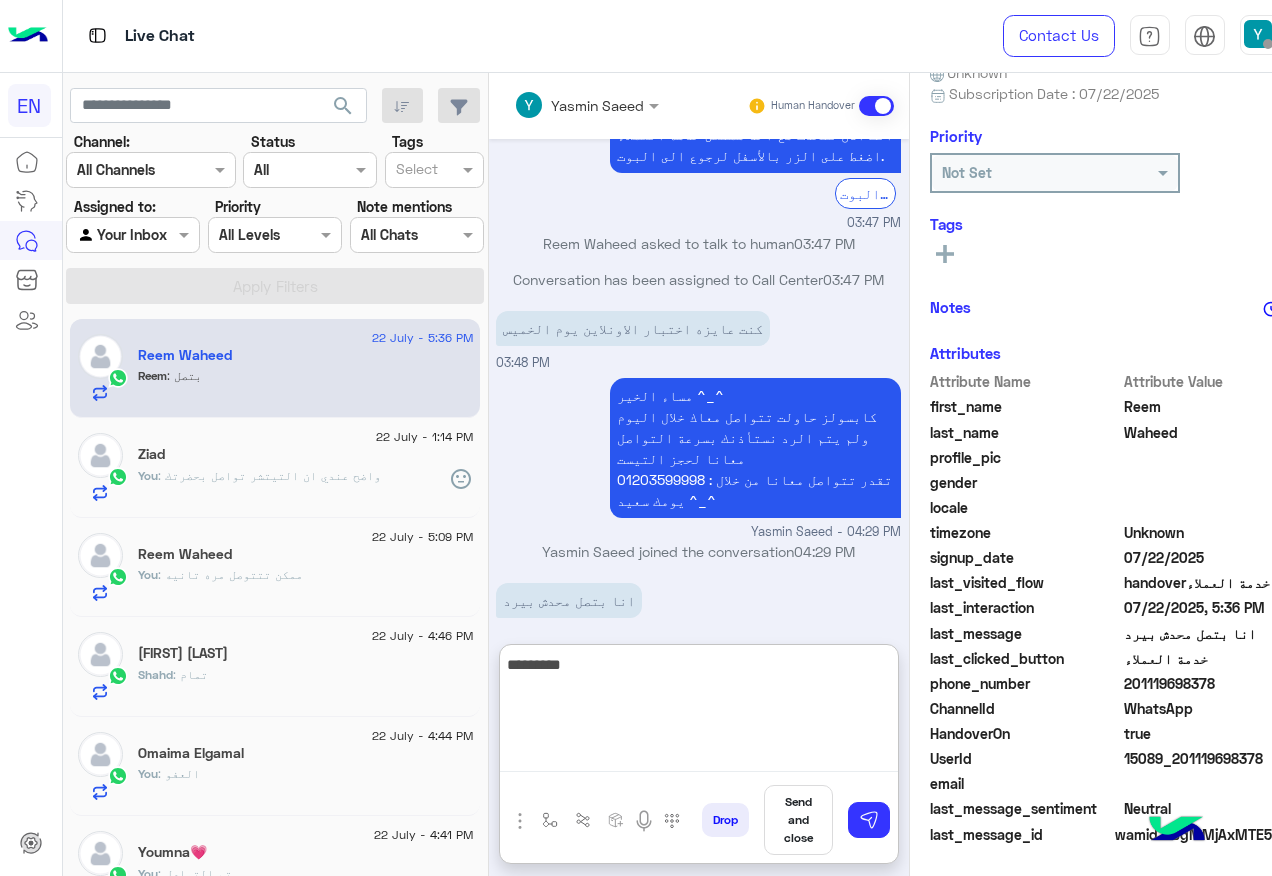 type on "**********" 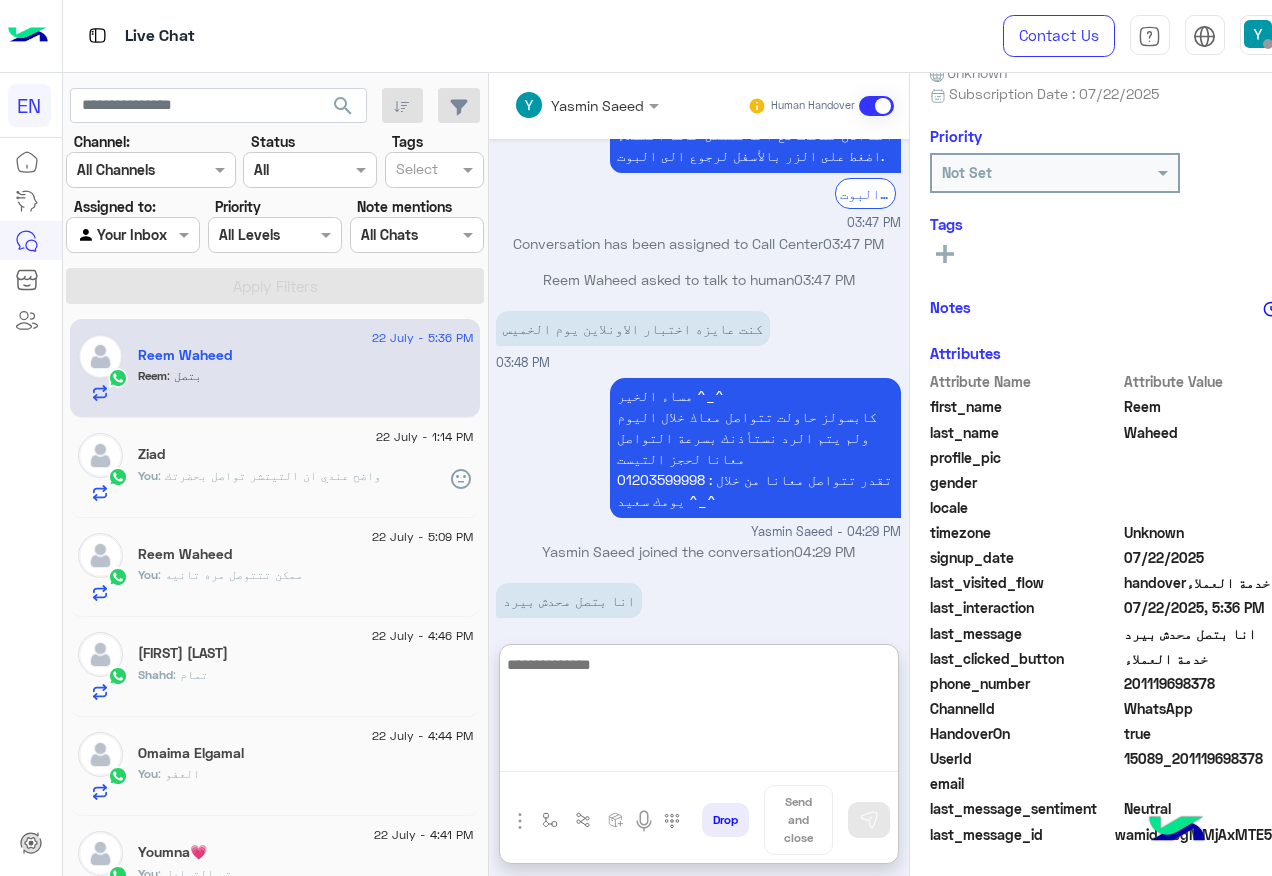 scroll, scrollTop: 2674, scrollLeft: 0, axis: vertical 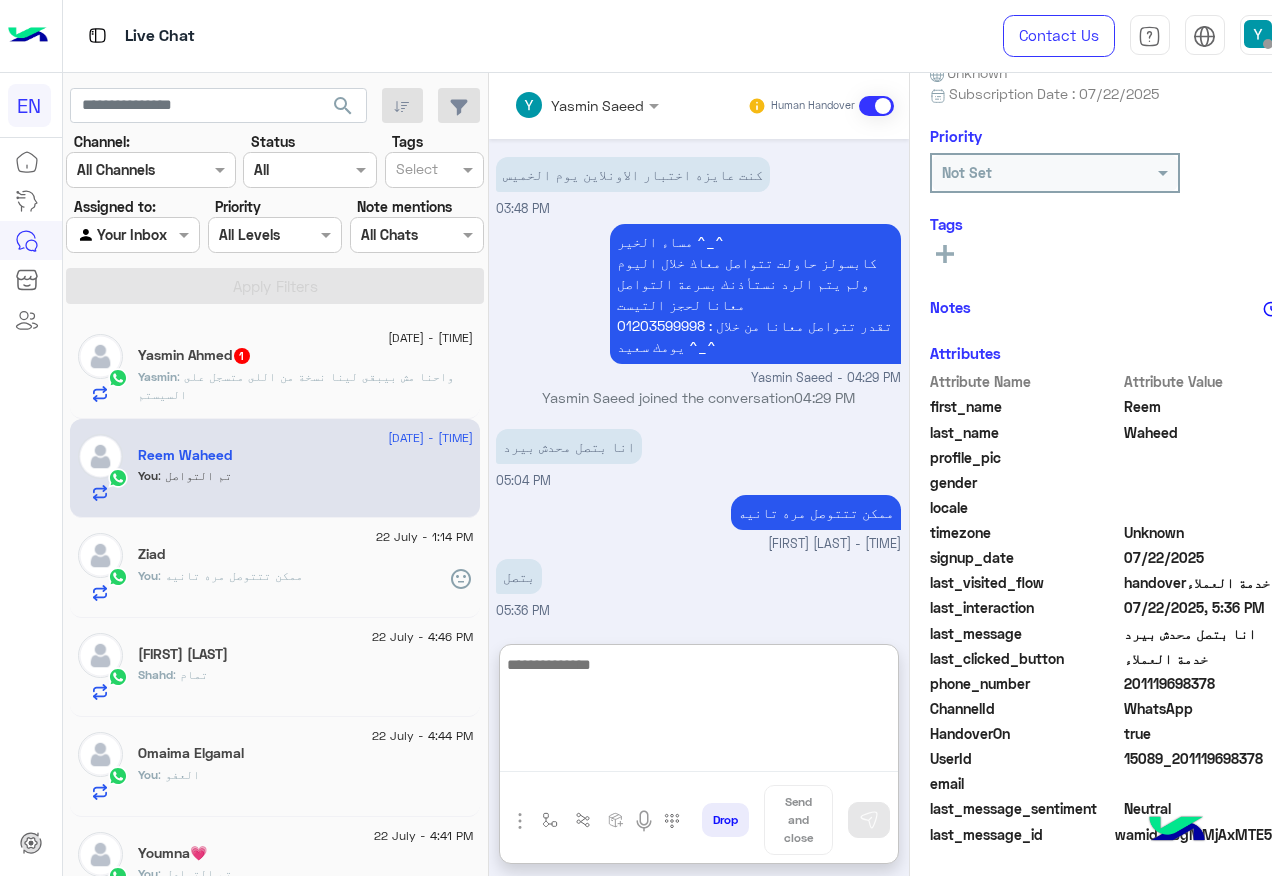 click at bounding box center [699, 712] 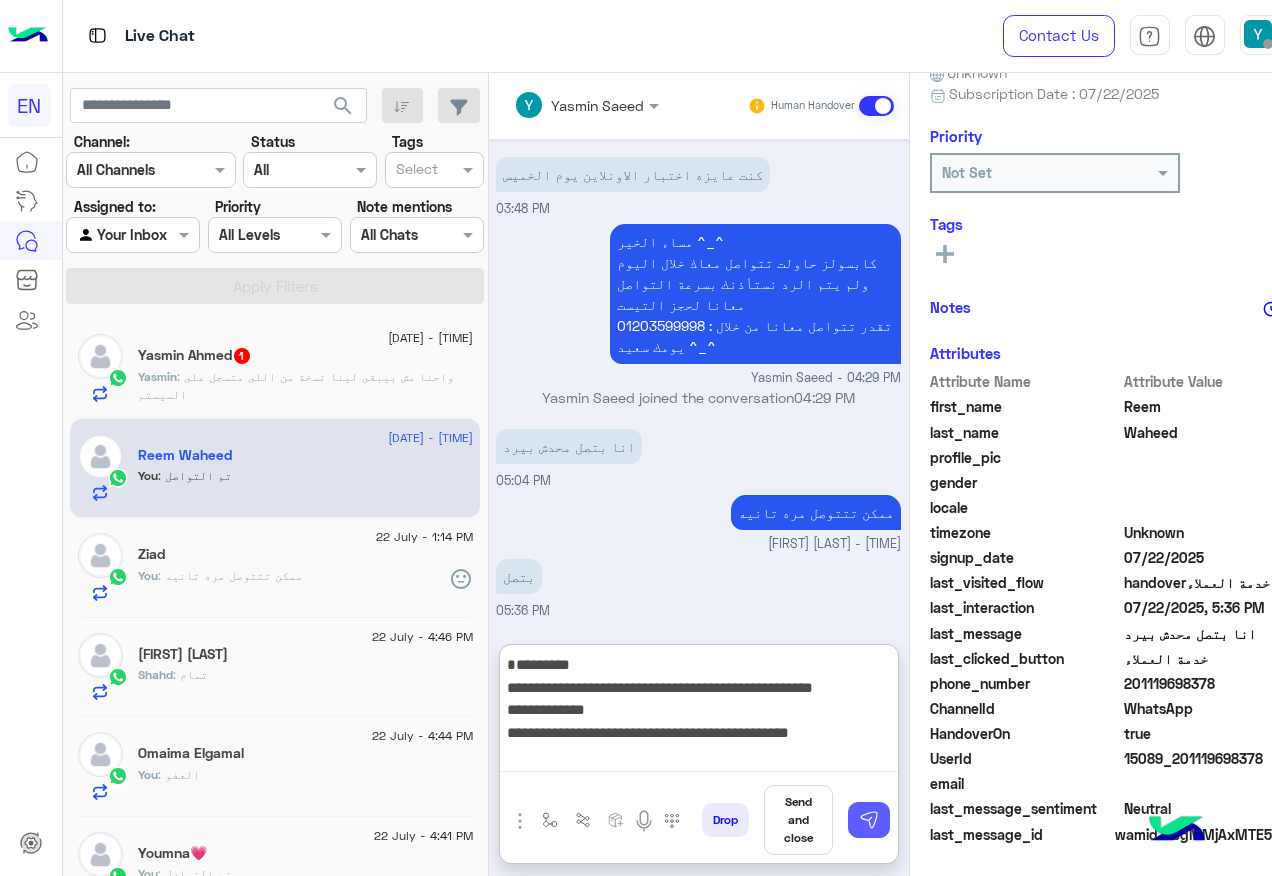 type on "**********" 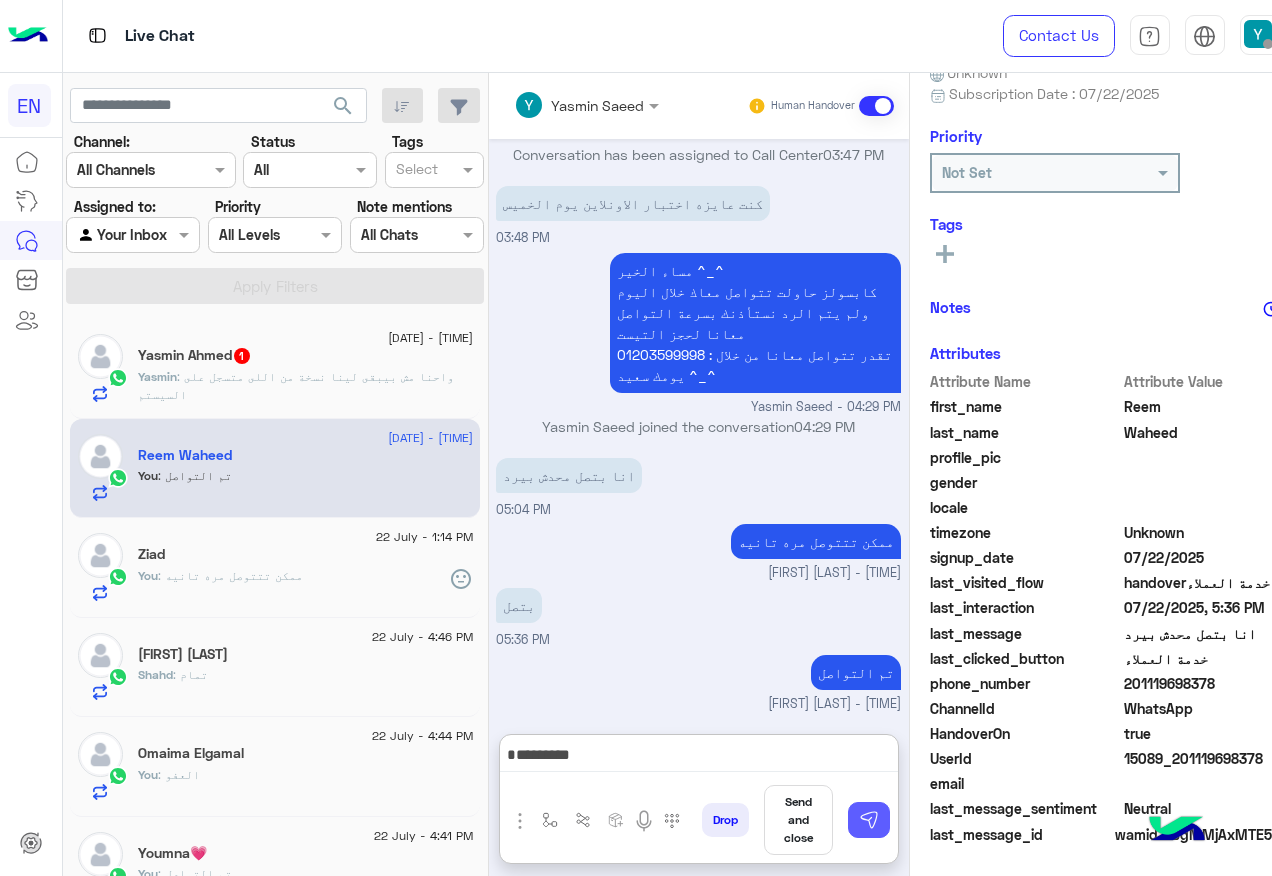 click at bounding box center (869, 820) 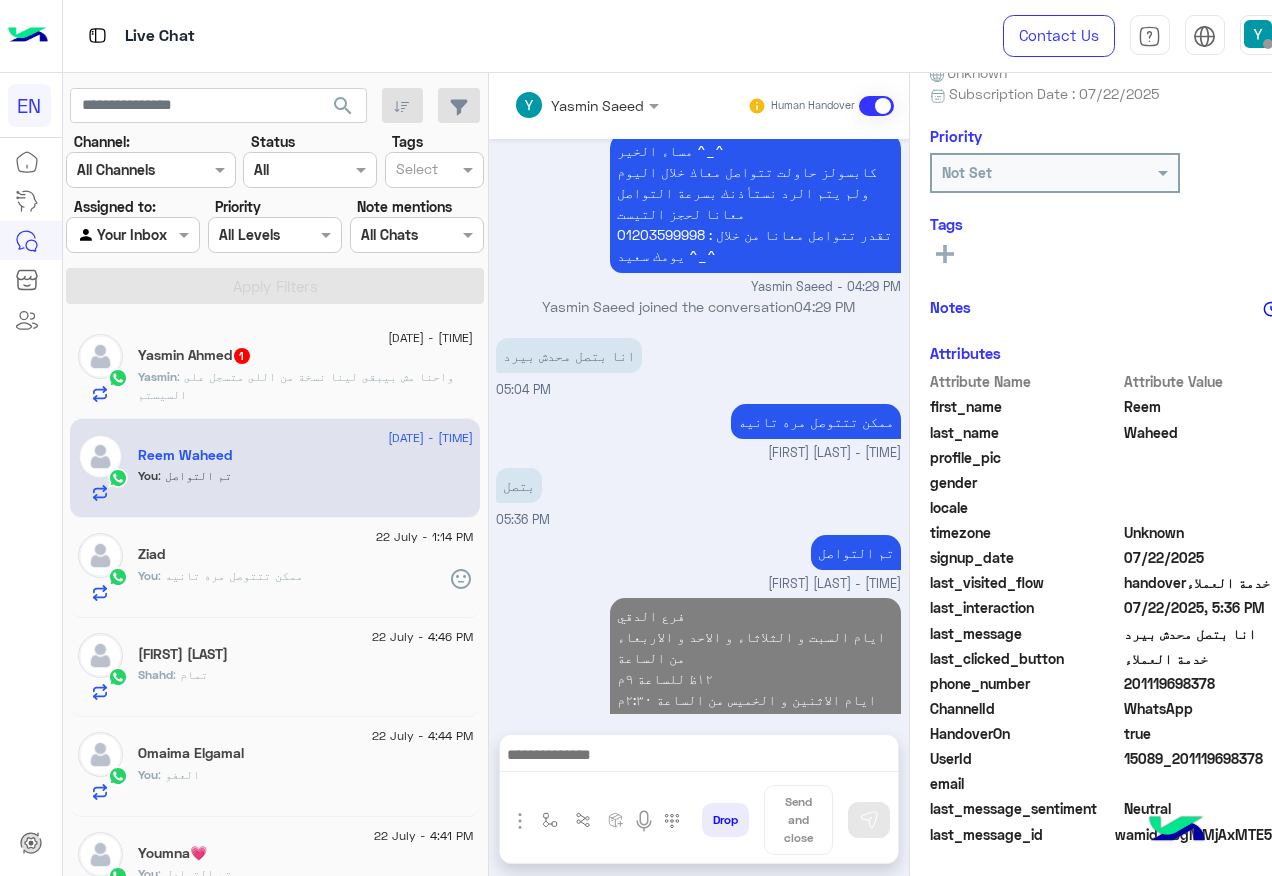 scroll, scrollTop: 2753, scrollLeft: 0, axis: vertical 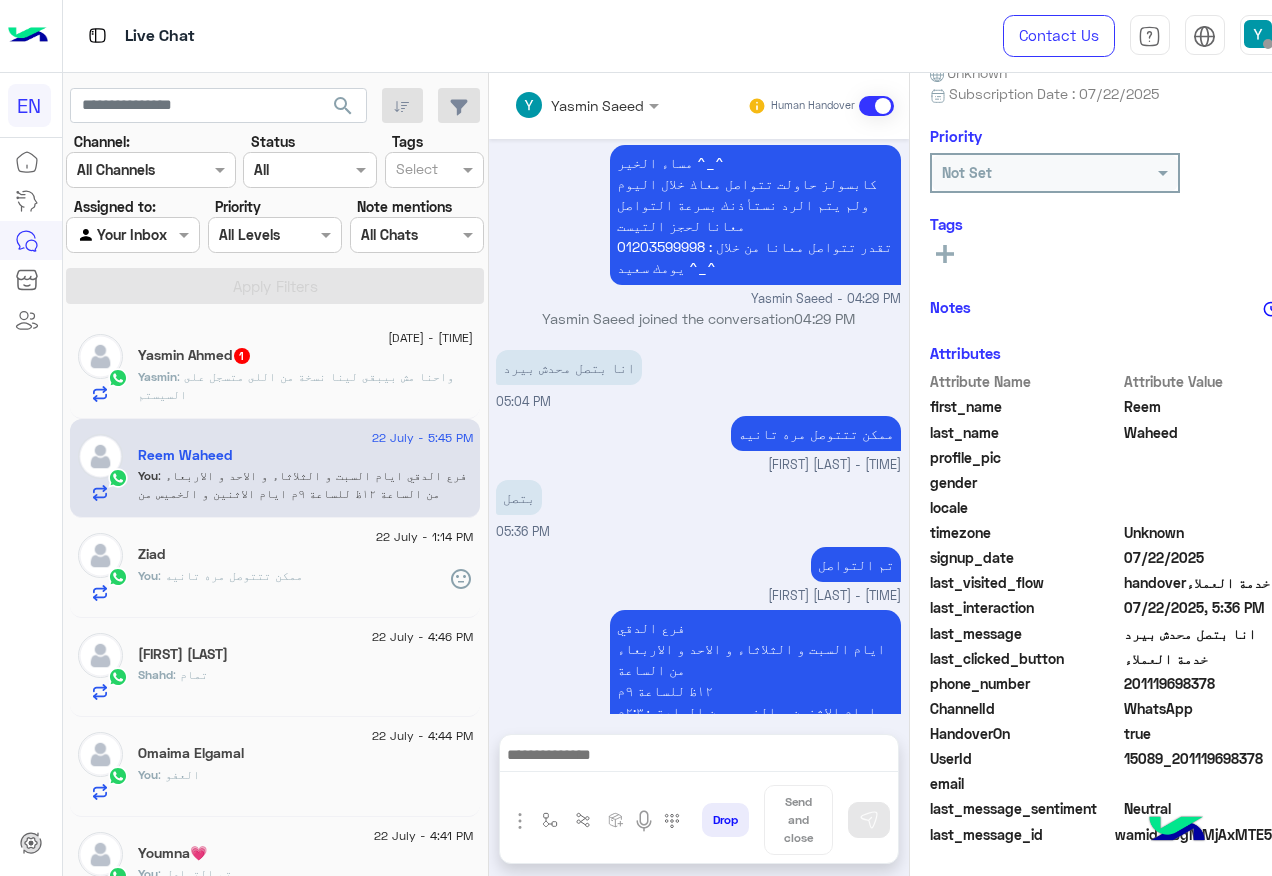 click on "Yasmin Ahmed  1" 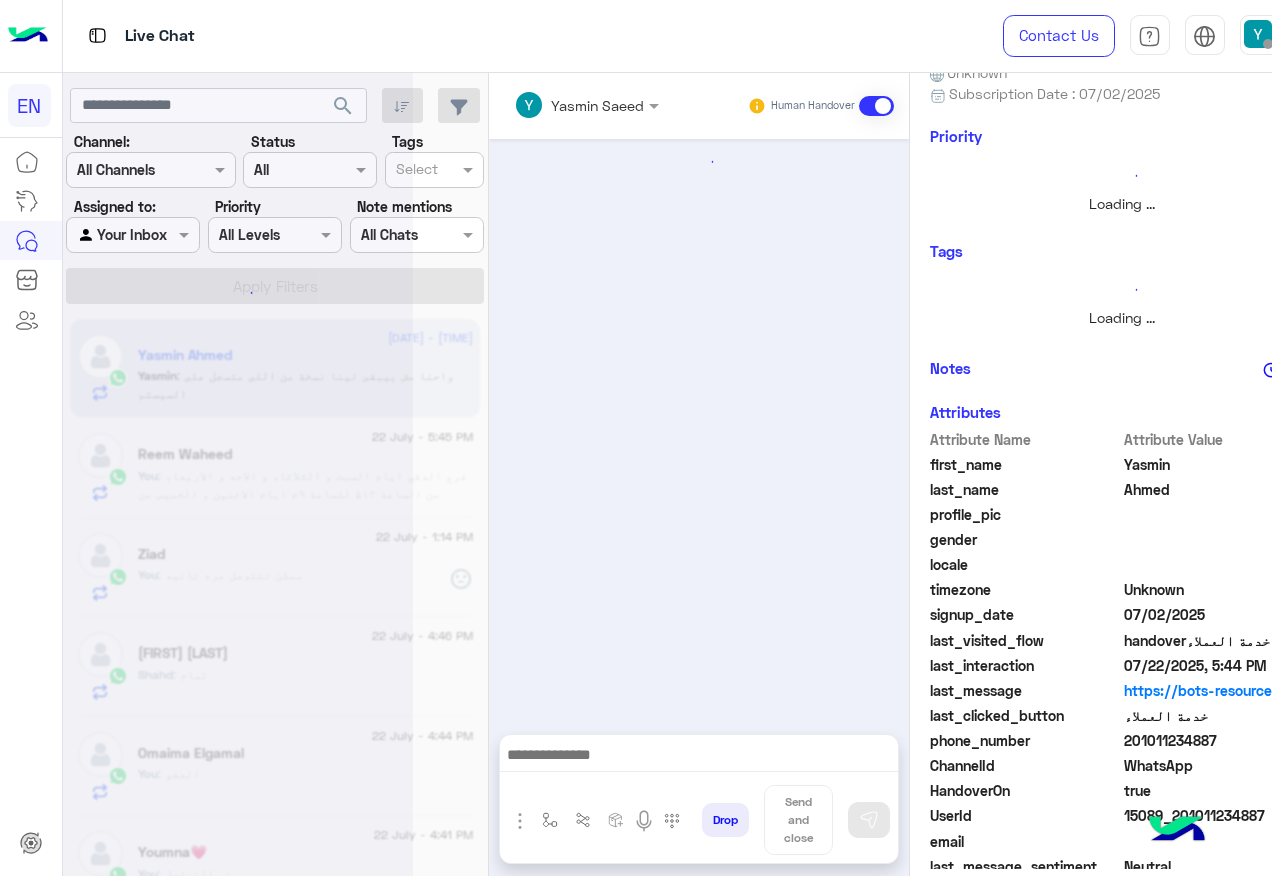 scroll, scrollTop: 242, scrollLeft: 0, axis: vertical 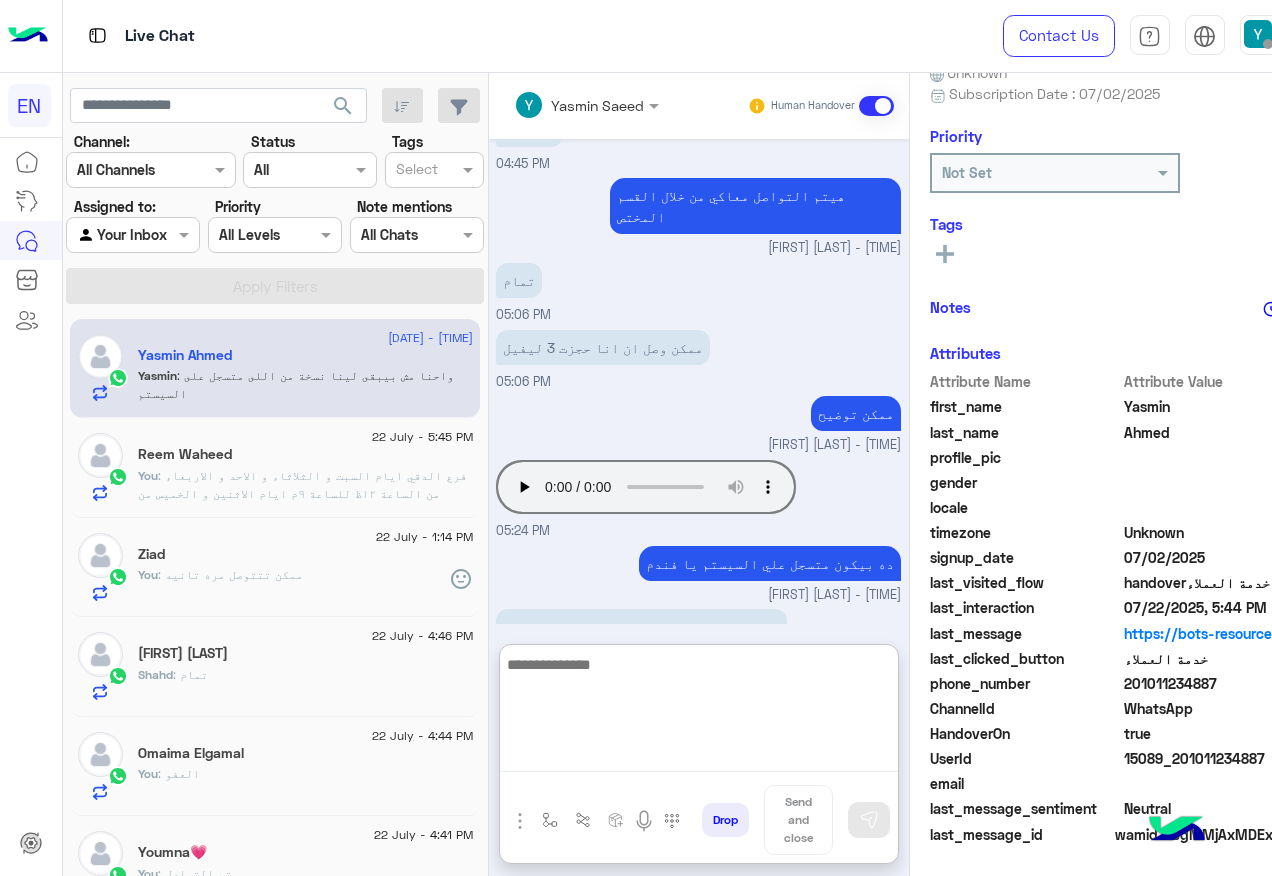 click at bounding box center [699, 712] 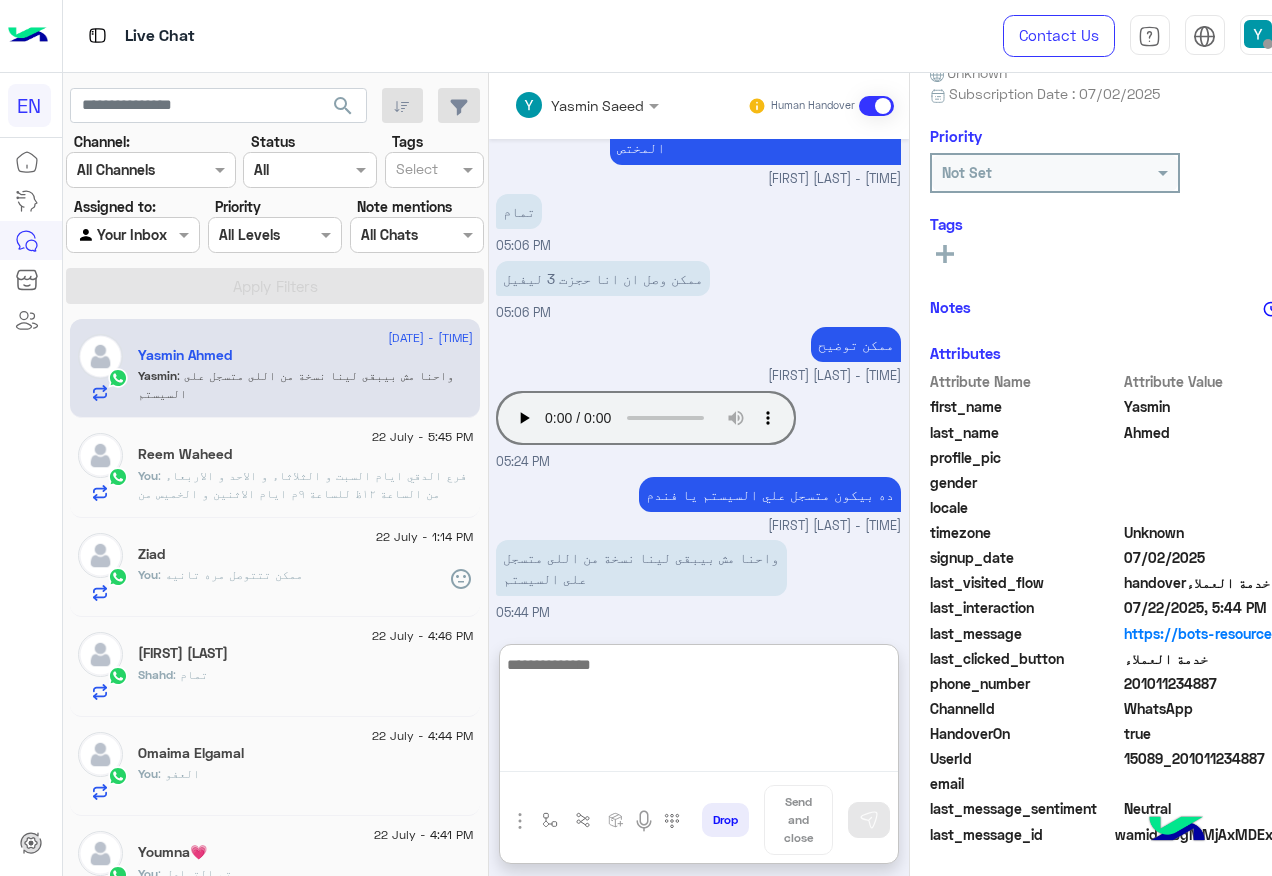 scroll, scrollTop: 1102, scrollLeft: 0, axis: vertical 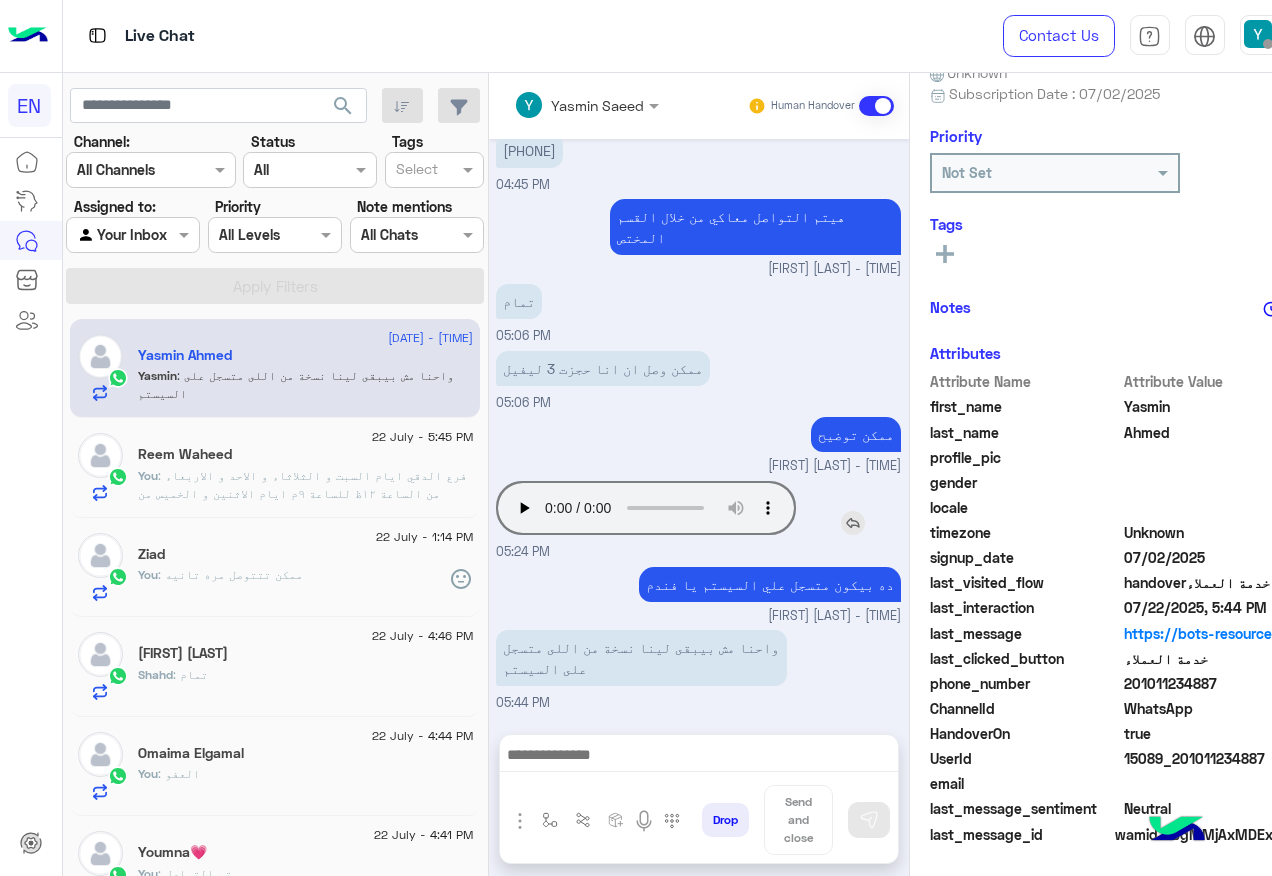 click on "Jul 21, 2025  انت الأن تتحدث مع احد ممثلى خدمة العملاء اضغط على الزر بالأسفل لرجوع الى البوت.  الرجوع الى البوت     03:30 PM   Conversation has been assigned to Call Center   03:30 PM       Yasmin Ahmed asked to talk to human   03:30 PM       Bassant Ayman assigned the conversation to Sales Team    03:50 PM      Jul 22, 2025    12:37 PM  ياريت حب المشكلة فى اسرع وقت   01:21 PM   Conversation has been unassigned automatically at   03:35 PM       Yasmin Saeed opened handover mode   04:43 PM      حضرتك مسجل بنفس الرقم  Yasmin Saeed -  04:43 PM   Yasmin Saeed joined the conversation   04:43 PM      لا   04:45 PM  +20 11 28545521   04:45 PM  01128545521   04:45 PM  هيتم التواصل معاكي من خلال القسم المختص  Yasmin Saeed -  05:01 PM  تمام   05:06 PM  ممكن وصل ان انا حجزت 3 ليفيل   05:06 PM  ممكن توضيح  Yasmin Saeed -  05:23 PM" at bounding box center [699, 426] 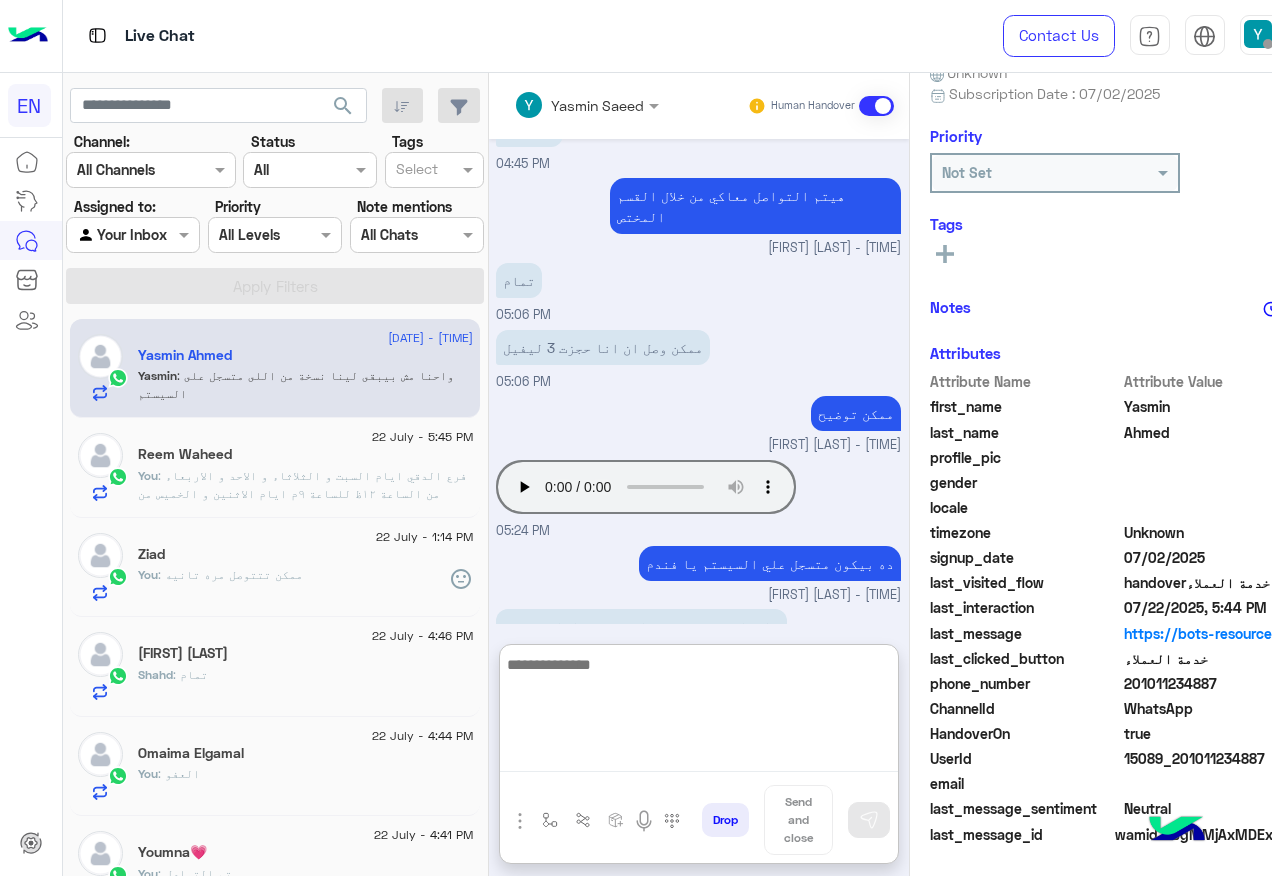 click at bounding box center [699, 712] 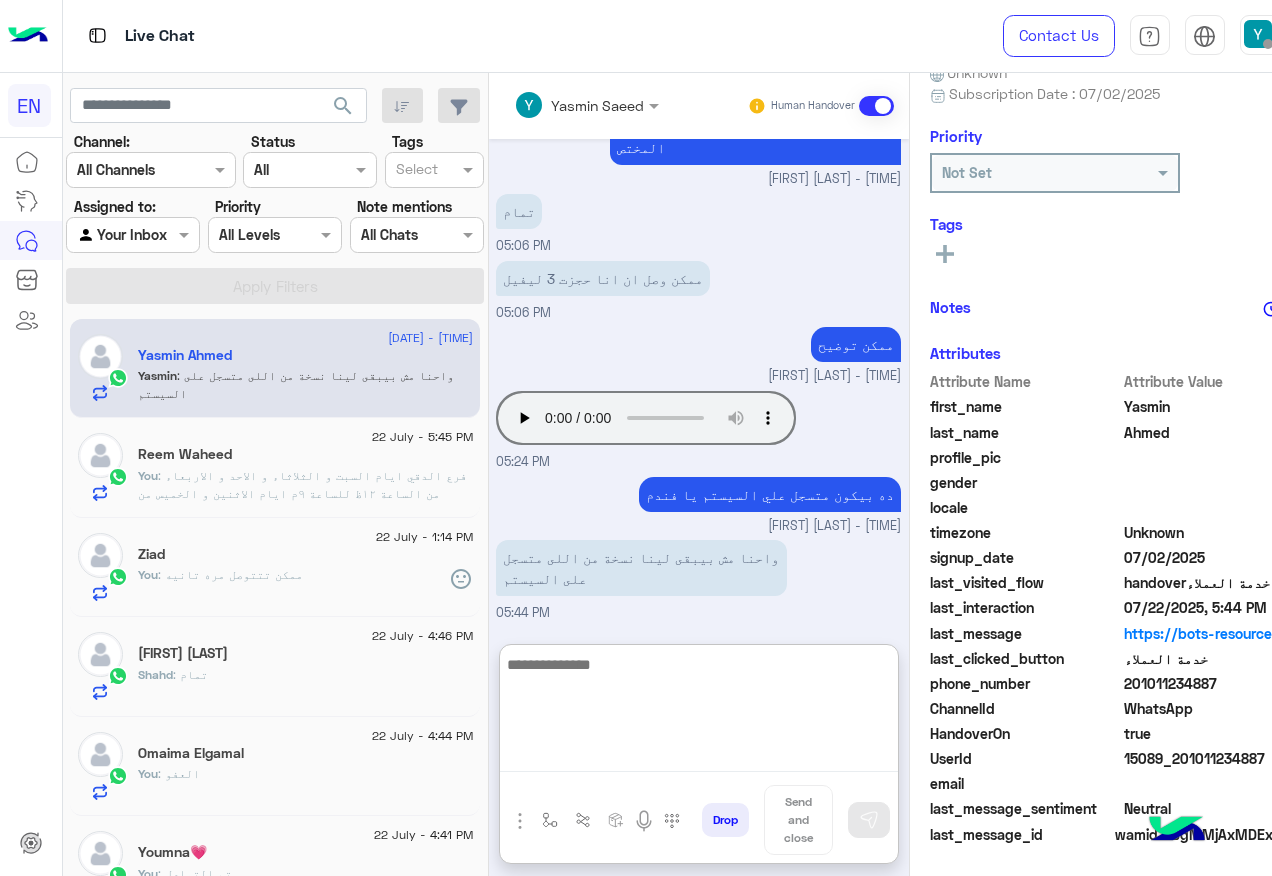 scroll, scrollTop: 1102, scrollLeft: 0, axis: vertical 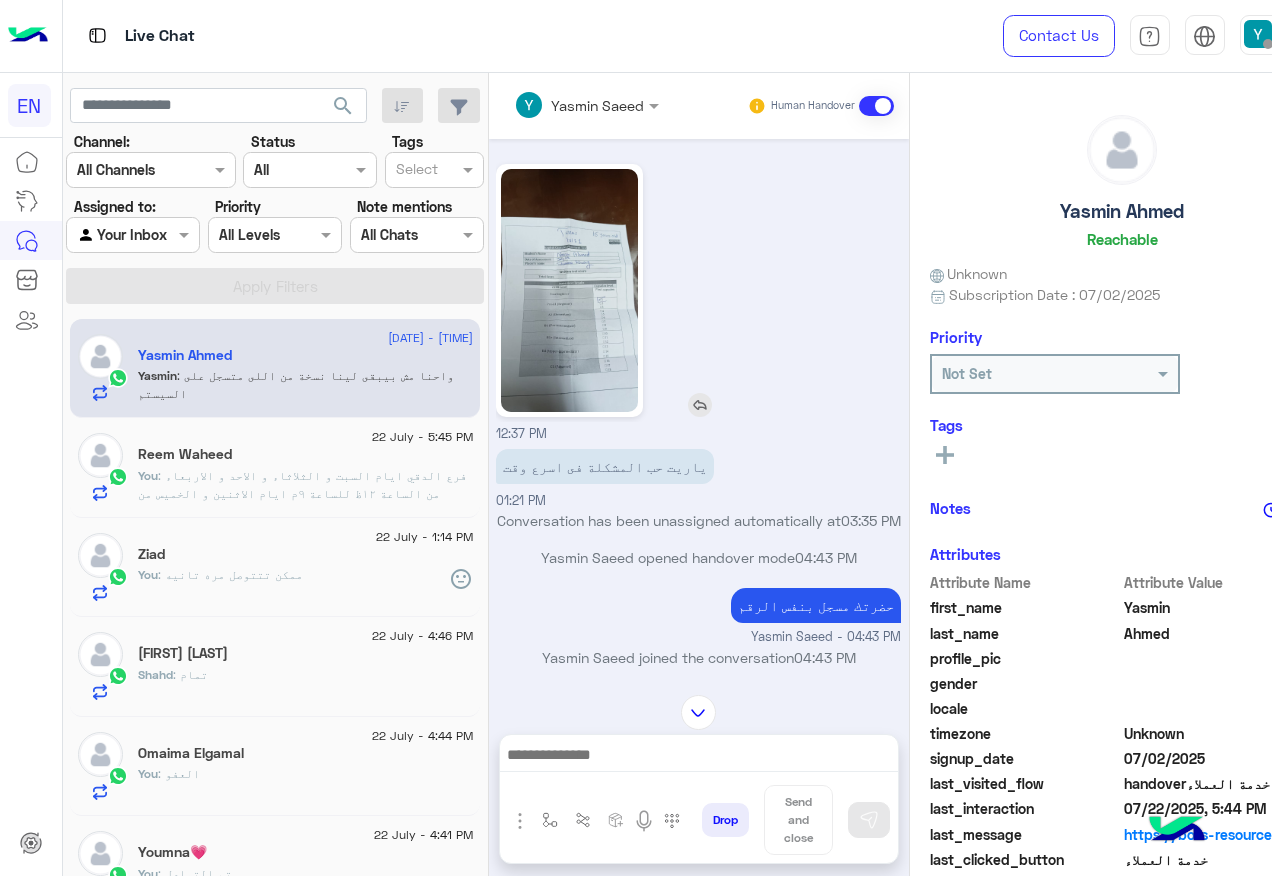 click 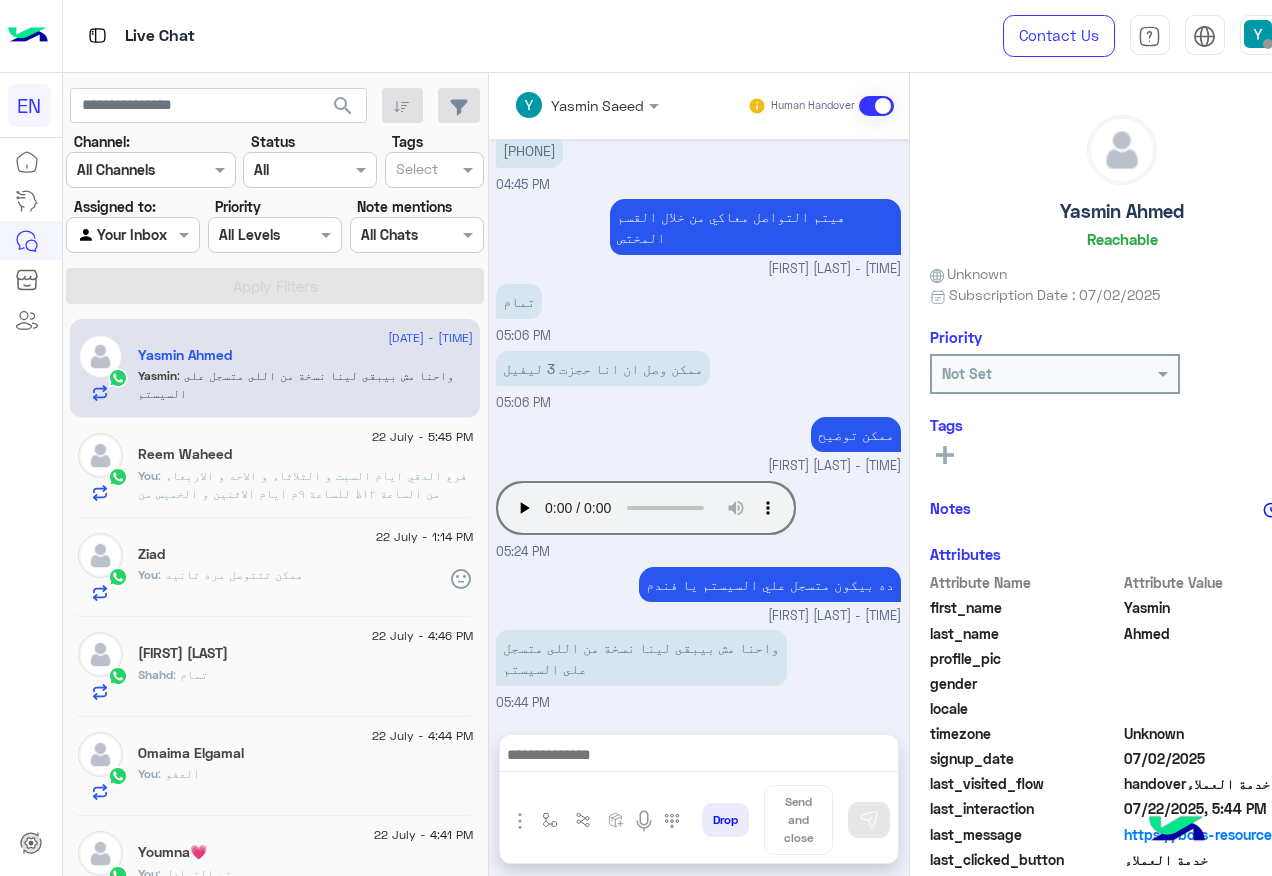 scroll, scrollTop: 1012, scrollLeft: 0, axis: vertical 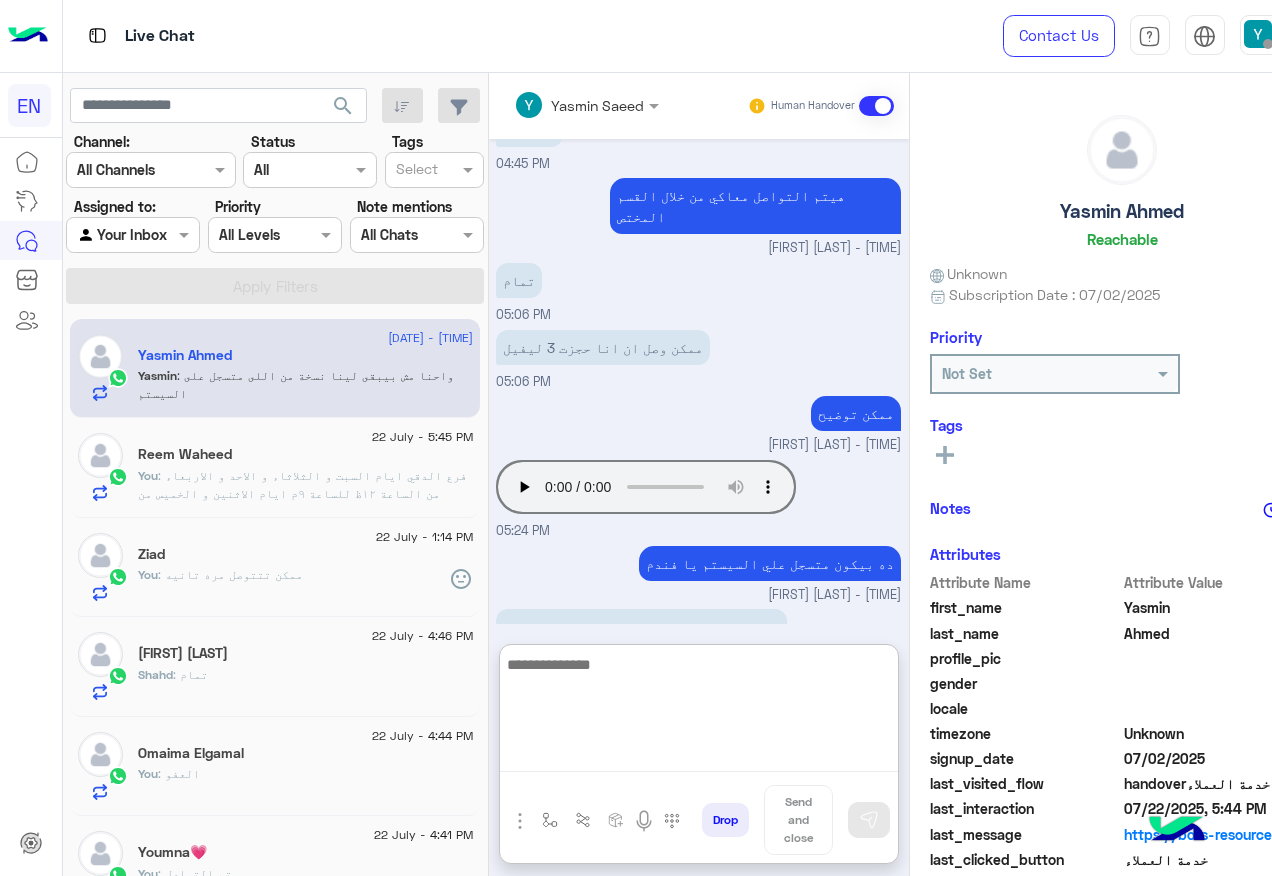 click at bounding box center [699, 712] 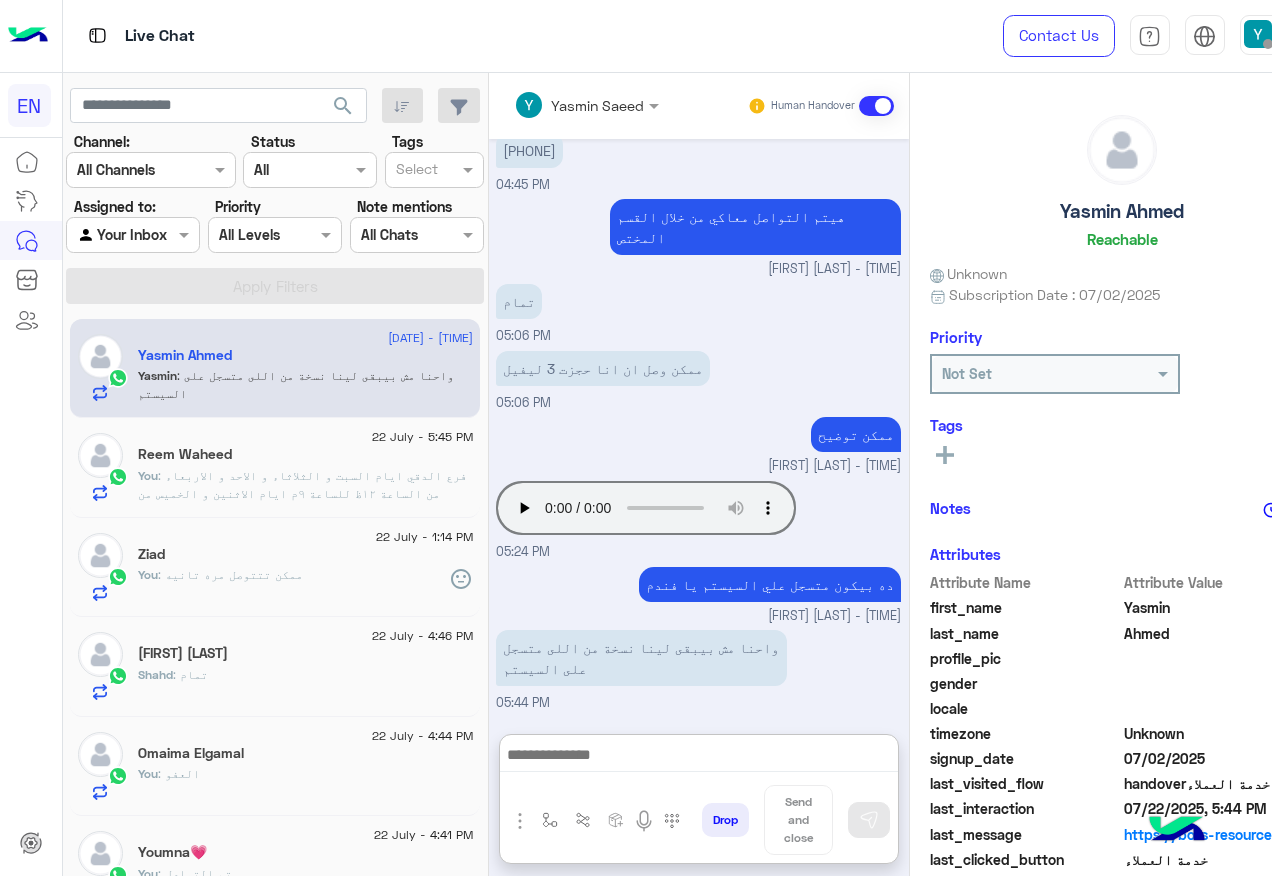 click on "Yasmin Saeed Human Handover     Jul 21, 2025  انت الأن تتحدث مع احد ممثلى خدمة العملاء اضغط على الزر بالأسفل لرجوع الى البوت.  الرجوع الى البوت     03:30 PM   Conversation has been assigned to Call Center   03:30 PM       Yasmin Ahmed asked to talk to human   03:30 PM       Bassant Ayman assigned the conversation to Sales Team    03:50 PM      Jul 22, 2025    12:37 PM  ياريت حب المشكلة فى اسرع وقت   01:21 PM   Conversation has been unassigned automatically at   03:35 PM       Yasmin Saeed opened handover mode   04:43 PM      حضرتك مسجل بنفس الرقم  Yasmin Saeed -  04:43 PM   Yasmin Saeed joined the conversation   04:43 PM      لا   04:45 PM  +20 11 28545521   04:45 PM  01128545521   04:45 PM  هيتم التواصل معاكي من خلال القسم المختص  Yasmin Saeed -  05:01 PM  تمام   05:06 PM  ممكن وصل ان انا حجزت 3 ليفيل   05:06 PM  ممكن توضيح" at bounding box center (699, 478) 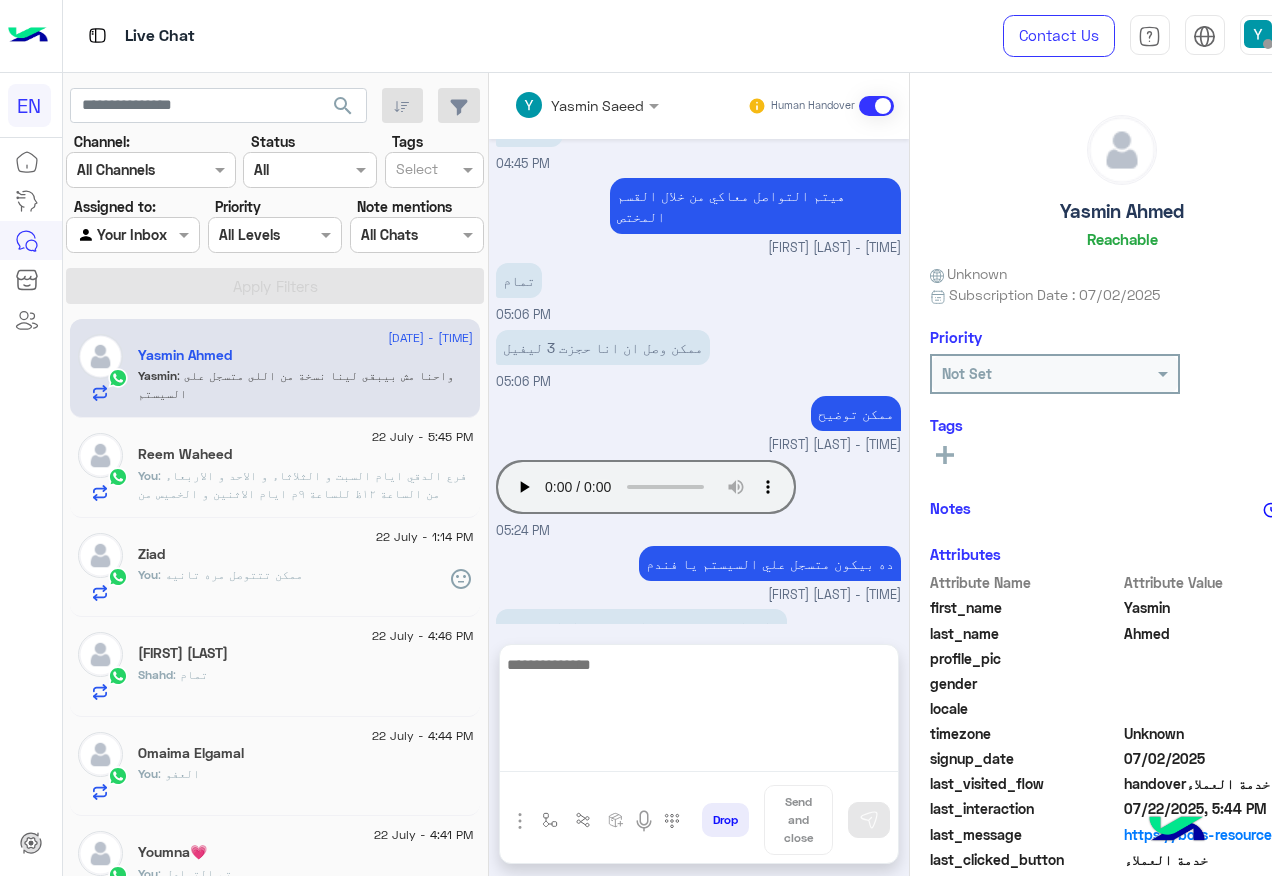 click at bounding box center (699, 712) 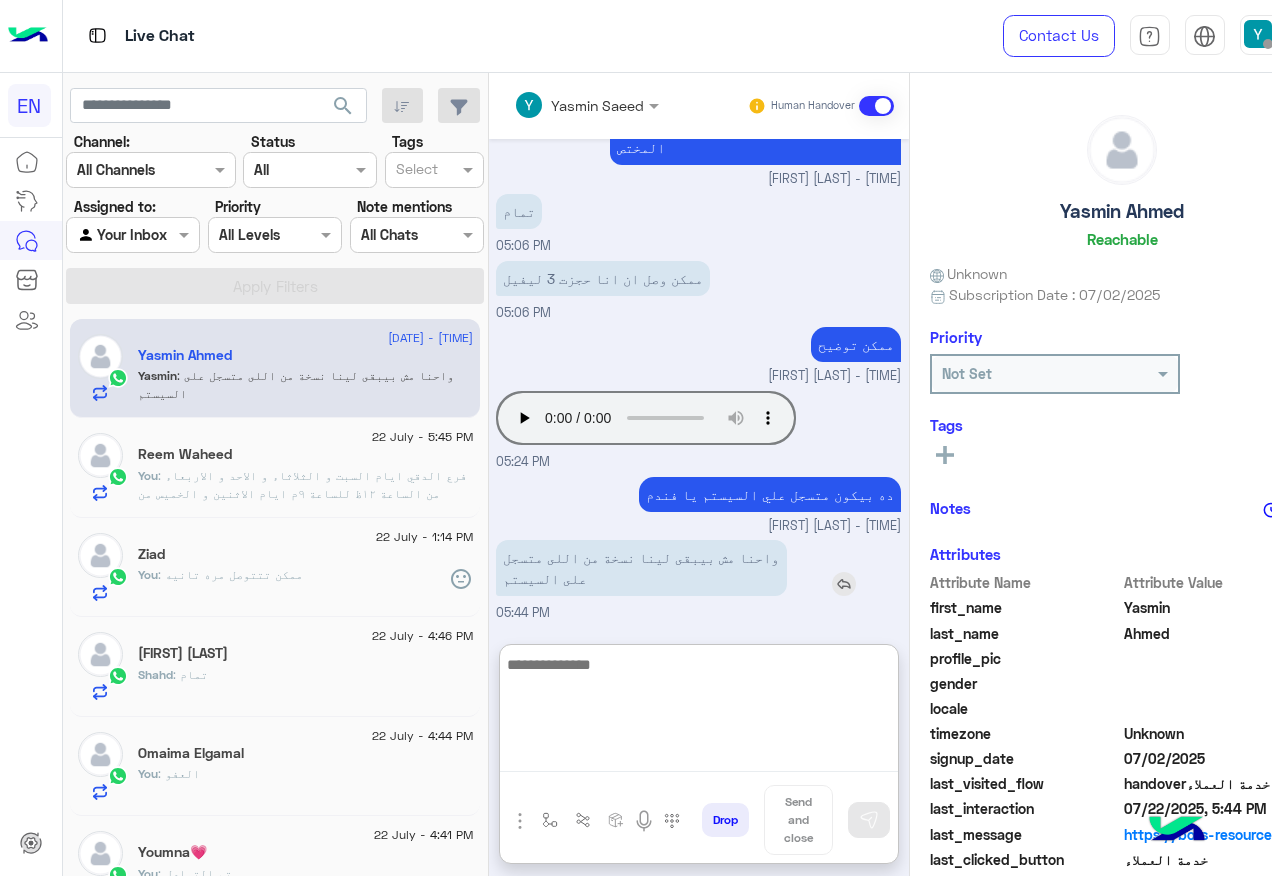scroll, scrollTop: 1102, scrollLeft: 0, axis: vertical 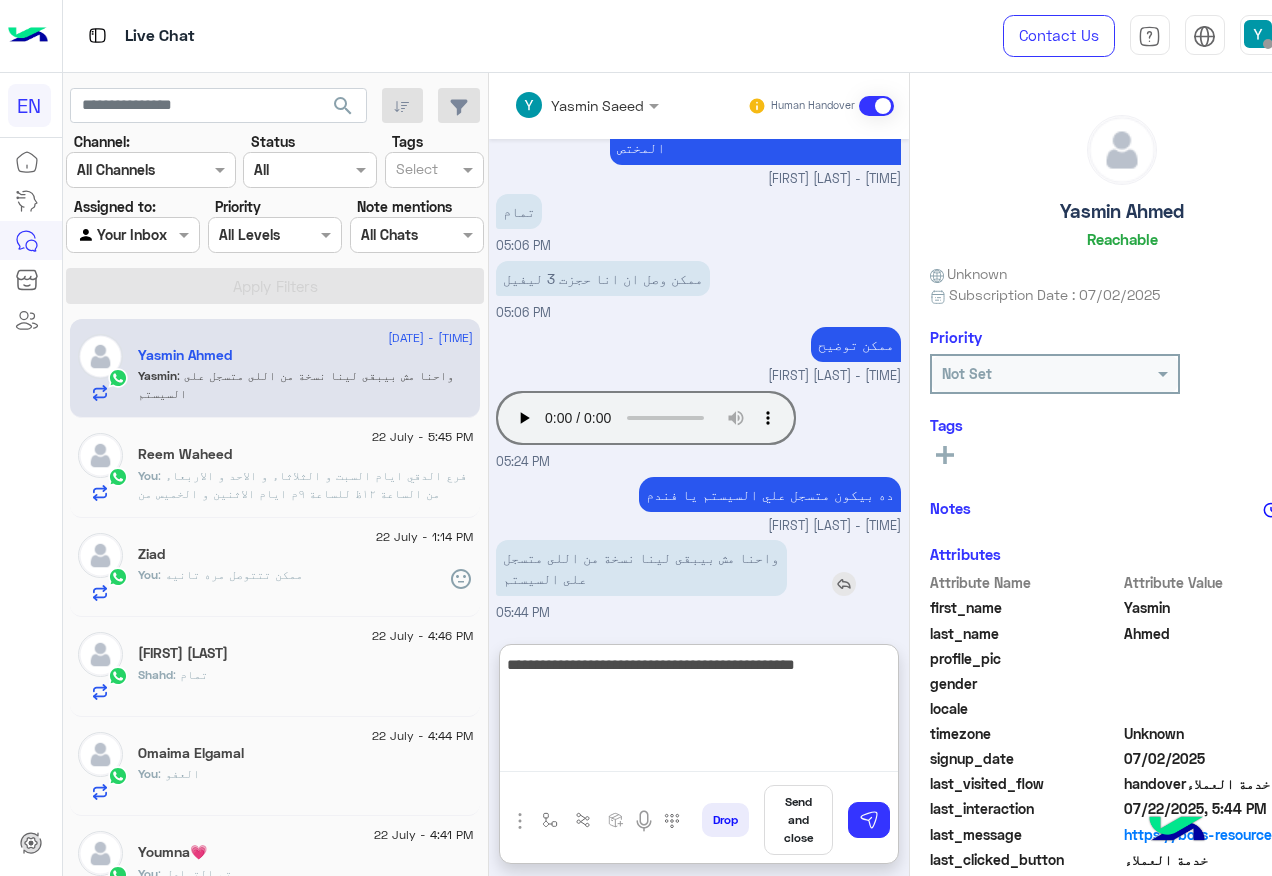 type on "**********" 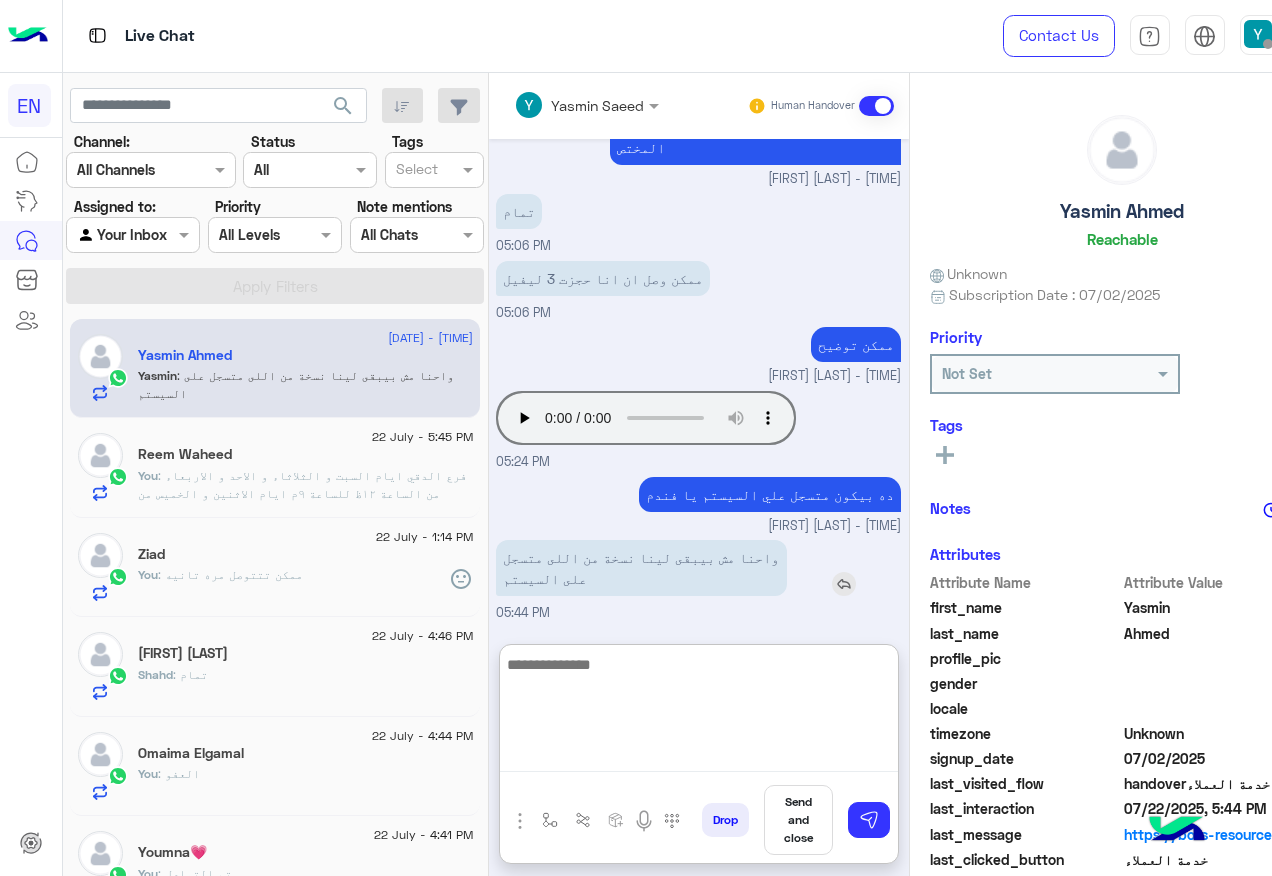 scroll, scrollTop: 1187, scrollLeft: 0, axis: vertical 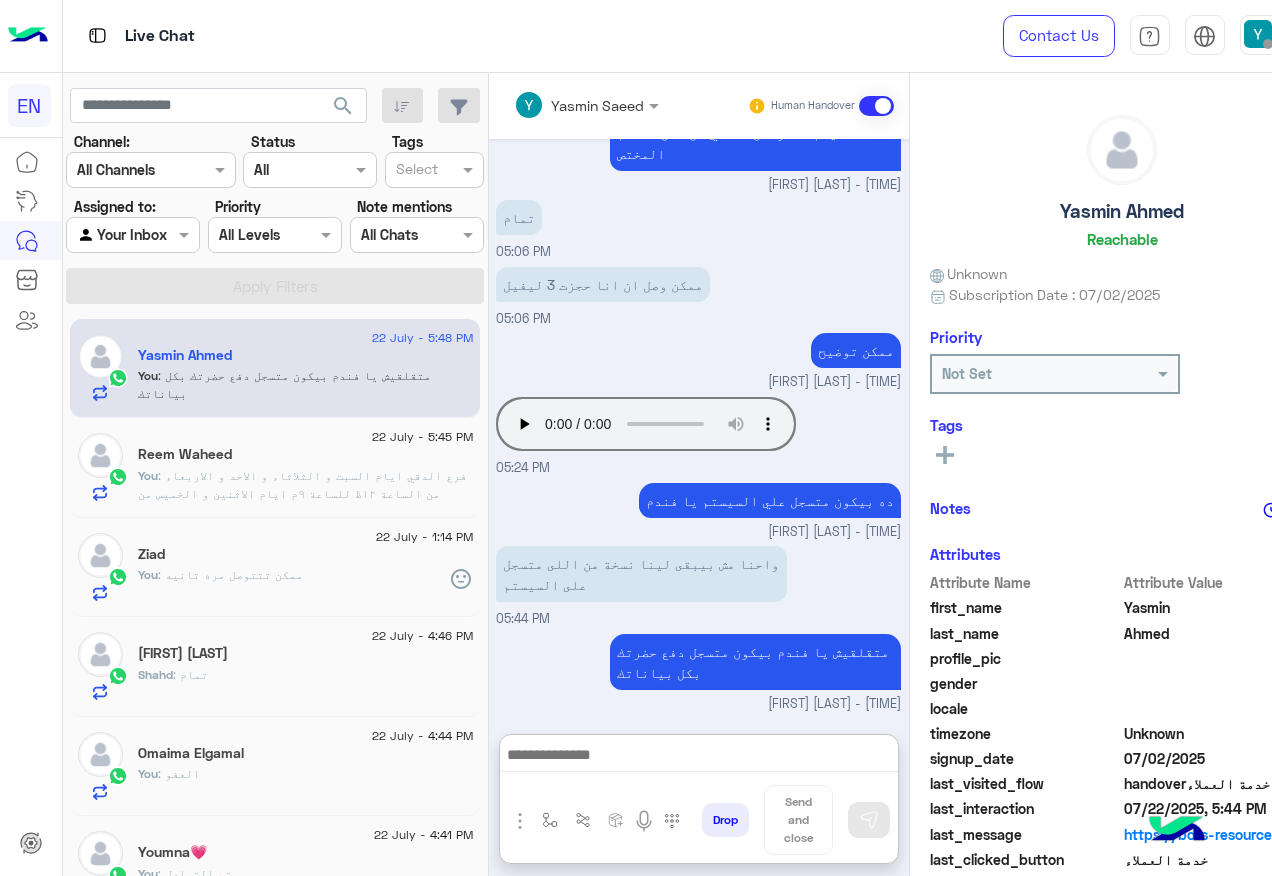 click at bounding box center (186, 234) 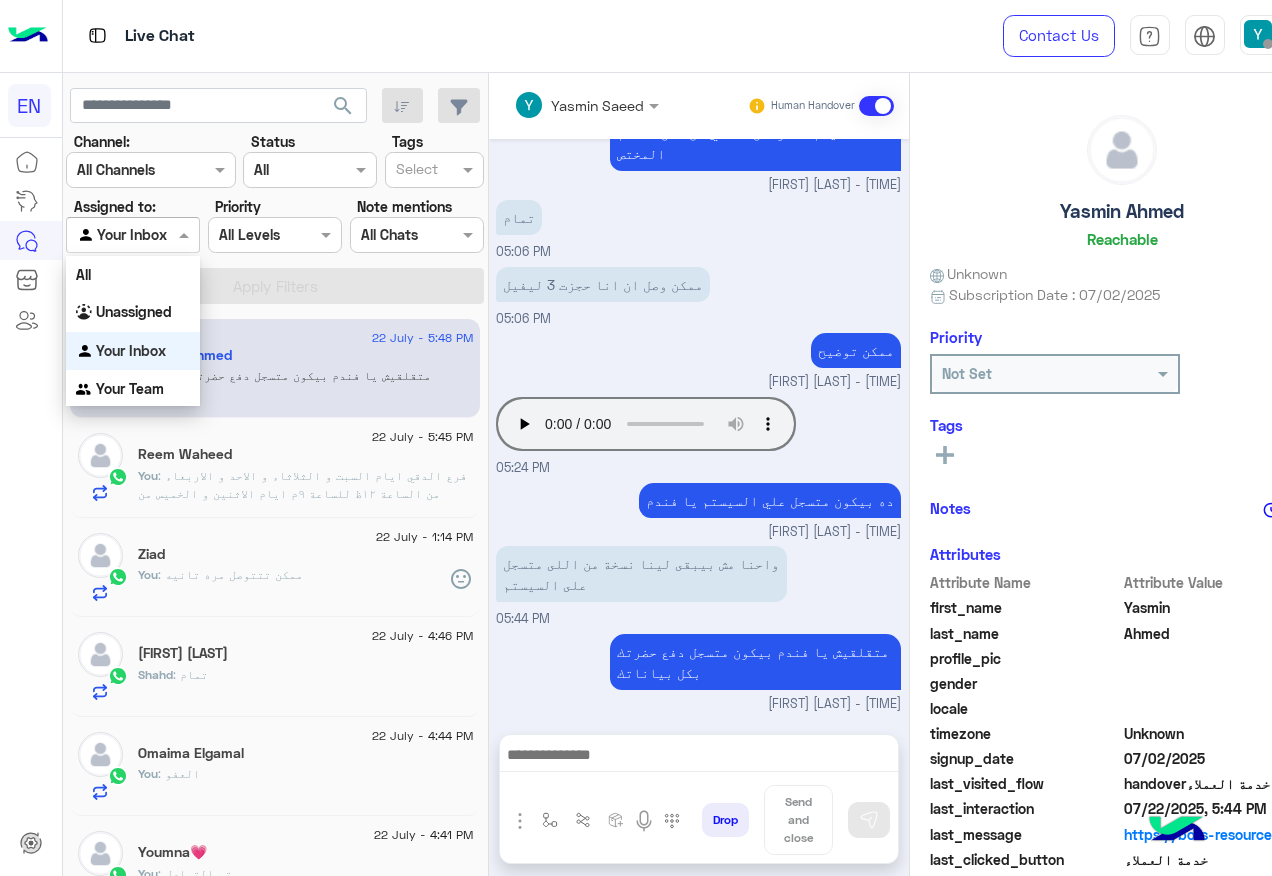 scroll, scrollTop: 1097, scrollLeft: 0, axis: vertical 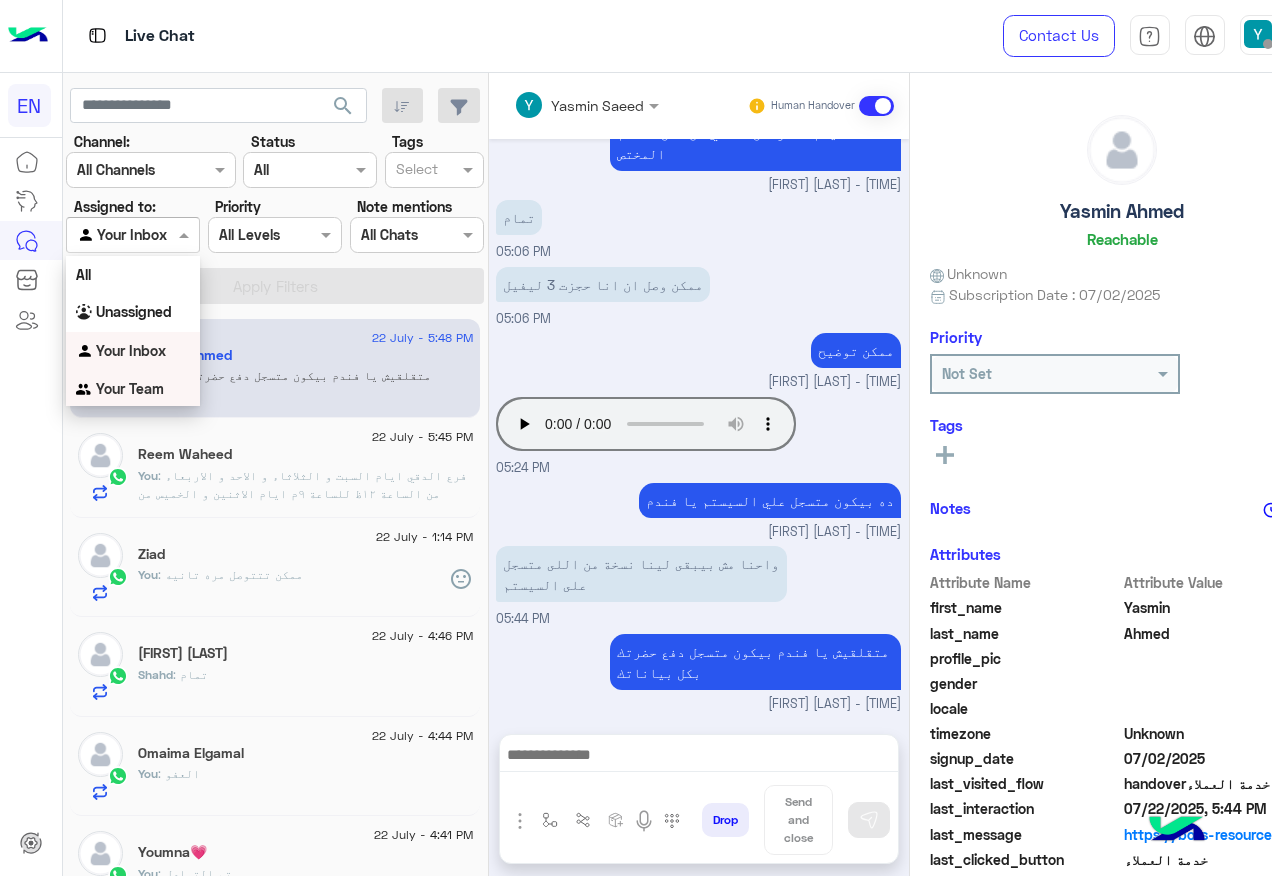 click on "Your Team" at bounding box center (133, 389) 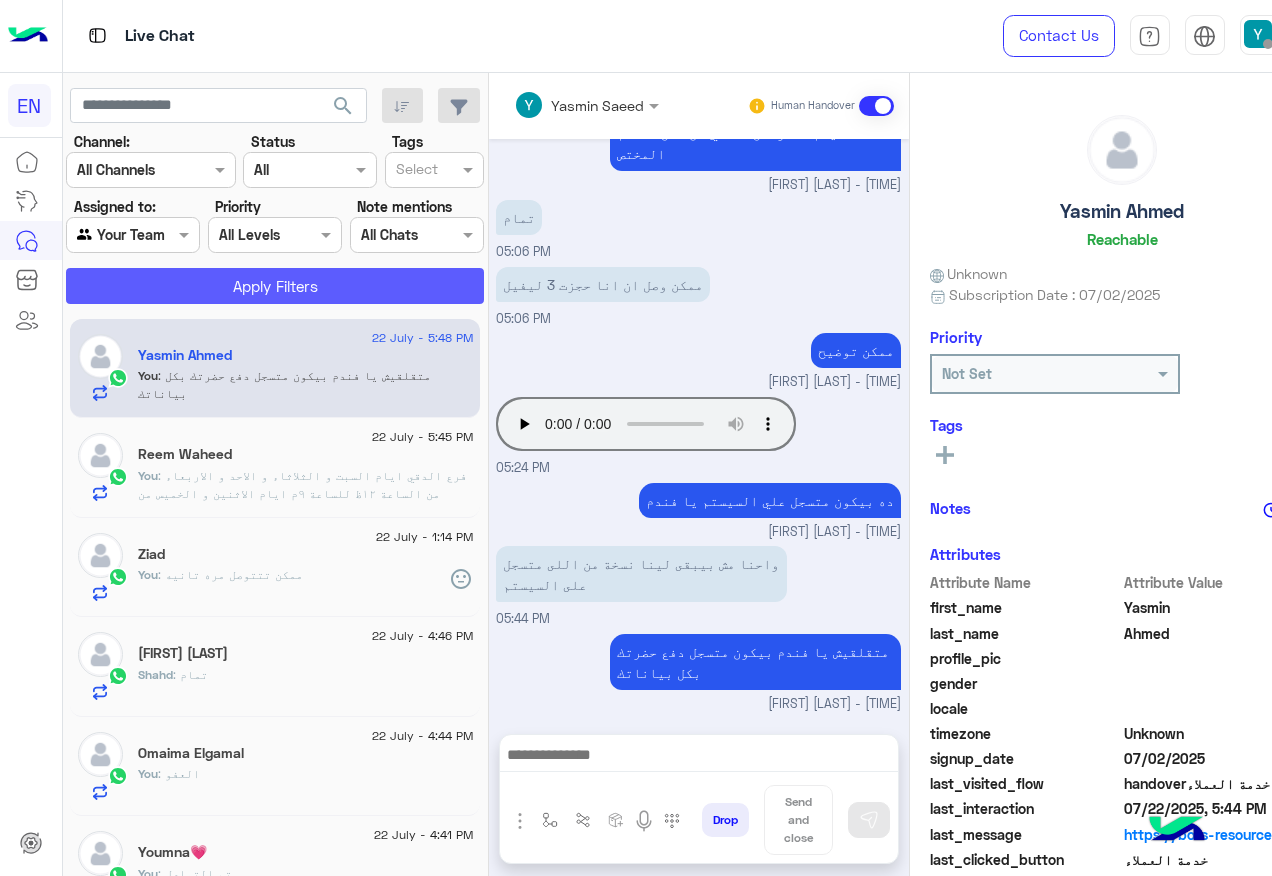 click on "Apply Filters" 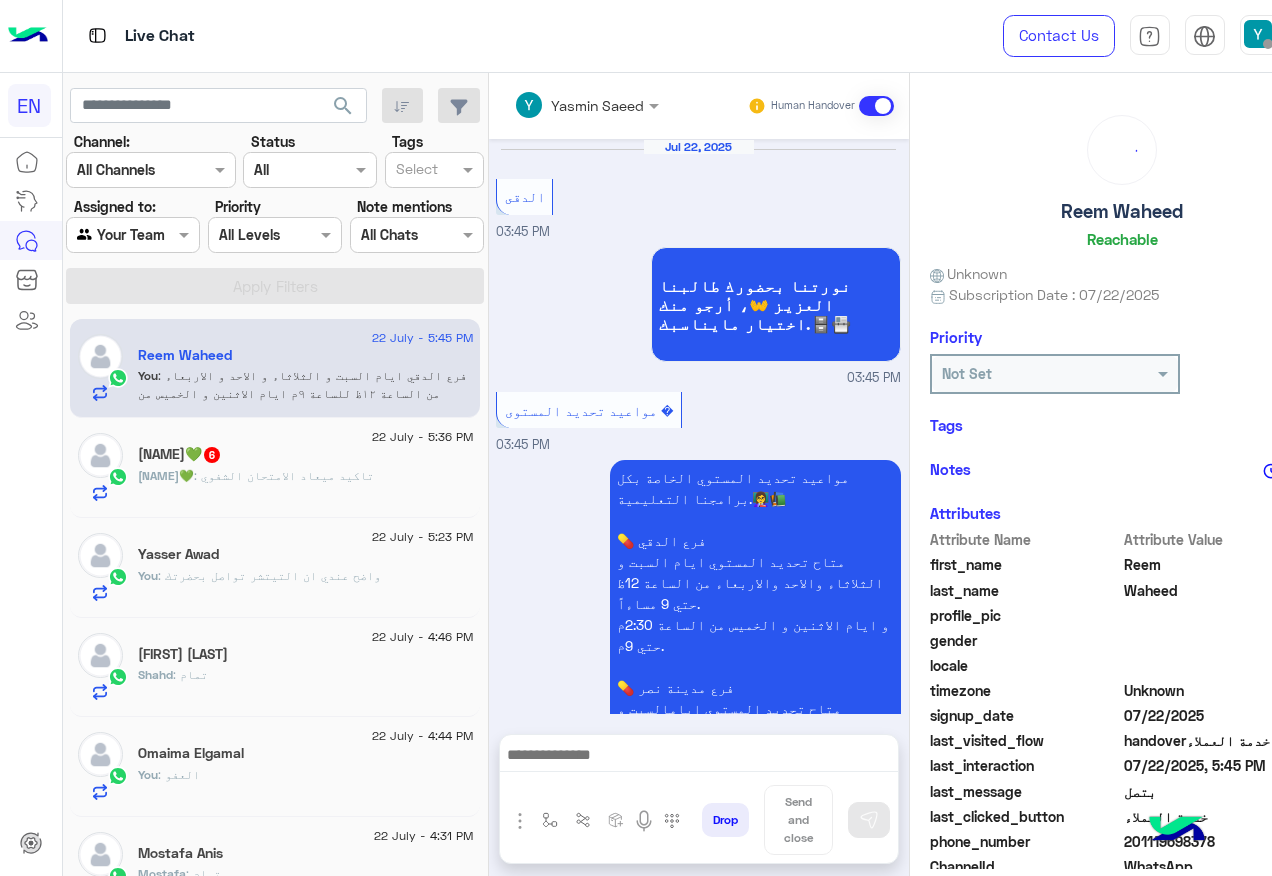 scroll, scrollTop: 2585, scrollLeft: 0, axis: vertical 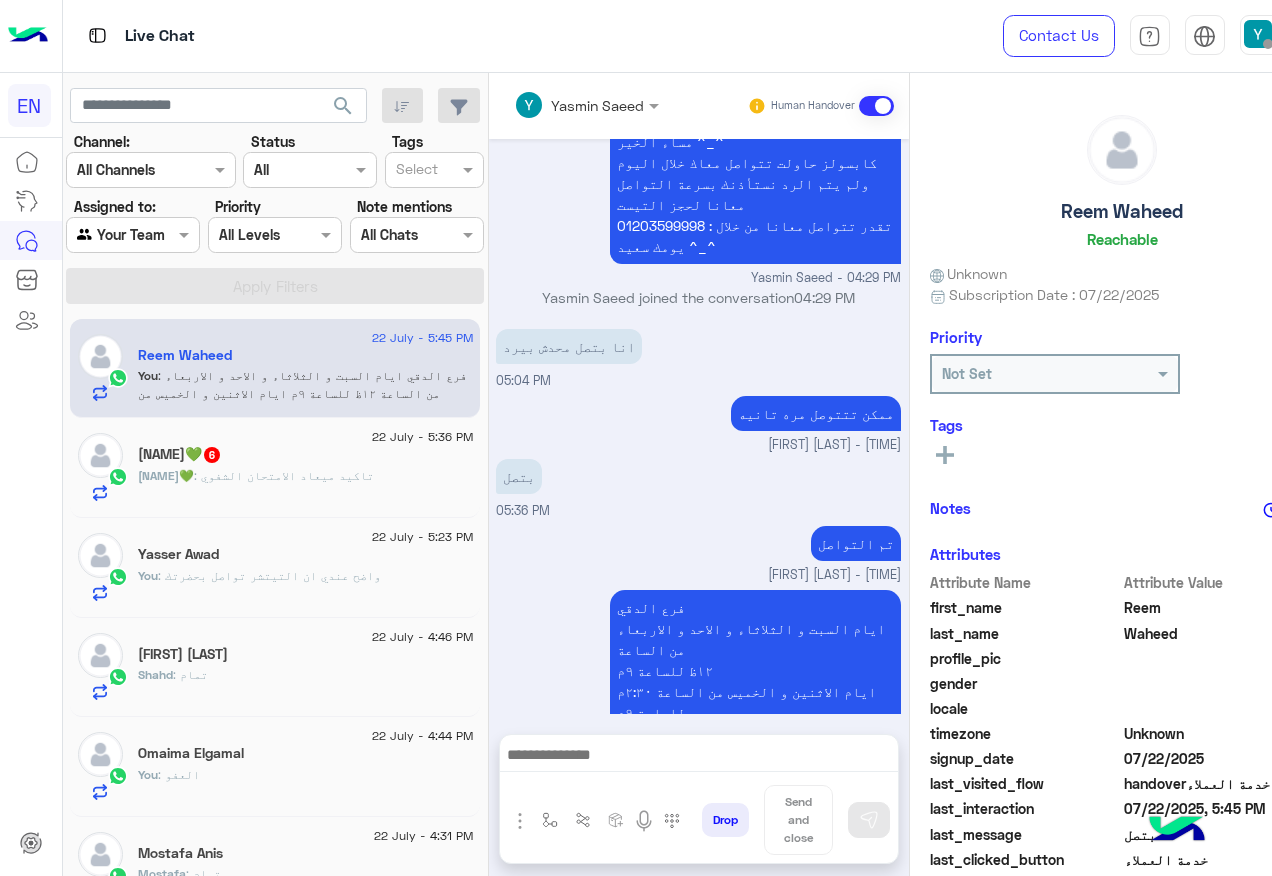 click on ": تاكيد ميعاد الامتحان الشفوي" 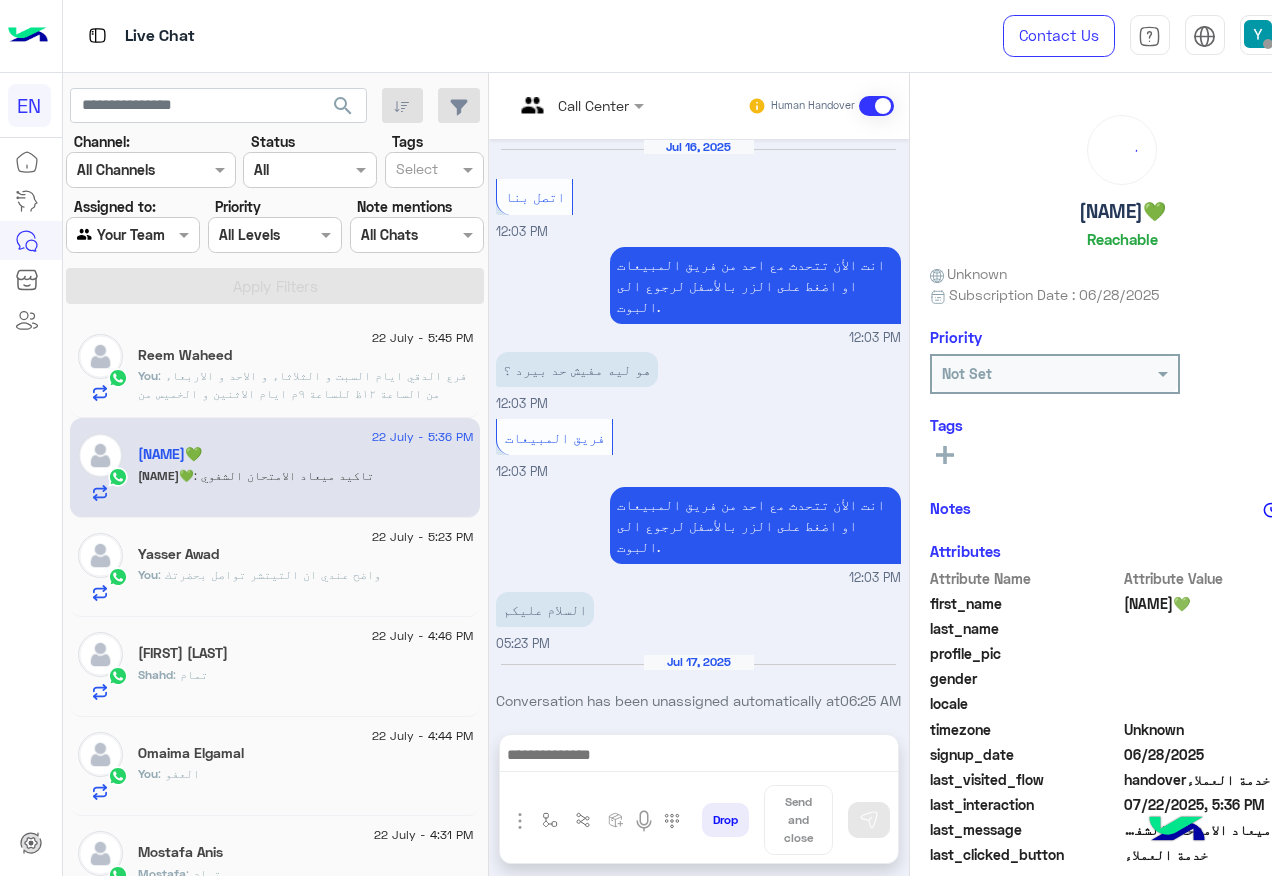 scroll, scrollTop: 1517, scrollLeft: 0, axis: vertical 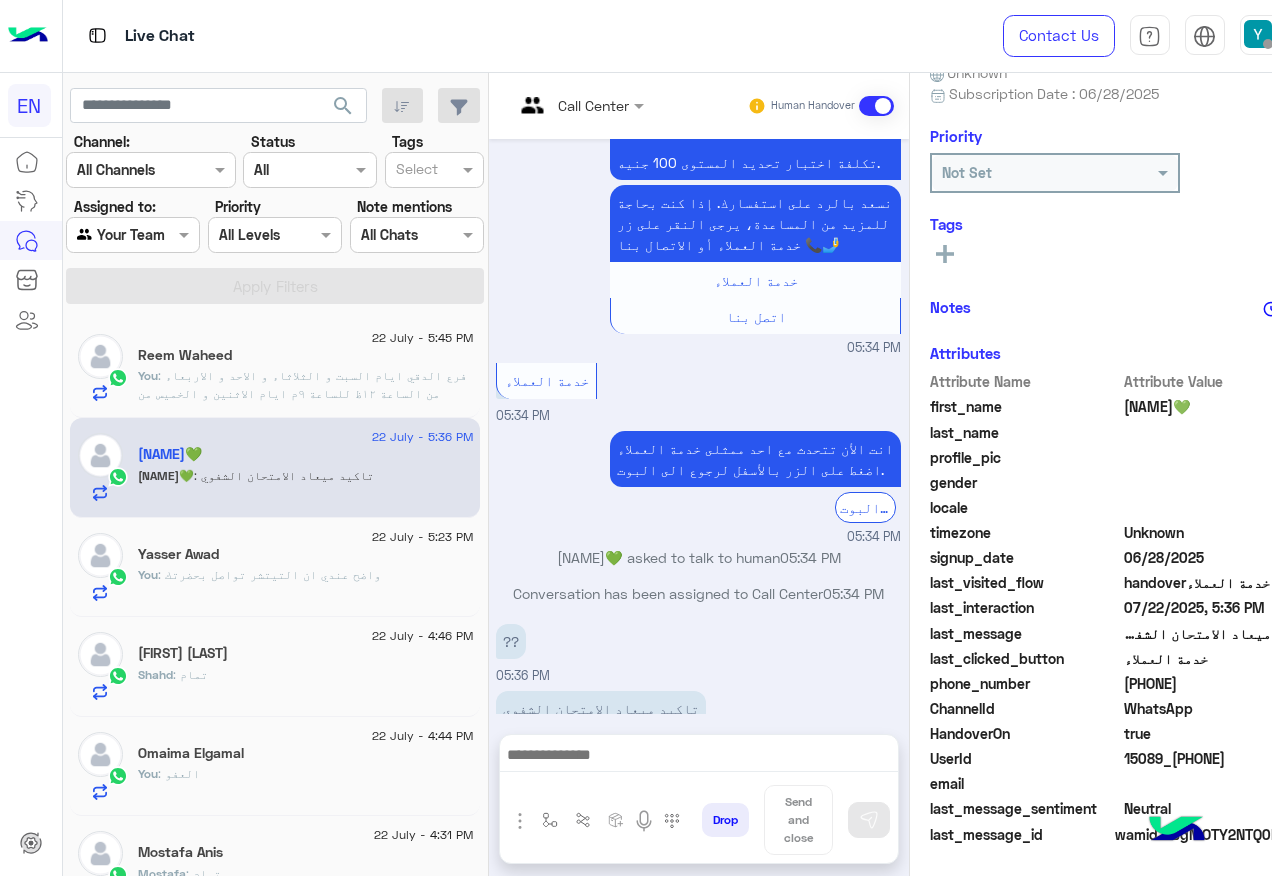 click on "966544347728" 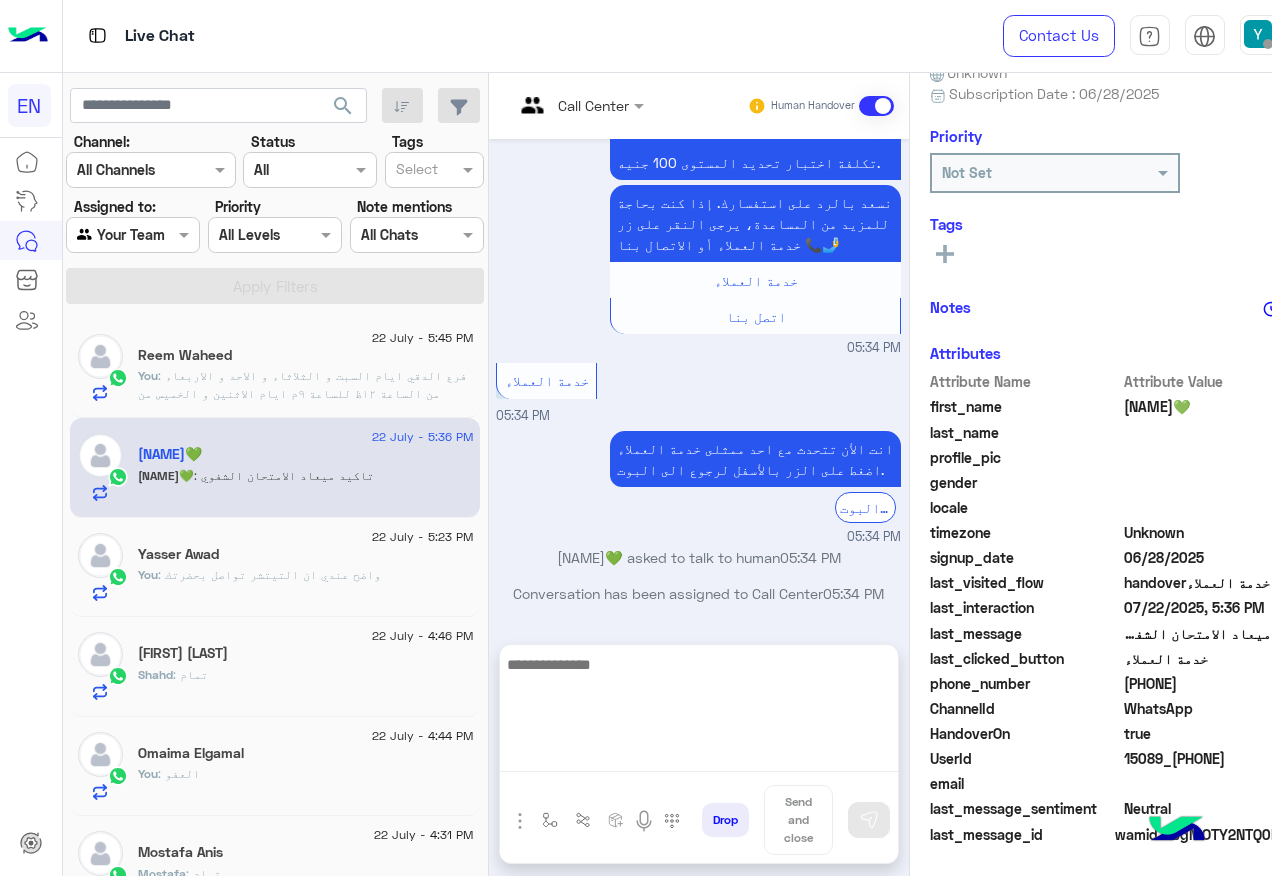 drag, startPoint x: 549, startPoint y: 749, endPoint x: 556, endPoint y: 647, distance: 102.239914 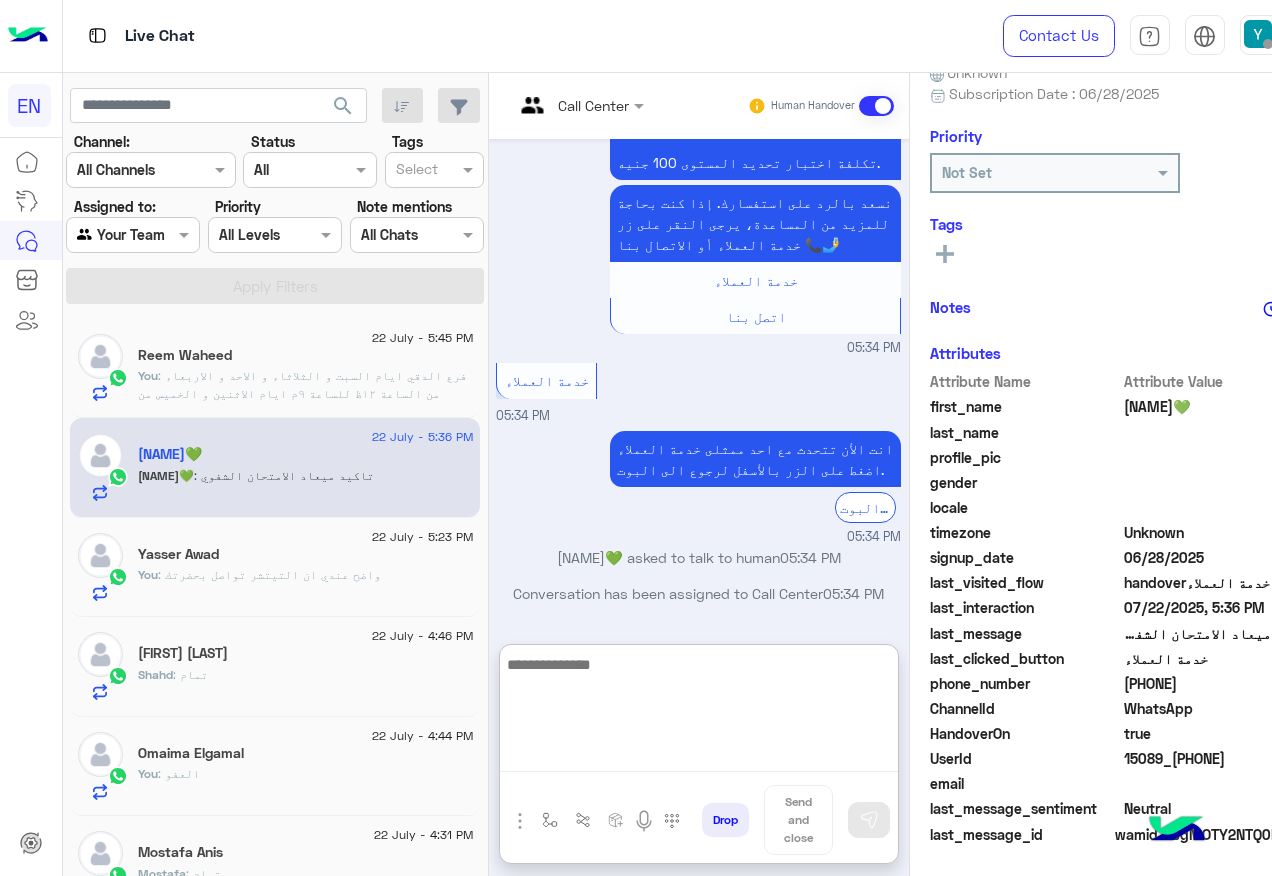 scroll, scrollTop: 1606, scrollLeft: 0, axis: vertical 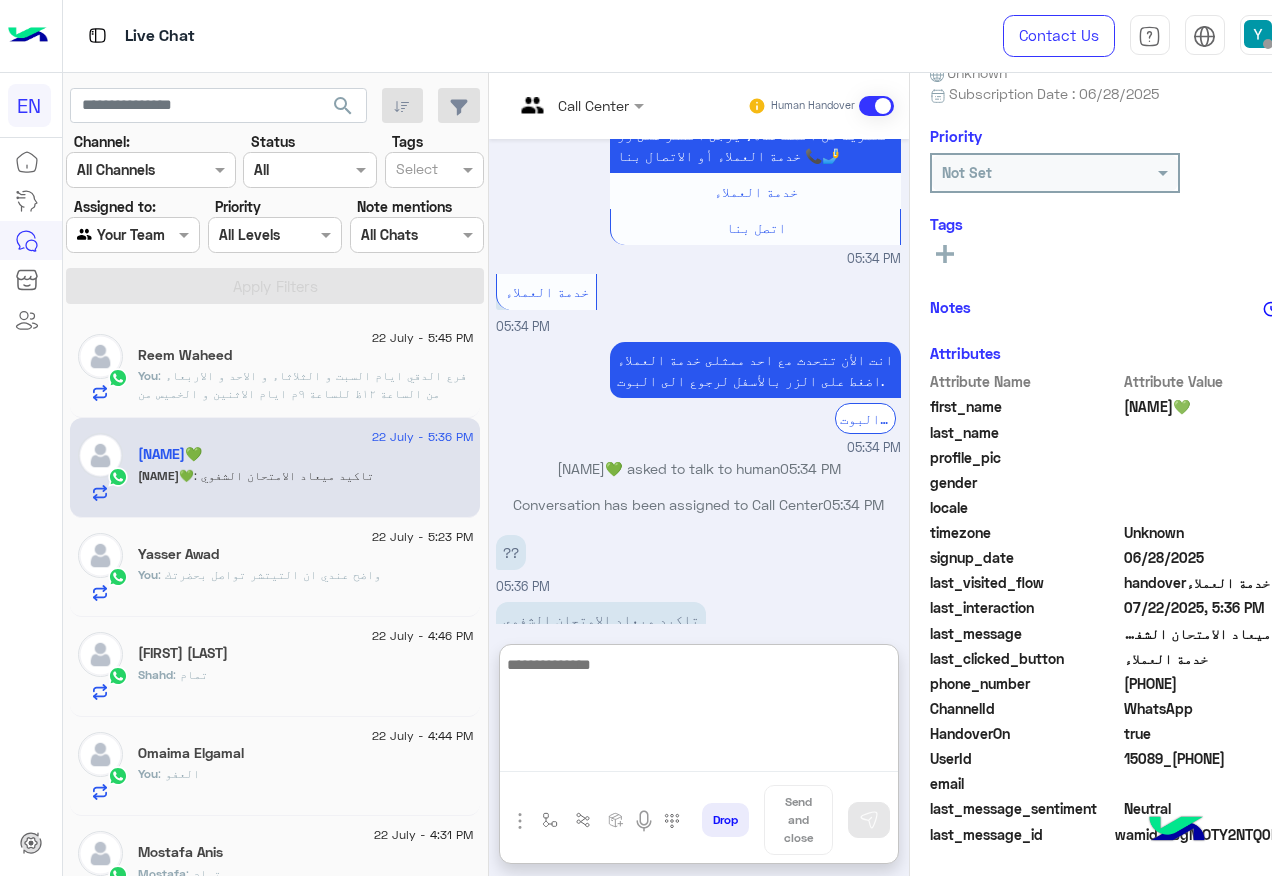 click at bounding box center (699, 712) 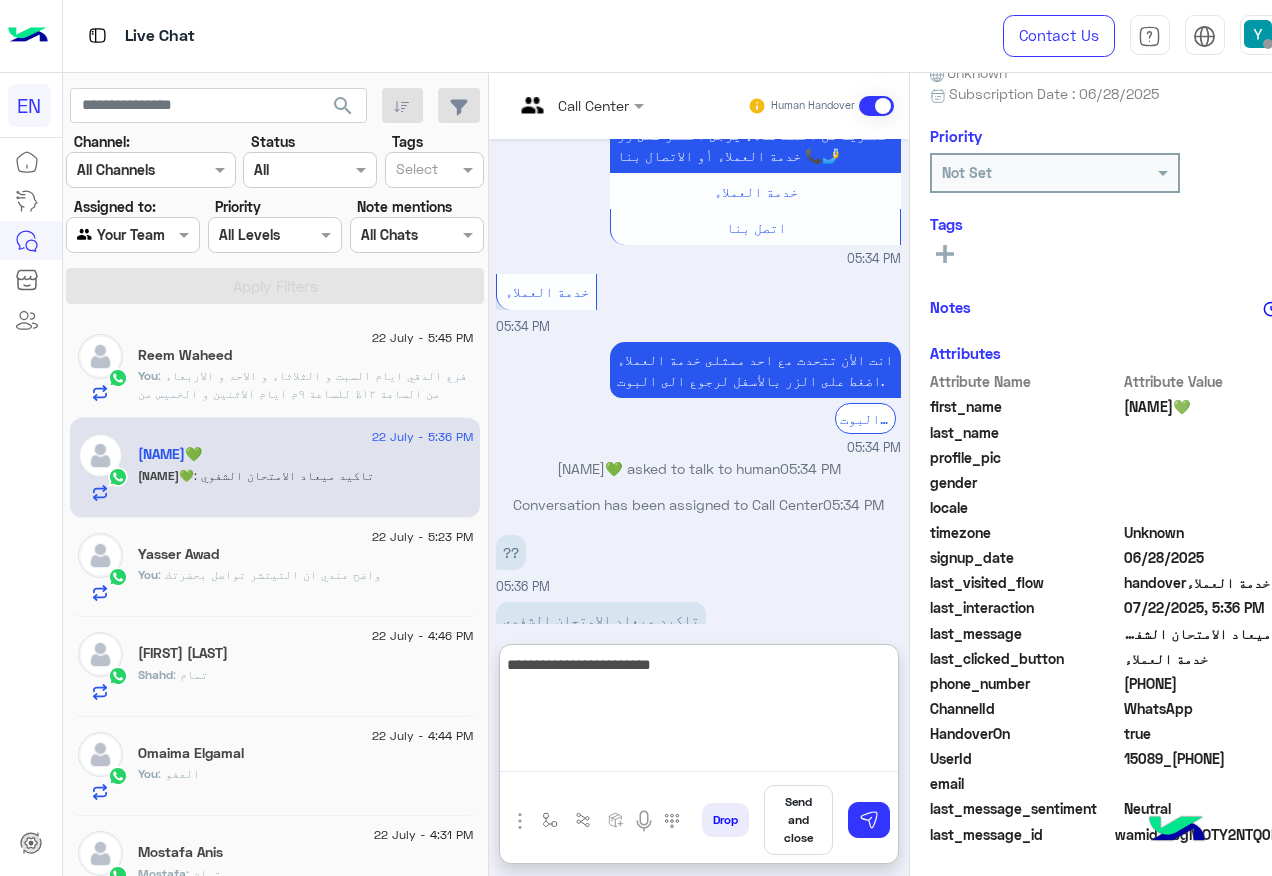 paste on "******" 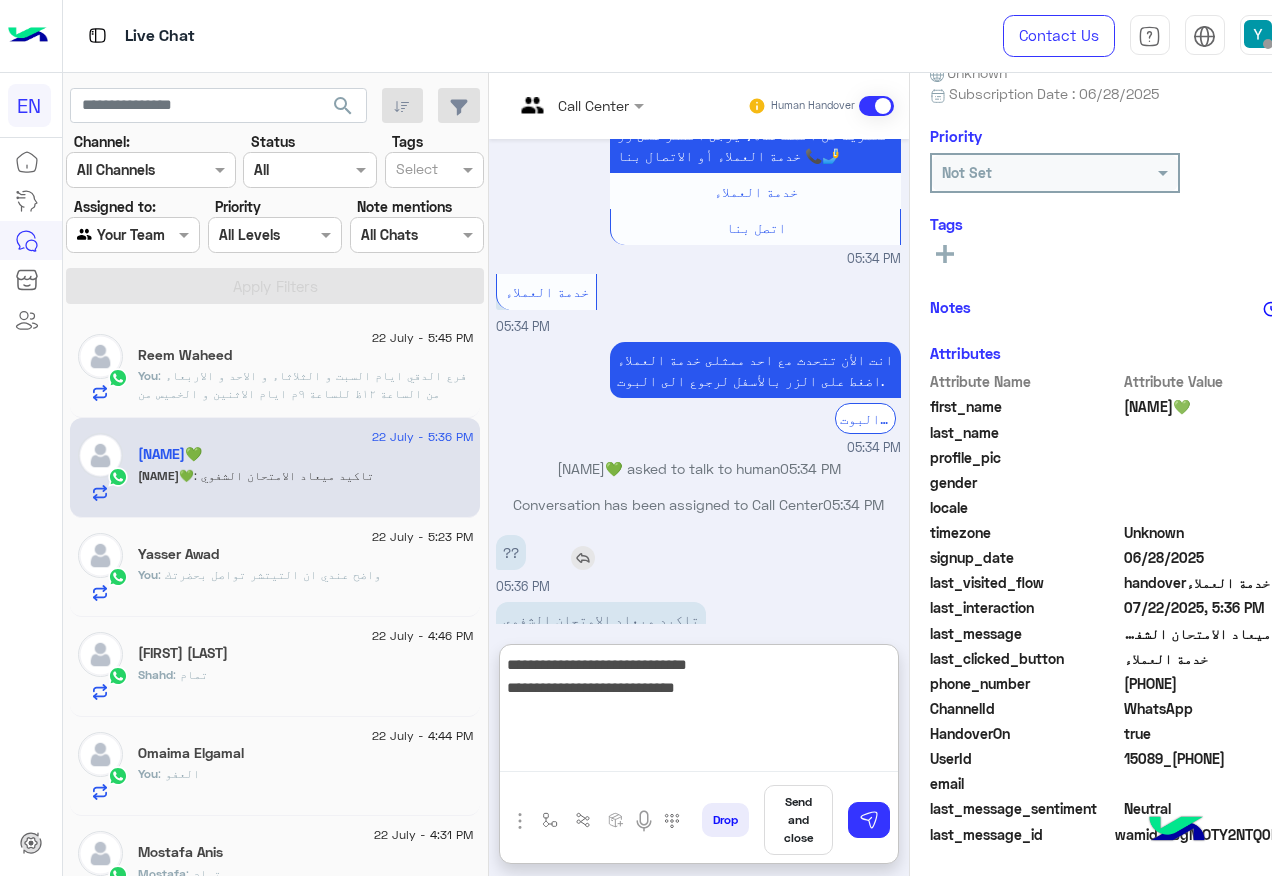 type on "**********" 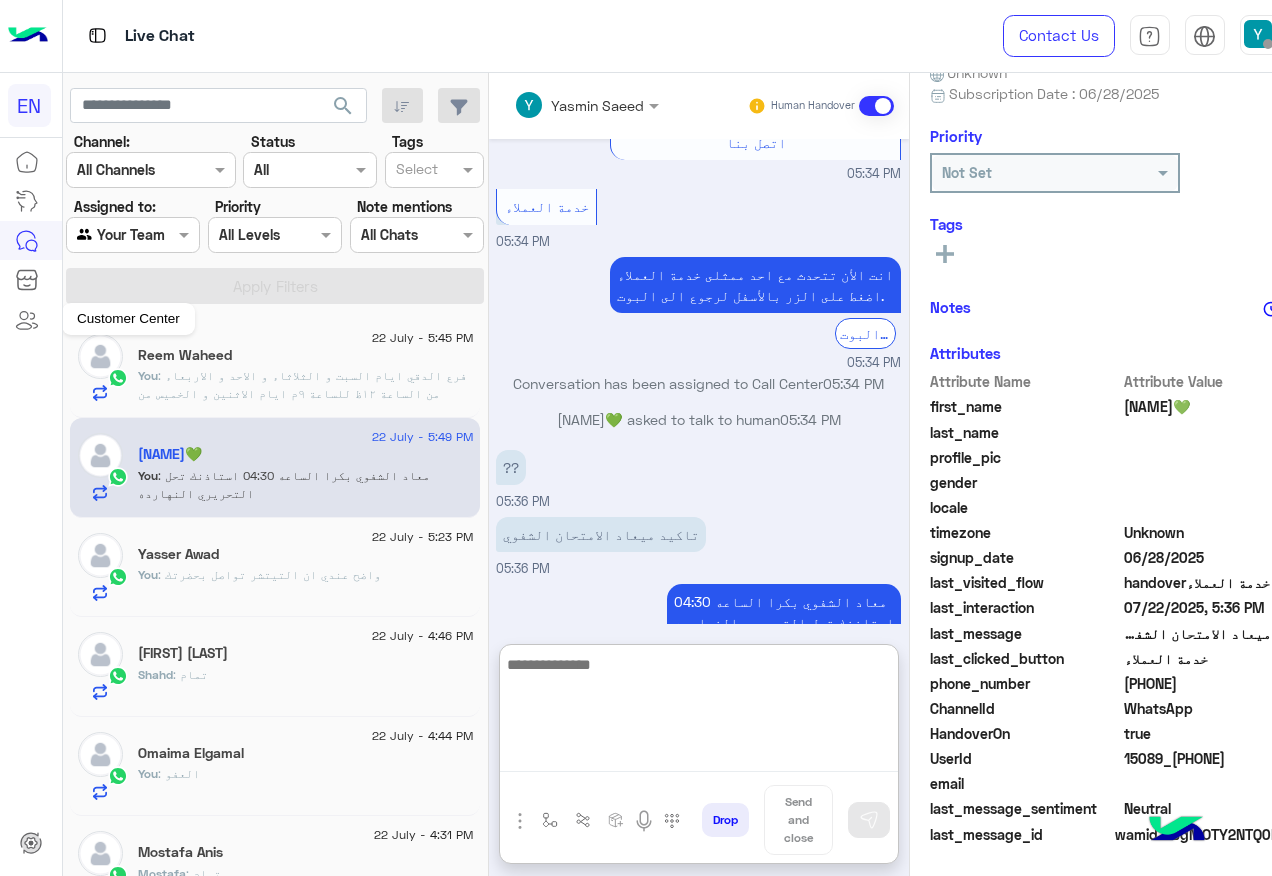 scroll, scrollTop: 1728, scrollLeft: 0, axis: vertical 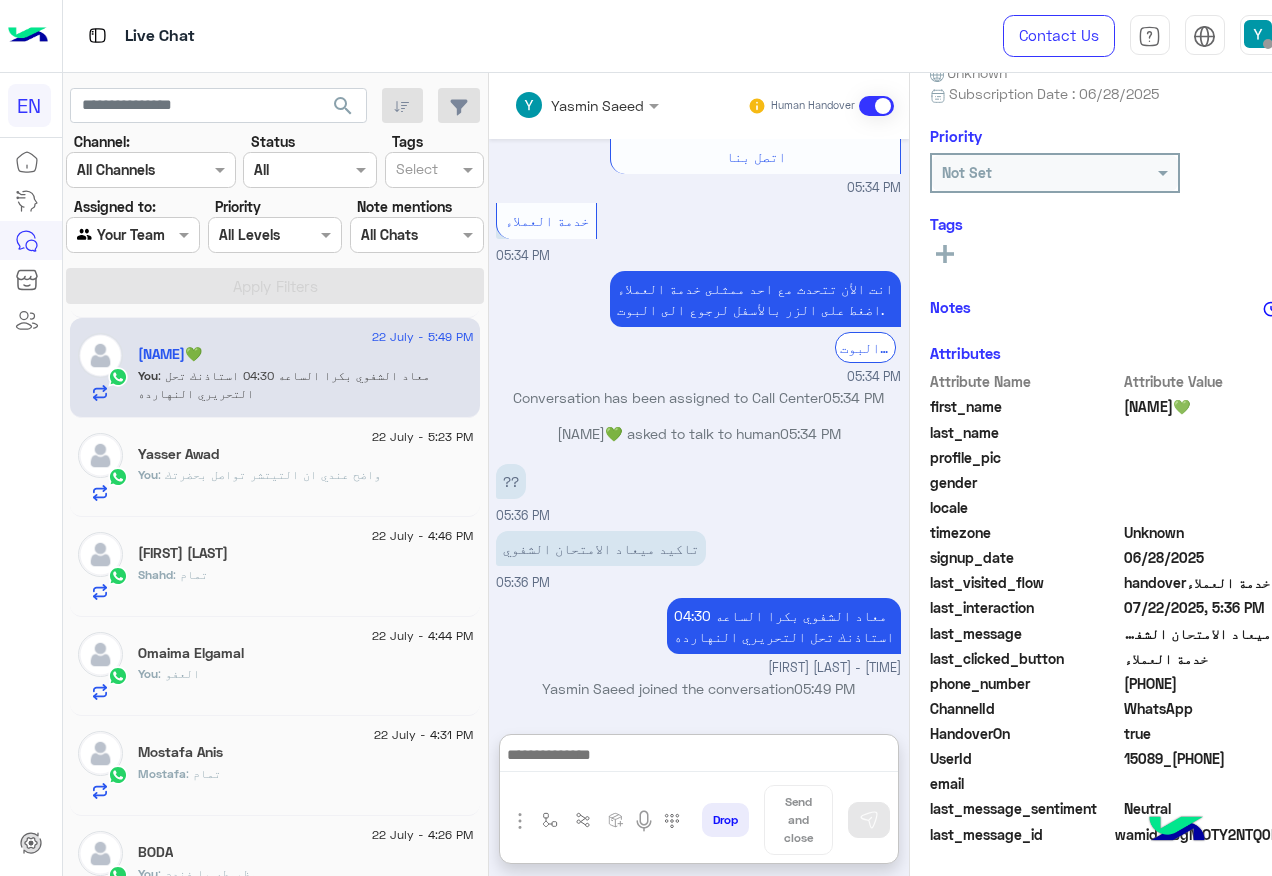 click at bounding box center [109, 235] 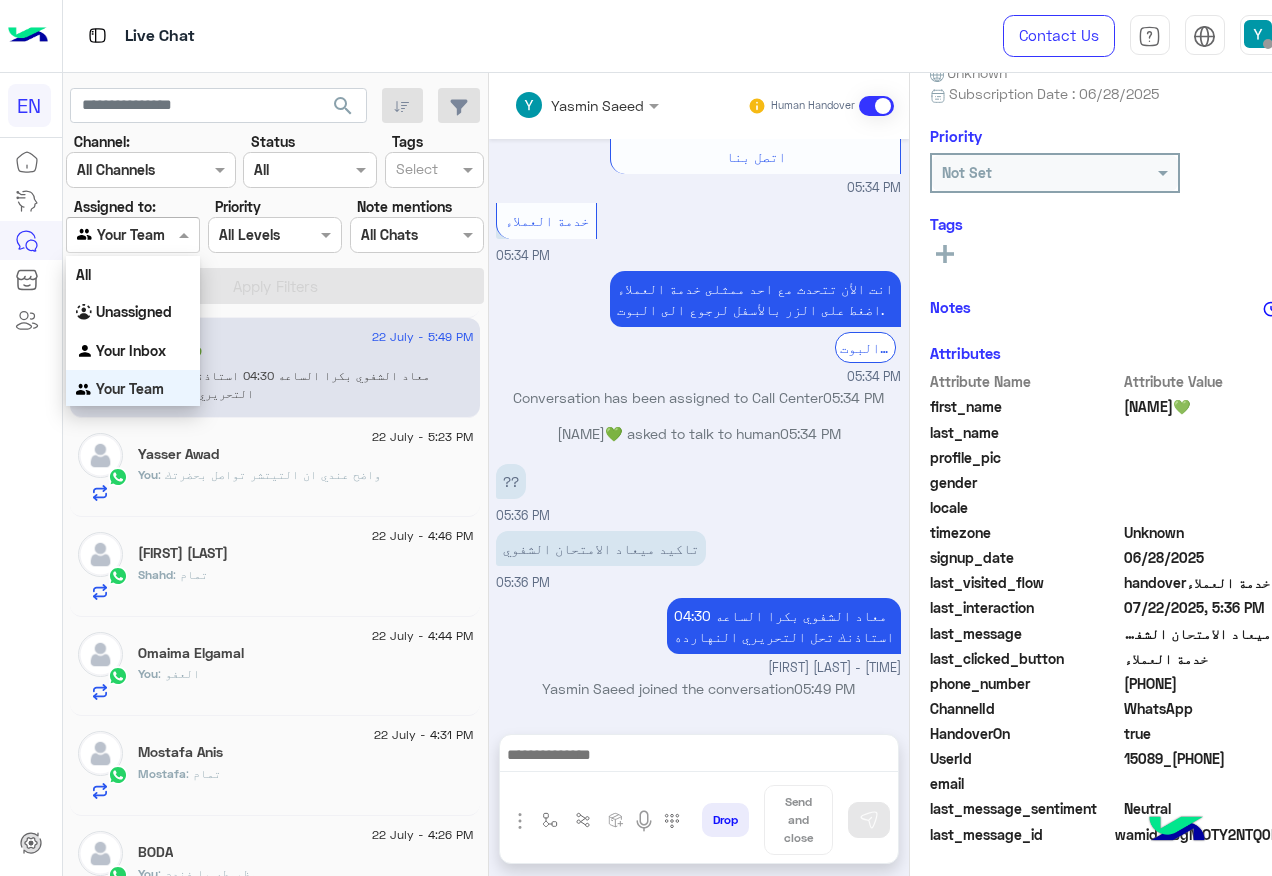 scroll, scrollTop: 1682, scrollLeft: 0, axis: vertical 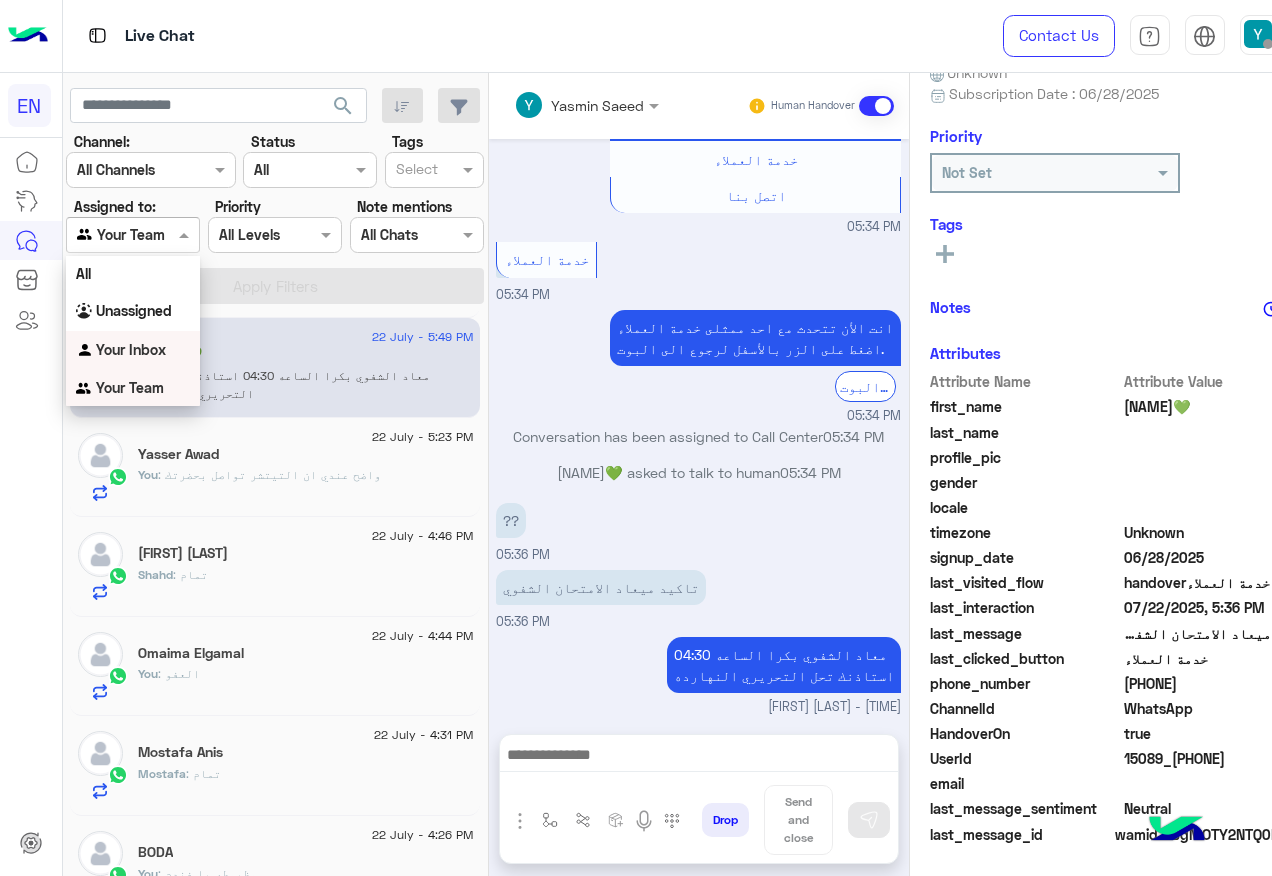 click on "Your Inbox" at bounding box center [131, 349] 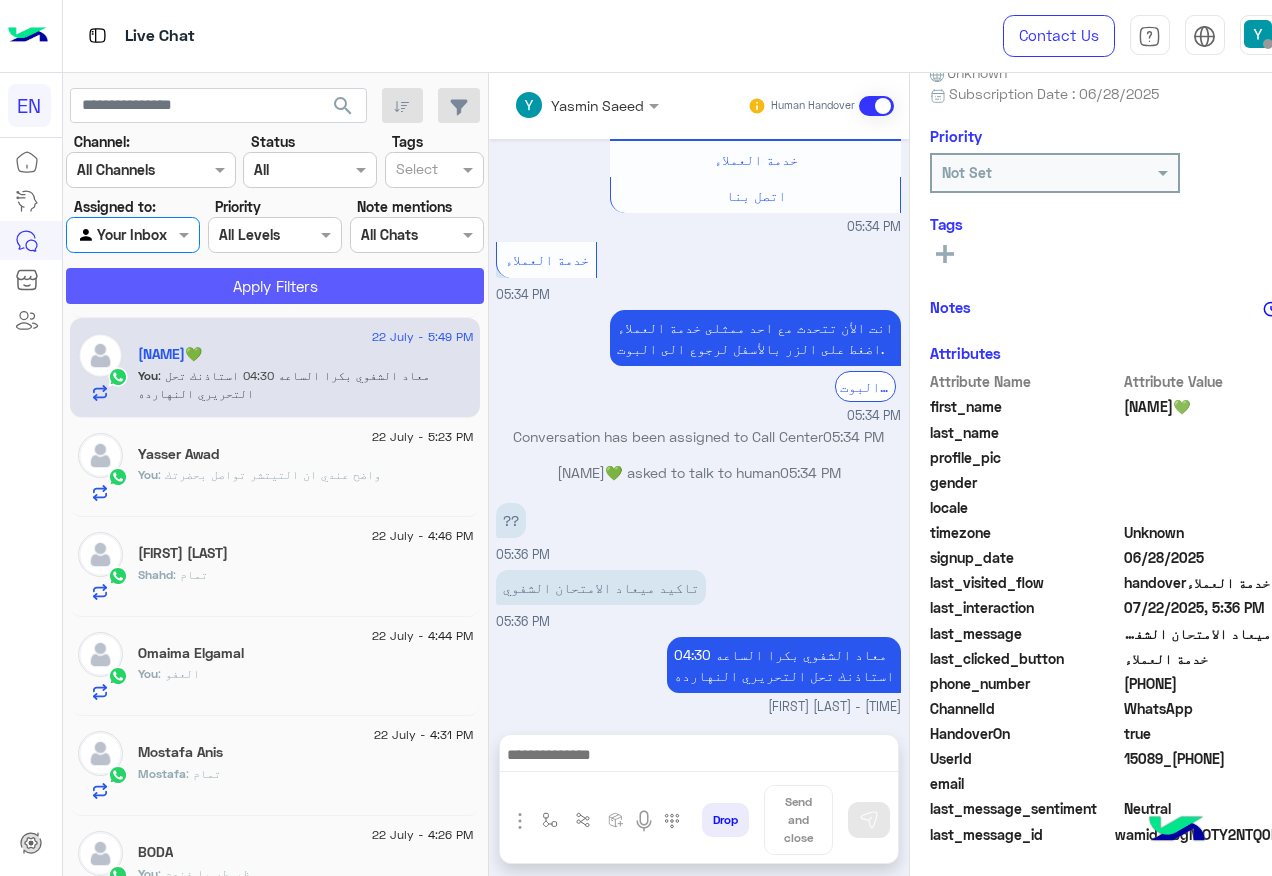 click on "Apply Filters" 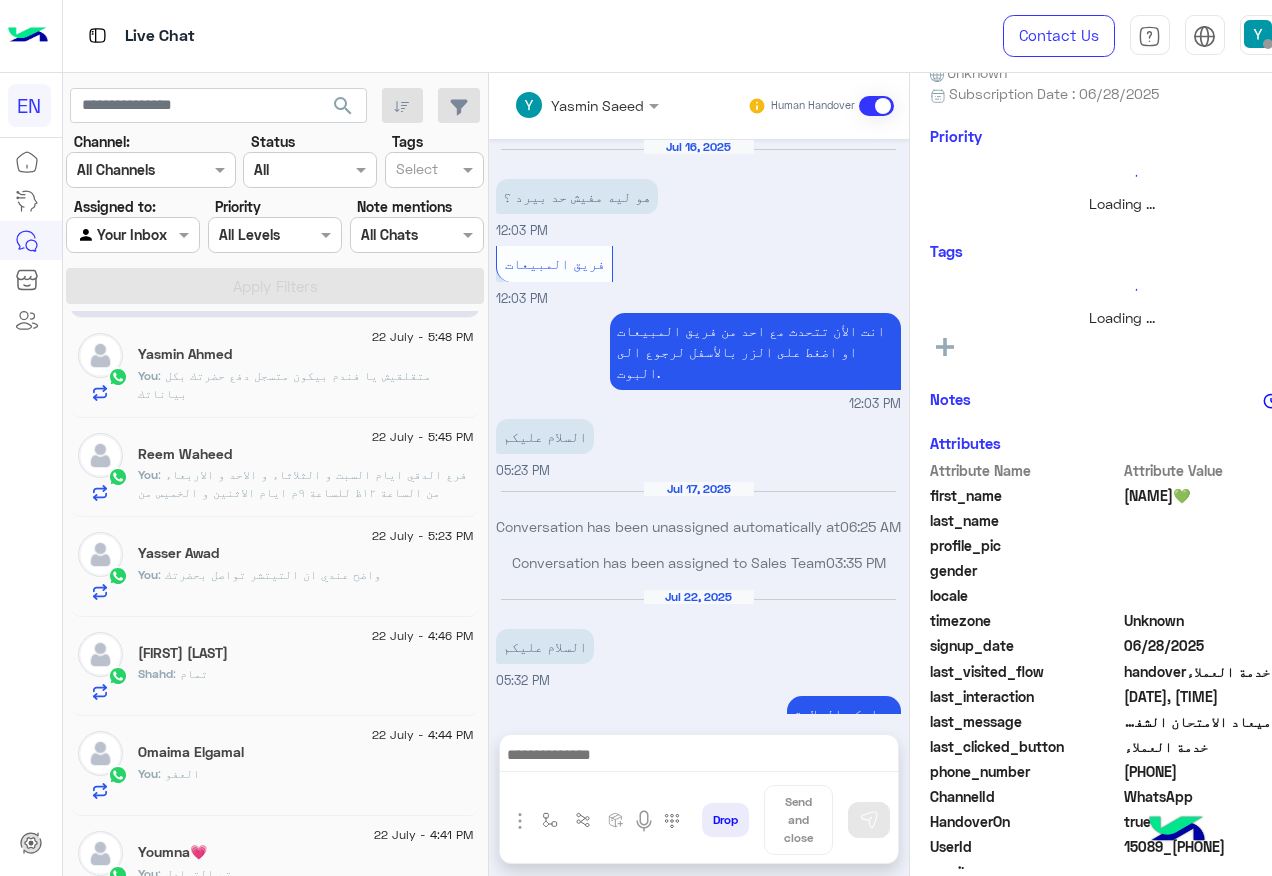scroll, scrollTop: 1485, scrollLeft: 0, axis: vertical 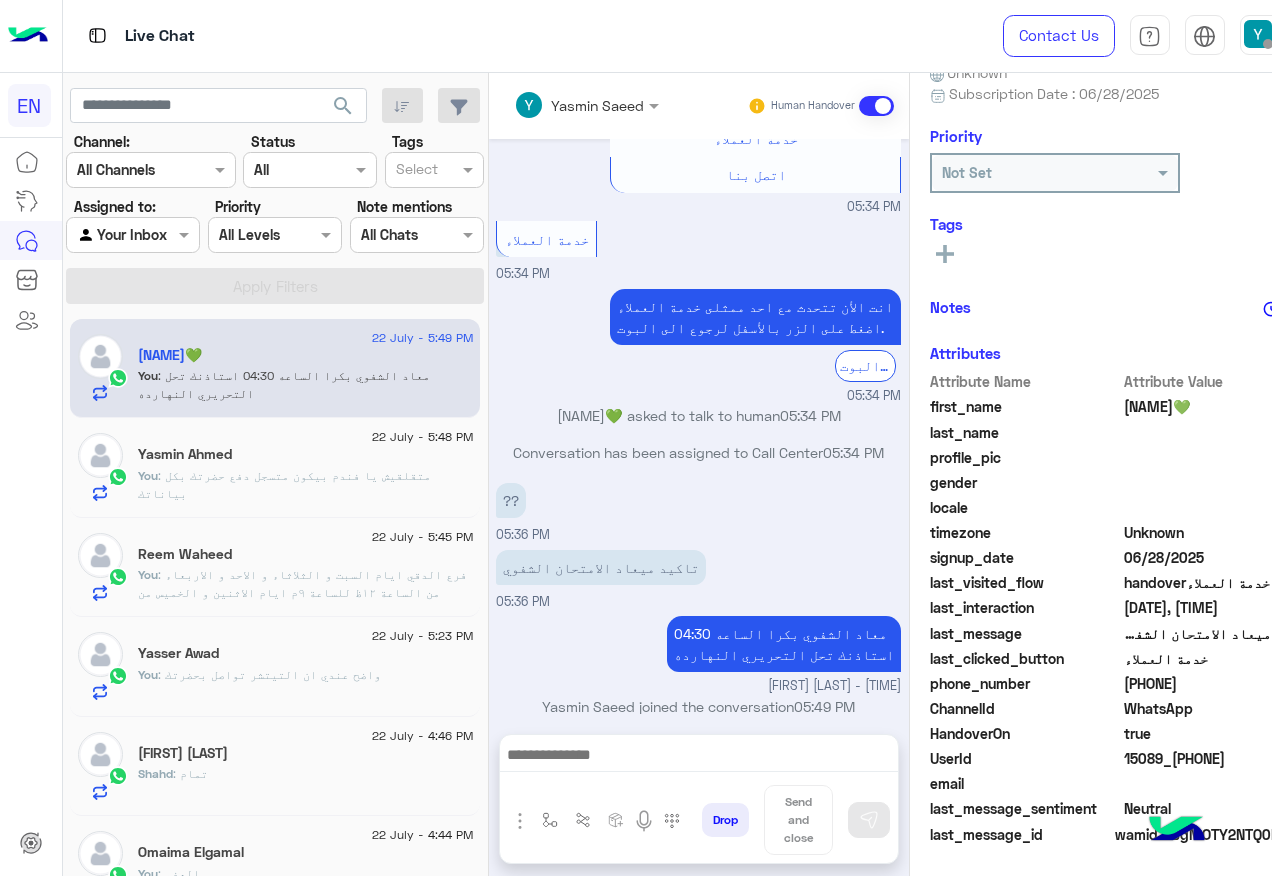 click on "Agent Filter Your Inbox" at bounding box center (133, 235) 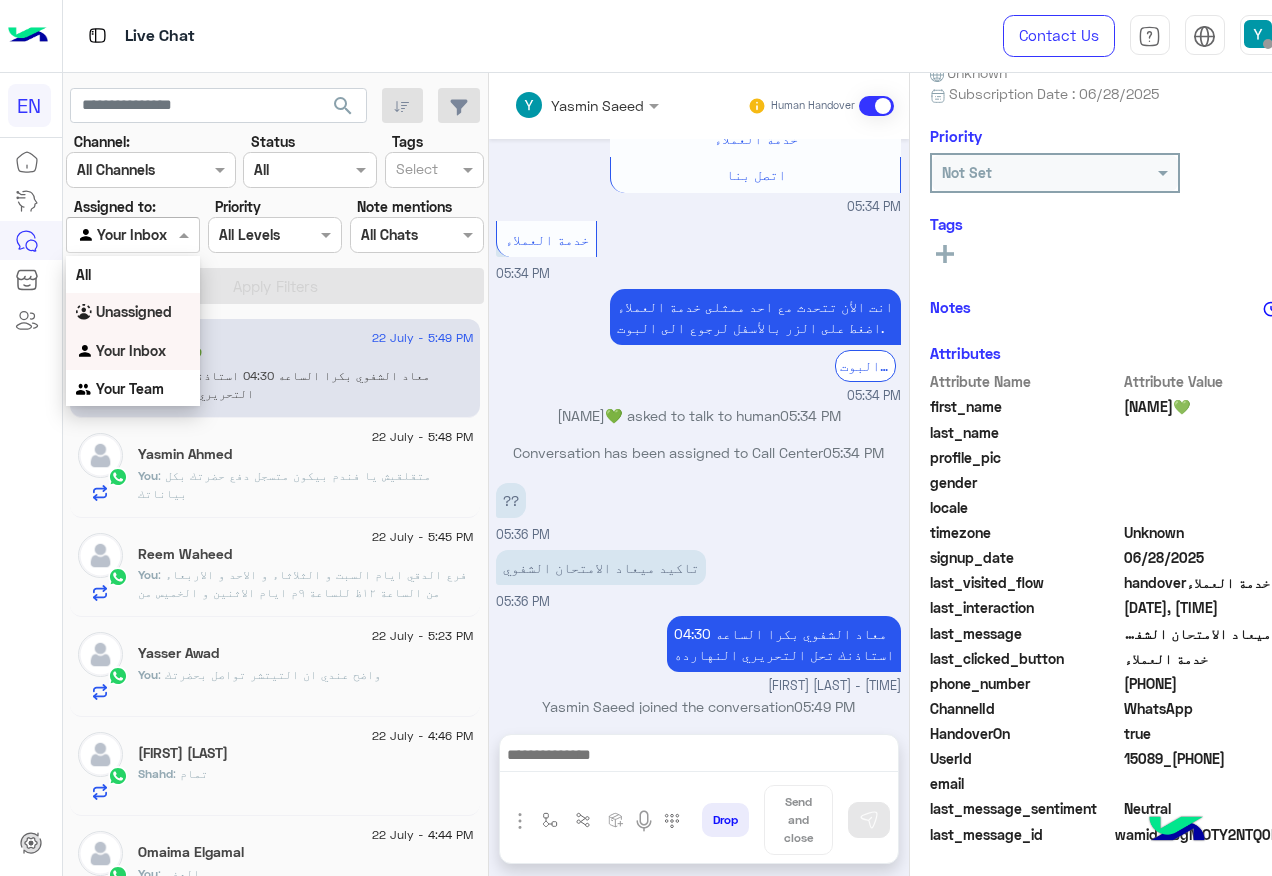 click on "Unassigned" at bounding box center [134, 311] 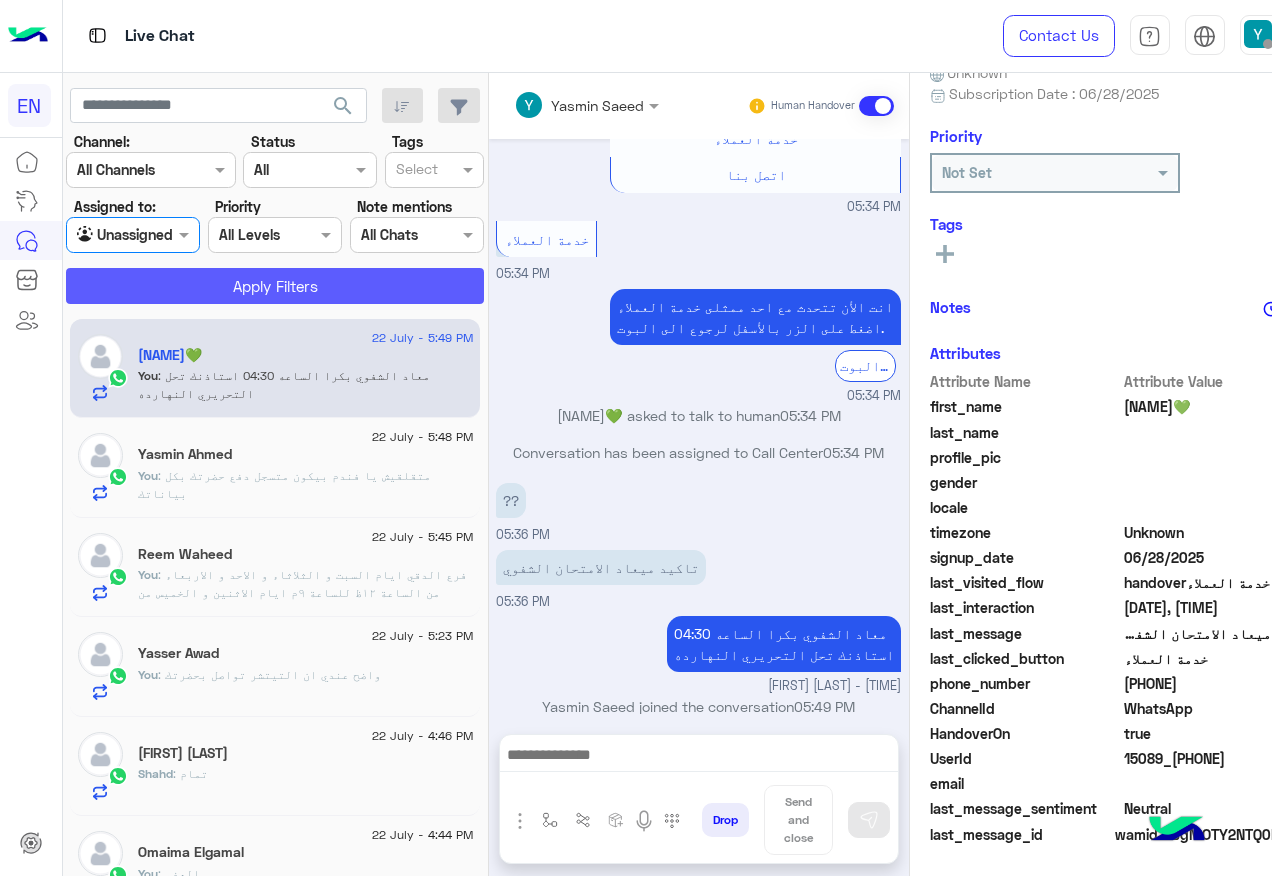 click on "Apply Filters" 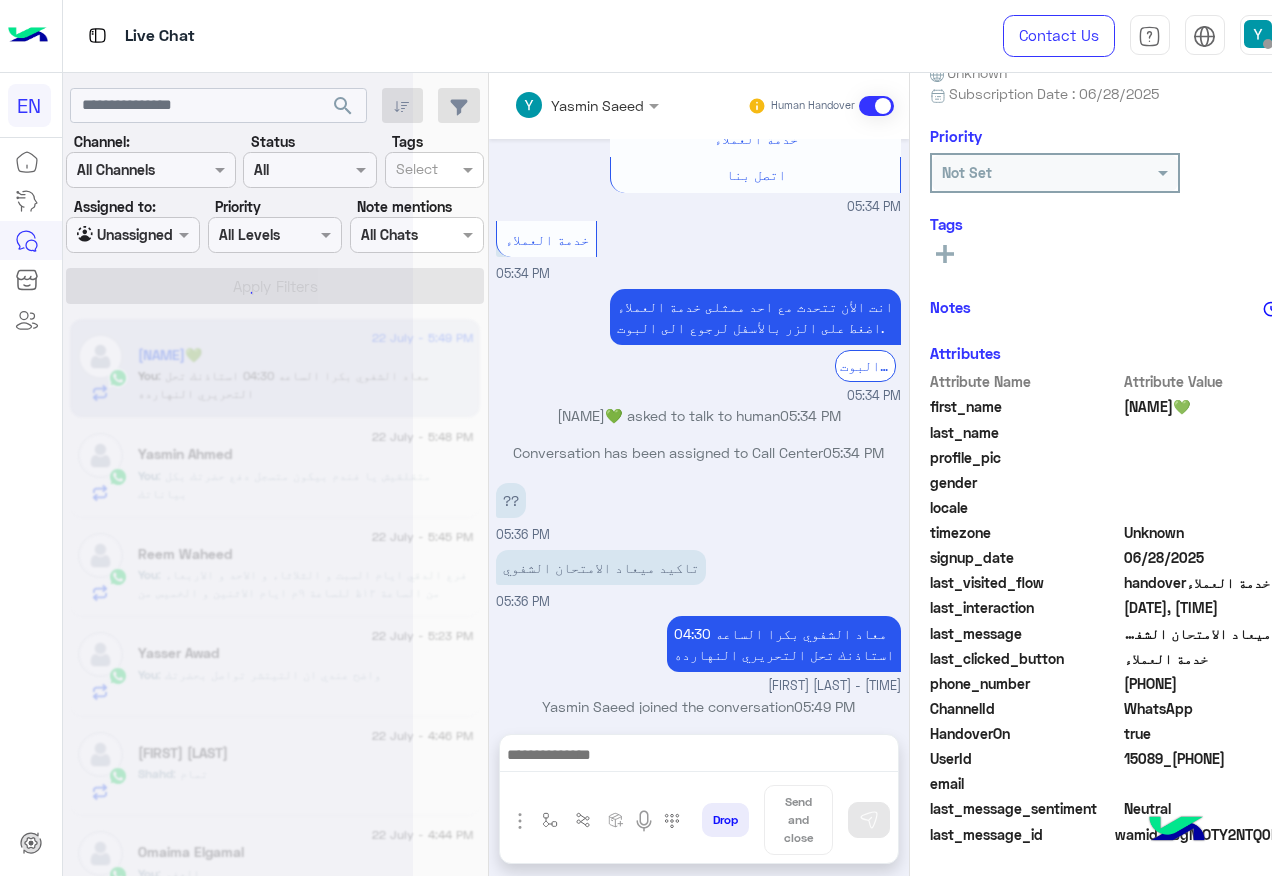 scroll, scrollTop: 0, scrollLeft: 0, axis: both 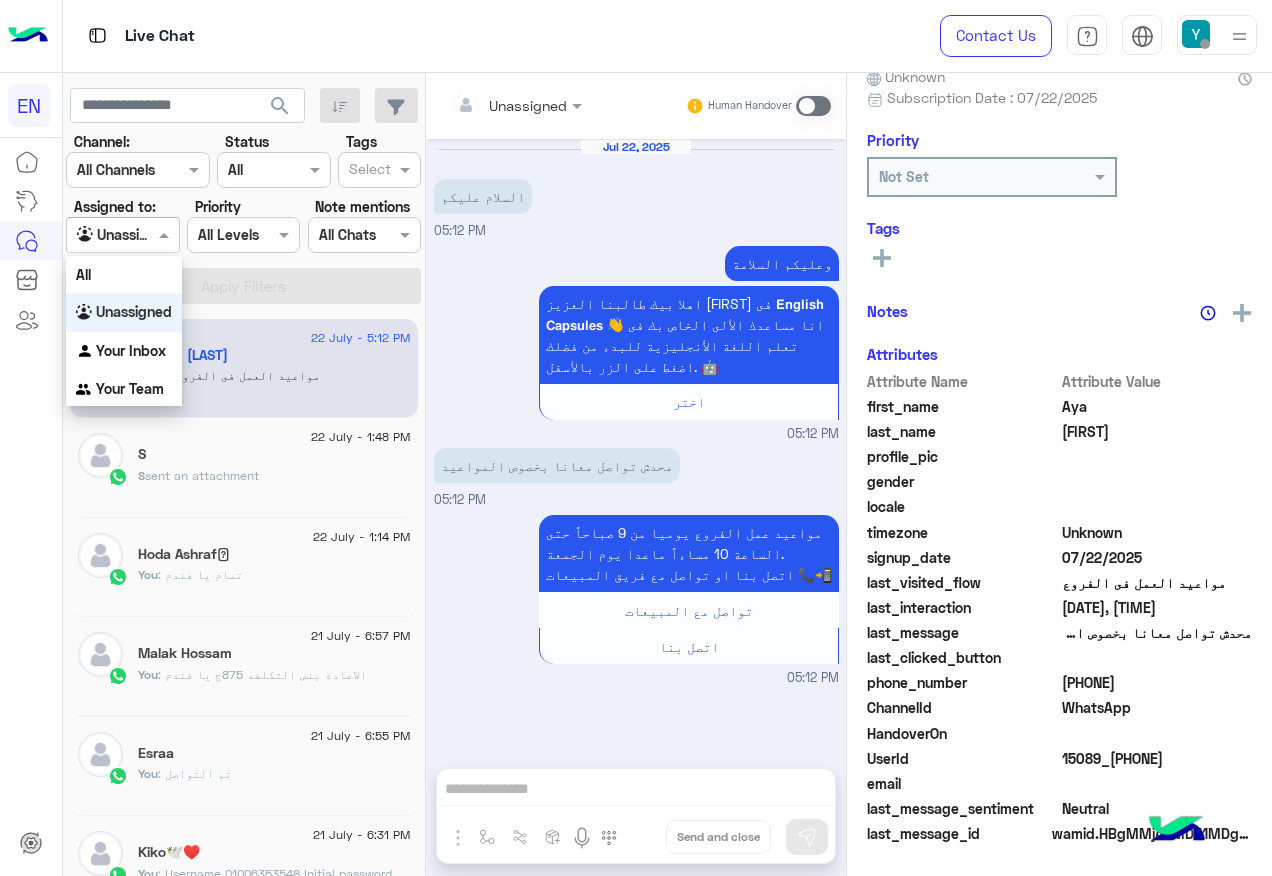 click at bounding box center [100, 235] 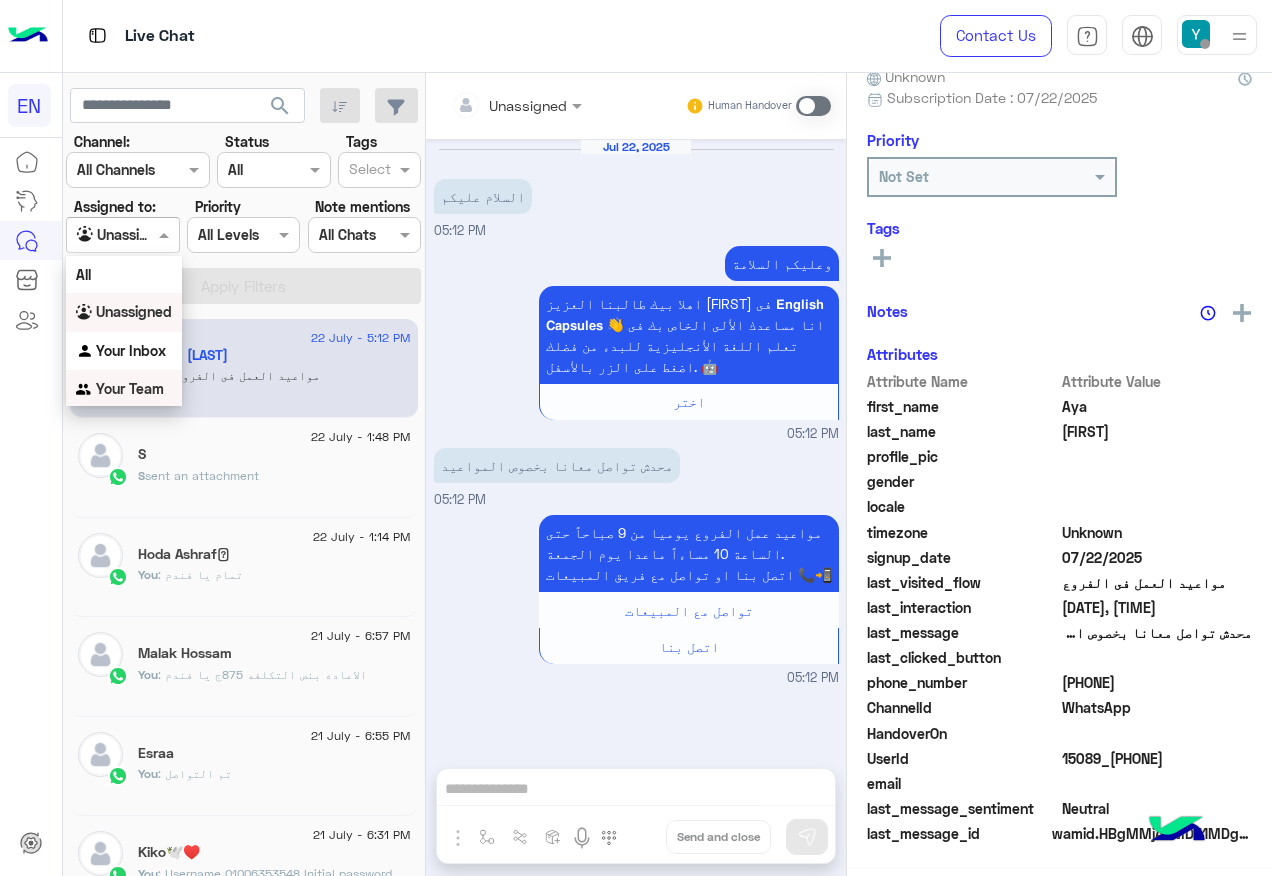scroll, scrollTop: 201, scrollLeft: 0, axis: vertical 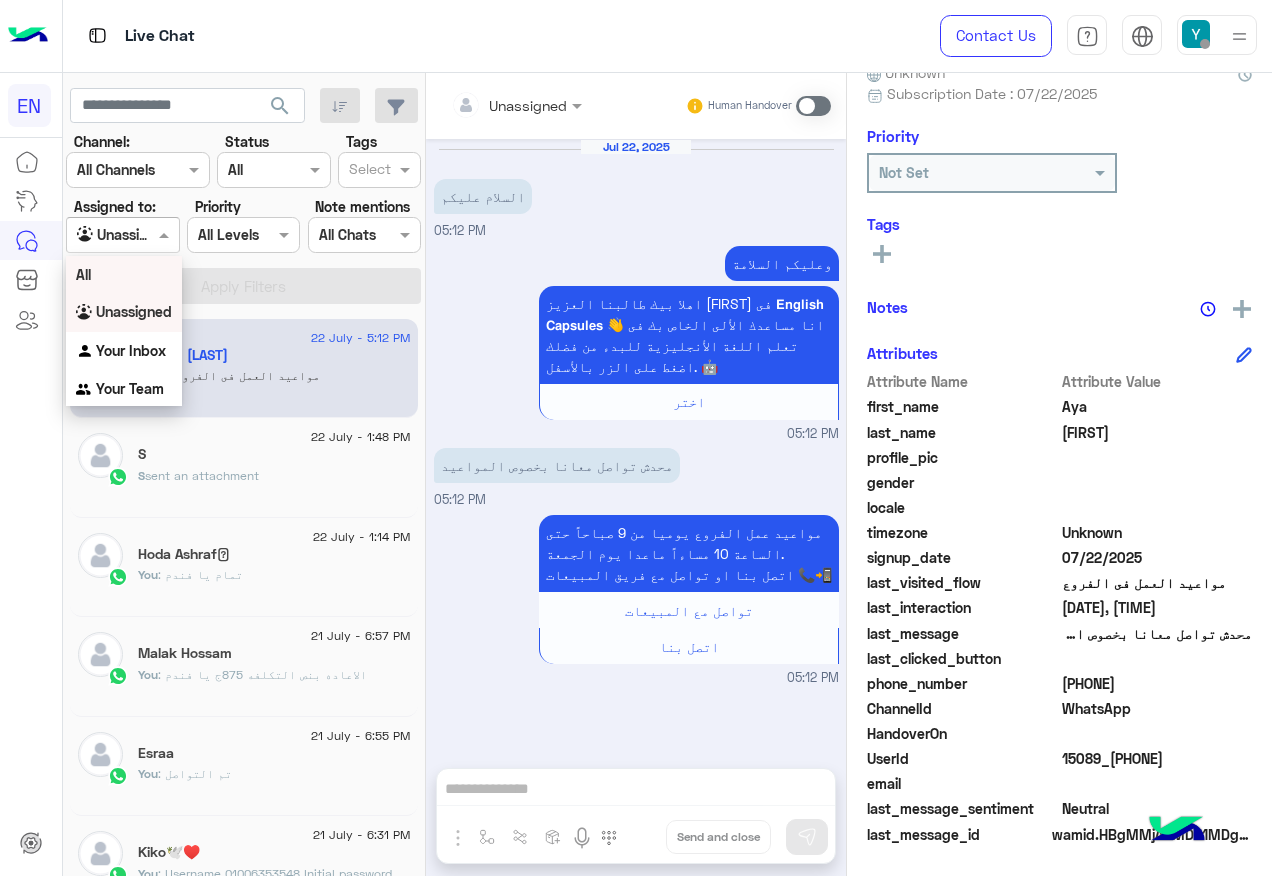 click on "All" at bounding box center (124, 274) 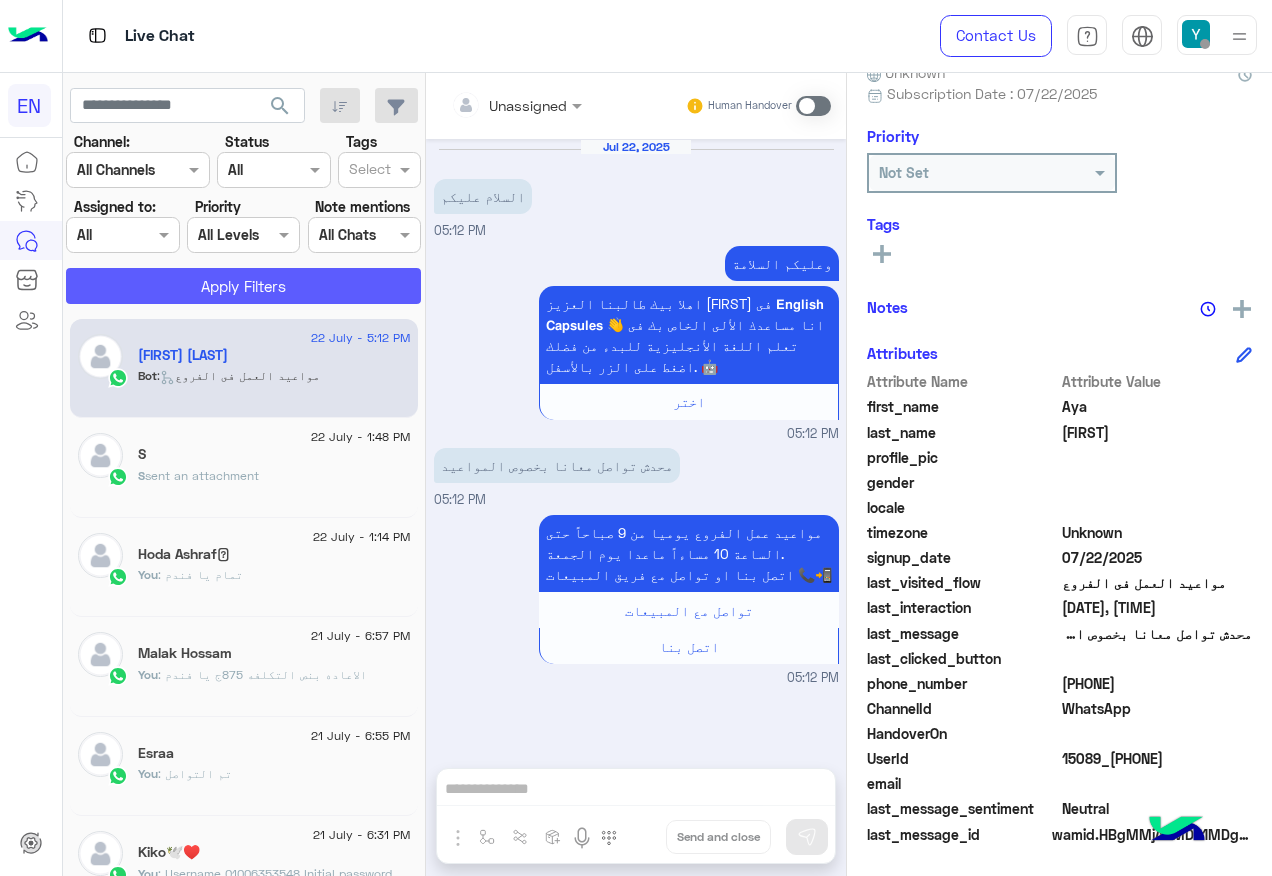 click on "Apply Filters" 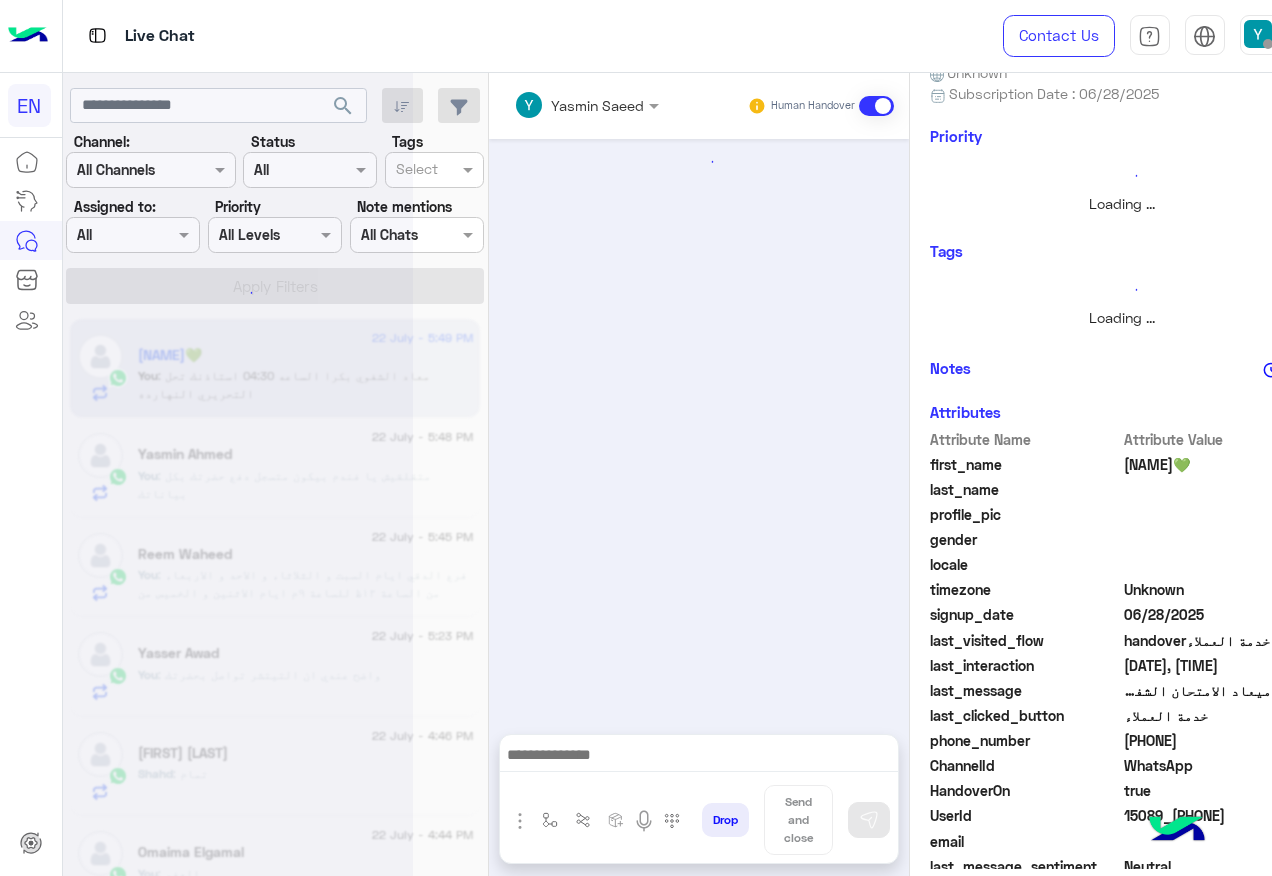 scroll, scrollTop: 197, scrollLeft: 0, axis: vertical 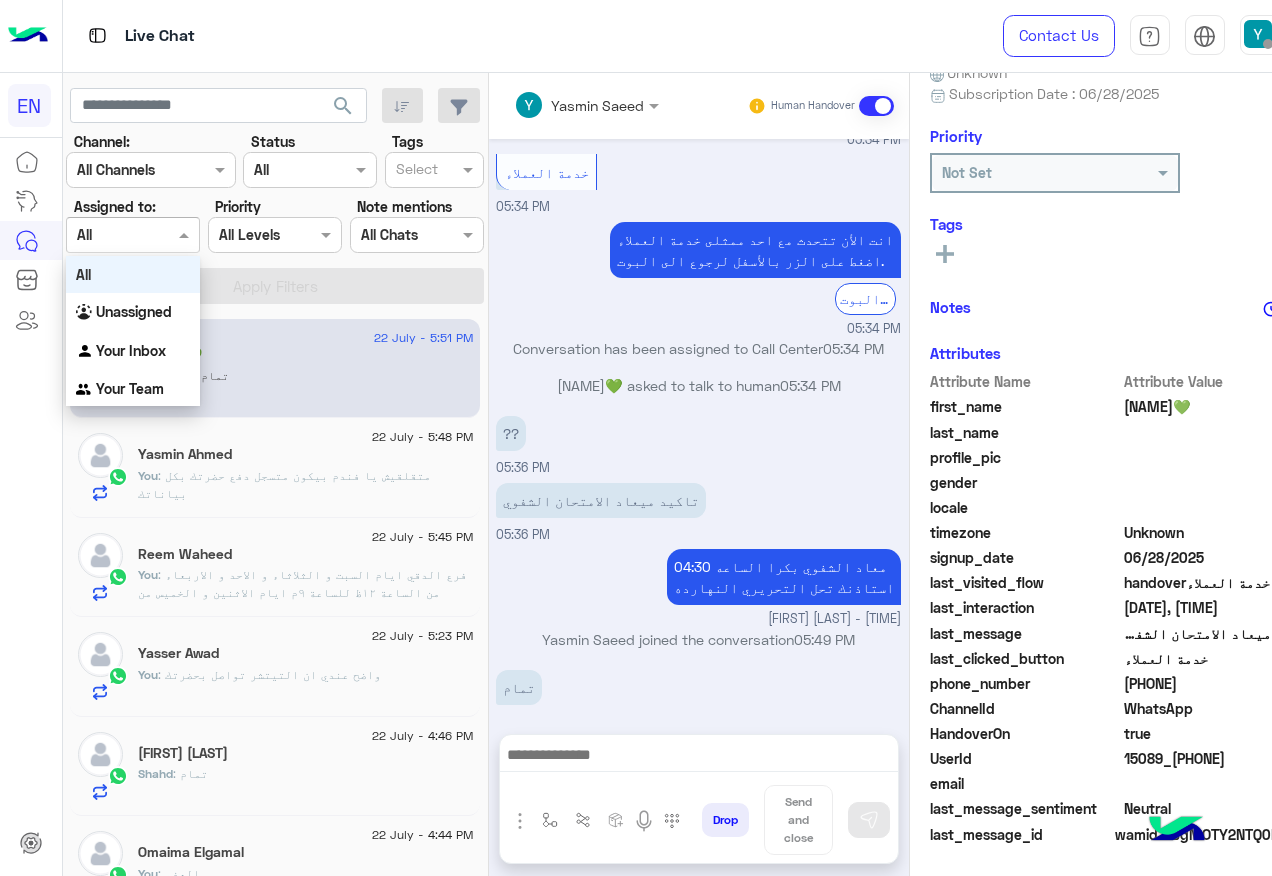 click at bounding box center [109, 235] 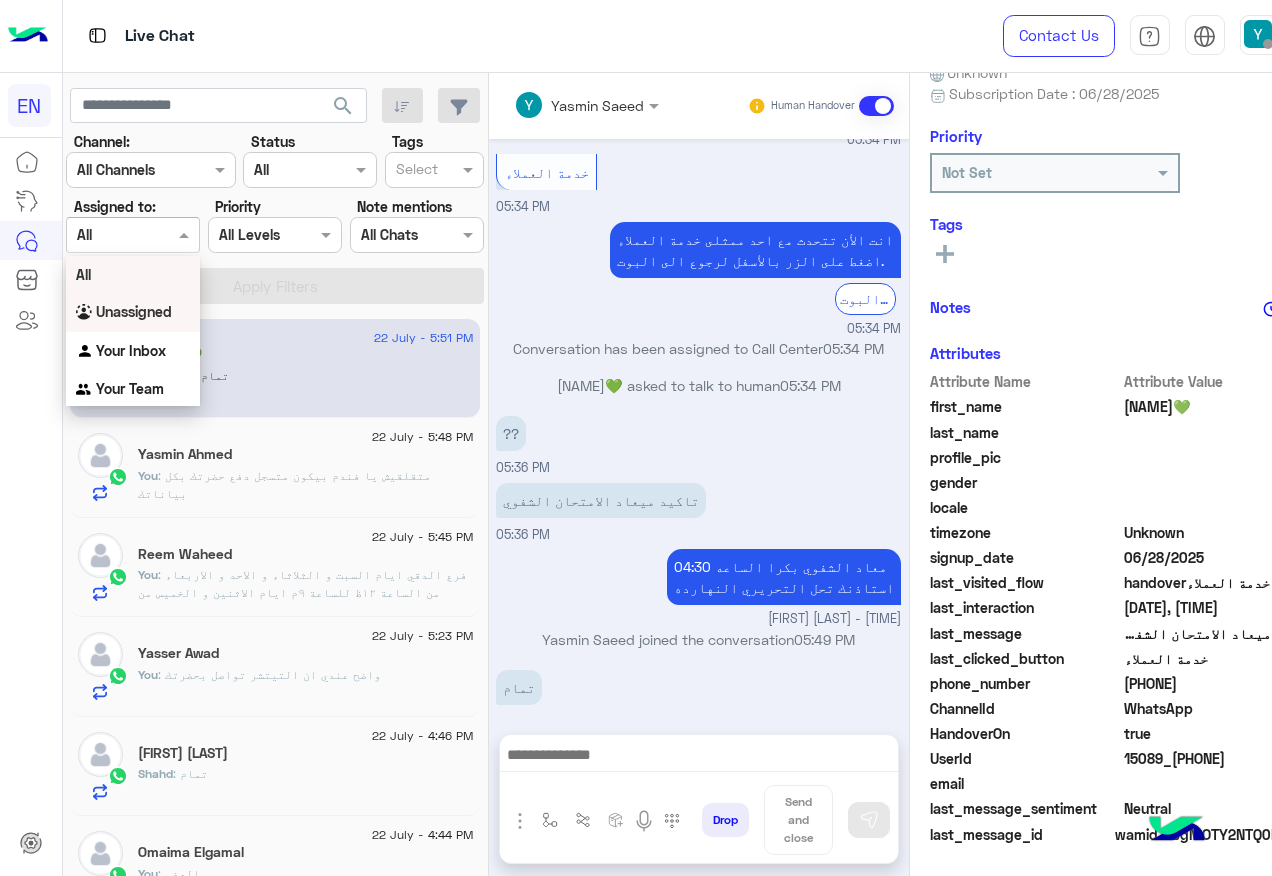 click on "Unassigned" at bounding box center [133, 312] 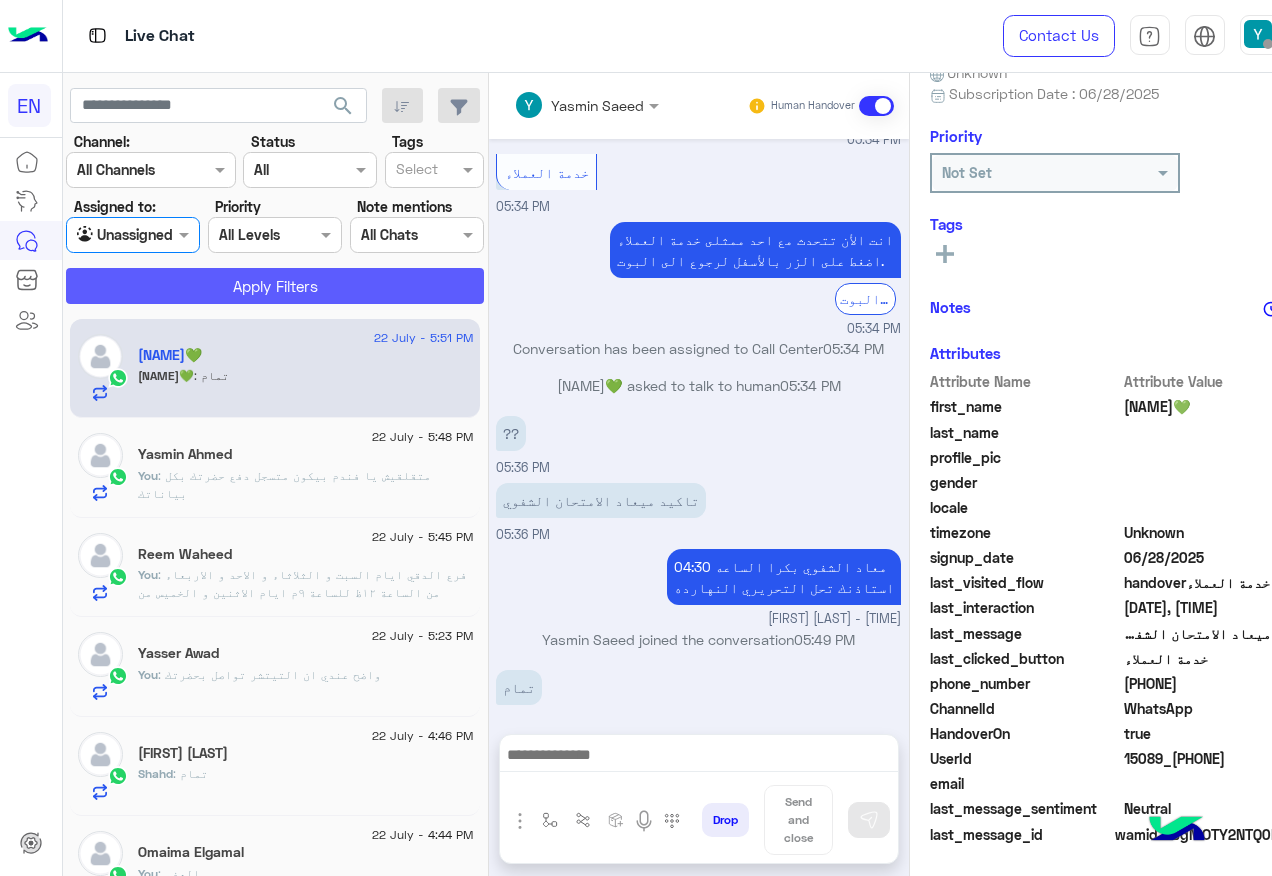 click on "Apply Filters" 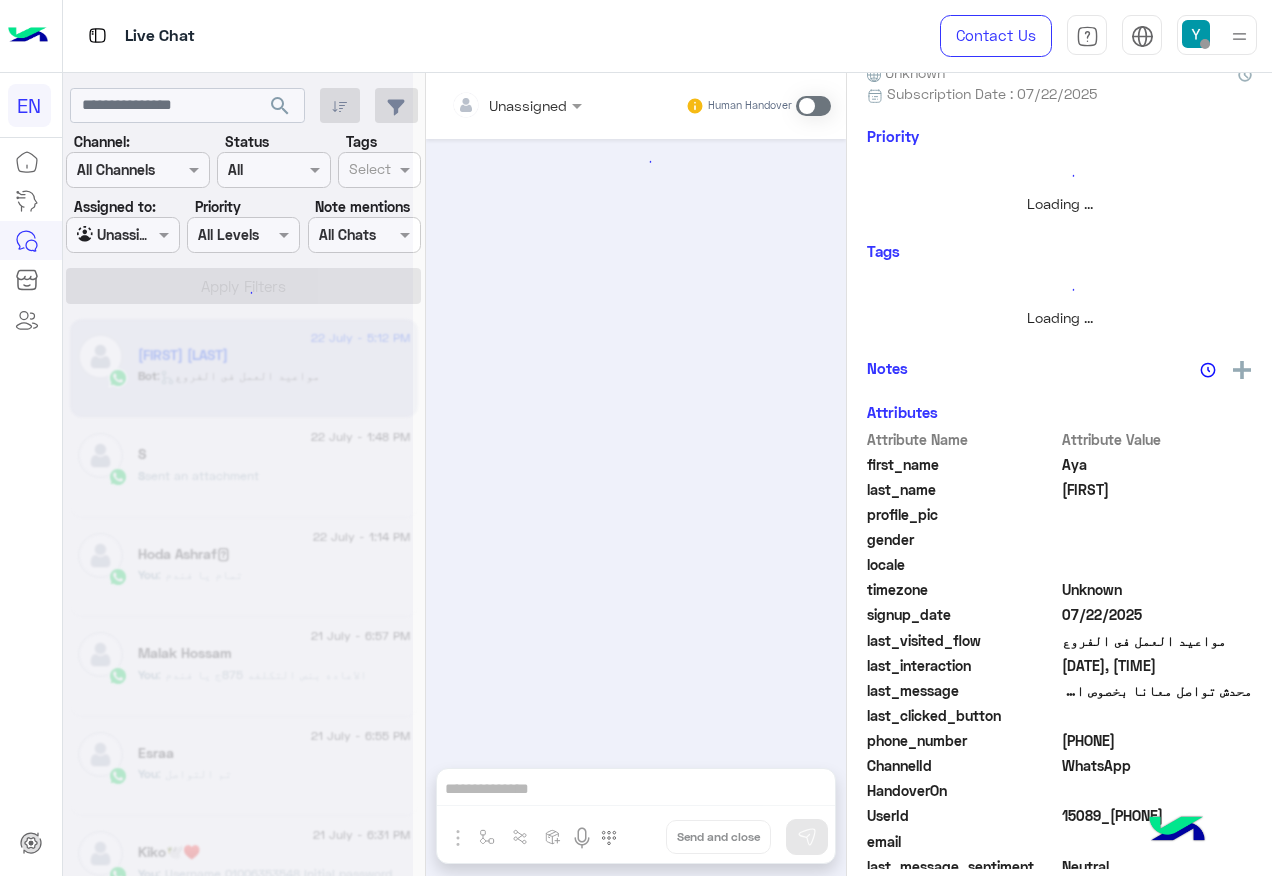scroll, scrollTop: 0, scrollLeft: 0, axis: both 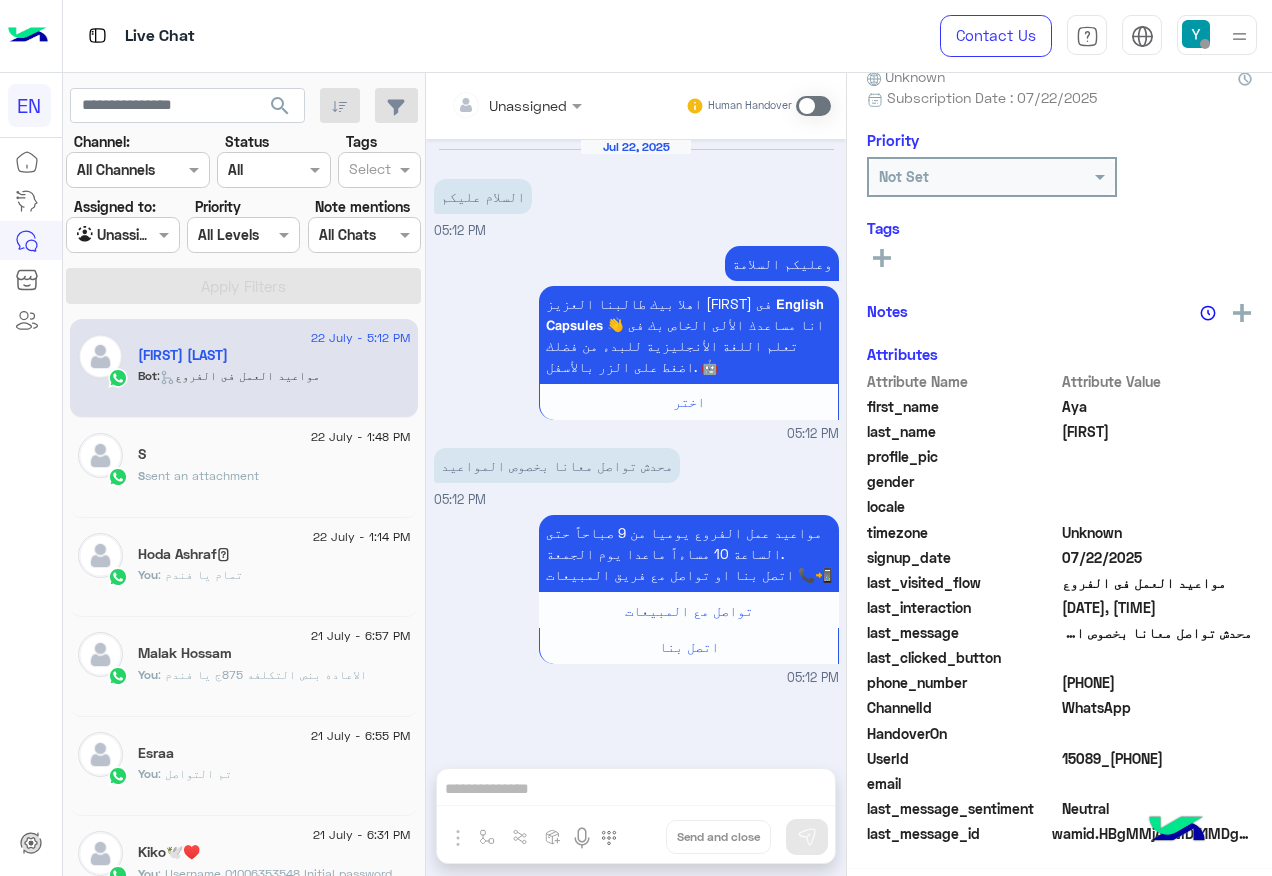 click at bounding box center [122, 234] 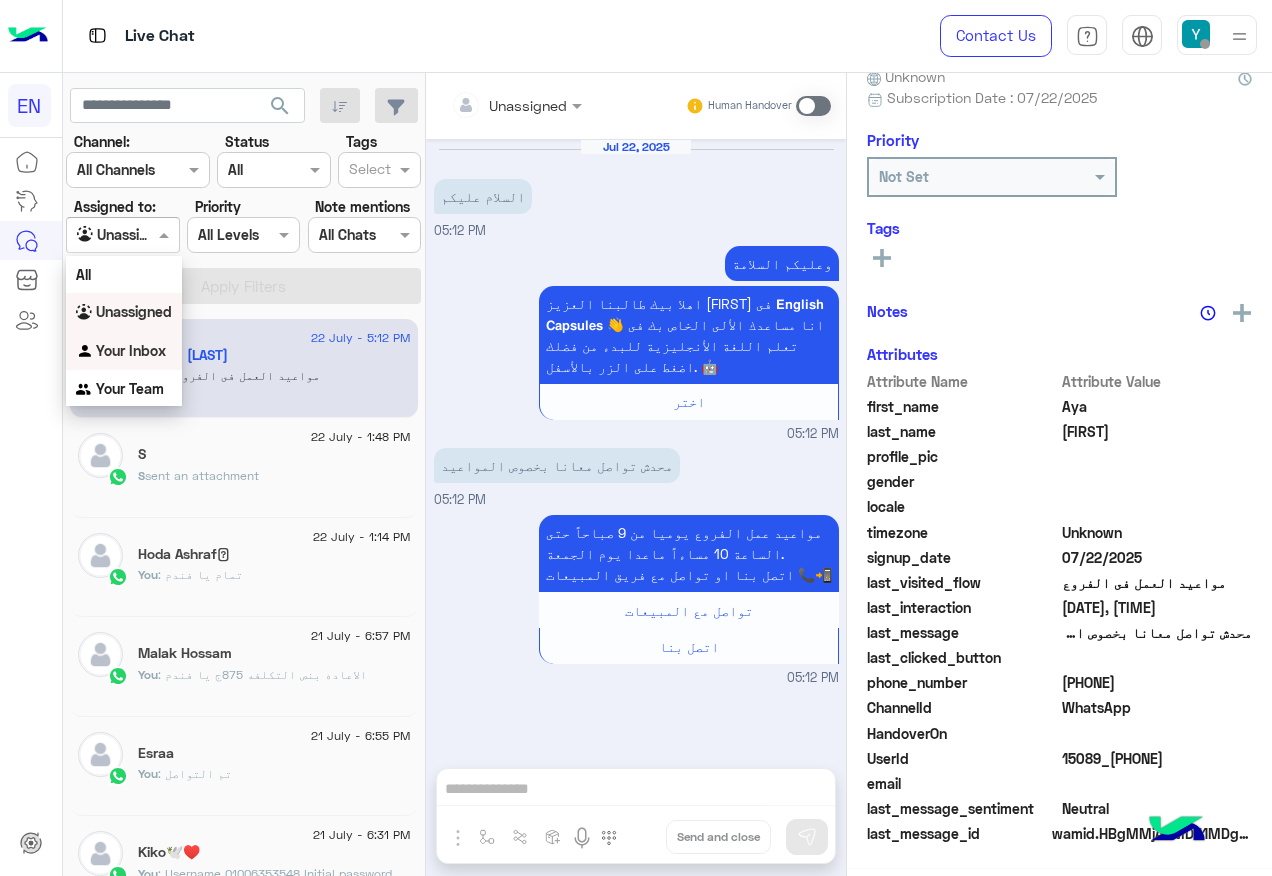 click on "Your Inbox" at bounding box center [131, 350] 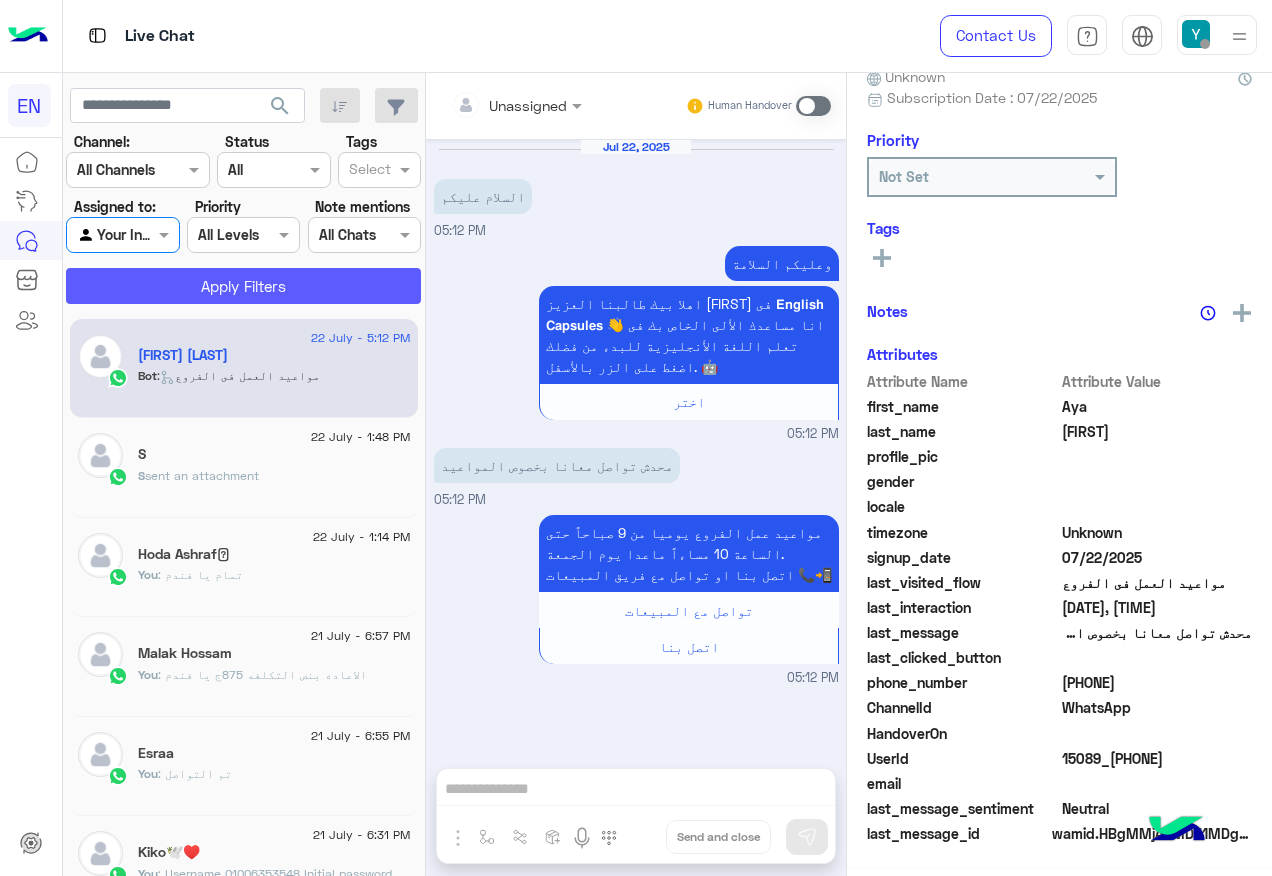 scroll, scrollTop: 201, scrollLeft: 0, axis: vertical 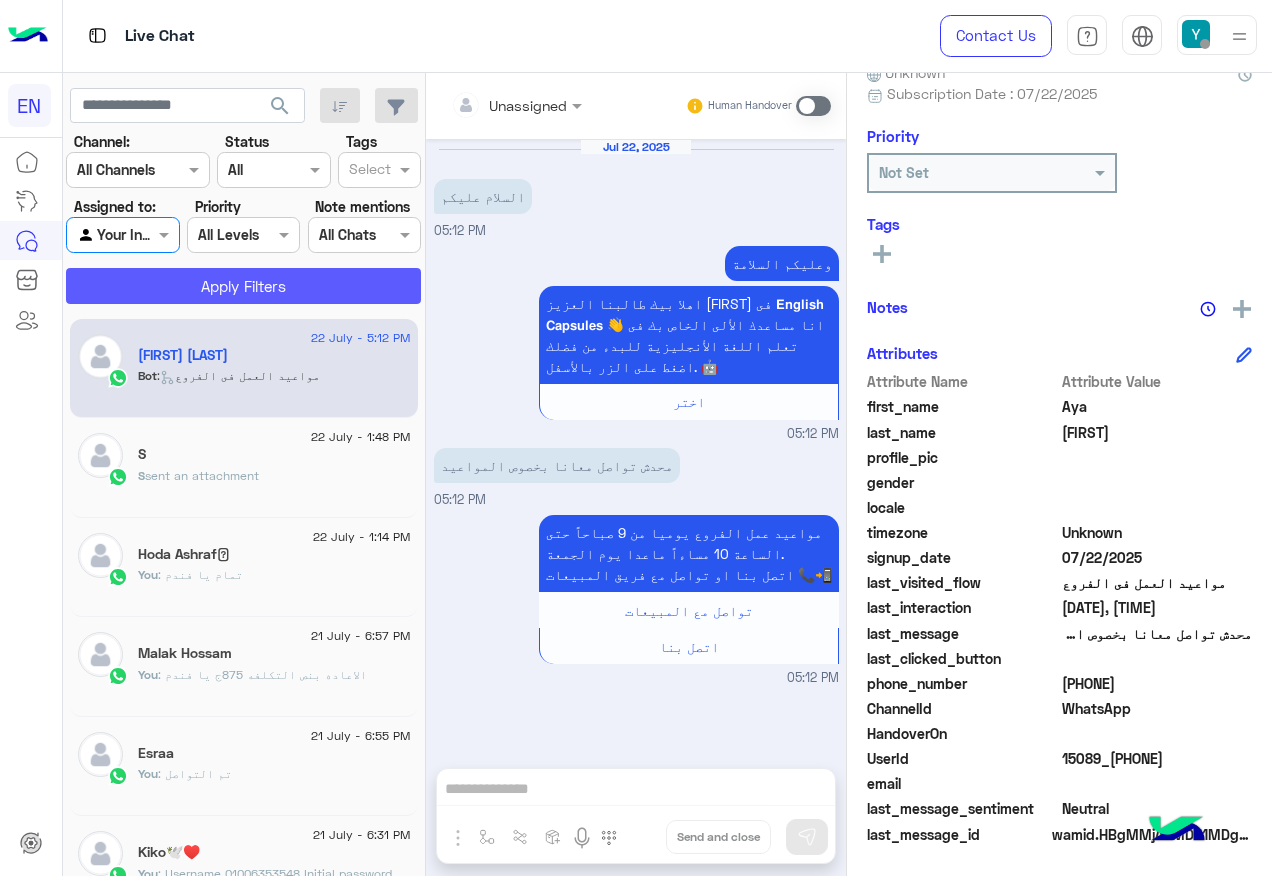 click on "Apply Filters" 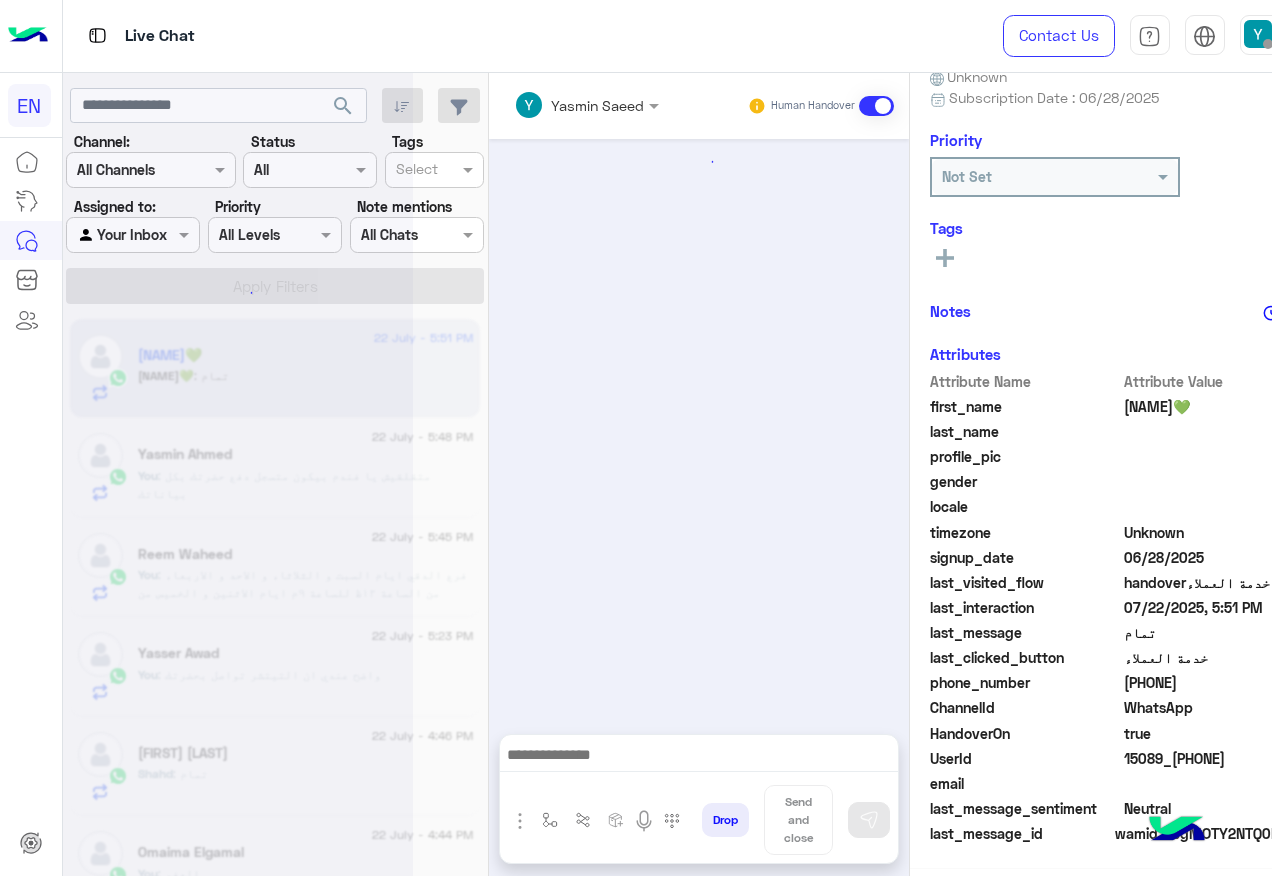 scroll, scrollTop: 197, scrollLeft: 0, axis: vertical 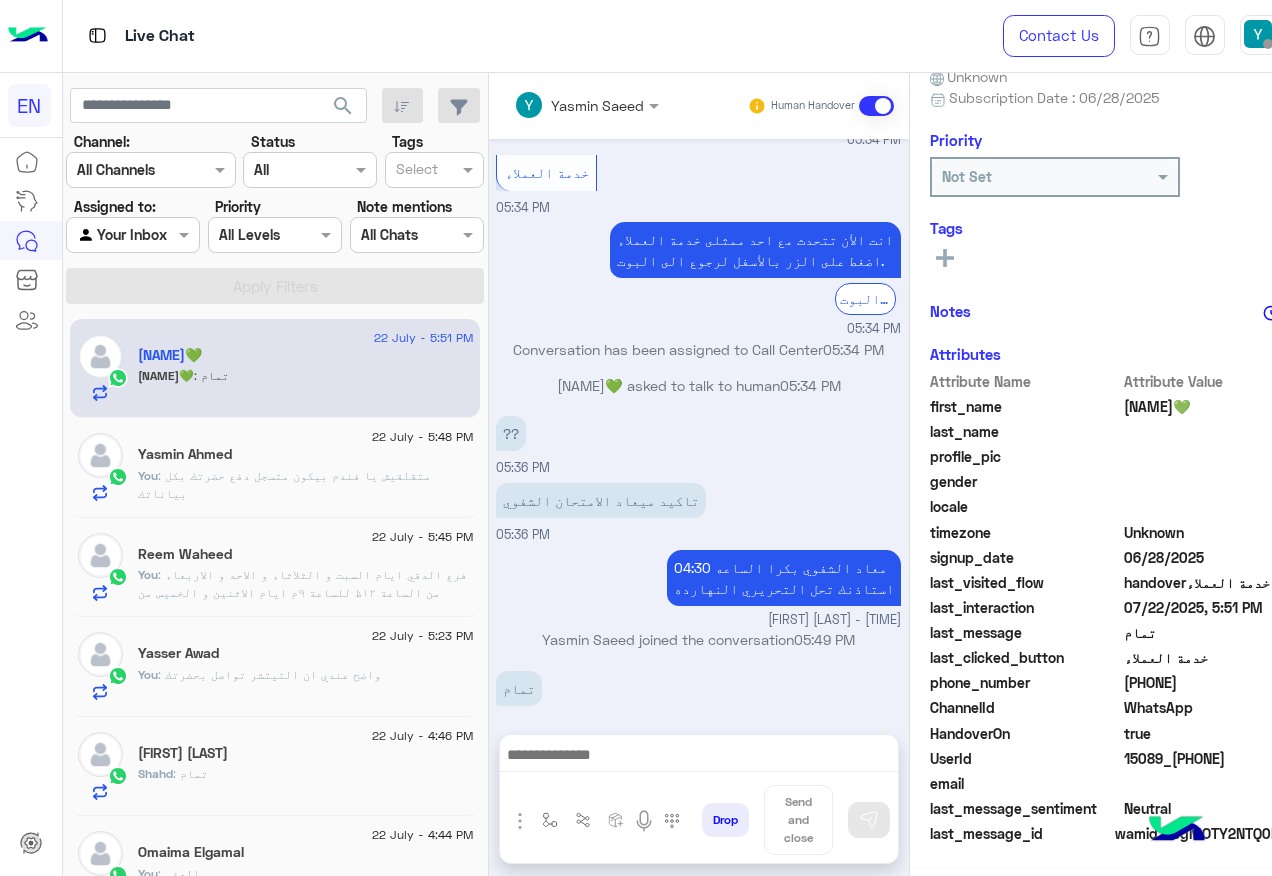 click at bounding box center (109, 235) 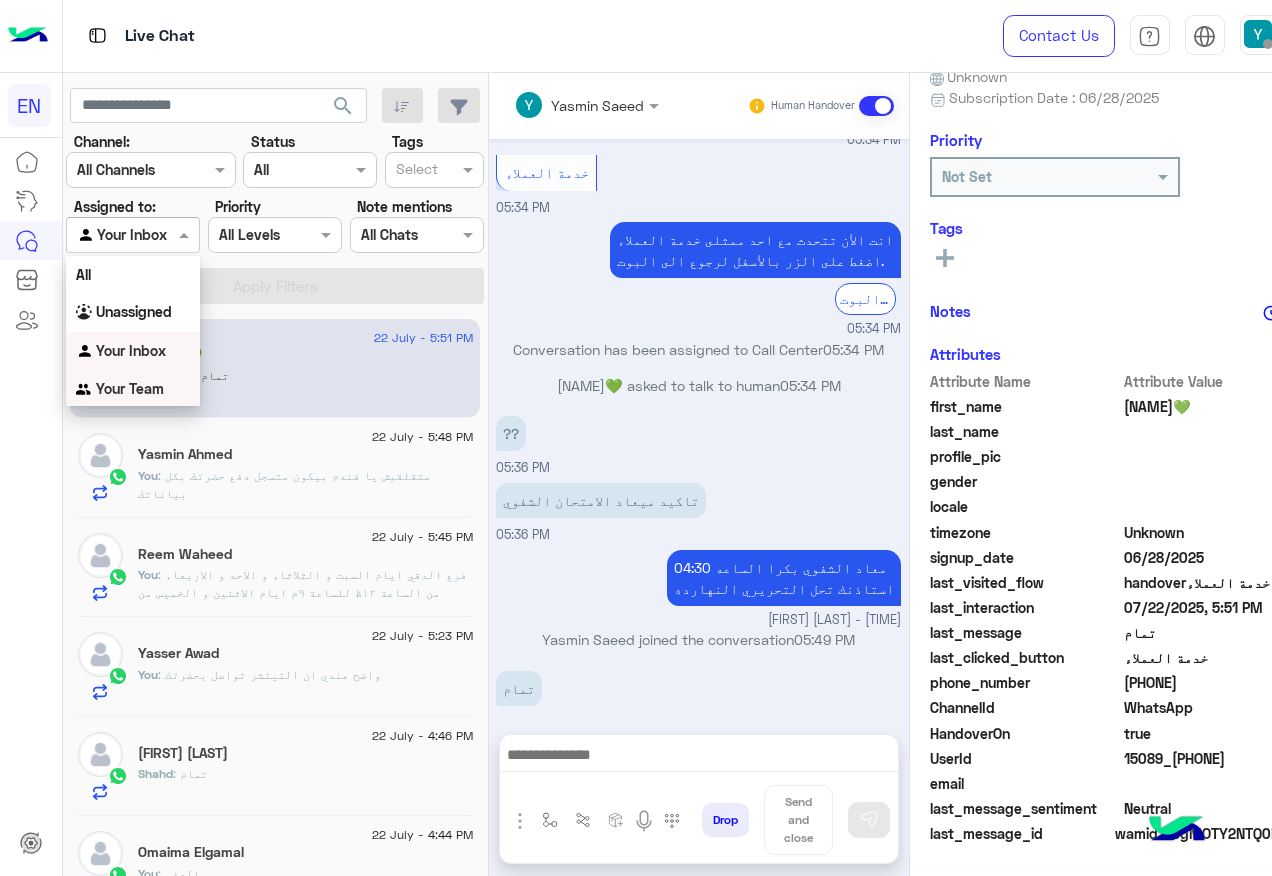 click on "Your Team" at bounding box center [130, 388] 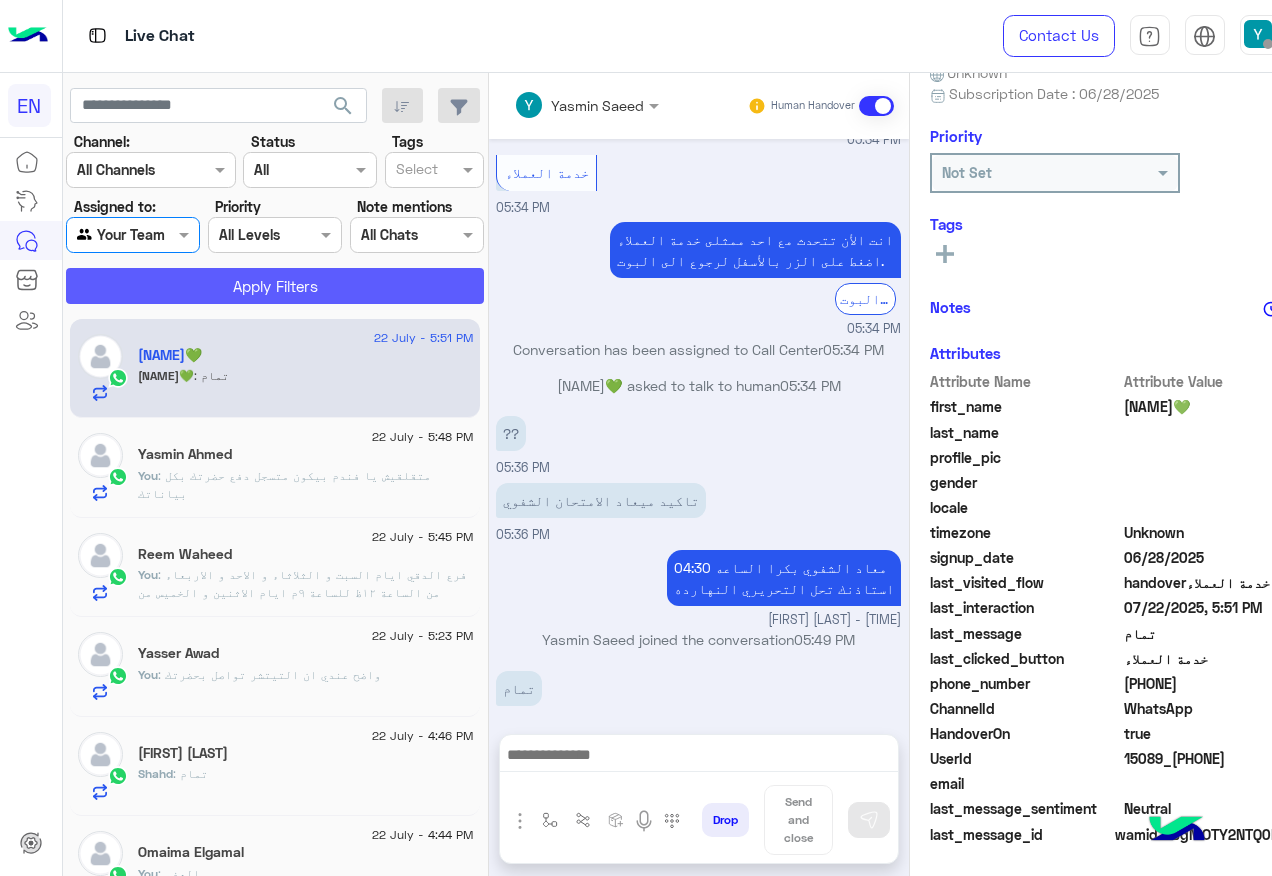 click on "Apply Filters" 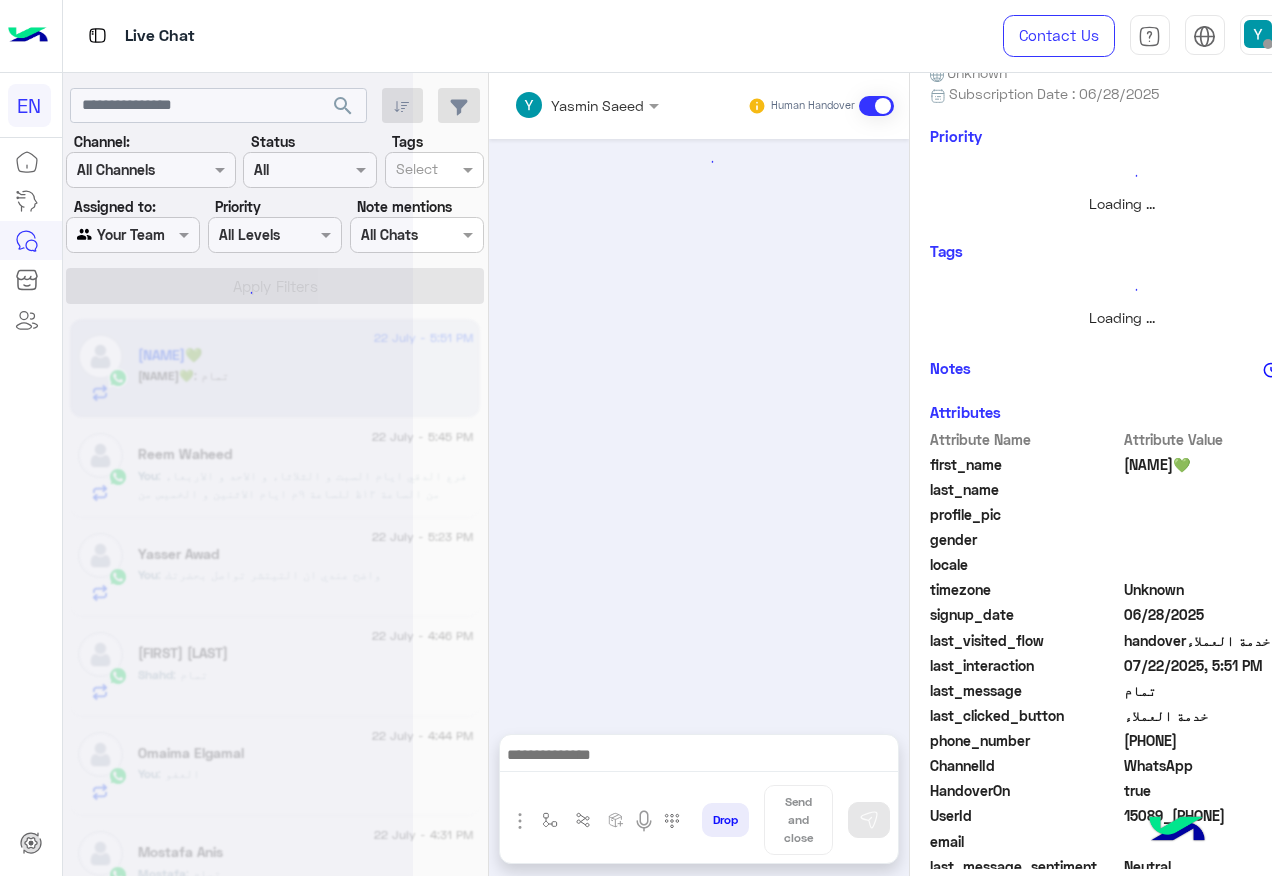 scroll, scrollTop: 0, scrollLeft: 0, axis: both 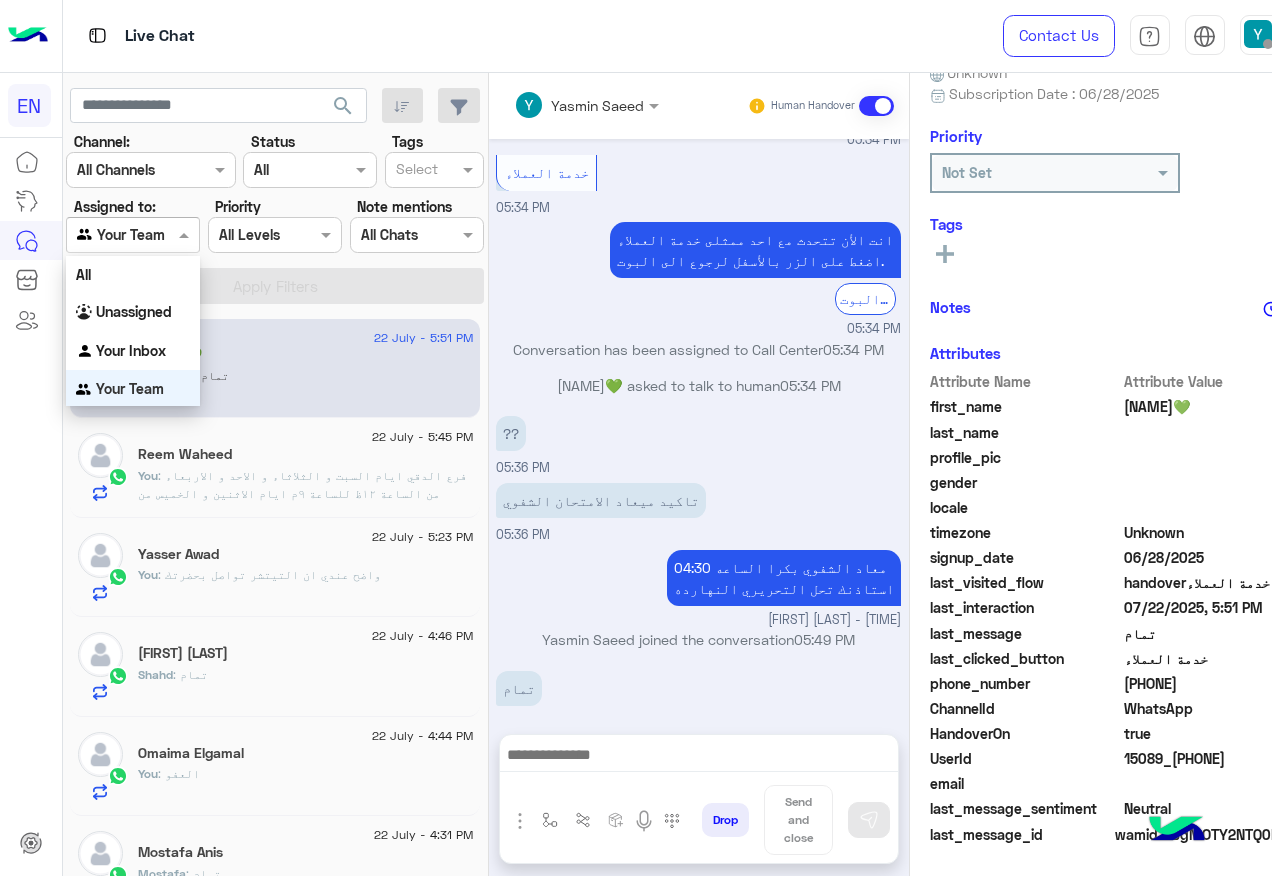 click at bounding box center (133, 234) 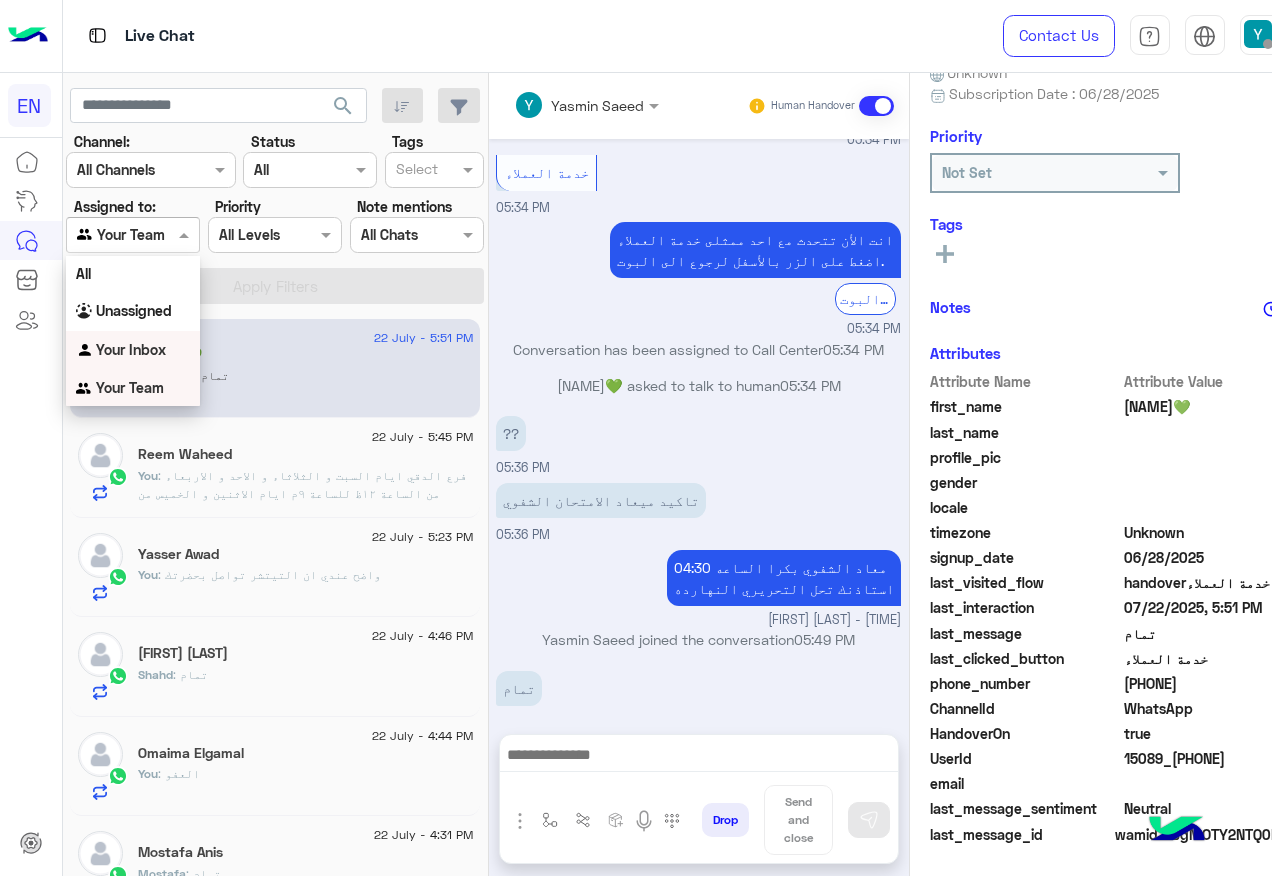 drag, startPoint x: 147, startPoint y: 347, endPoint x: 162, endPoint y: 335, distance: 19.209373 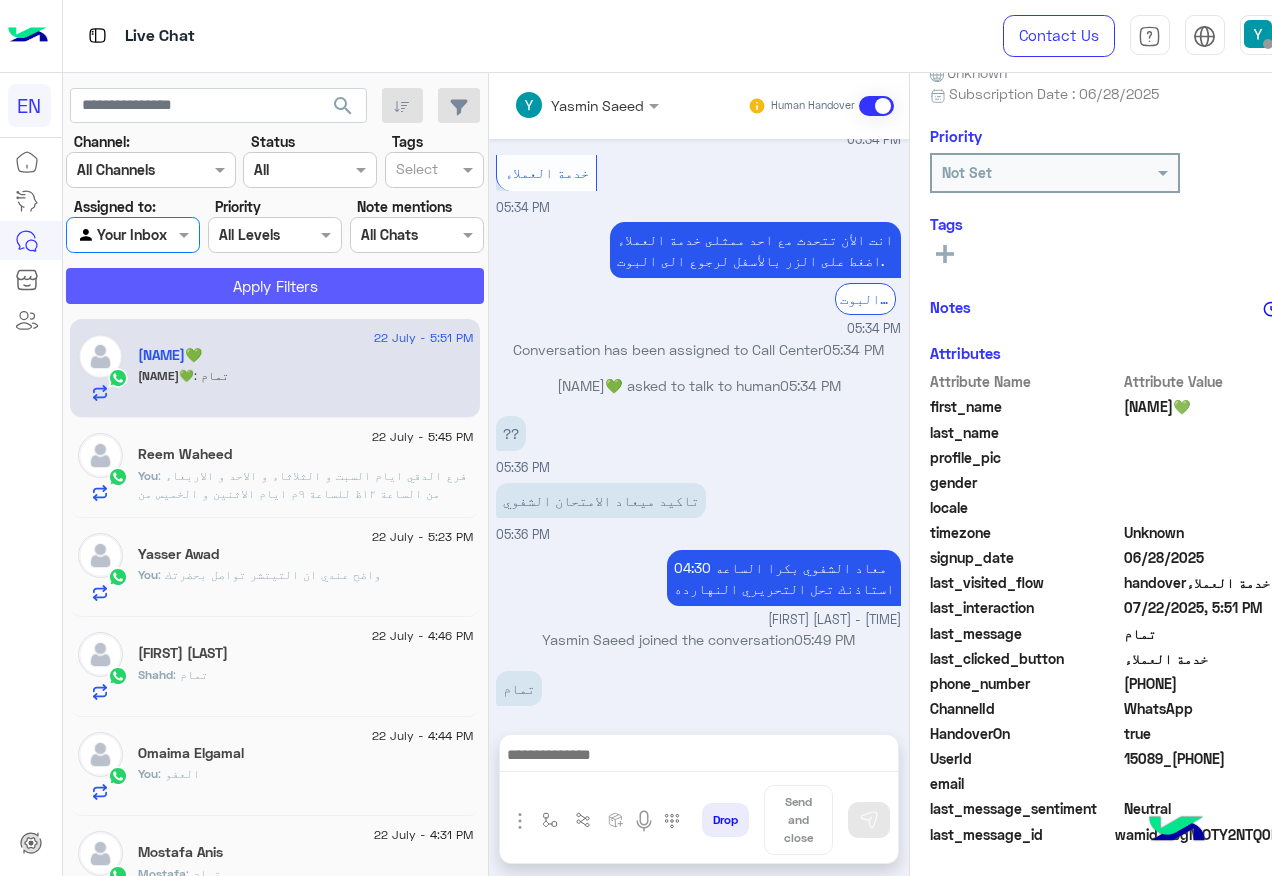 click on "Apply Filters" 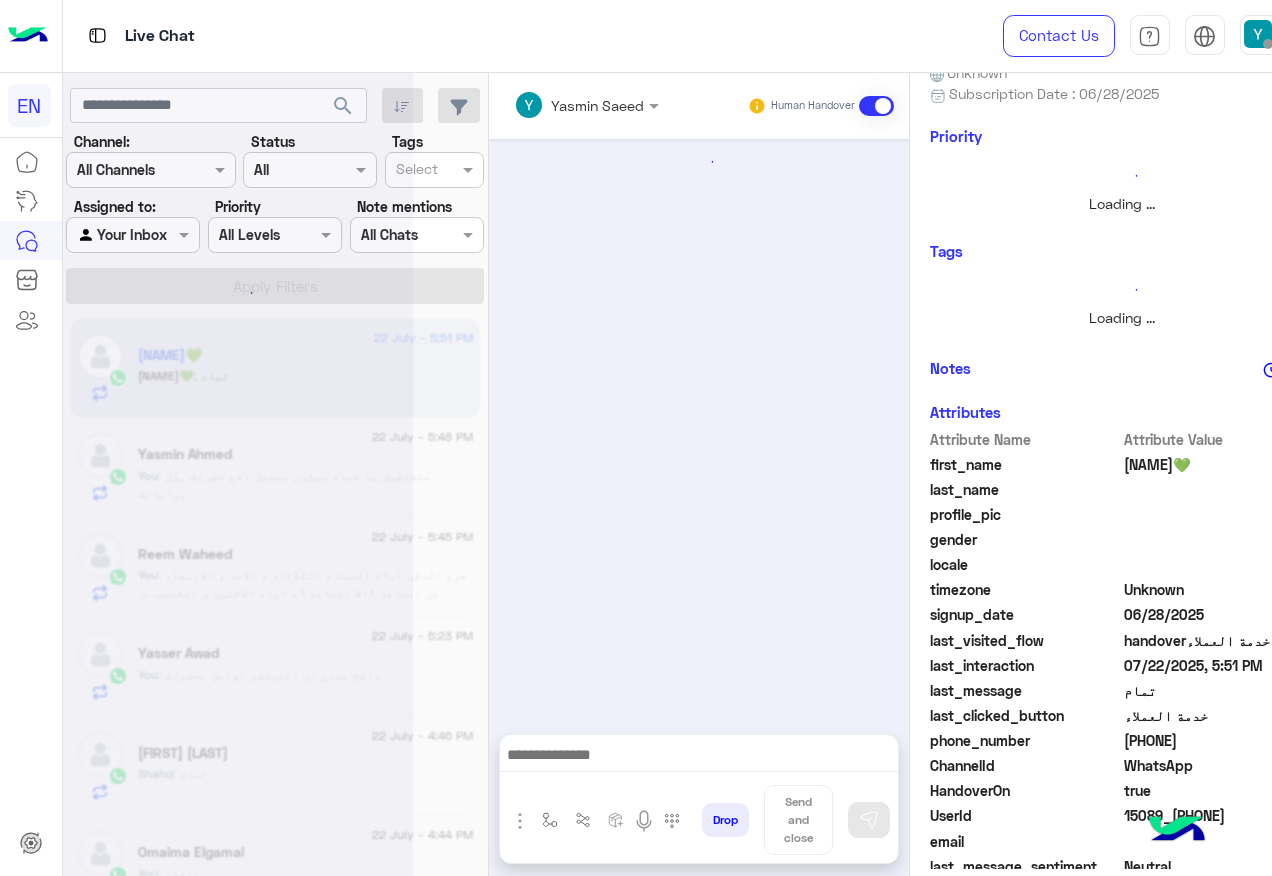 scroll, scrollTop: 0, scrollLeft: 0, axis: both 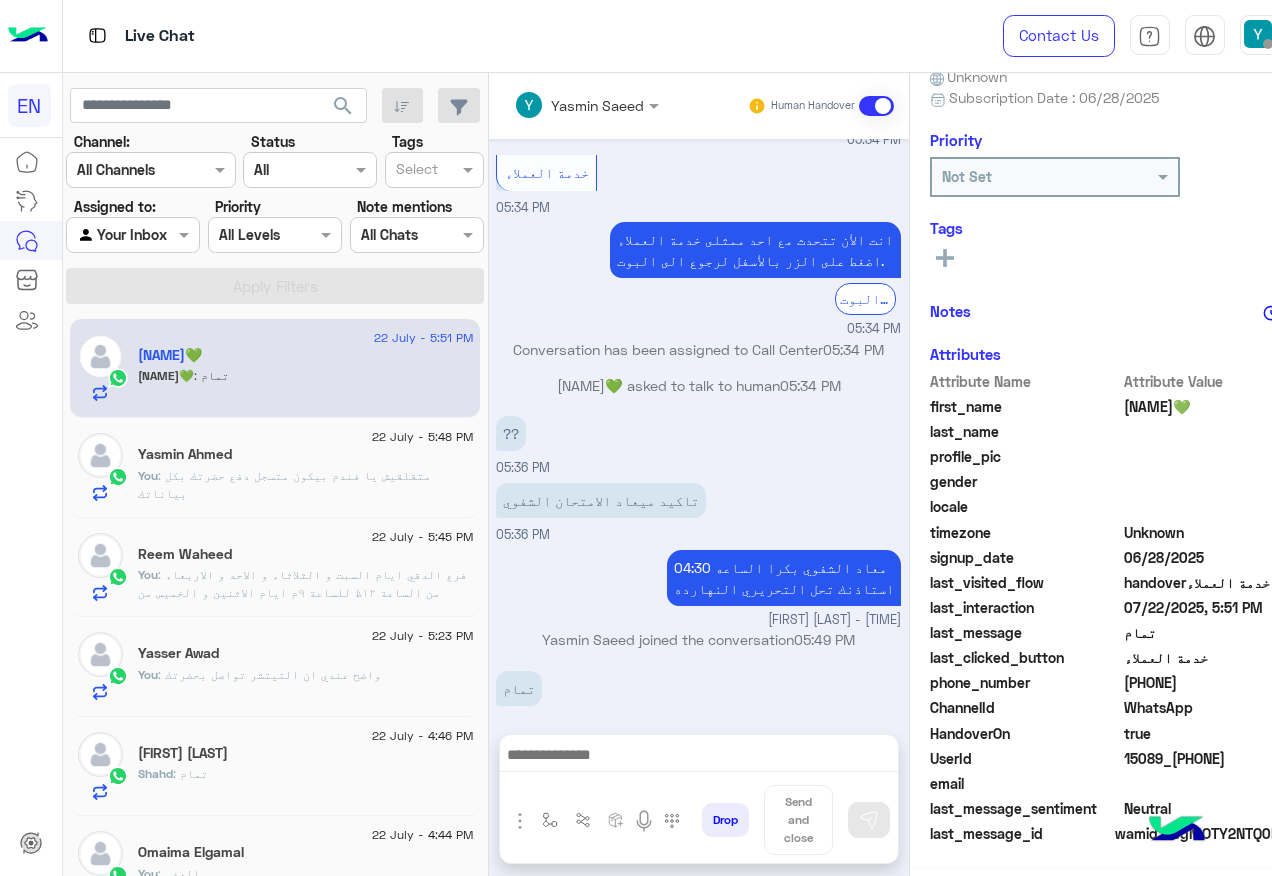 click on "Agent Filter Your Inbox" at bounding box center [133, 235] 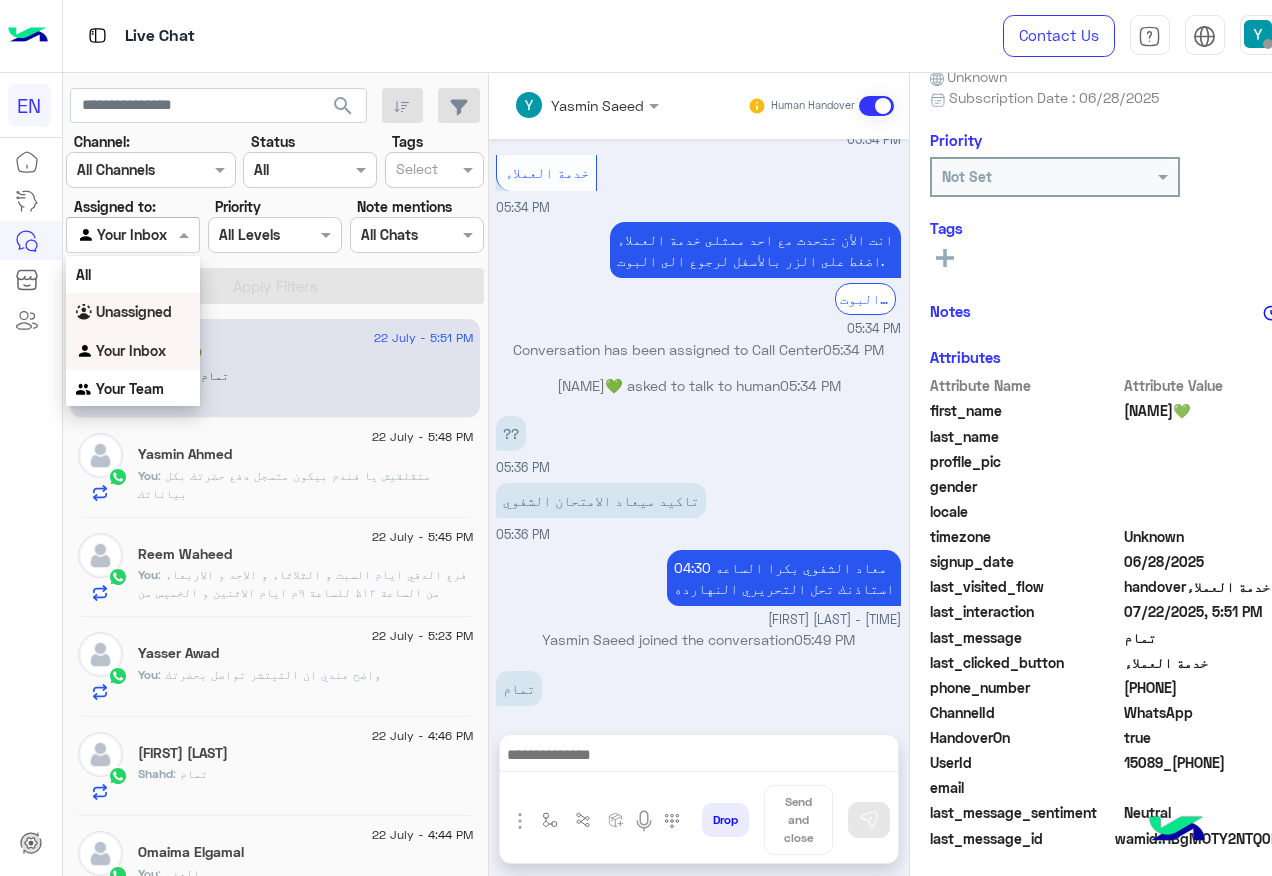scroll, scrollTop: 201, scrollLeft: 0, axis: vertical 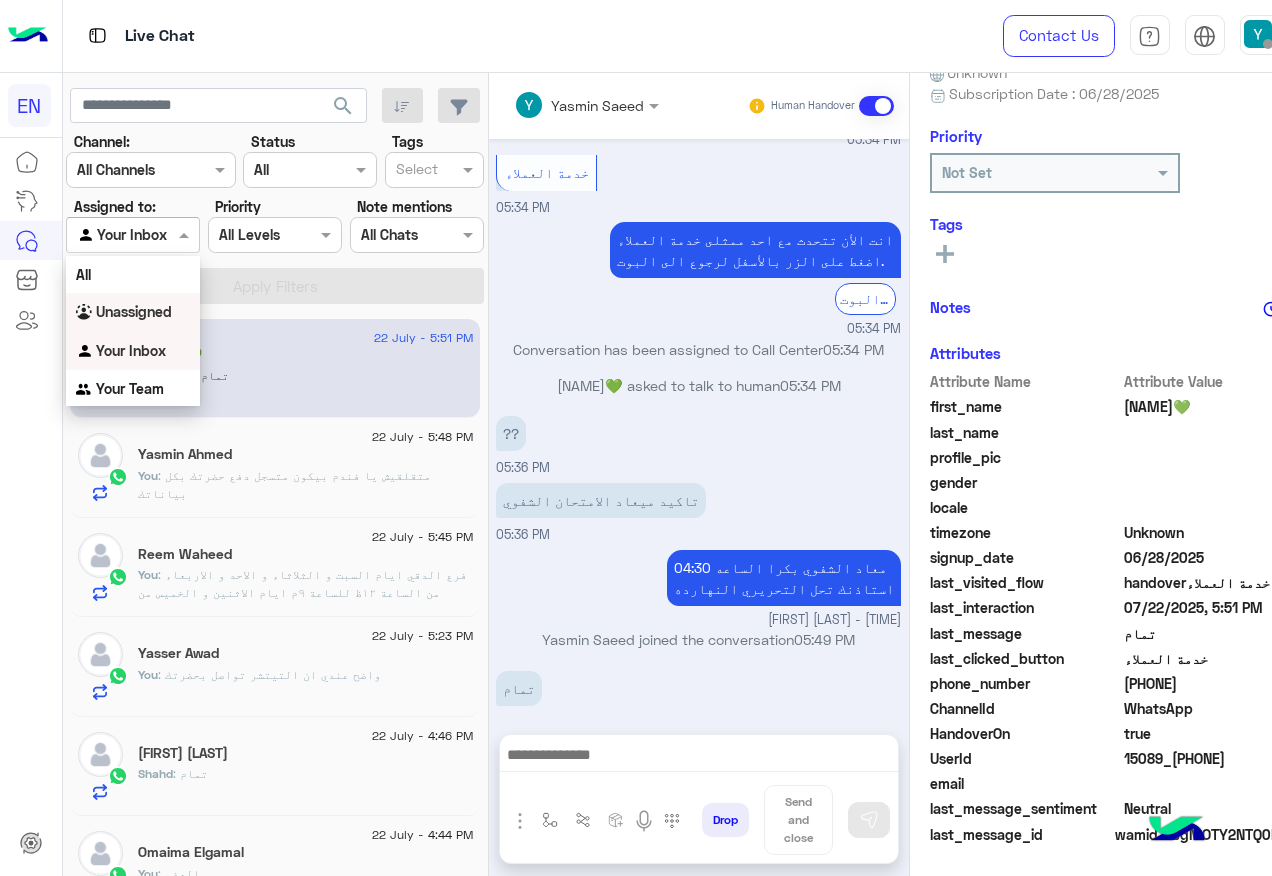 click on "Unassigned" at bounding box center [134, 311] 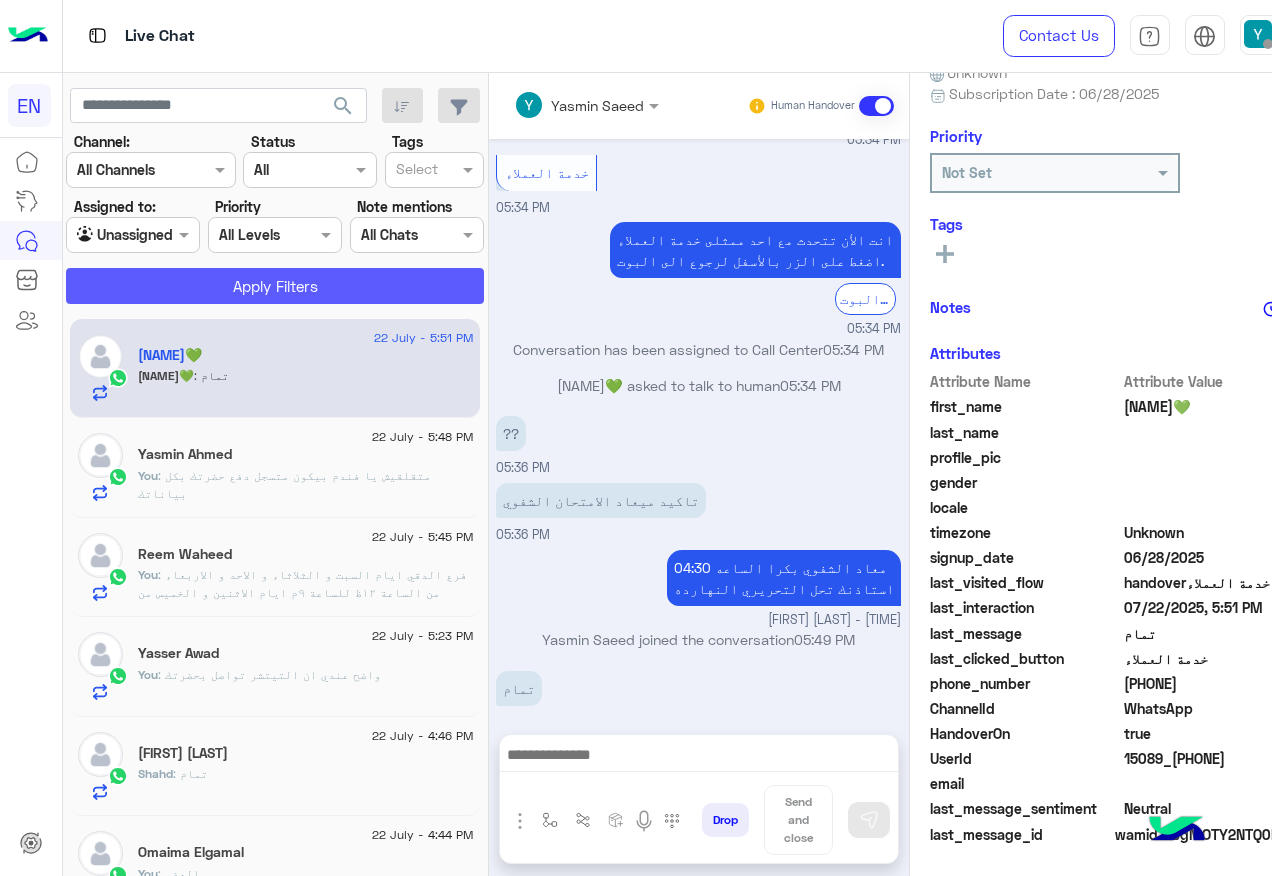 click on "Apply Filters" 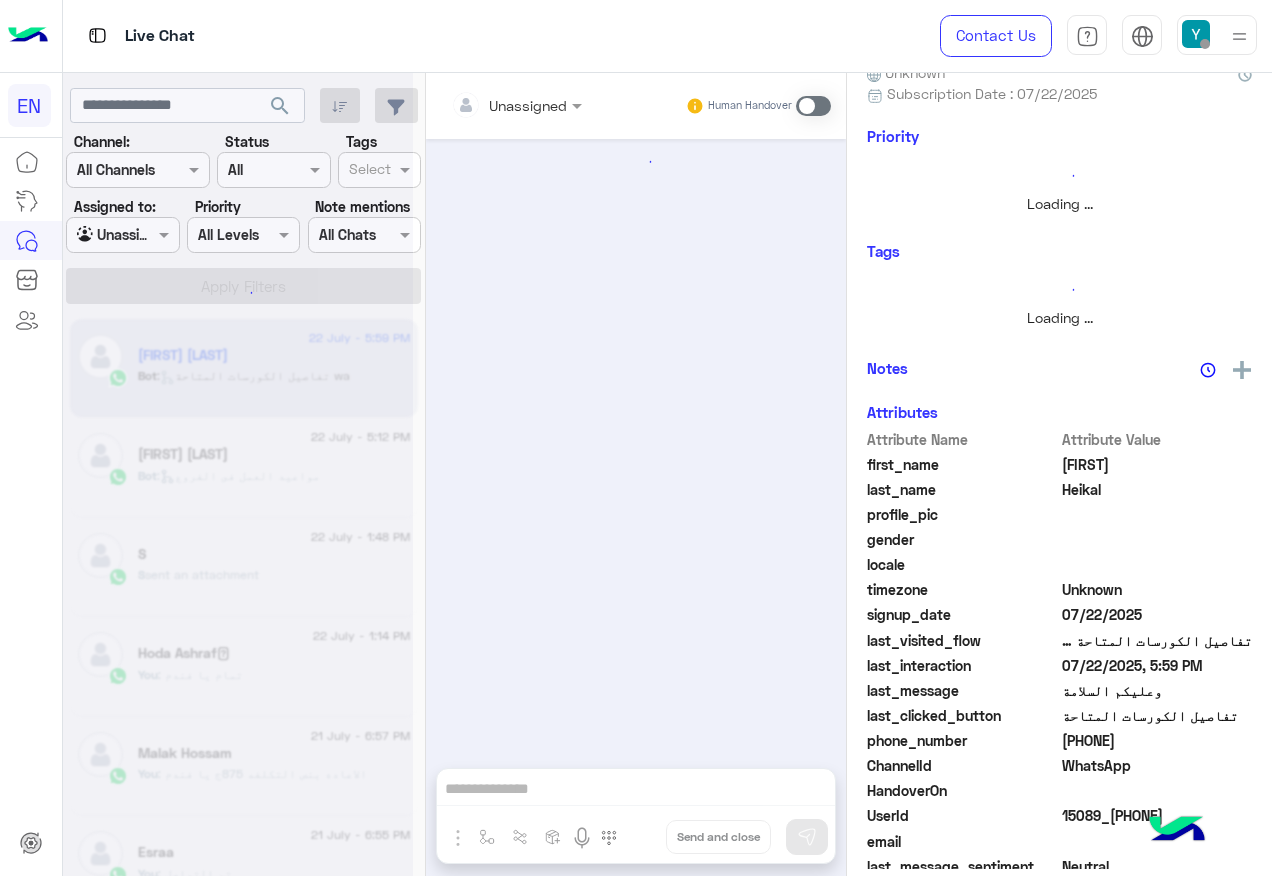 scroll, scrollTop: 0, scrollLeft: 0, axis: both 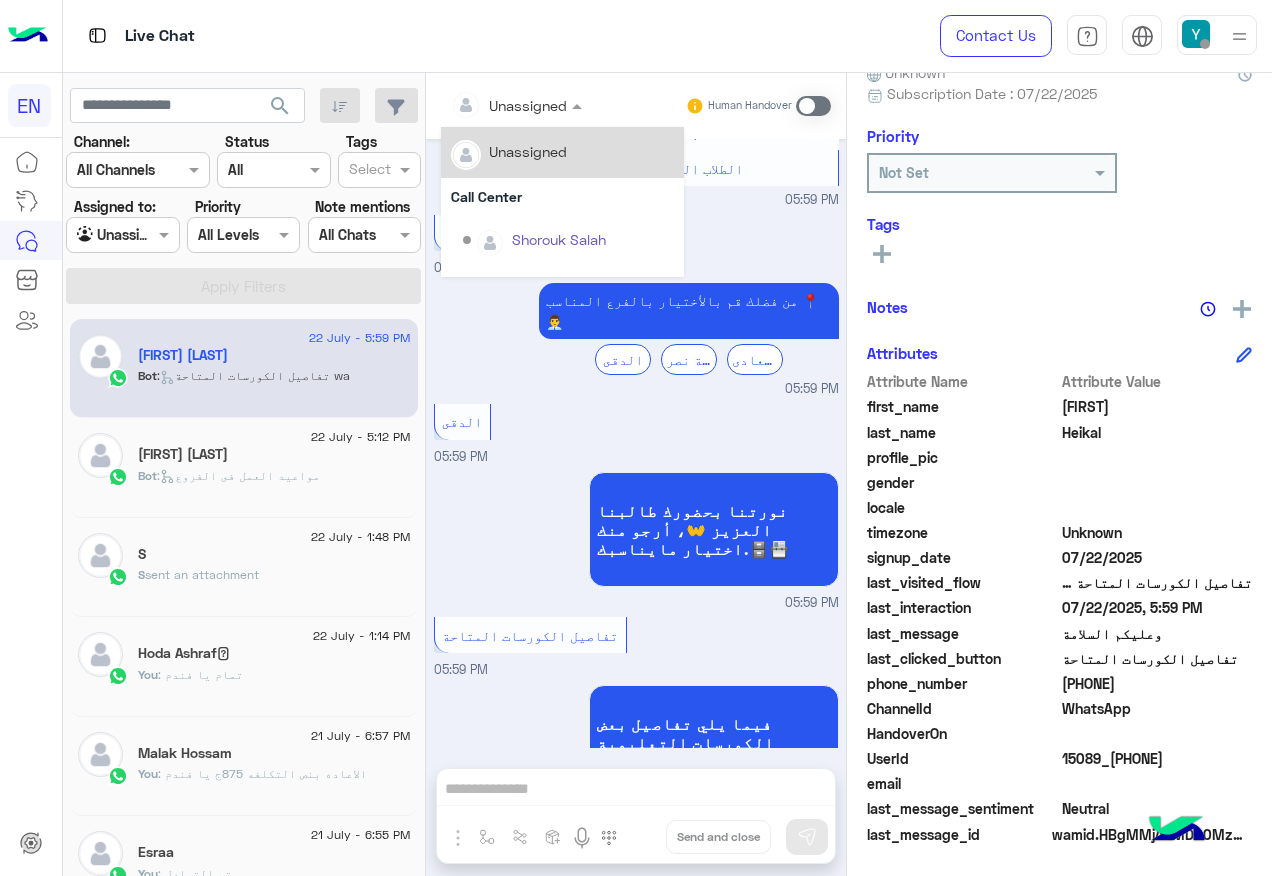 click at bounding box center (466, 105) 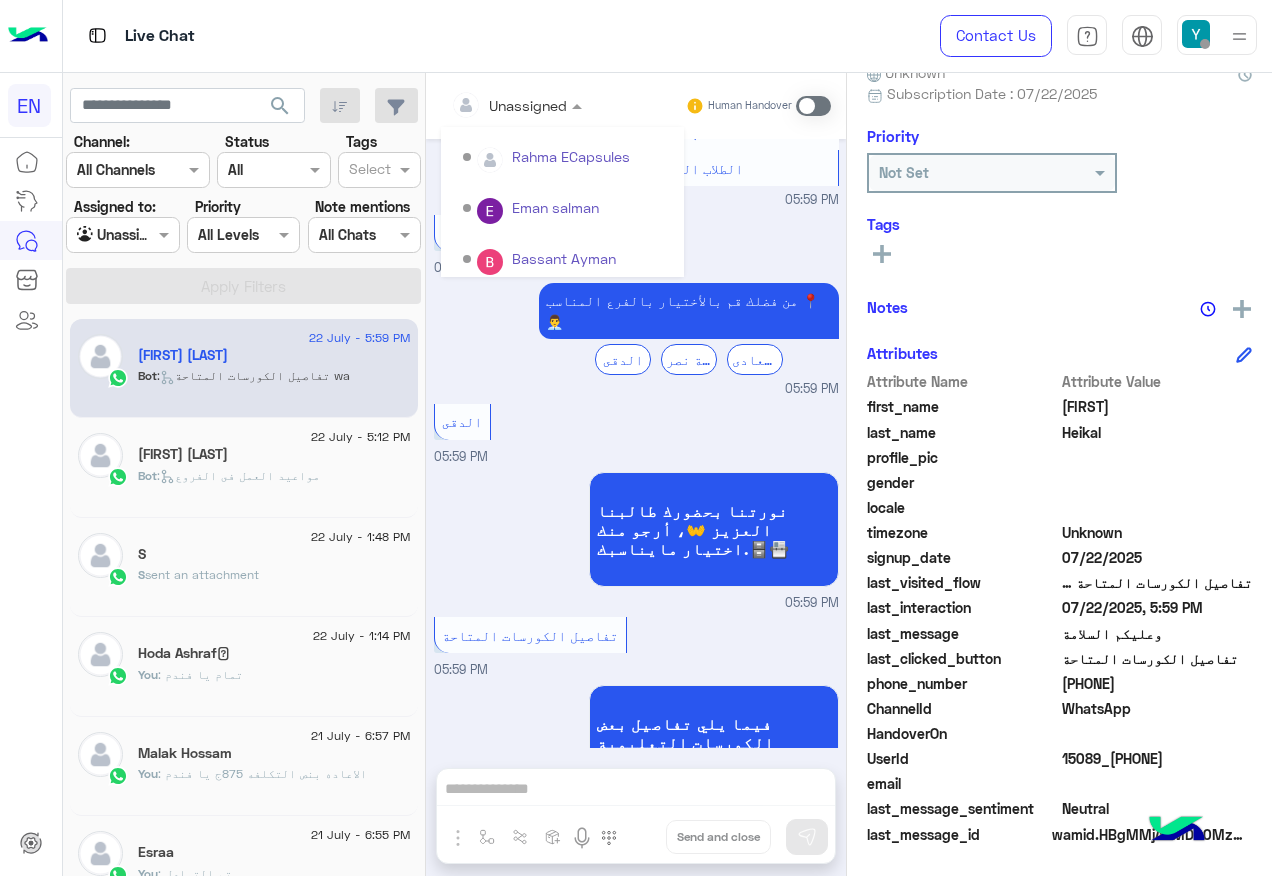 scroll, scrollTop: 300, scrollLeft: 0, axis: vertical 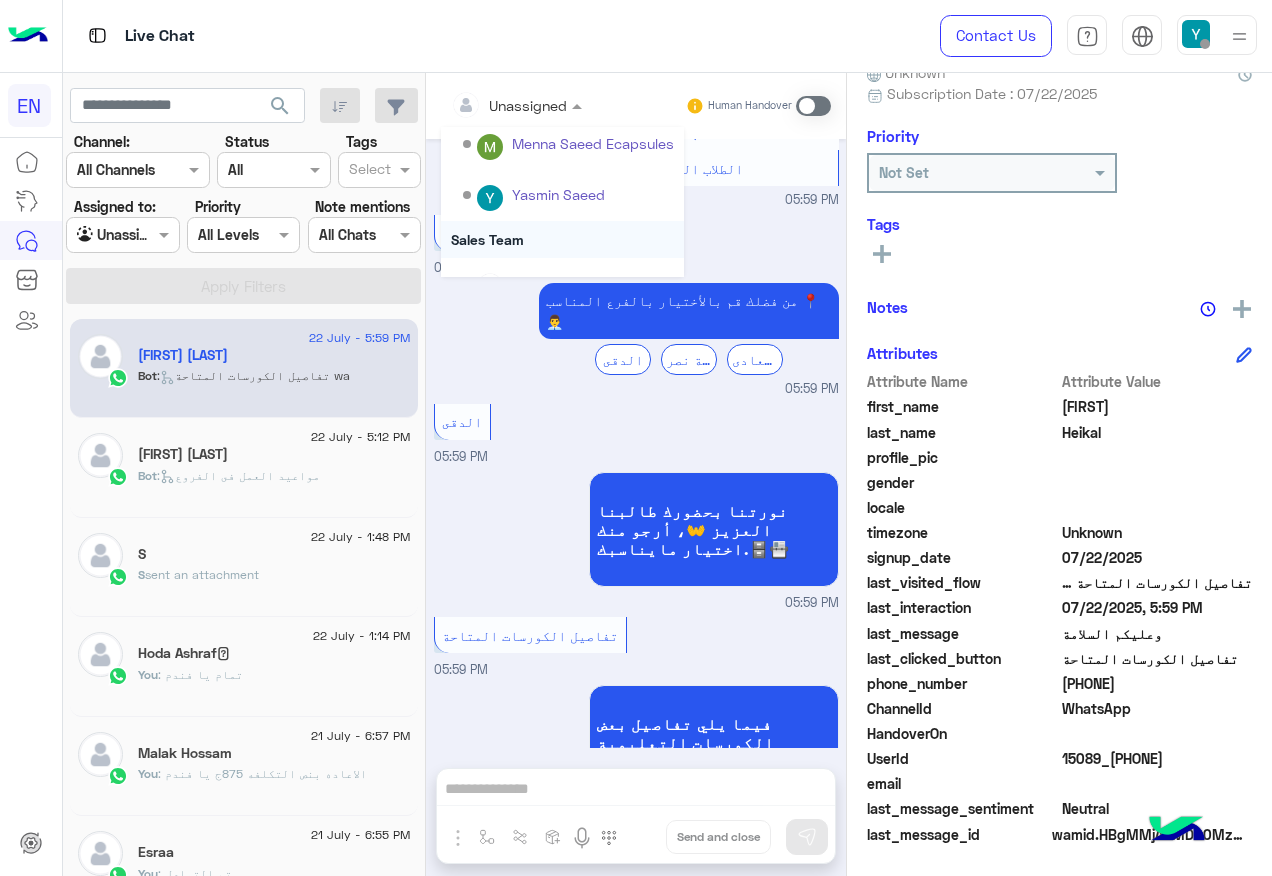 click on "Sales Team" at bounding box center (562, 239) 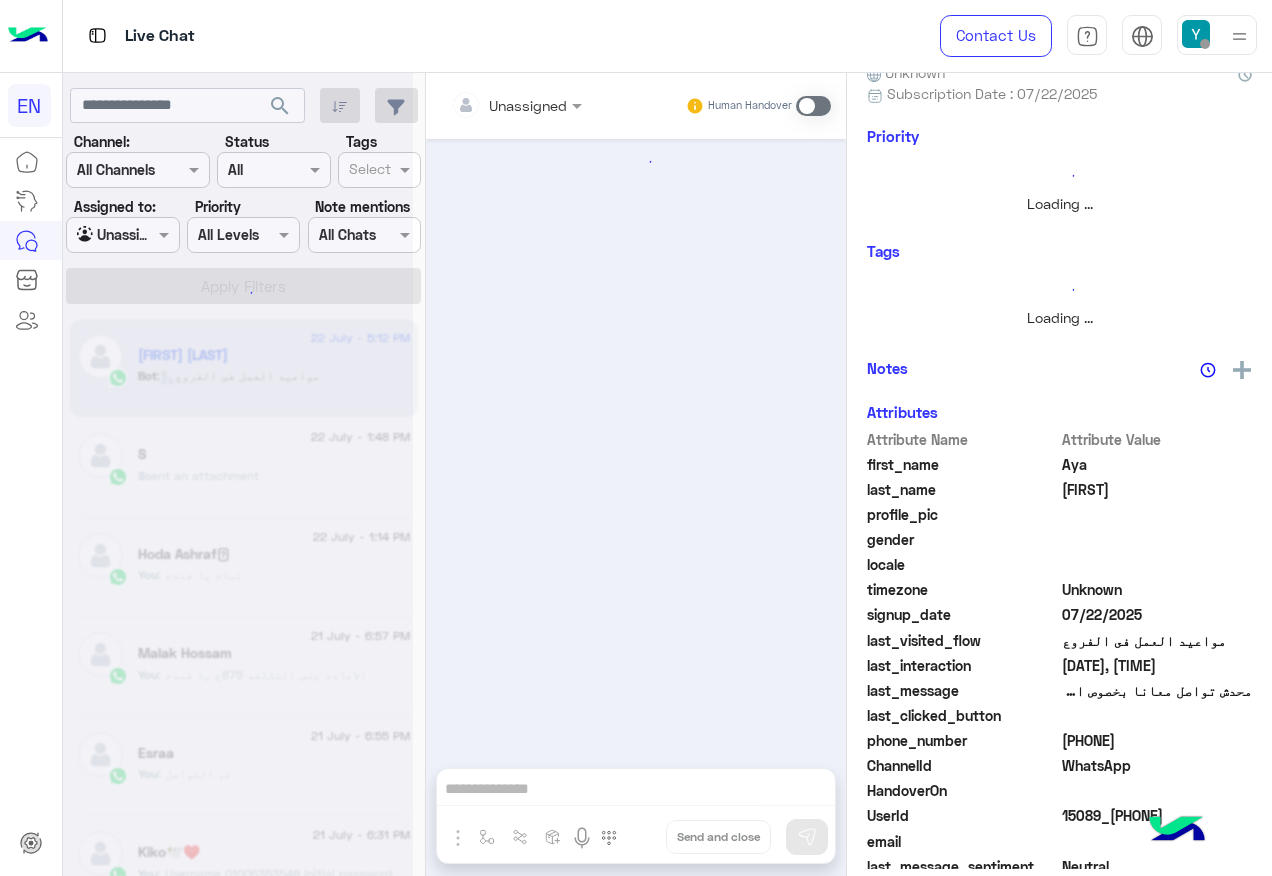 scroll, scrollTop: 0, scrollLeft: 0, axis: both 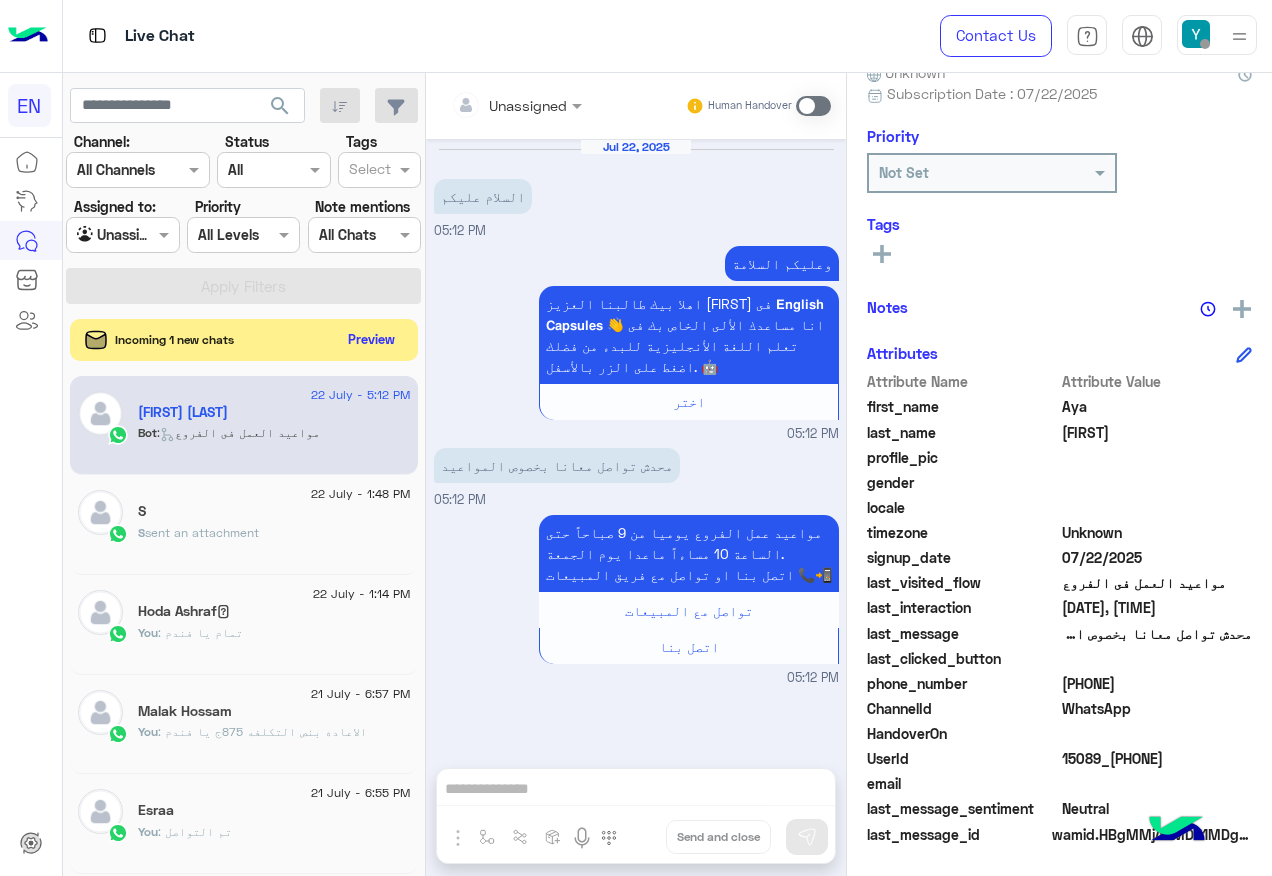 click on "Preview" 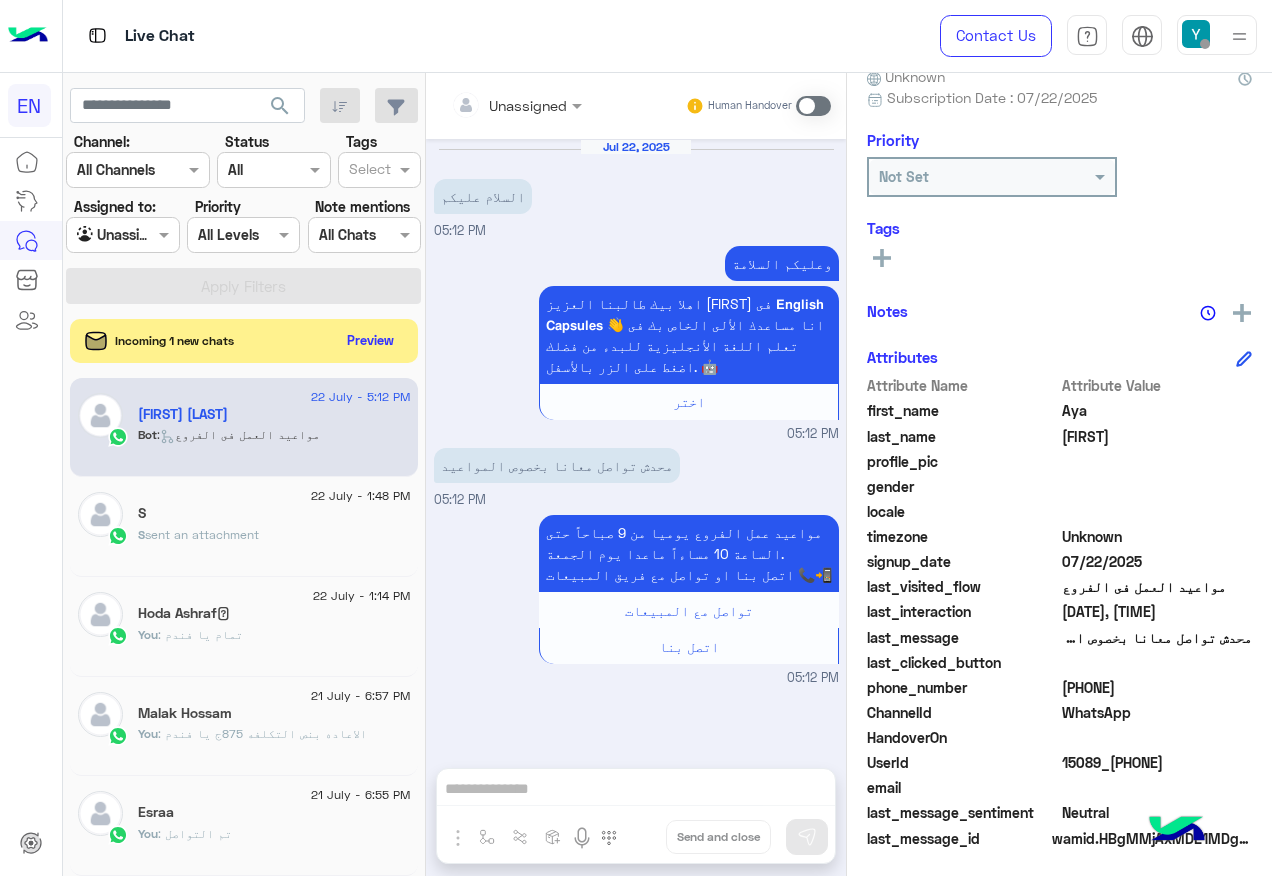 scroll, scrollTop: 201, scrollLeft: 0, axis: vertical 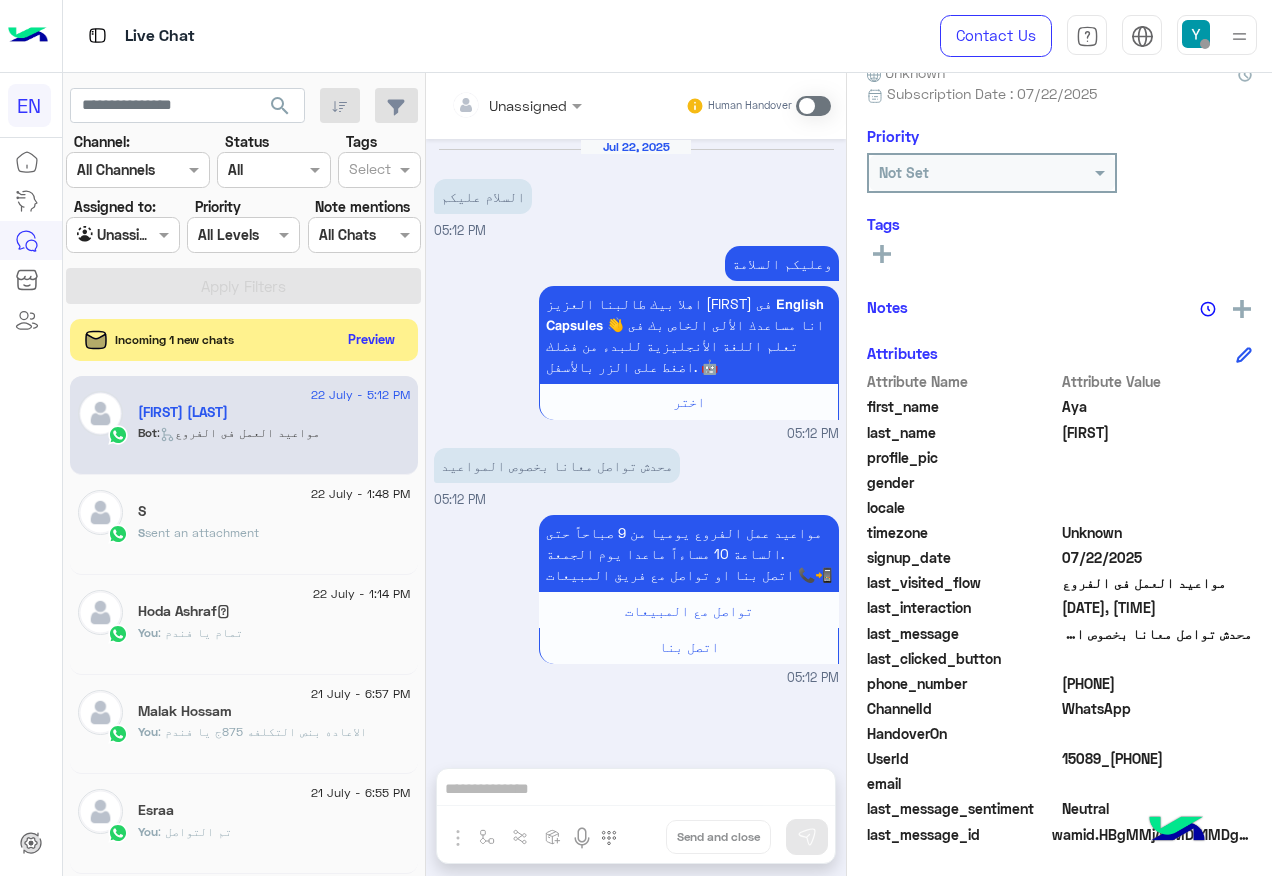 click on "Preview" 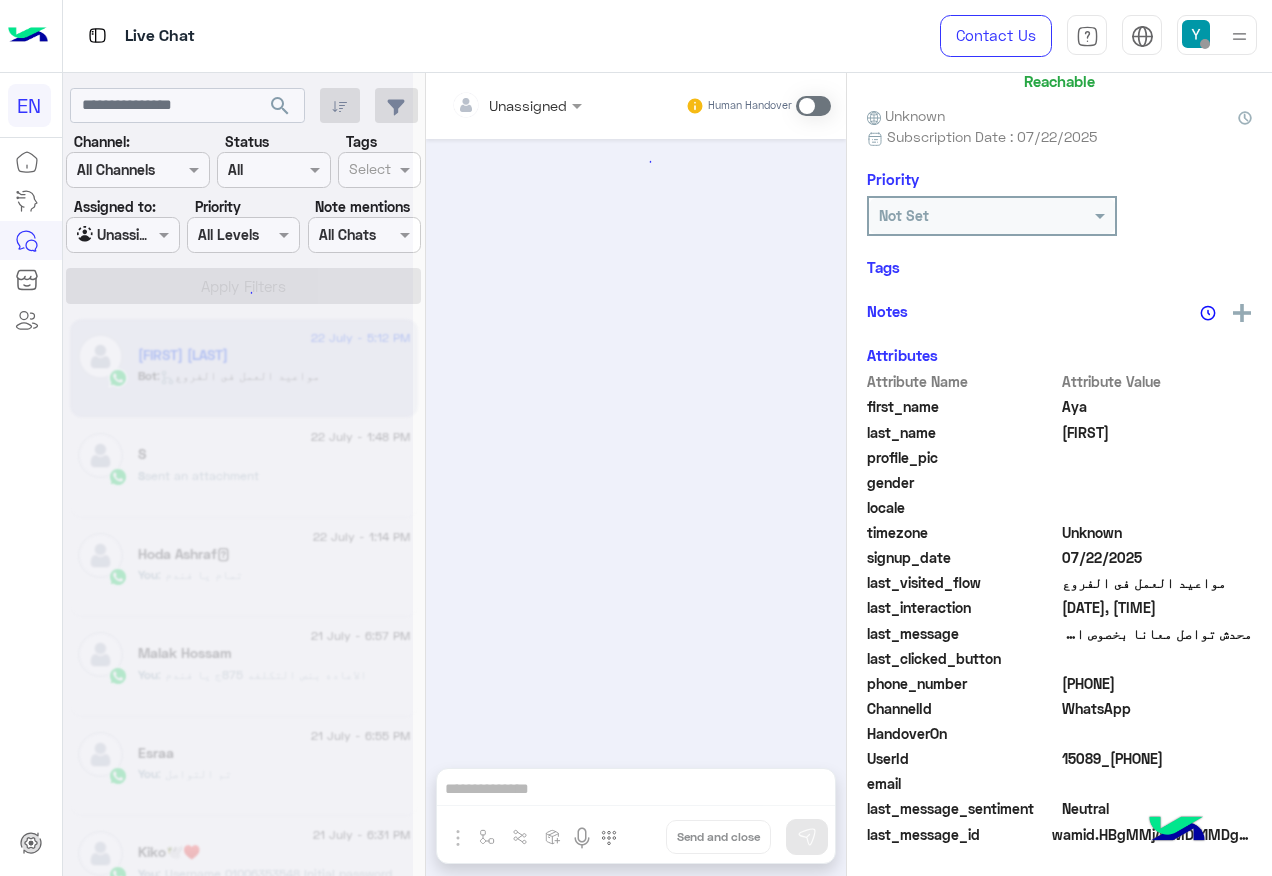 scroll, scrollTop: 197, scrollLeft: 0, axis: vertical 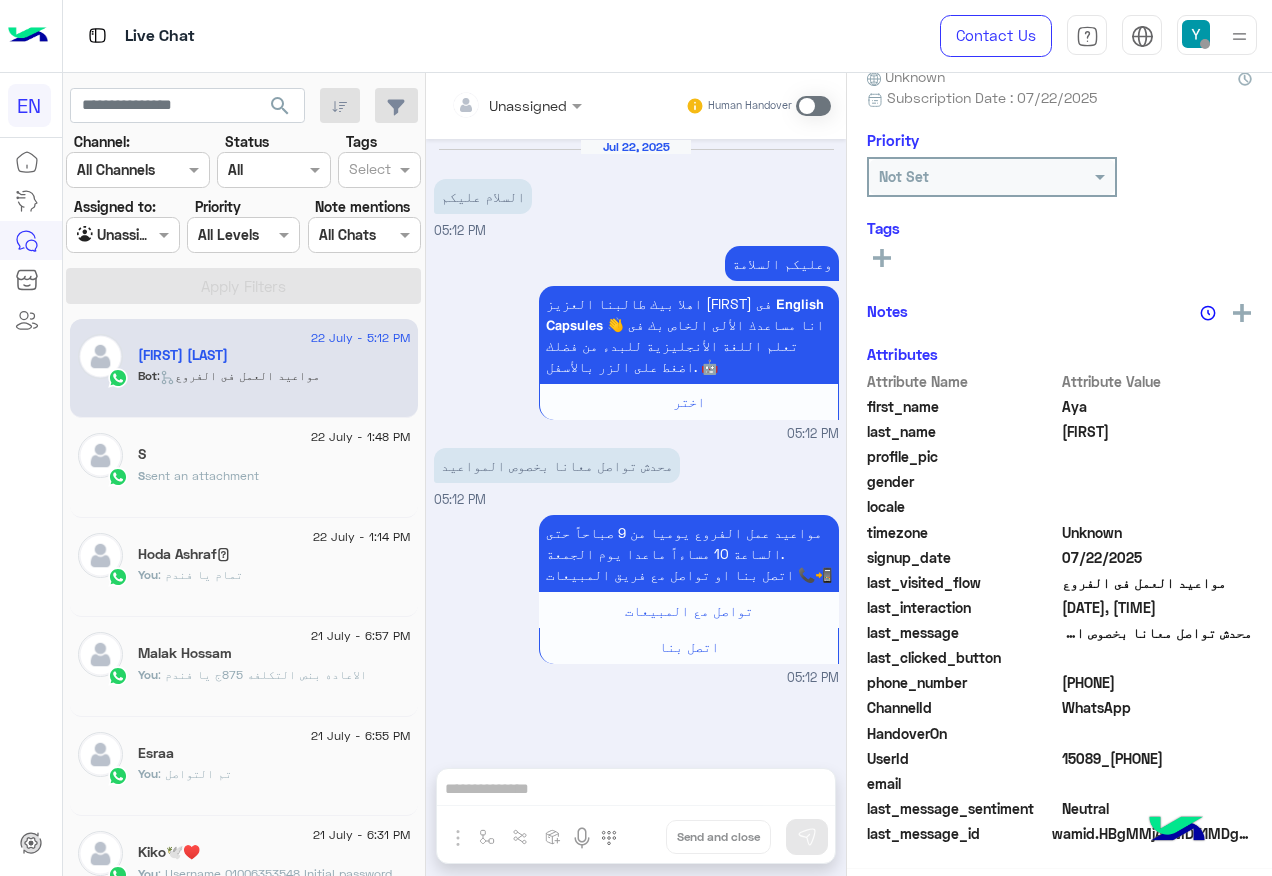 click at bounding box center [122, 234] 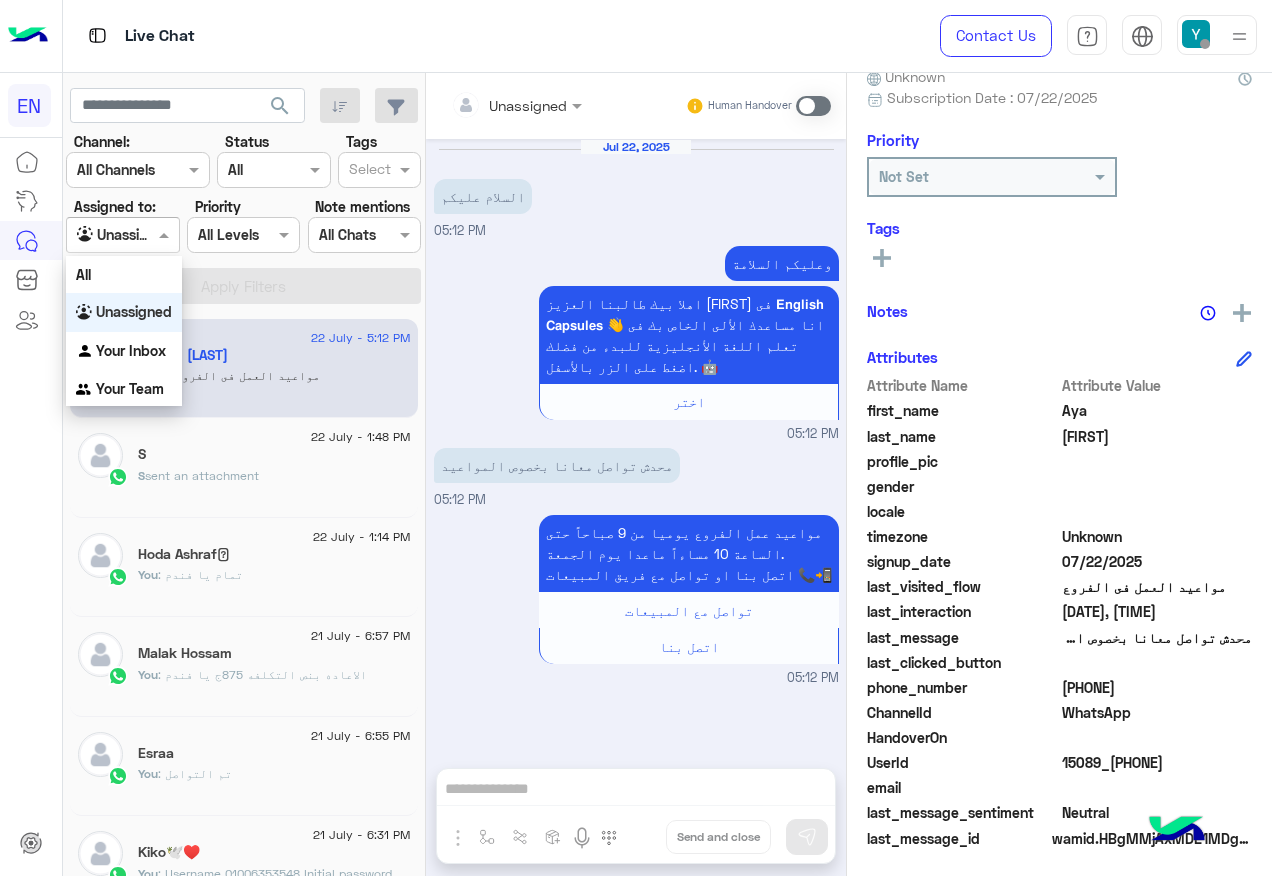 scroll, scrollTop: 201, scrollLeft: 0, axis: vertical 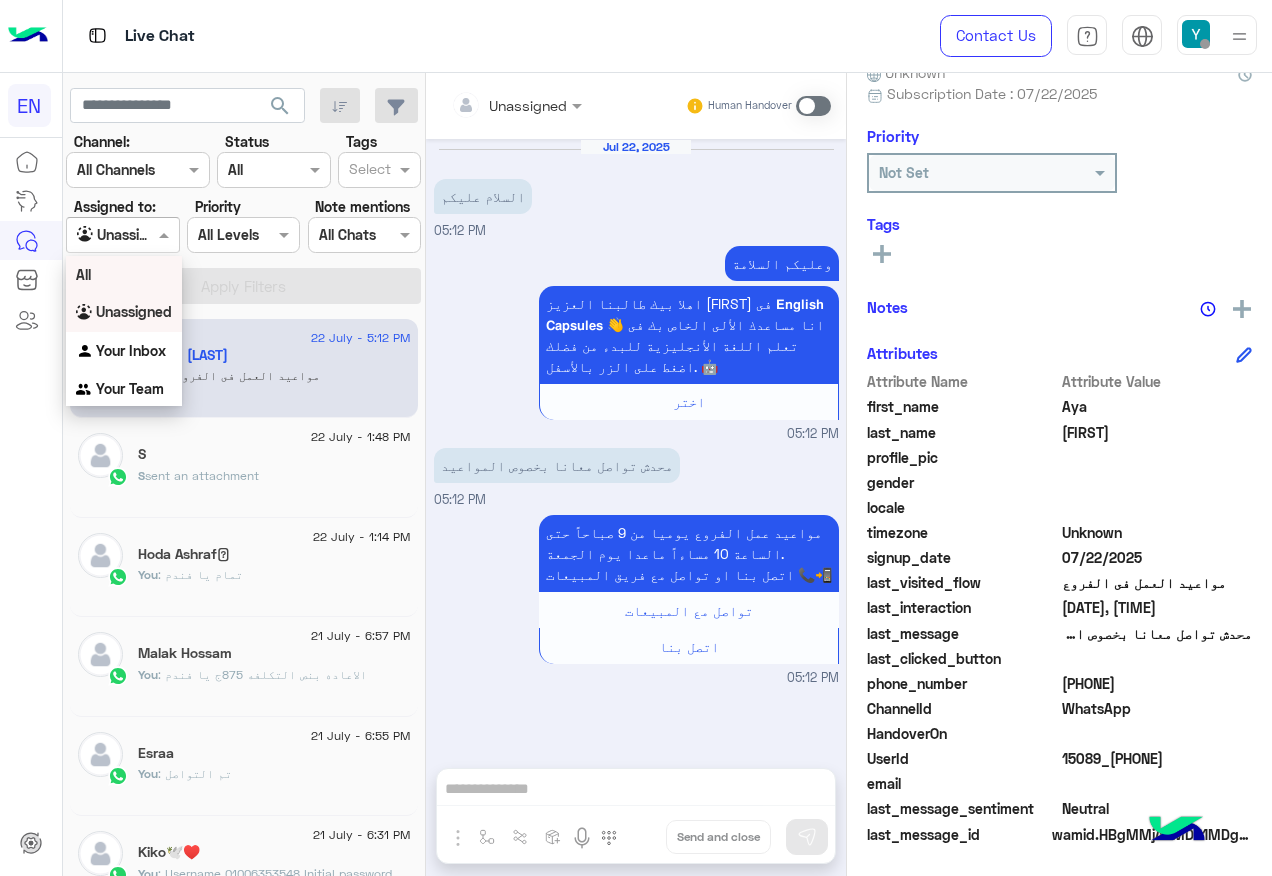 click on "All" at bounding box center [124, 274] 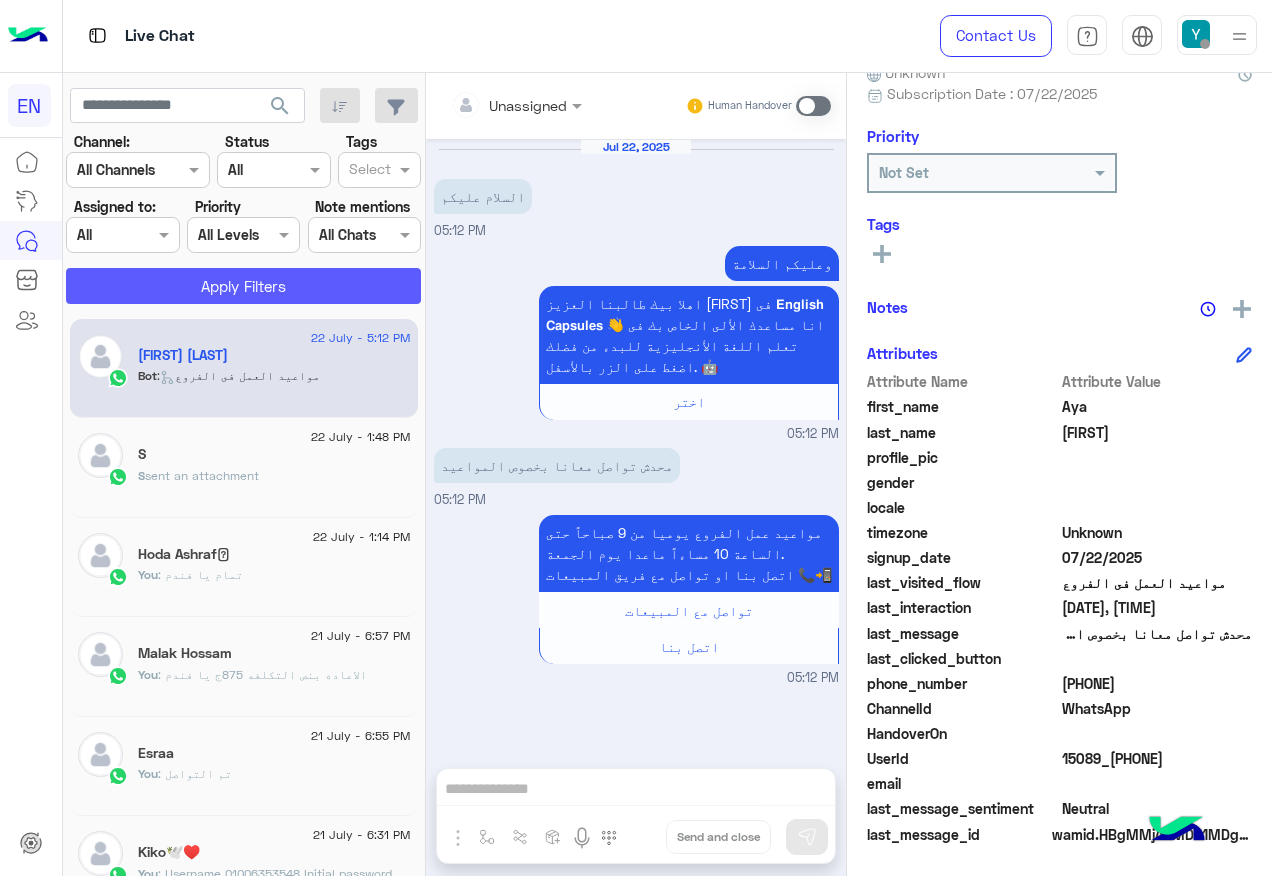 click on "Apply Filters" 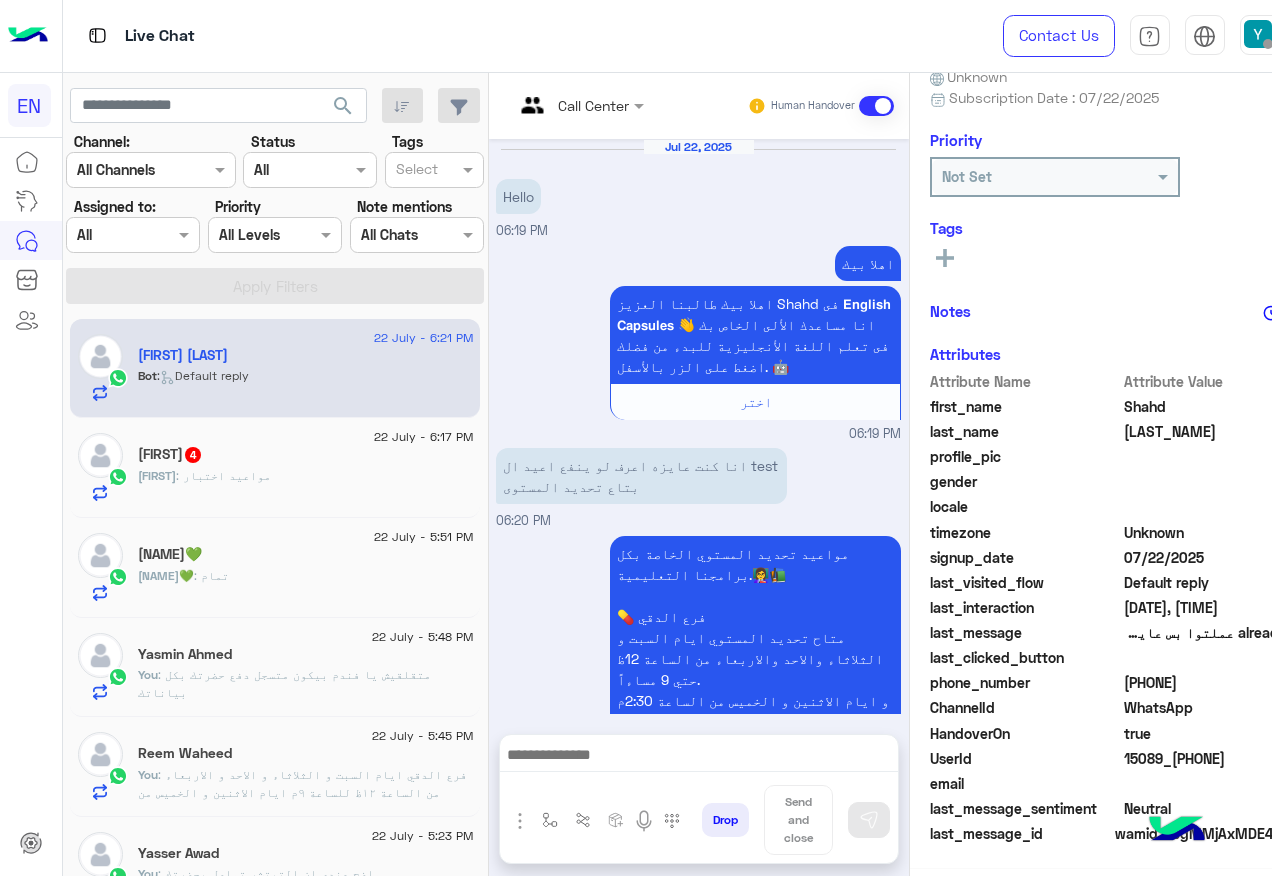 scroll, scrollTop: 197, scrollLeft: 0, axis: vertical 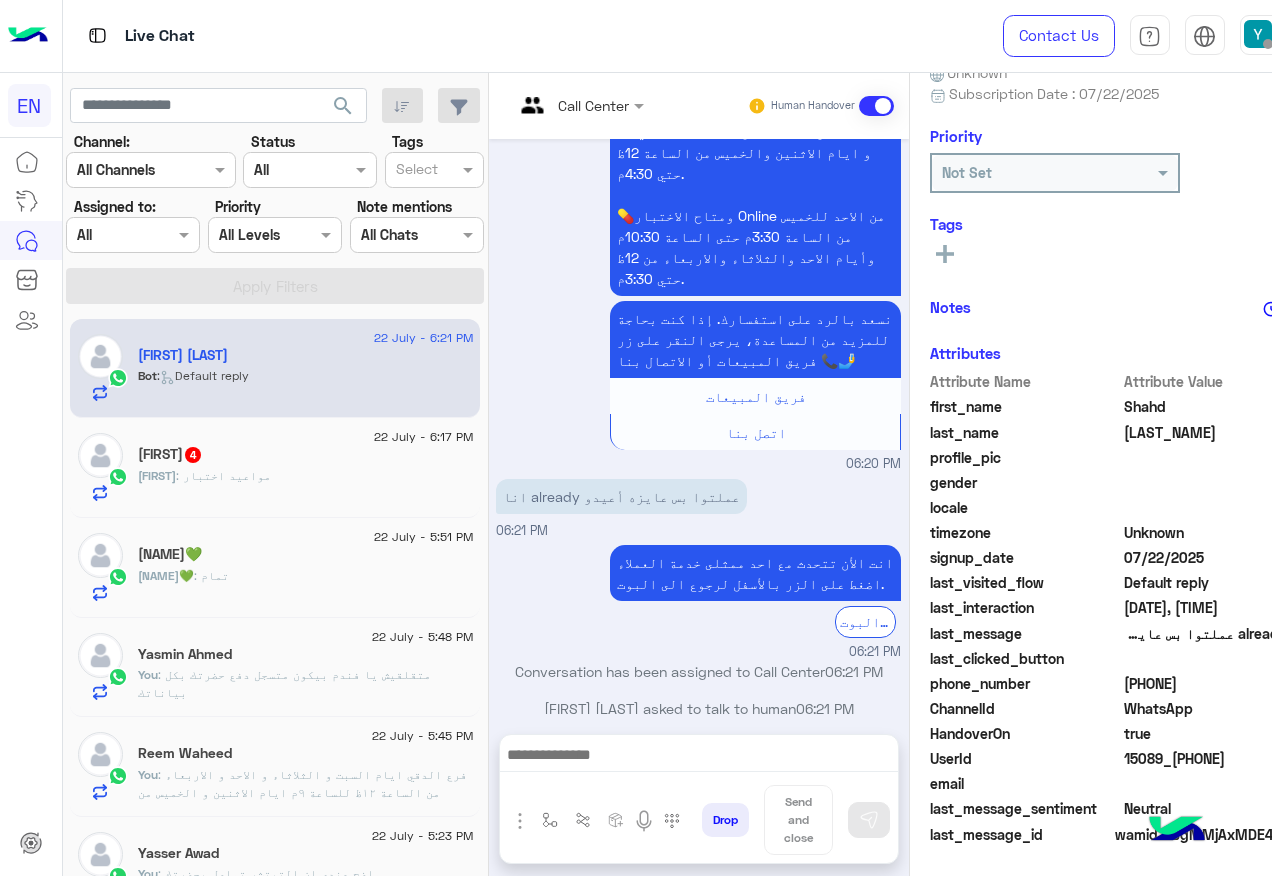 click on "201018344432" 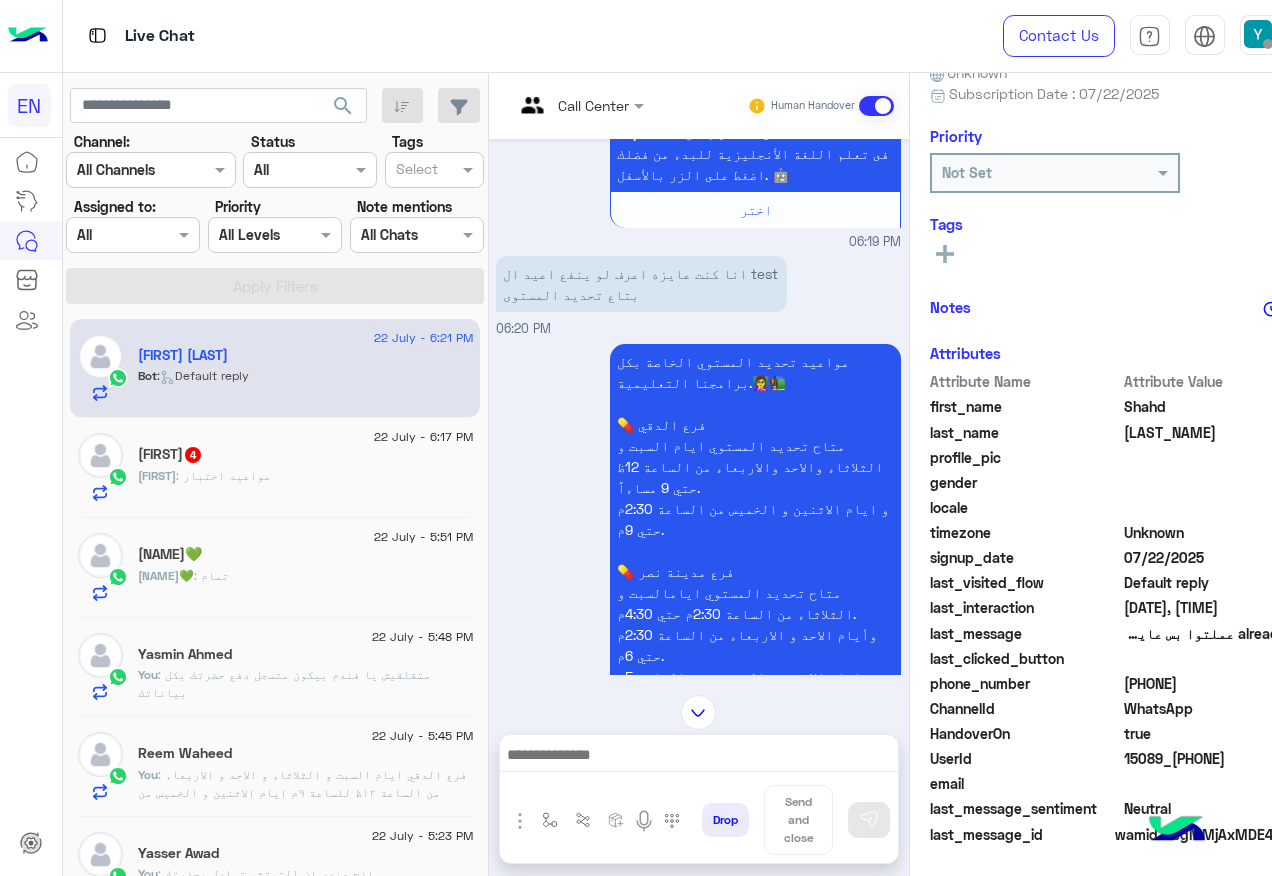 scroll, scrollTop: 342, scrollLeft: 0, axis: vertical 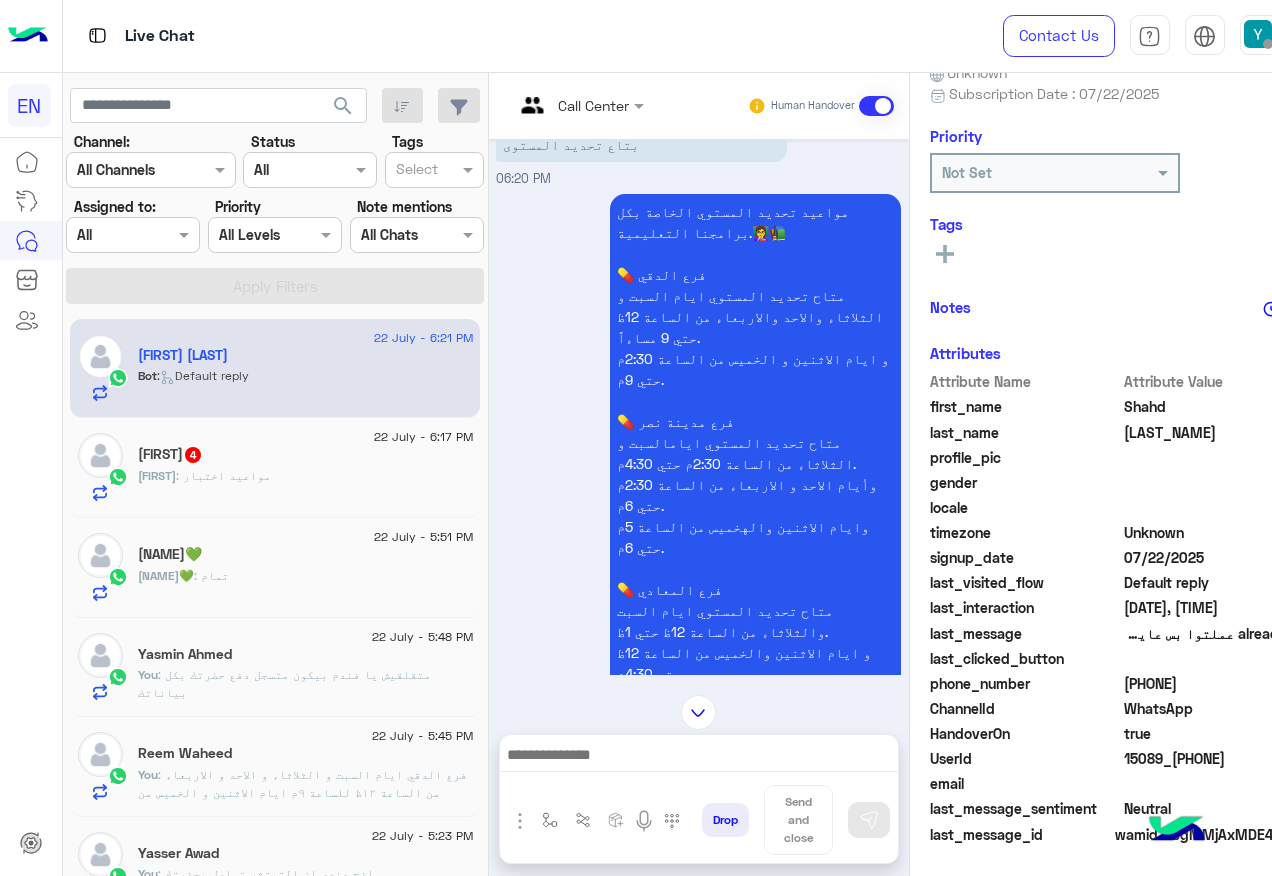 click at bounding box center (699, 760) 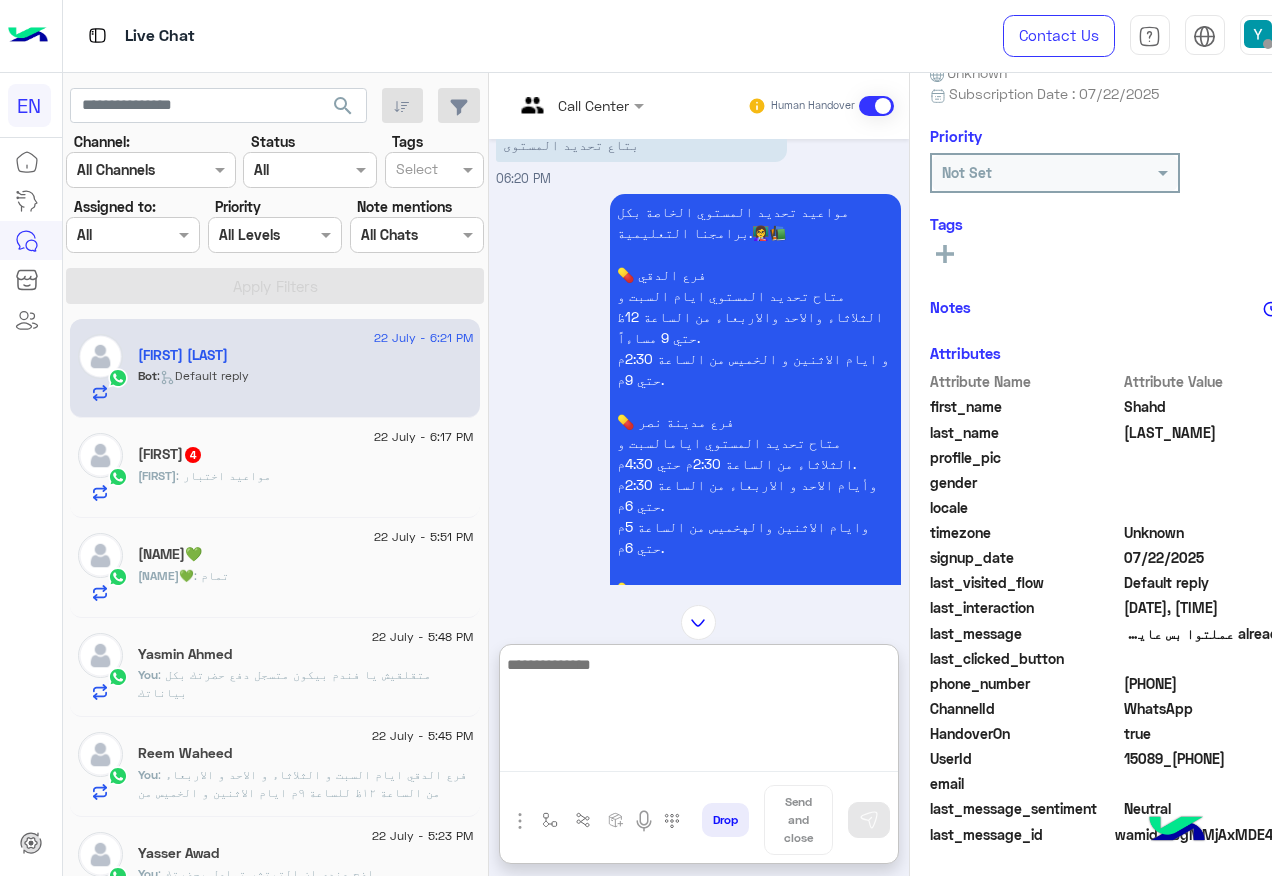 click at bounding box center [699, 712] 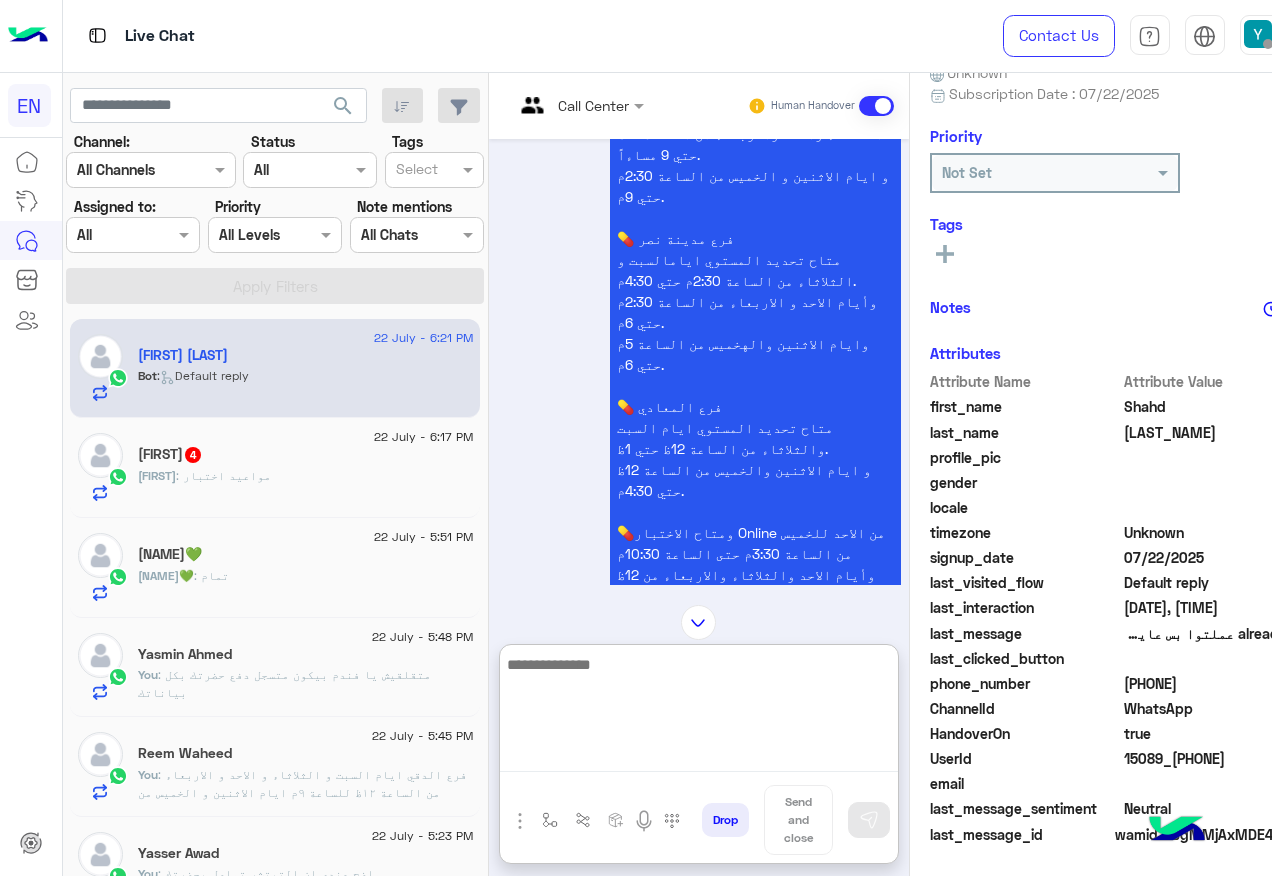scroll, scrollTop: 742, scrollLeft: 0, axis: vertical 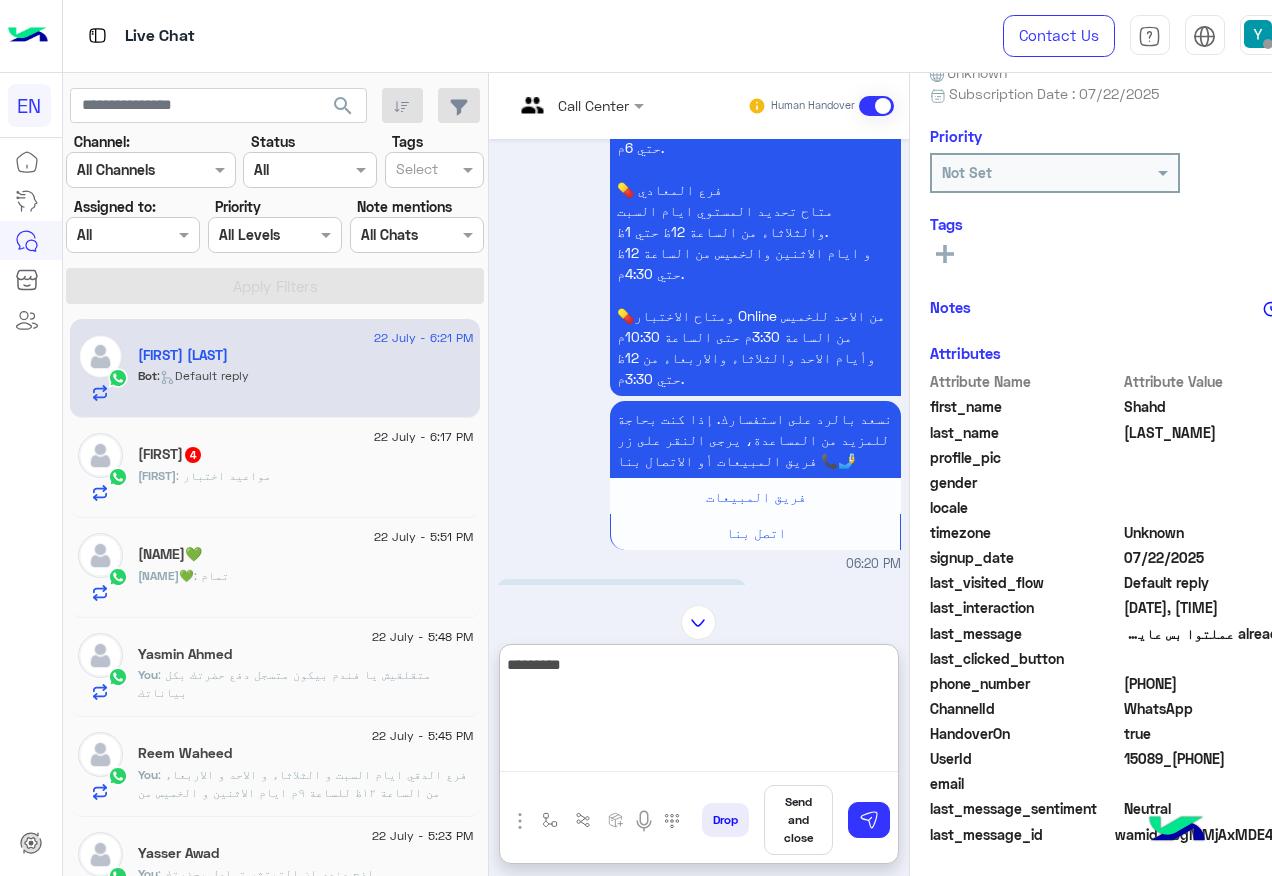 type on "**********" 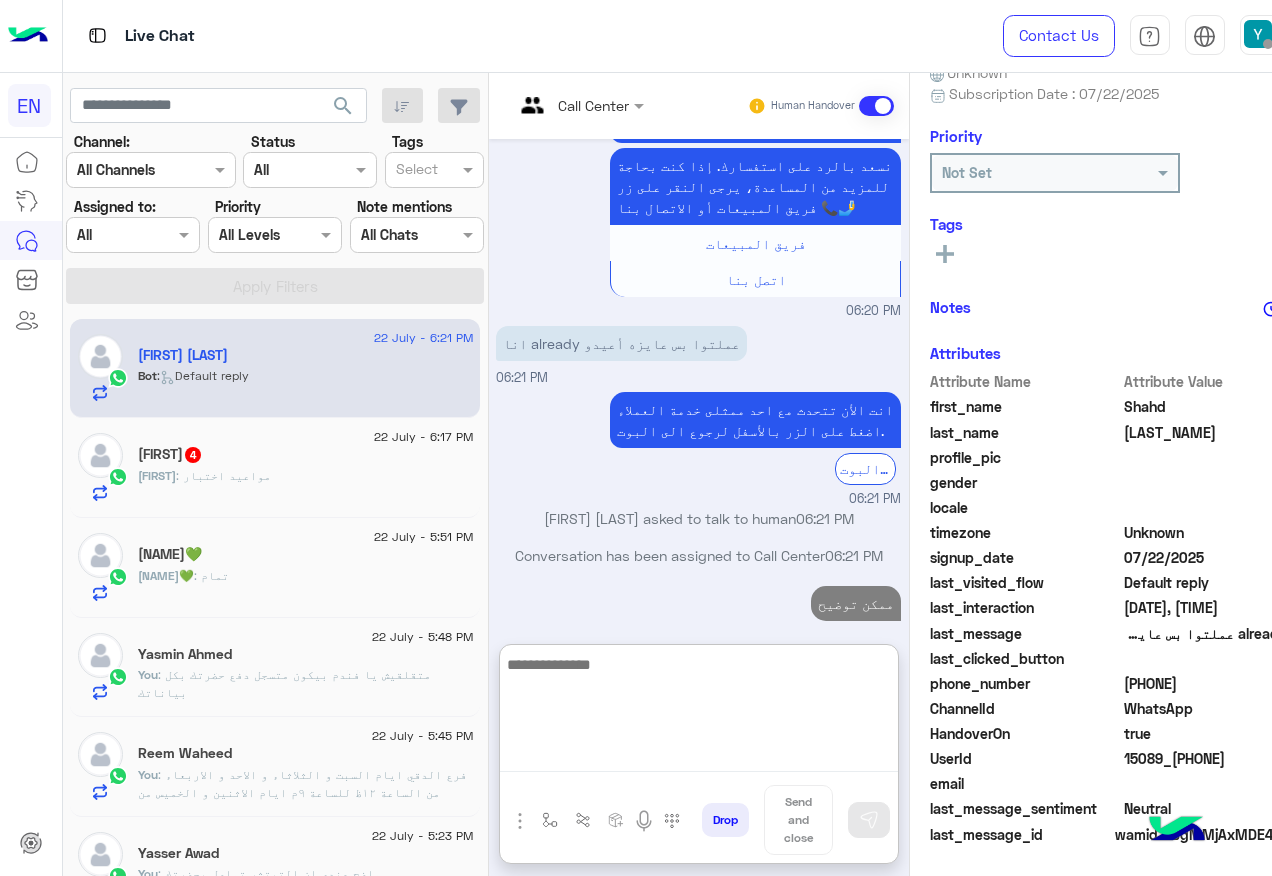 scroll, scrollTop: 1032, scrollLeft: 0, axis: vertical 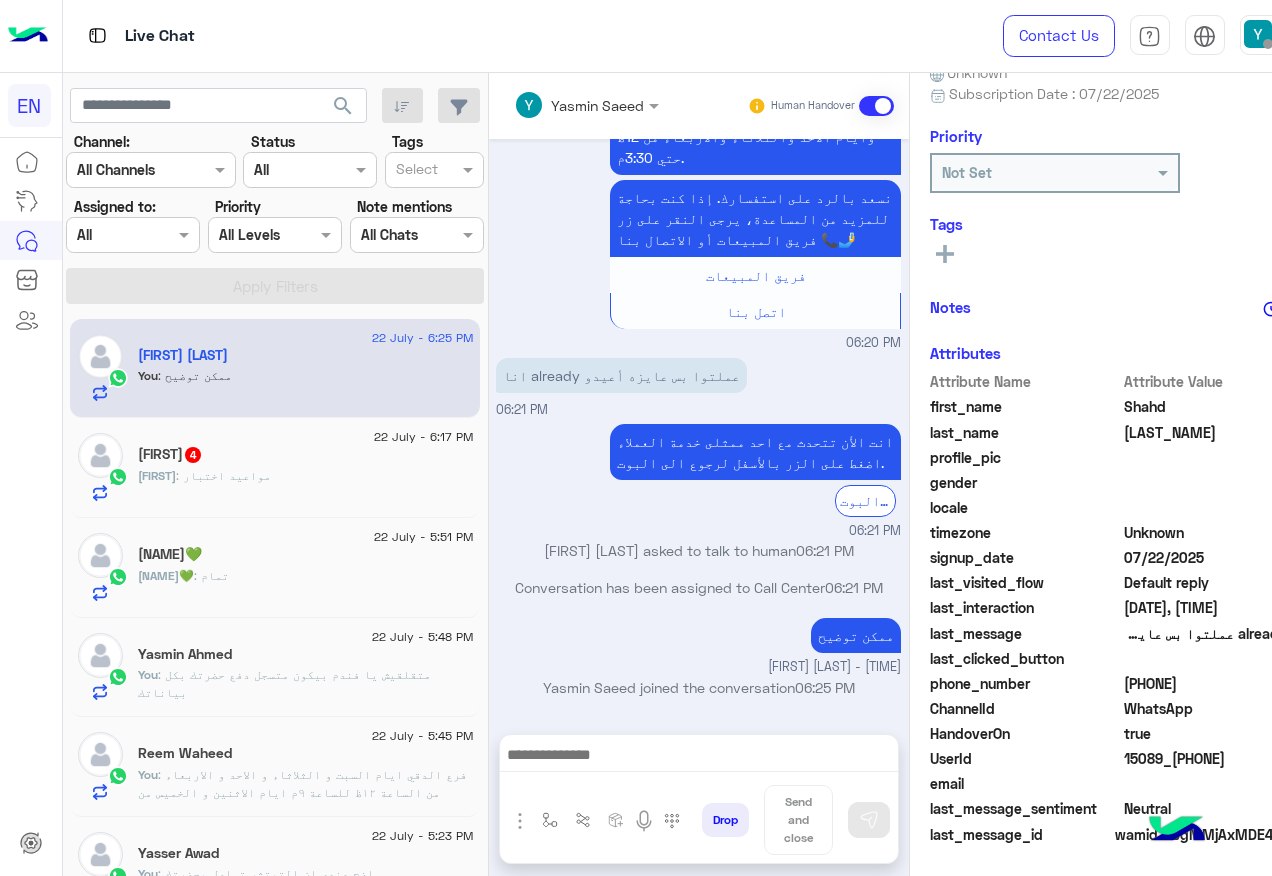 click on "Rony : مواعيد اختبار" 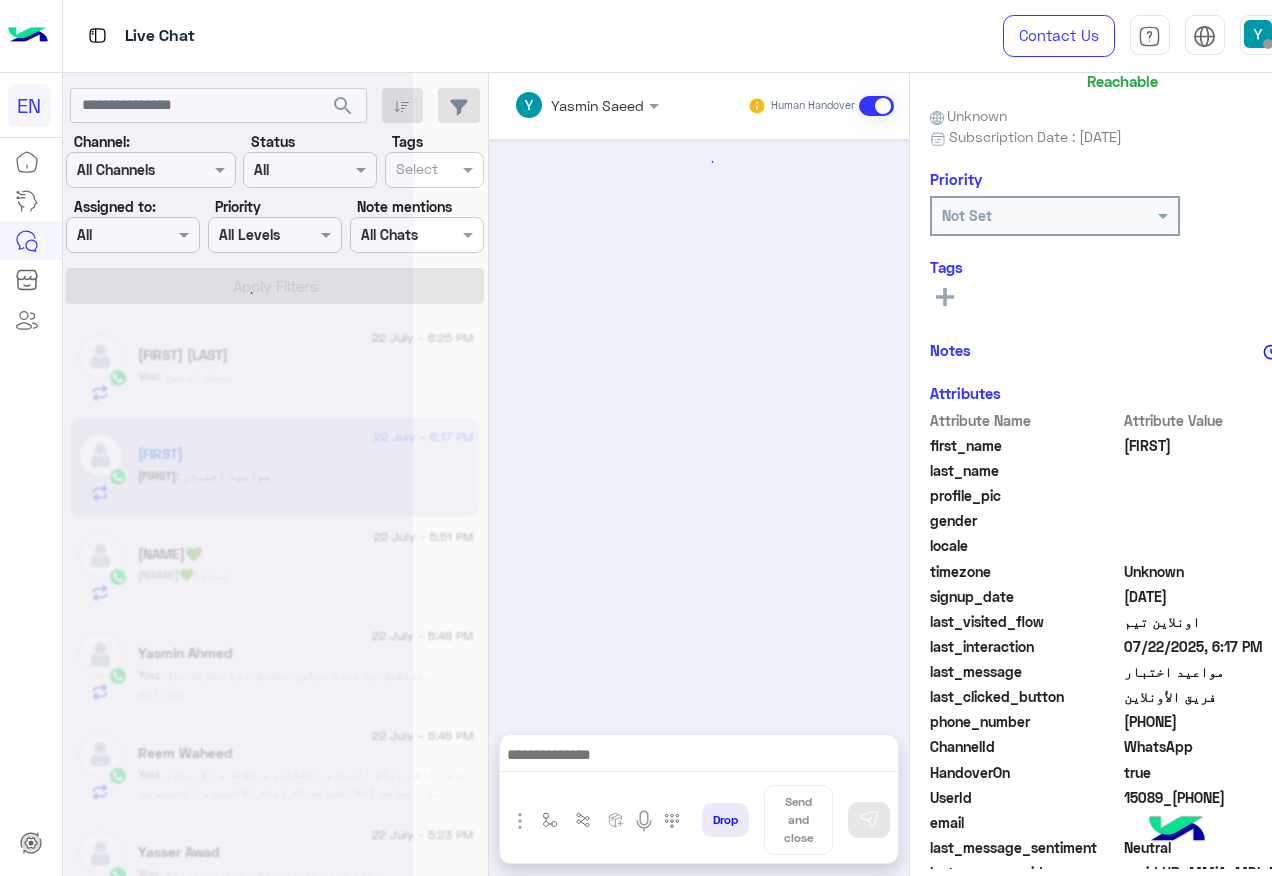 scroll, scrollTop: 197, scrollLeft: 0, axis: vertical 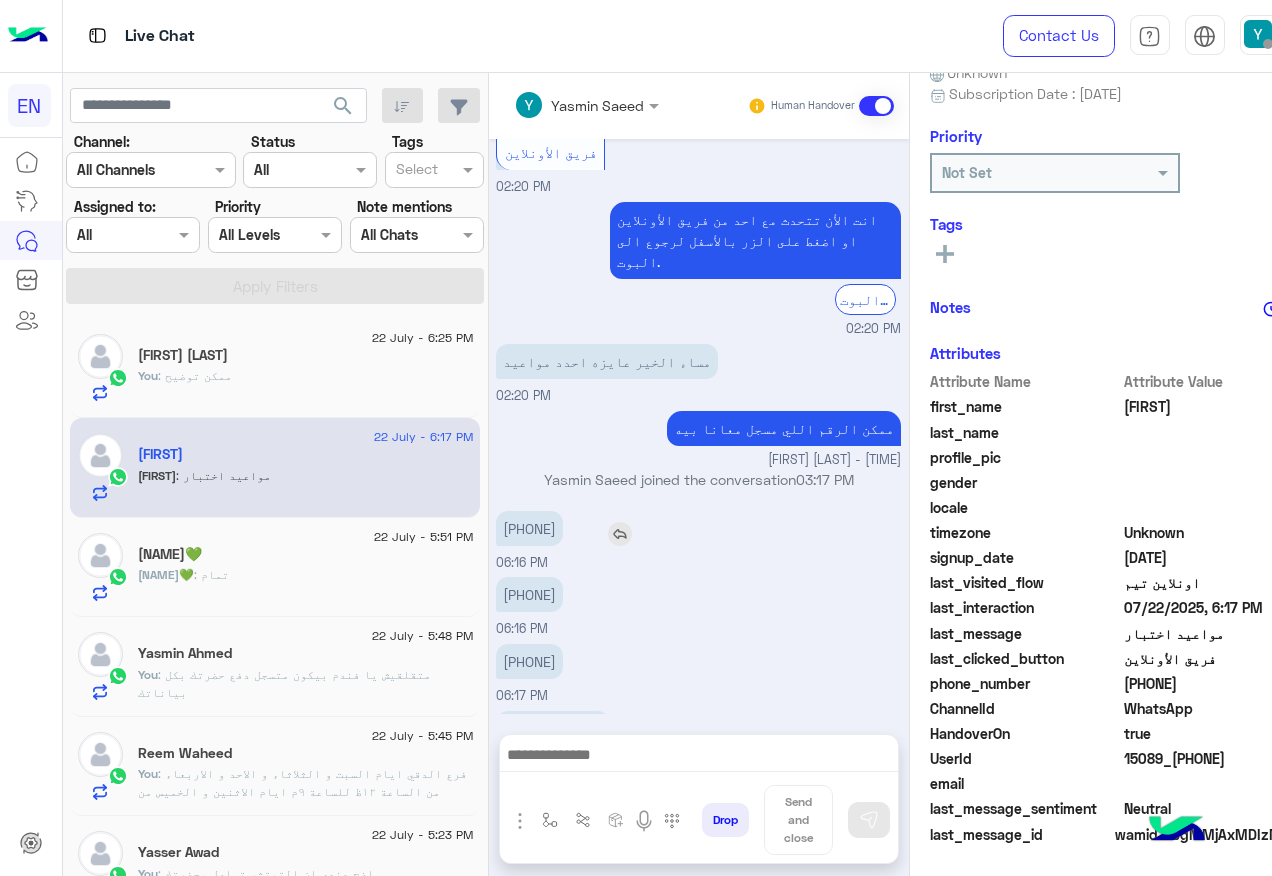 click on "[PHONE]" at bounding box center [529, 528] 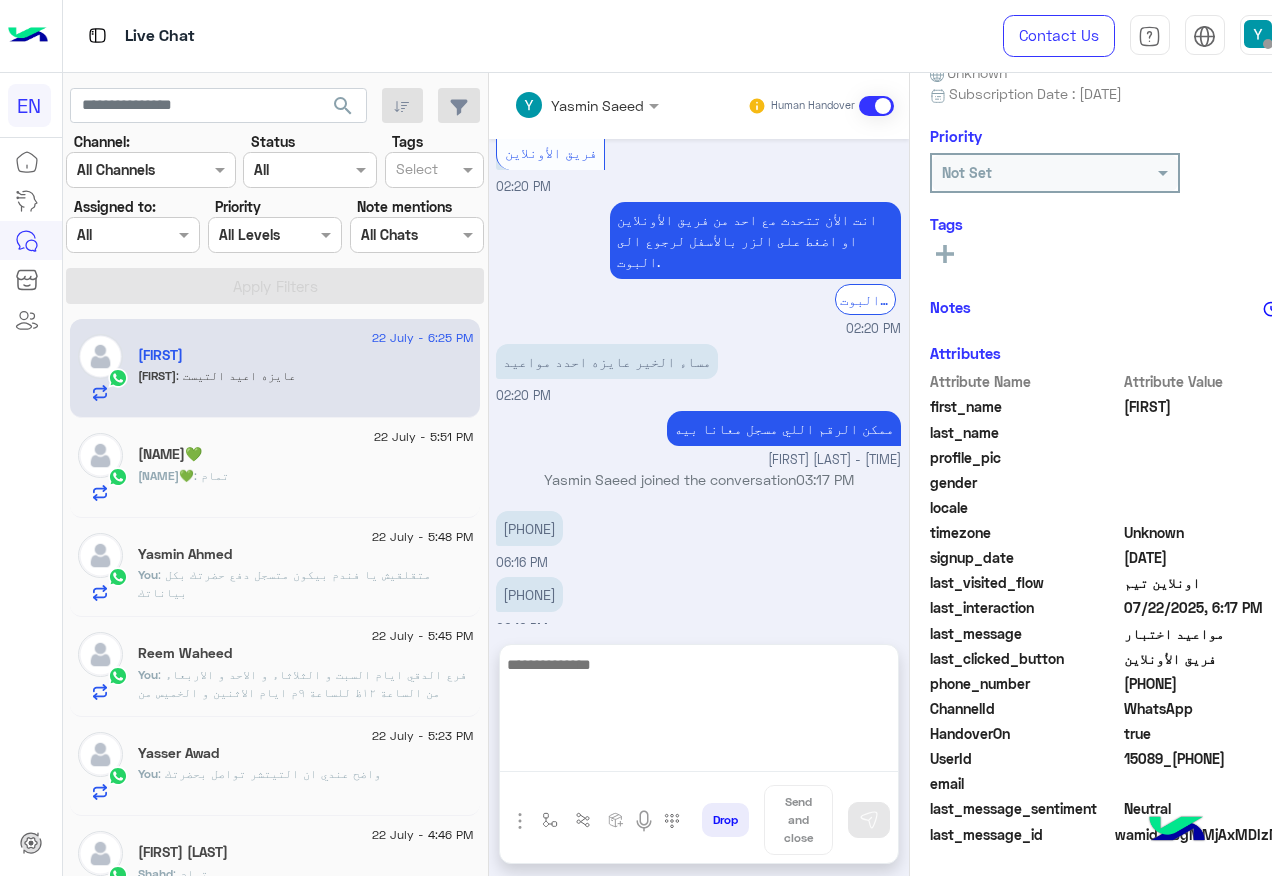 click at bounding box center [699, 712] 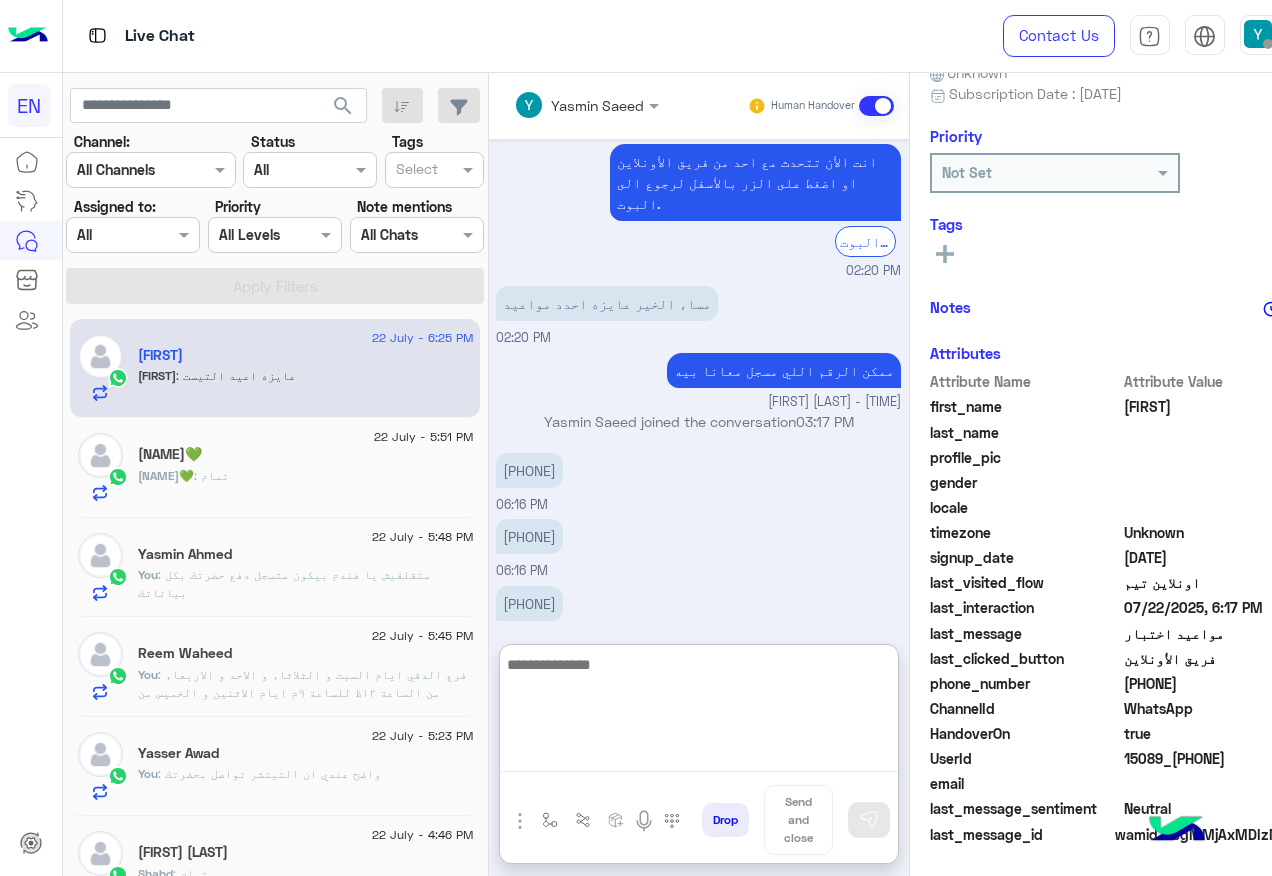 scroll, scrollTop: 1285, scrollLeft: 0, axis: vertical 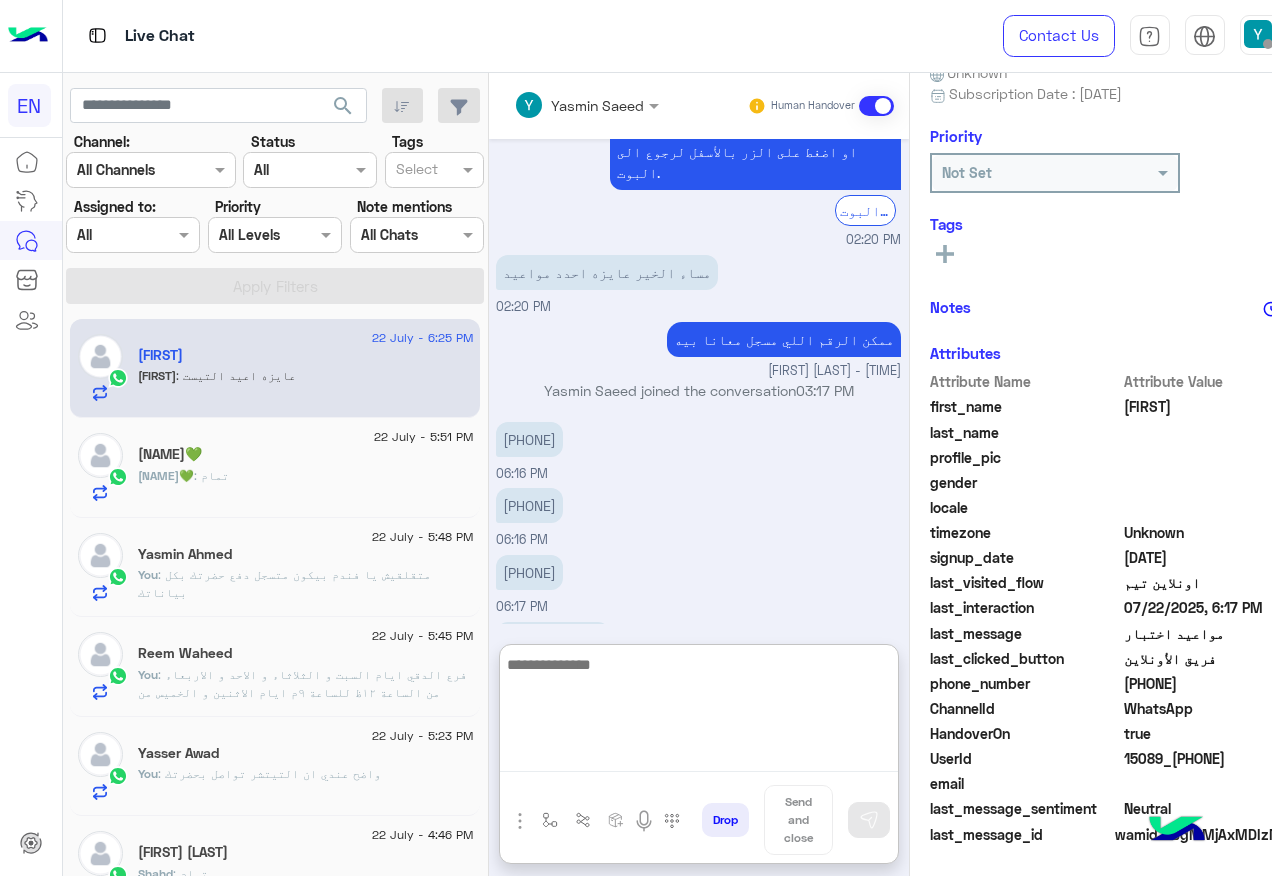 click at bounding box center (699, 712) 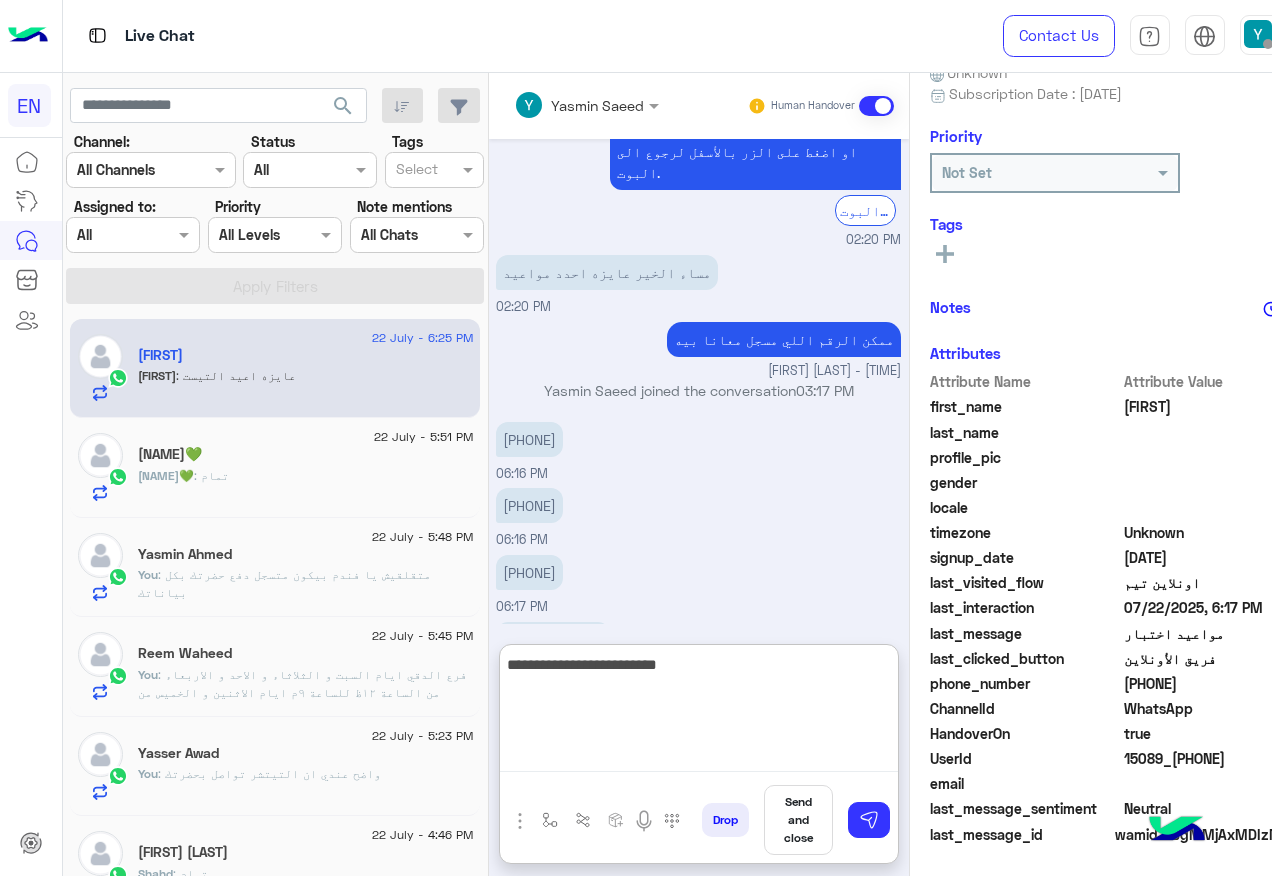 type on "**********" 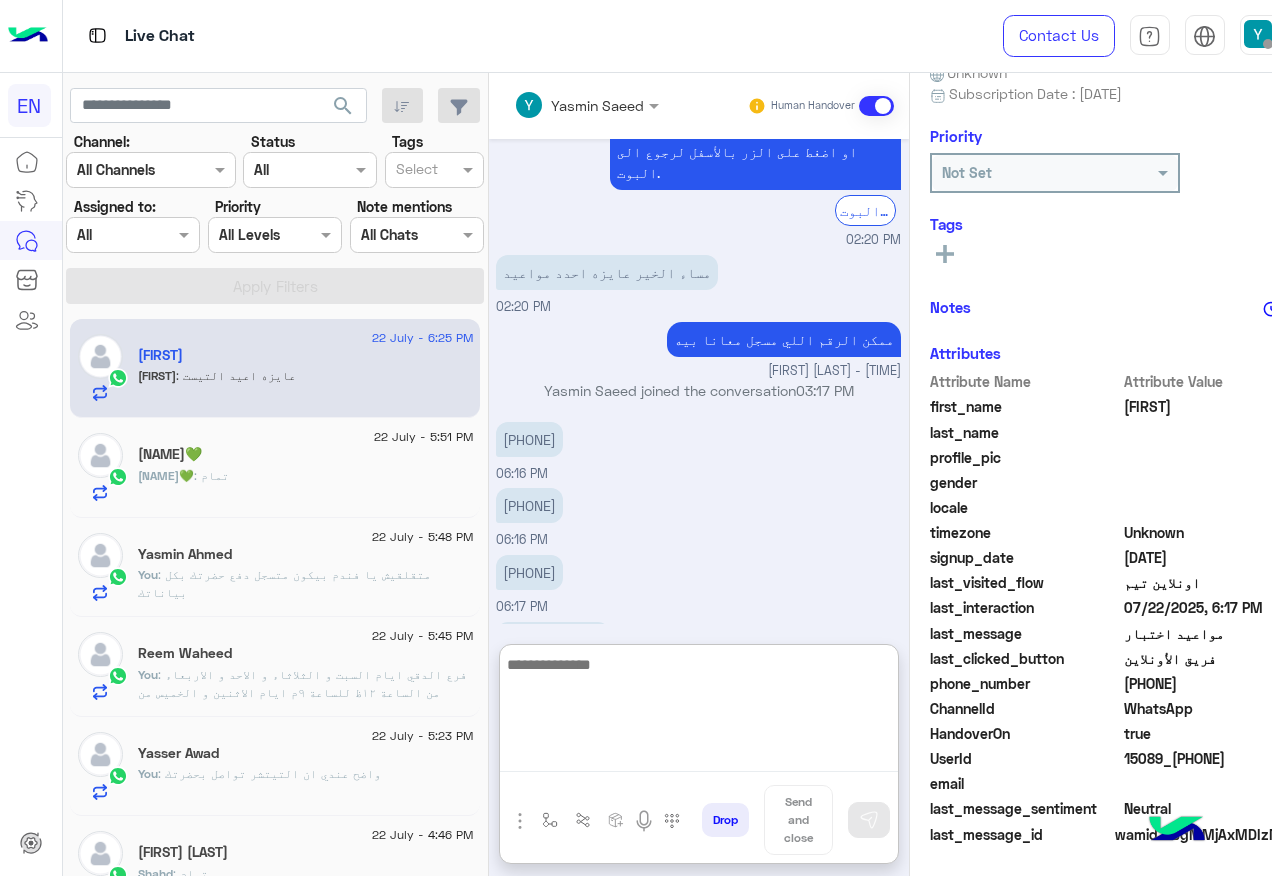 scroll, scrollTop: 1350, scrollLeft: 0, axis: vertical 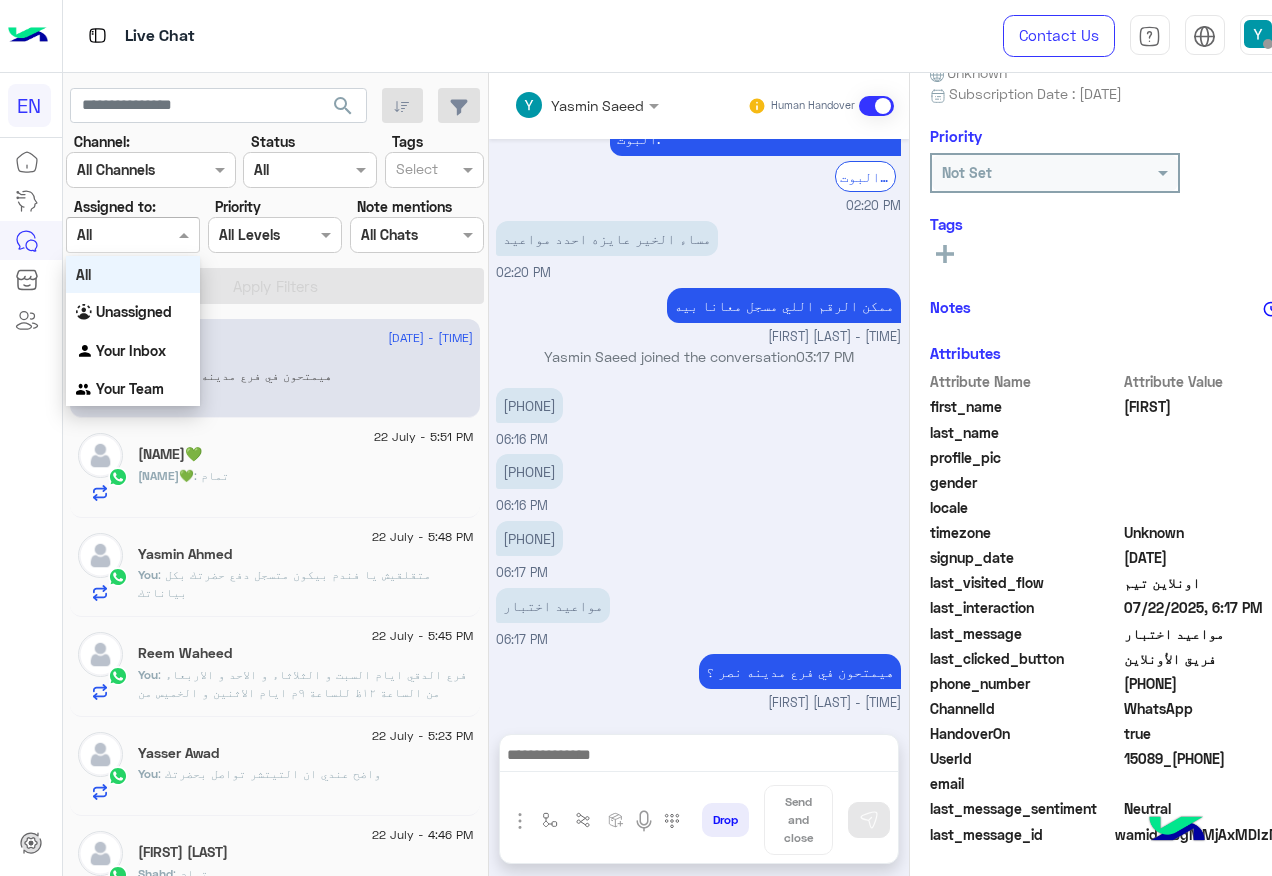 click at bounding box center (133, 234) 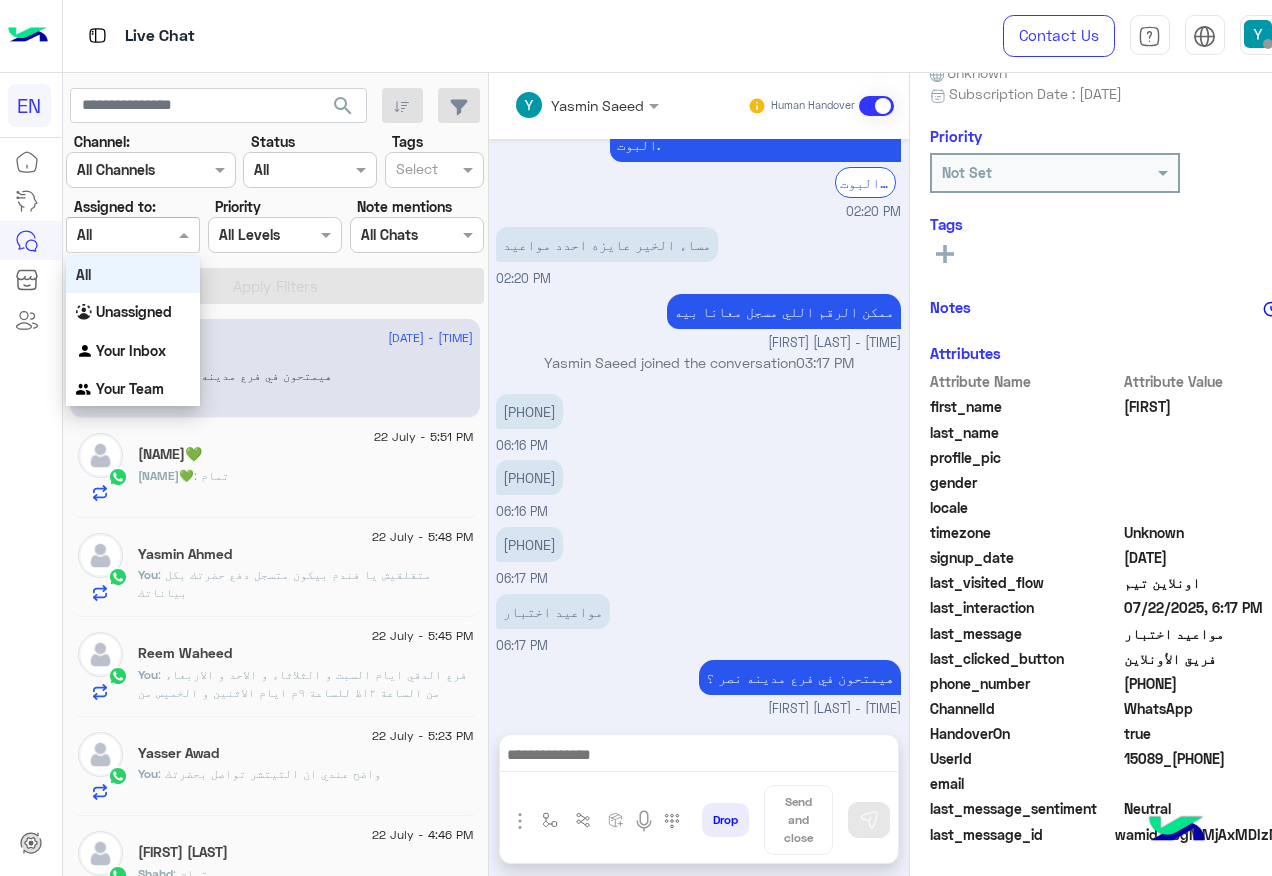 scroll, scrollTop: 1260, scrollLeft: 0, axis: vertical 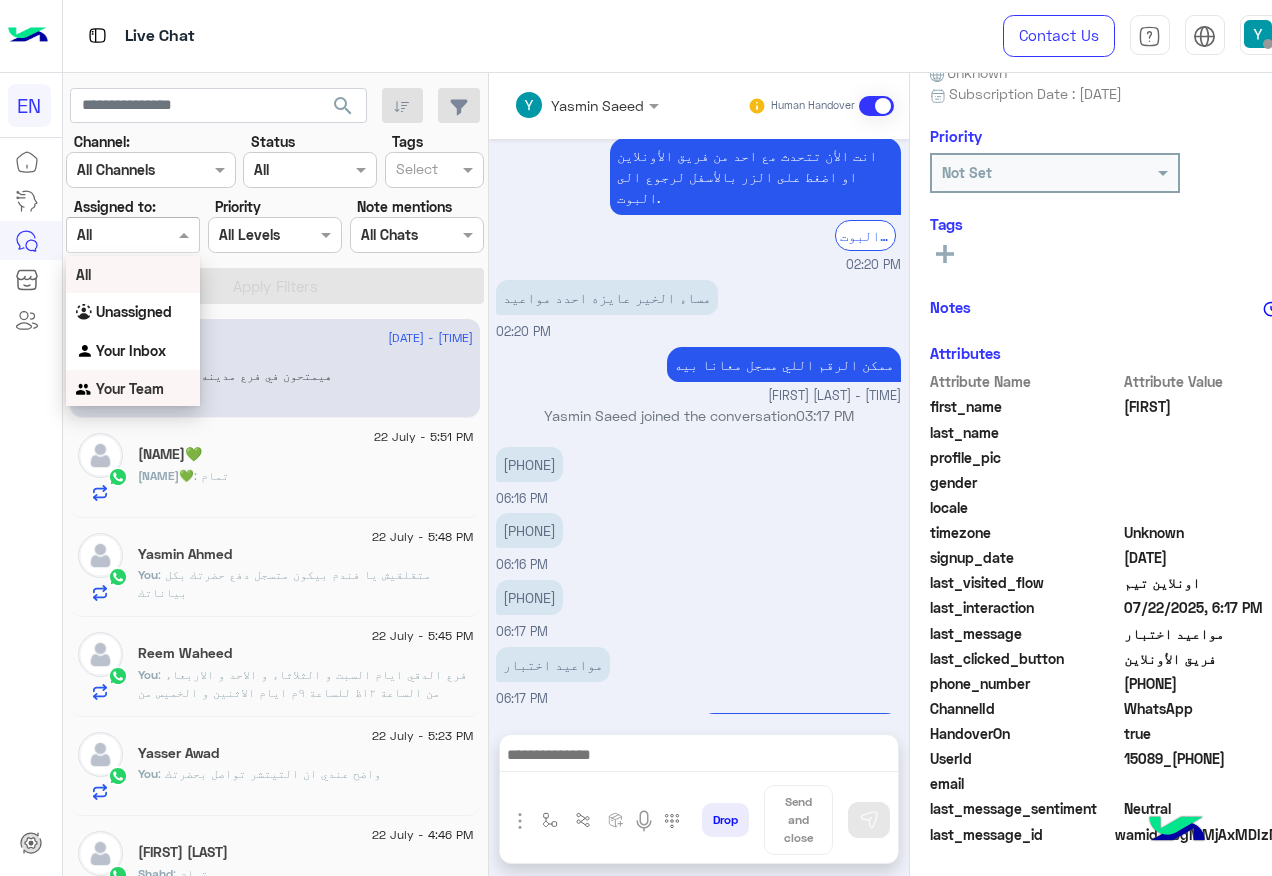 click on "Your Team" at bounding box center (130, 388) 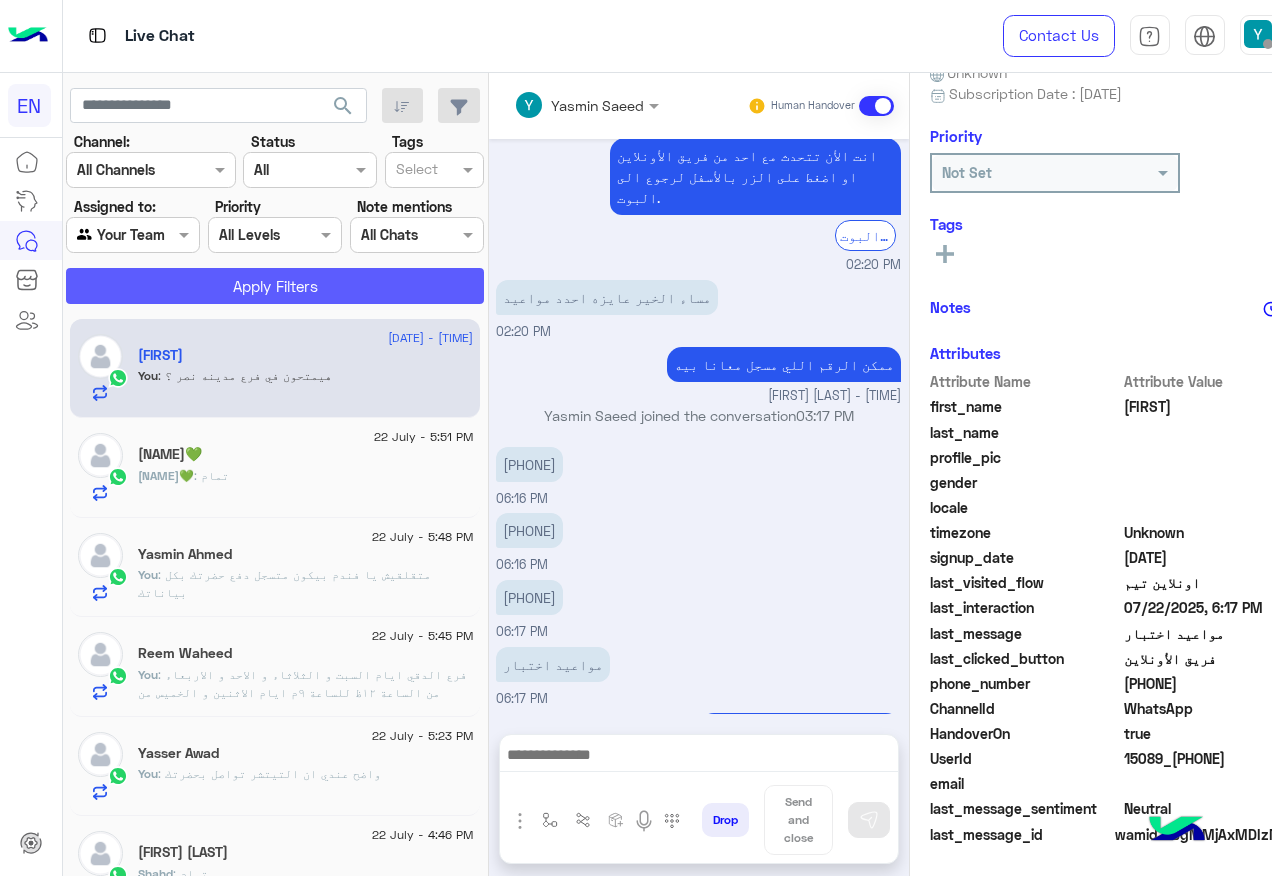 click on "Apply Filters" 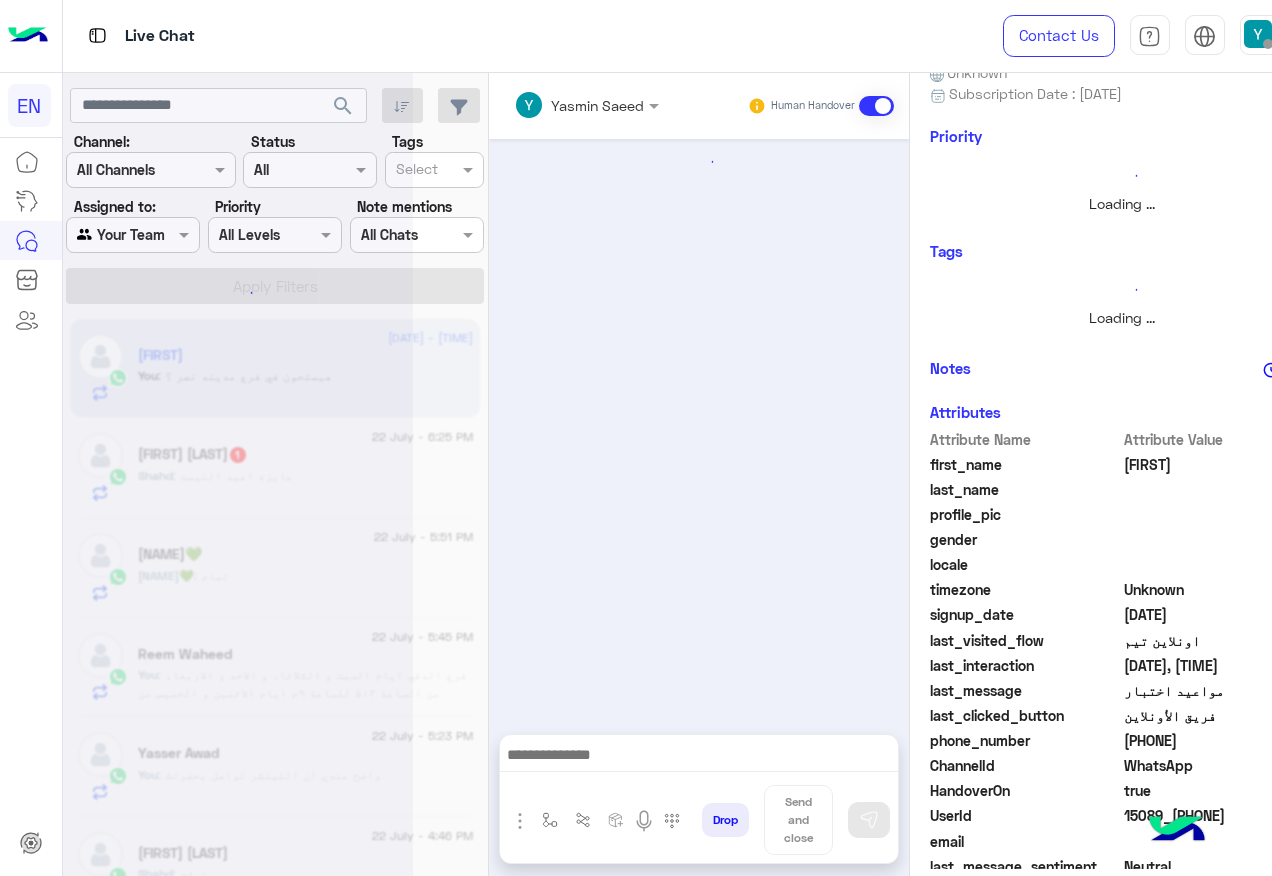 scroll, scrollTop: 0, scrollLeft: 0, axis: both 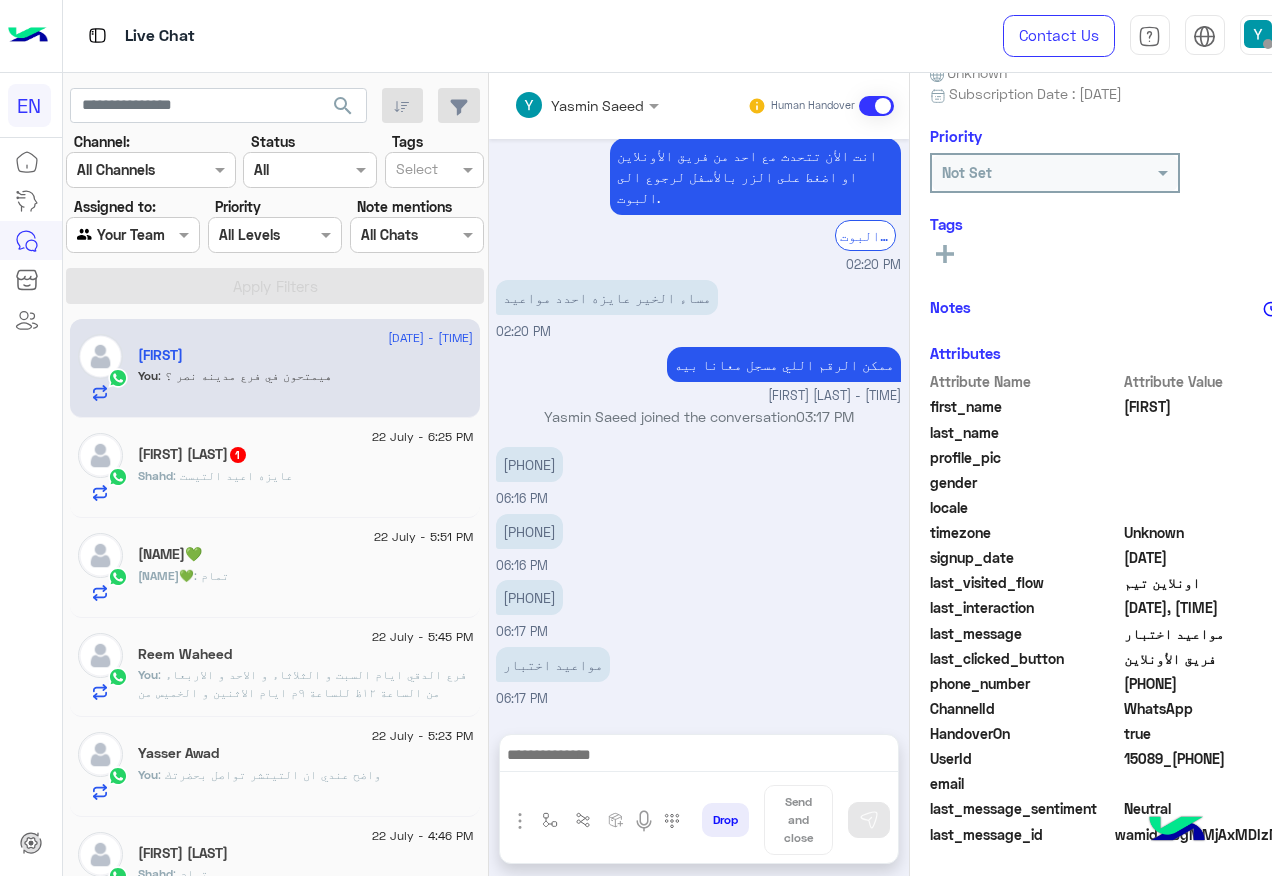 click on "Shahd Samer  1" 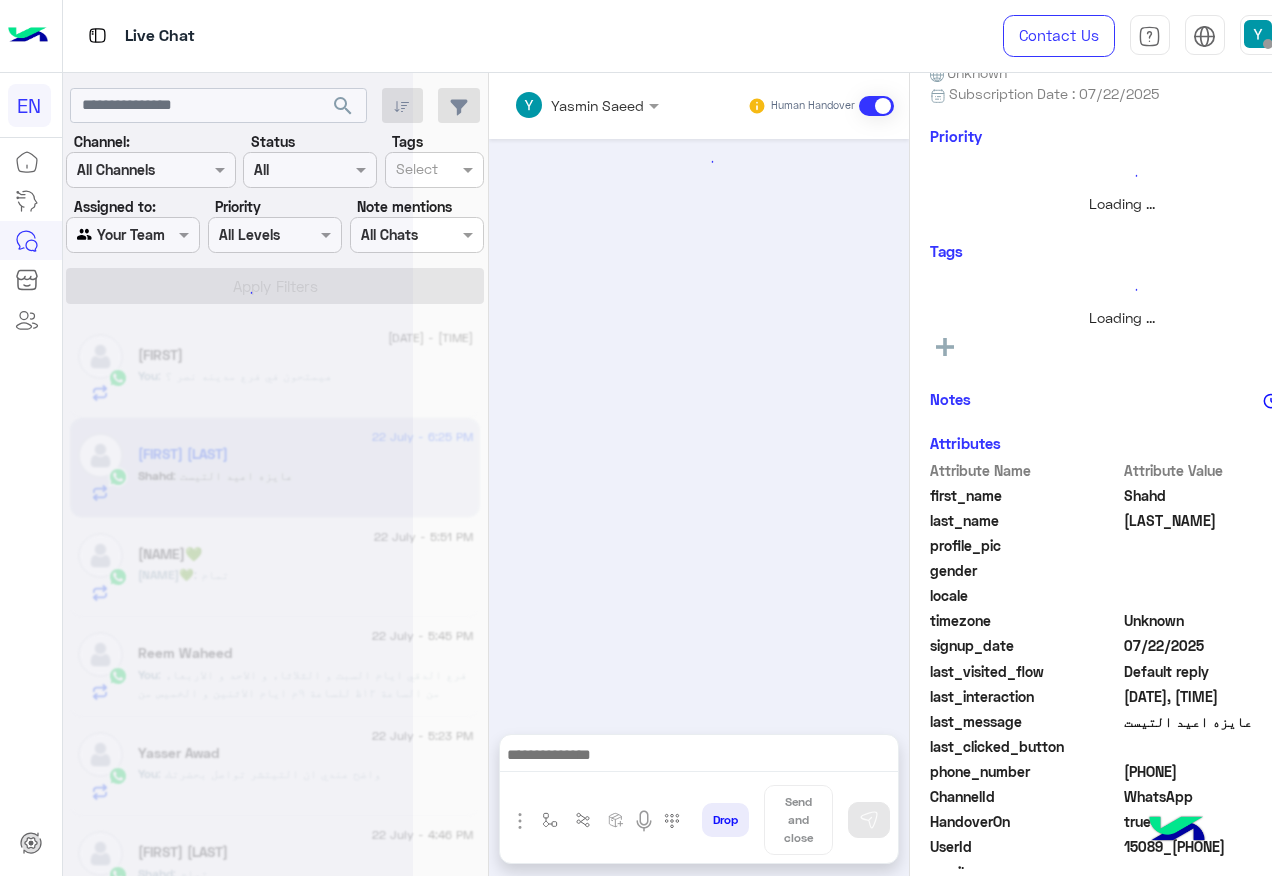 scroll, scrollTop: 1009, scrollLeft: 0, axis: vertical 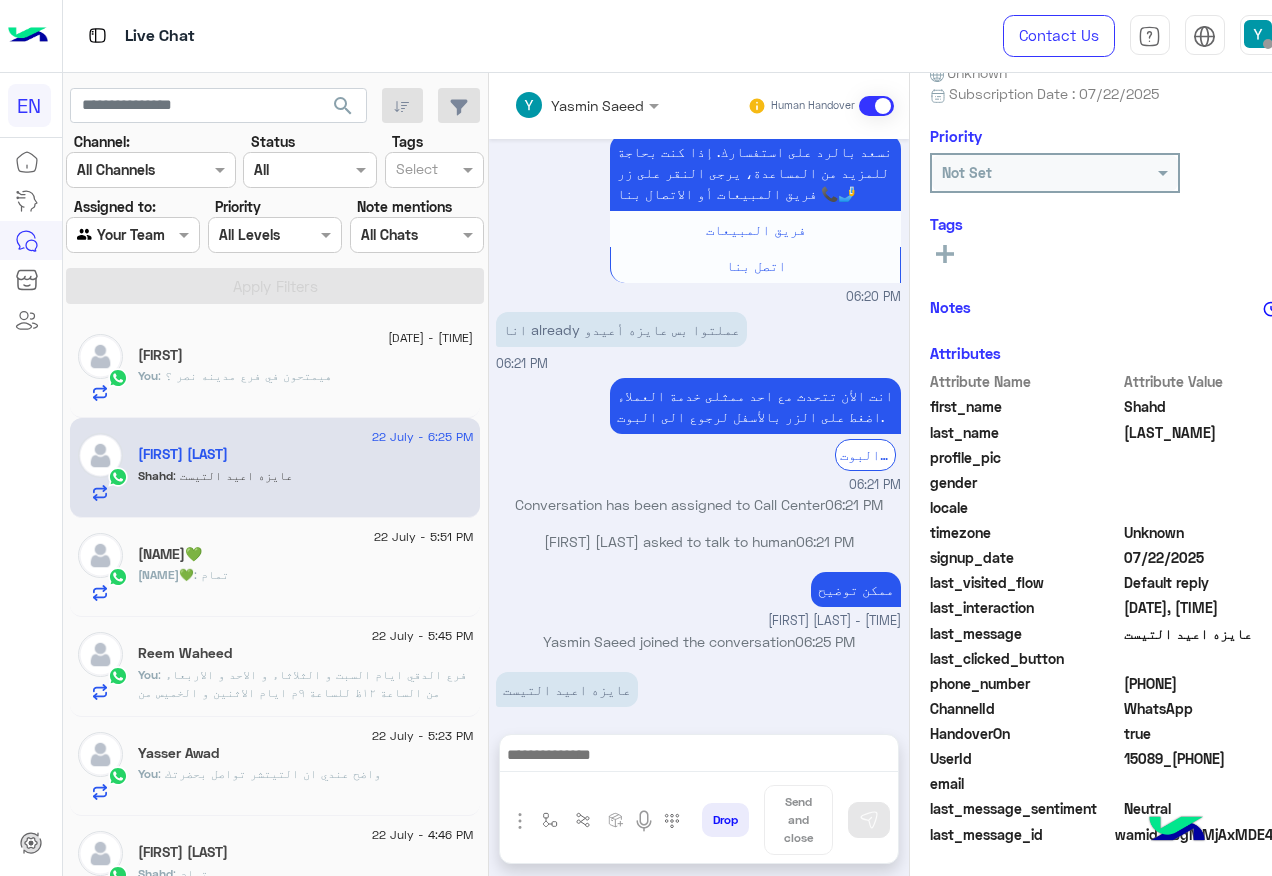 click on "201018344432" 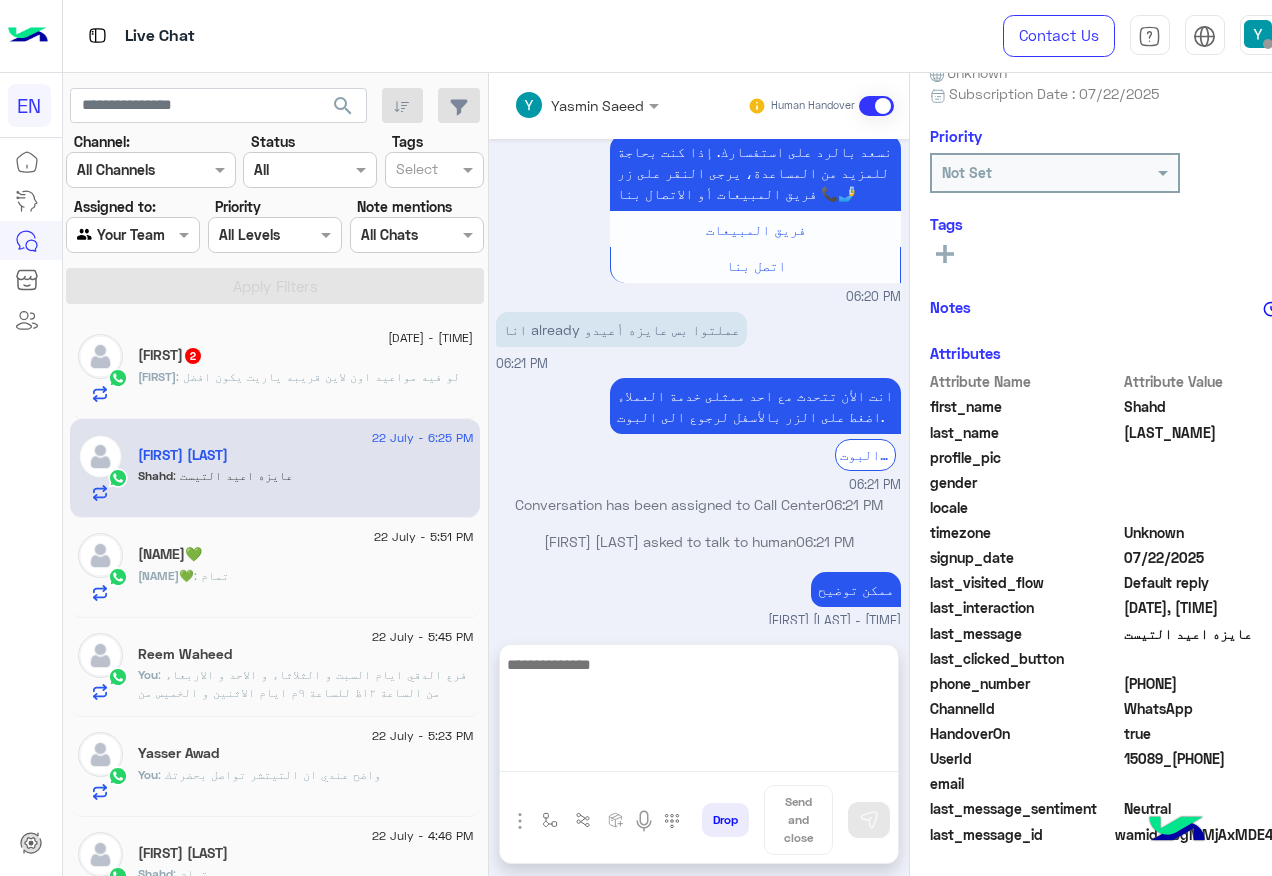 click at bounding box center (699, 712) 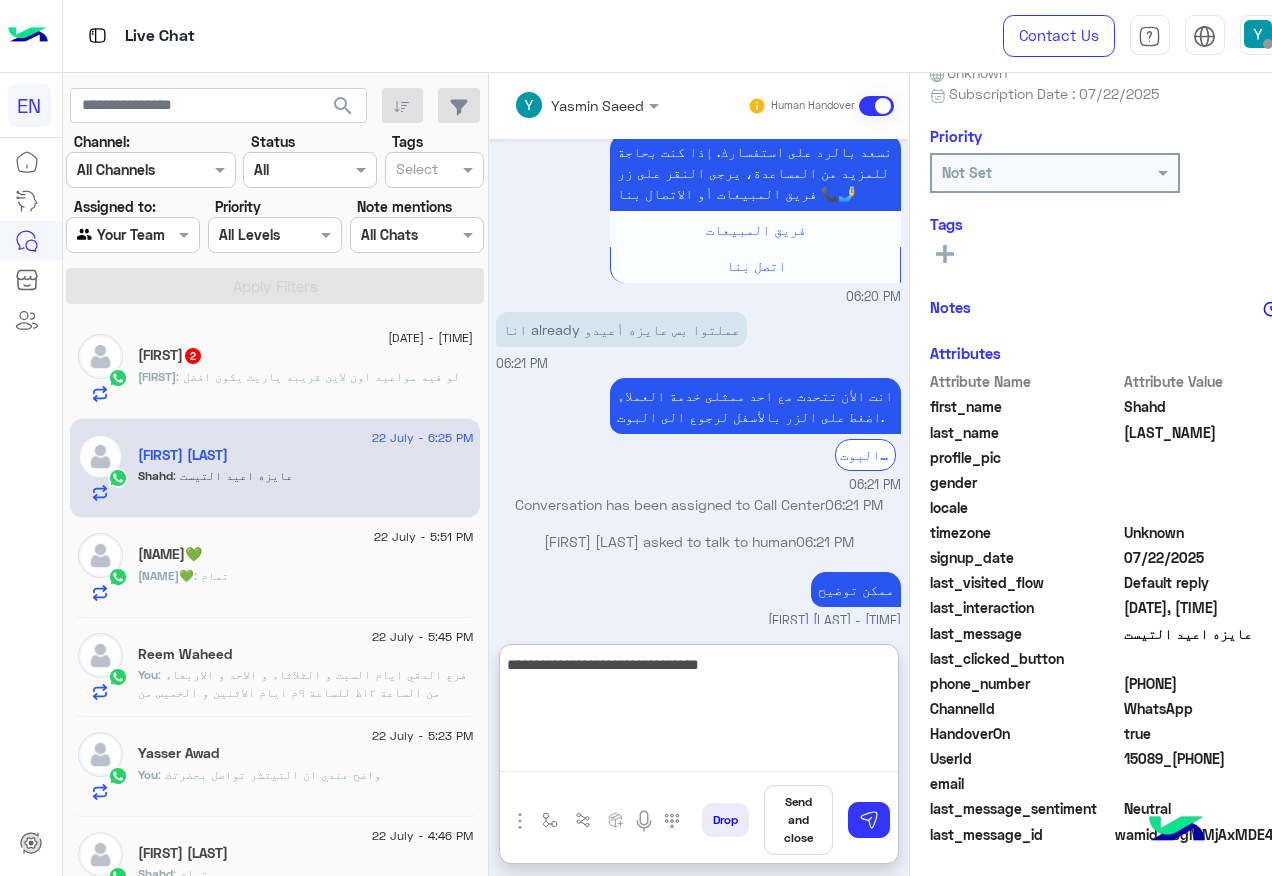 type on "**********" 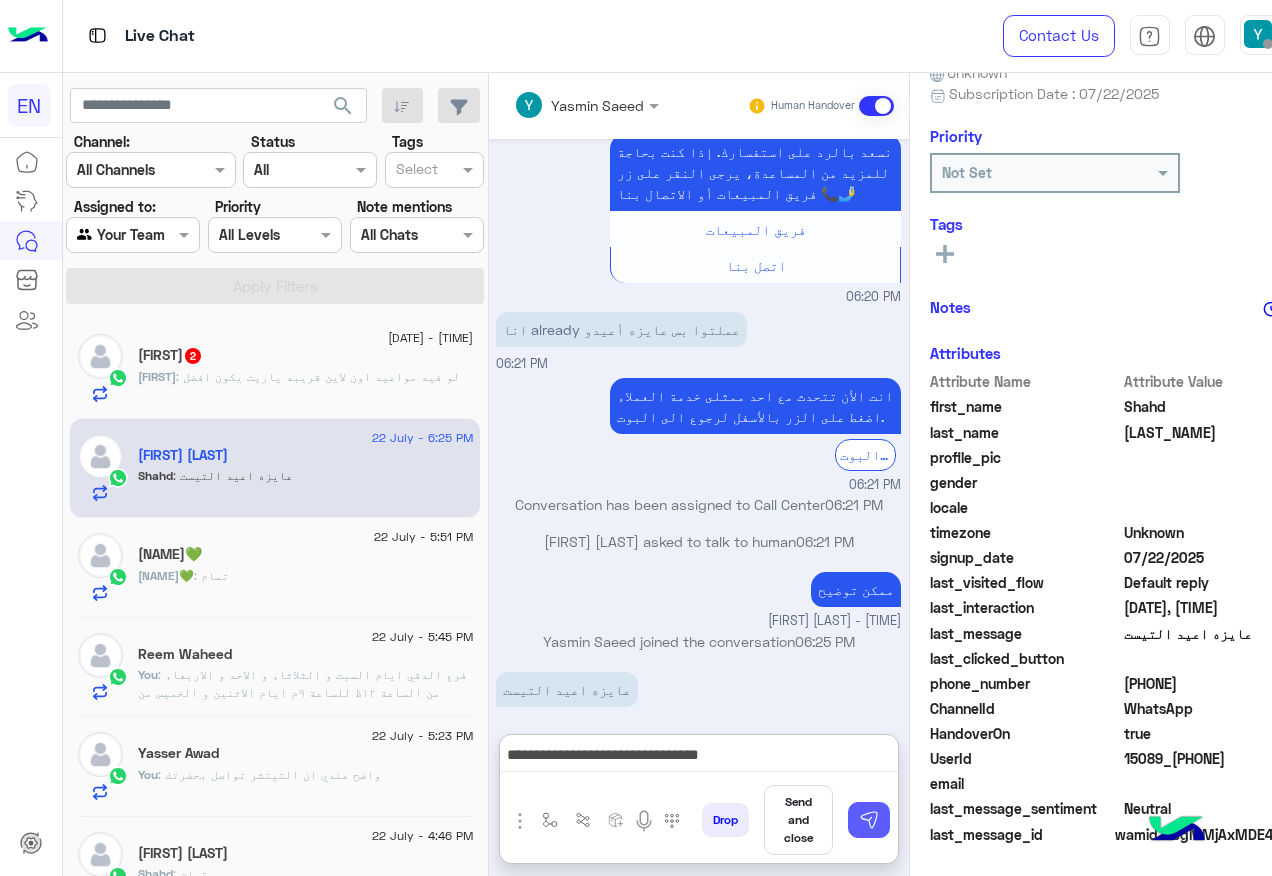 click at bounding box center (869, 820) 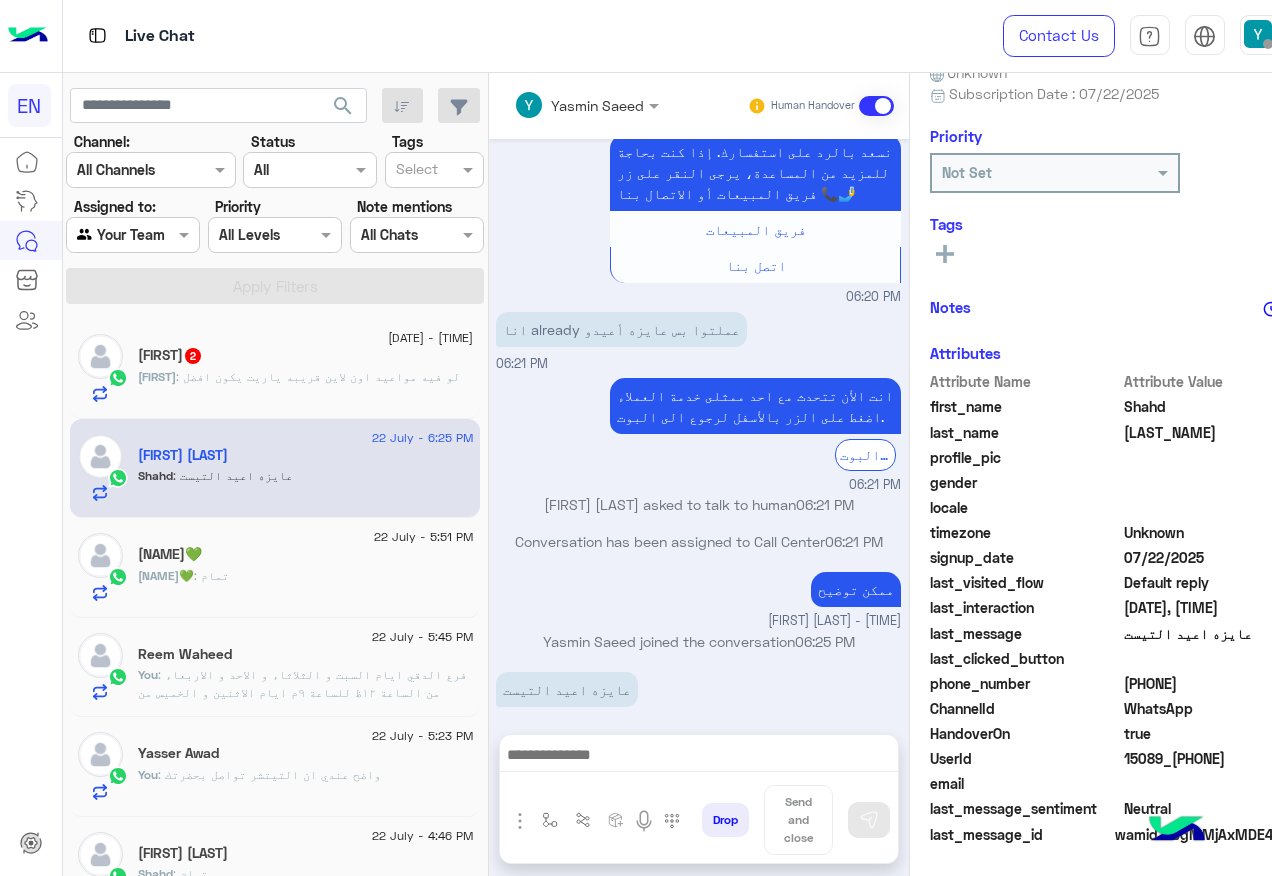scroll, scrollTop: 1072, scrollLeft: 0, axis: vertical 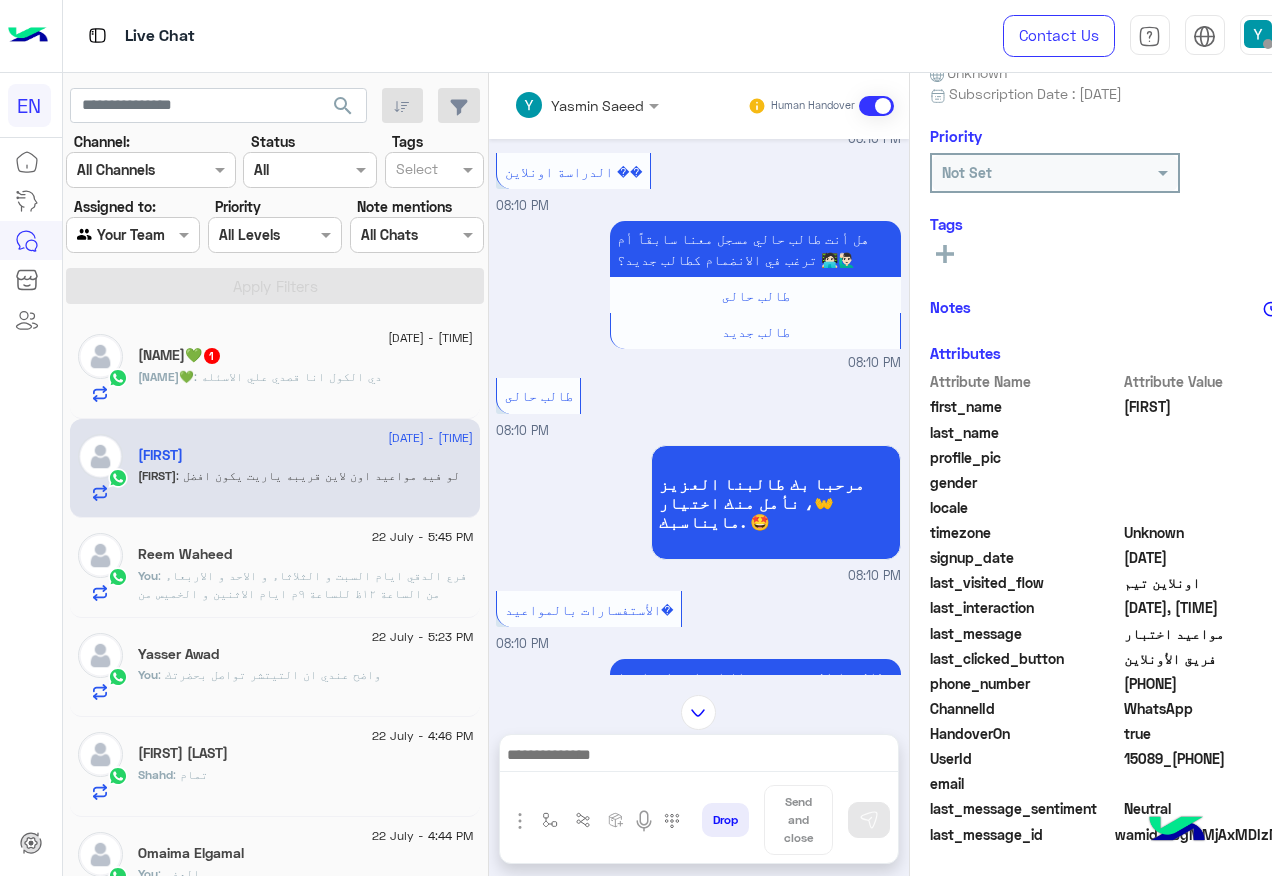 click on "HAHMZ💚 : دي الكول انا قصدي علي الاسئله" 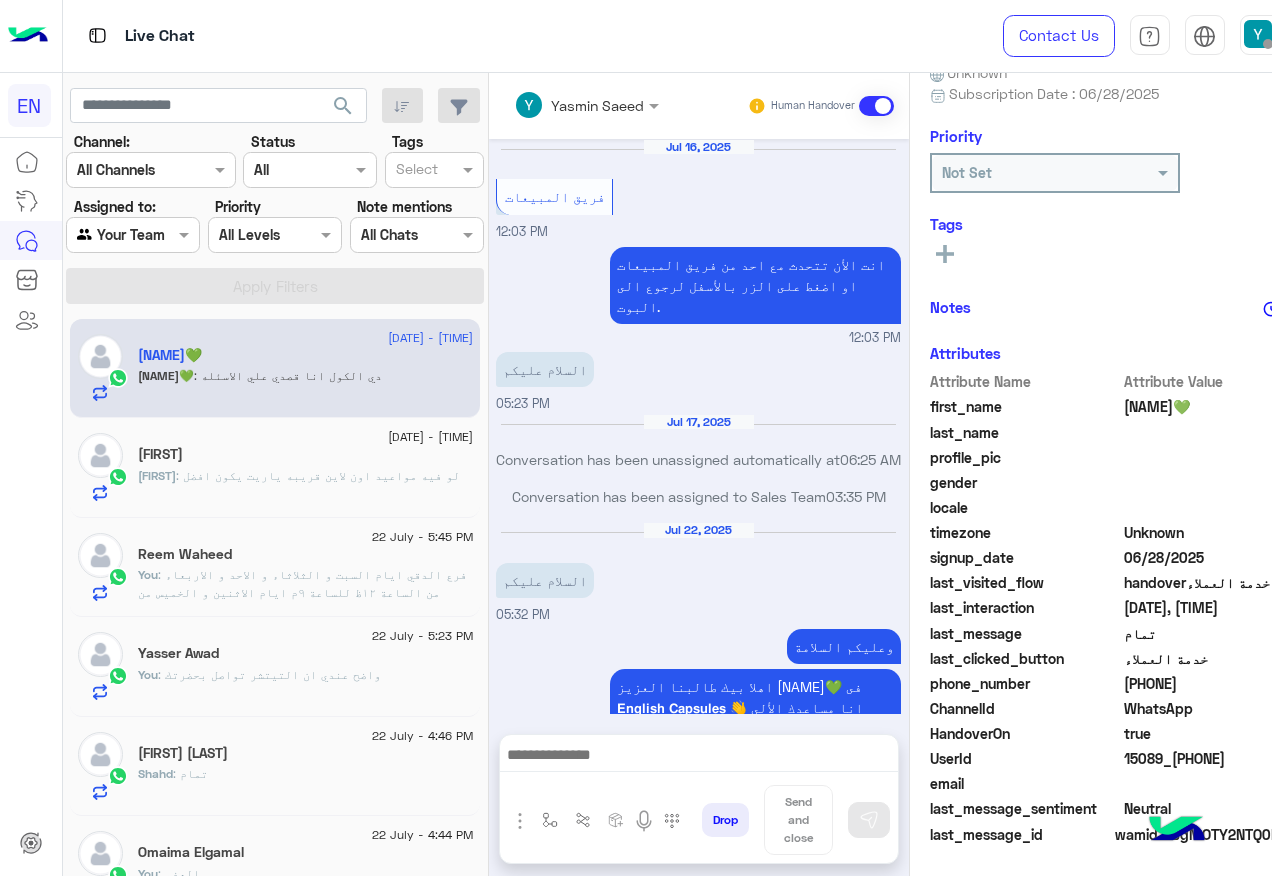 scroll, scrollTop: 1485, scrollLeft: 0, axis: vertical 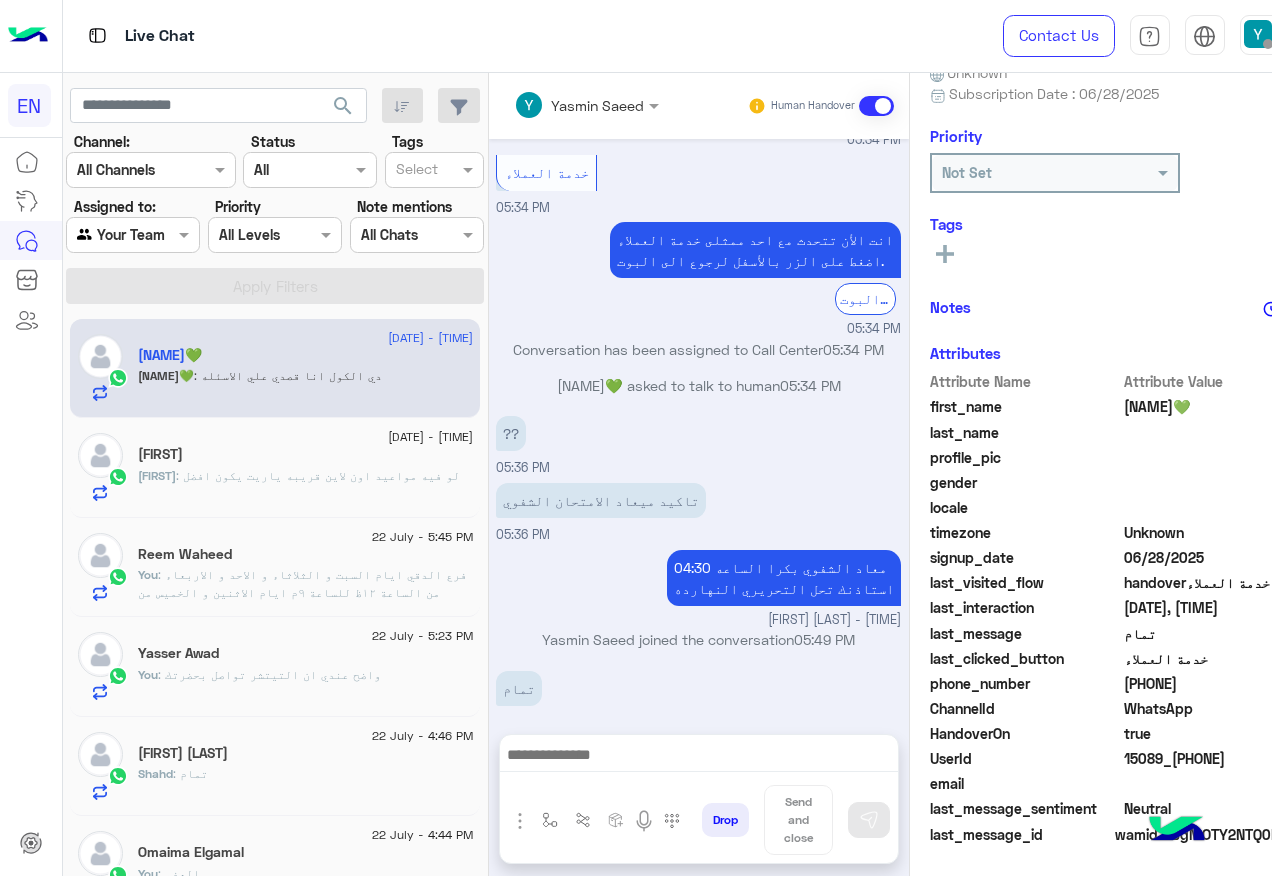 click on "966544347728" 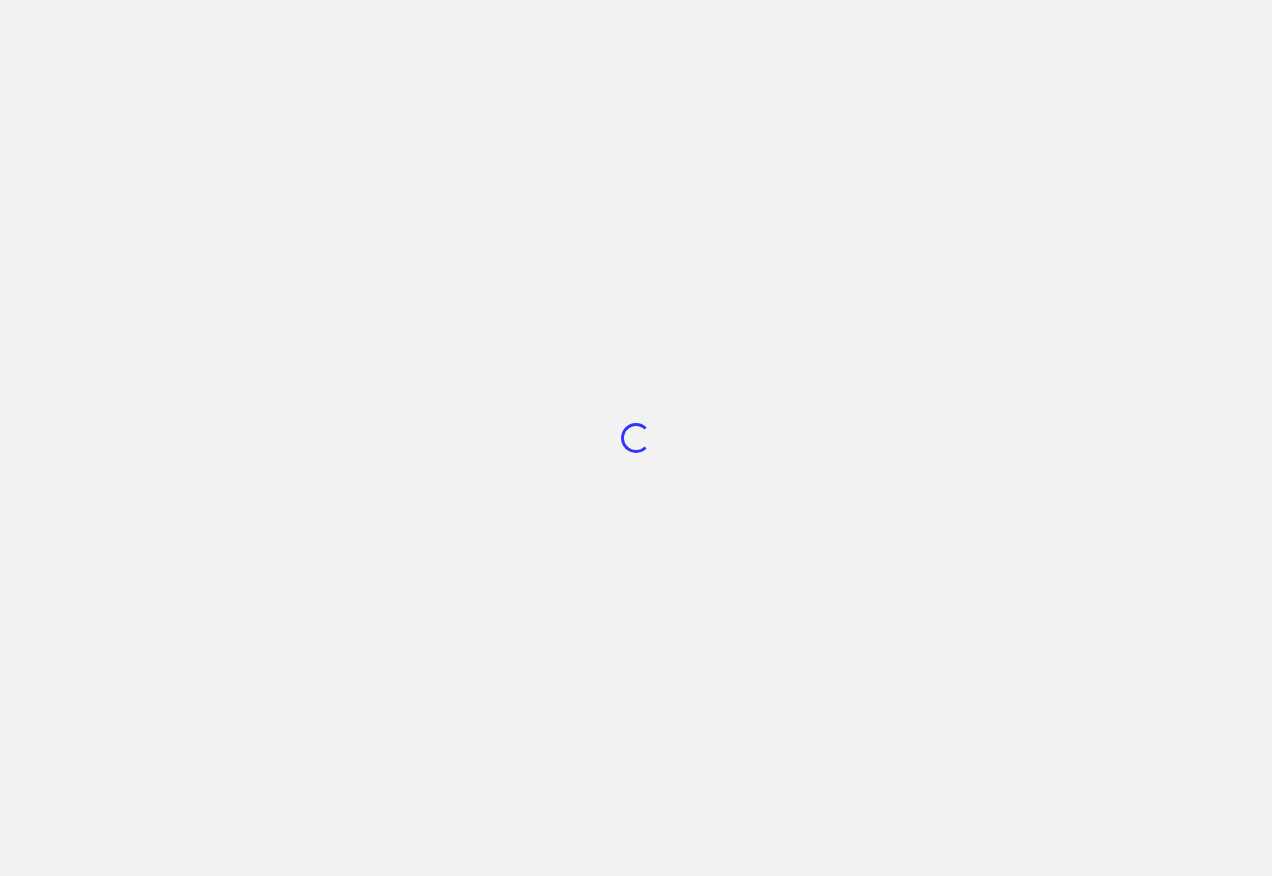scroll, scrollTop: 0, scrollLeft: 0, axis: both 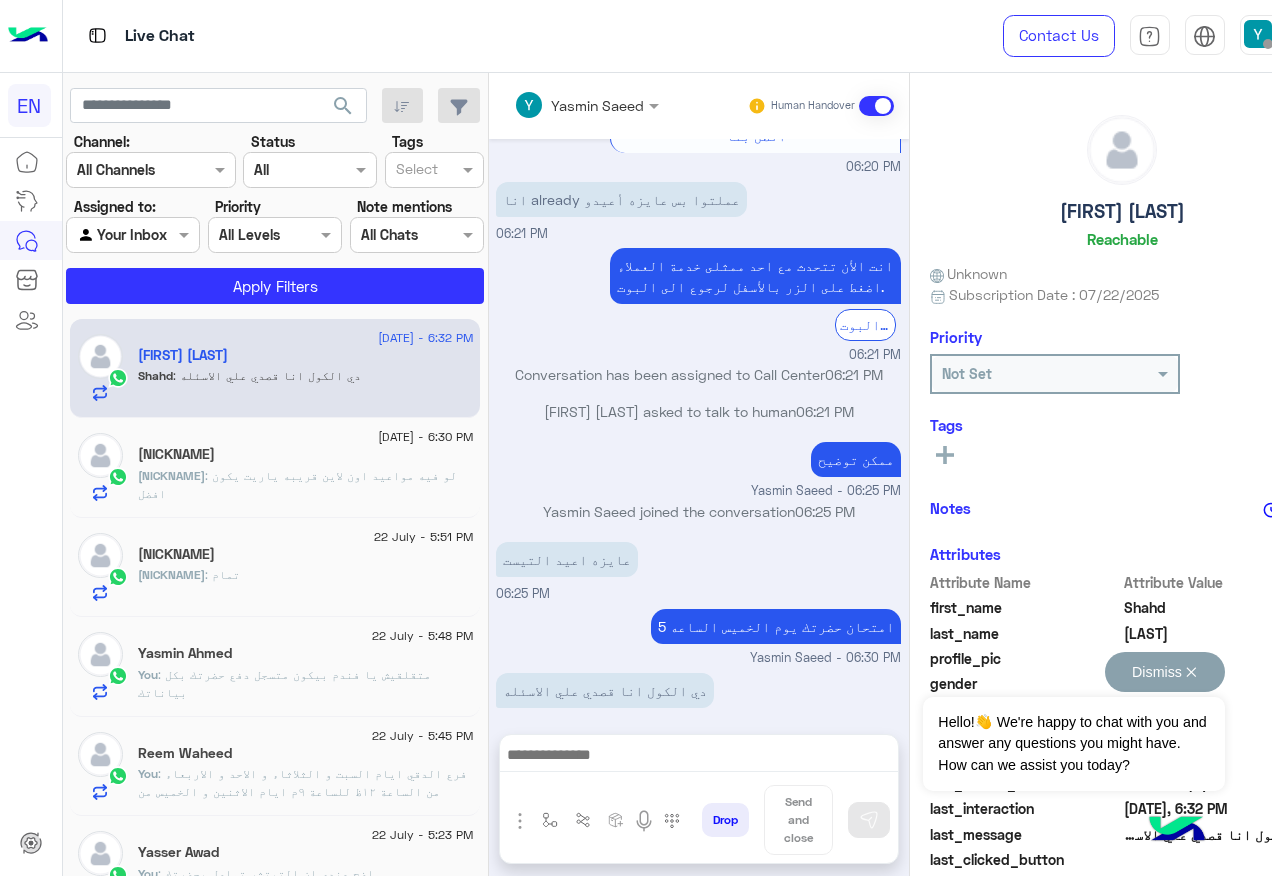 click on "Dismiss ✕" at bounding box center (1165, 672) 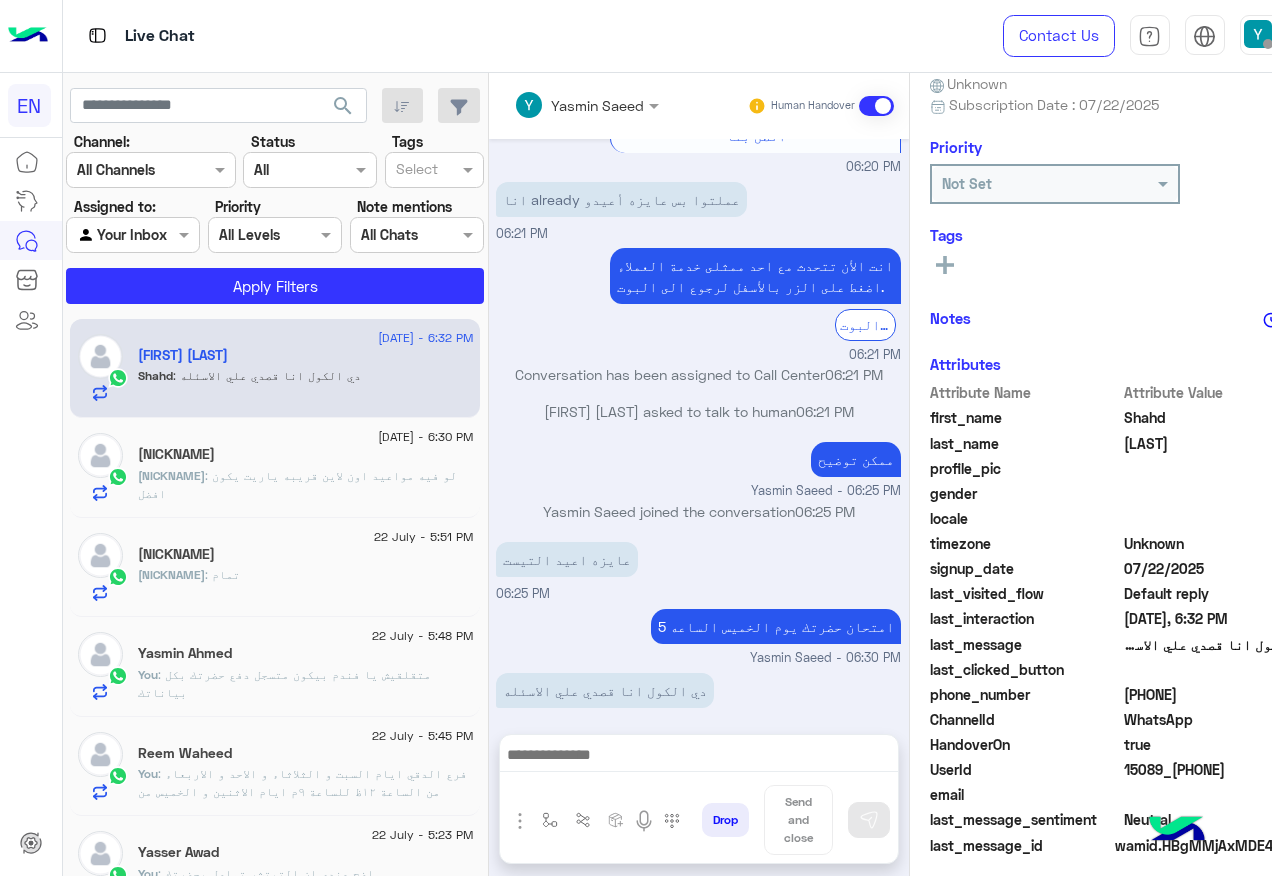scroll, scrollTop: 201, scrollLeft: 0, axis: vertical 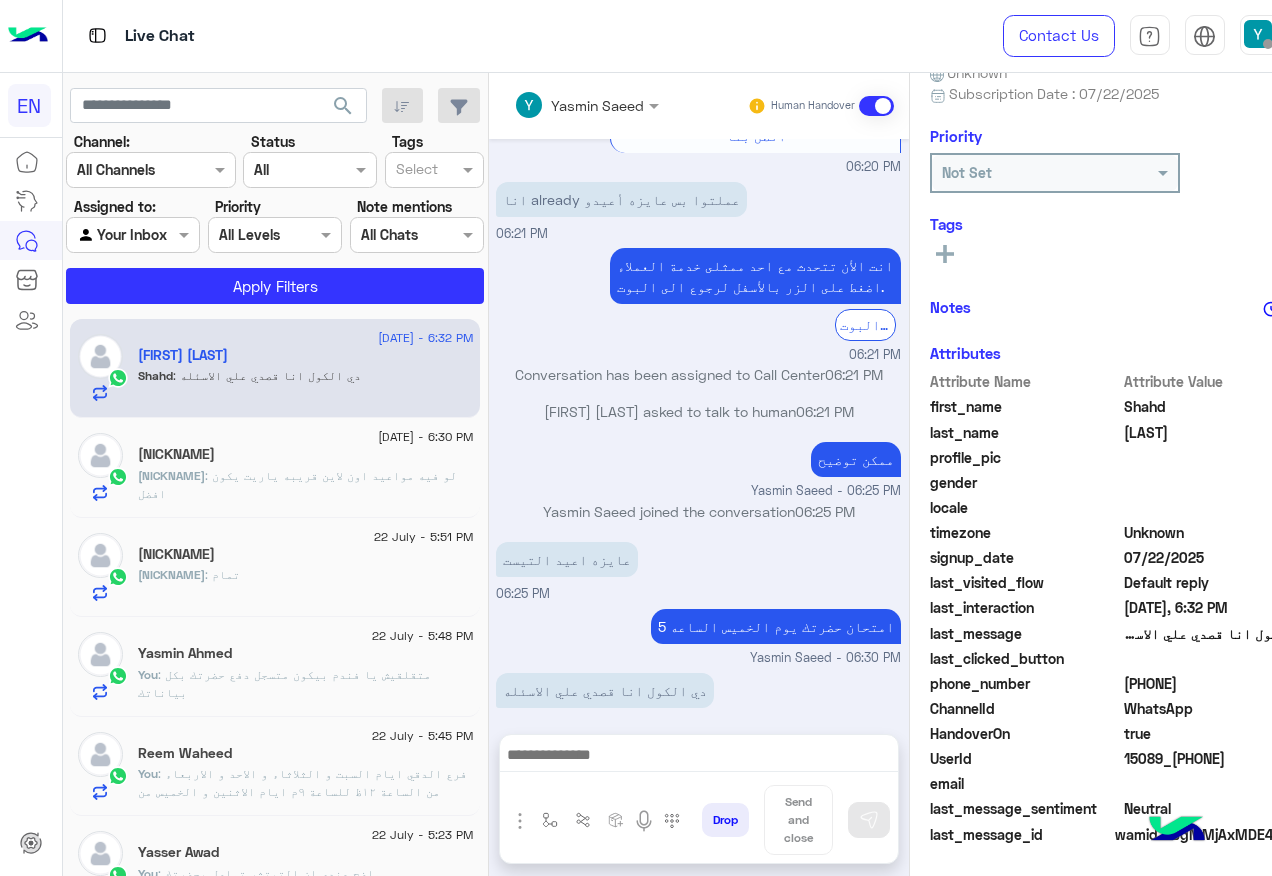 click on "201018344432" 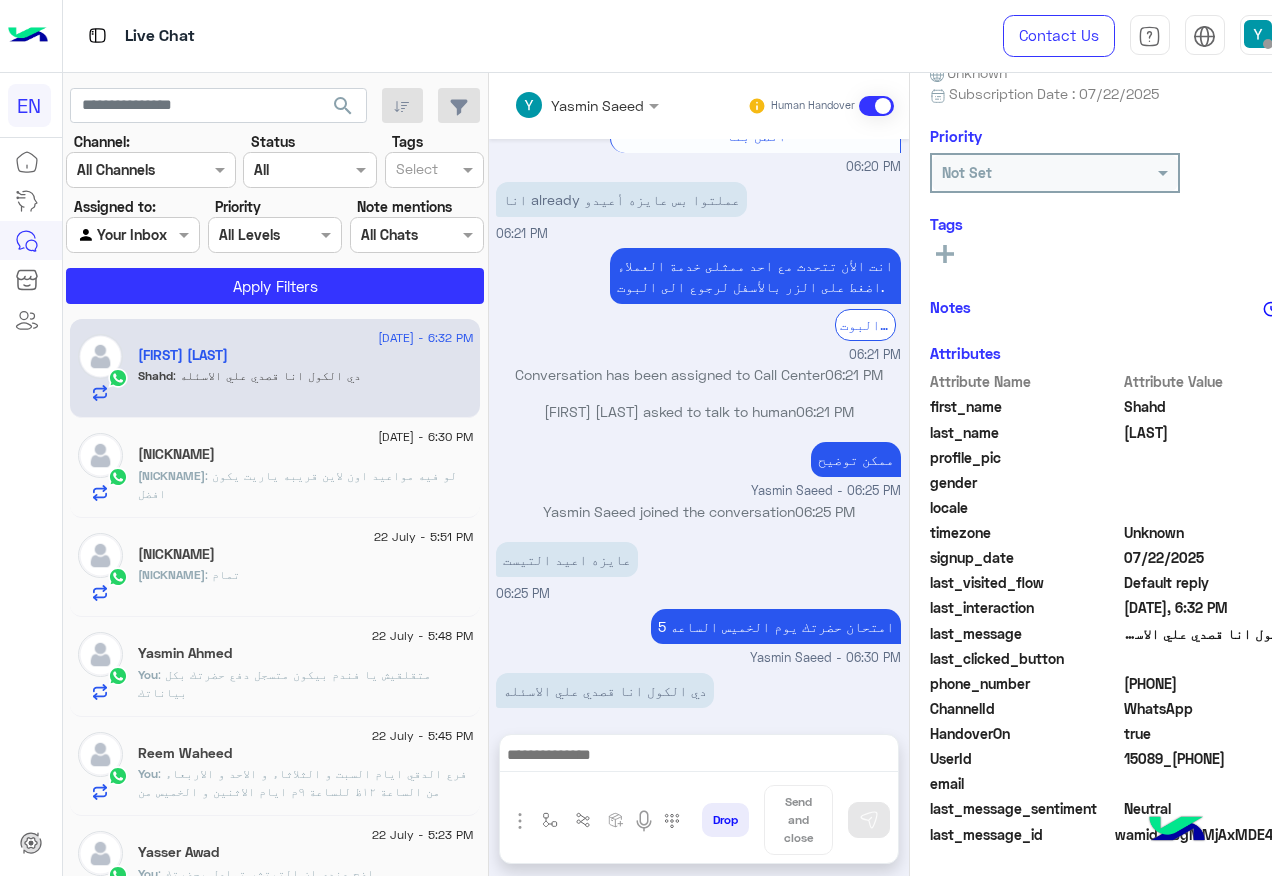 click on "Yasmin Saeed Human Handover     Jul 22, 2025  Hello   06:19 PM  اهلا بيك اهلا بيك طالبنا العزيز Shahd فى 𝗘𝗻𝗴𝗹𝗶𝘀𝗵 𝗖𝗮𝗽𝘀𝘂𝗹𝗲𝘀 👋 انا مساعدك الألى الخاص بك فى تعلم اللغة الأنجليزية للبدء من فضلك اضغط على الزر بالأسفل. 🤖  اختر     06:19 PM  انا كنت عايزه اعرف لو ينفع اعيد ال test بتاع تحديد المستوى   06:20 PM  مواعيد تحديد المستوي الخاصة بكل برامجنا التعليمية.👩‍🏫📚 💊 فرع الدقي متاح تحديد المستوي ايام السبت و الثلاثاء والاحد والاربعاء من الساعة 12ظ حتي 9 مساءاً. و ايام الاثنين و الخميس من الساعة 2:30م حتي 9م. 💊 فرع مدينة نصر  متاح تحديد المستوي ايامالسبت و الثلاثاء من الساعة 2:30م حتي 4:30م.    06:20 PM" at bounding box center [699, 478] 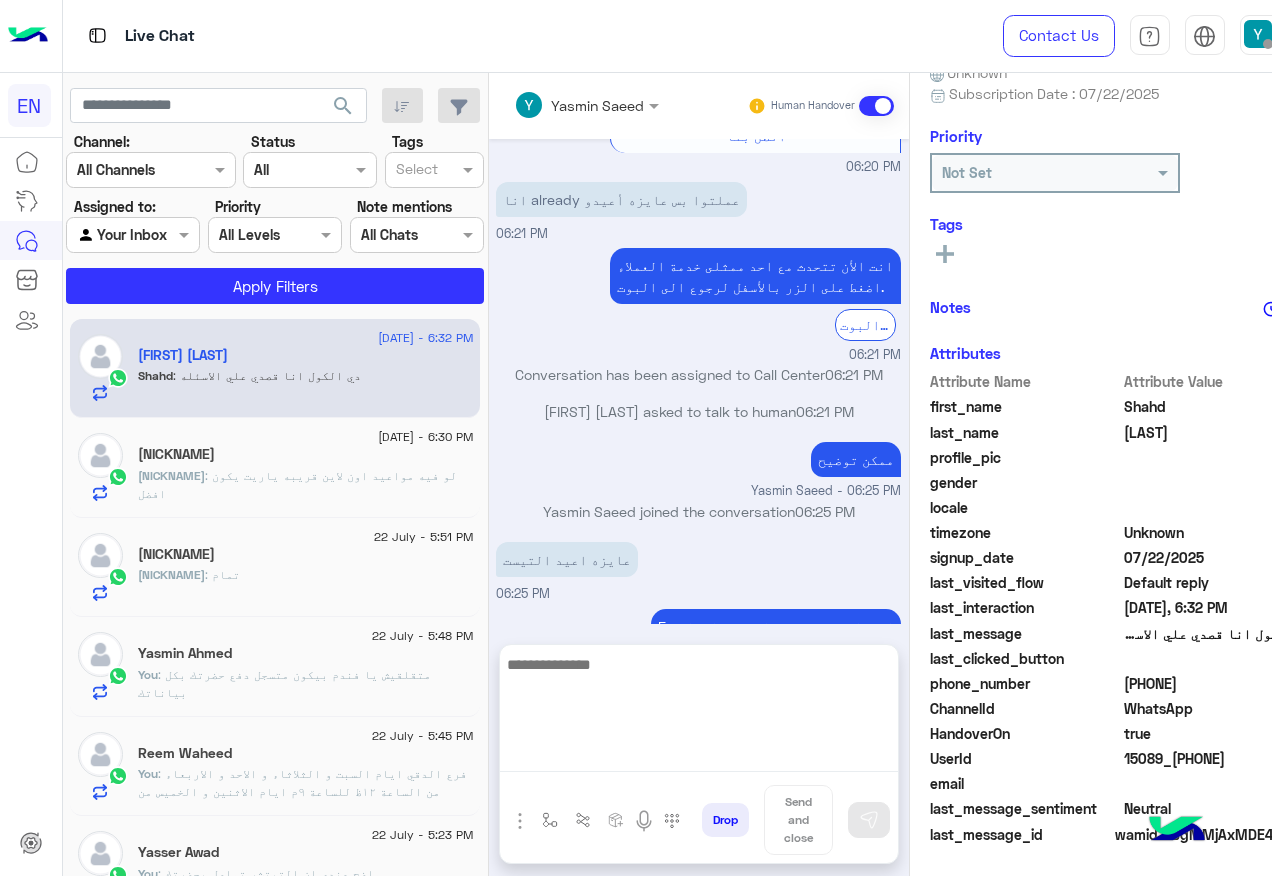click at bounding box center [699, 712] 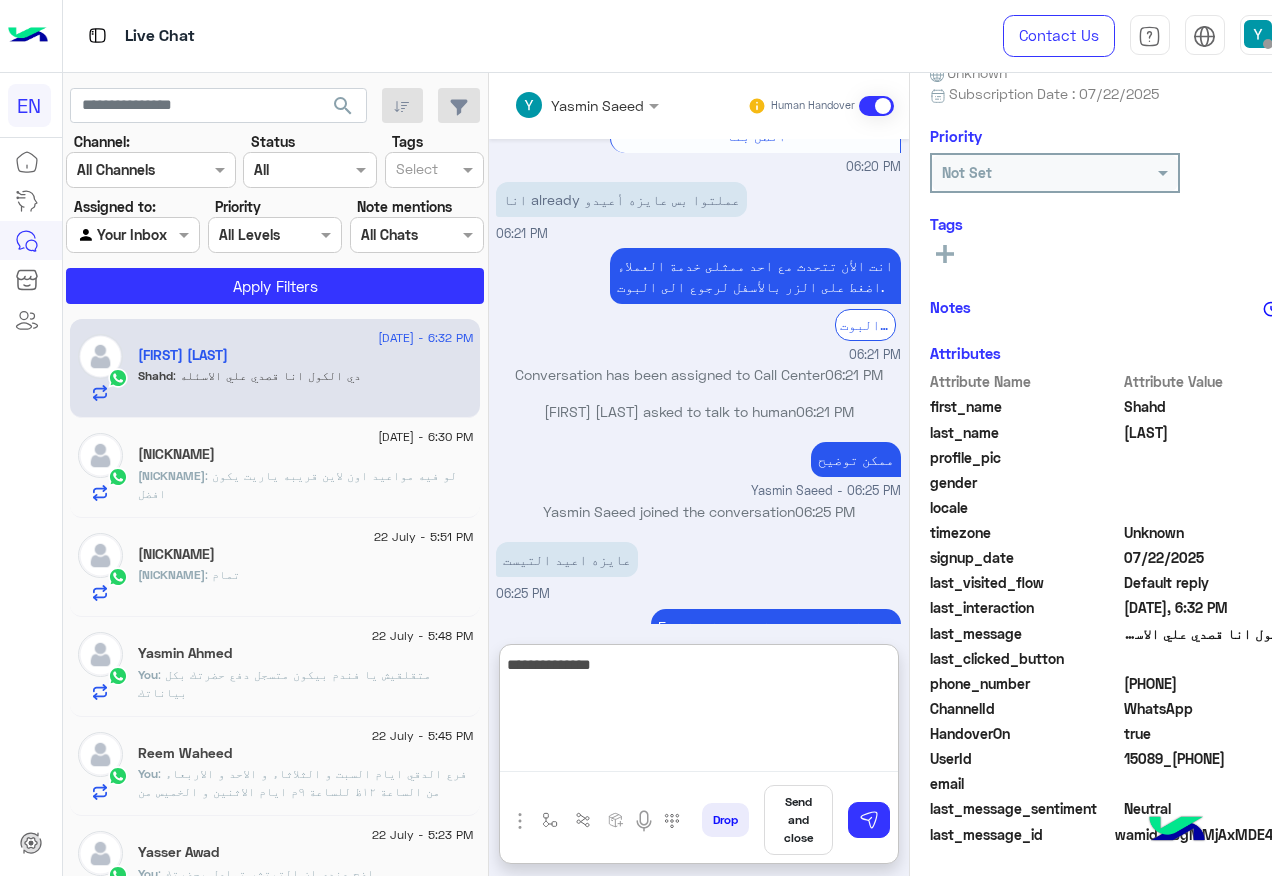 type on "**********" 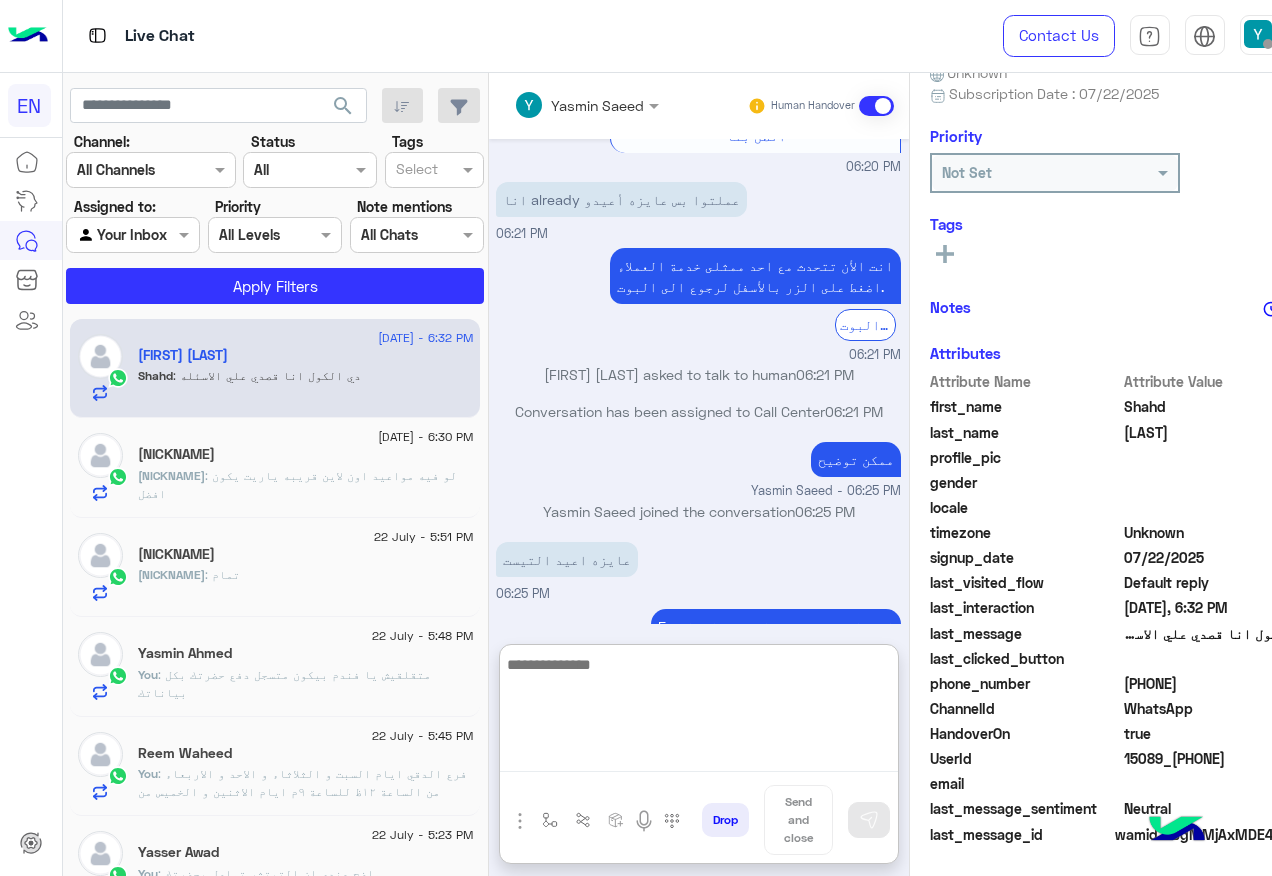scroll, scrollTop: 1293, scrollLeft: 0, axis: vertical 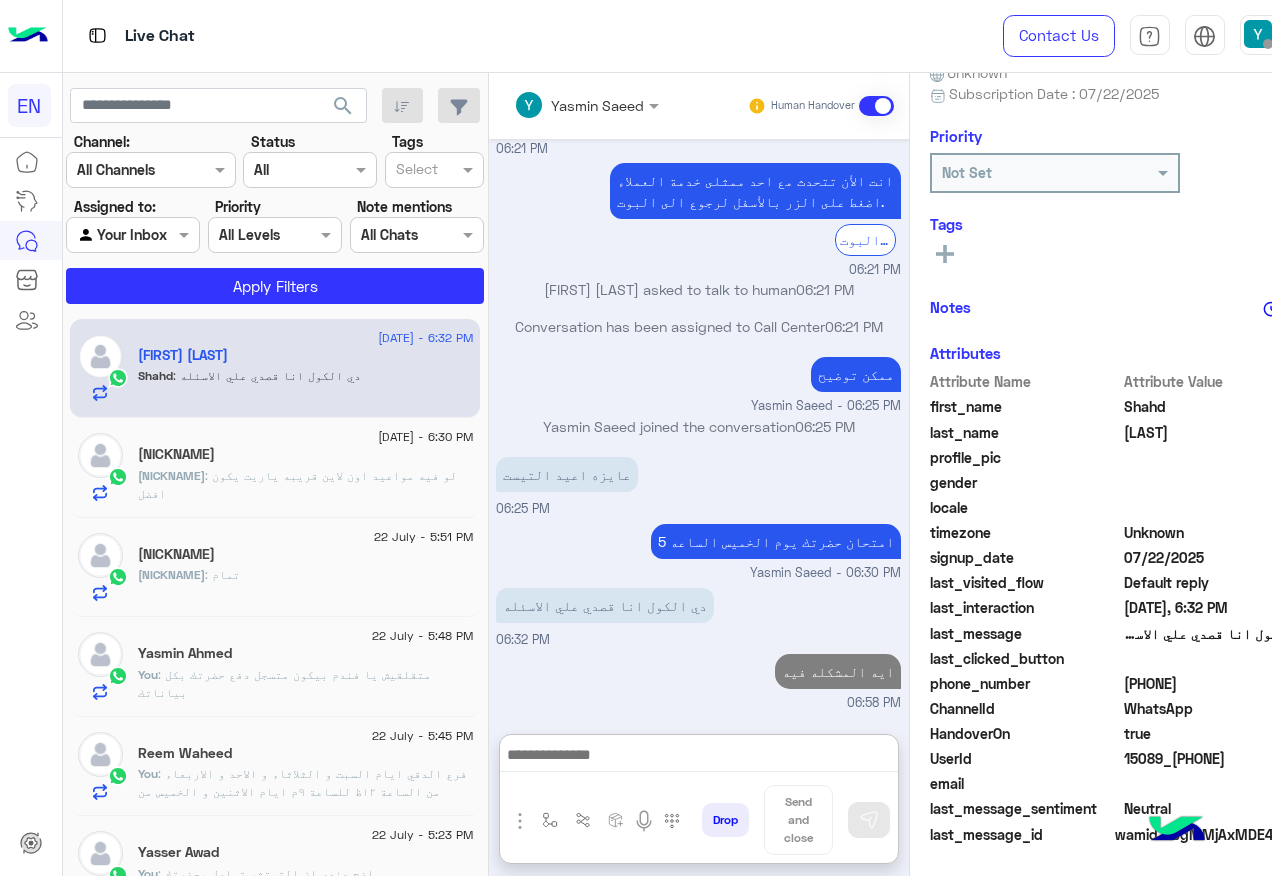 click on "Rony" 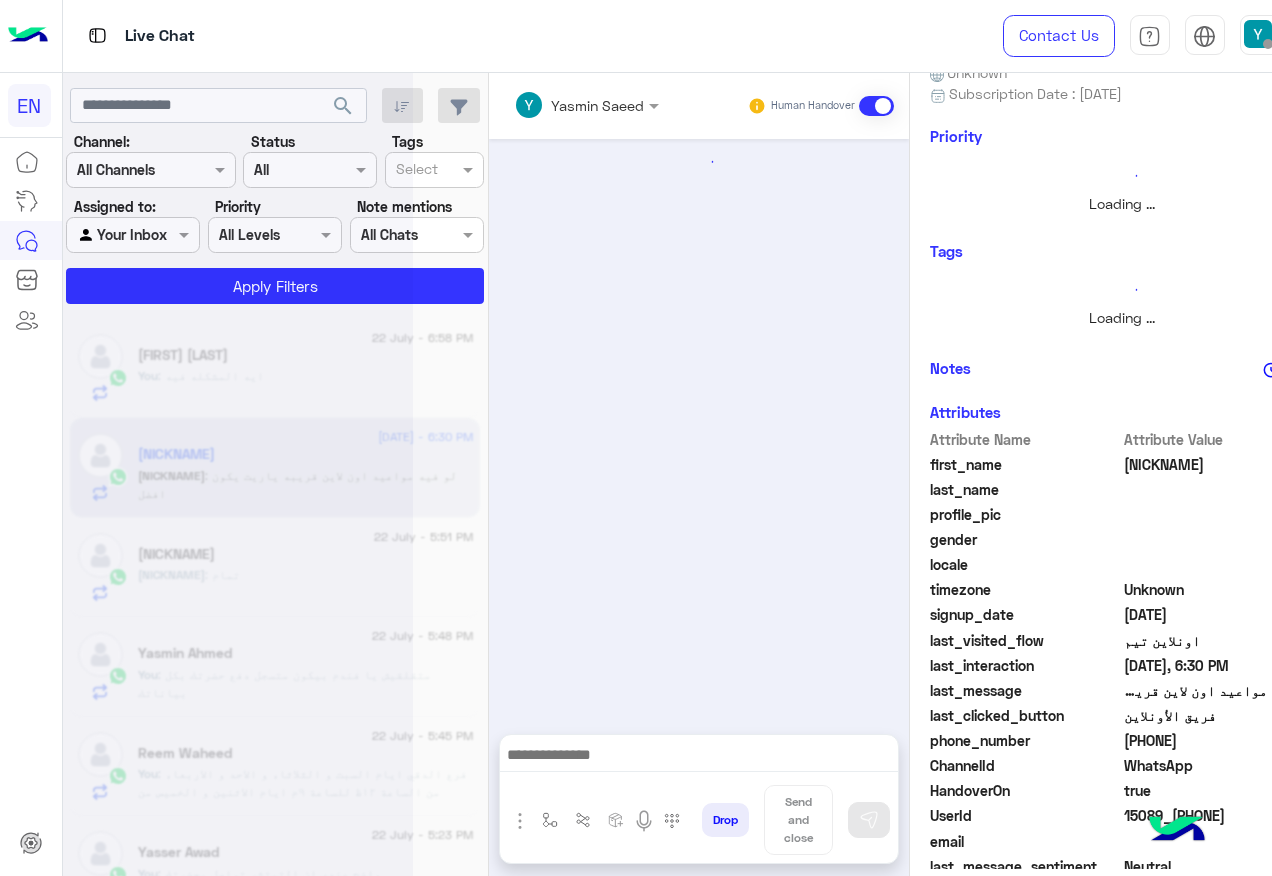 scroll, scrollTop: 0, scrollLeft: 0, axis: both 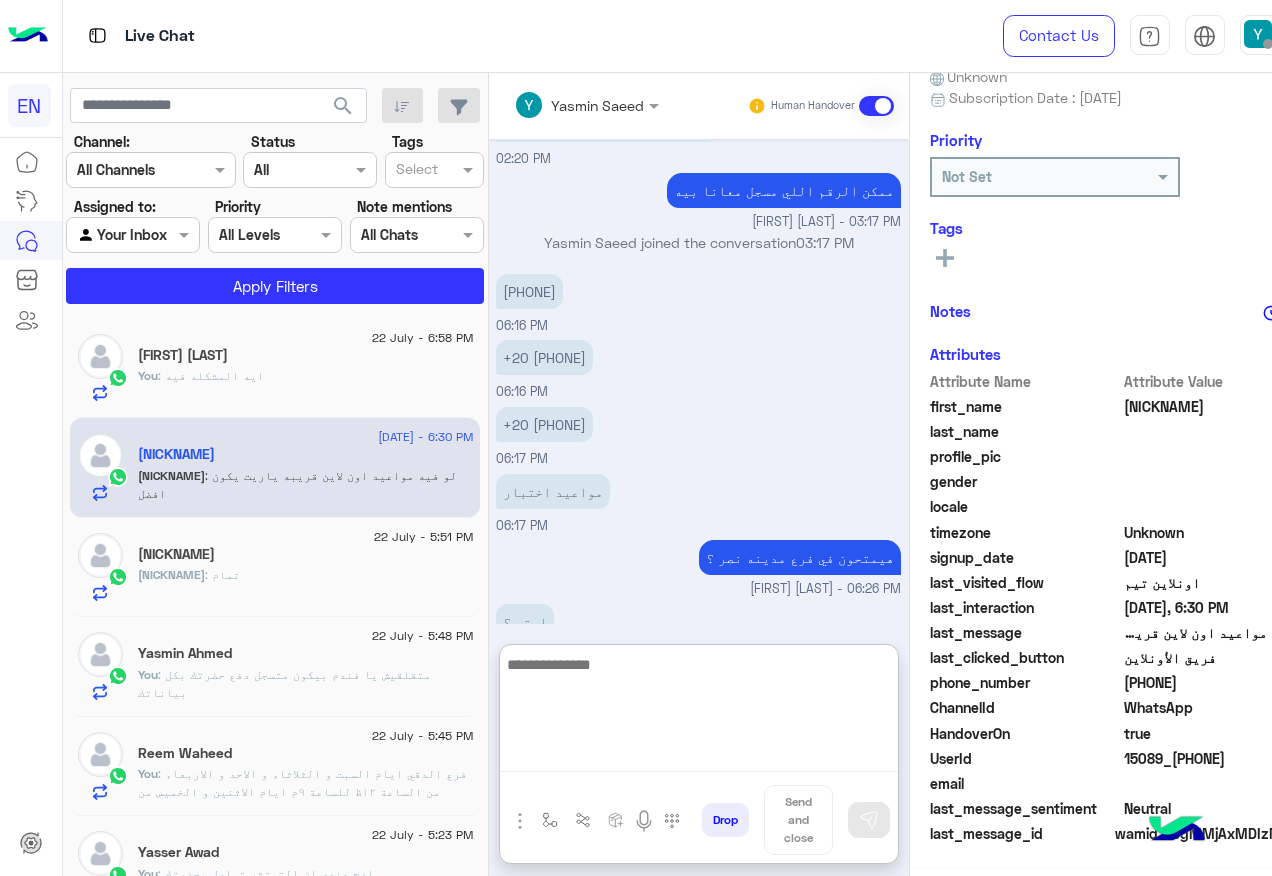 click at bounding box center (699, 712) 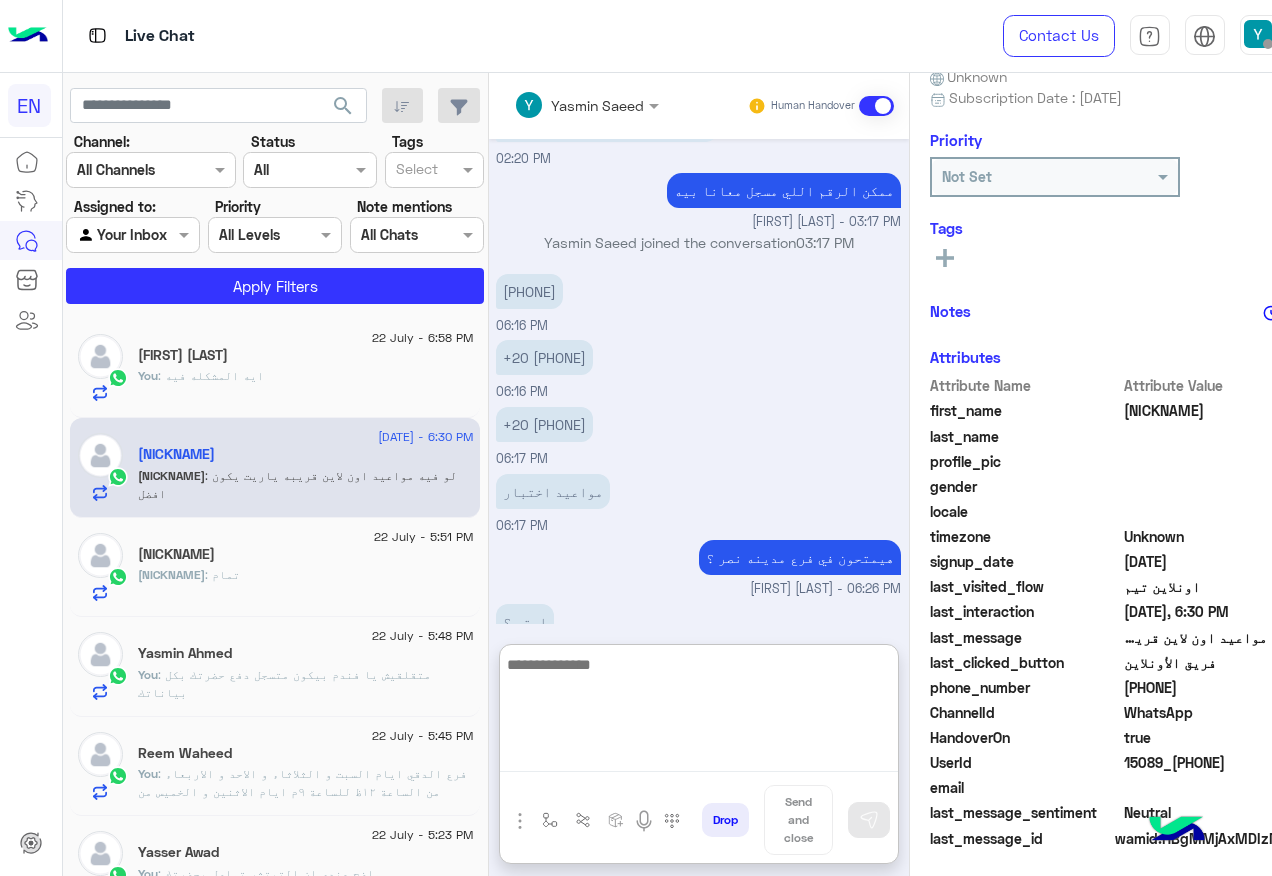 scroll, scrollTop: 201, scrollLeft: 0, axis: vertical 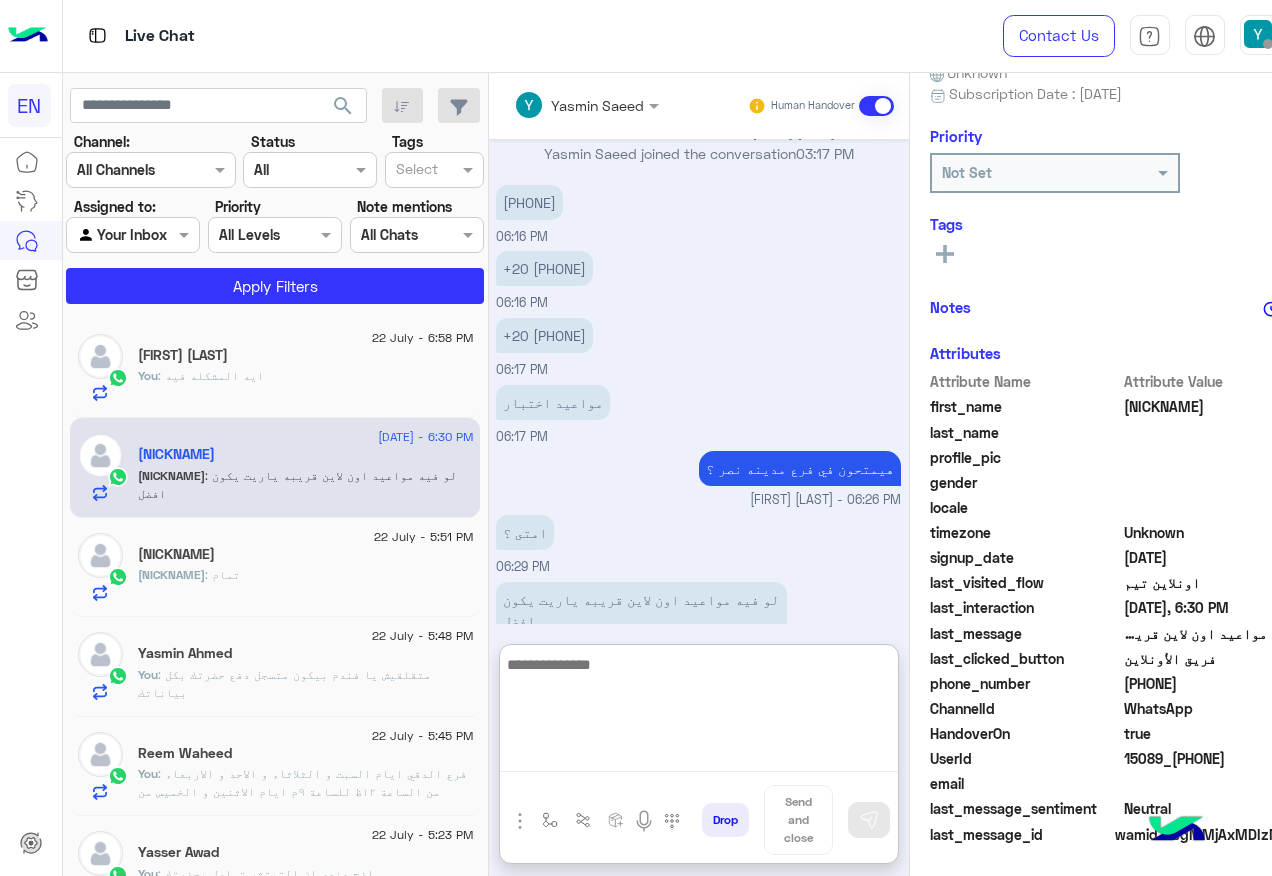 click at bounding box center [699, 712] 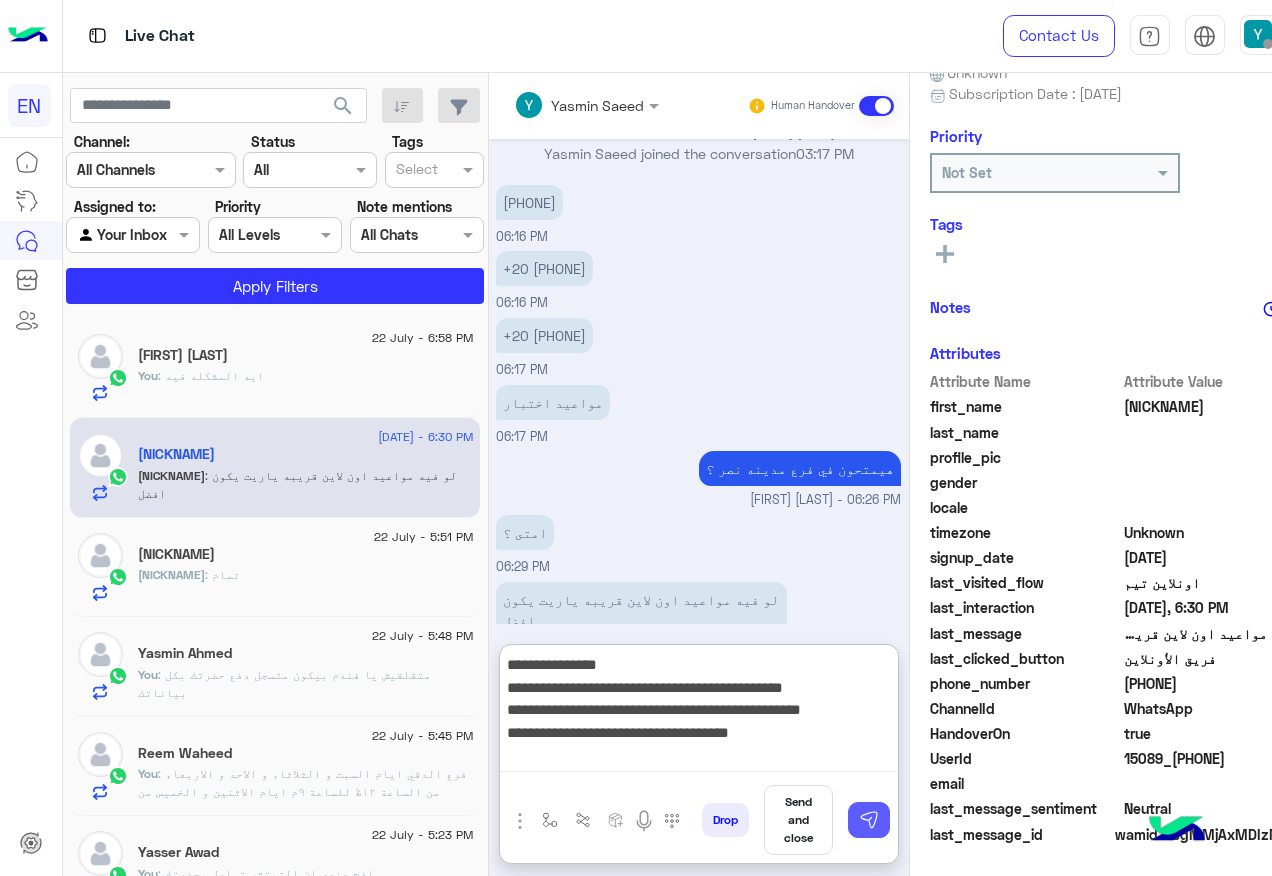 type on "**********" 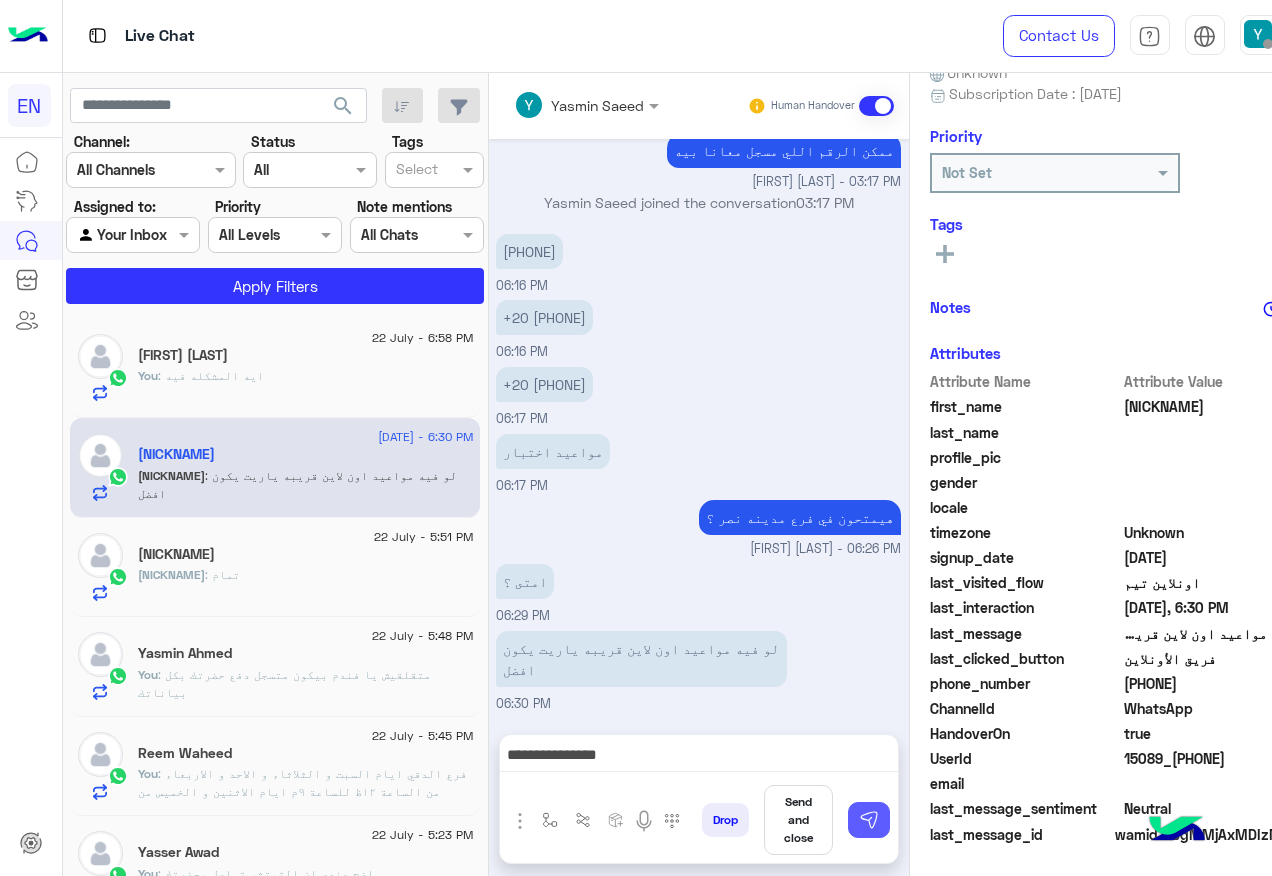 click at bounding box center (869, 820) 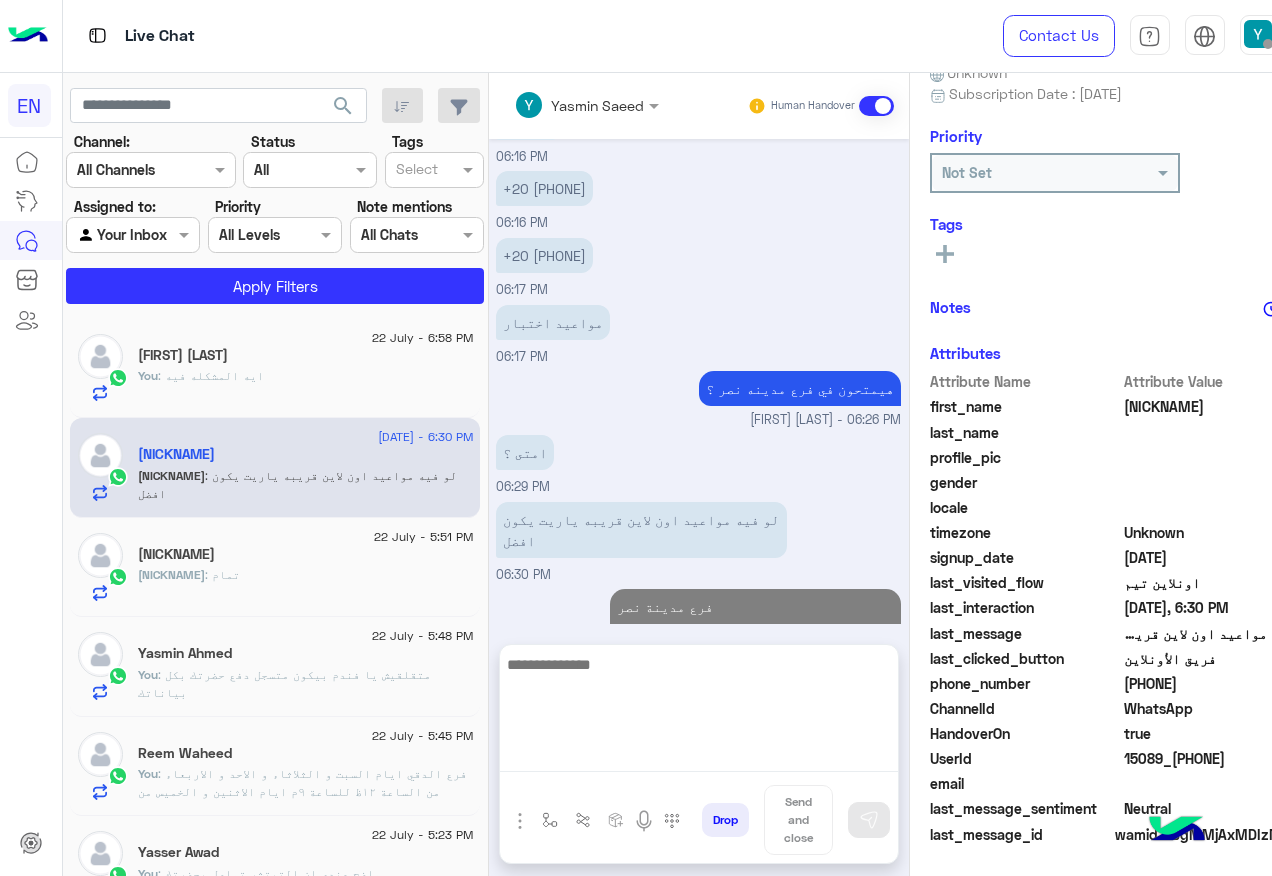 click at bounding box center [699, 712] 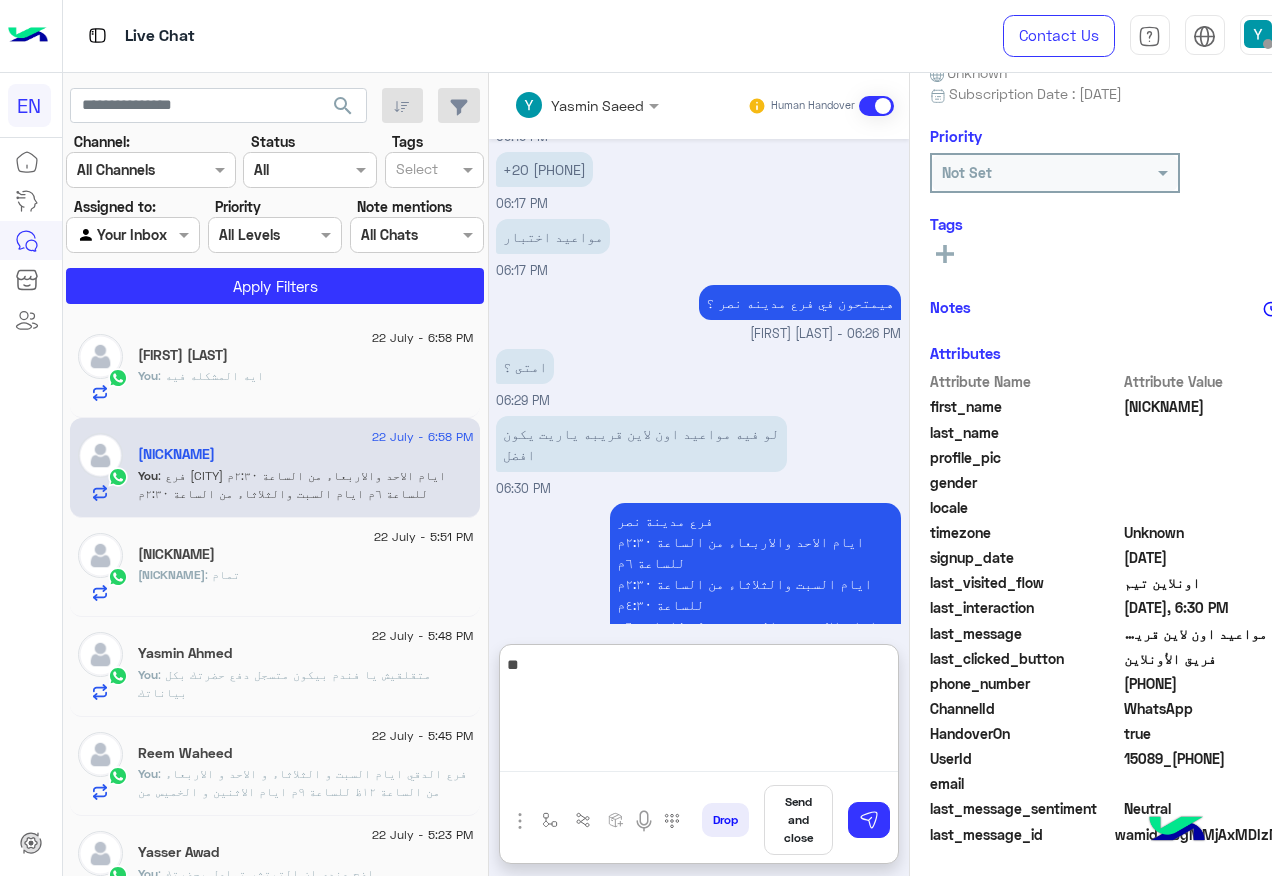 scroll, scrollTop: 1395, scrollLeft: 0, axis: vertical 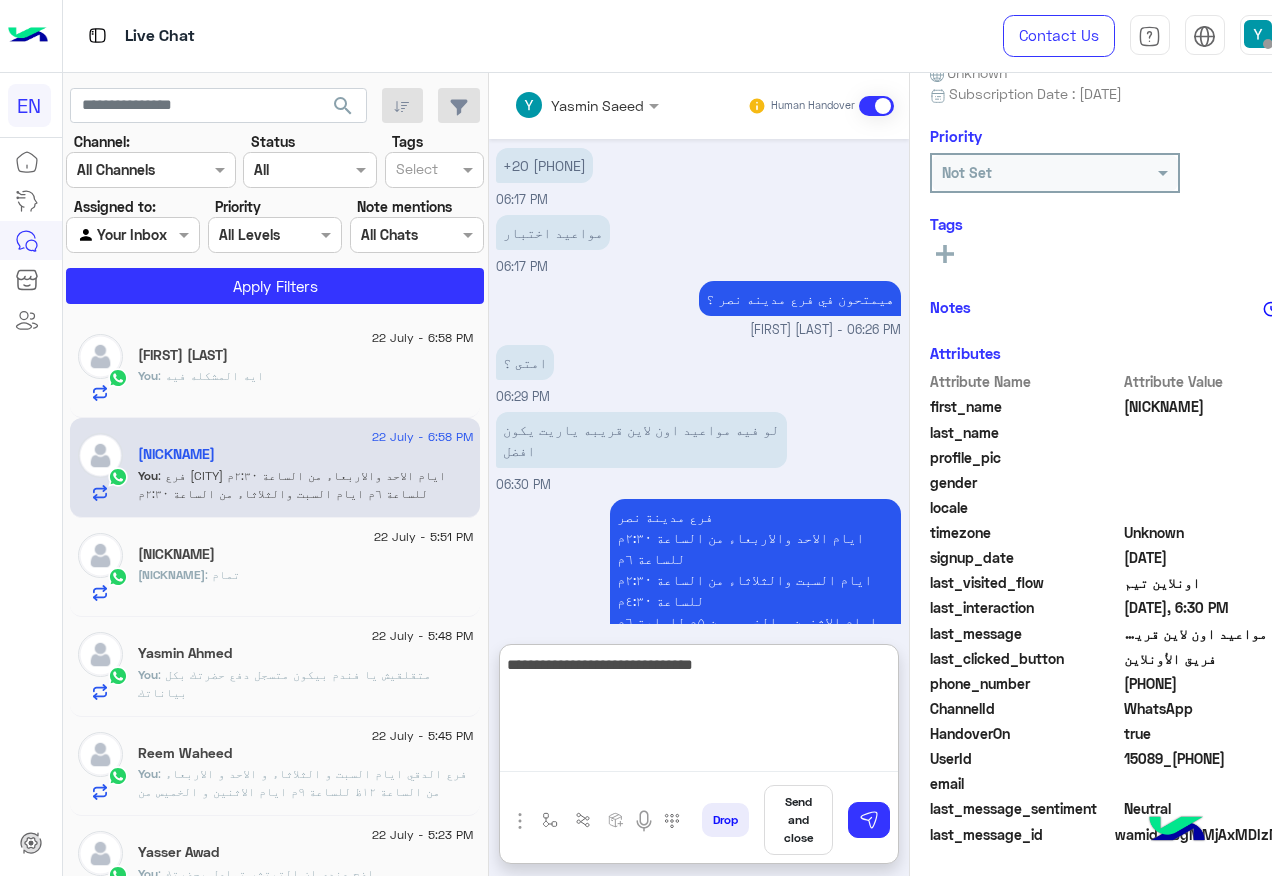 type on "**********" 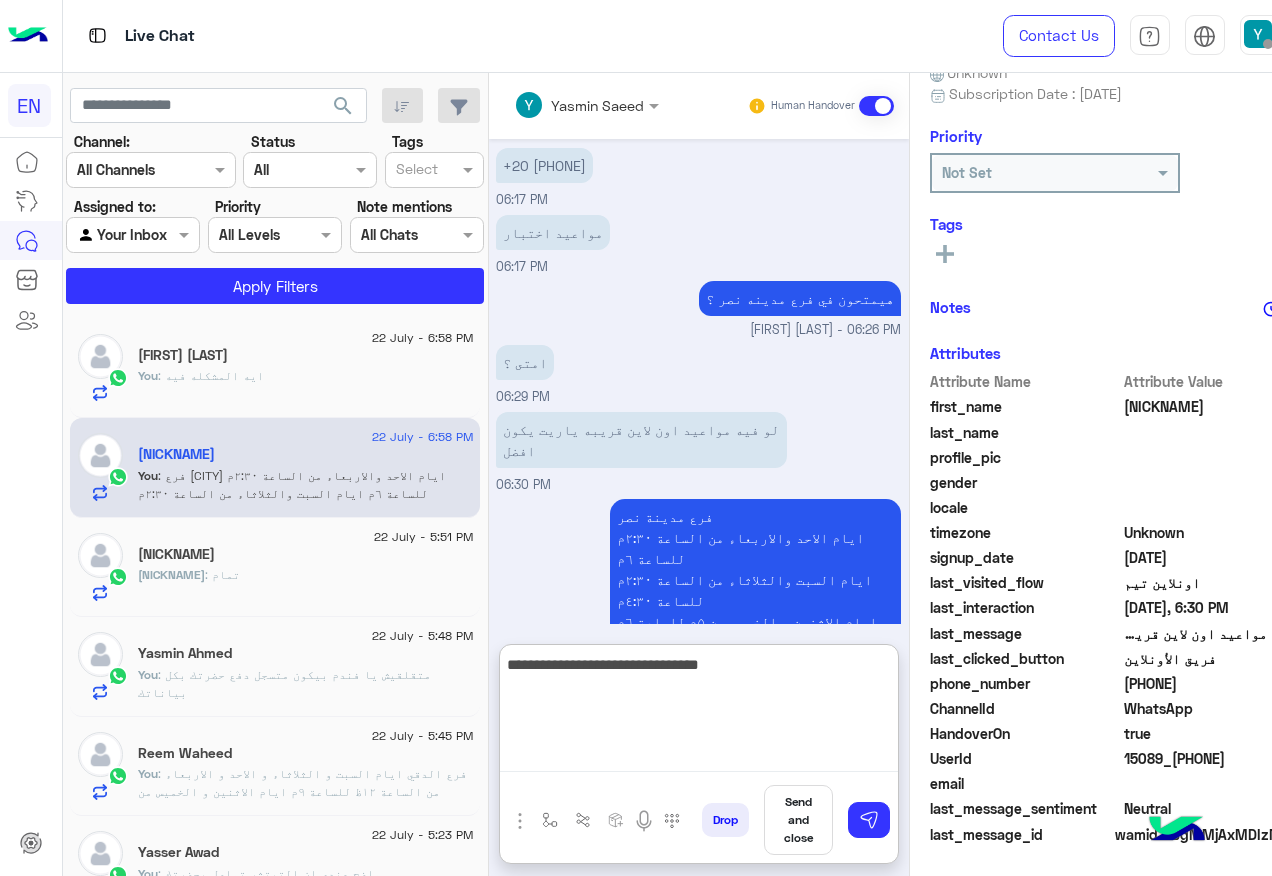type 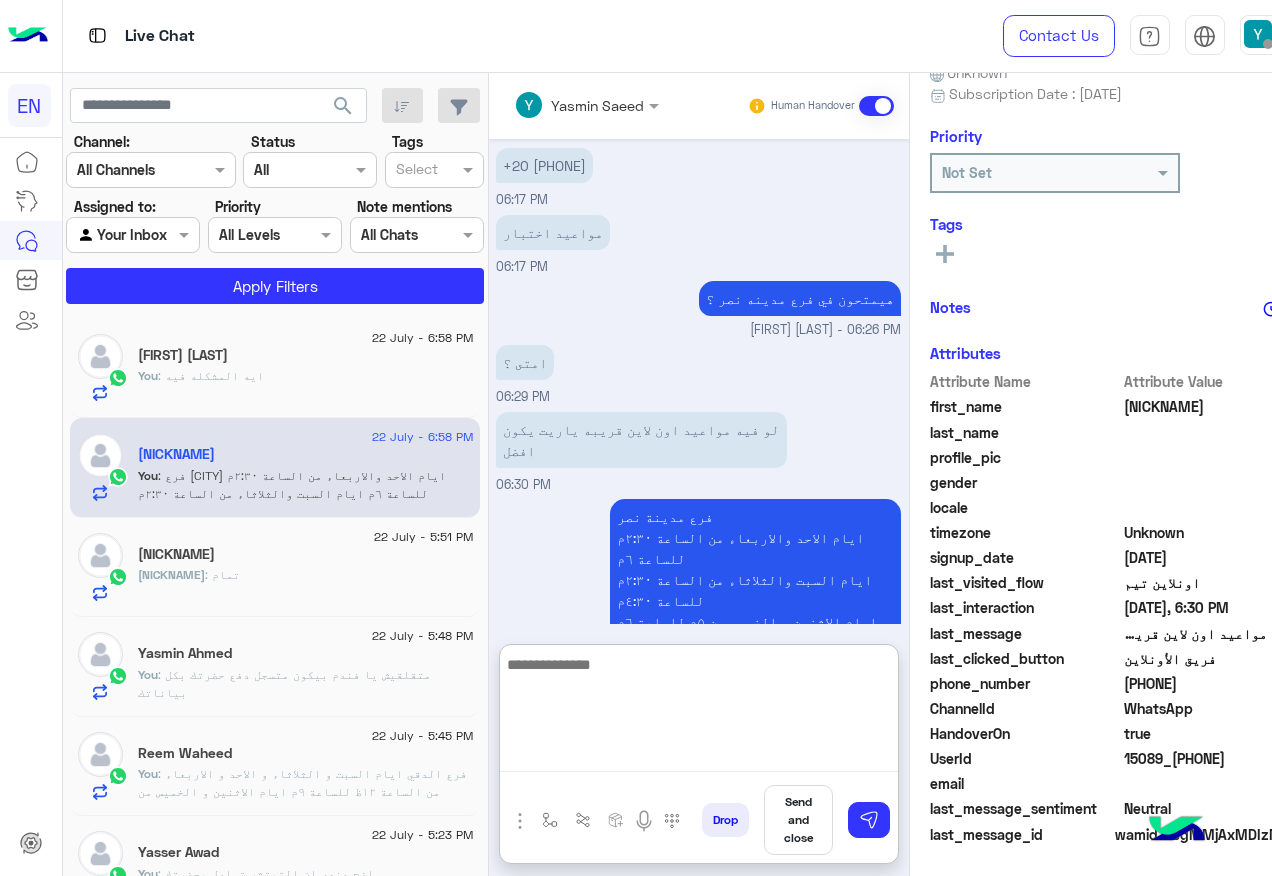 scroll, scrollTop: 1458, scrollLeft: 0, axis: vertical 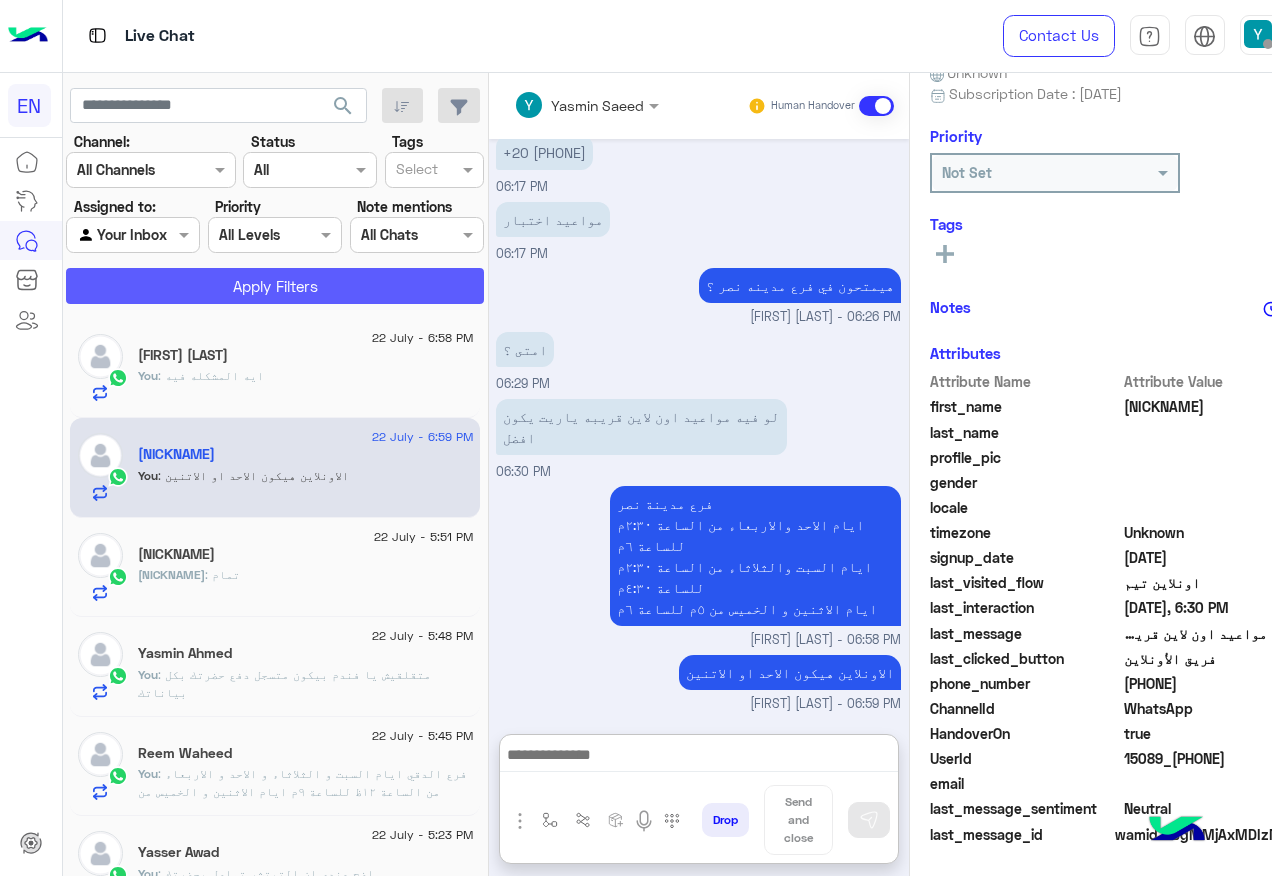 click on "Apply Filters" 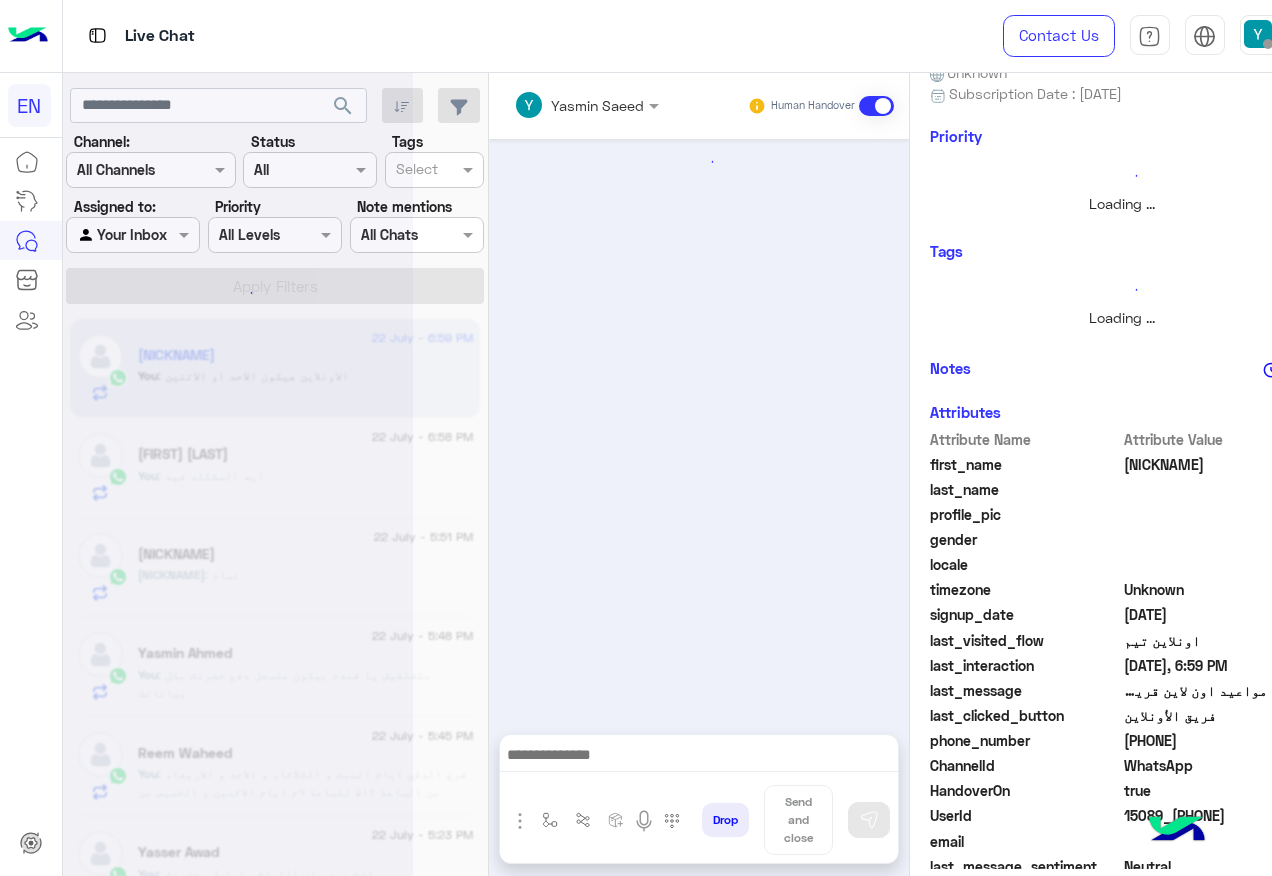 scroll, scrollTop: 0, scrollLeft: 0, axis: both 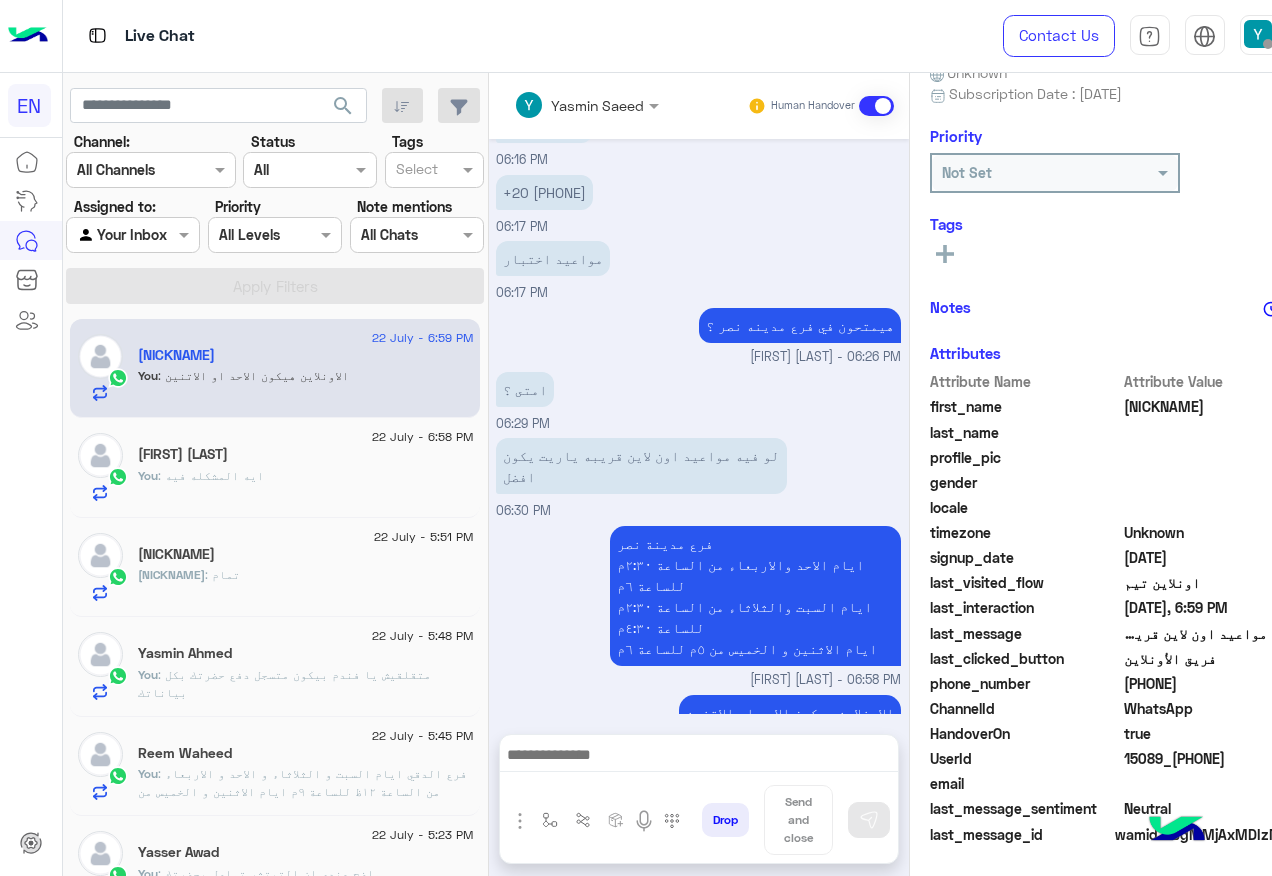 click at bounding box center [109, 235] 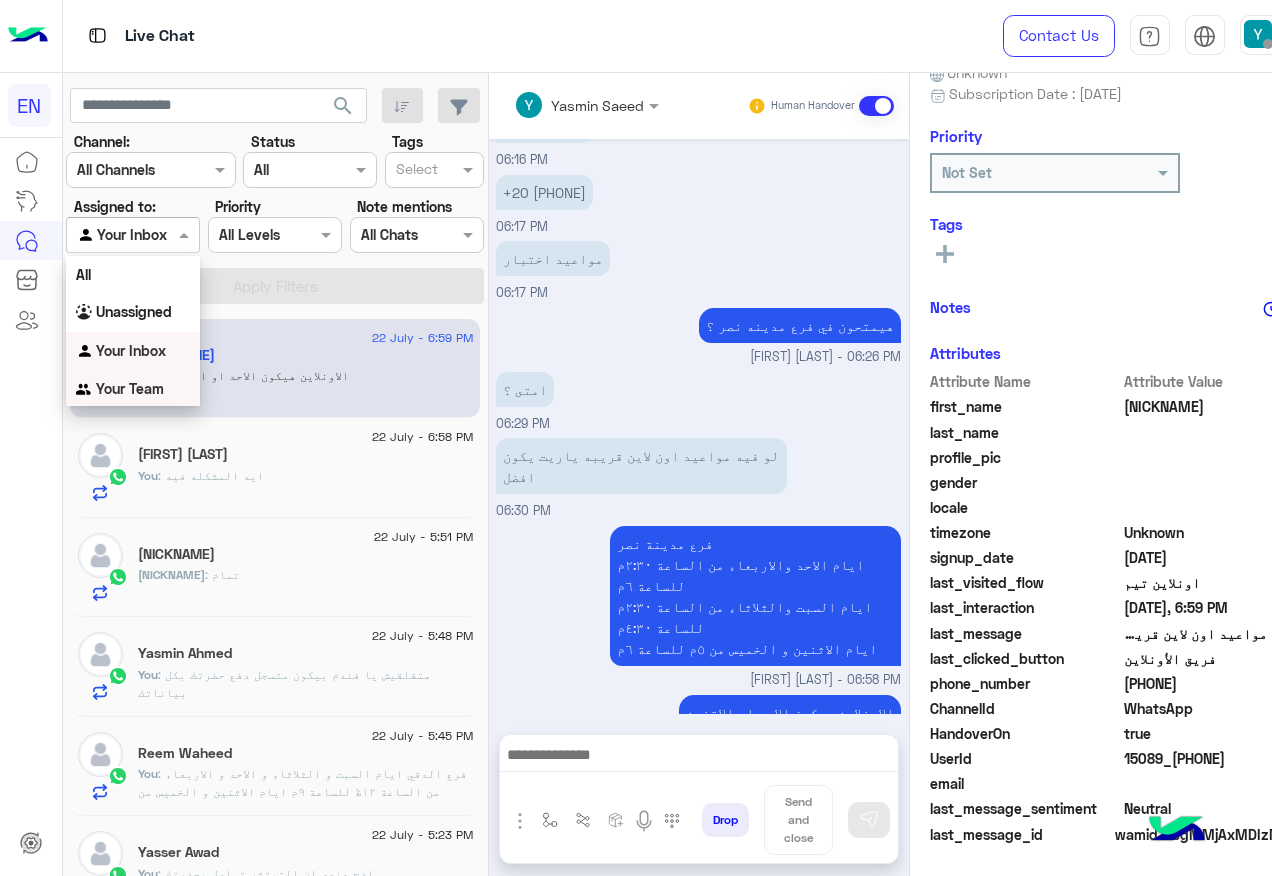 click on "Your Team" at bounding box center [130, 388] 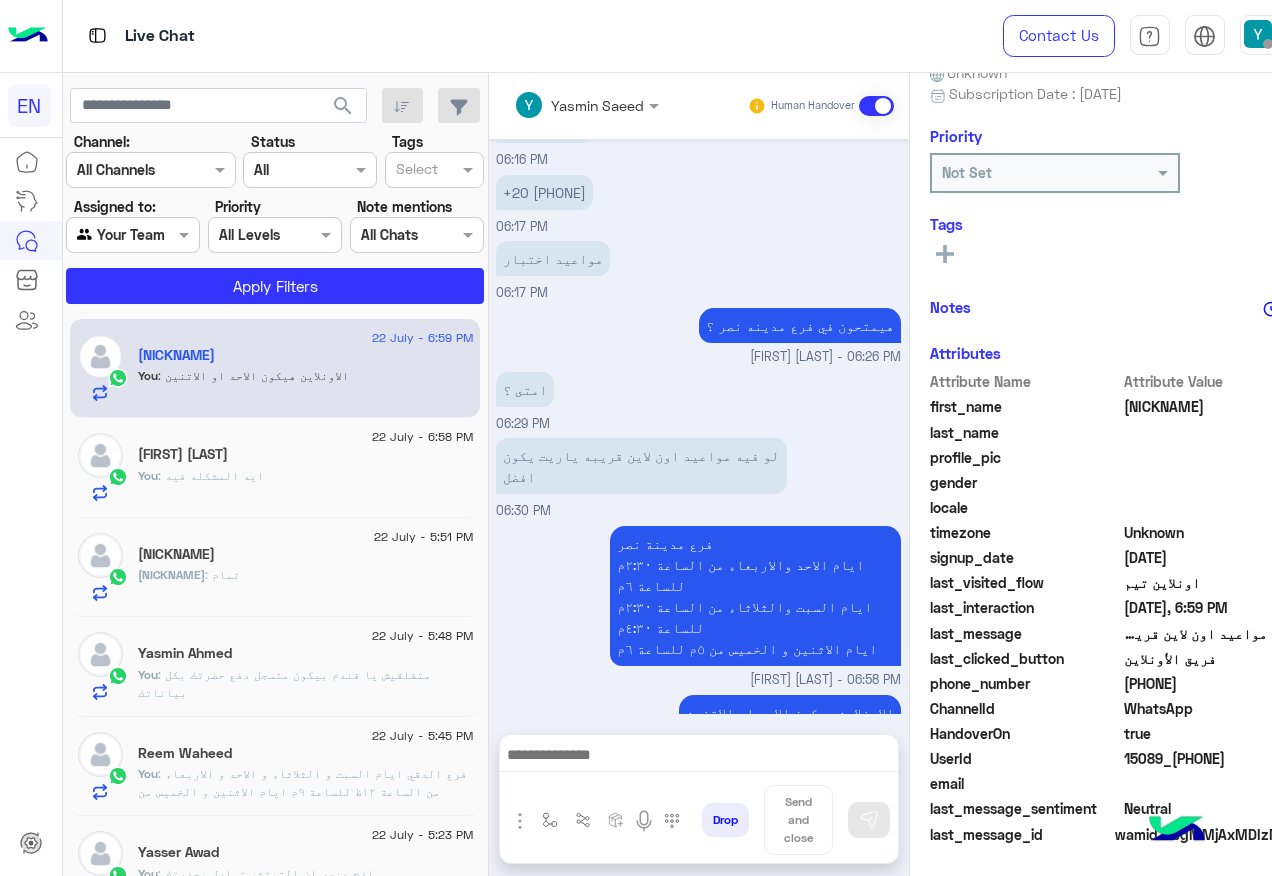 click on "22 July - 6:59 PM  Rony    You  : الاونلاين هيكون الاحد او الاتنين 22 July - 6:58 PM  Shahd Samer   You  : ايه المشكله فيه 22 July - 5:51 PM  HAHMZ💚   HAHMZ💚 : تمام 22 July - 5:48 PM  Yasmin Ahmed   You  : متقلقيش يا فندم بيكون متسجل دفع حضرتك بكل بياناتك 22 July - 5:45 PM  Reem Waheed   You  :  فرع الدقي
ايام السبت و الثلاثاء و الاحد و الاربعاء من الساعة
١٢ظ للساعة ٩م
ايام الاثنين و الخميس من الساعة ٢:٣٠م للساعة ٩م 22 July - 5:23 PM  Yasser Awad   You  : واضح عندي ان التيتشر تواصل بحضرتك 22 July - 4:46 PM  Shahd Saeed  Shahd : تمام 22 July - 4:44 PM  Omaima Elgamal   You  : العفو 22 July - 4:41 PM  Youmna💗    You  : تم التواصل 22 July - 4:31 PM  Mostafa Anis  Mostafa : تمام 22 July - 4:26 PM  BODA    You  : مظبوطه يا فندم 22 July - 3:27 PM أ/ : تمام" 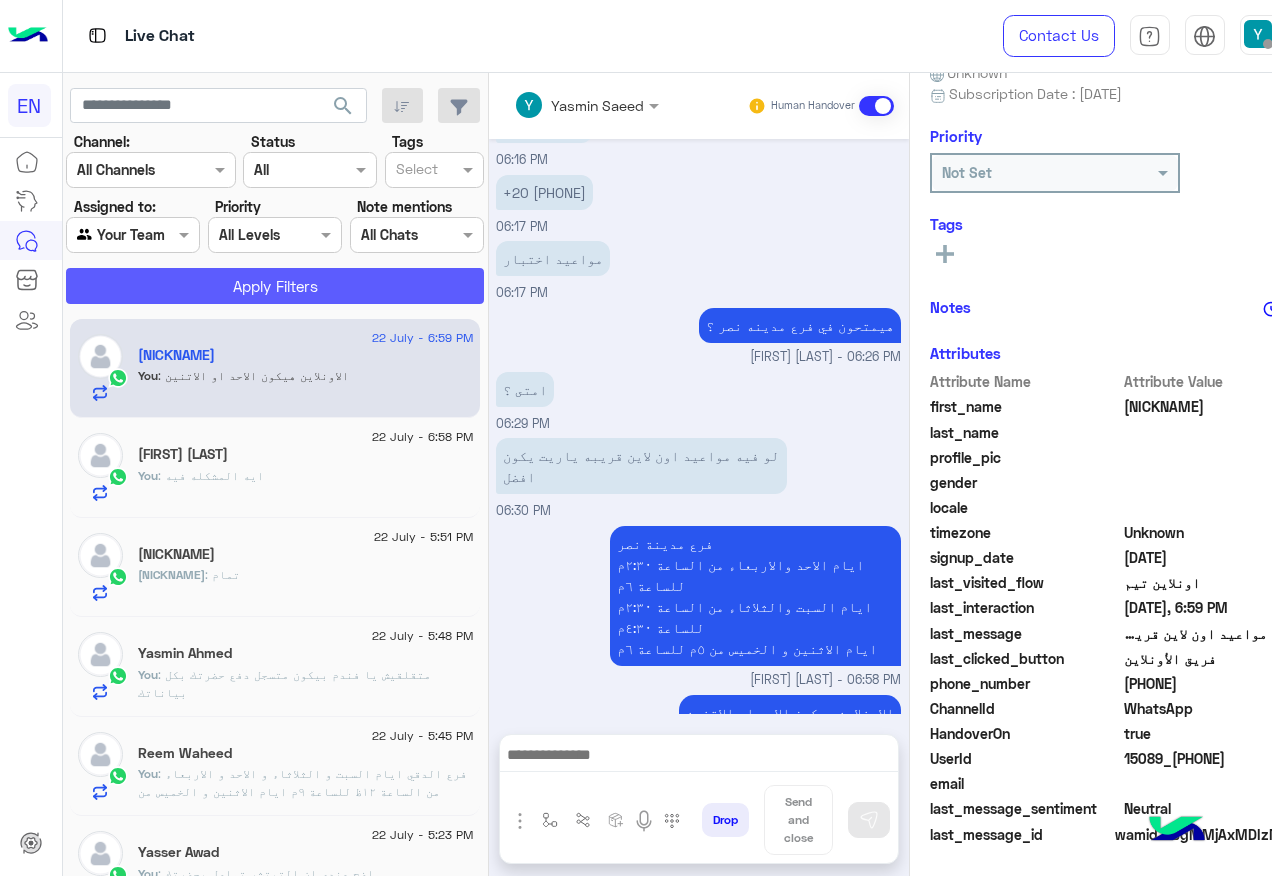 click on "Apply Filters" 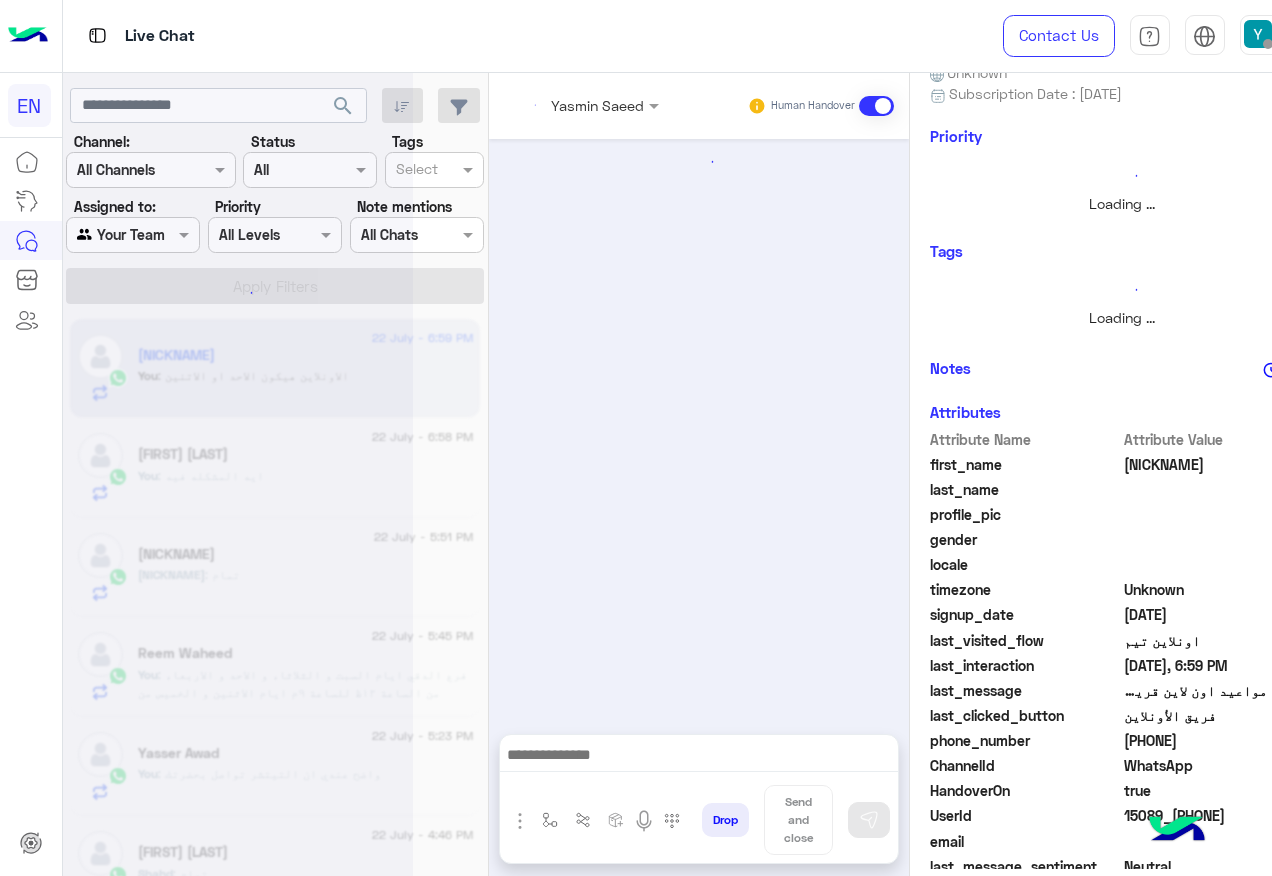 scroll, scrollTop: 0, scrollLeft: 0, axis: both 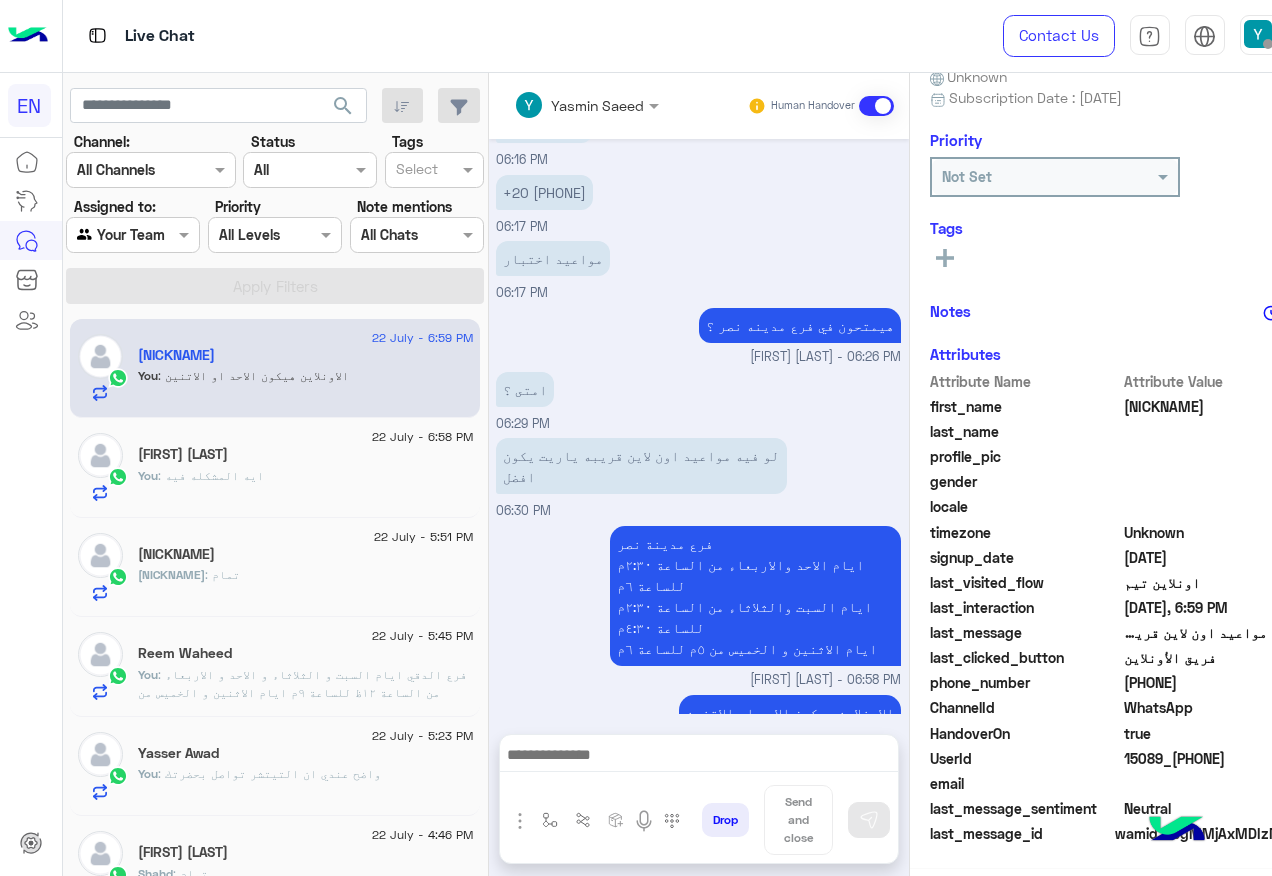 click at bounding box center [133, 234] 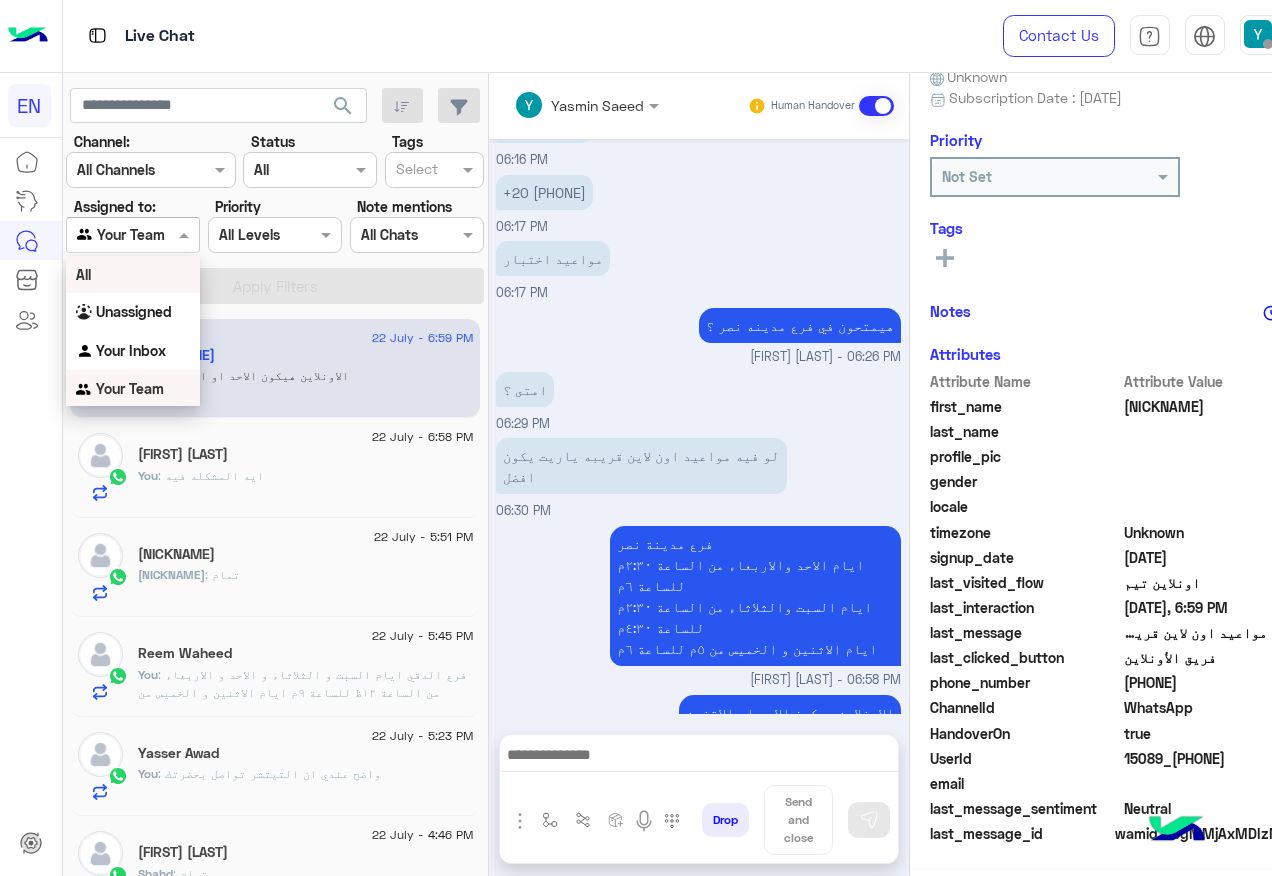 scroll, scrollTop: 3, scrollLeft: 0, axis: vertical 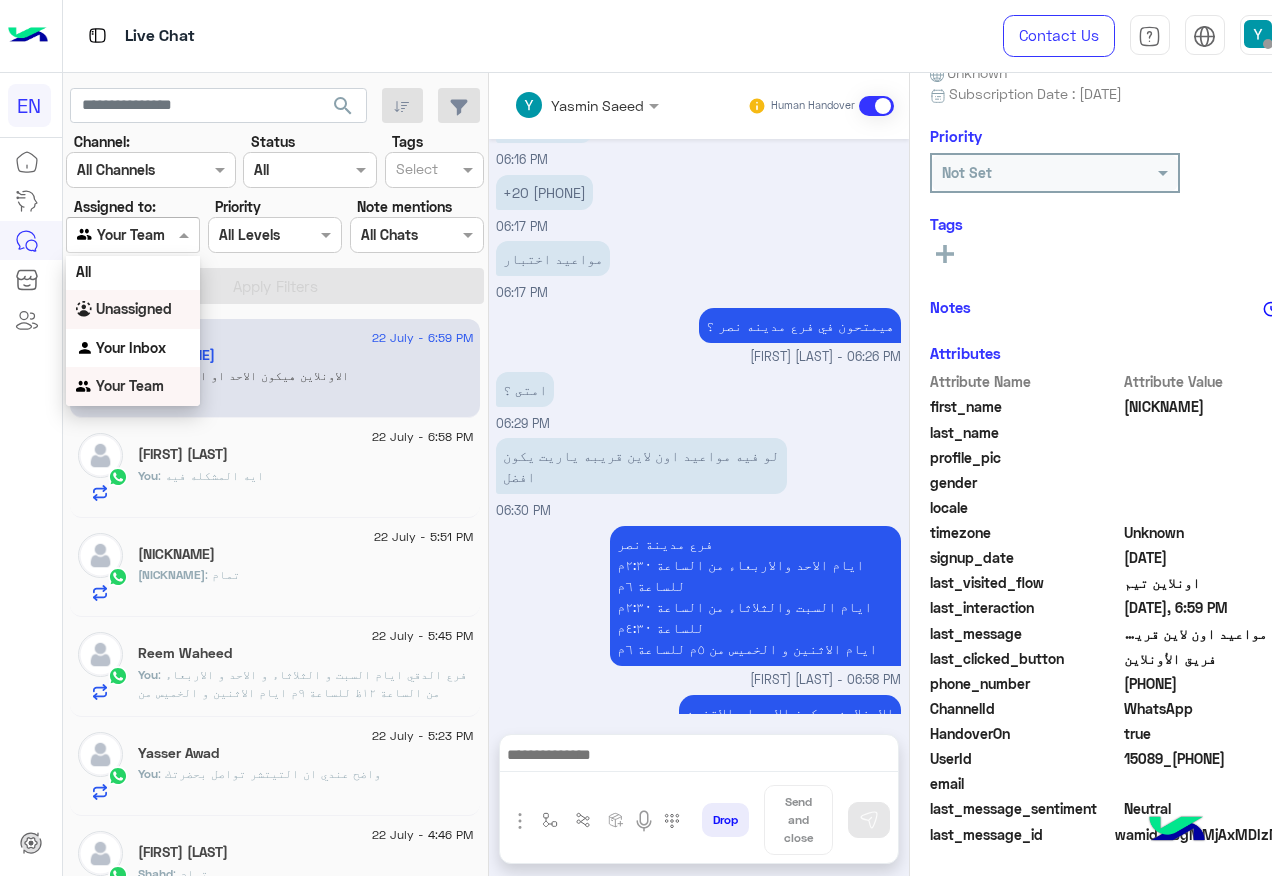 click on "Unassigned" at bounding box center (134, 308) 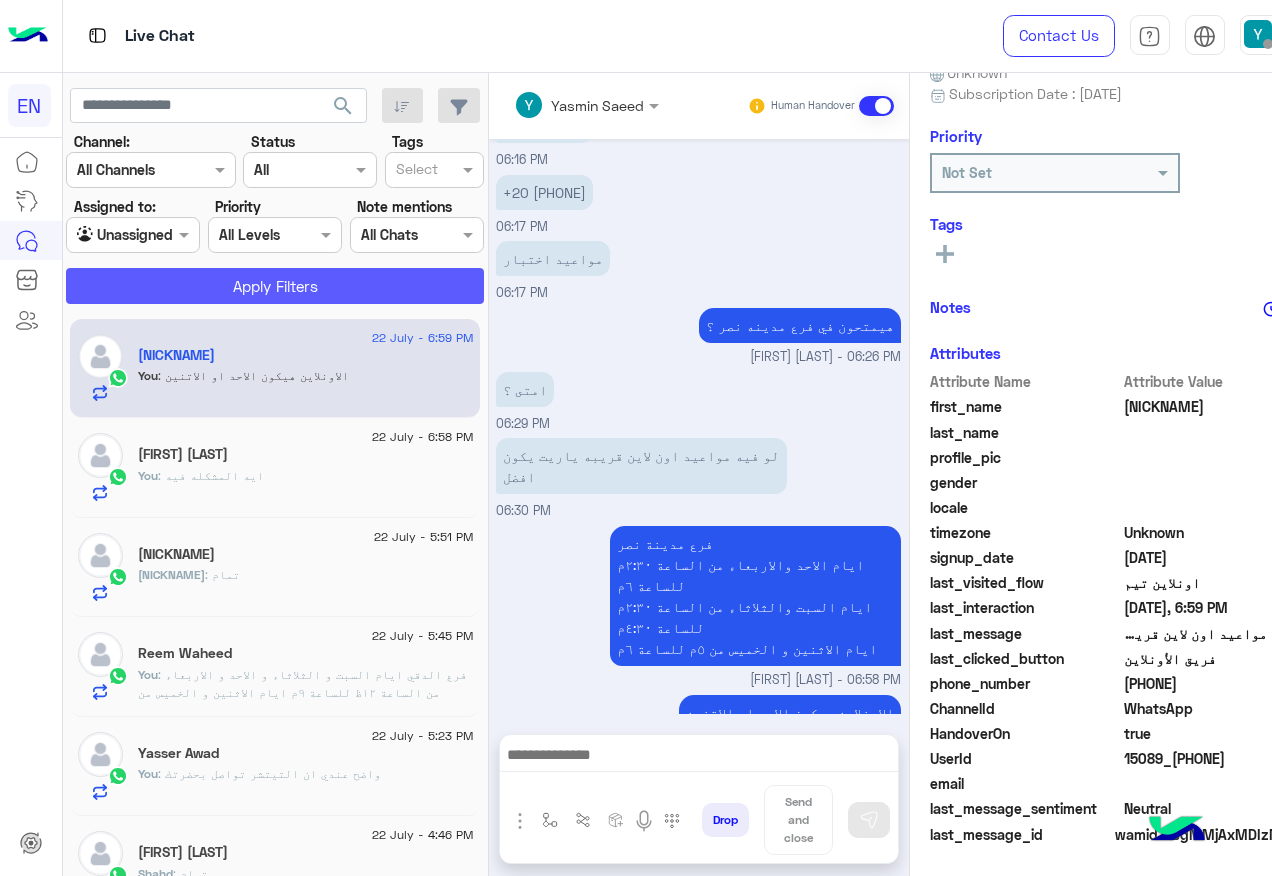 click on "Apply Filters" 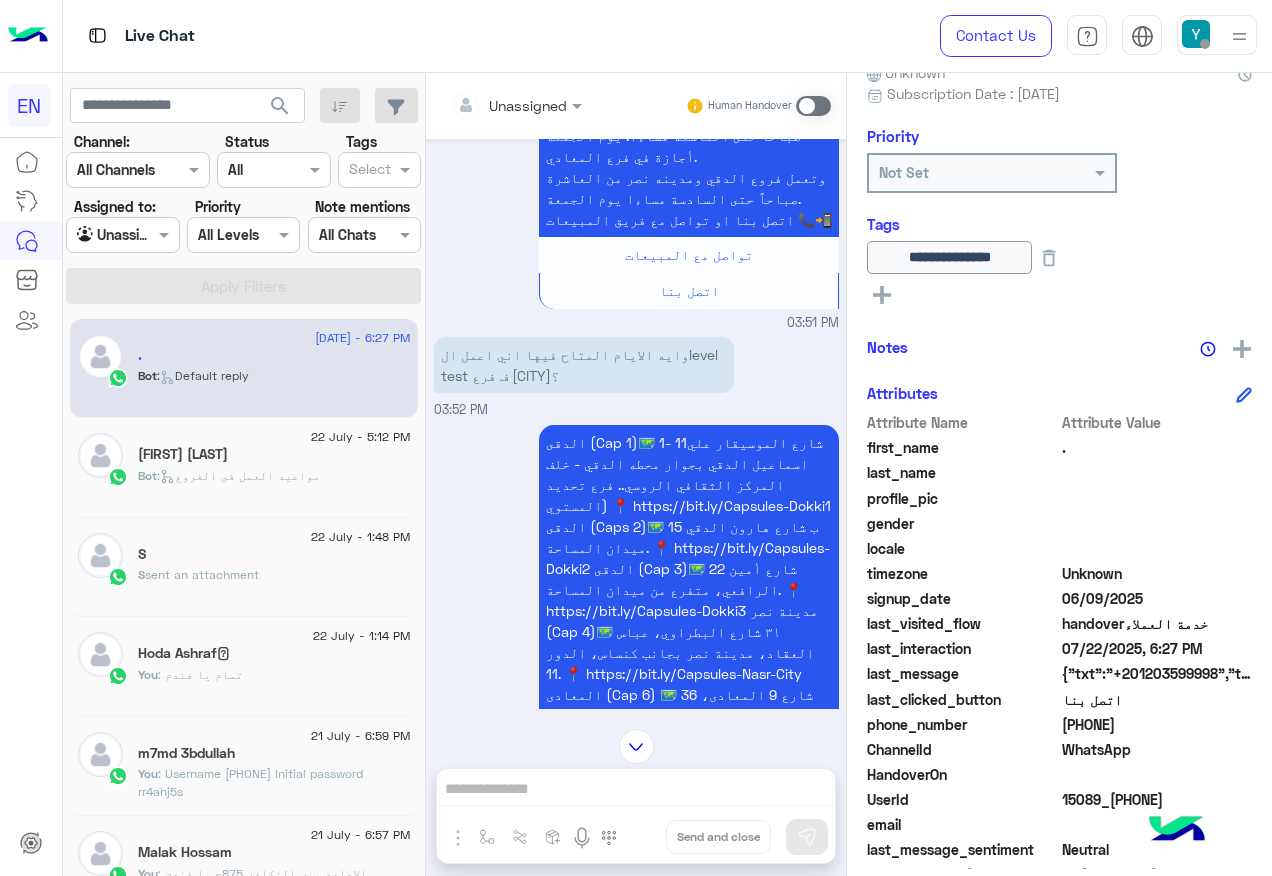 scroll, scrollTop: 743, scrollLeft: 0, axis: vertical 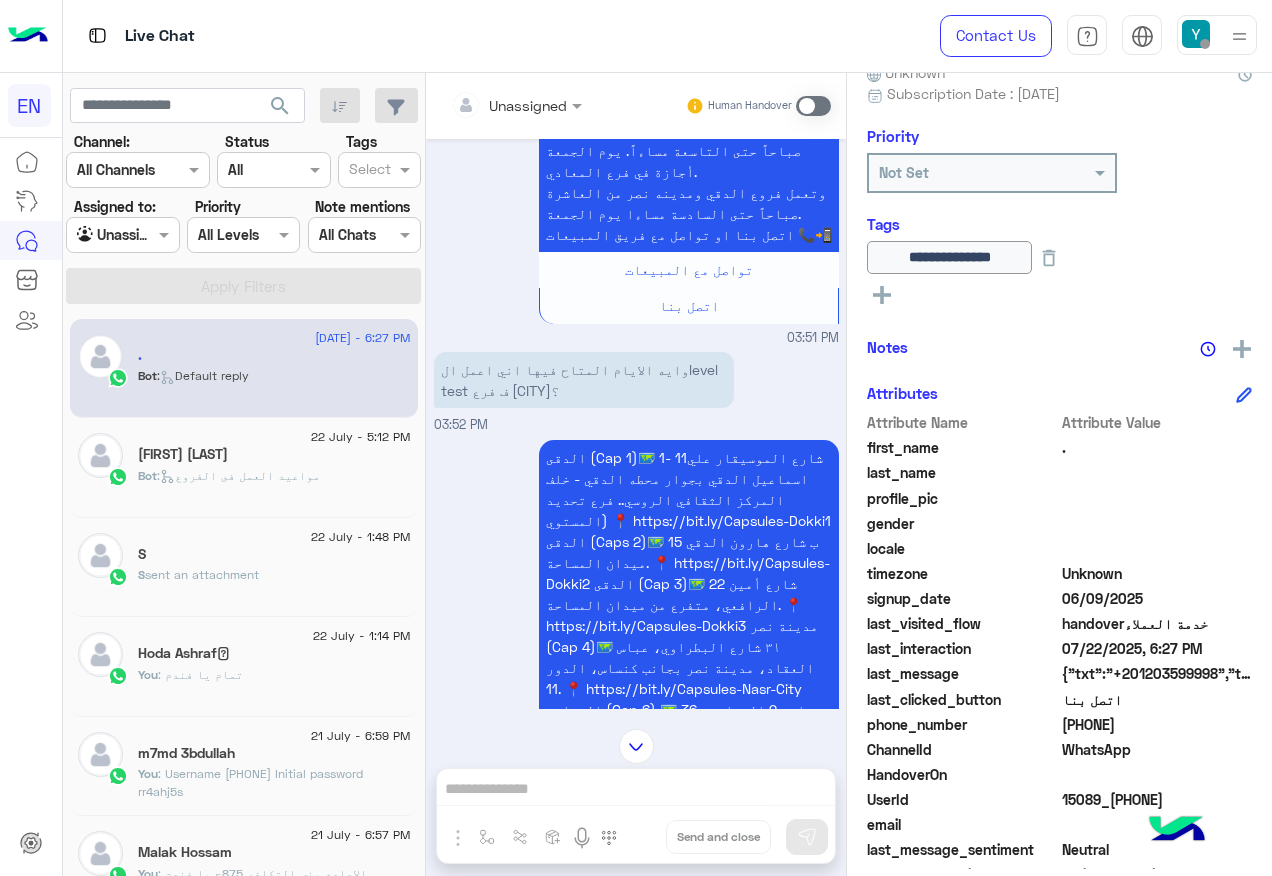 click on "Unassigned" at bounding box center [528, 105] 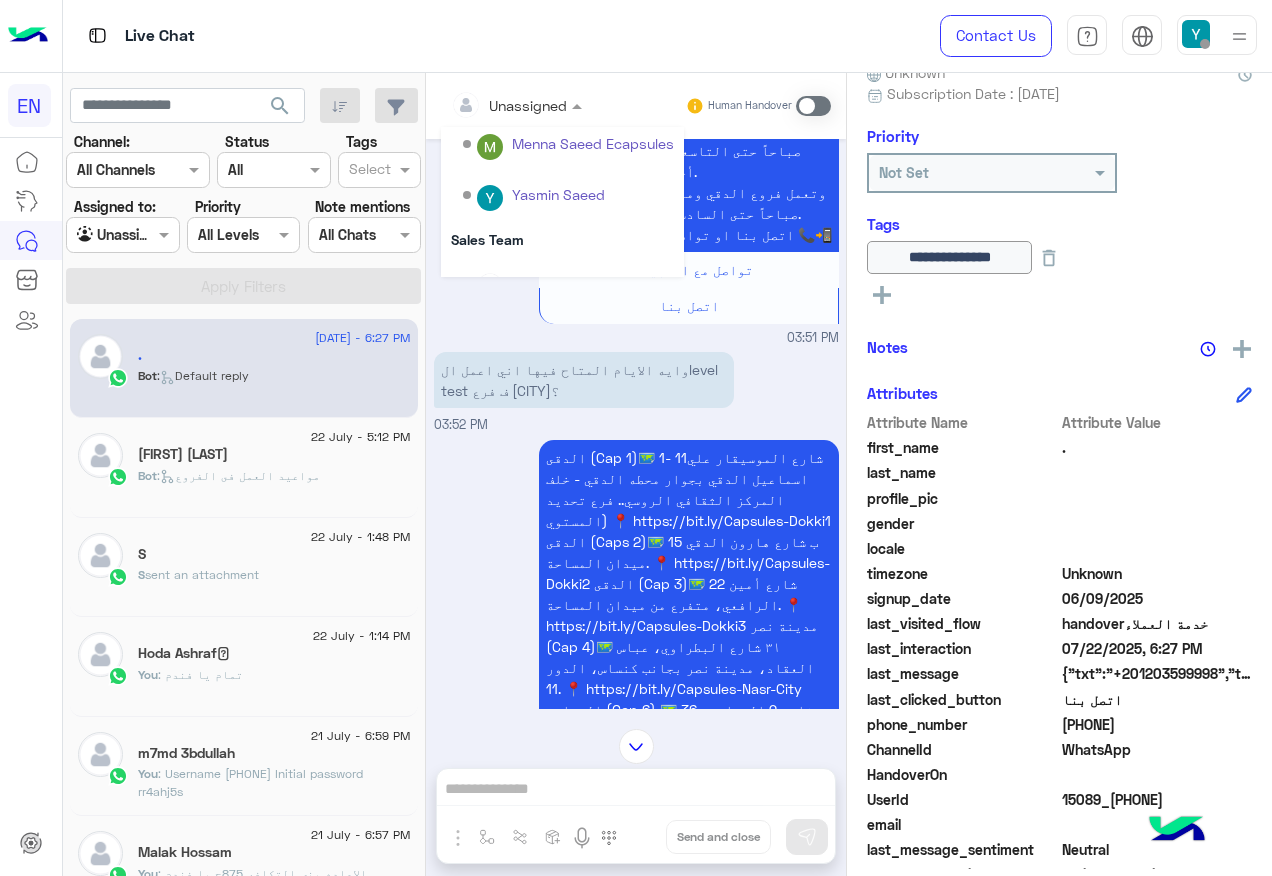 scroll, scrollTop: 332, scrollLeft: 0, axis: vertical 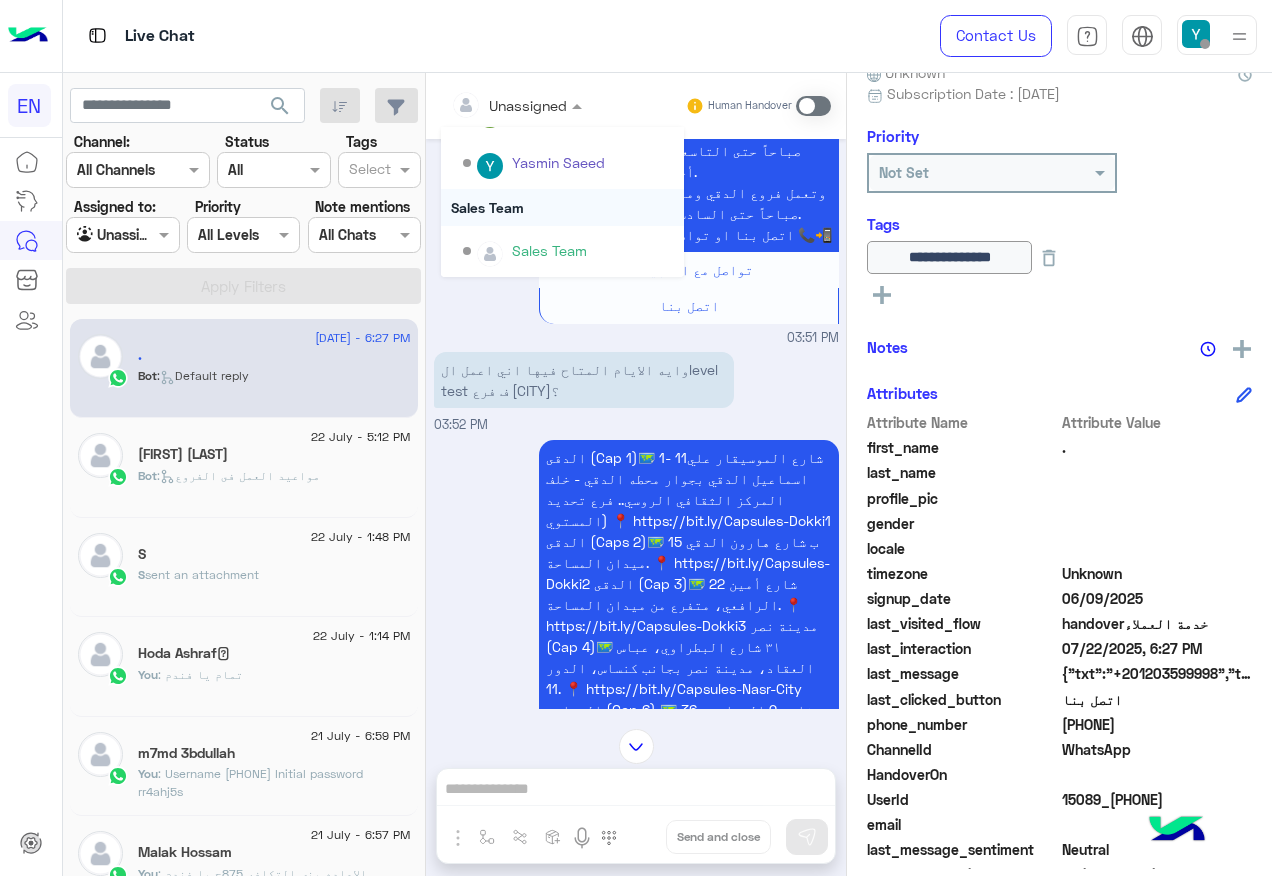 click on "Sales Team" at bounding box center [562, 207] 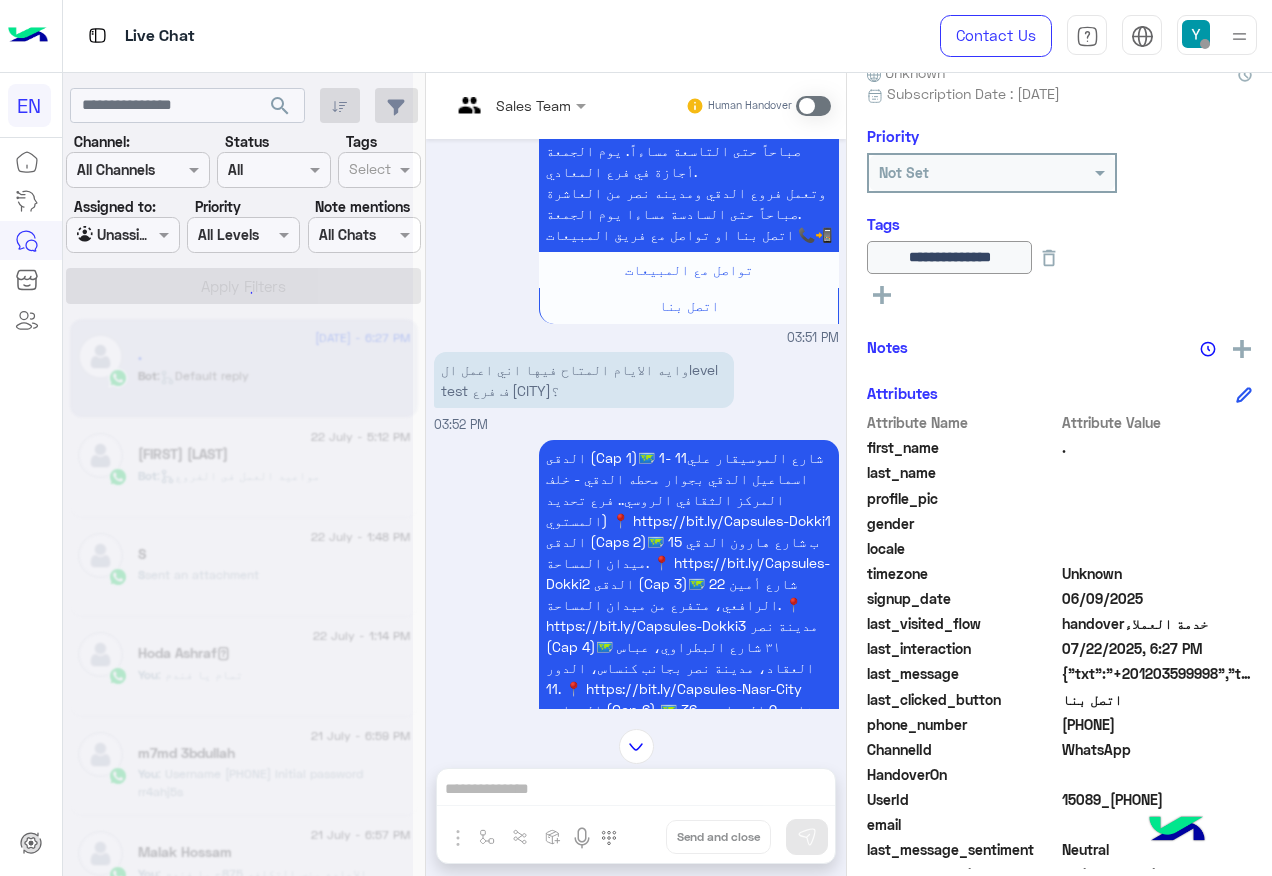 scroll, scrollTop: 0, scrollLeft: 0, axis: both 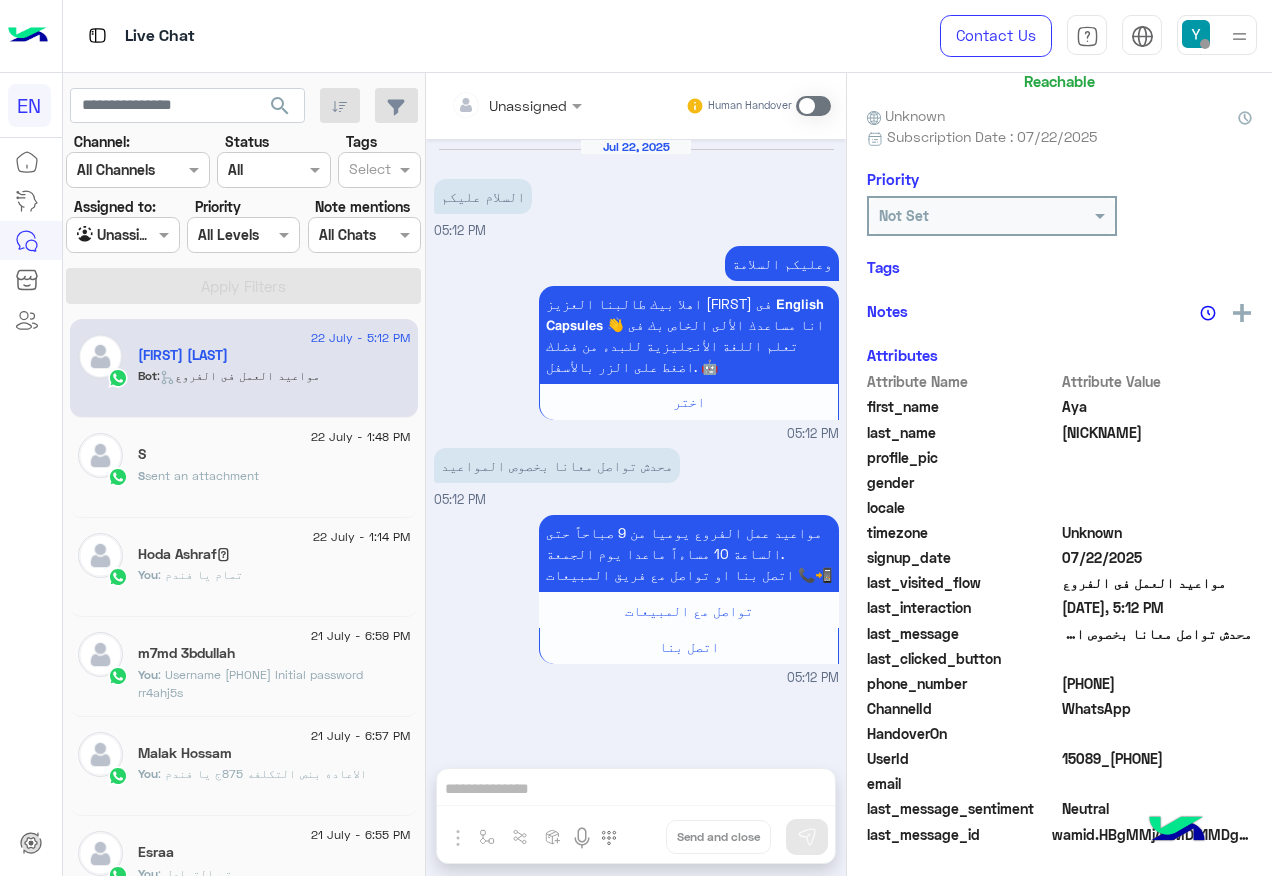 click at bounding box center (122, 234) 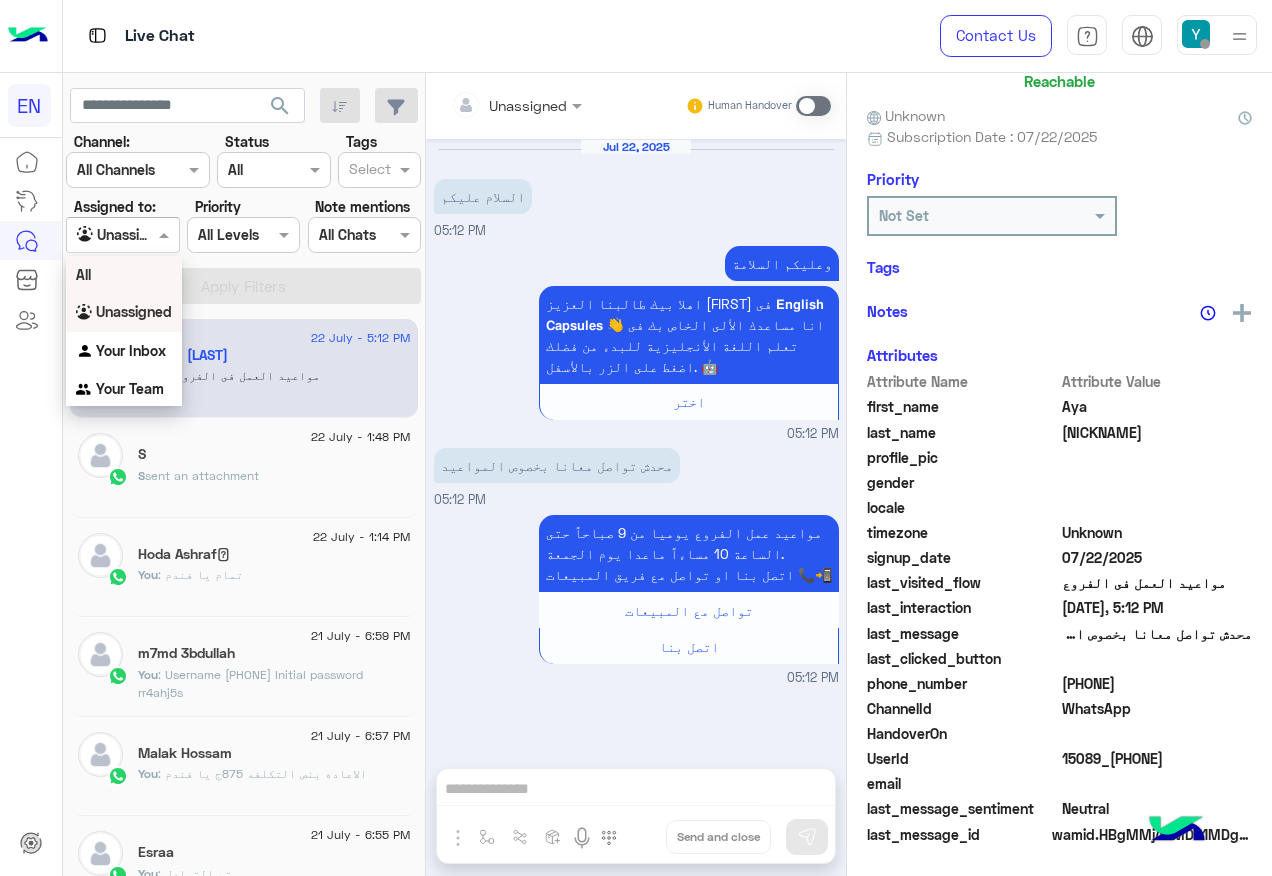 scroll, scrollTop: 197, scrollLeft: 0, axis: vertical 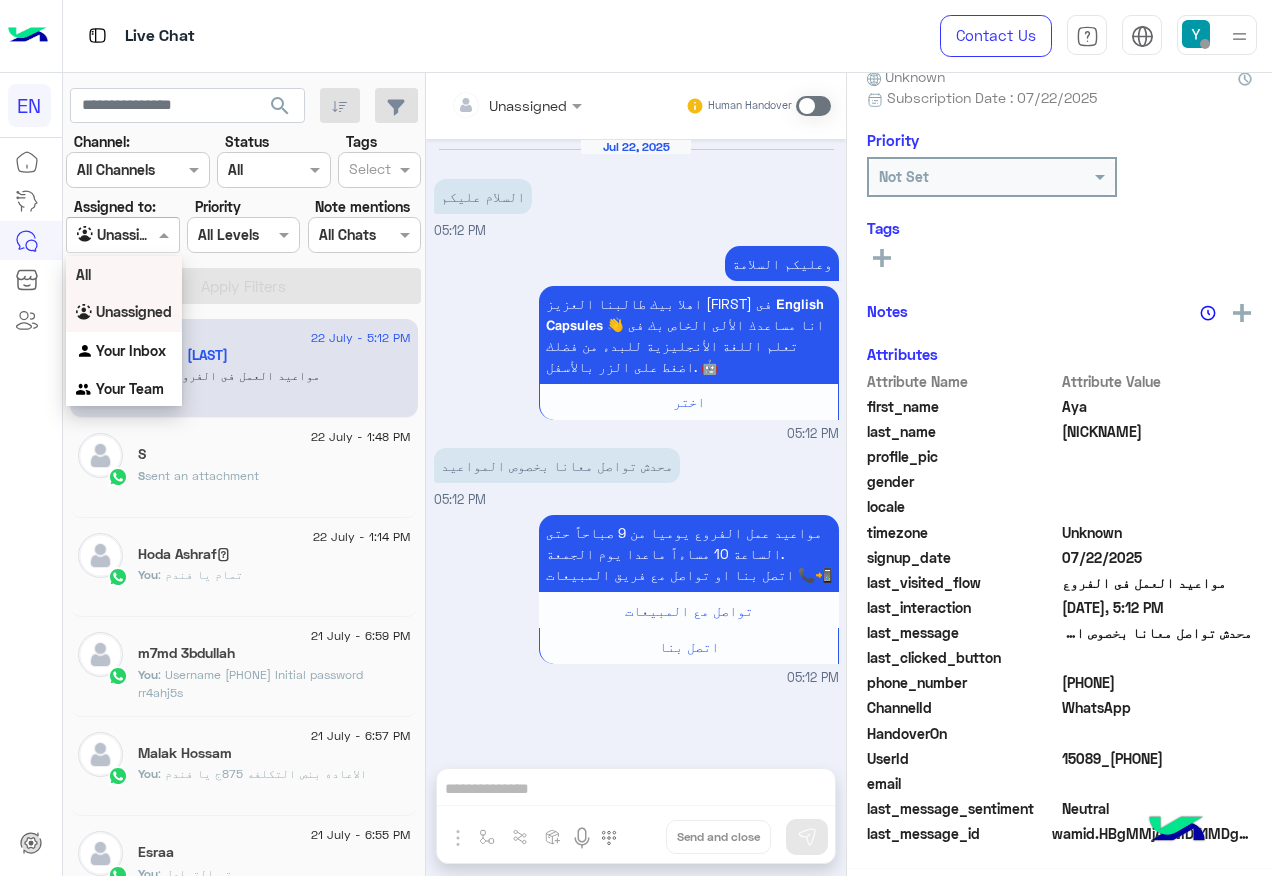 drag, startPoint x: 169, startPoint y: 273, endPoint x: 210, endPoint y: 273, distance: 41 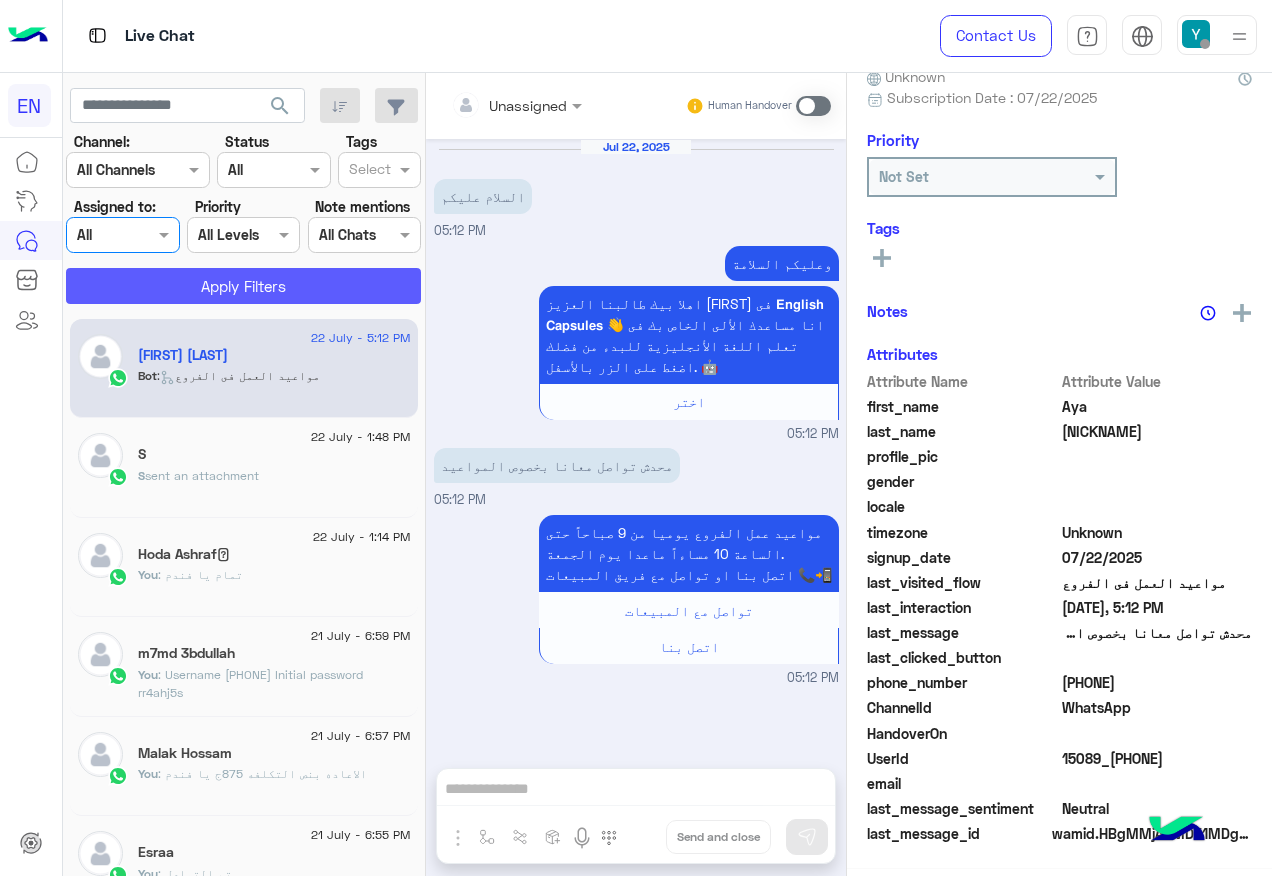 click on "Apply Filters" 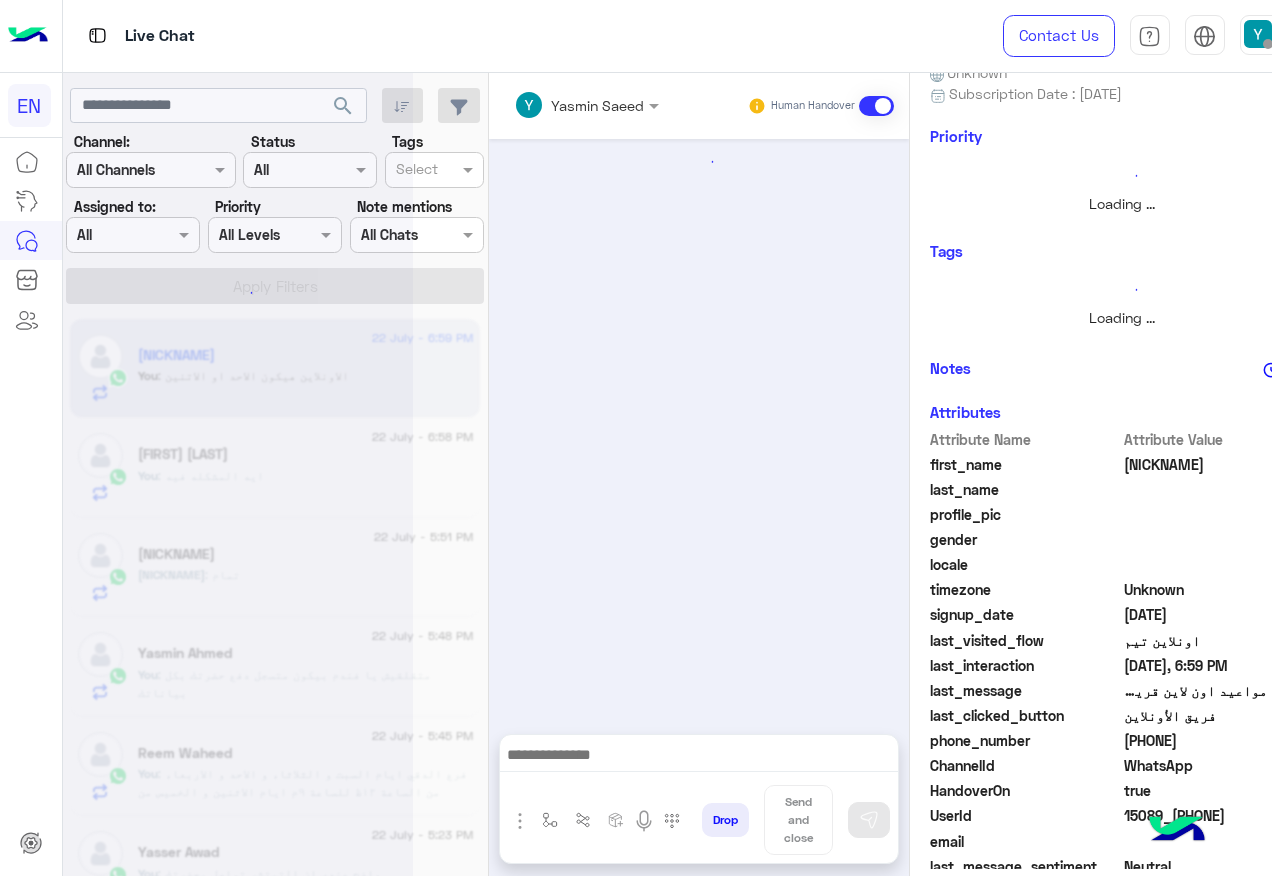 scroll, scrollTop: 197, scrollLeft: 0, axis: vertical 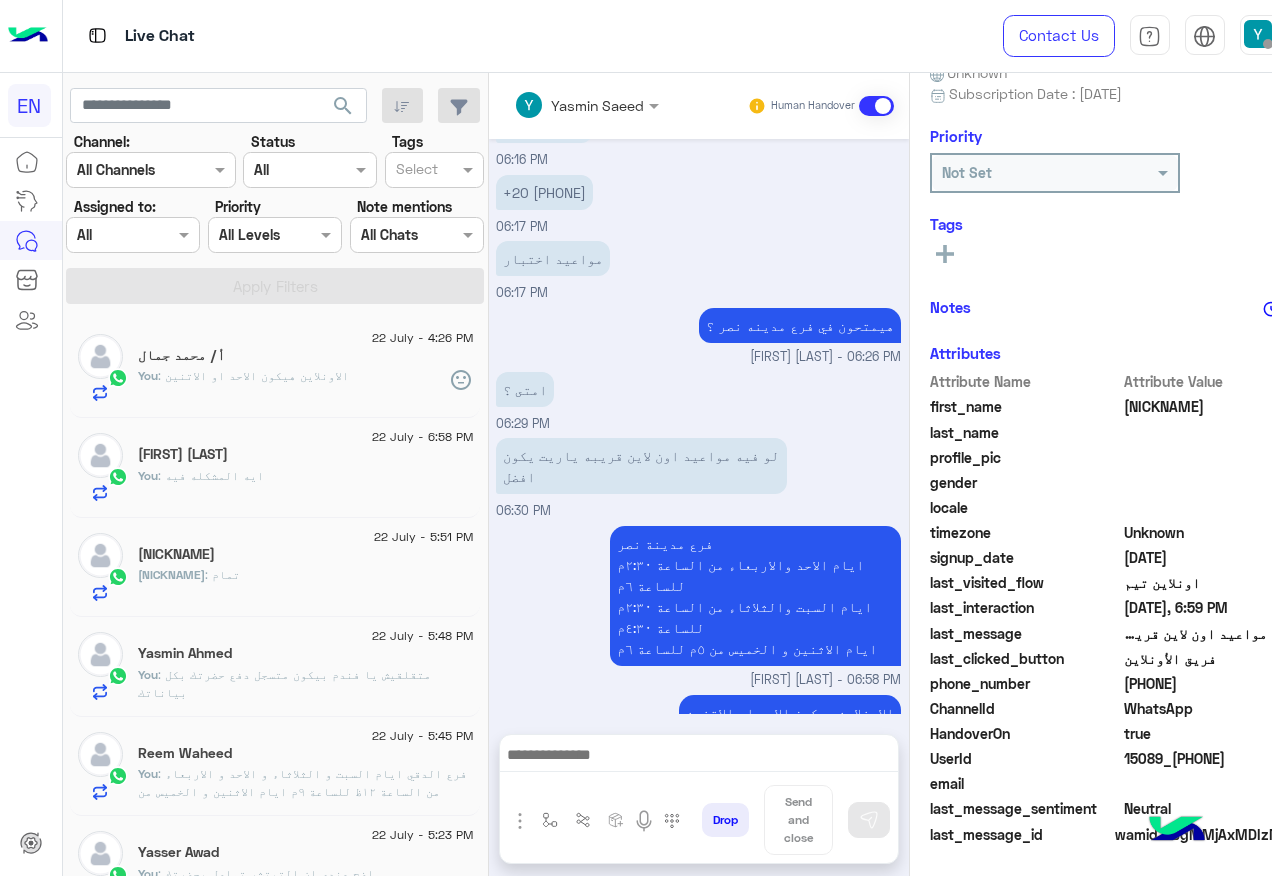 click at bounding box center [109, 235] 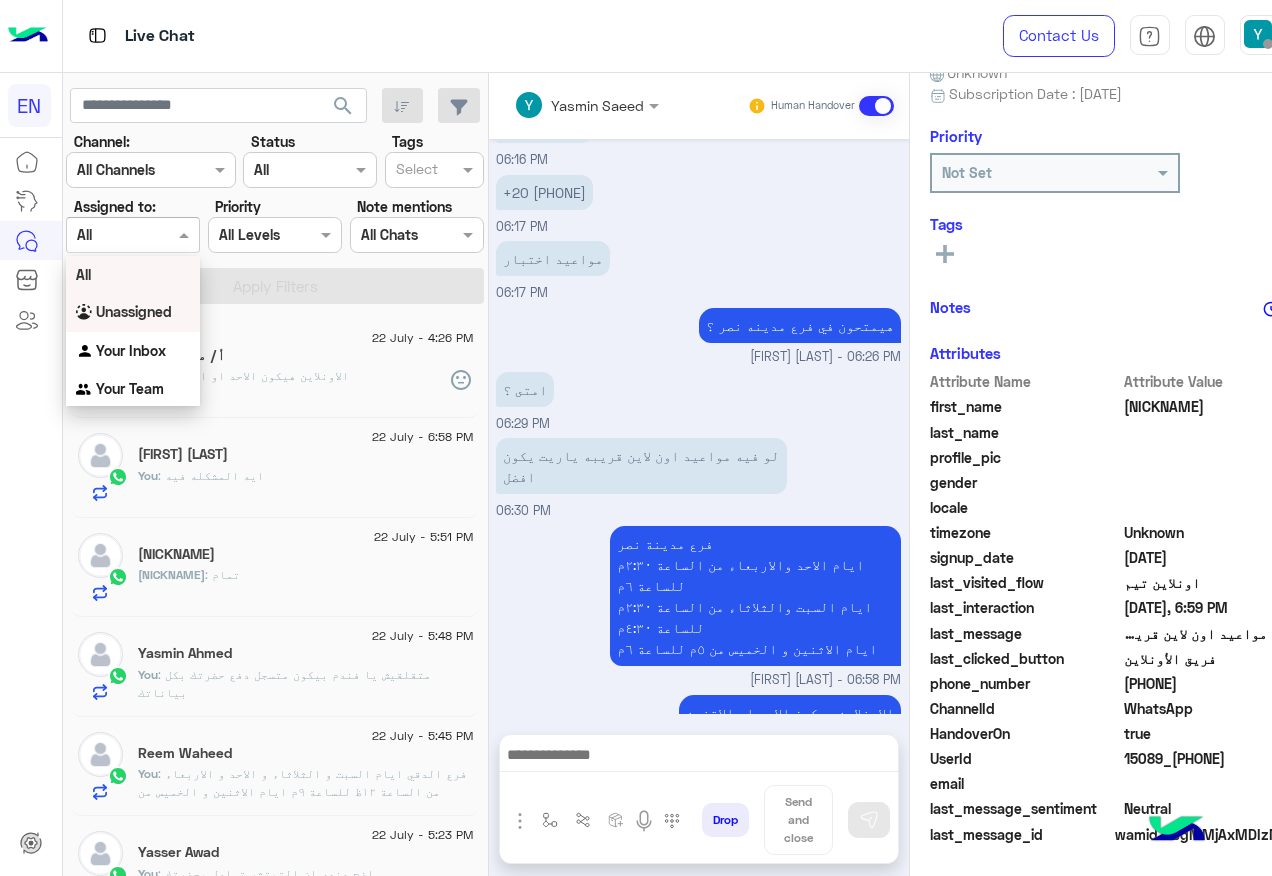 click on "Unassigned" at bounding box center [134, 311] 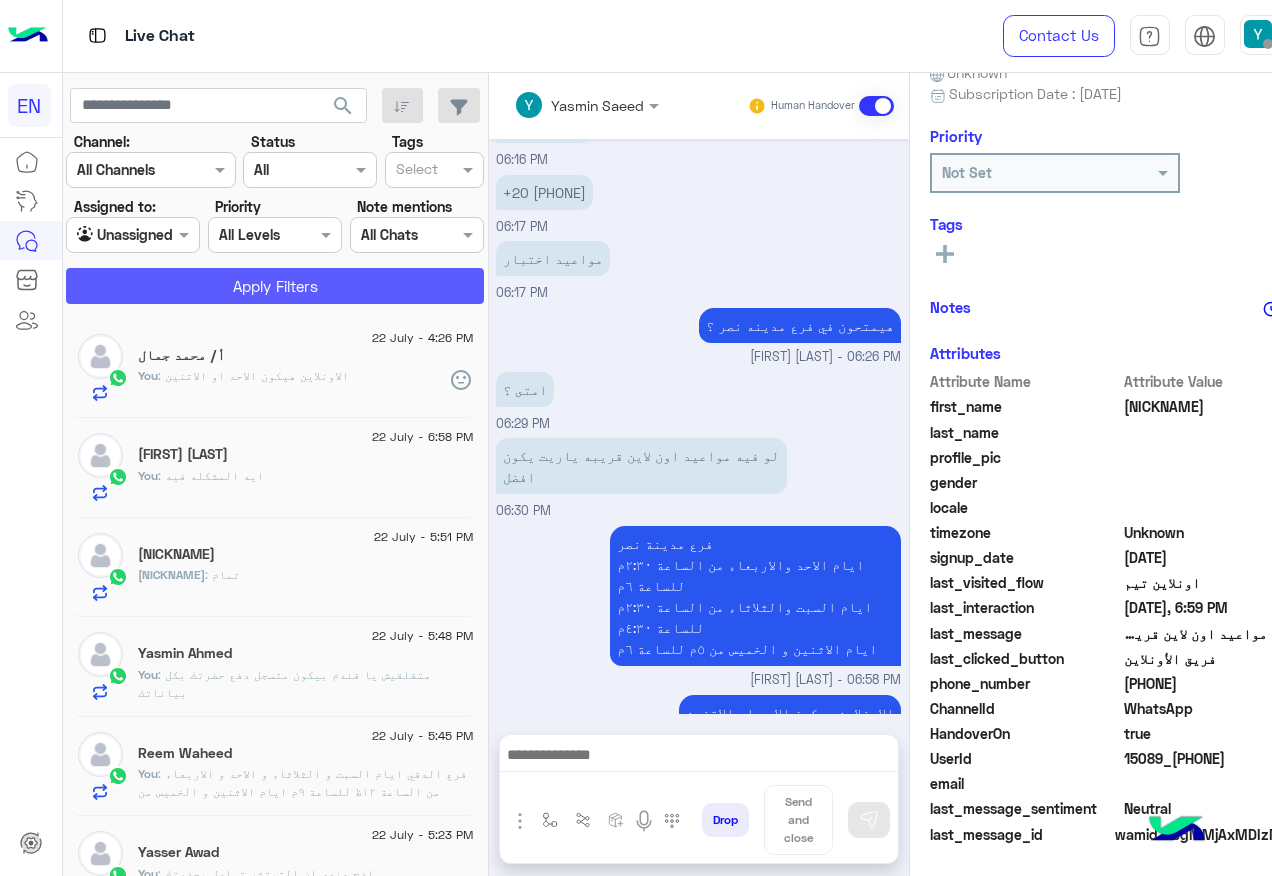 click on "Apply Filters" 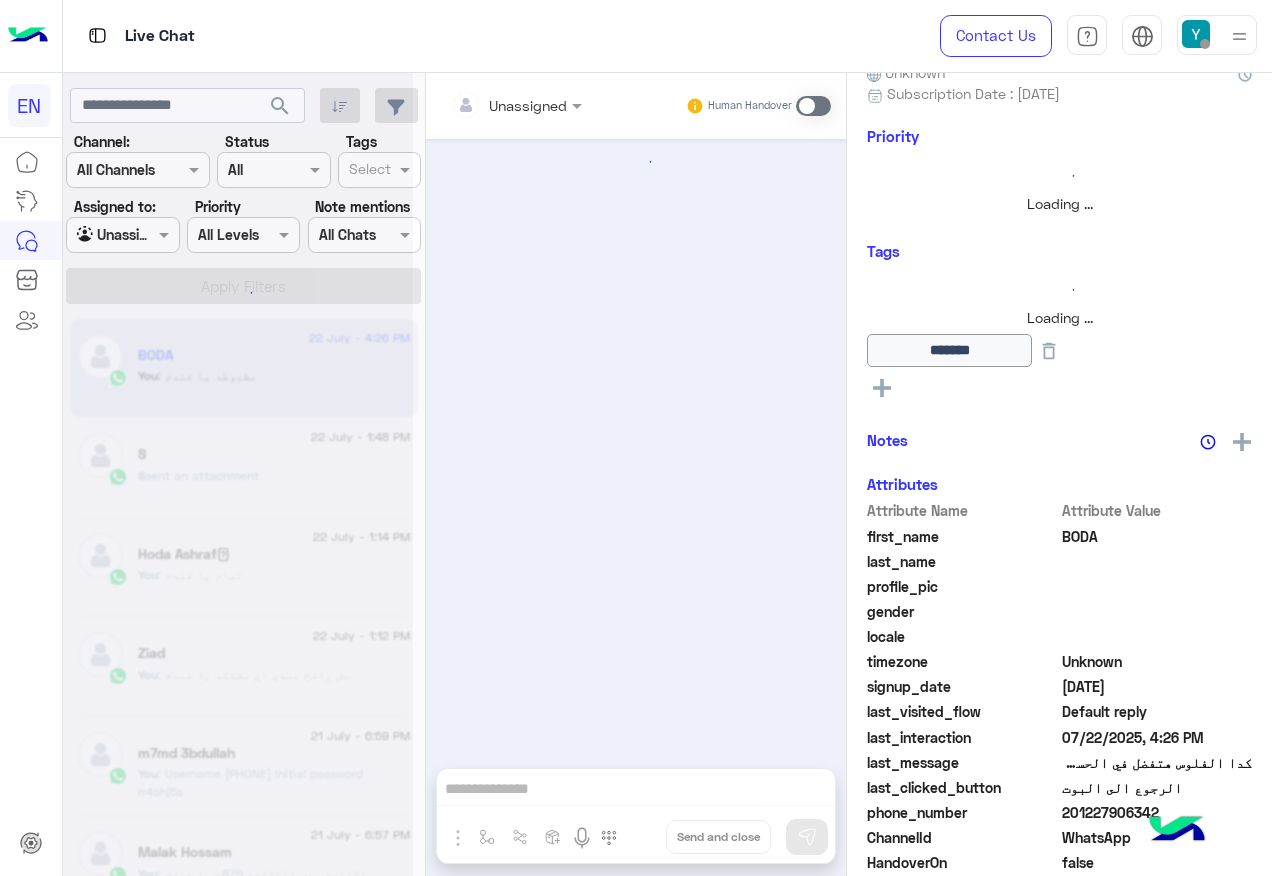 scroll, scrollTop: 958, scrollLeft: 0, axis: vertical 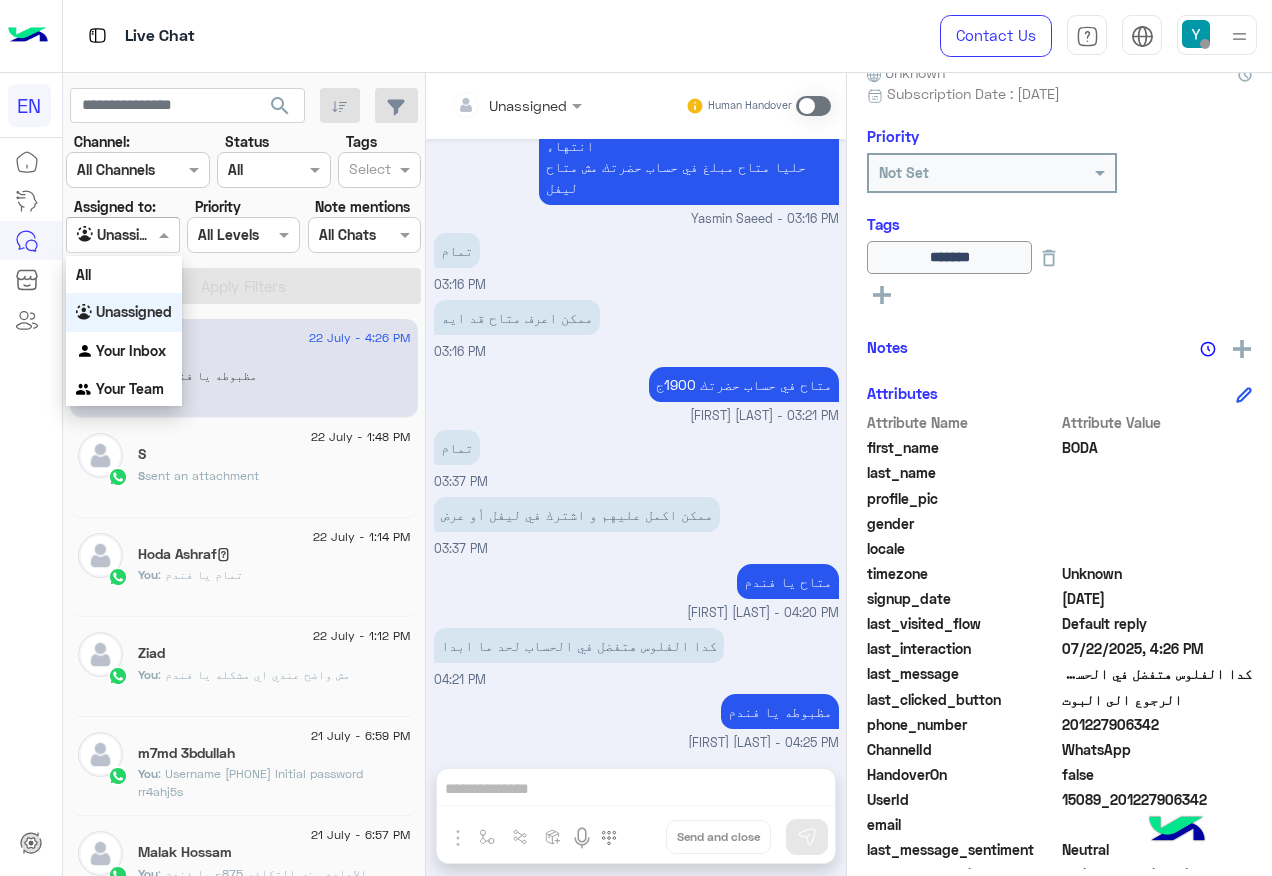 click at bounding box center [122, 234] 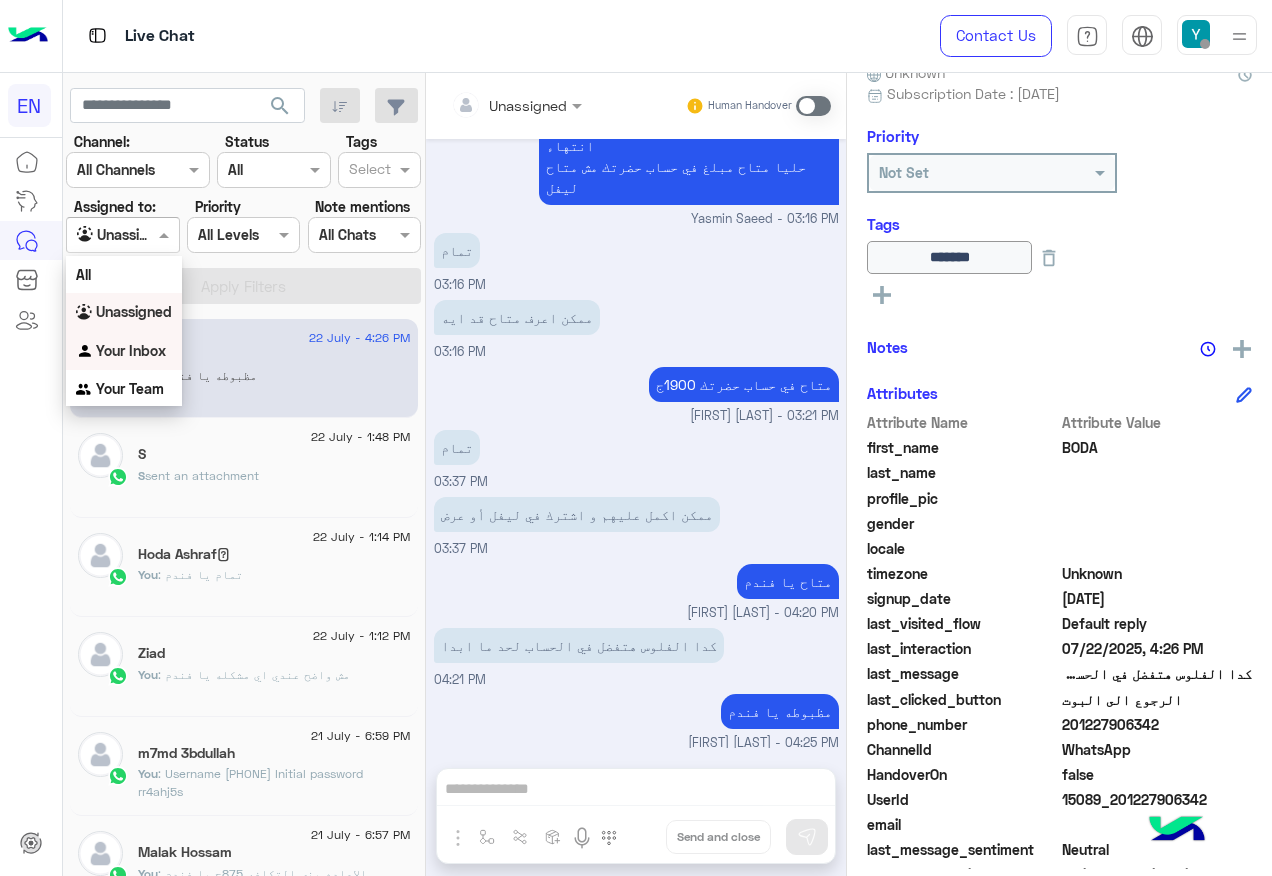click on "Your Inbox" at bounding box center (131, 350) 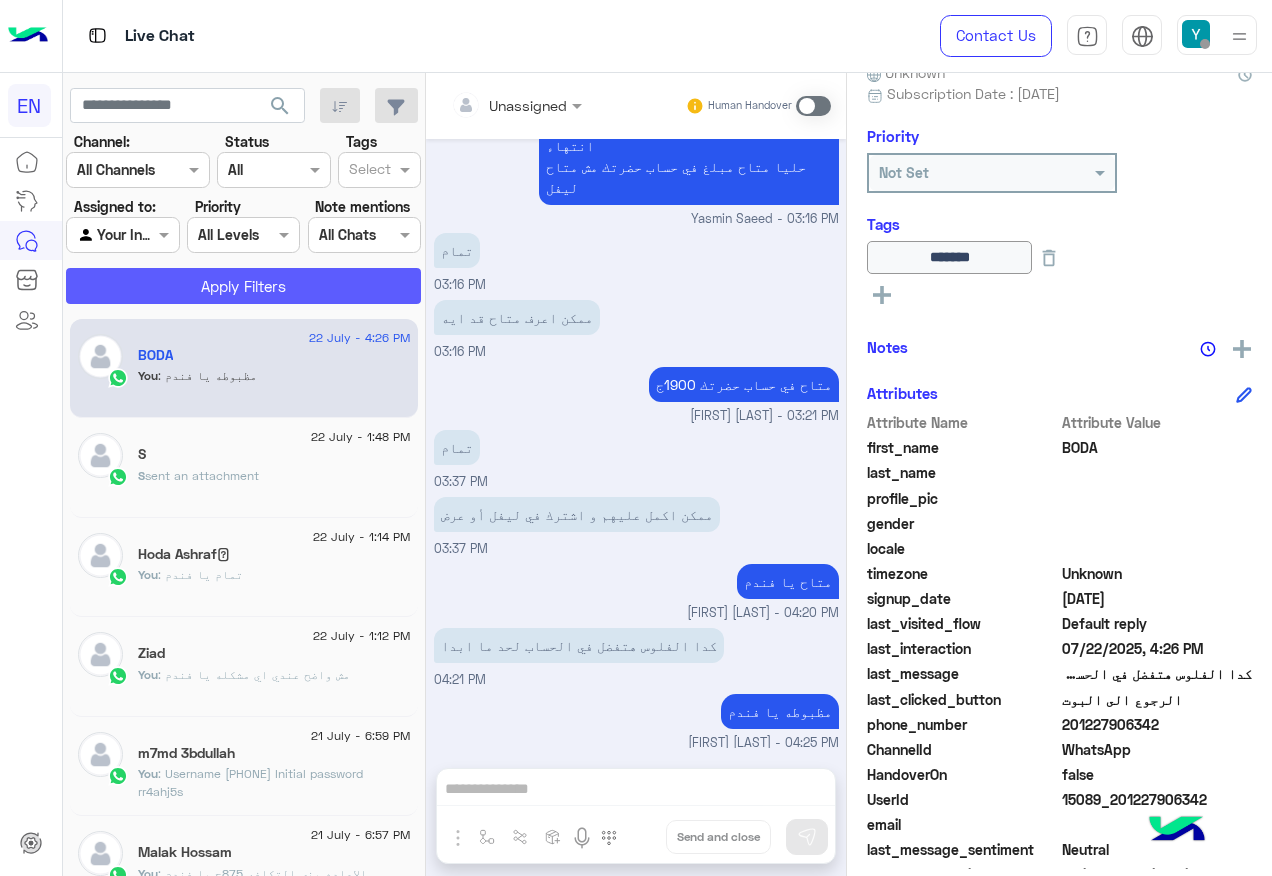 click on "Apply Filters" 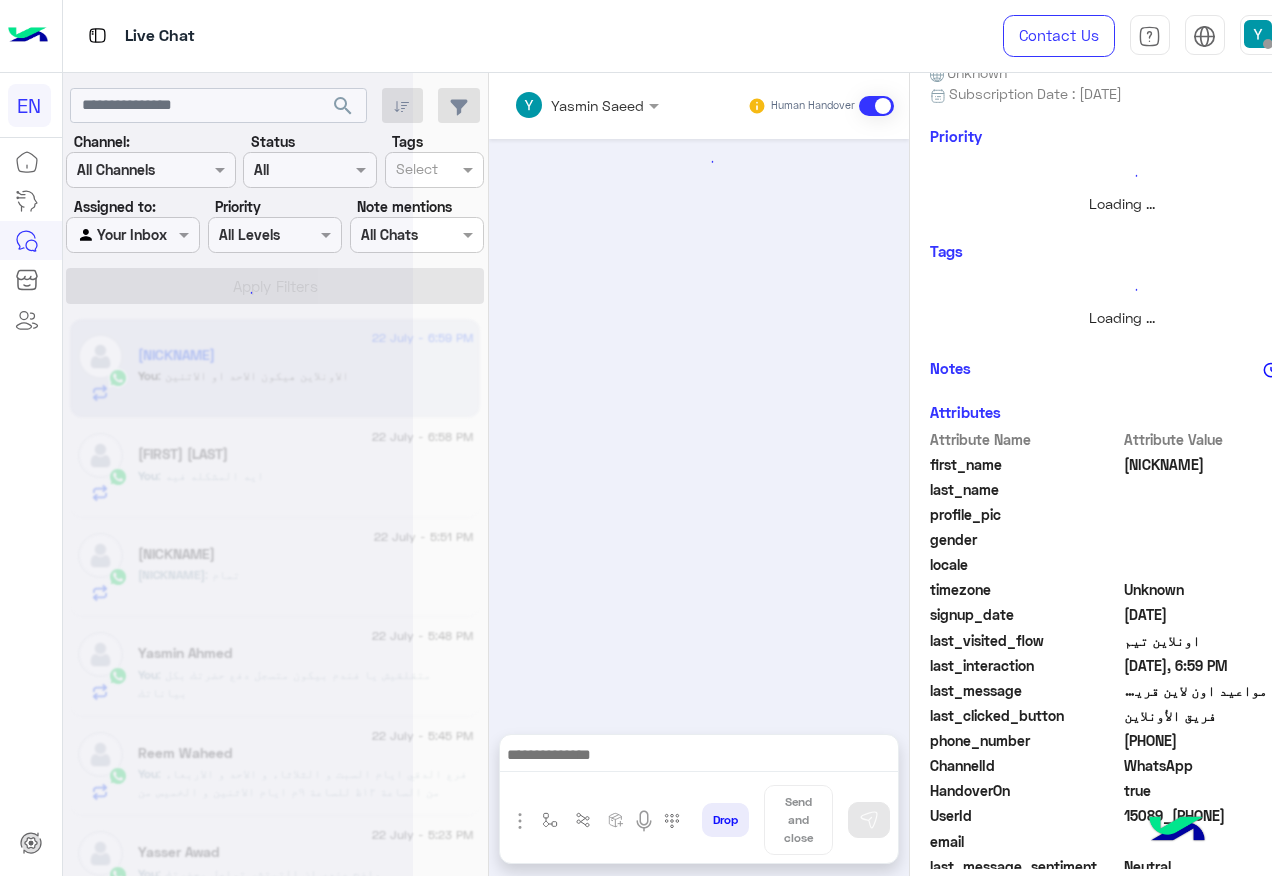 scroll, scrollTop: 0, scrollLeft: 0, axis: both 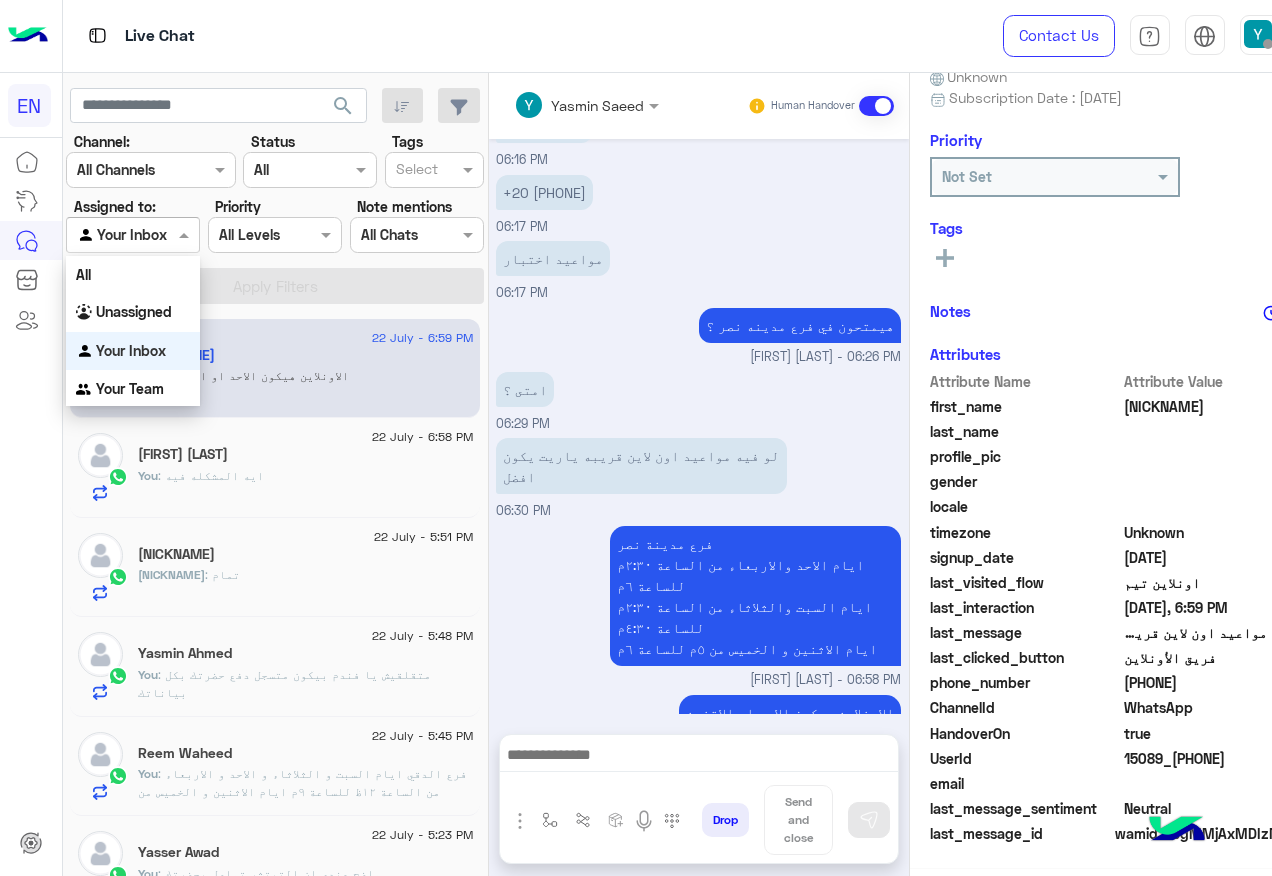click at bounding box center (133, 234) 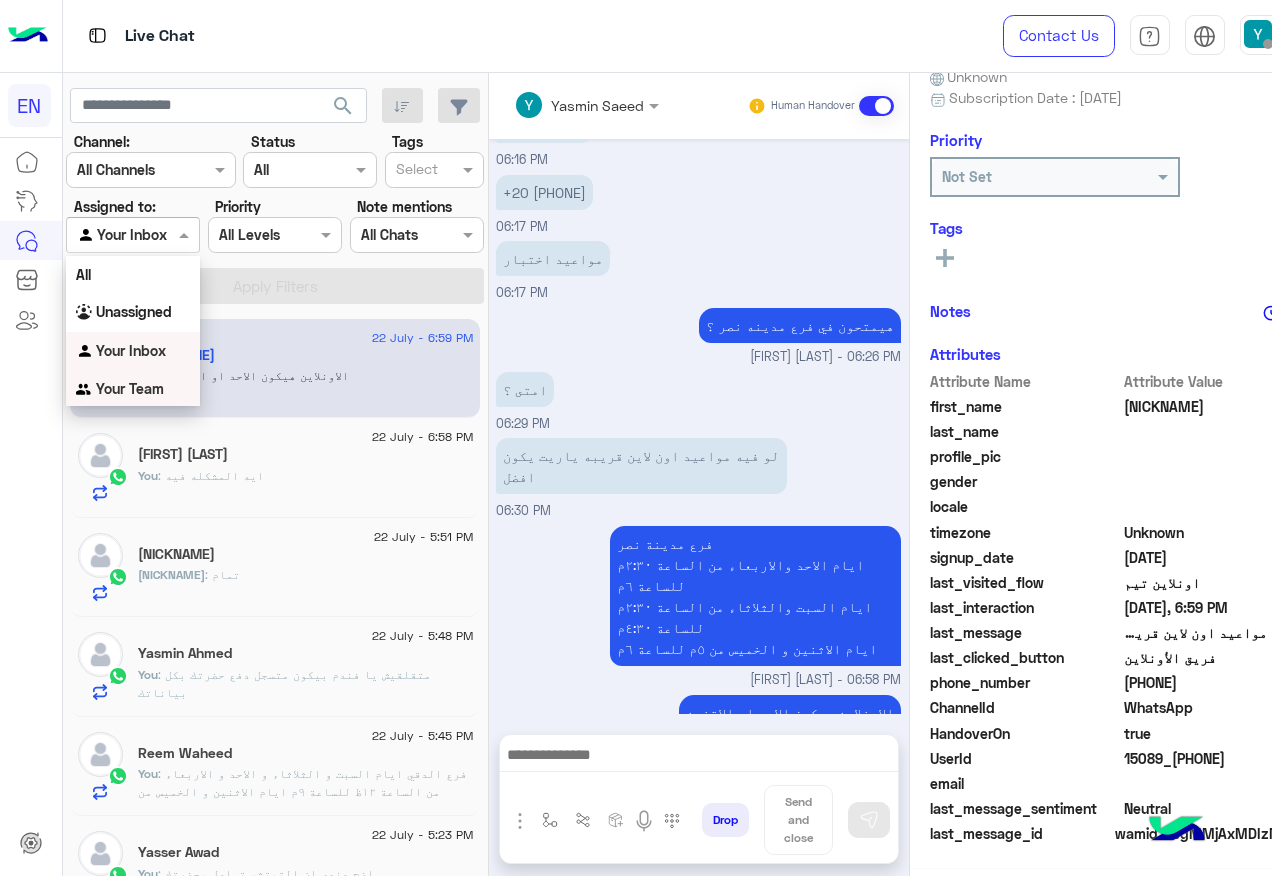 click on "Your Team" at bounding box center (130, 388) 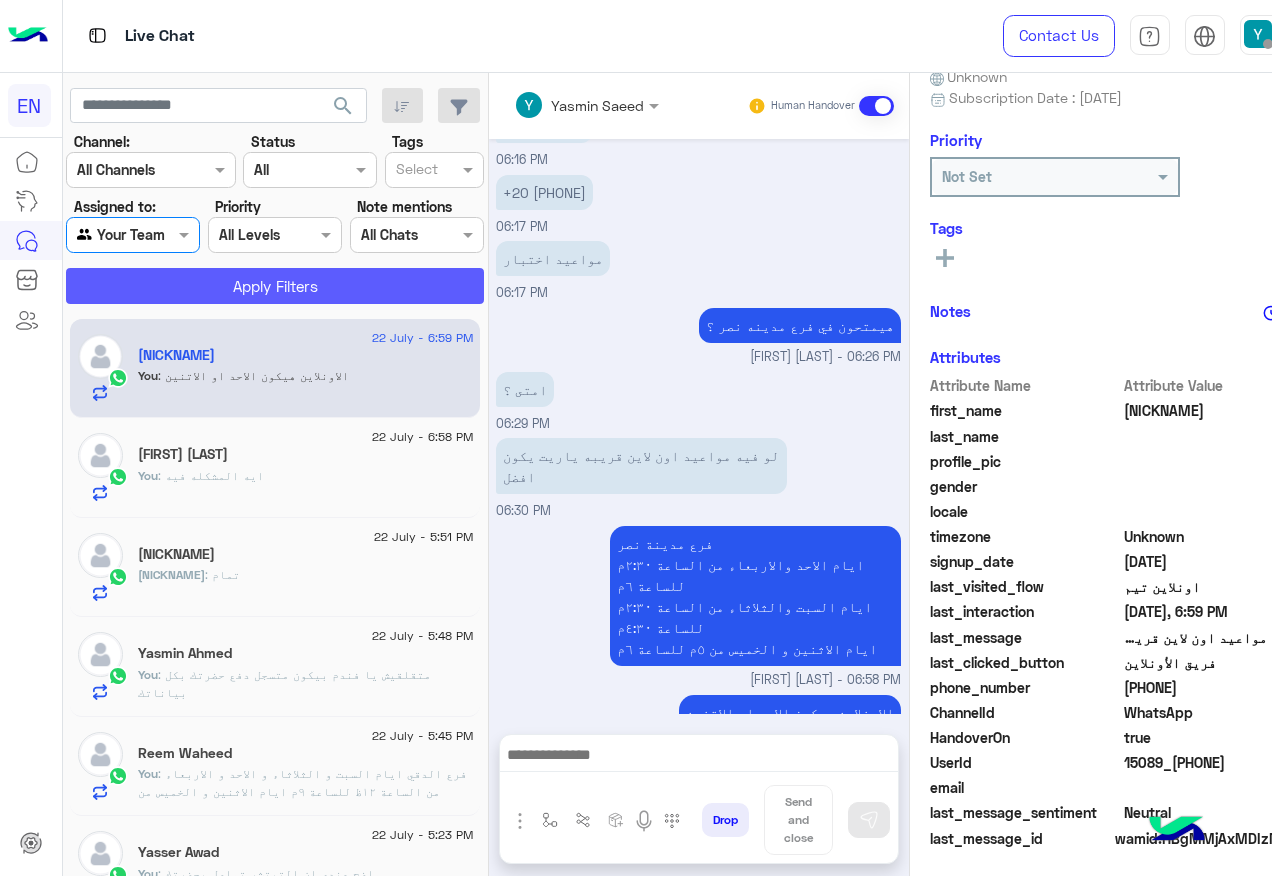 scroll, scrollTop: 201, scrollLeft: 0, axis: vertical 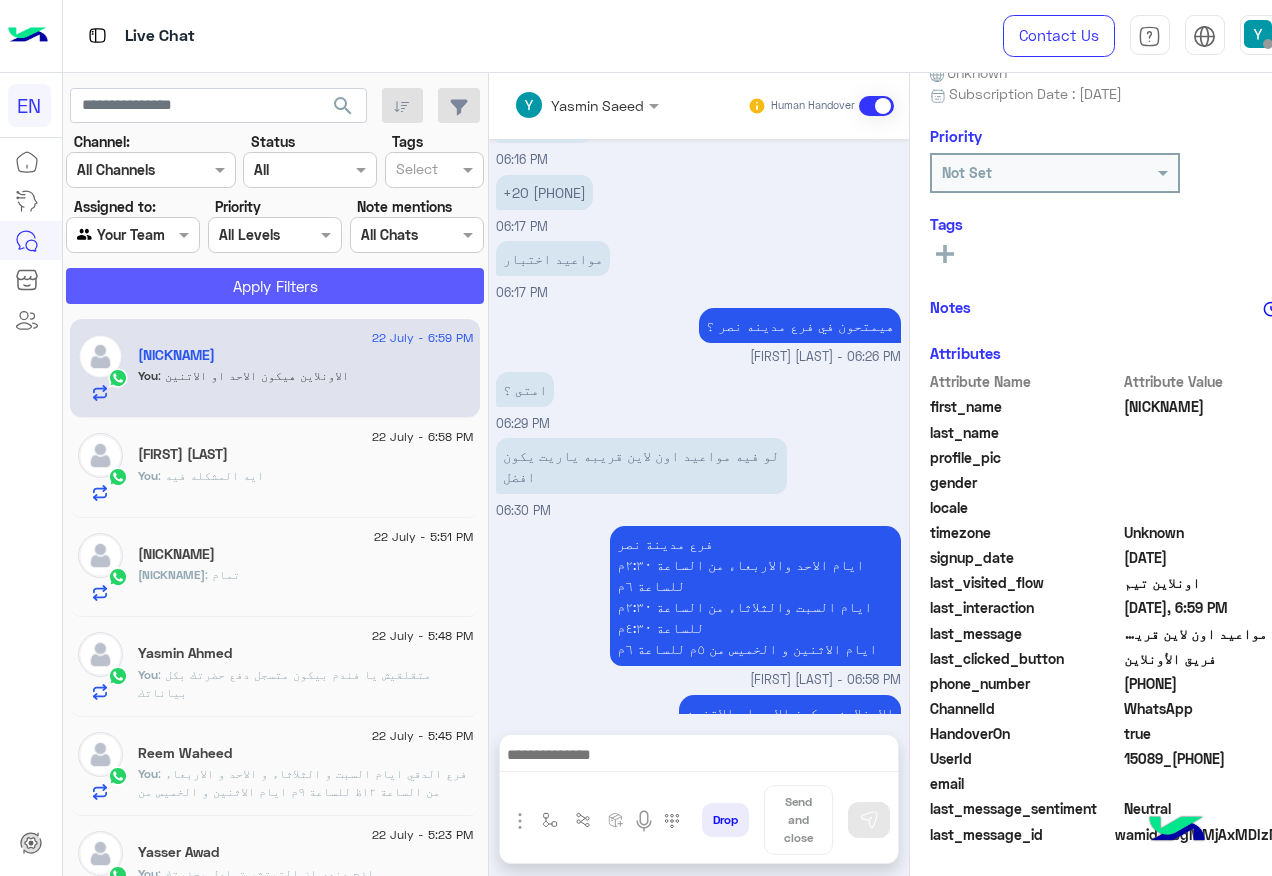 click on "Apply Filters" 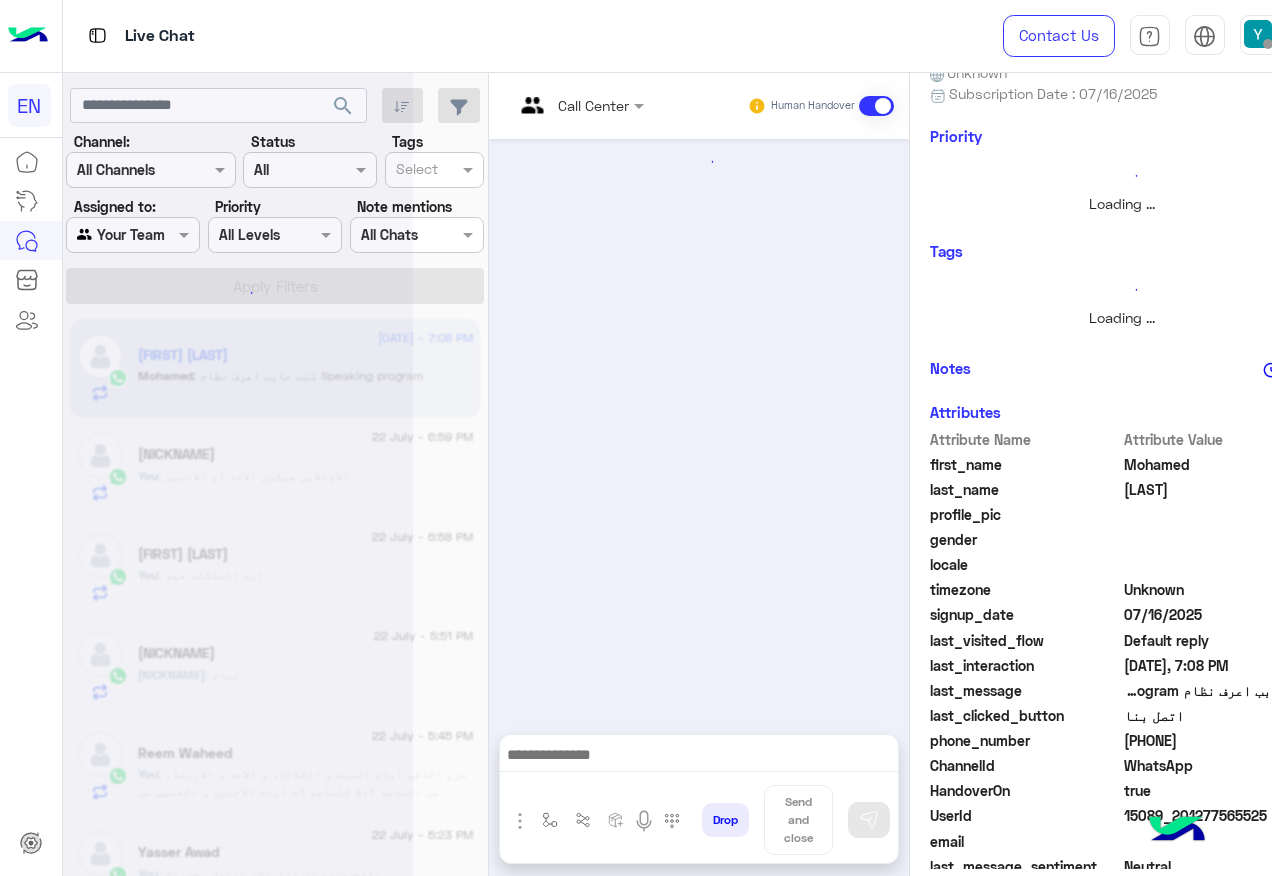 scroll, scrollTop: 0, scrollLeft: 0, axis: both 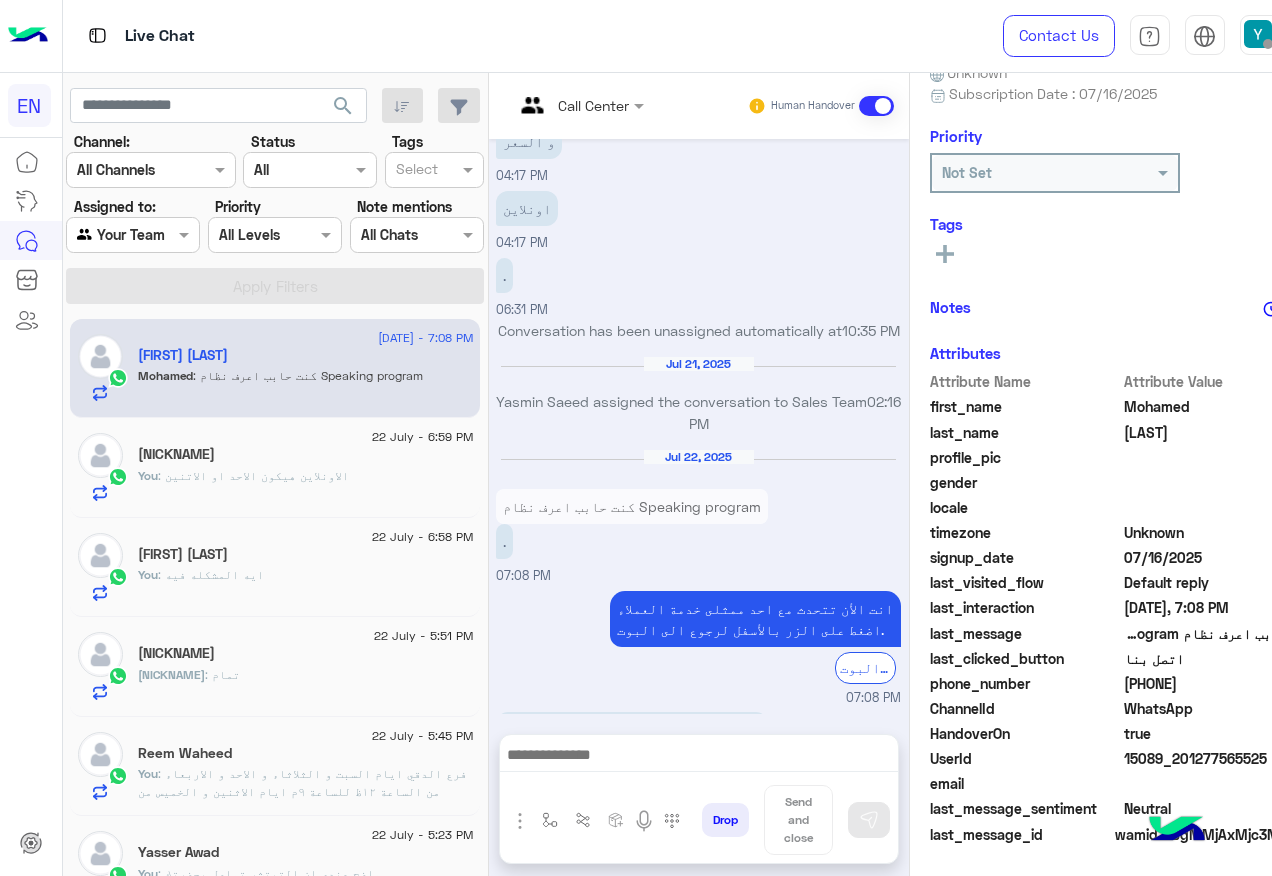 click on "201277565525" 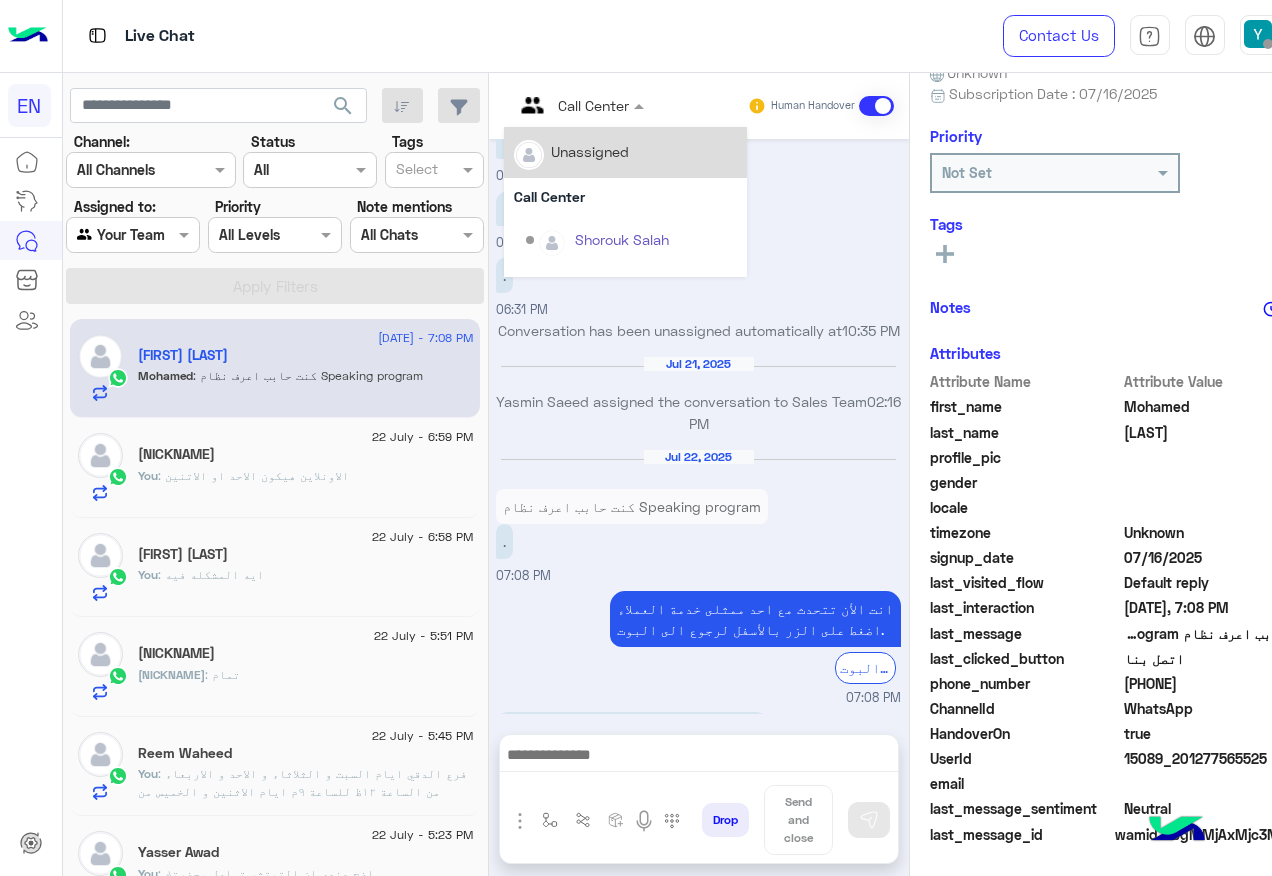 click at bounding box center (554, 105) 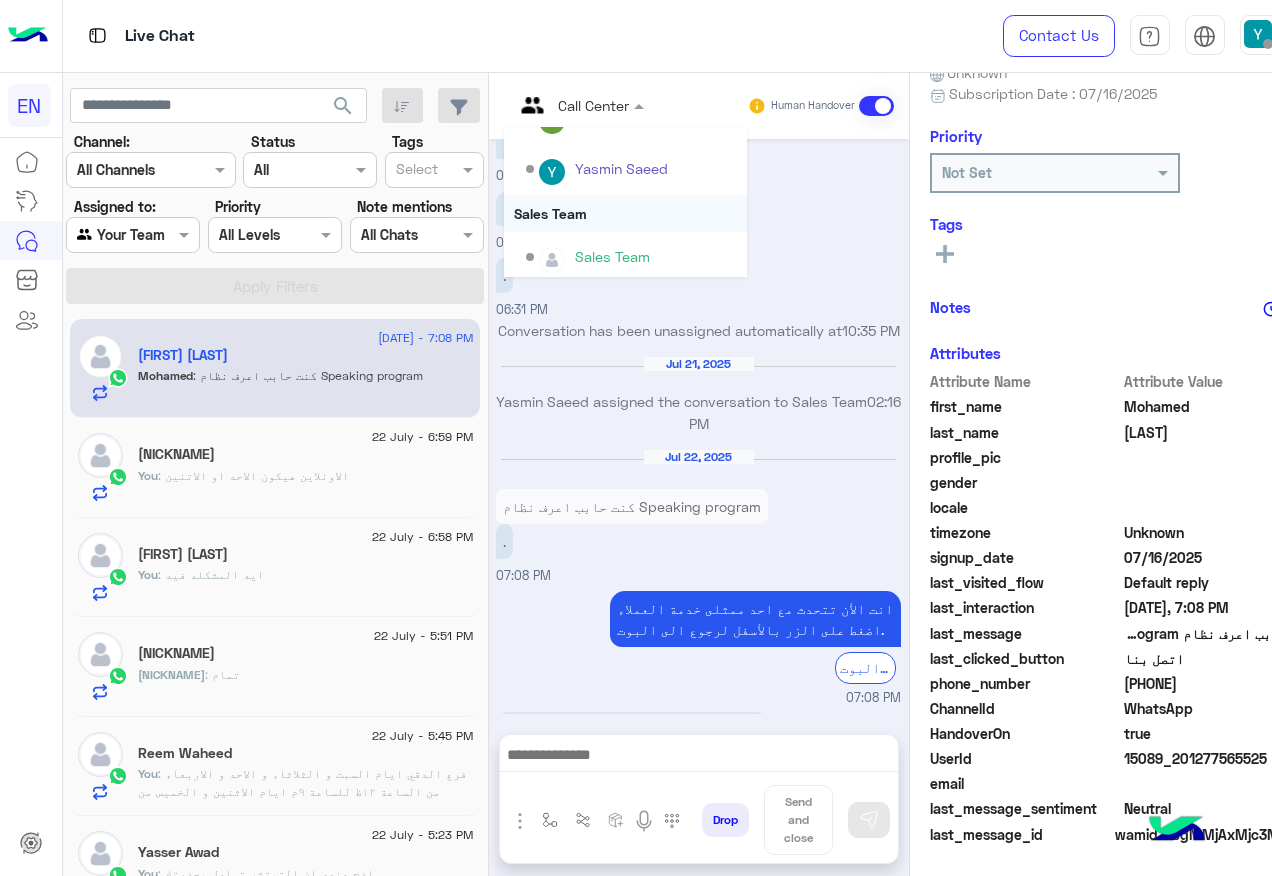 scroll, scrollTop: 332, scrollLeft: 0, axis: vertical 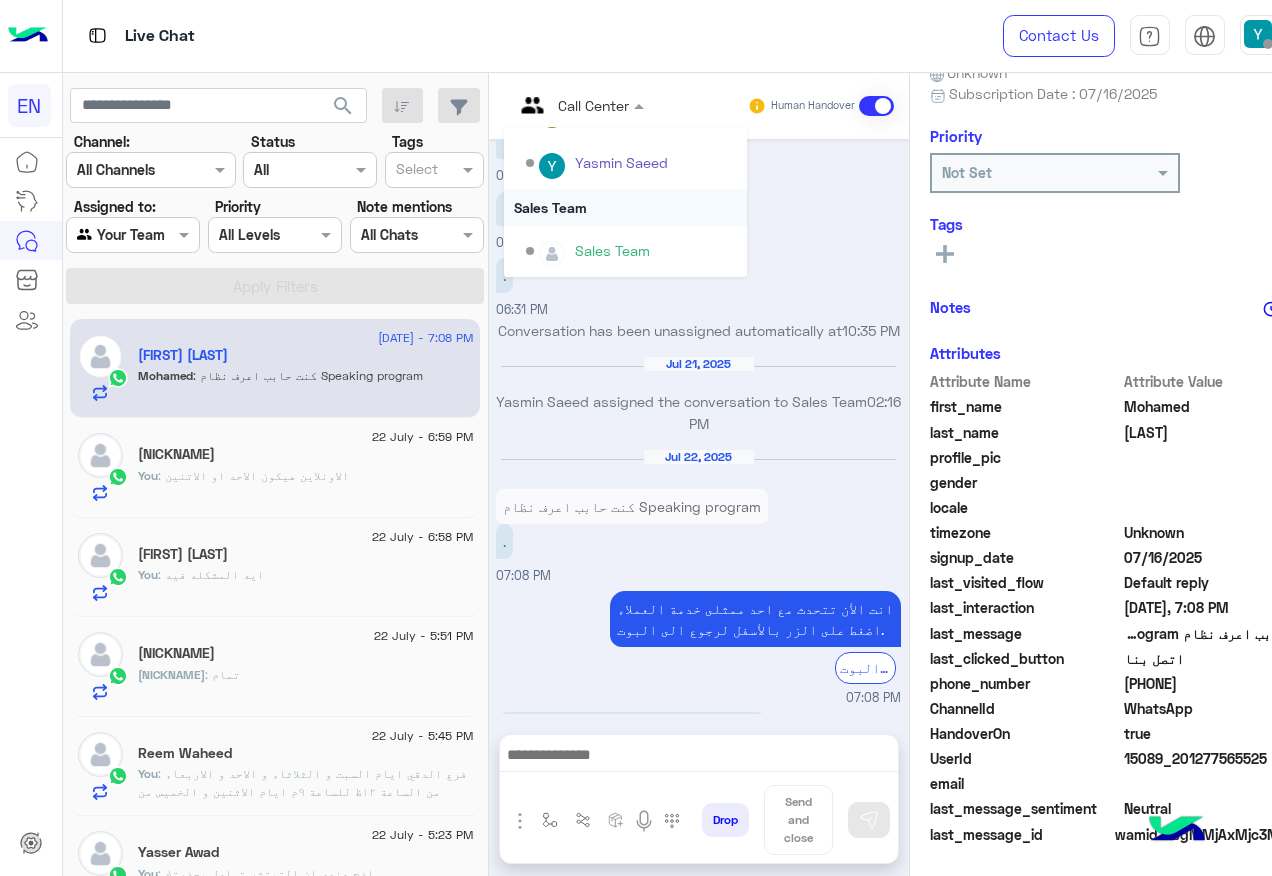 click on "Sales Team" at bounding box center [625, 207] 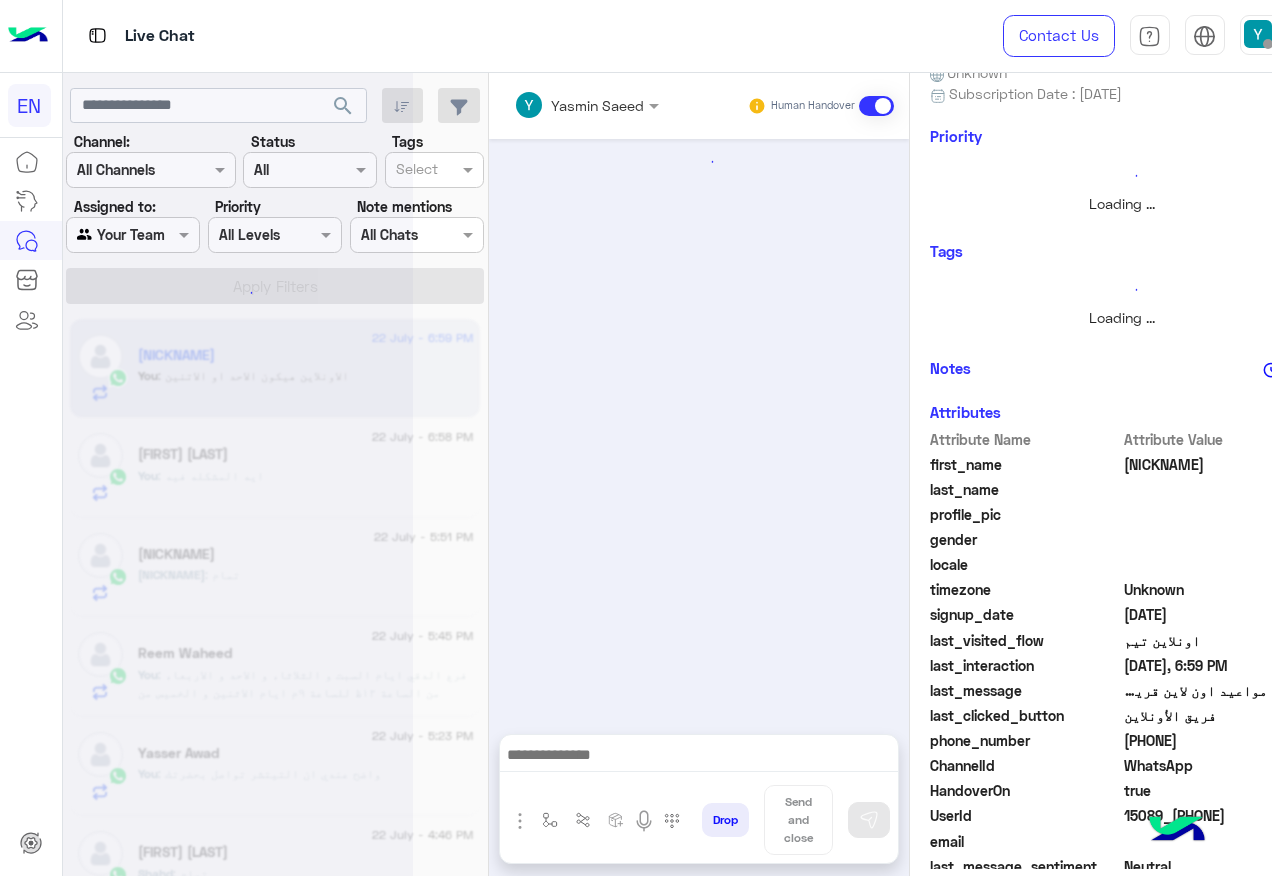 scroll, scrollTop: 0, scrollLeft: 0, axis: both 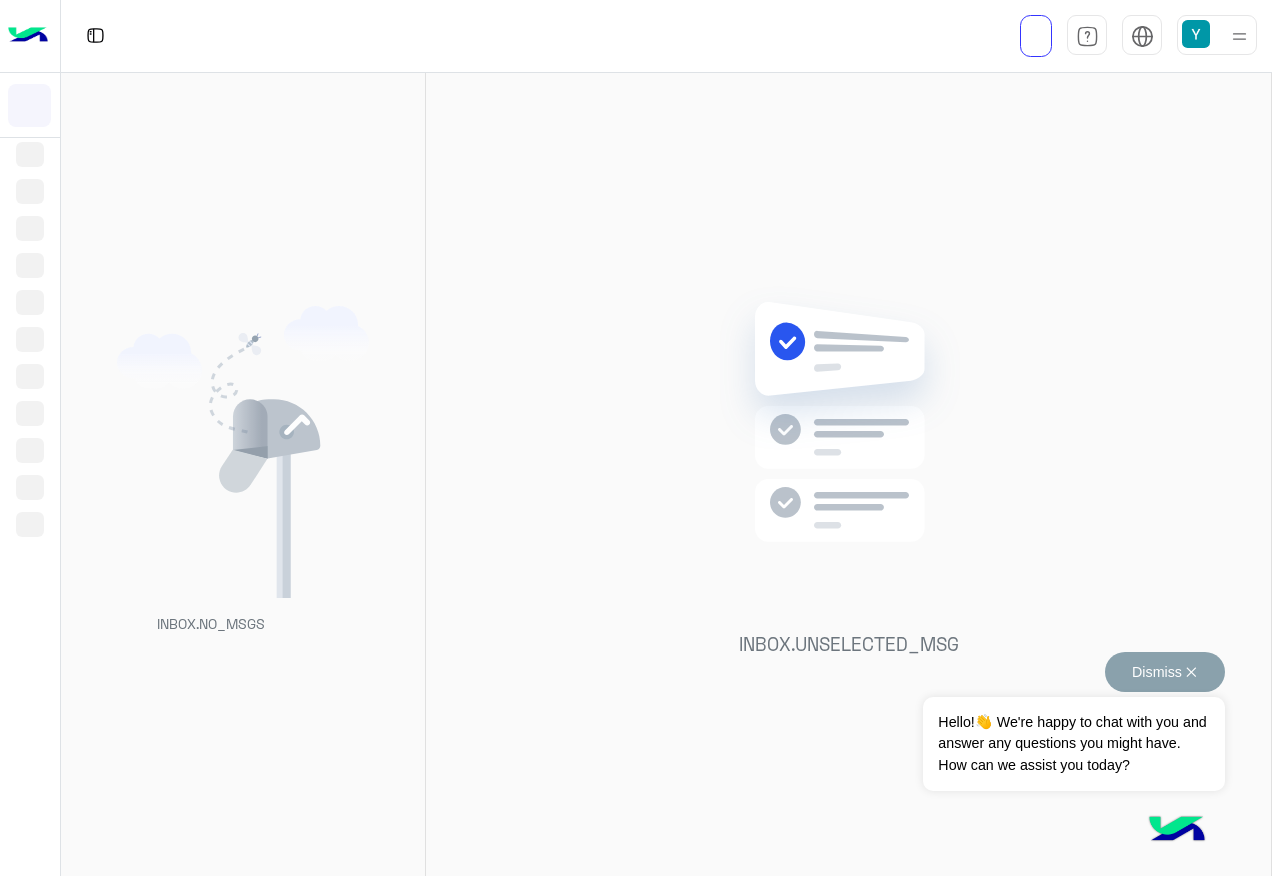 click on "Dismiss ✕" at bounding box center (1165, 672) 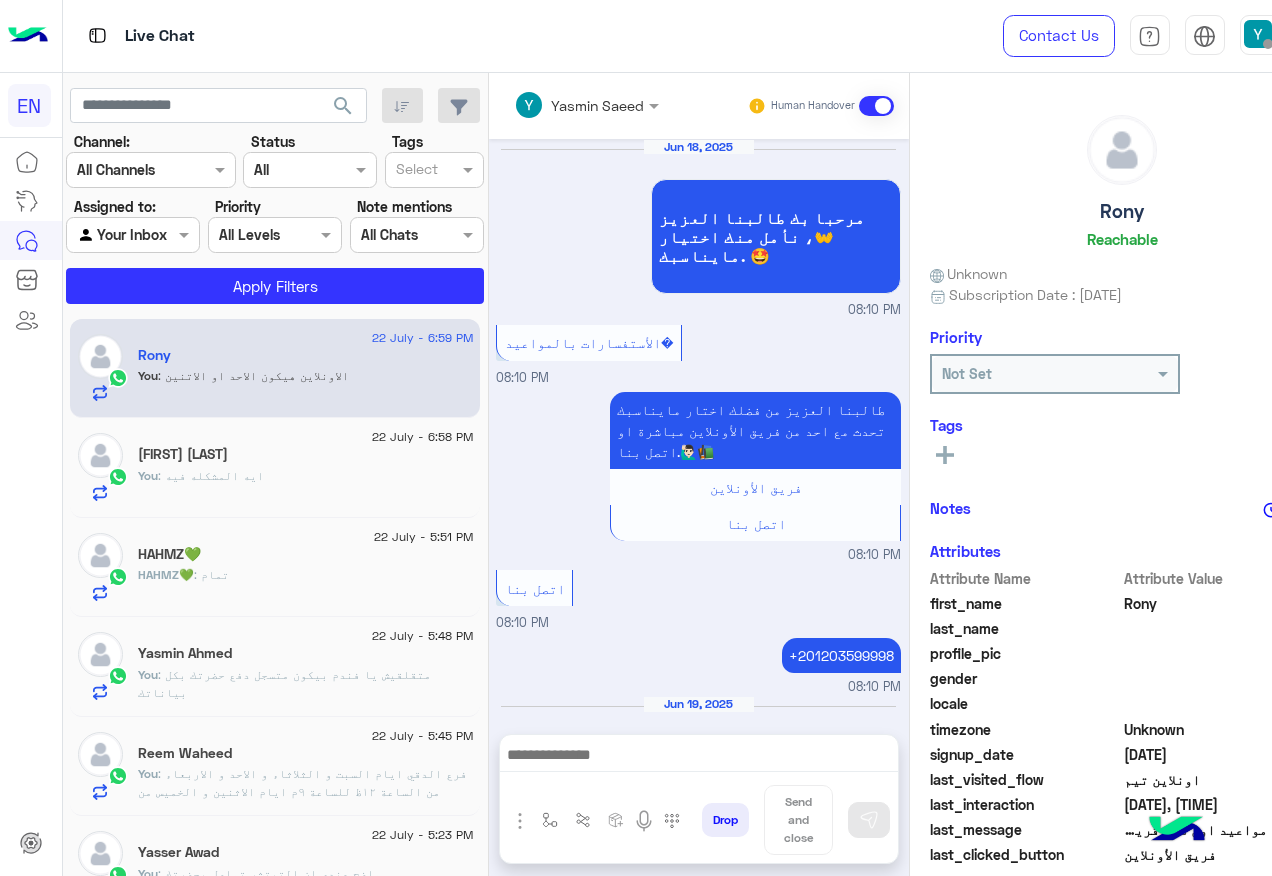scroll, scrollTop: 1144, scrollLeft: 0, axis: vertical 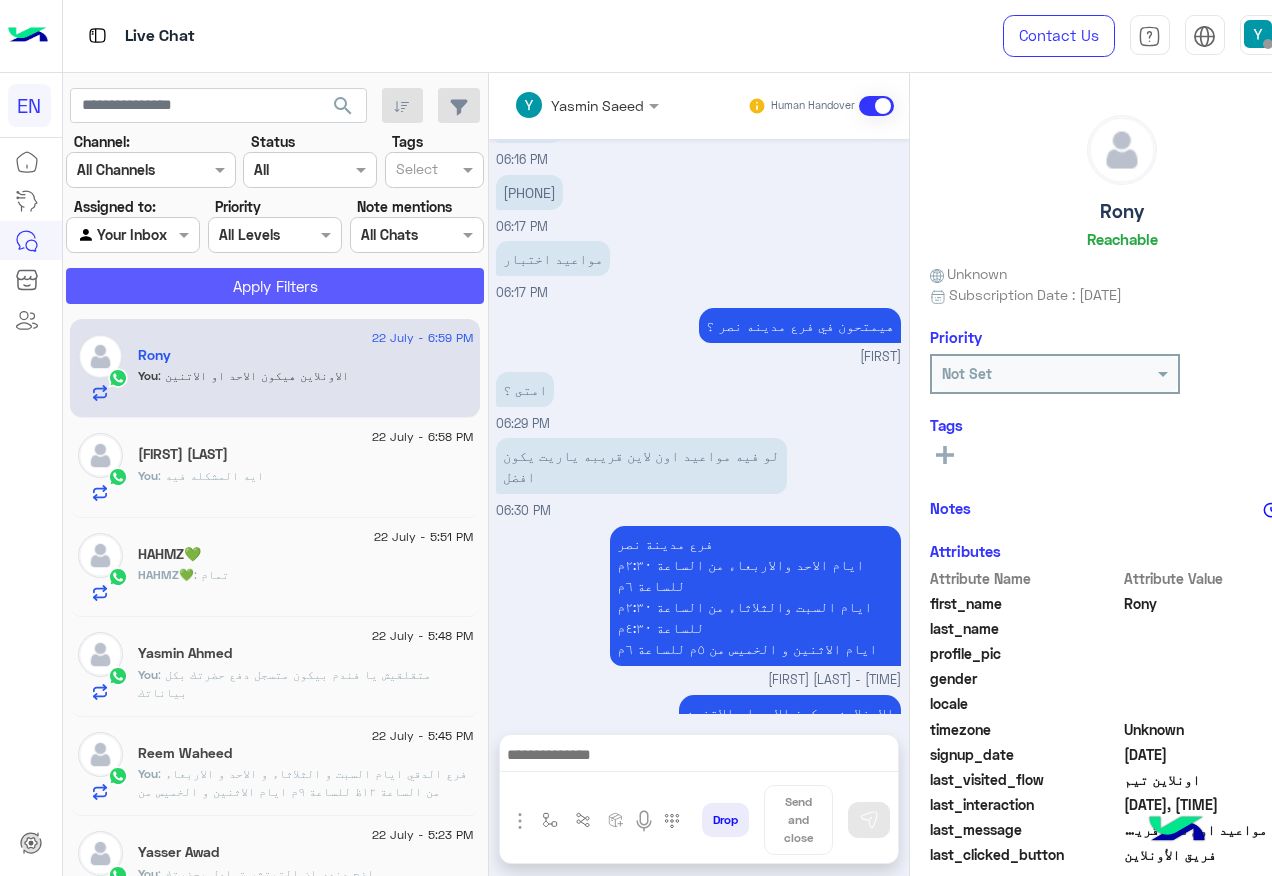 click on "Apply Filters" 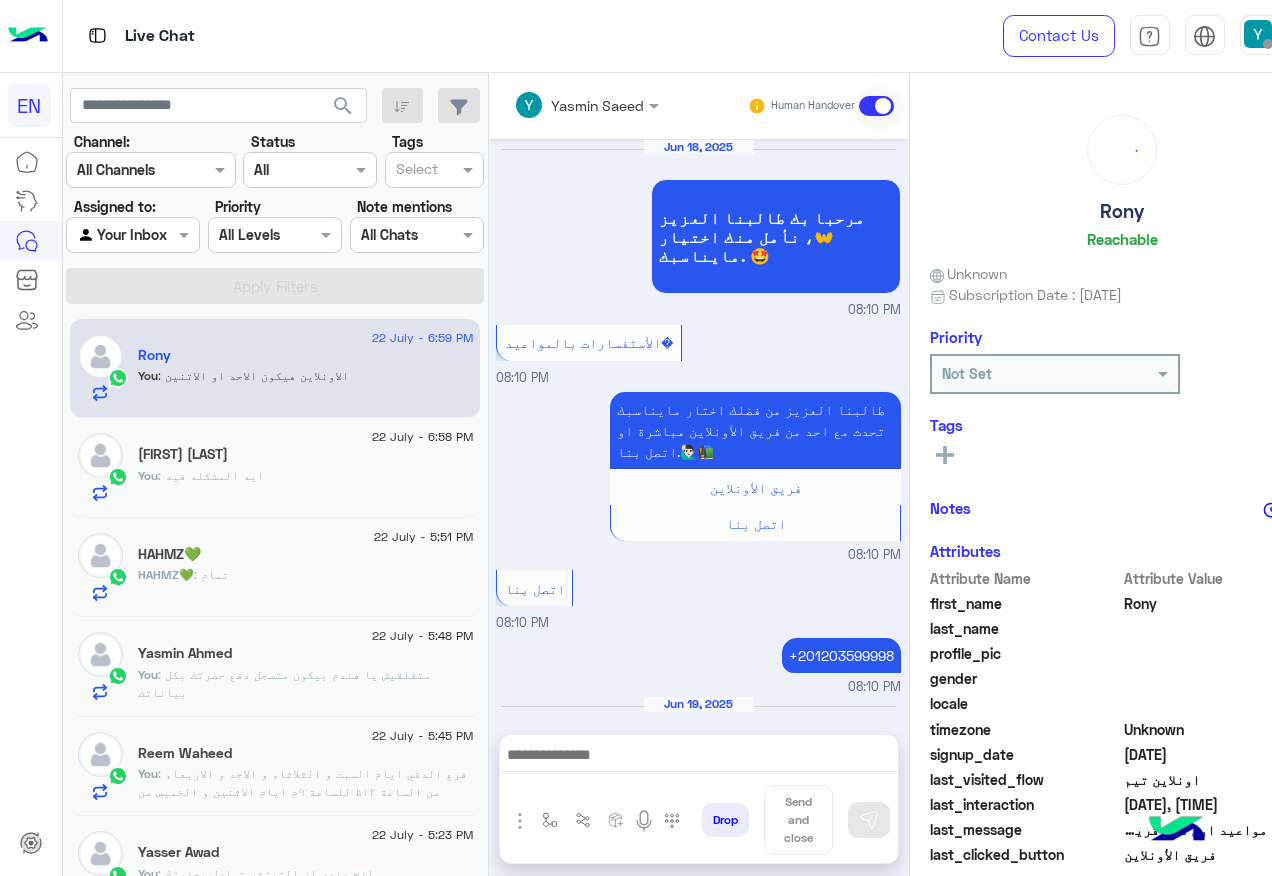 scroll, scrollTop: 1144, scrollLeft: 0, axis: vertical 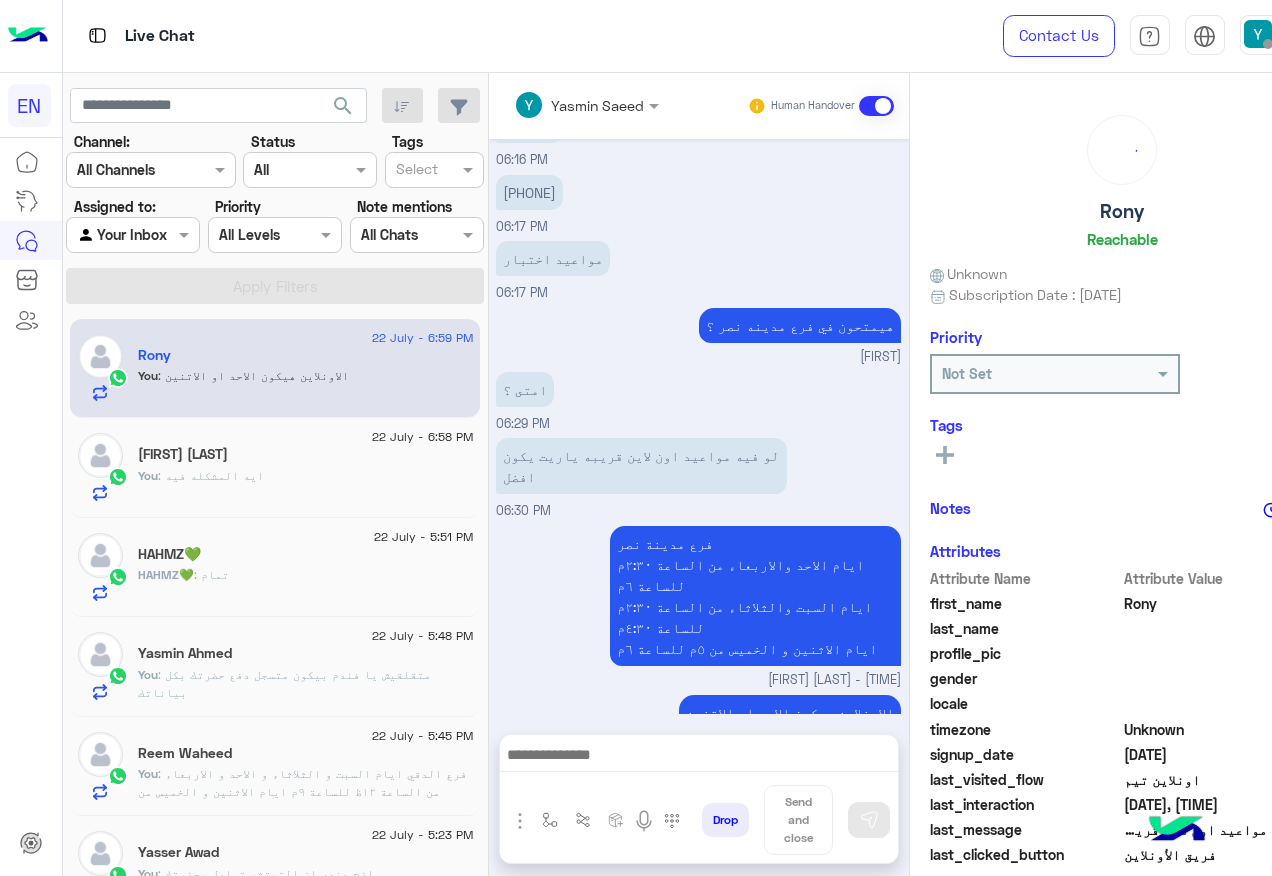 click at bounding box center [133, 234] 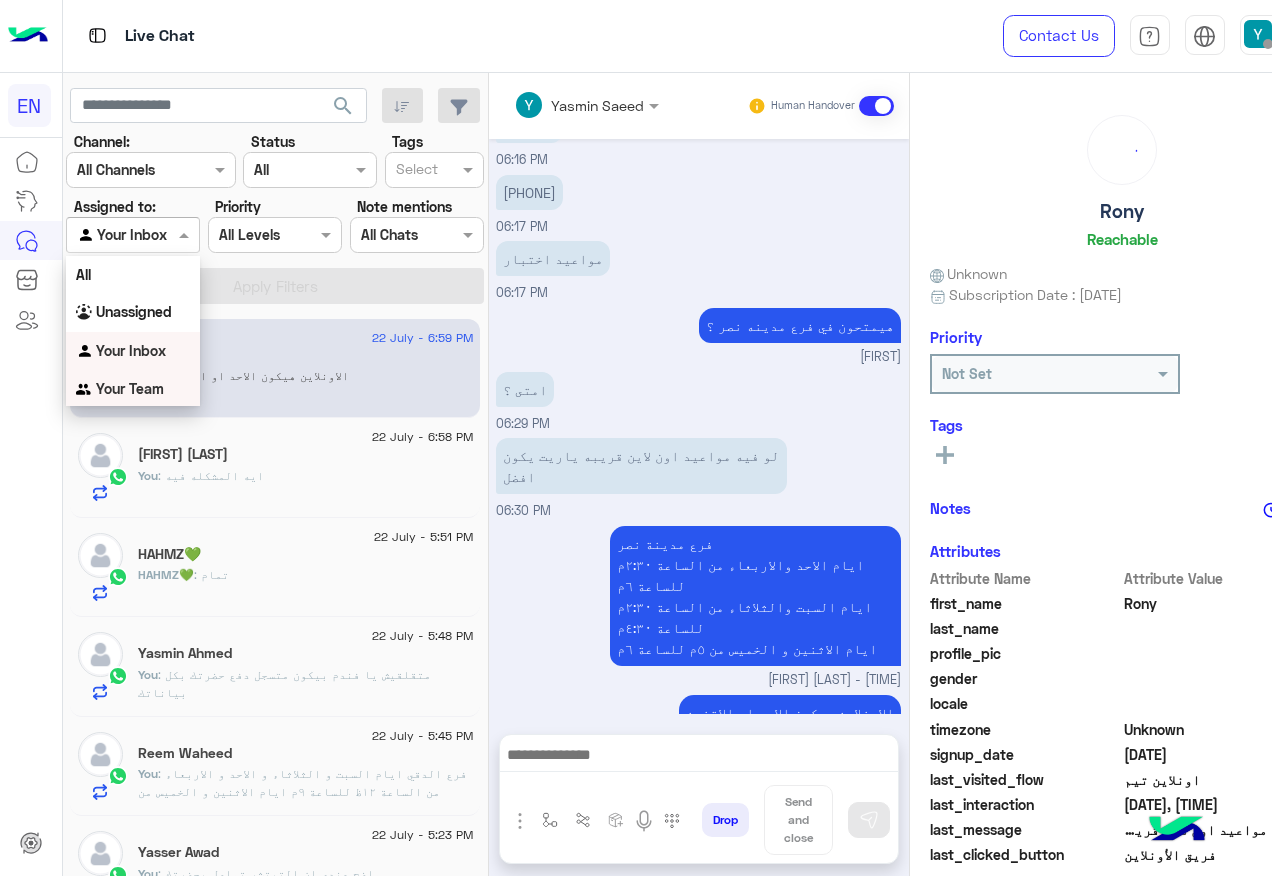 click on "Your Team" at bounding box center [133, 389] 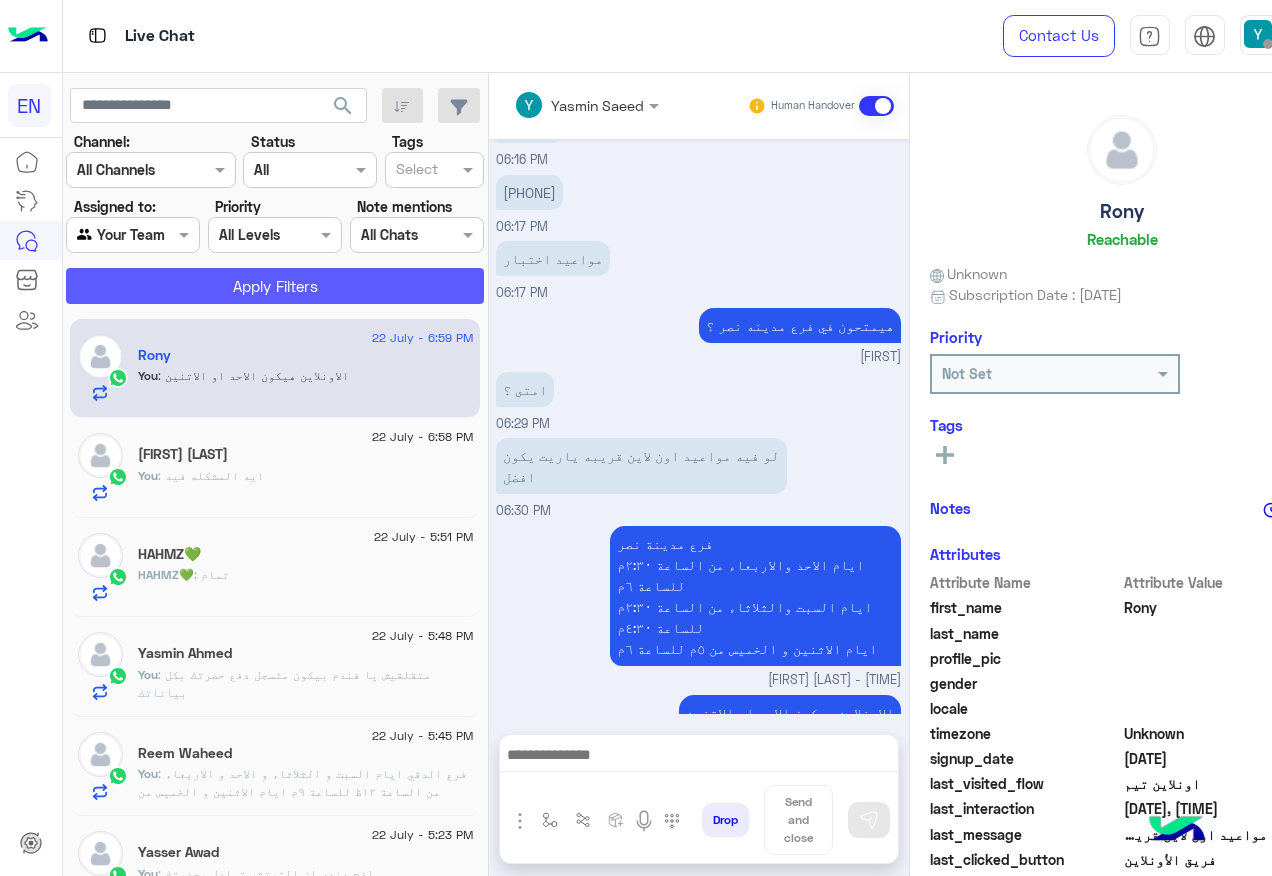 click on "Apply Filters" 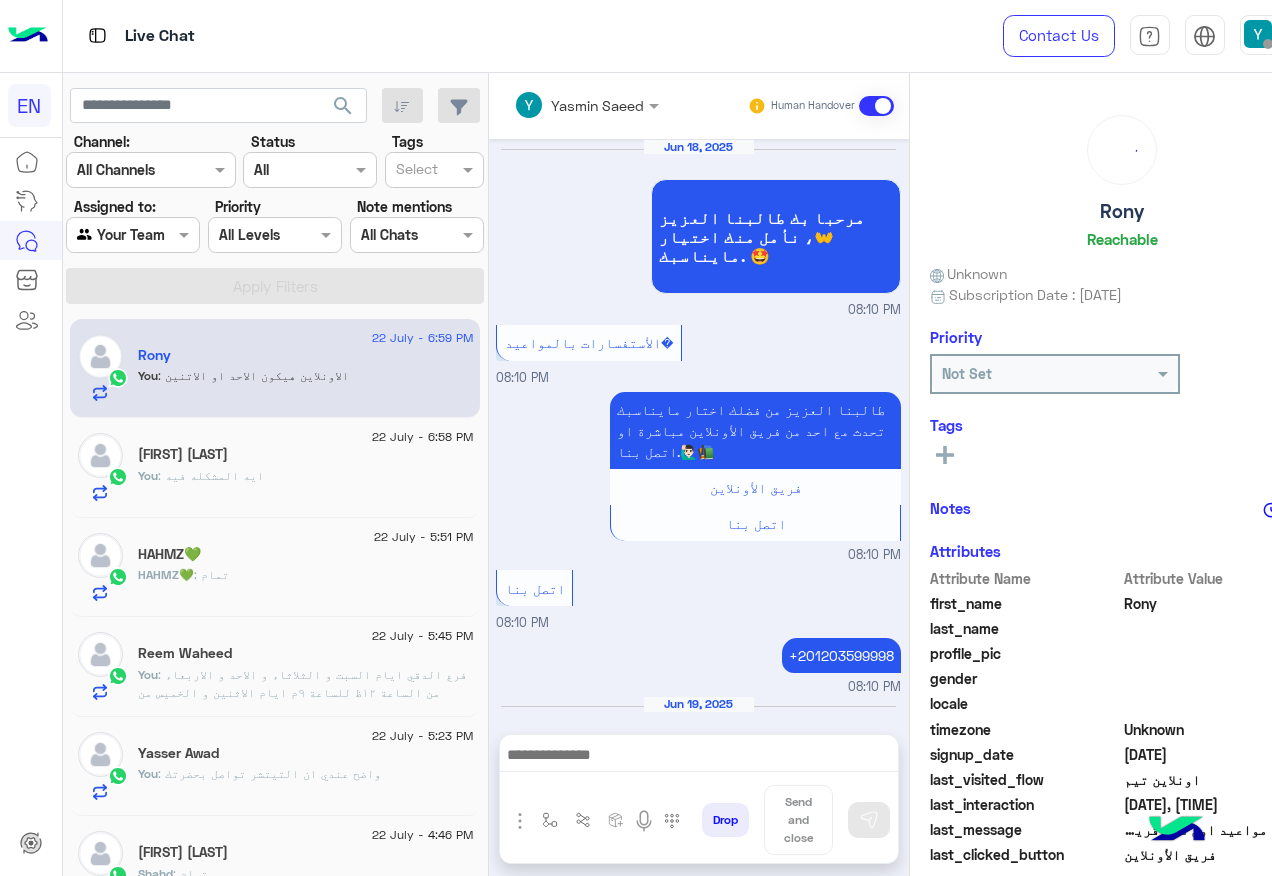 scroll, scrollTop: 1144, scrollLeft: 0, axis: vertical 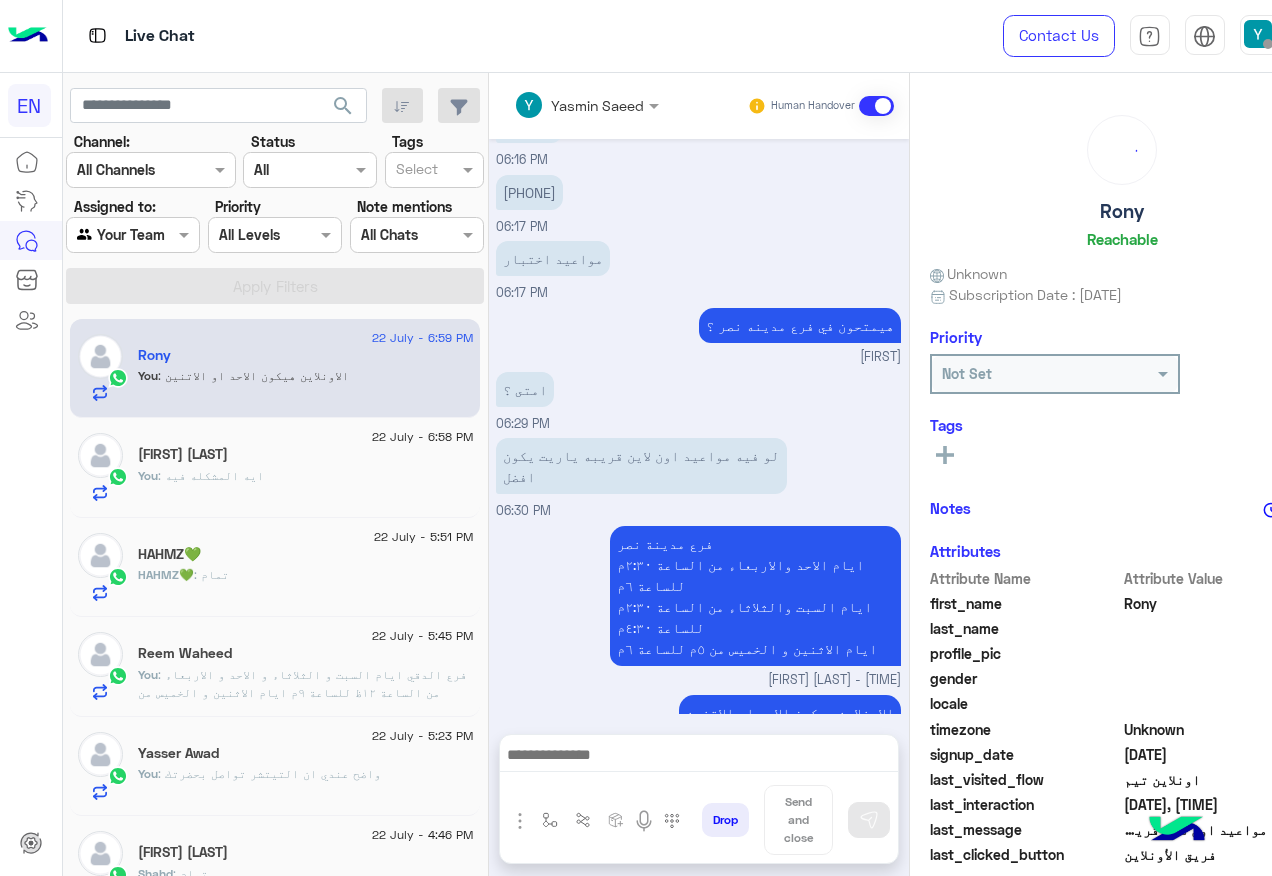 click at bounding box center [133, 234] 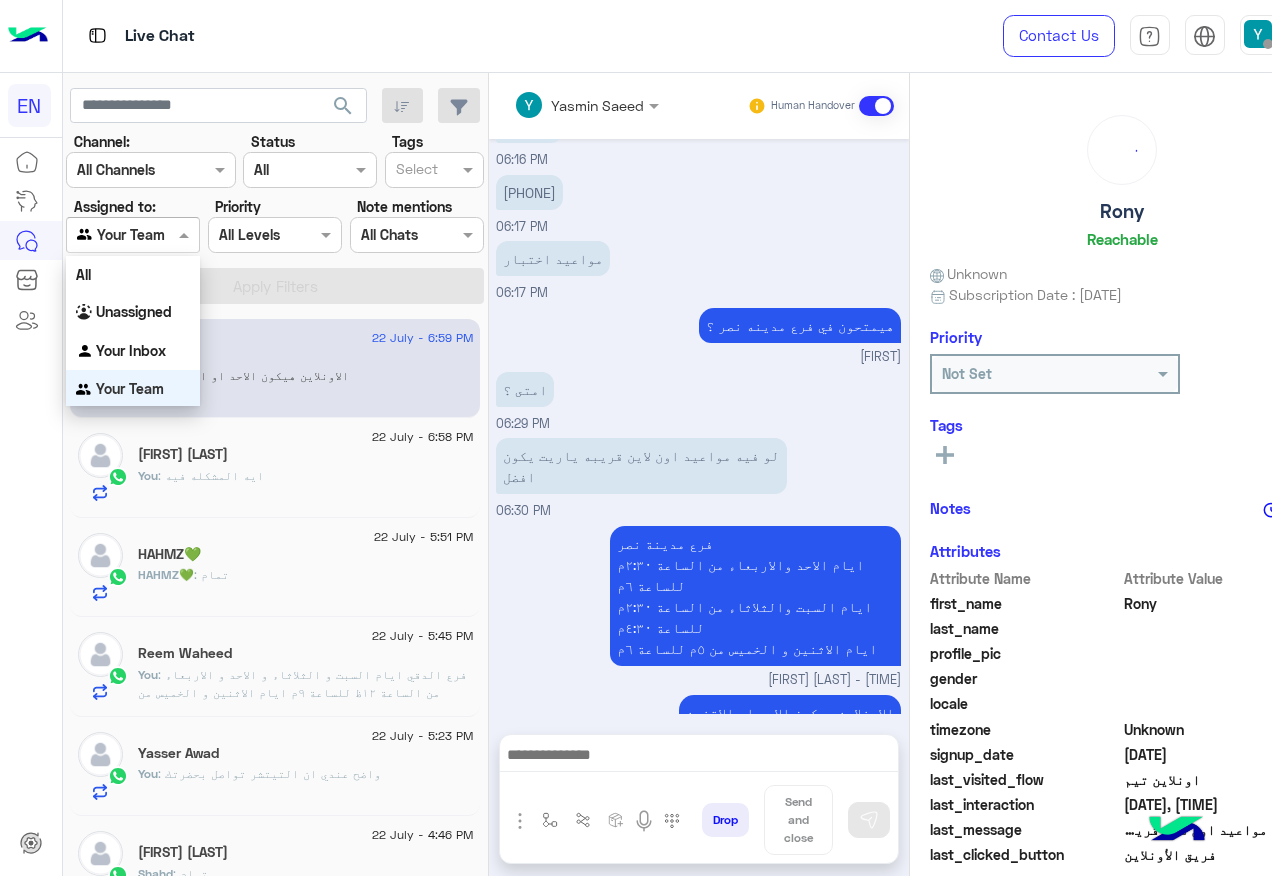 scroll, scrollTop: 3, scrollLeft: 0, axis: vertical 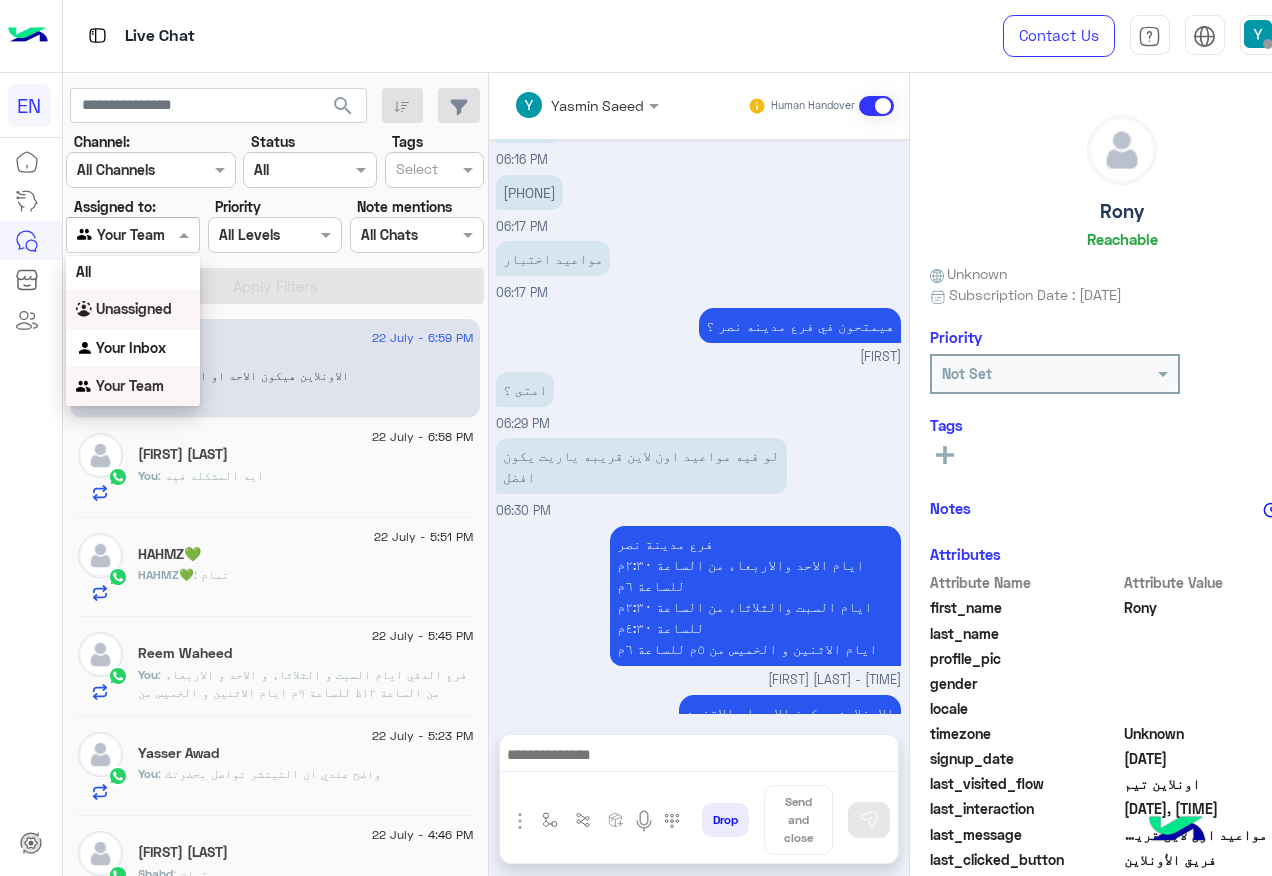 click on "Unassigned" at bounding box center [133, 309] 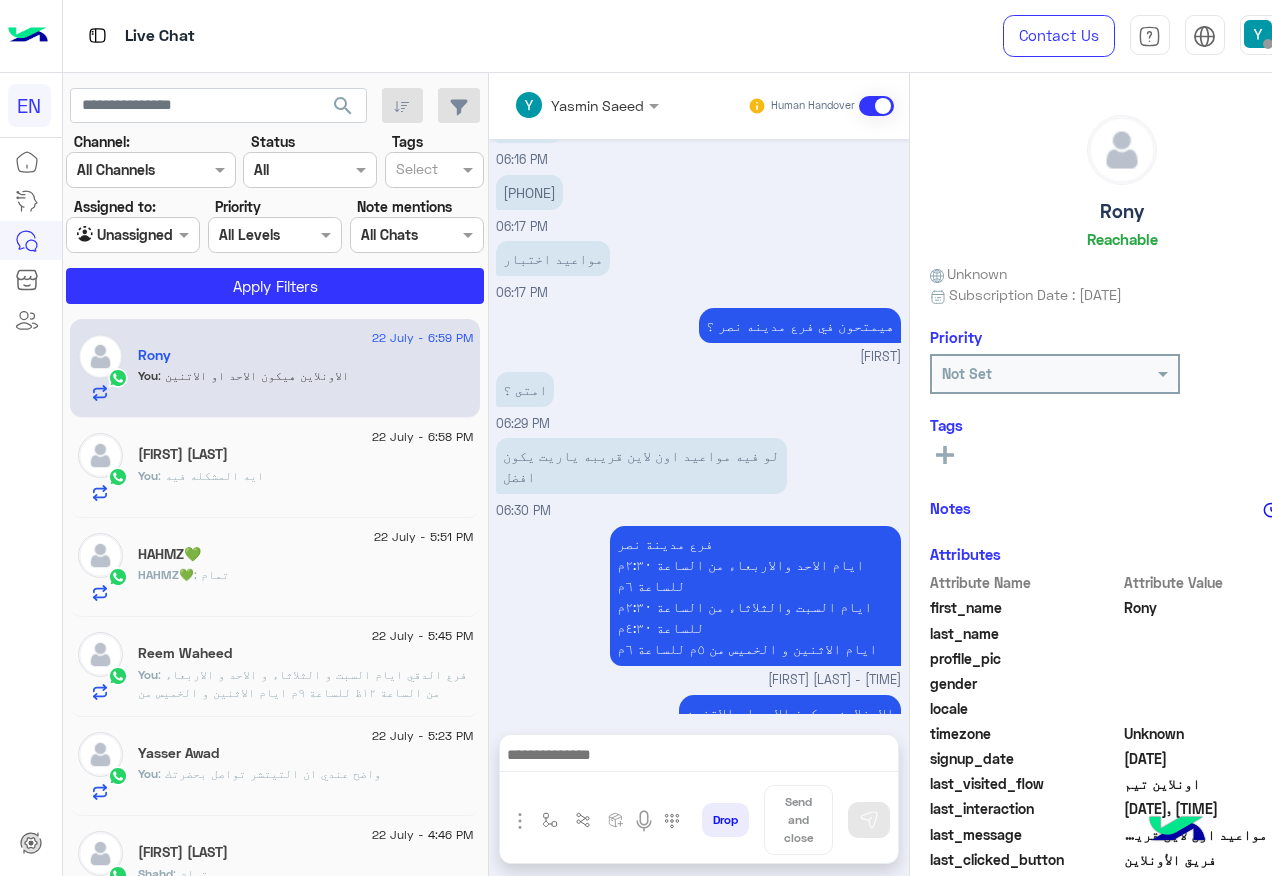 click on "Channel: Channel All Channels Status Channel All Tags Select Assigned to: Agent Filter Unassigned Priority All Levels All Levels Note mentions Select All Chats Apply Filters" 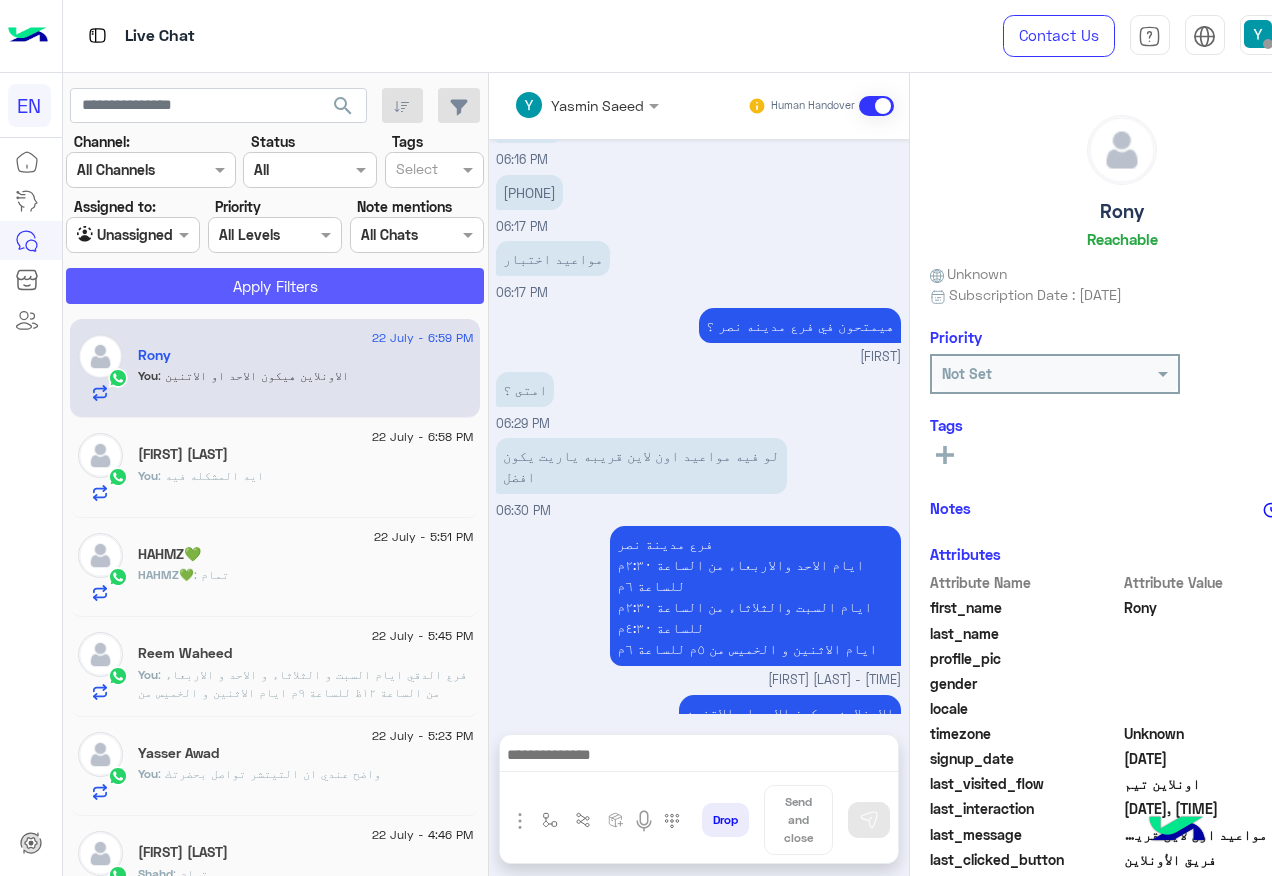 click on "Apply Filters" 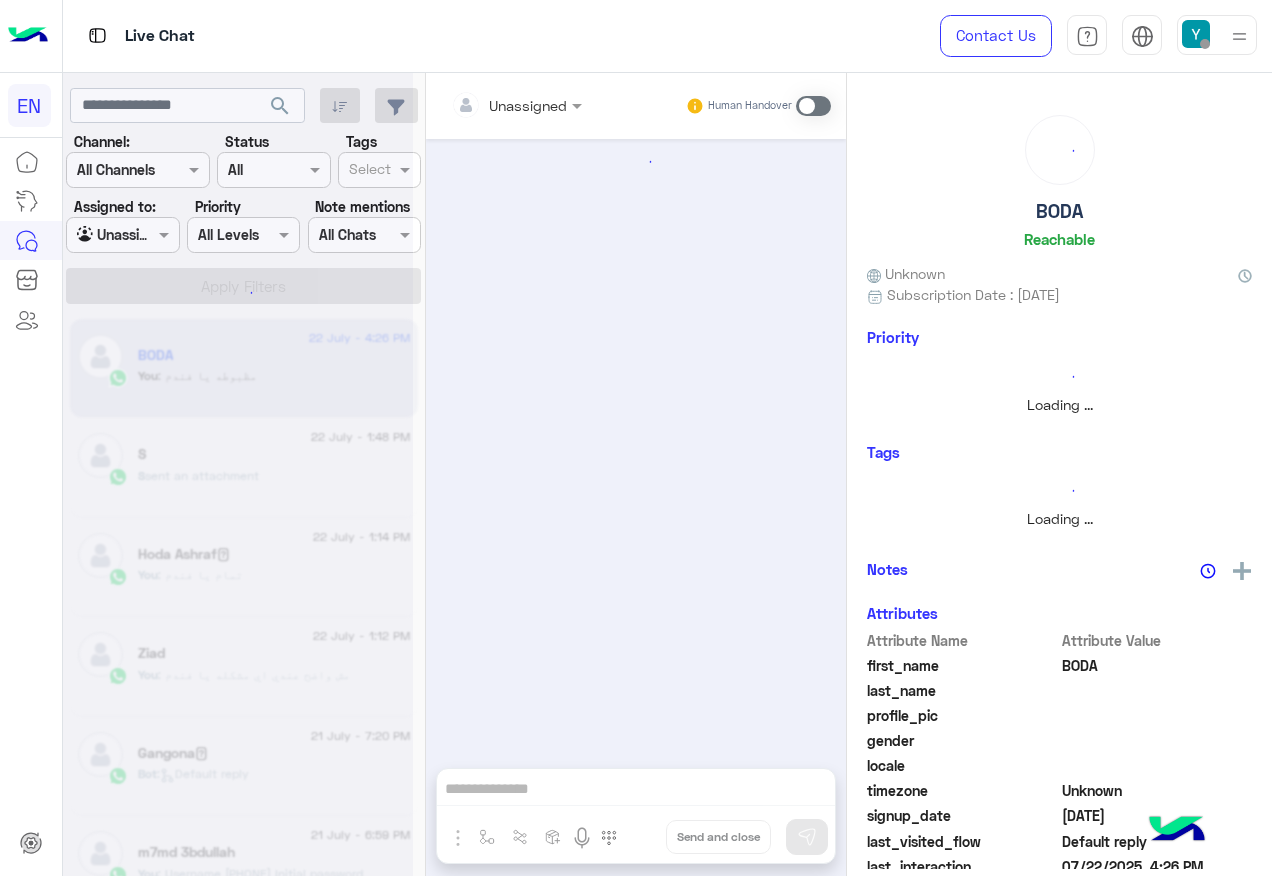 scroll, scrollTop: 958, scrollLeft: 0, axis: vertical 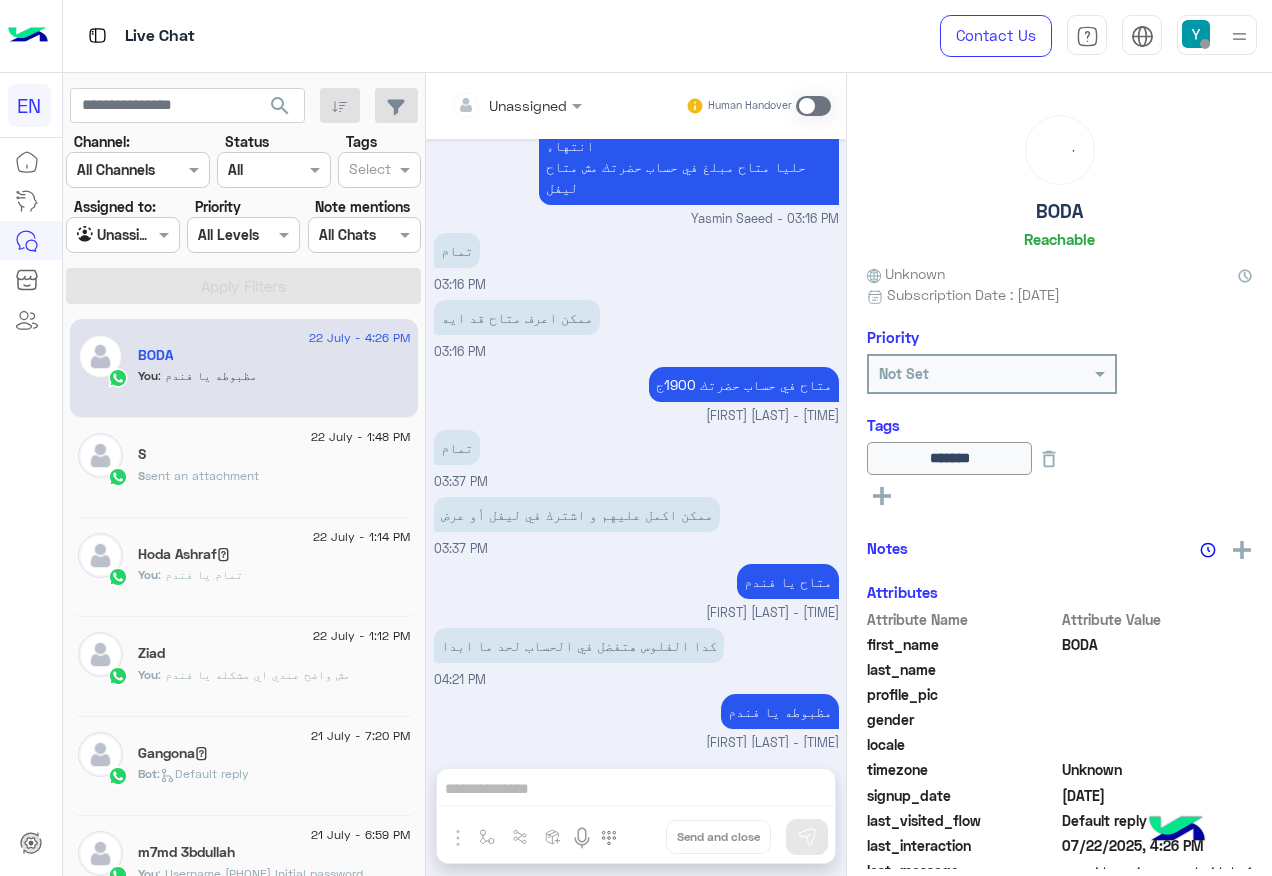 click on "Agent Filter Unassigned" at bounding box center (122, 235) 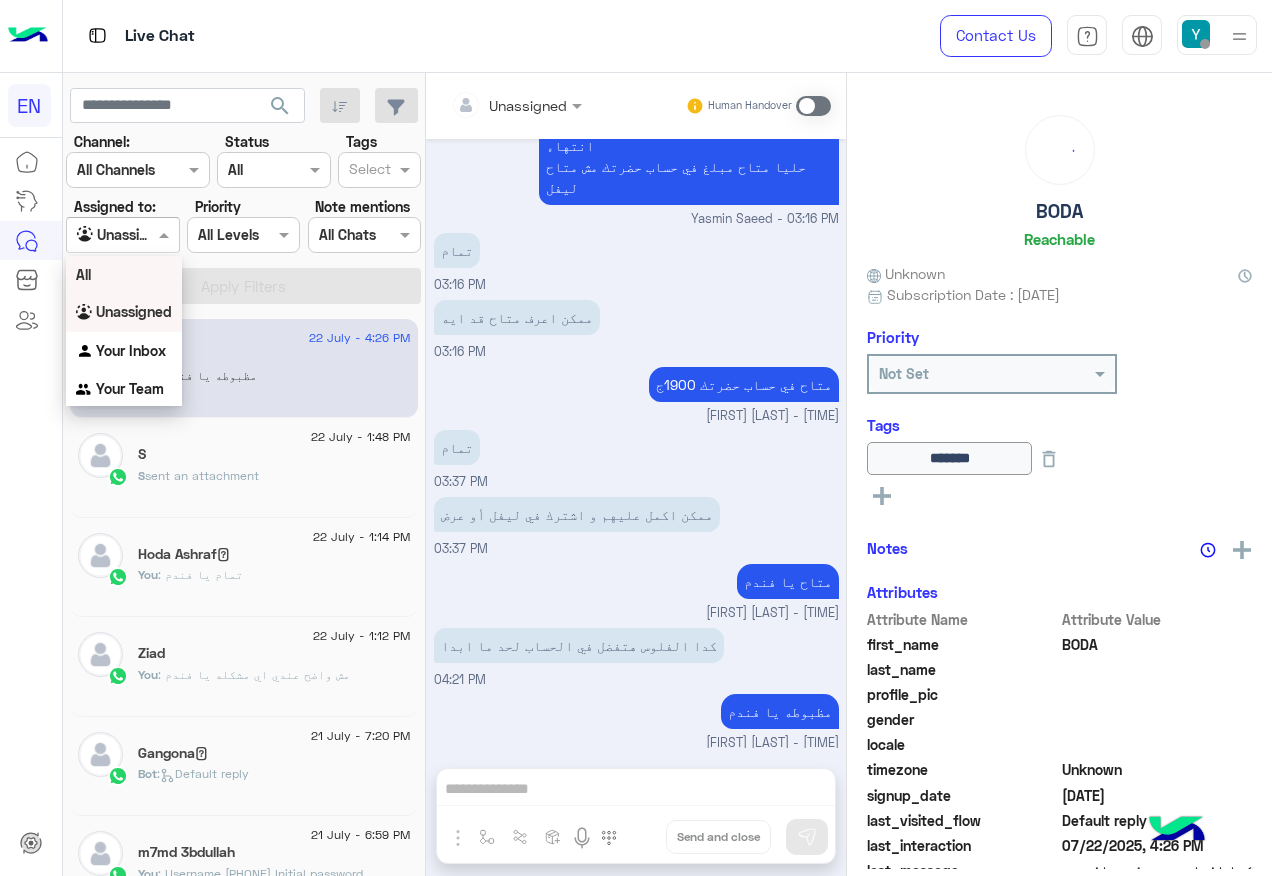 click on "All" at bounding box center (124, 274) 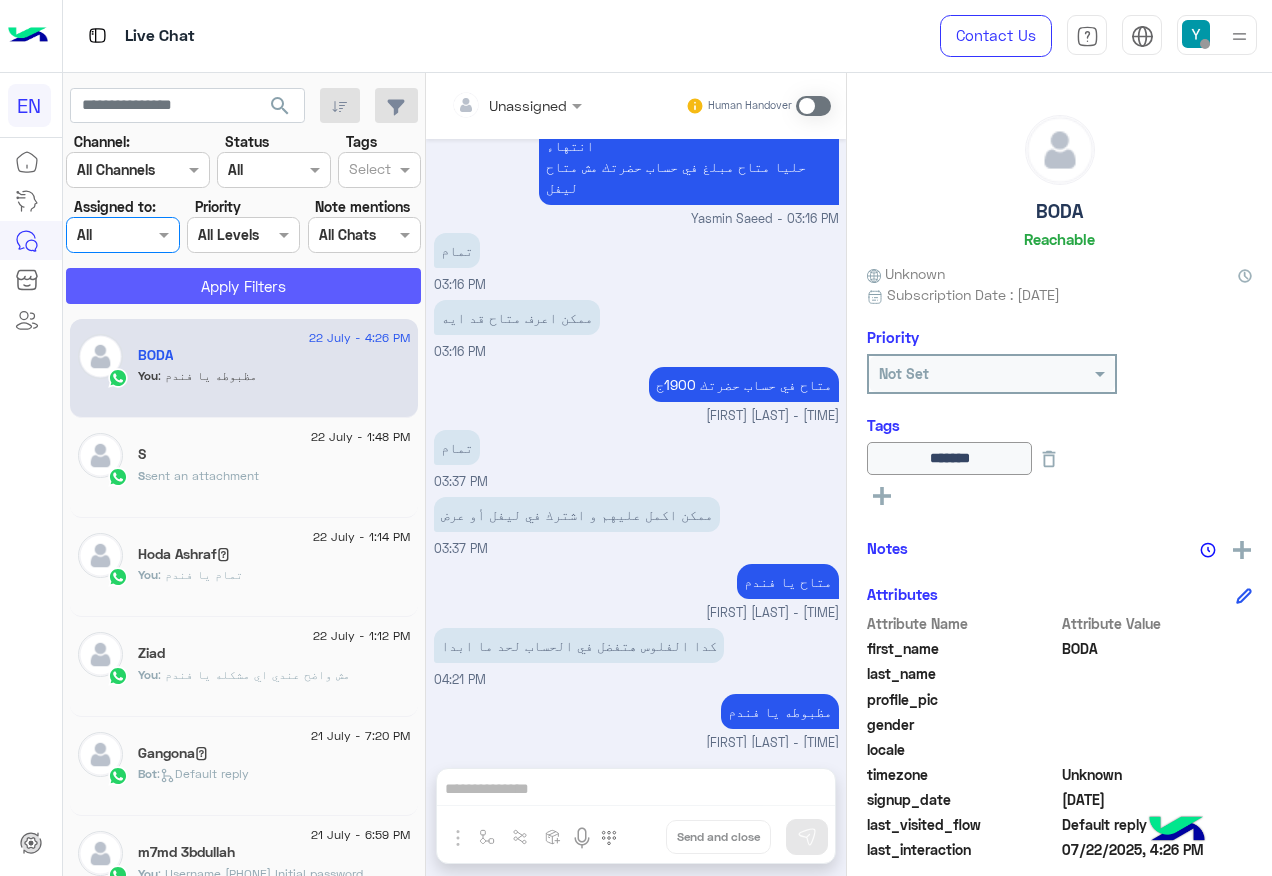 click on "Apply Filters" 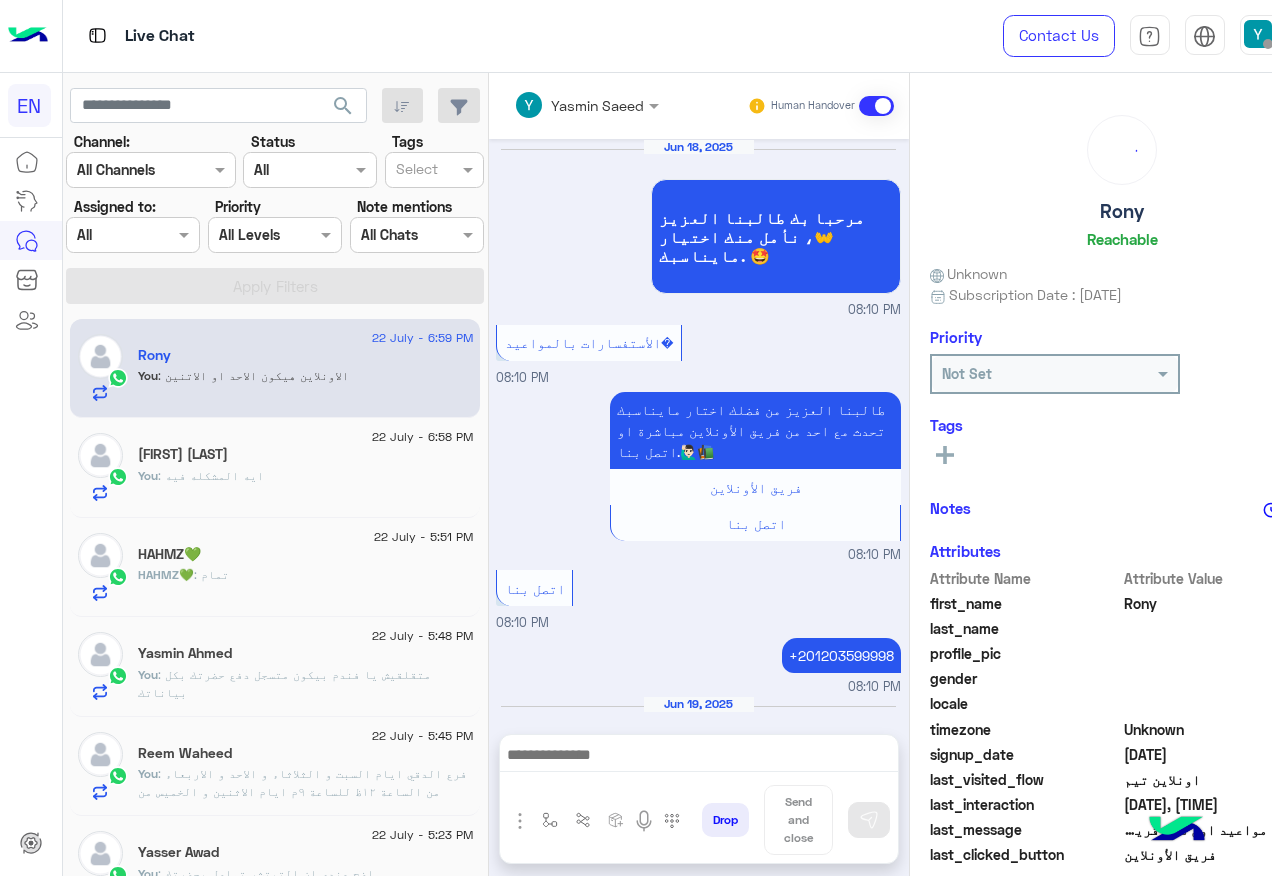 scroll, scrollTop: 1144, scrollLeft: 0, axis: vertical 